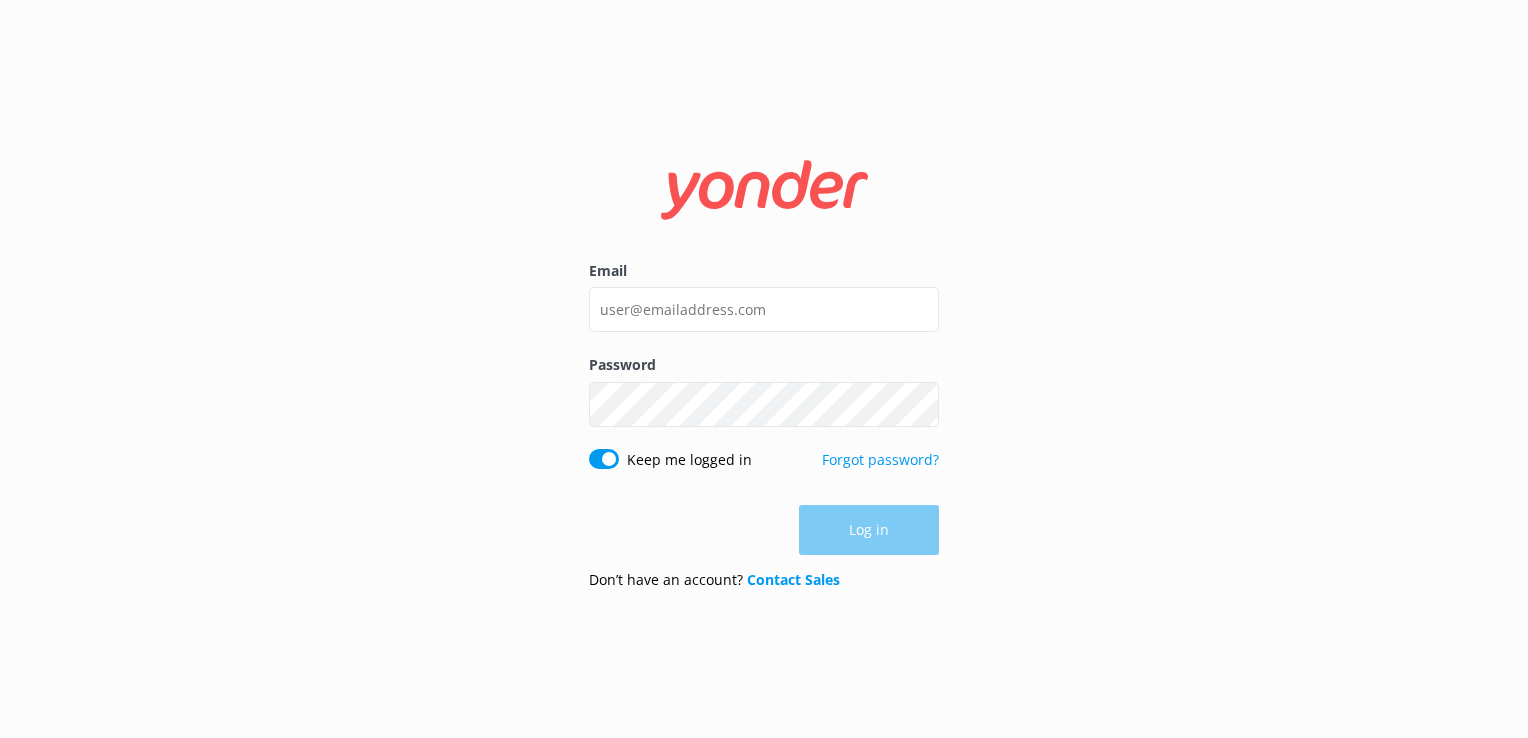 scroll, scrollTop: 0, scrollLeft: 0, axis: both 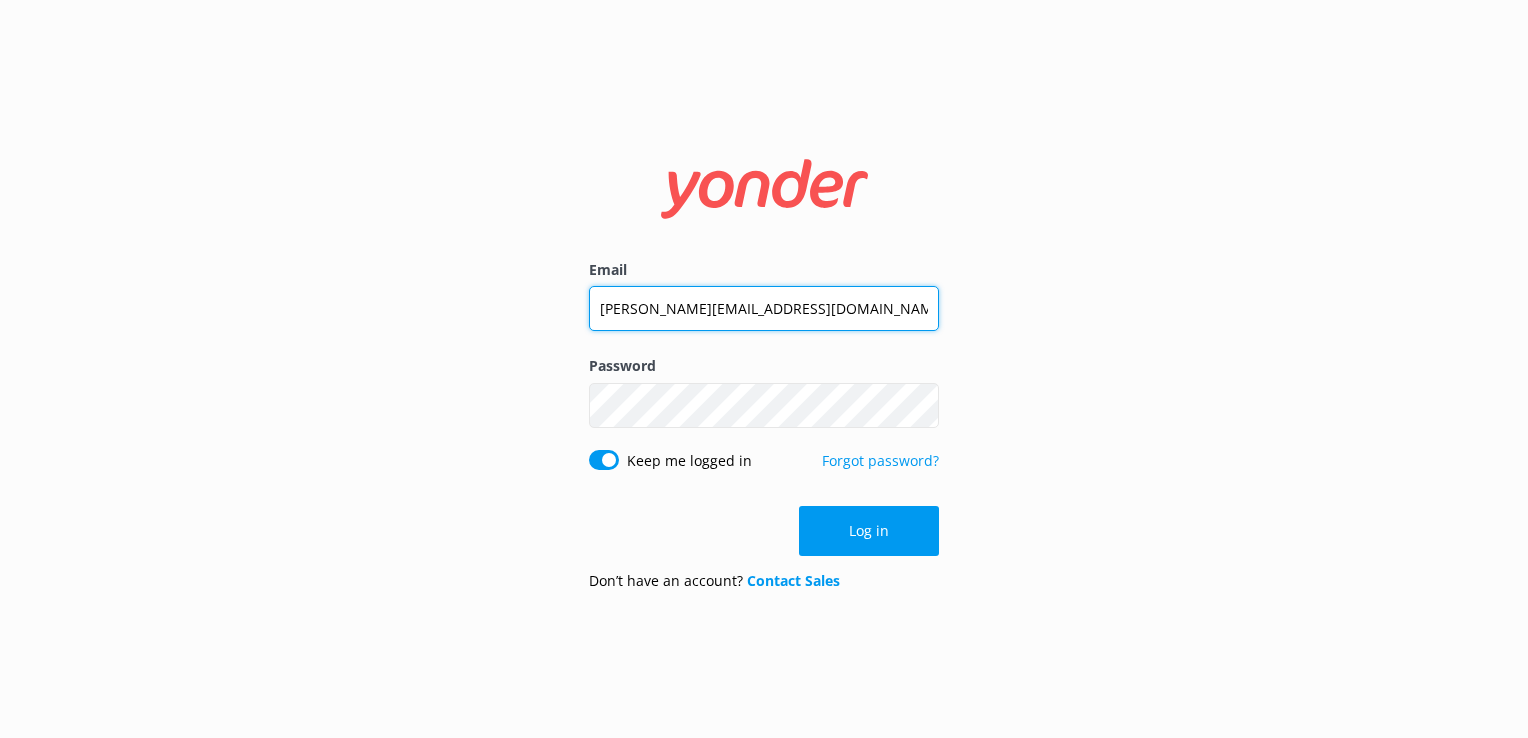 click on "[PERSON_NAME][EMAIL_ADDRESS][DOMAIN_NAME]" at bounding box center [764, 308] 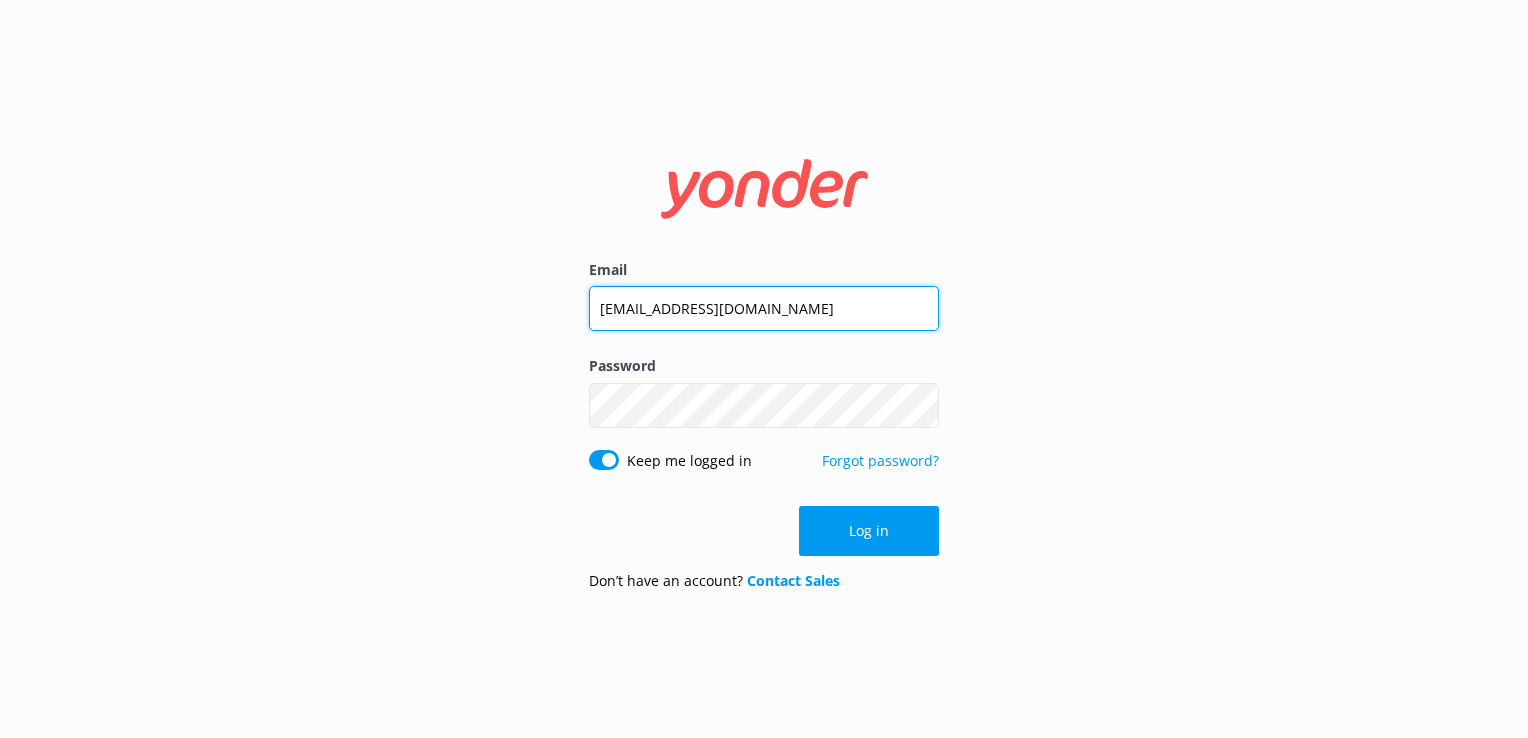 type on "[EMAIL_ADDRESS][DOMAIN_NAME]" 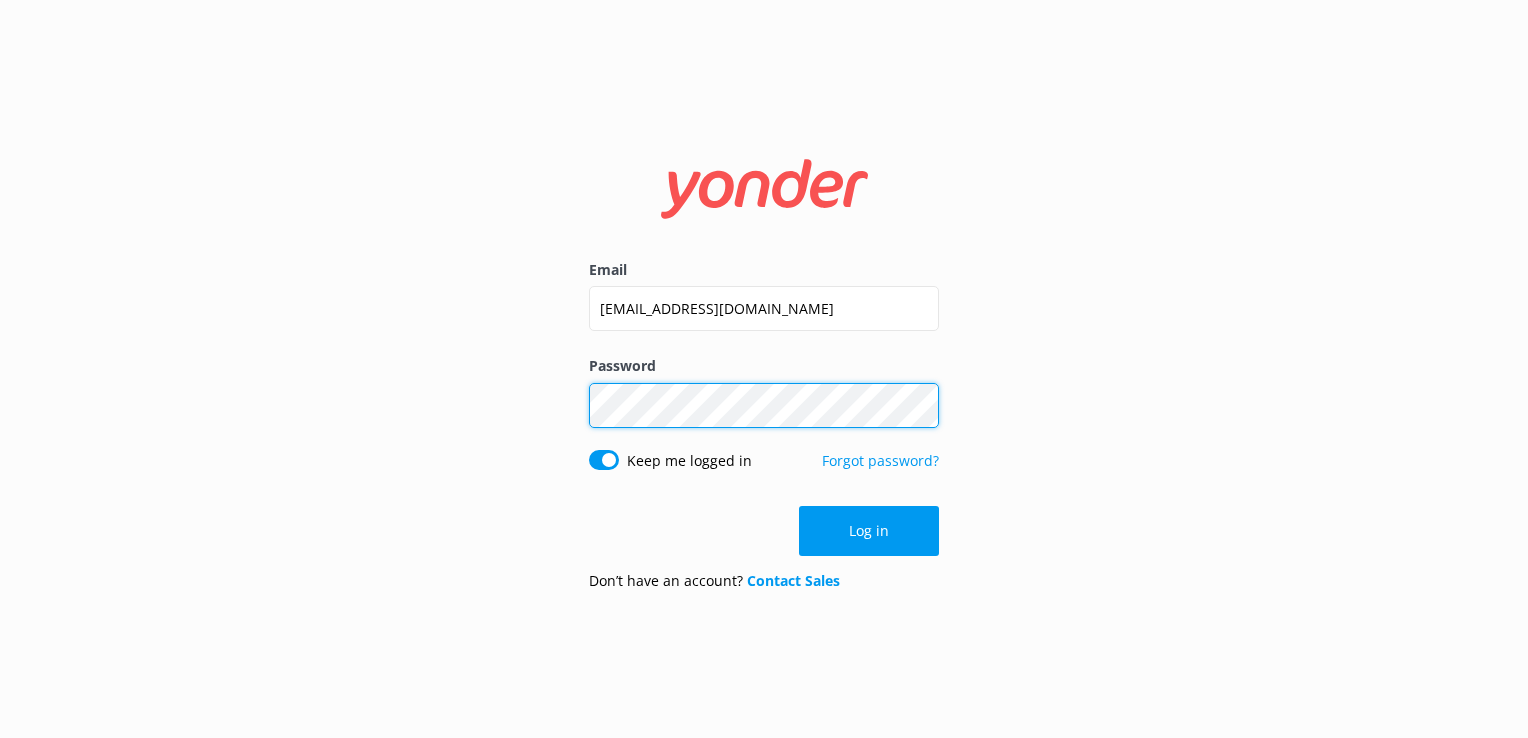 click on "Log in" at bounding box center [869, 531] 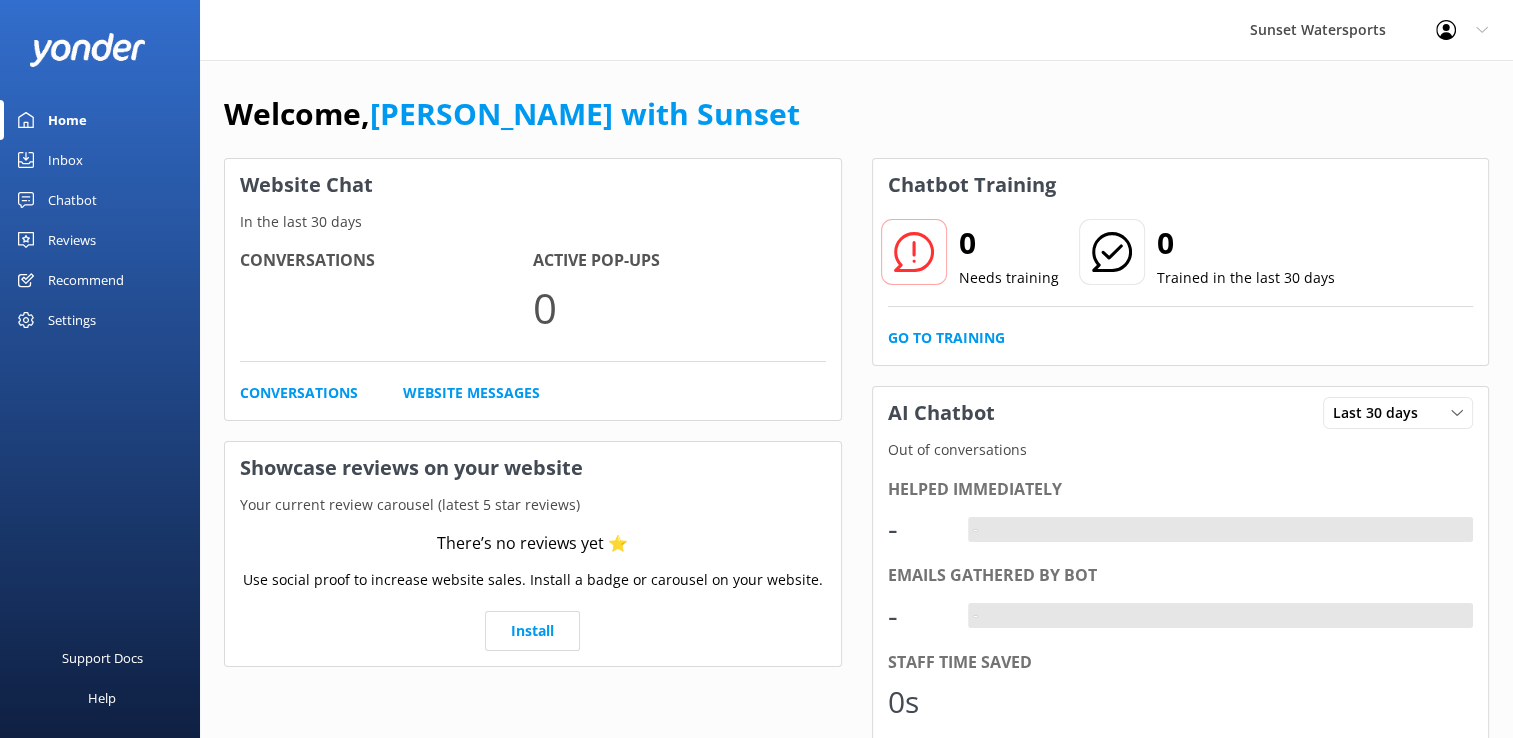 click on "Inbox" at bounding box center (65, 160) 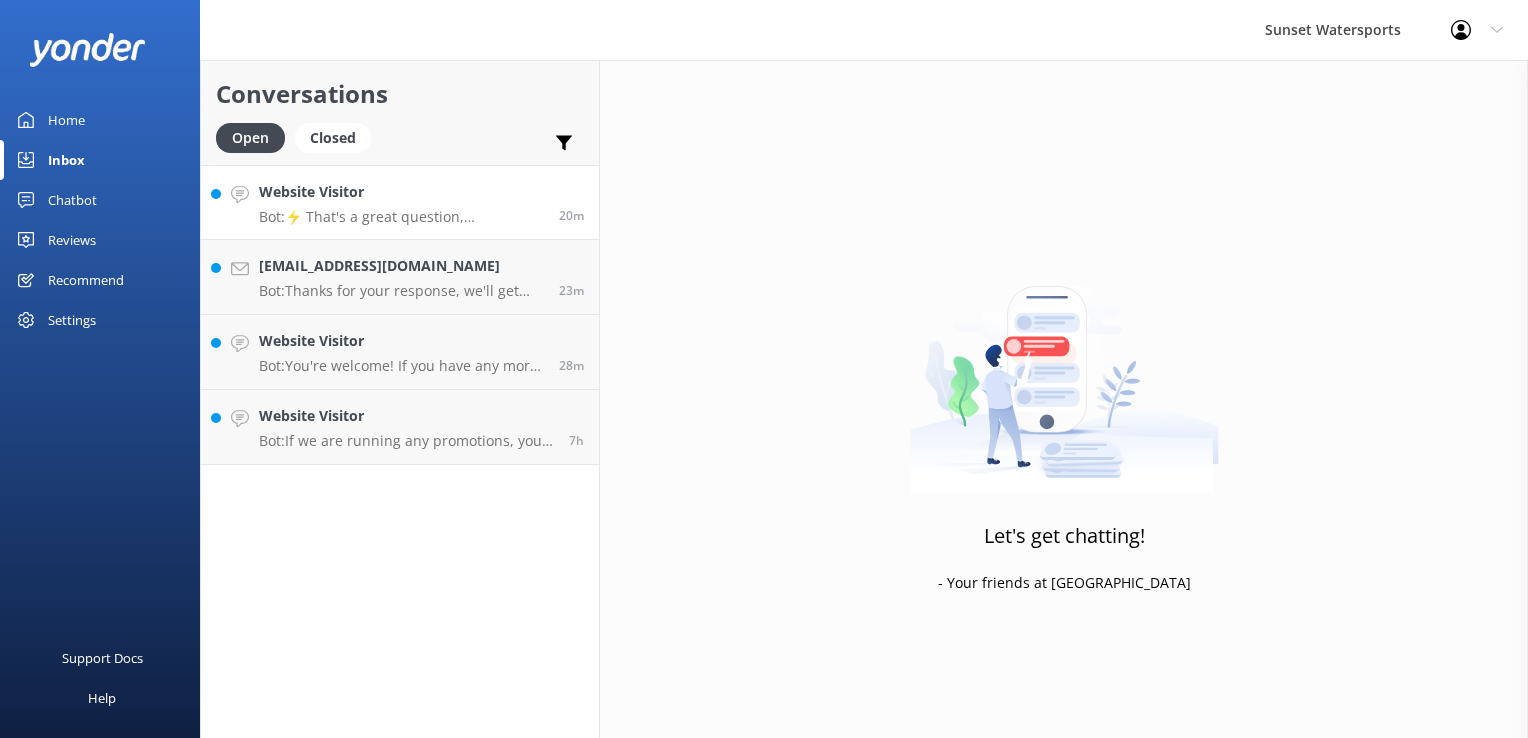 click on "Website Visitor Bot:  ⚡ That's a great question, unfortunately I do not know the answer. I'm going to reach out to another team member to help. Hold tight." at bounding box center [401, 202] 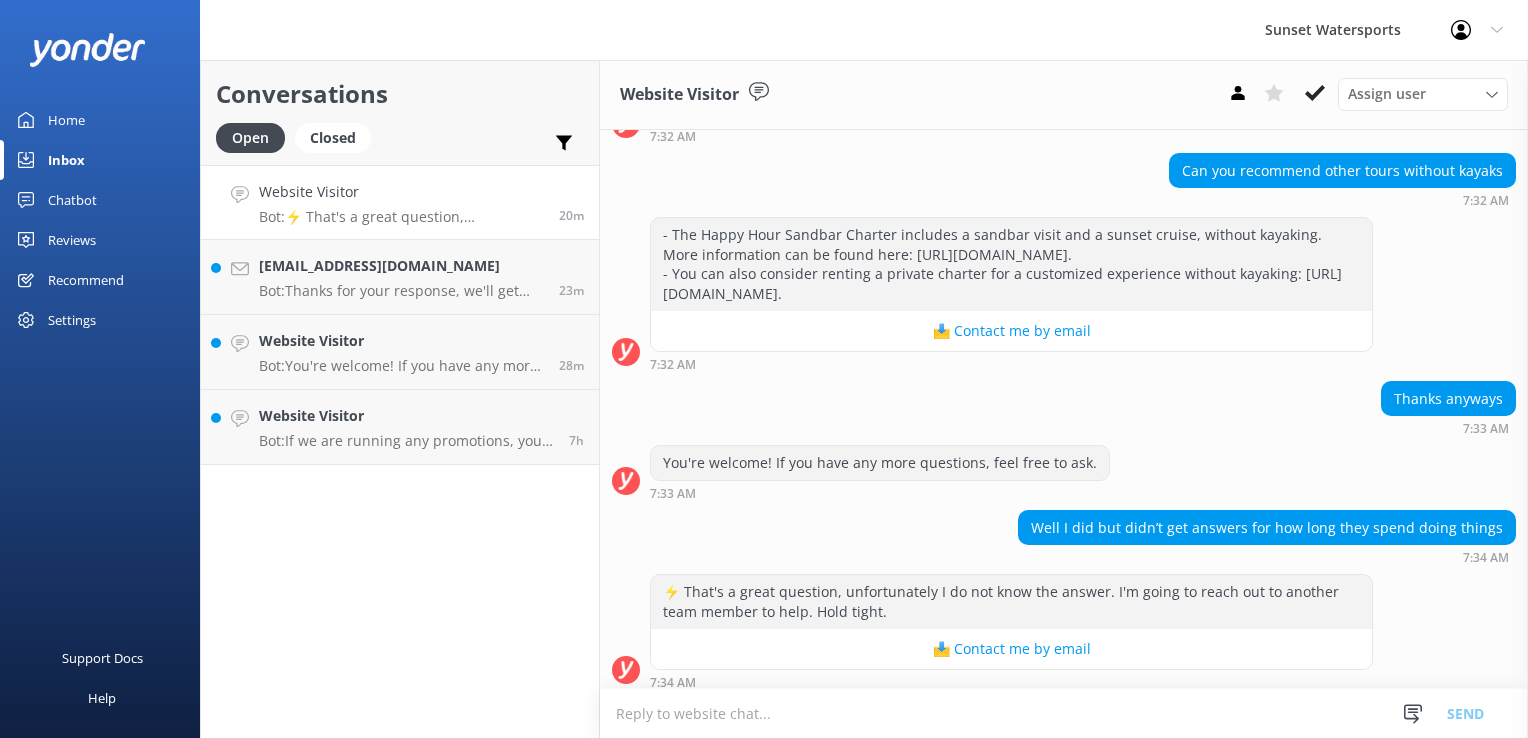 scroll, scrollTop: 1513, scrollLeft: 0, axis: vertical 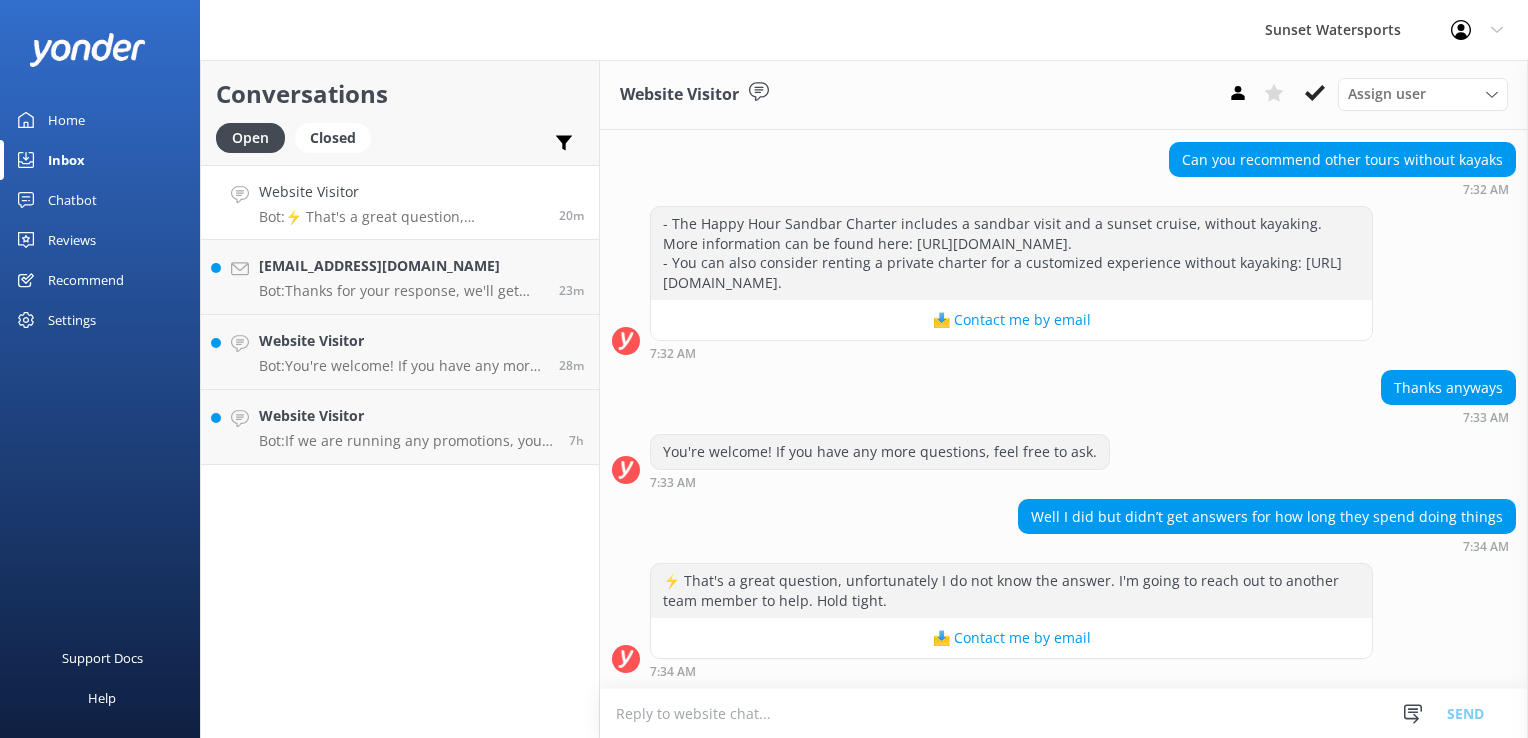 click at bounding box center (1064, 713) 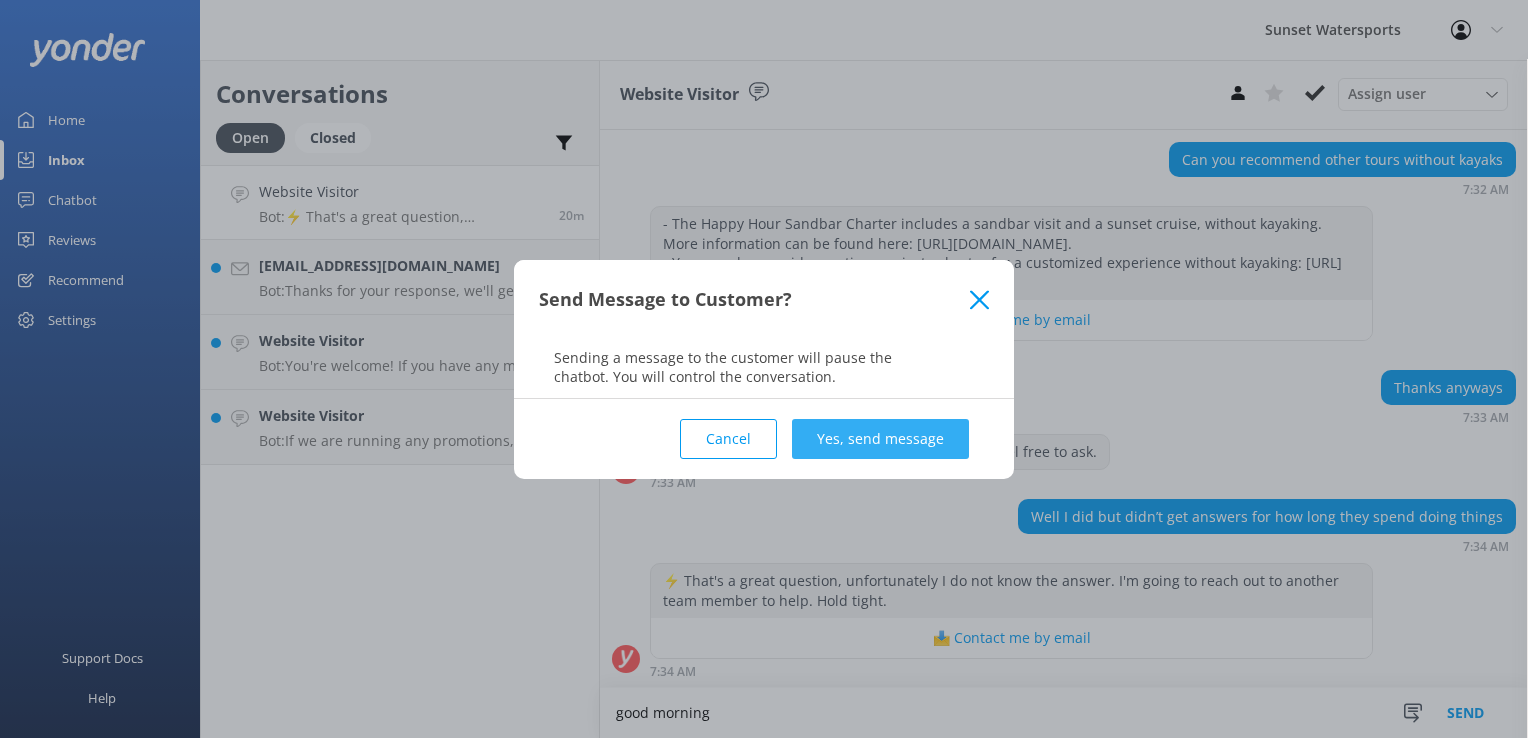 type on "good morning" 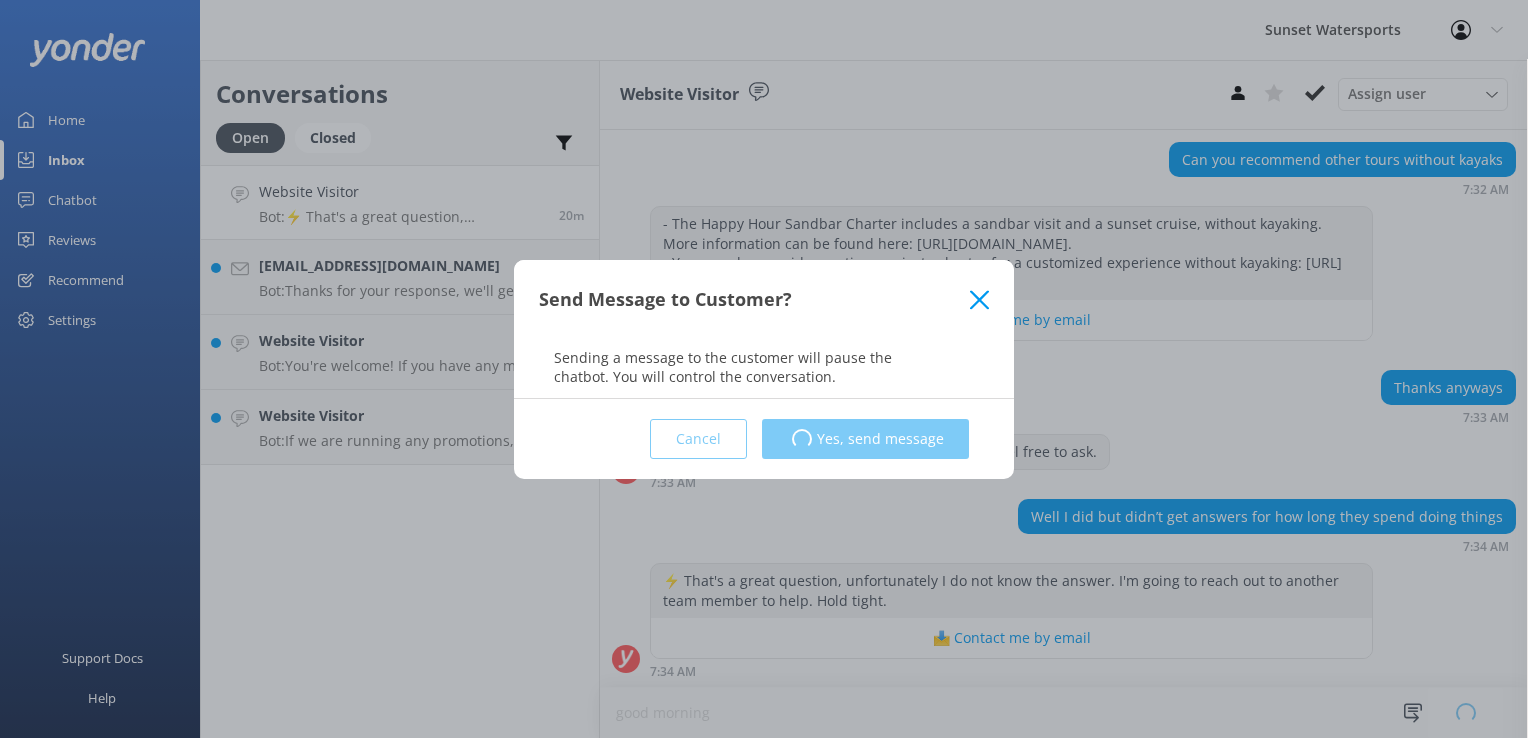 type 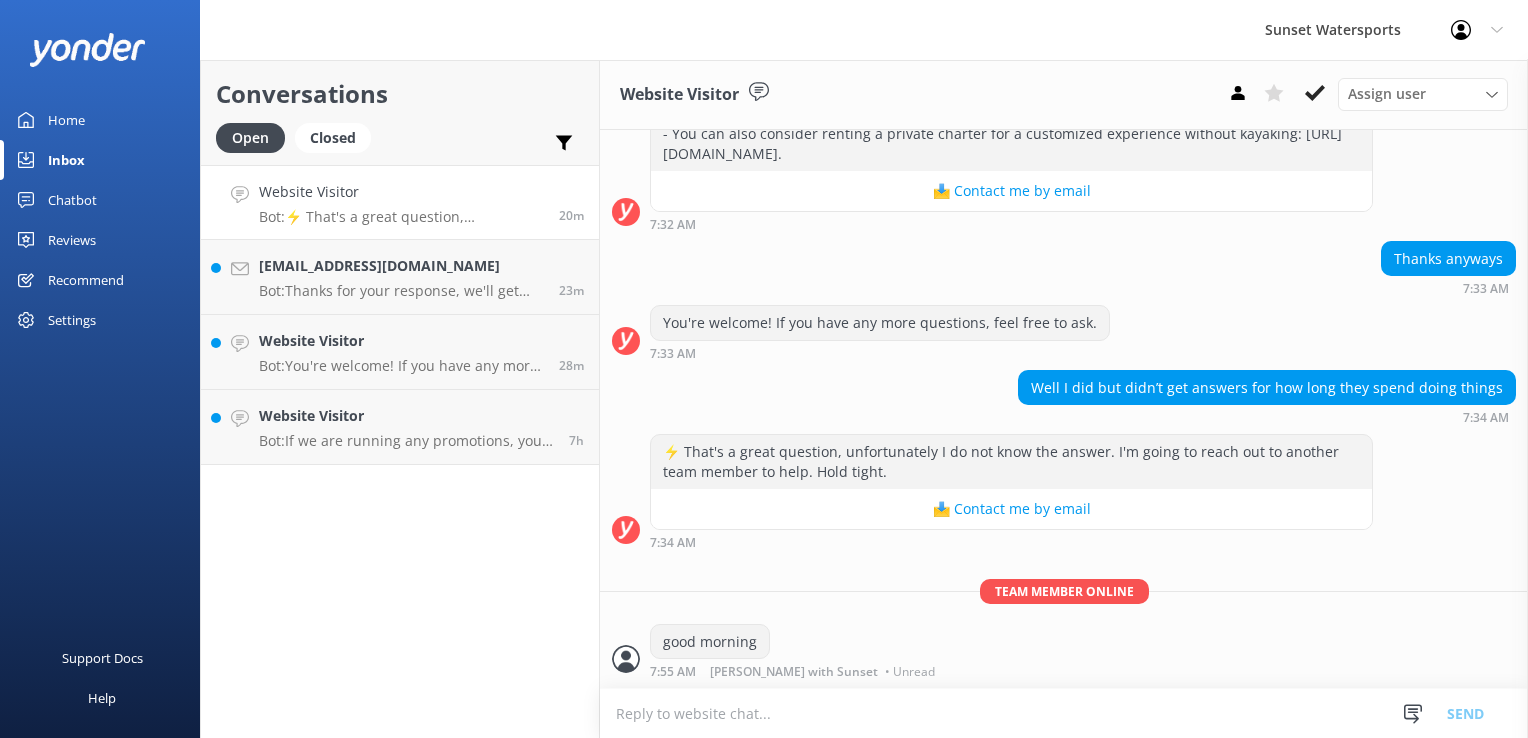scroll, scrollTop: 1643, scrollLeft: 0, axis: vertical 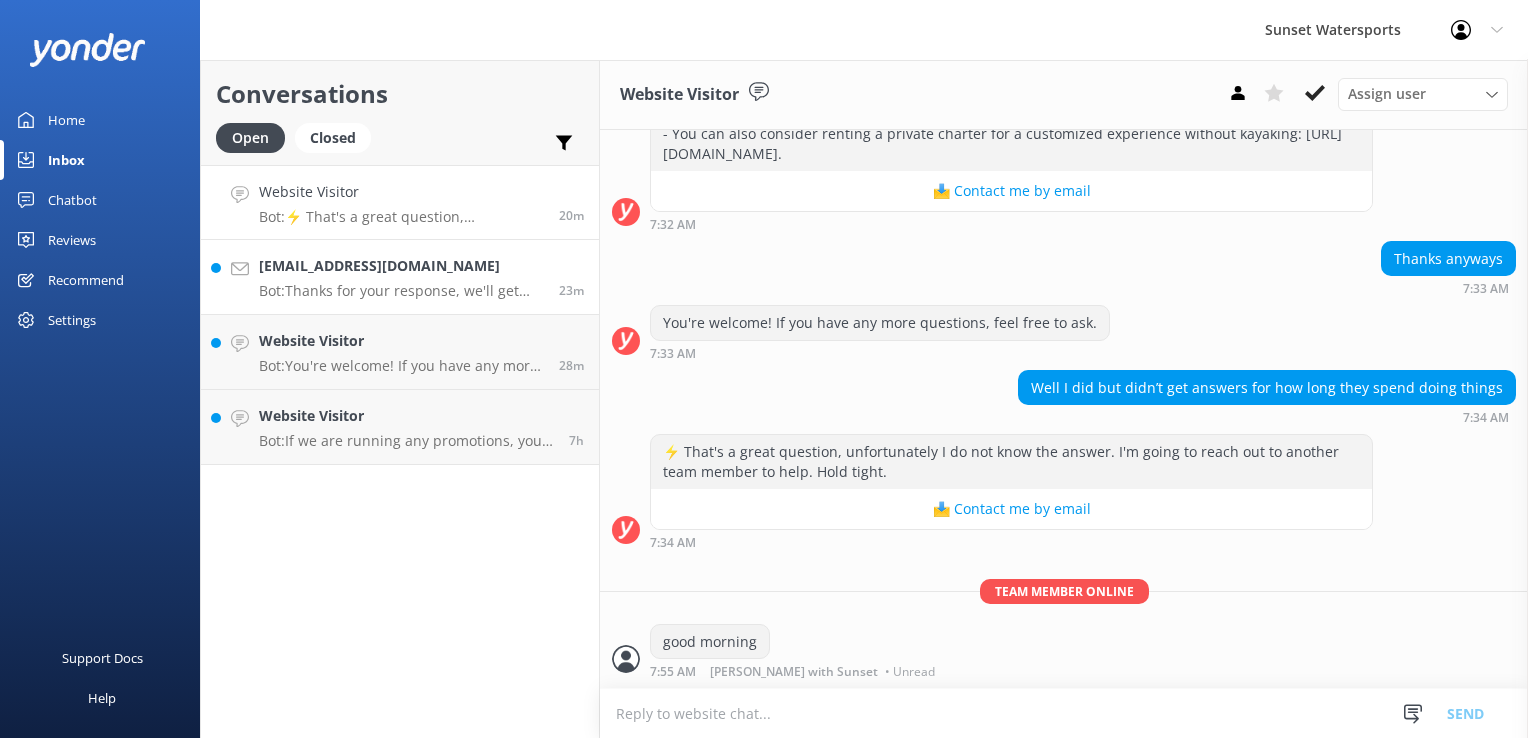 click on "Bot:  Thanks for your response, we'll get back to you as soon as we can during opening hours." at bounding box center (401, 291) 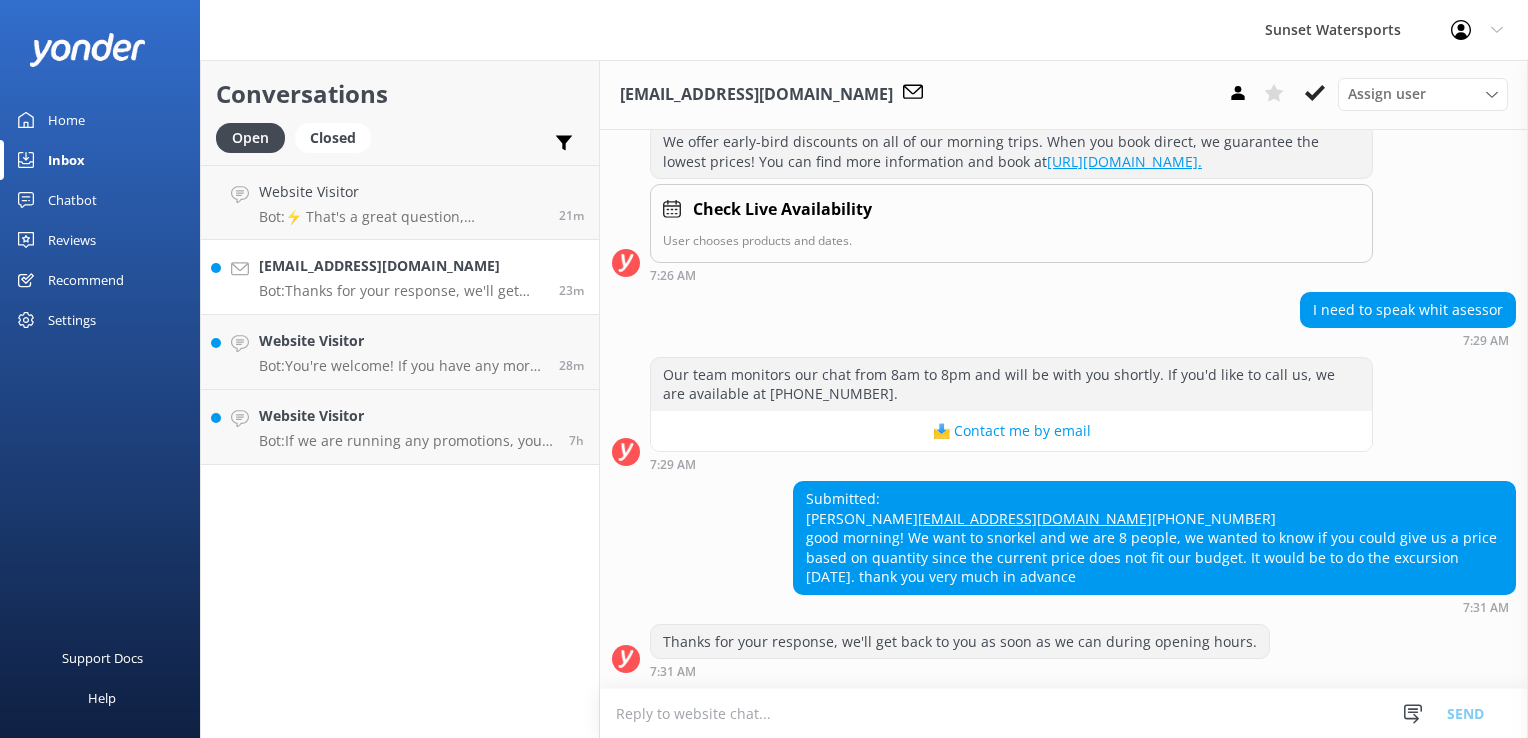 scroll, scrollTop: 306, scrollLeft: 0, axis: vertical 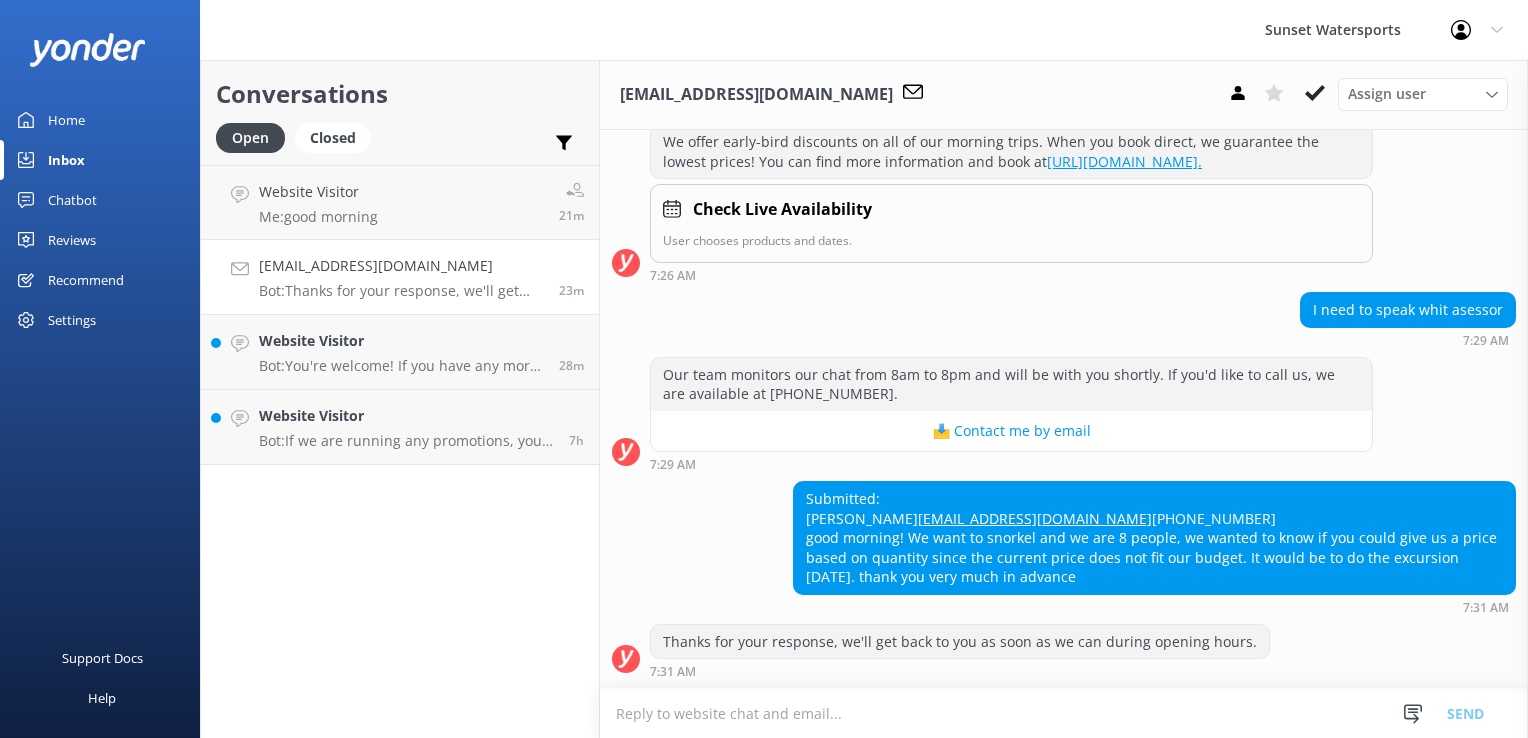 click at bounding box center (1064, 713) 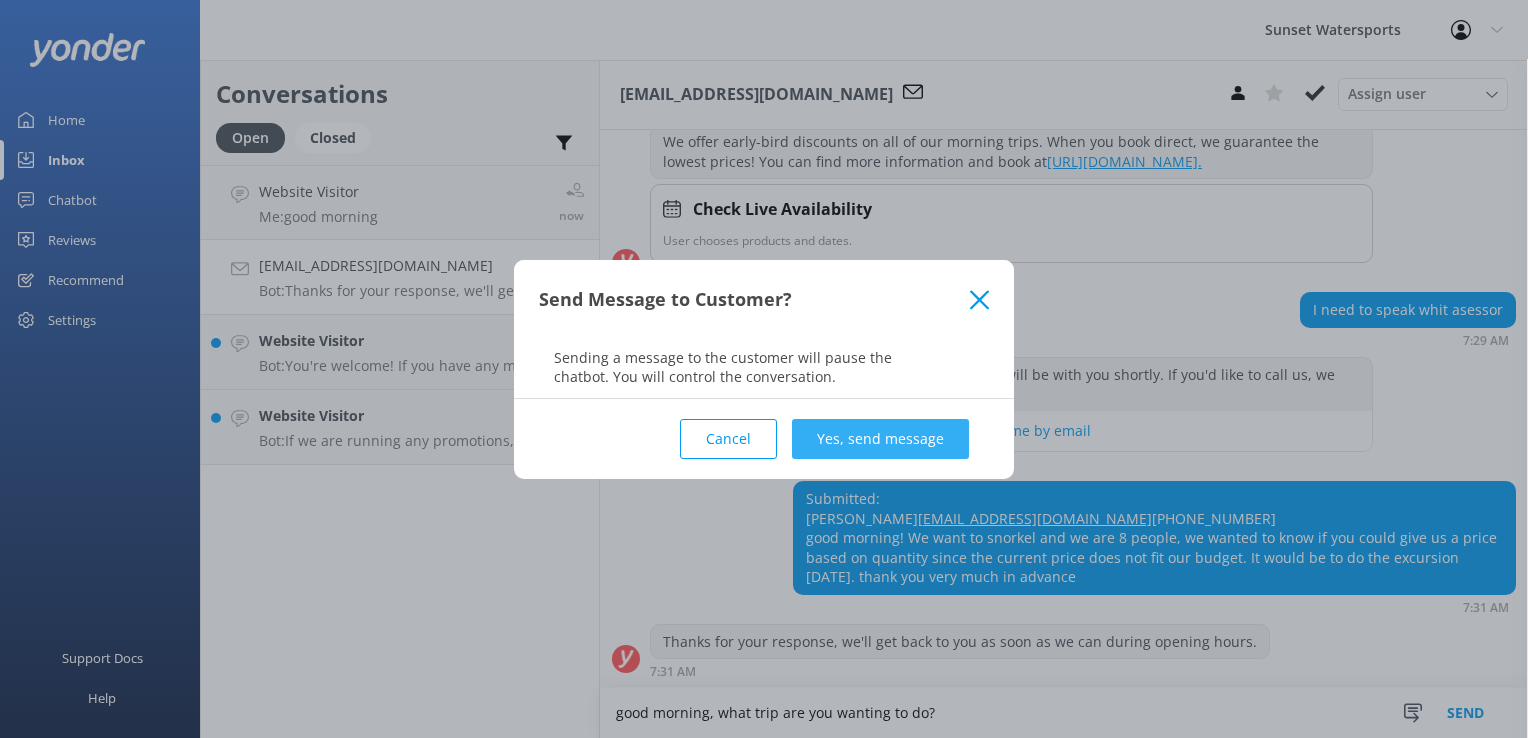 type on "good morning, what trip are you wanting to do?" 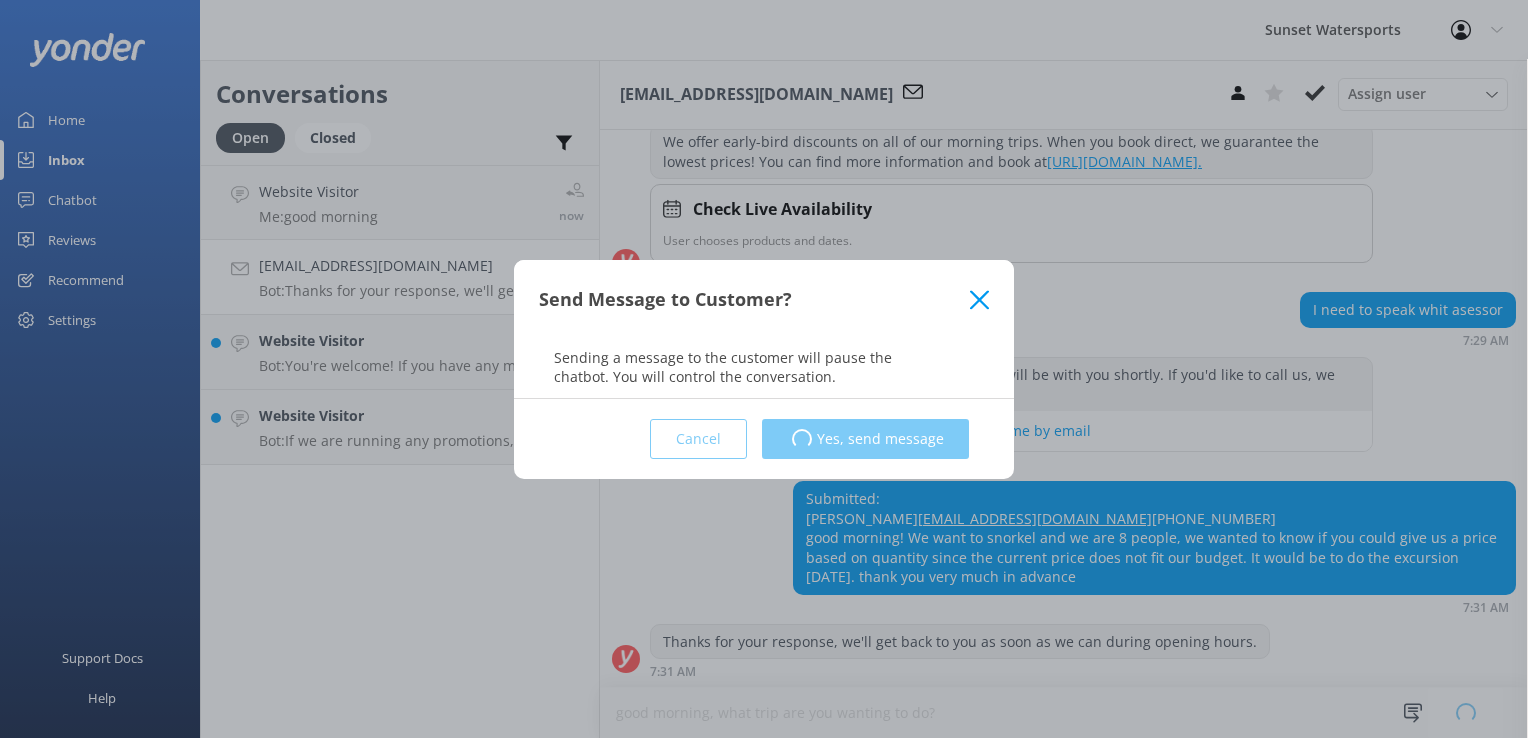 type 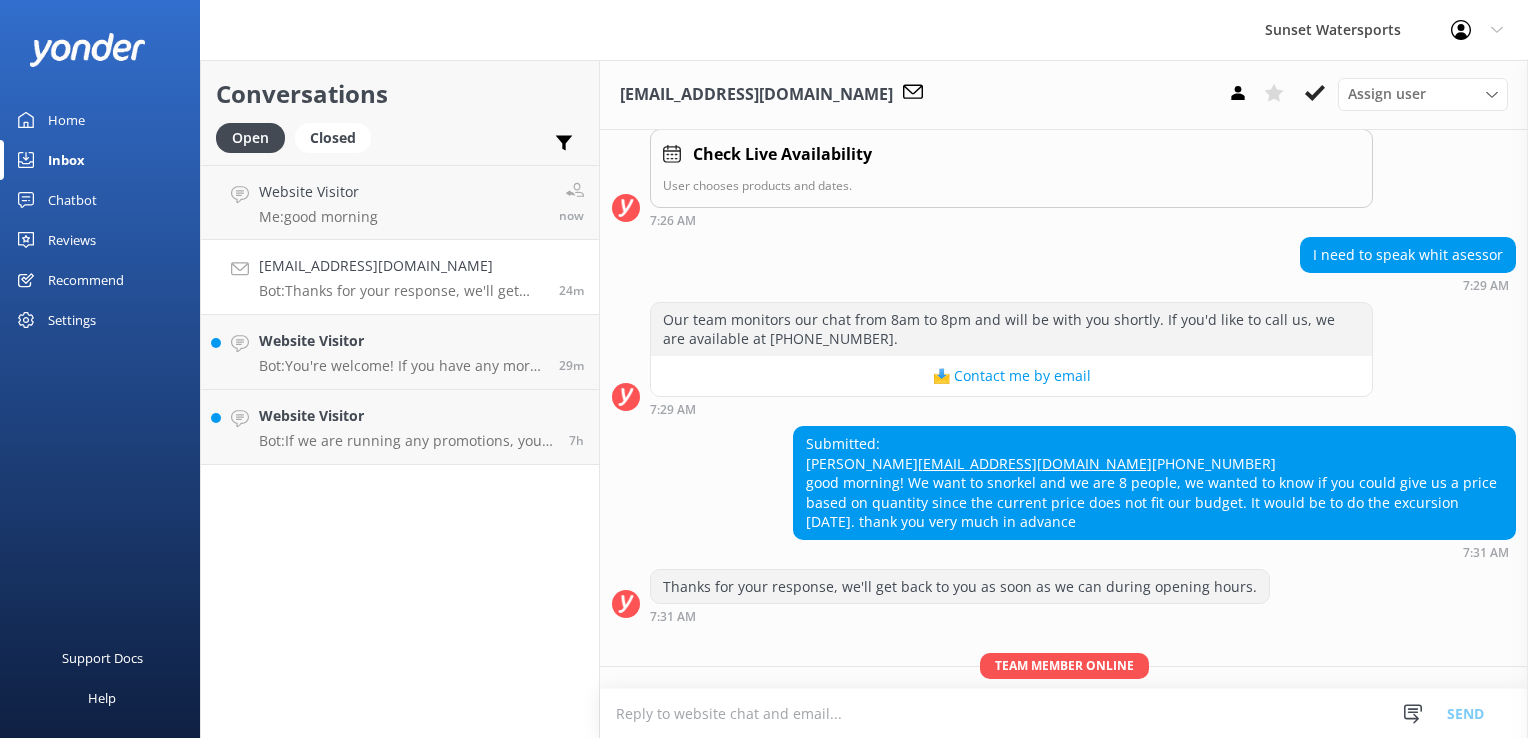 scroll, scrollTop: 435, scrollLeft: 0, axis: vertical 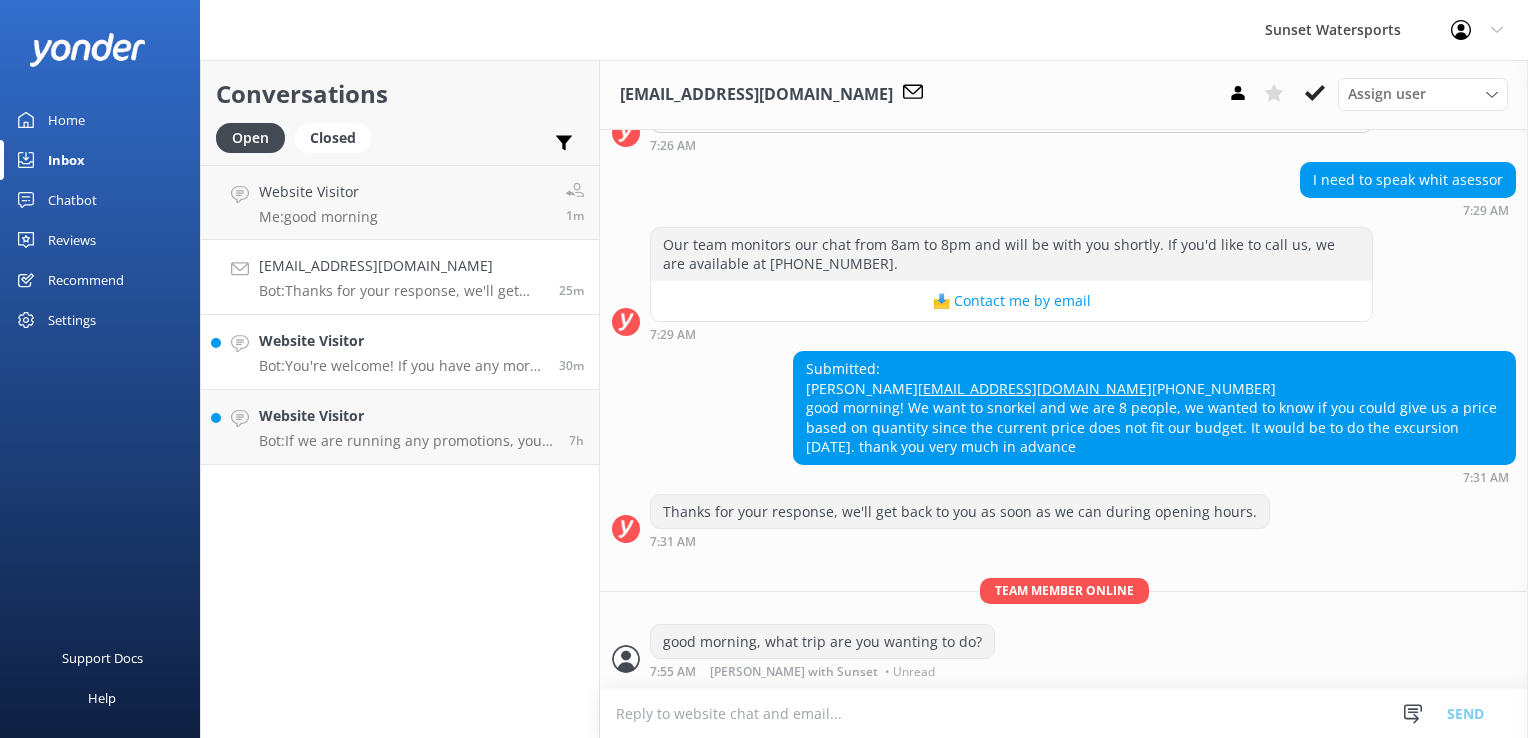 click on "Bot:  You're welcome! If you have any more questions, feel free to ask." at bounding box center [401, 366] 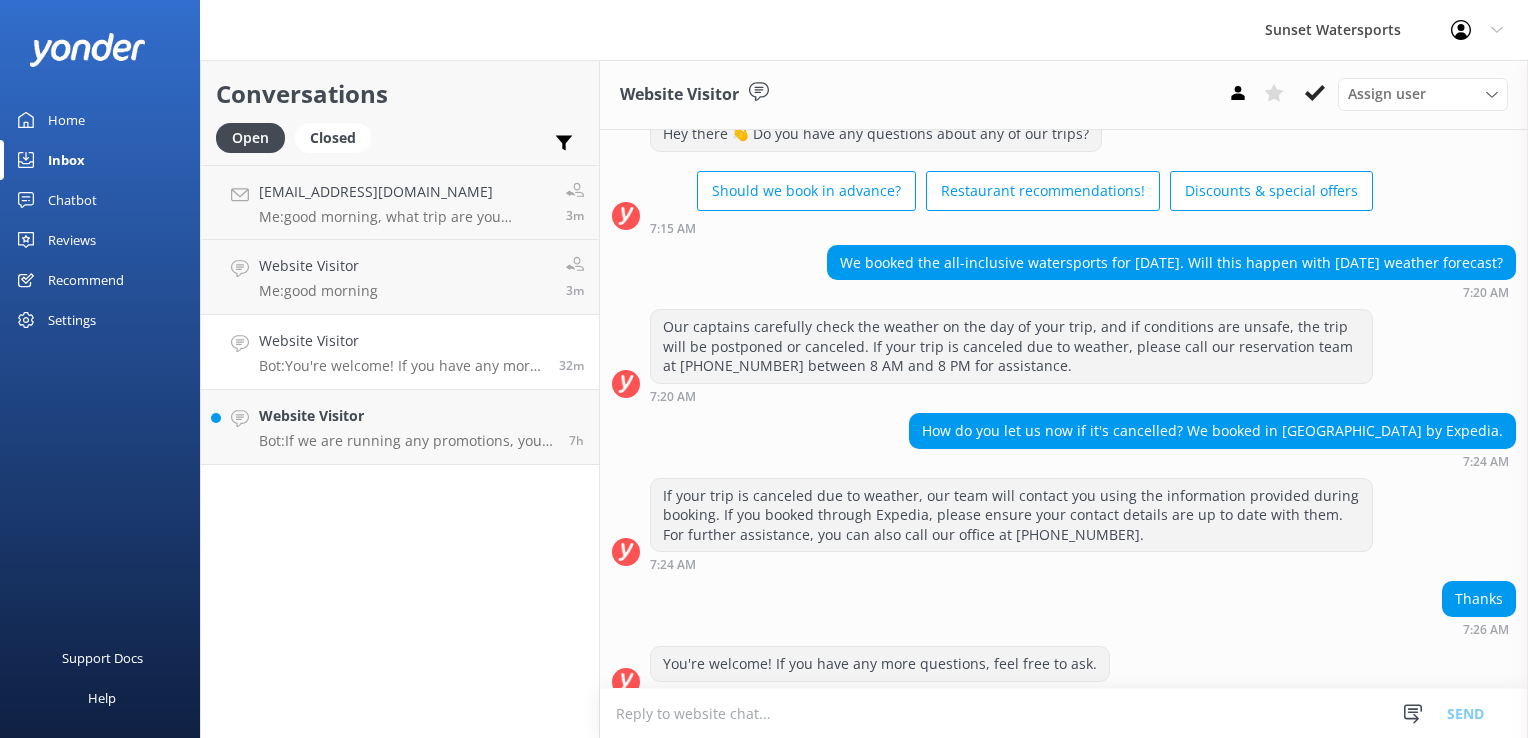 scroll, scrollTop: 84, scrollLeft: 0, axis: vertical 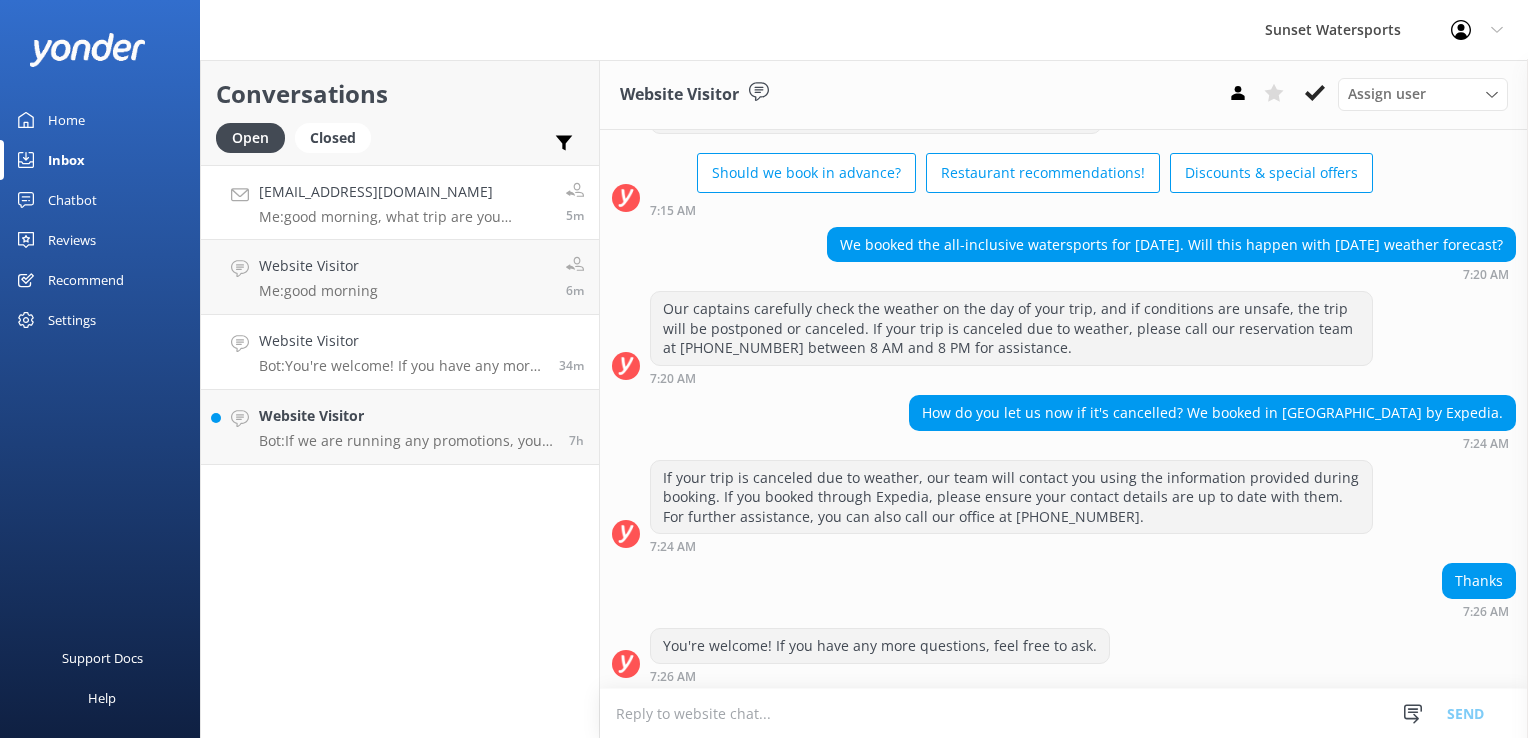 click on "Me:  good morning, what trip are you wanting to do?" at bounding box center (405, 217) 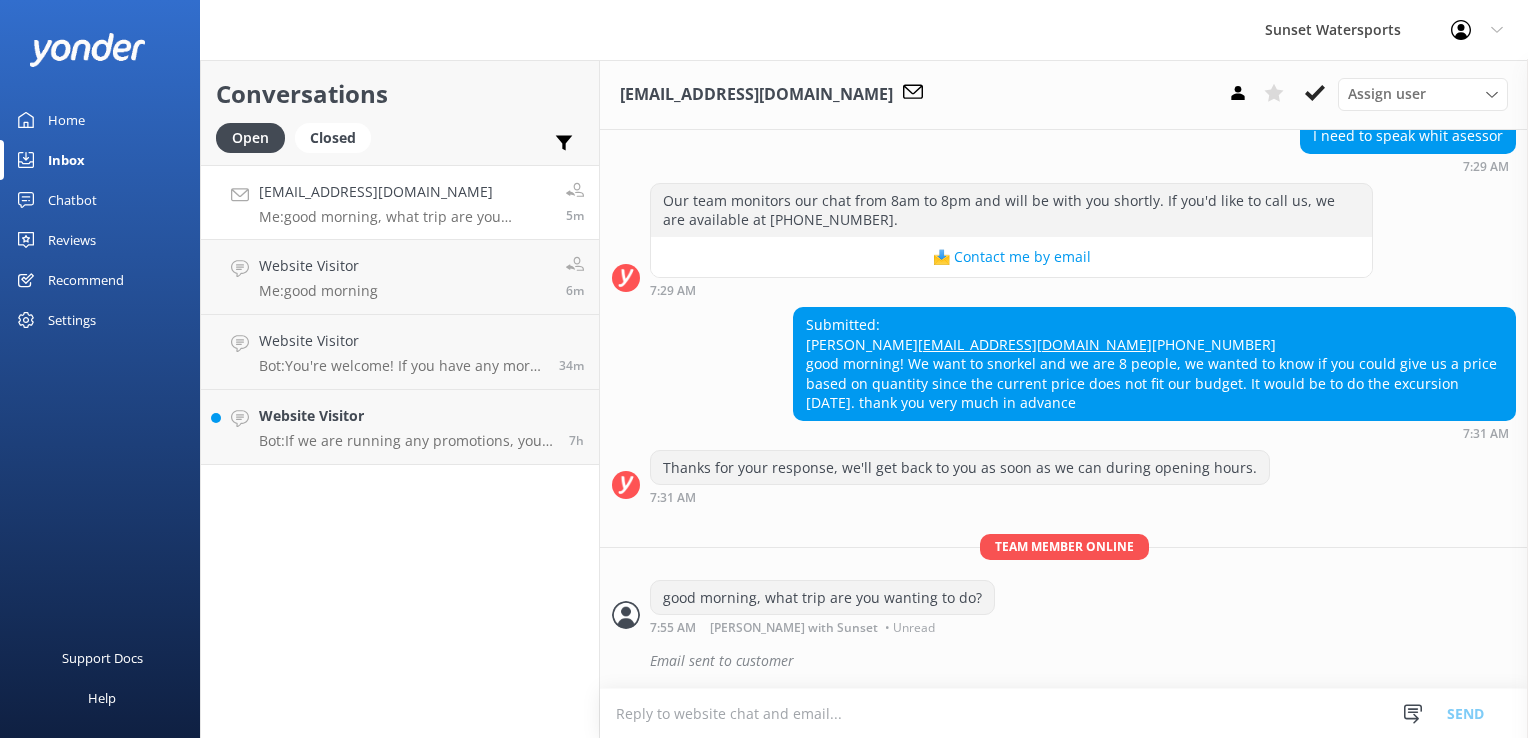 scroll, scrollTop: 479, scrollLeft: 0, axis: vertical 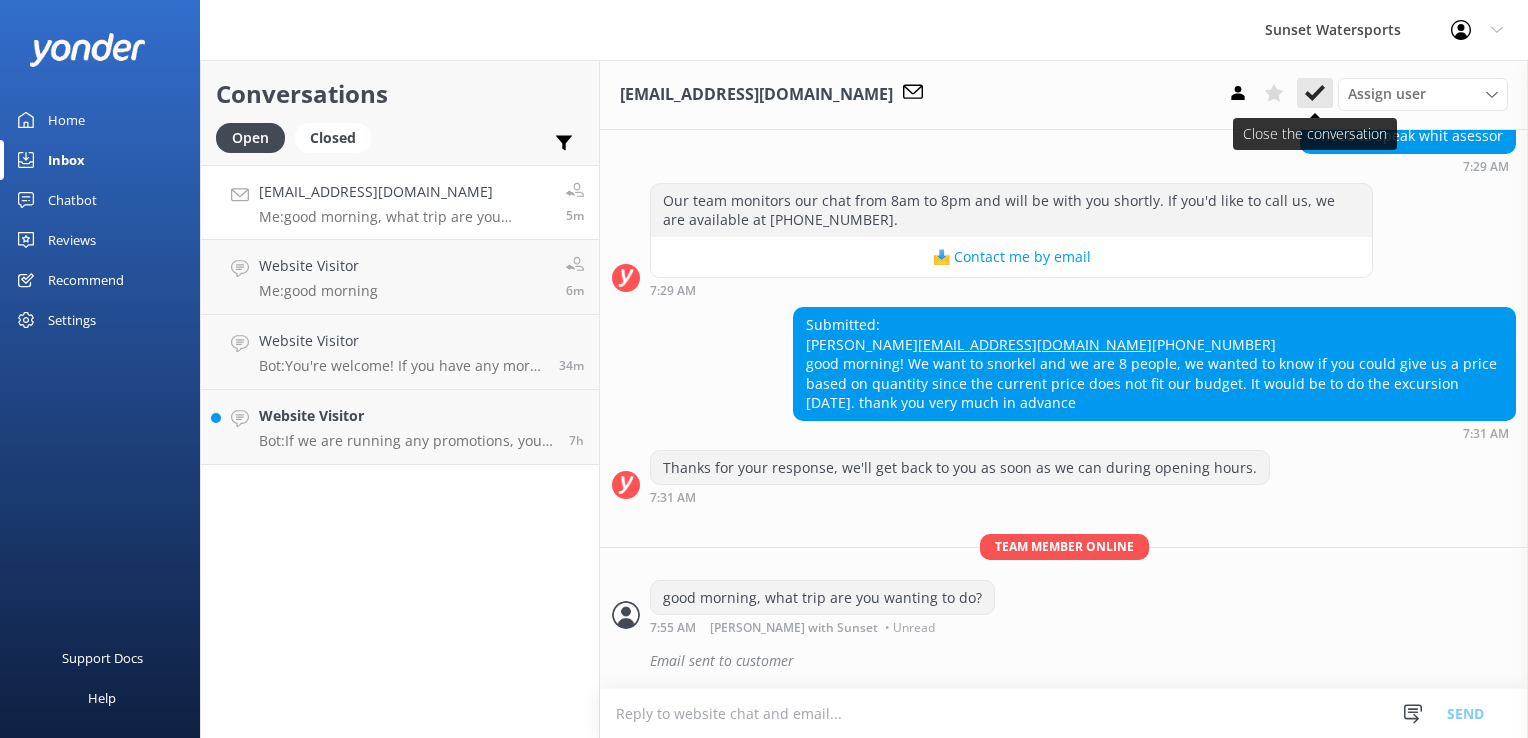 click at bounding box center (1315, 93) 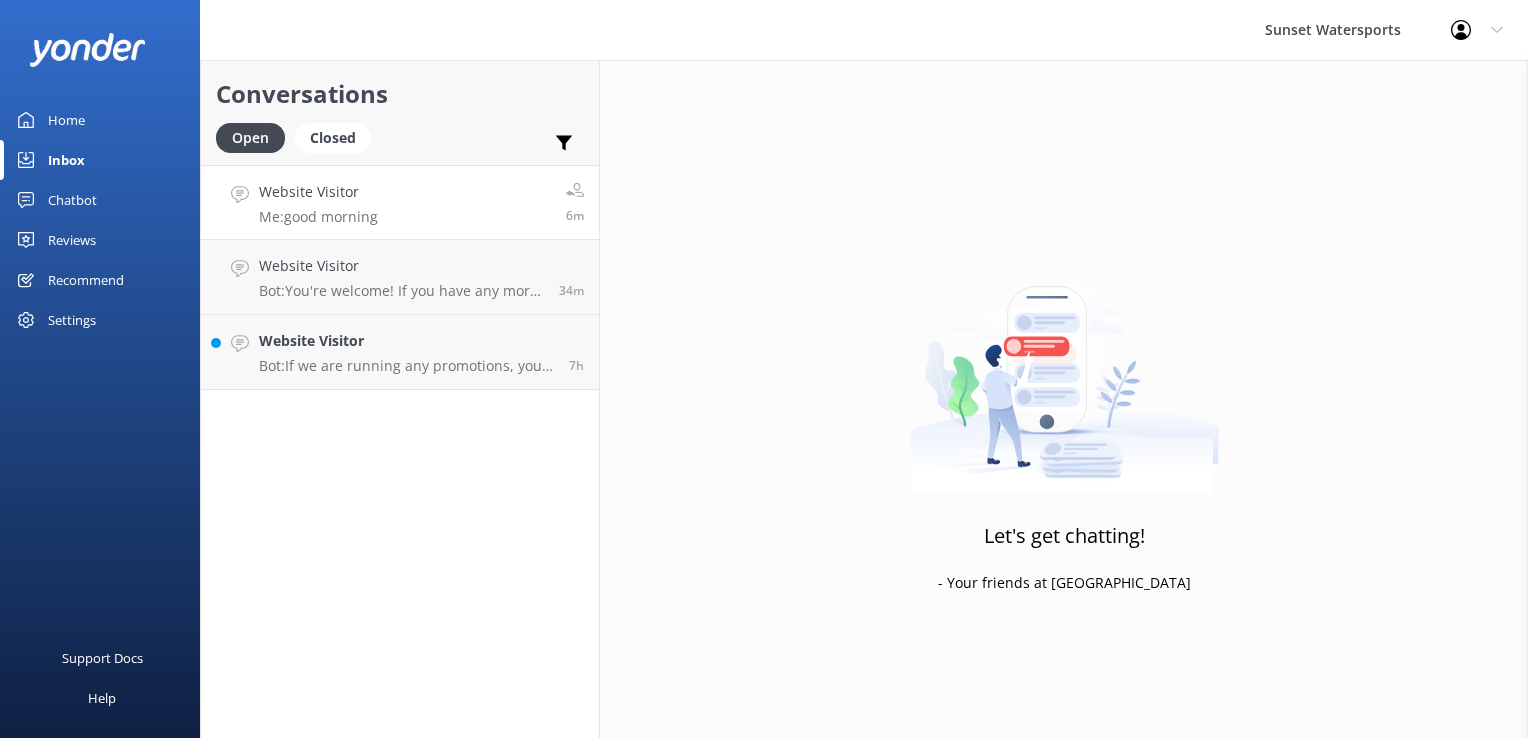 click on "Website Visitor Me:  good morning 6m" at bounding box center [400, 202] 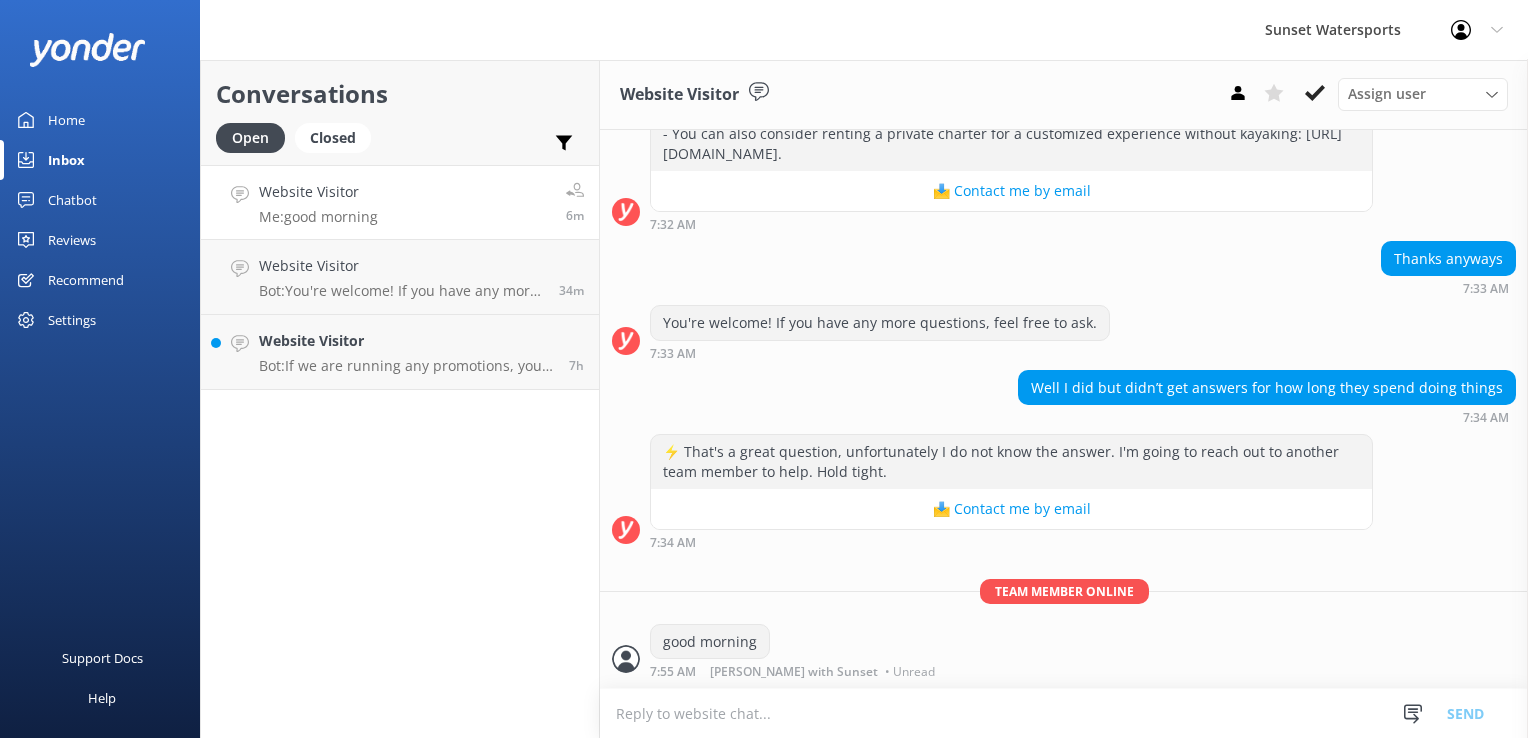 scroll, scrollTop: 1643, scrollLeft: 0, axis: vertical 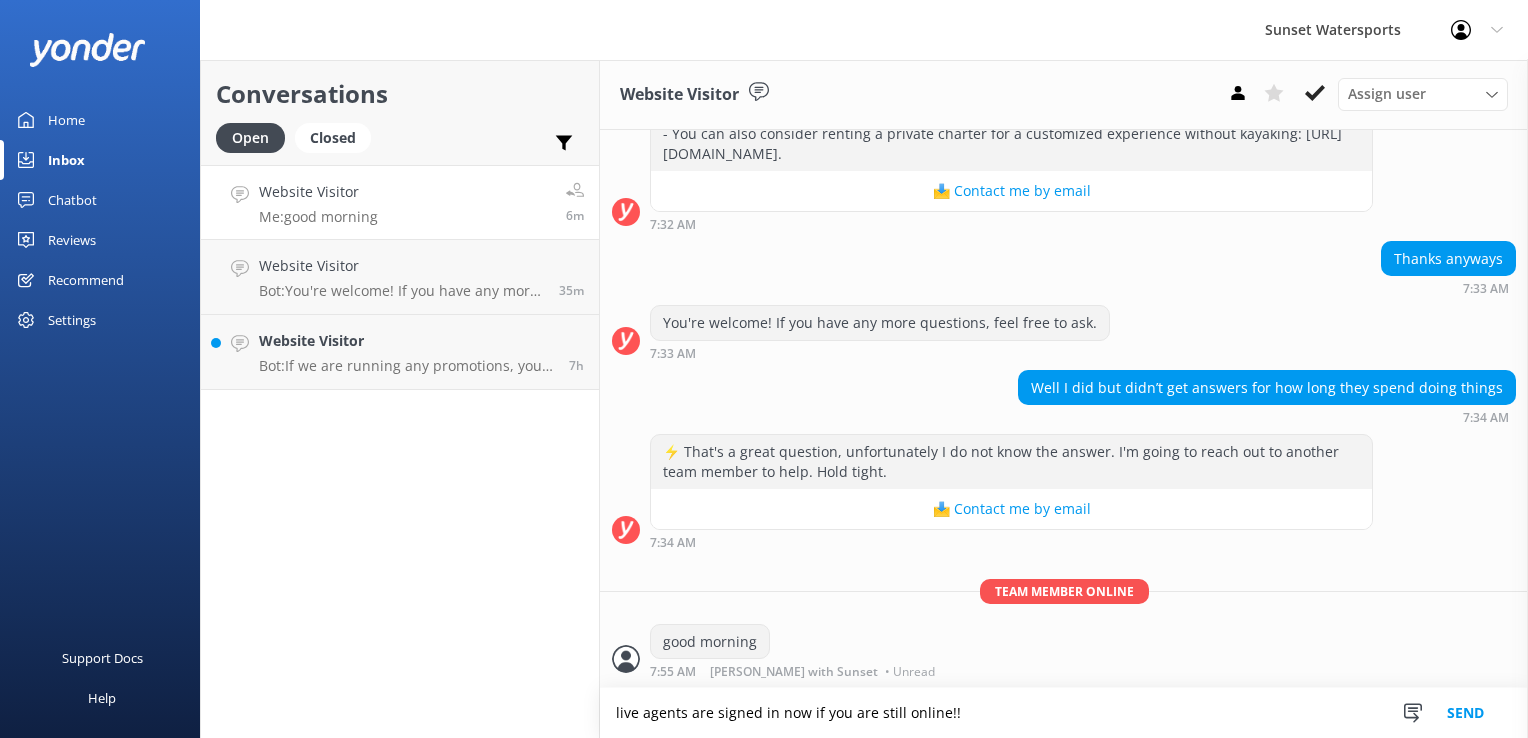 type on "live agents are signed in now if you are still online!!" 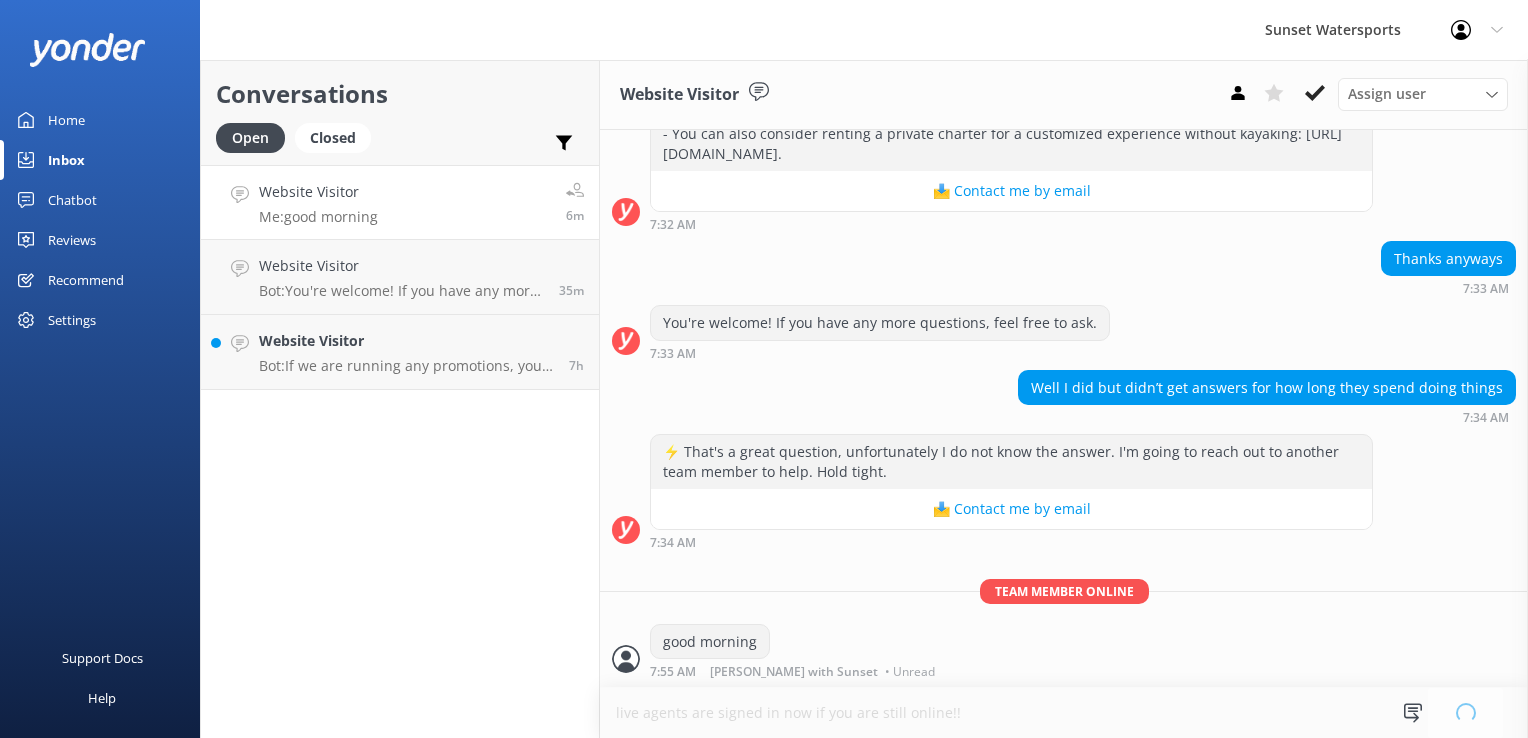 type 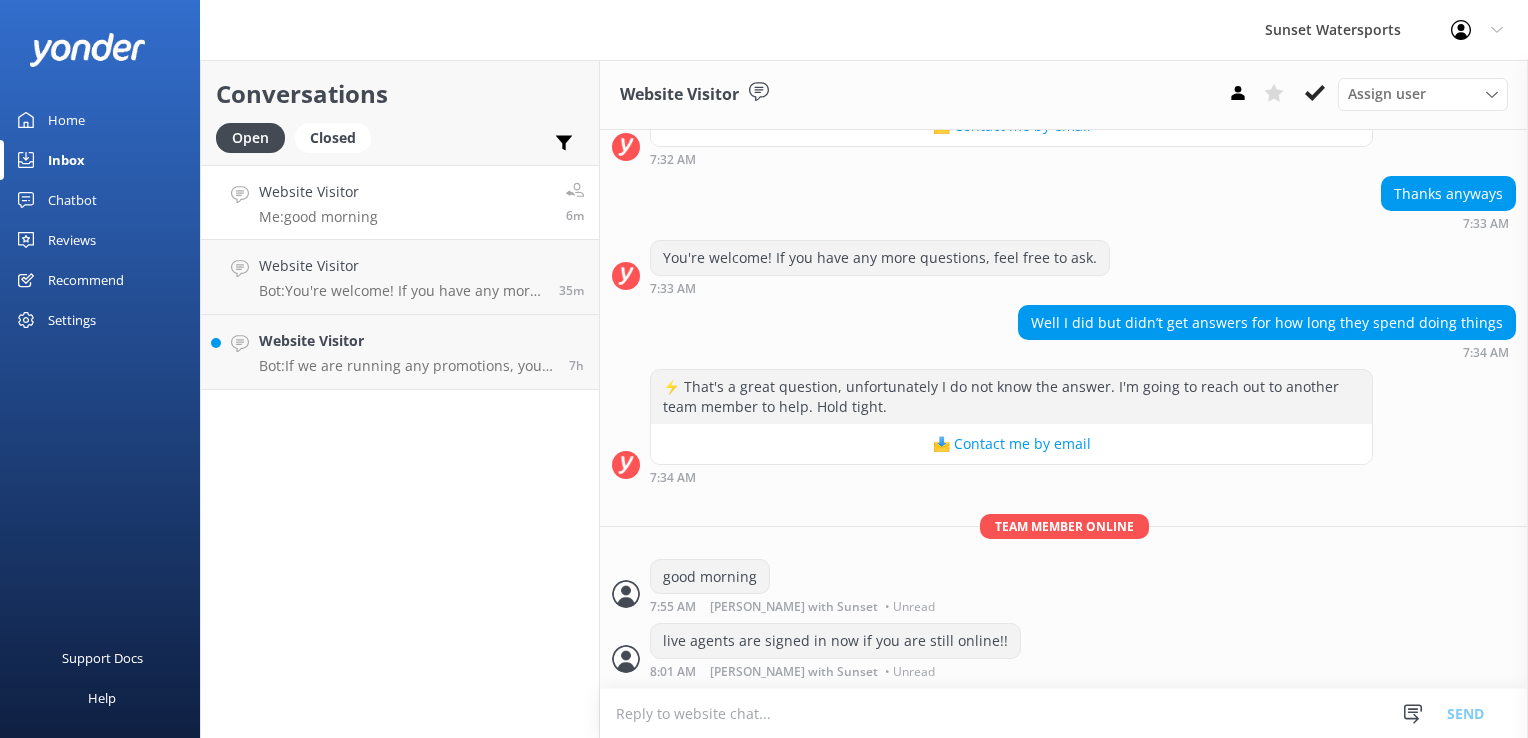 scroll, scrollTop: 1707, scrollLeft: 0, axis: vertical 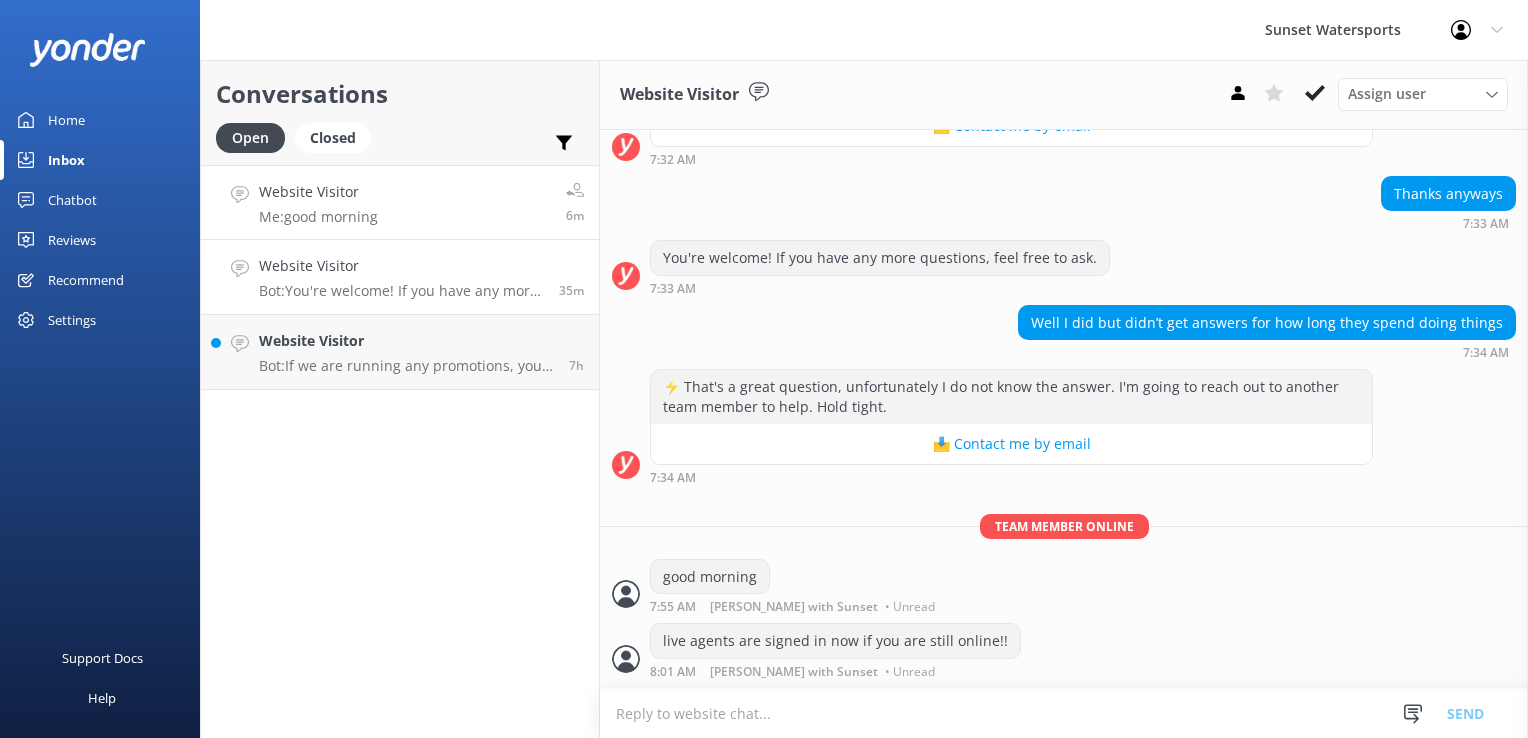 click on "Website Visitor Bot:  You're welcome! If you have any more questions, feel free to ask." at bounding box center [401, 277] 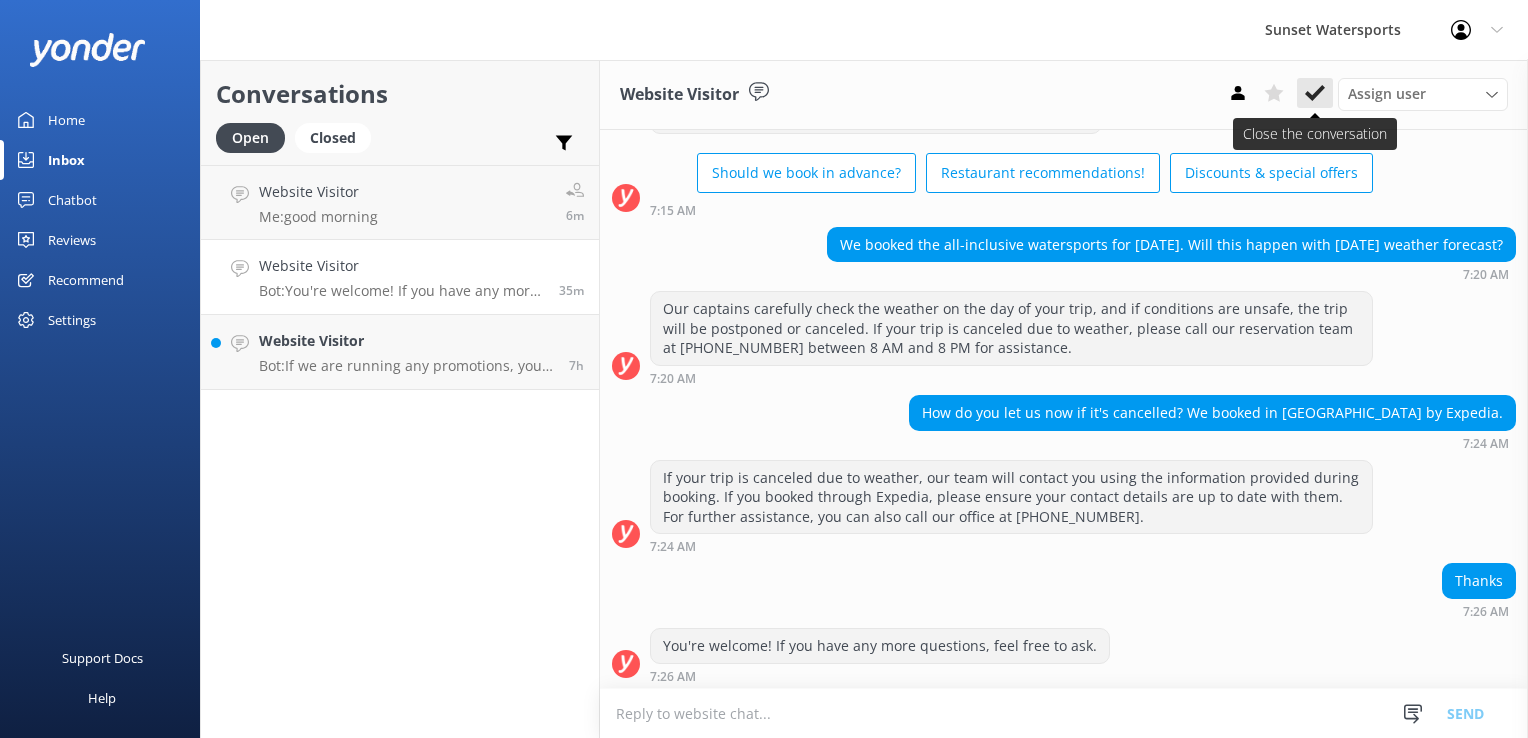 click 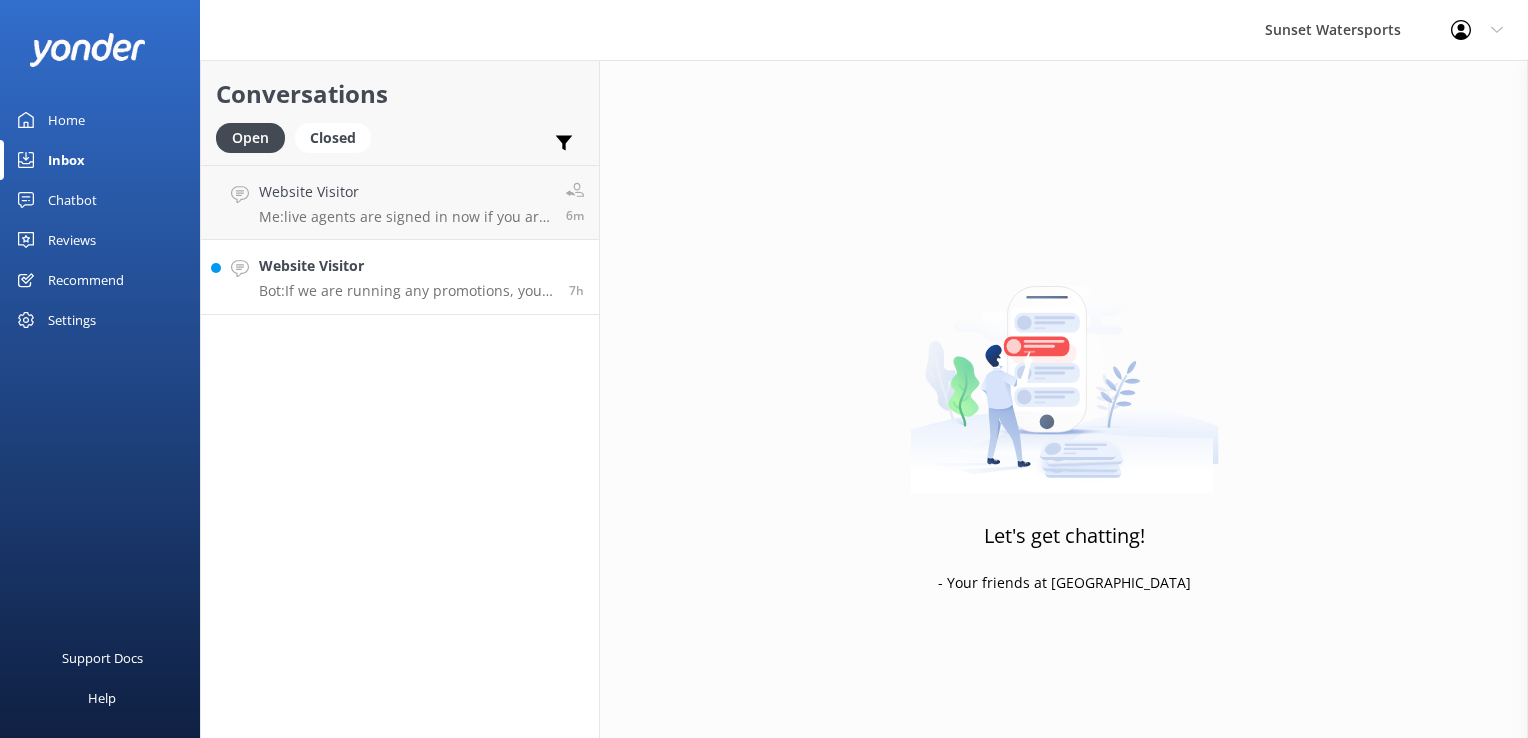 click on "Website Visitor" at bounding box center [406, 266] 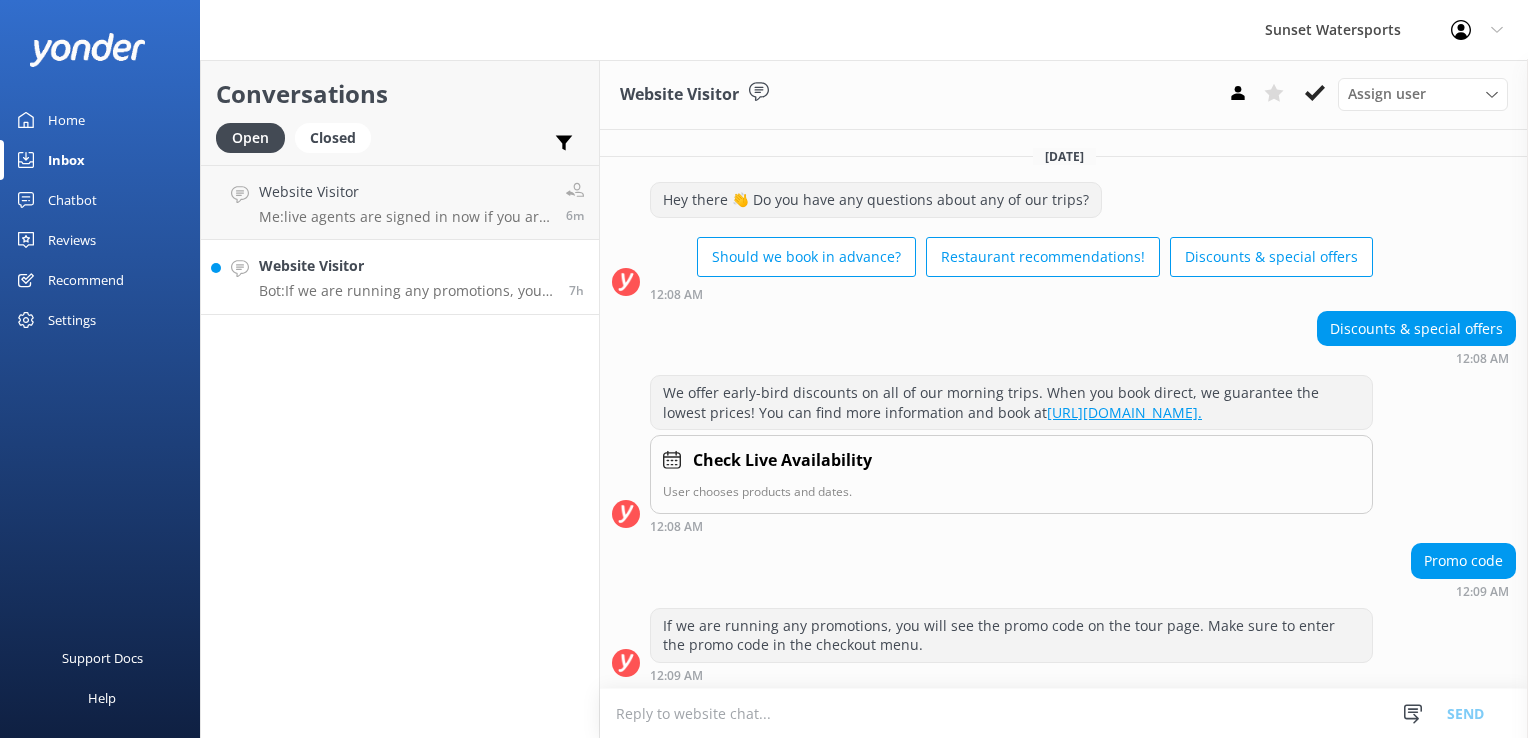 scroll, scrollTop: 20, scrollLeft: 0, axis: vertical 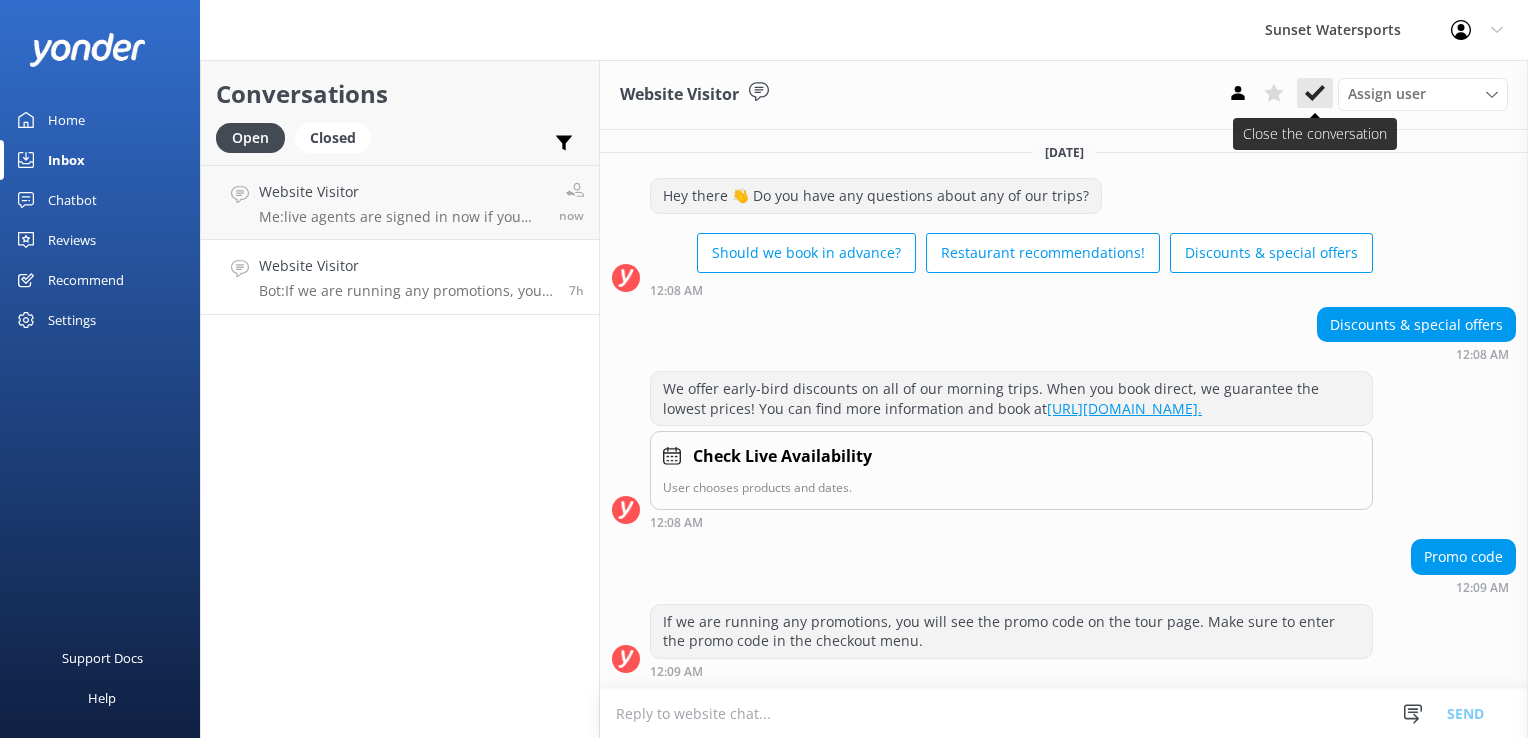 click at bounding box center (1315, 93) 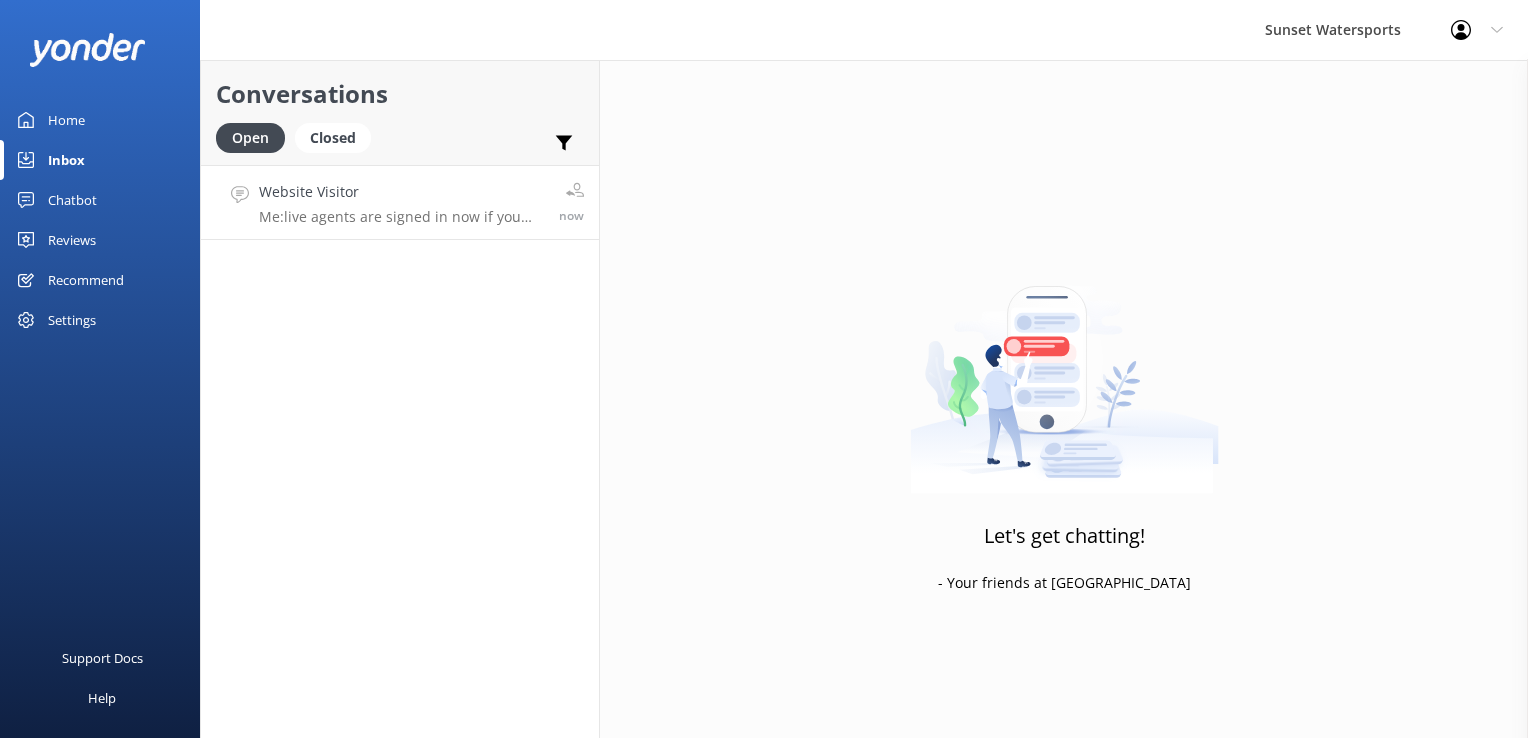 click on "Me:  live agents are signed in now if you are still online!!" at bounding box center (401, 217) 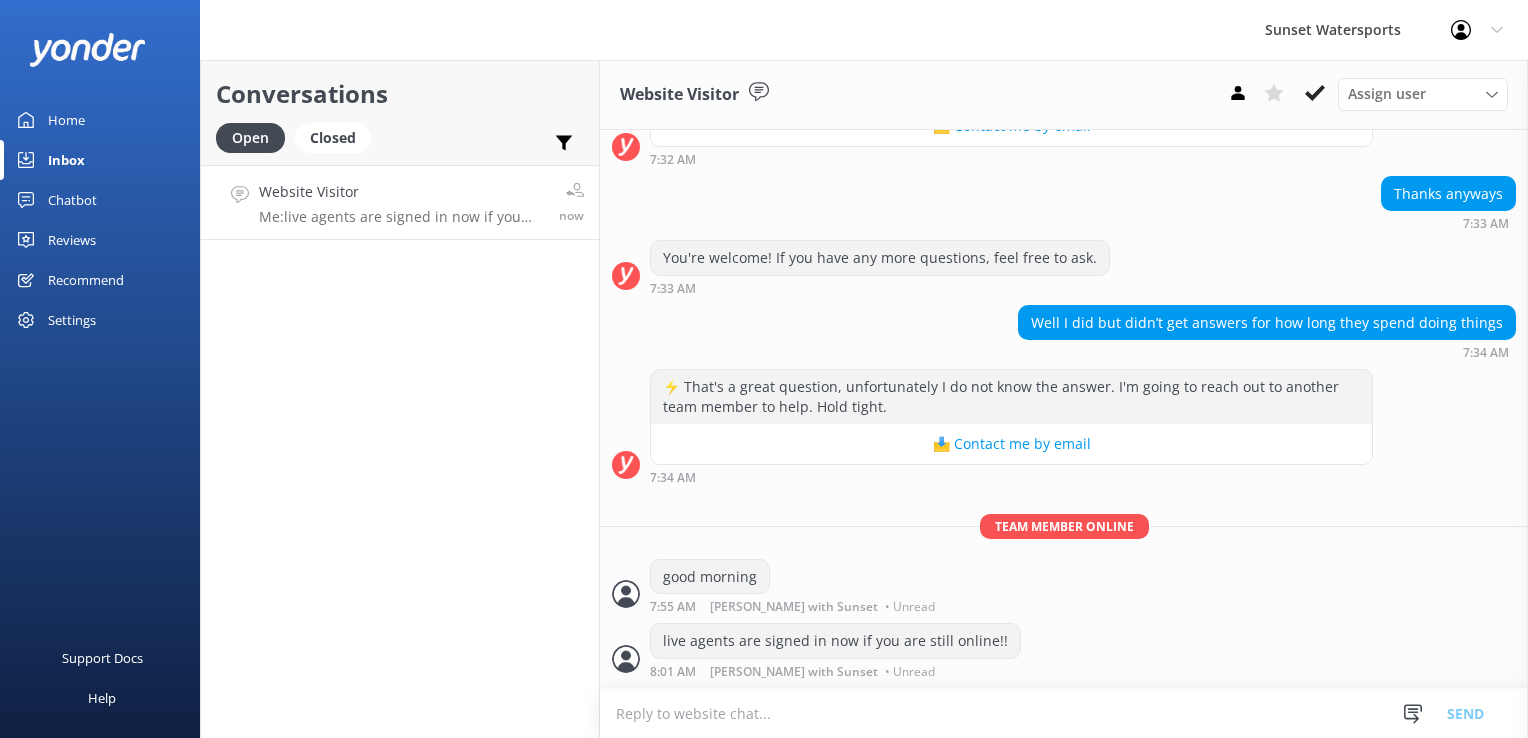 scroll, scrollTop: 1707, scrollLeft: 0, axis: vertical 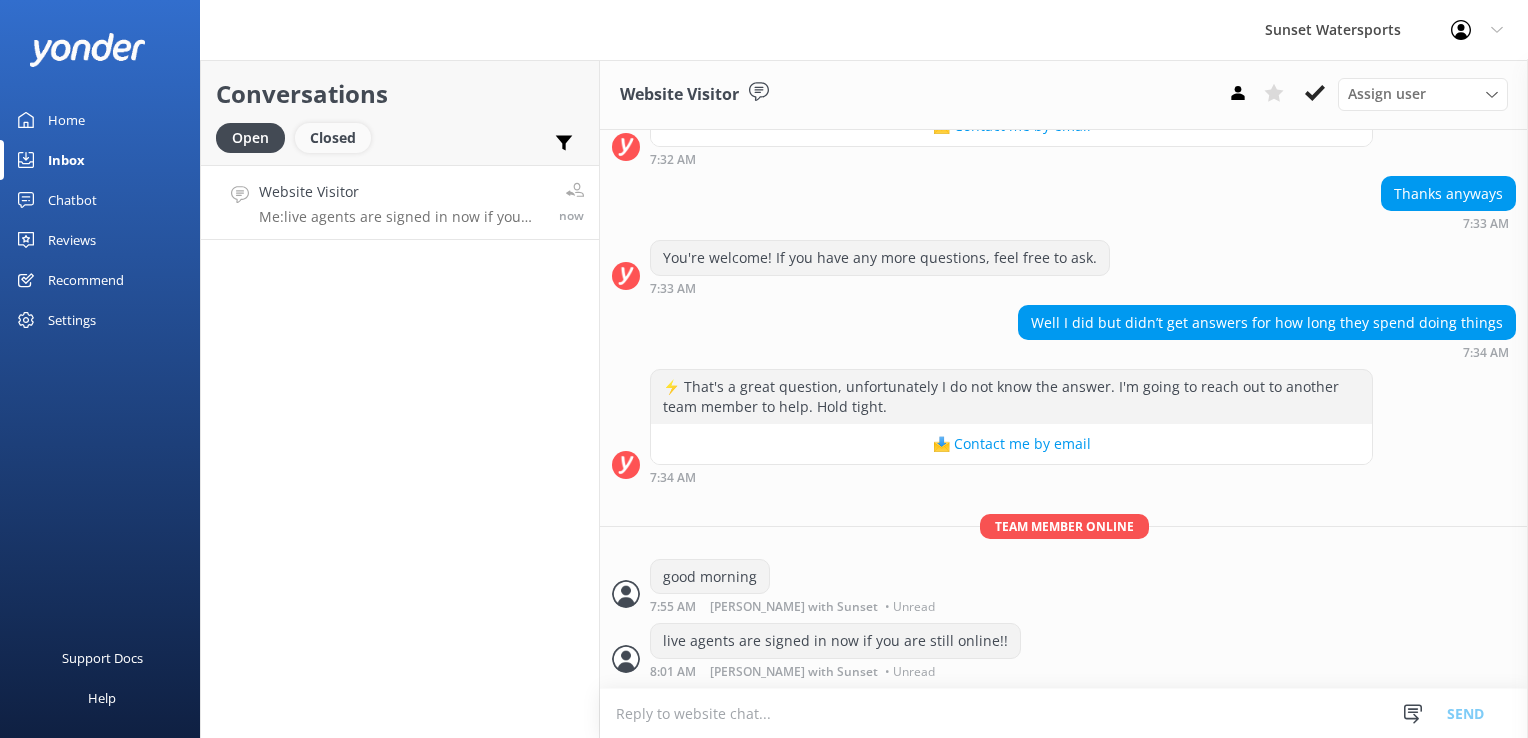 click on "Closed" at bounding box center (333, 138) 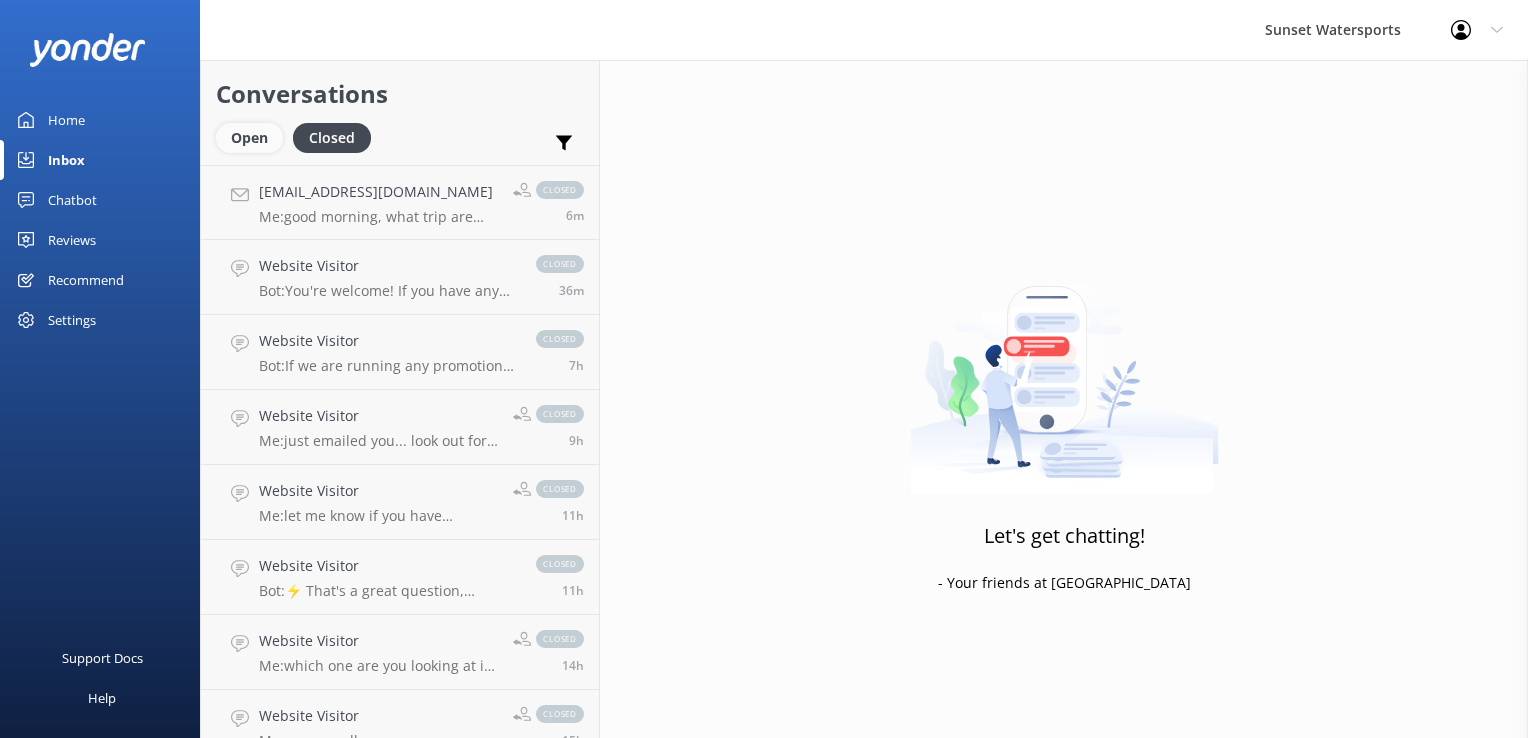 click on "Open" at bounding box center (249, 138) 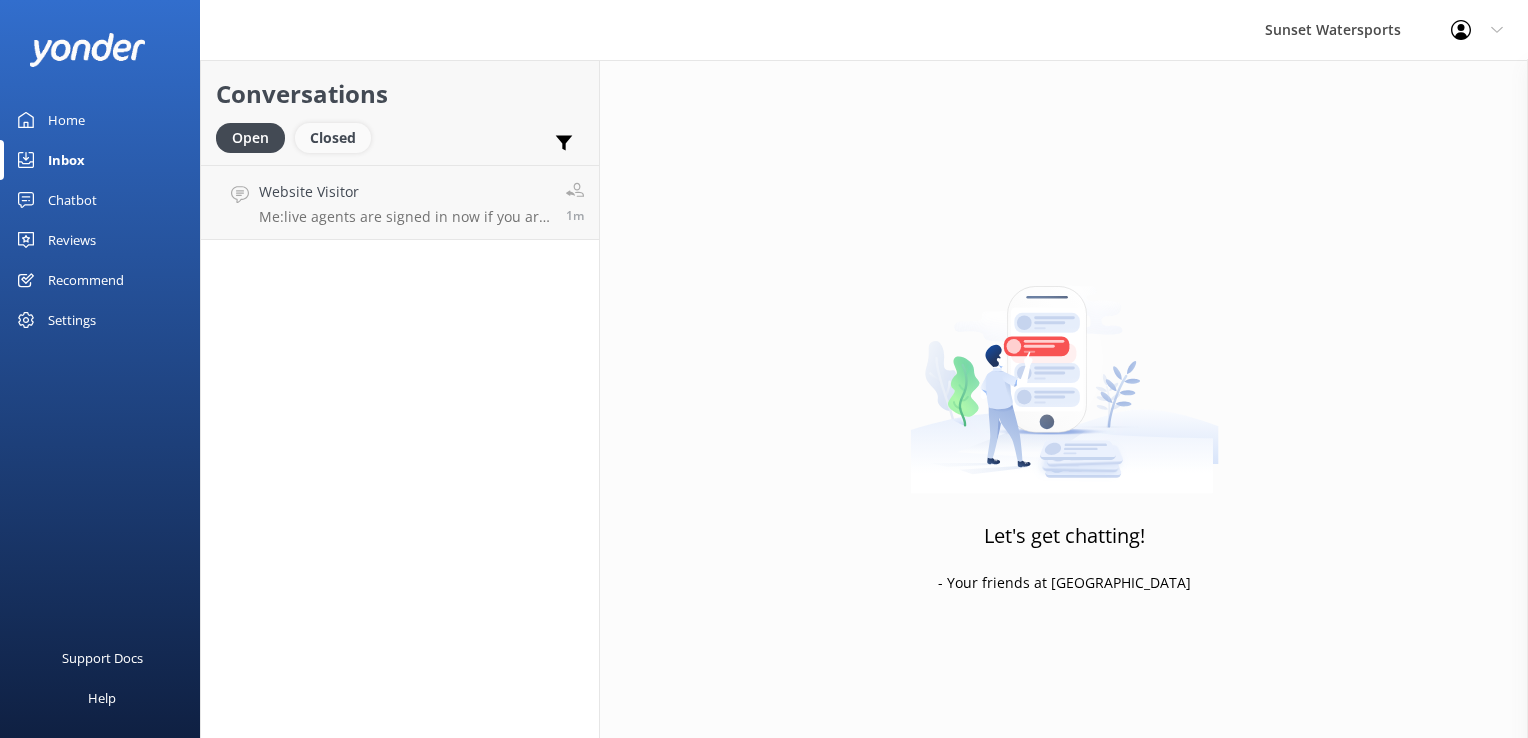 click on "Closed" at bounding box center (333, 138) 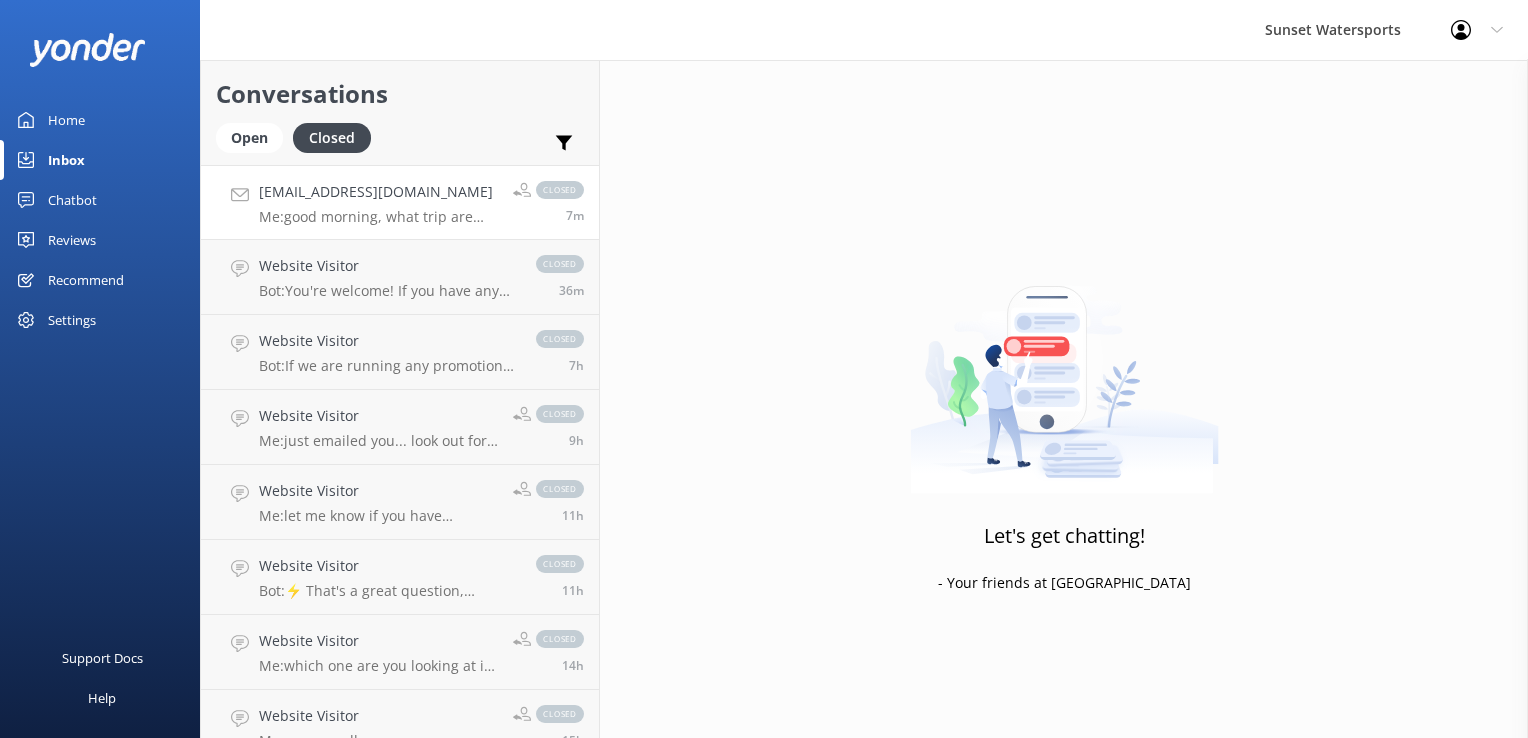 click on "Me:  good morning, what trip are you wanting to do?" at bounding box center (378, 217) 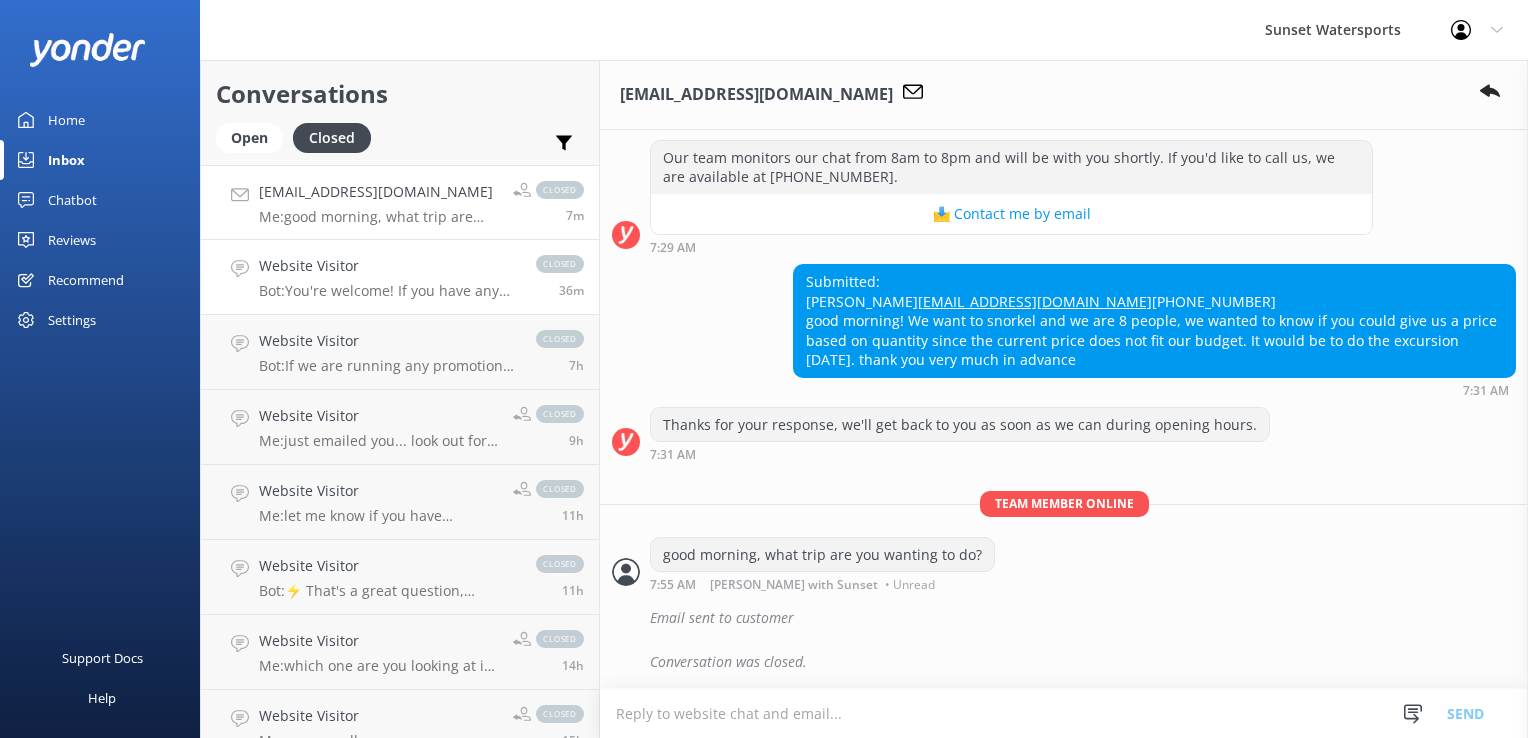 scroll, scrollTop: 522, scrollLeft: 0, axis: vertical 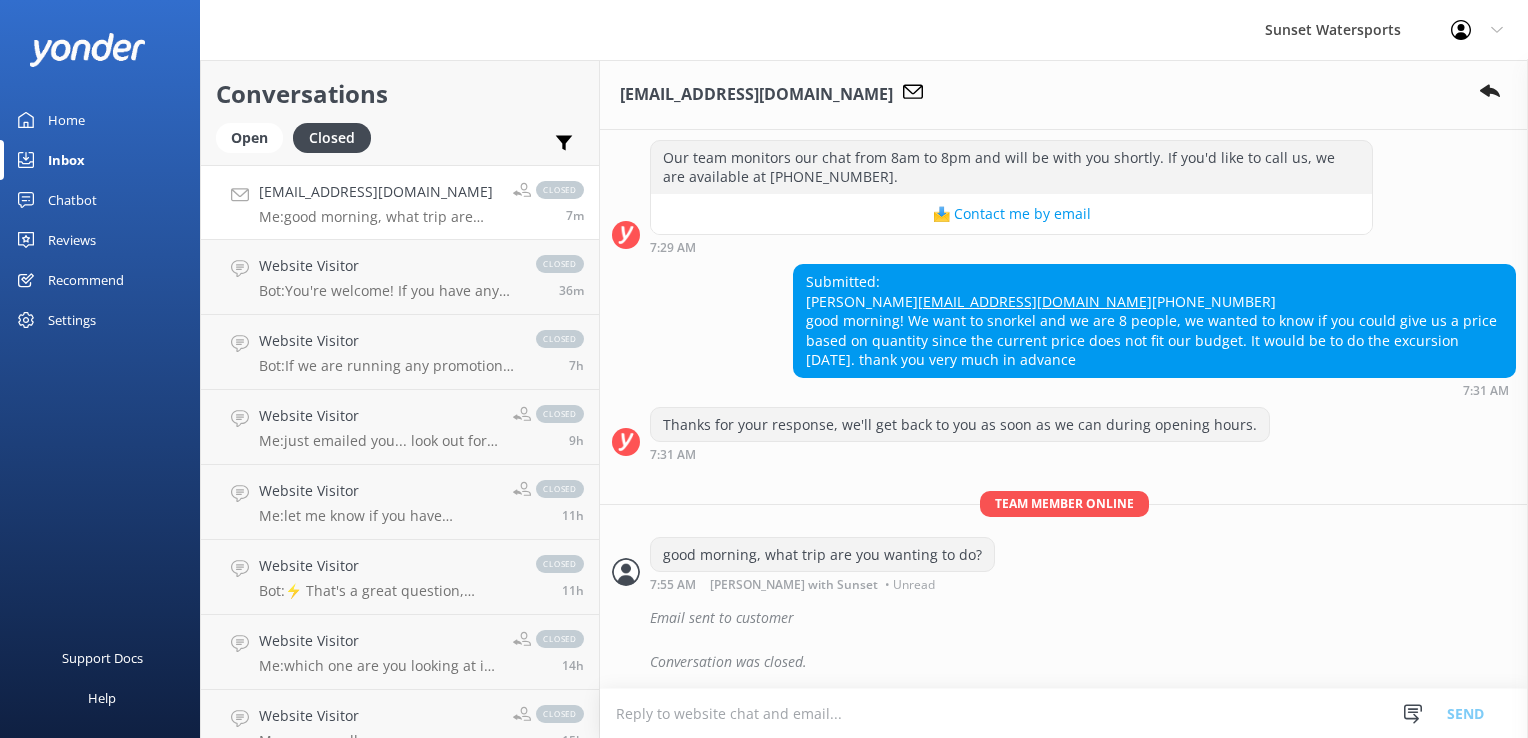 click on "Conversations Open Closed Important Assigned to me Unassigned" at bounding box center (400, 112) 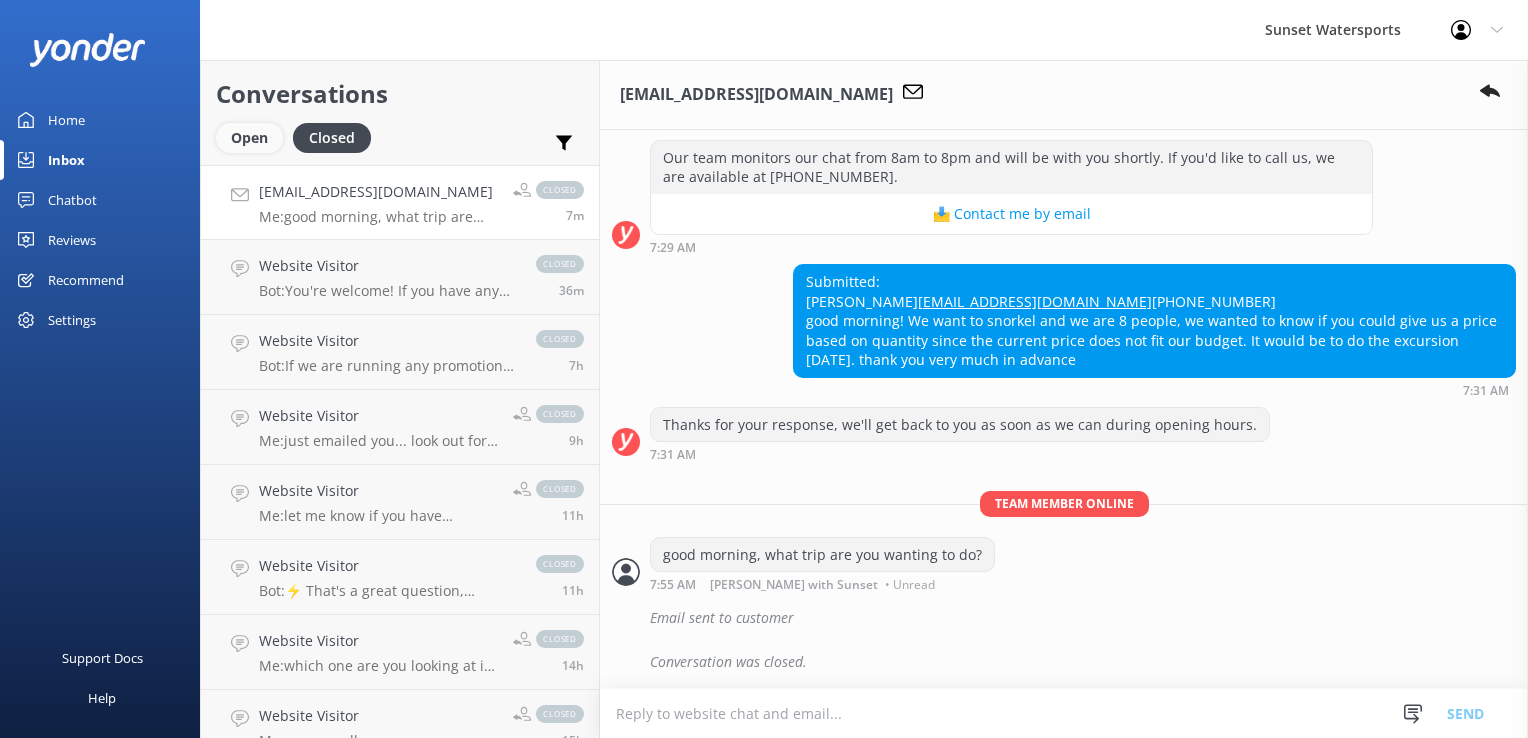 click on "Open" at bounding box center (249, 138) 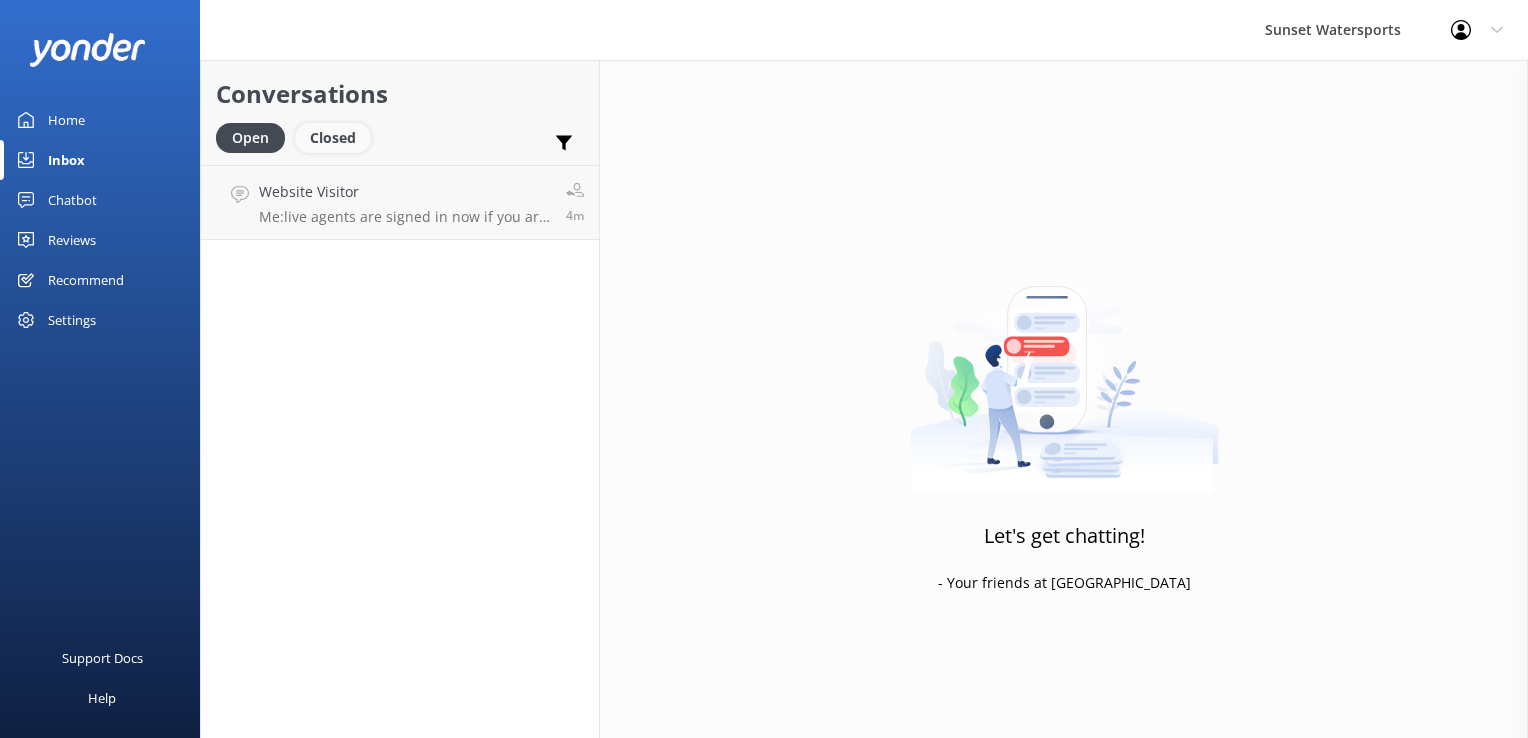 click on "Closed" at bounding box center [333, 138] 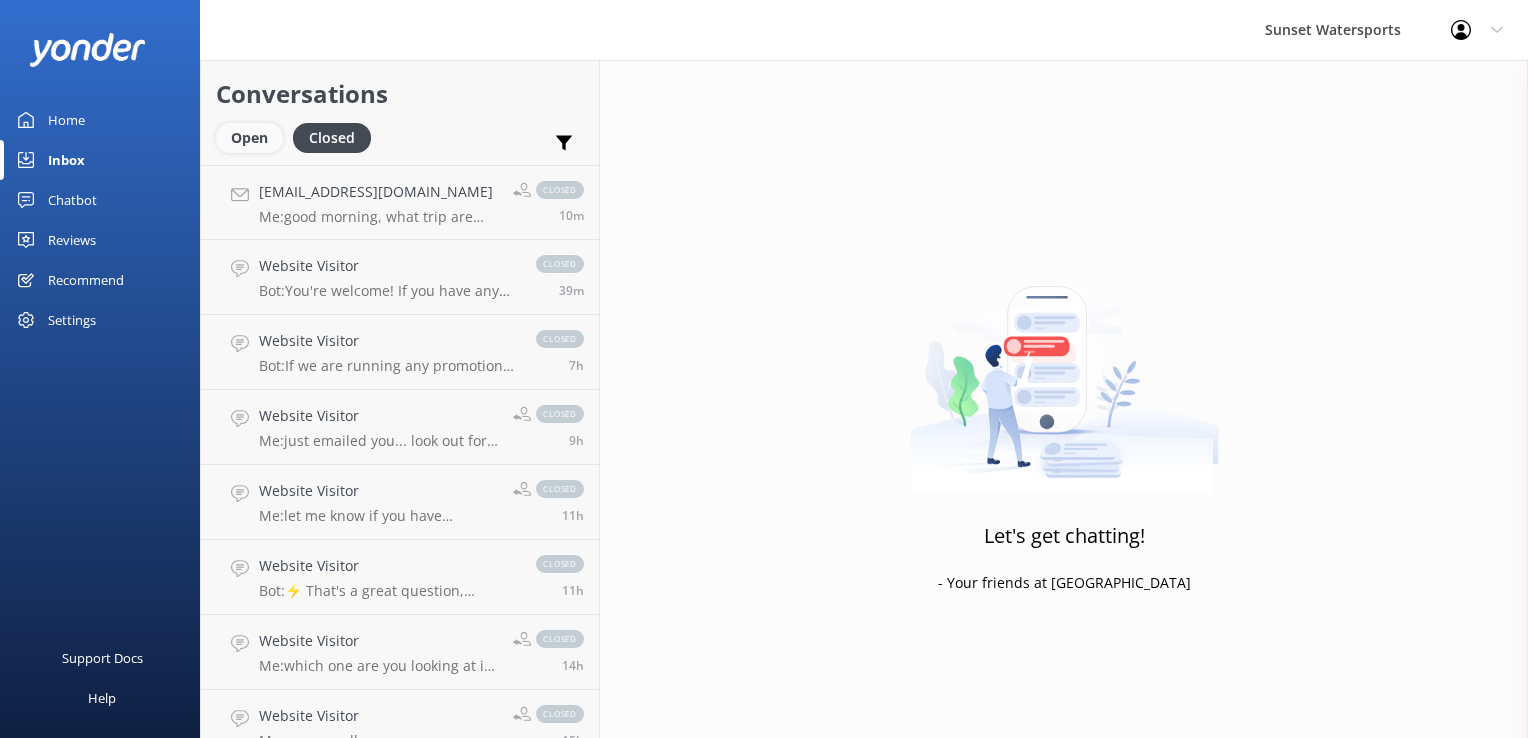 click on "Open" at bounding box center [249, 138] 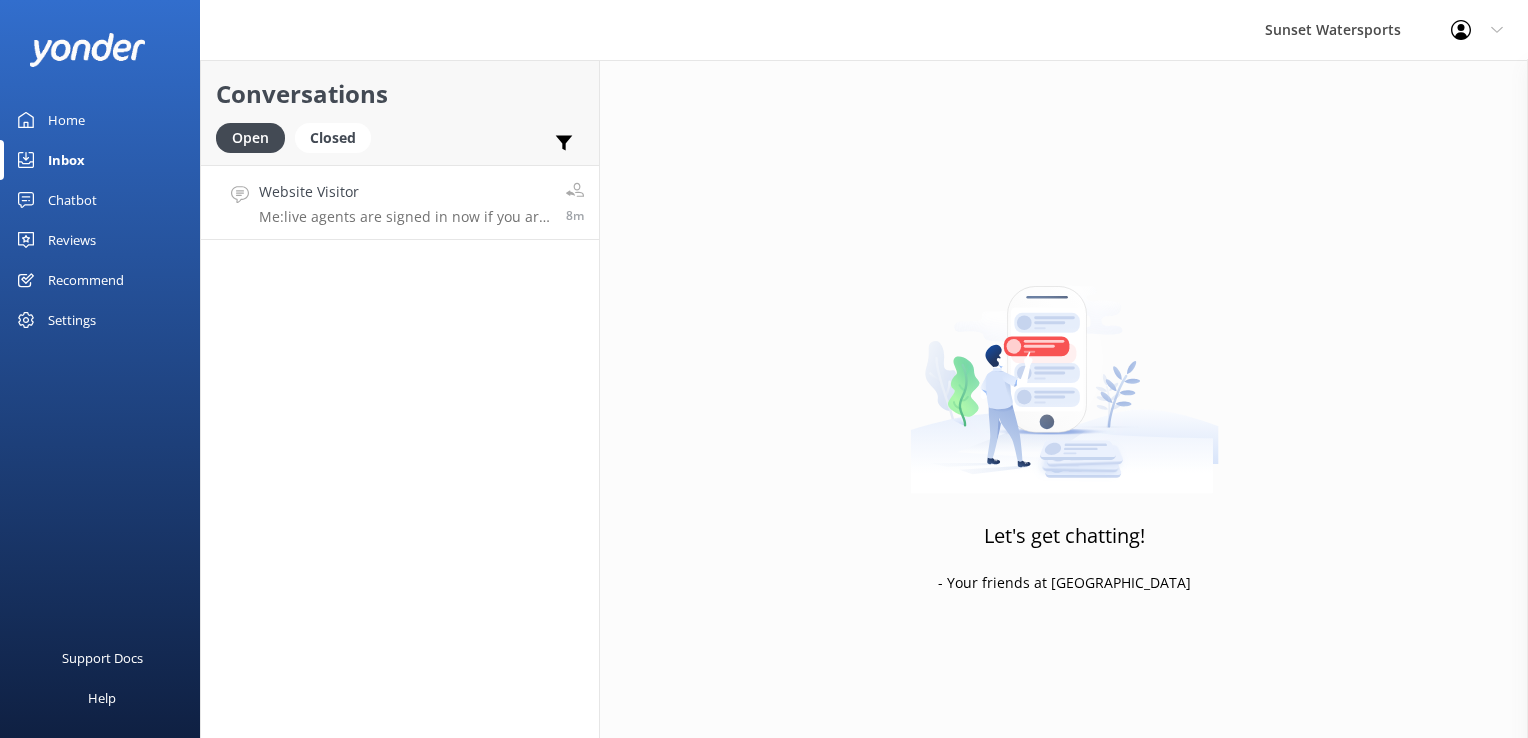 click on "Website Visitor Me:  live agents are signed in now if you are still online!!" at bounding box center [405, 202] 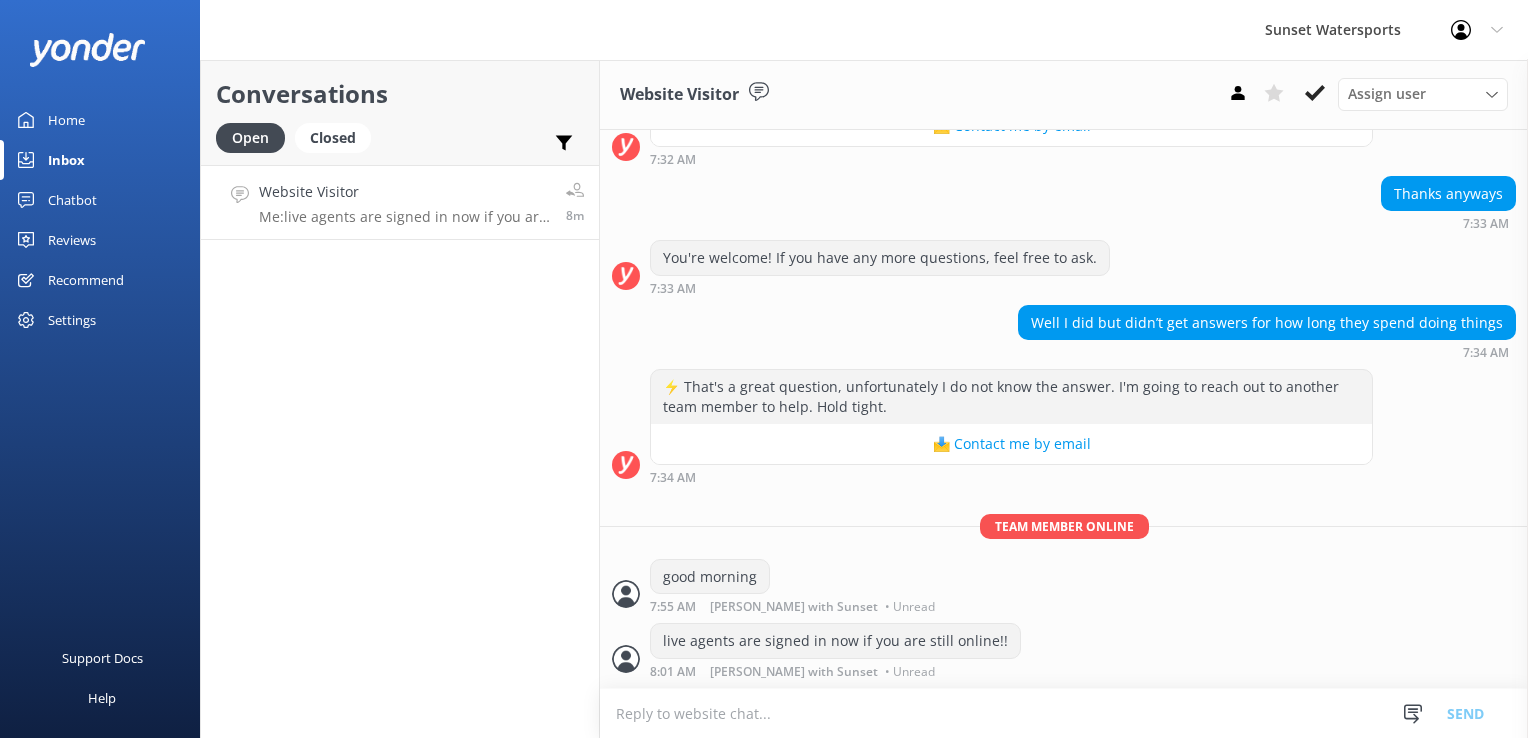 scroll, scrollTop: 1707, scrollLeft: 0, axis: vertical 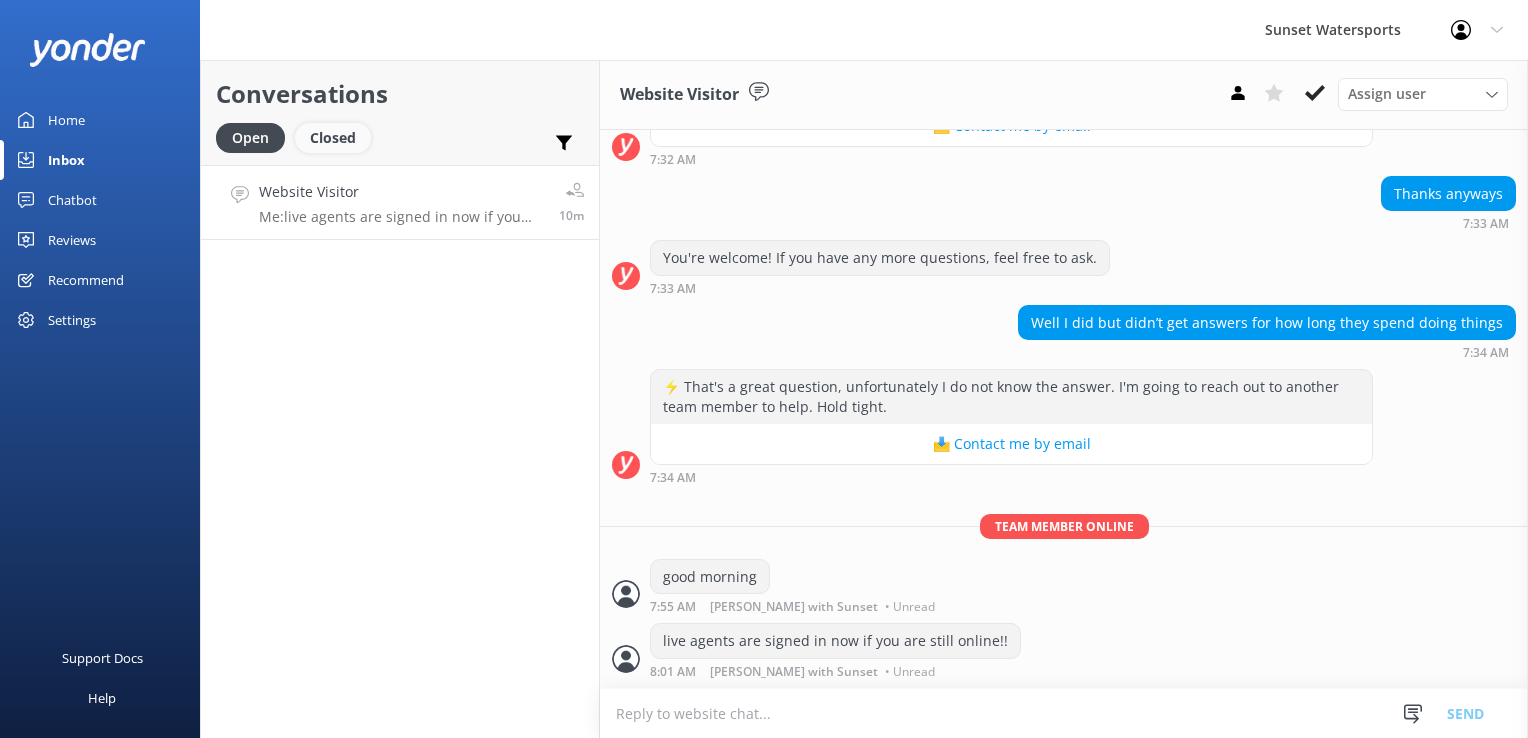 click on "Closed" at bounding box center (333, 138) 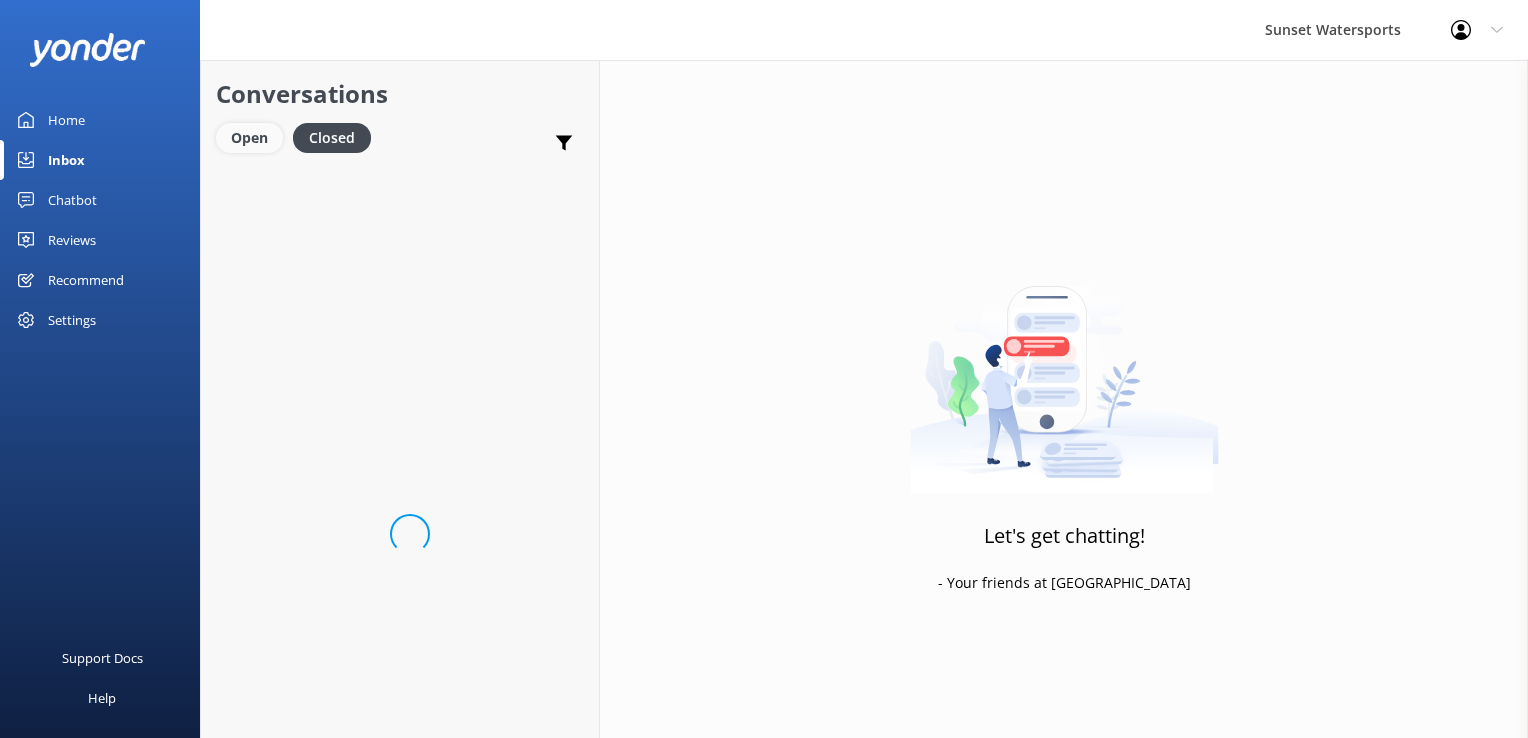 click on "Open" at bounding box center [249, 138] 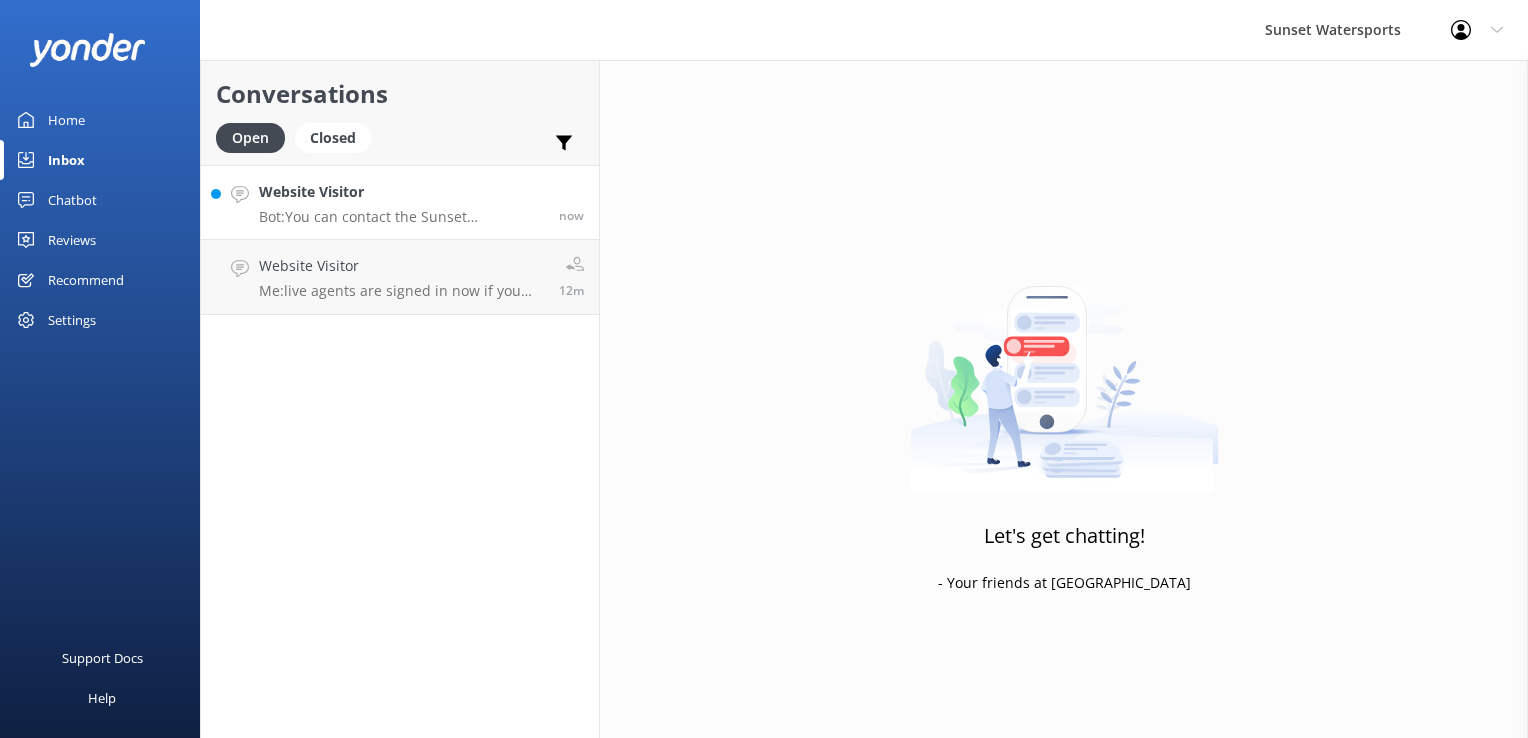 click on "Website Visitor" at bounding box center (401, 192) 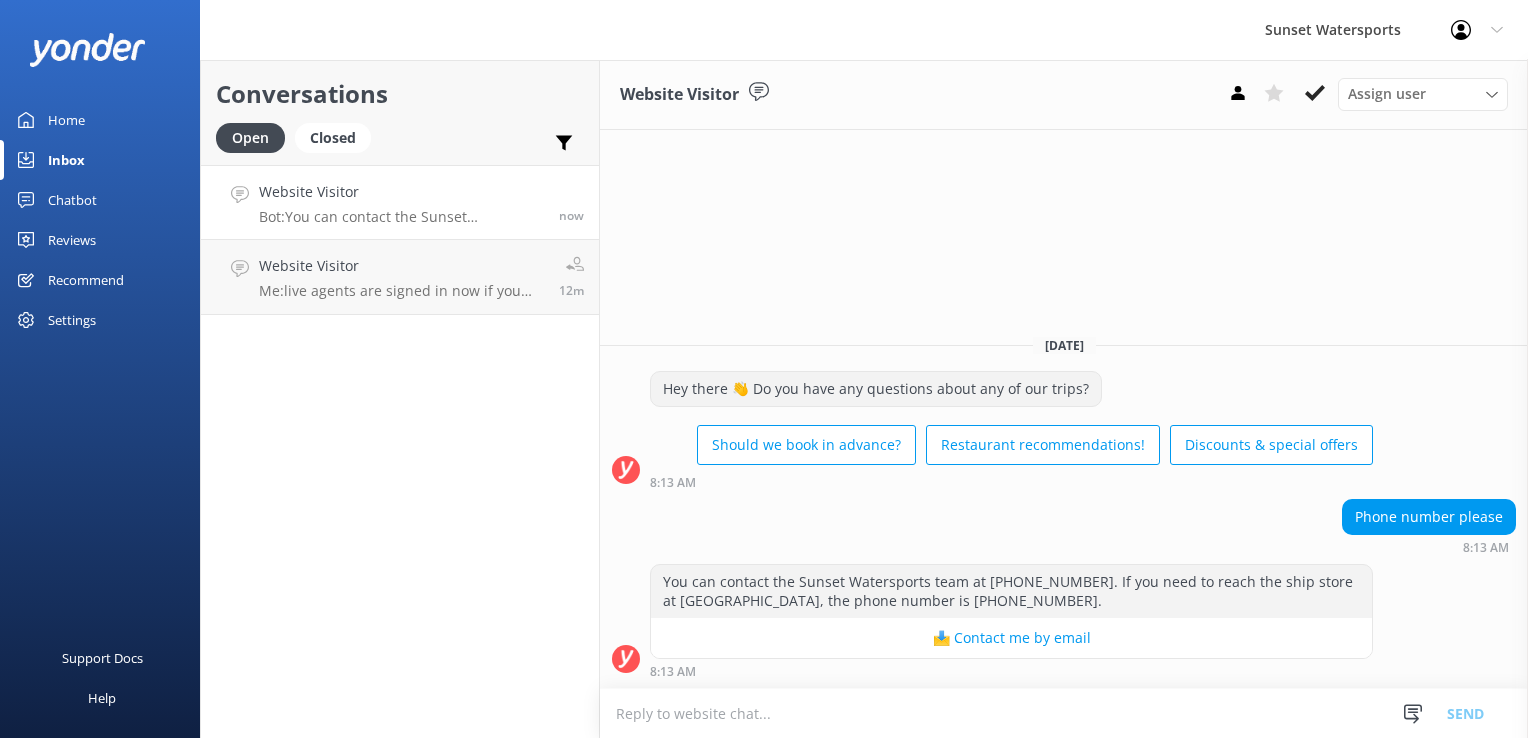 click at bounding box center [1064, 713] 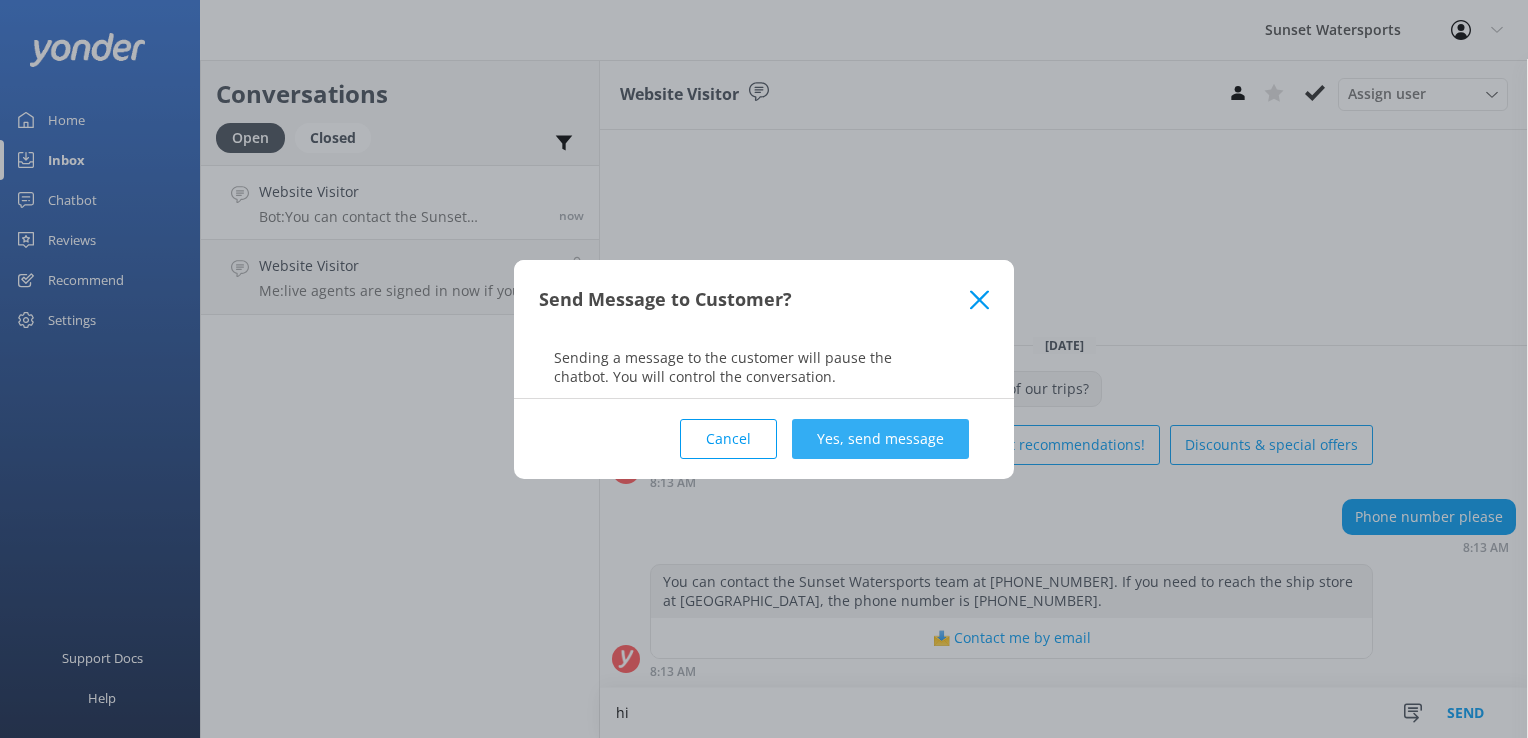 type on "hi" 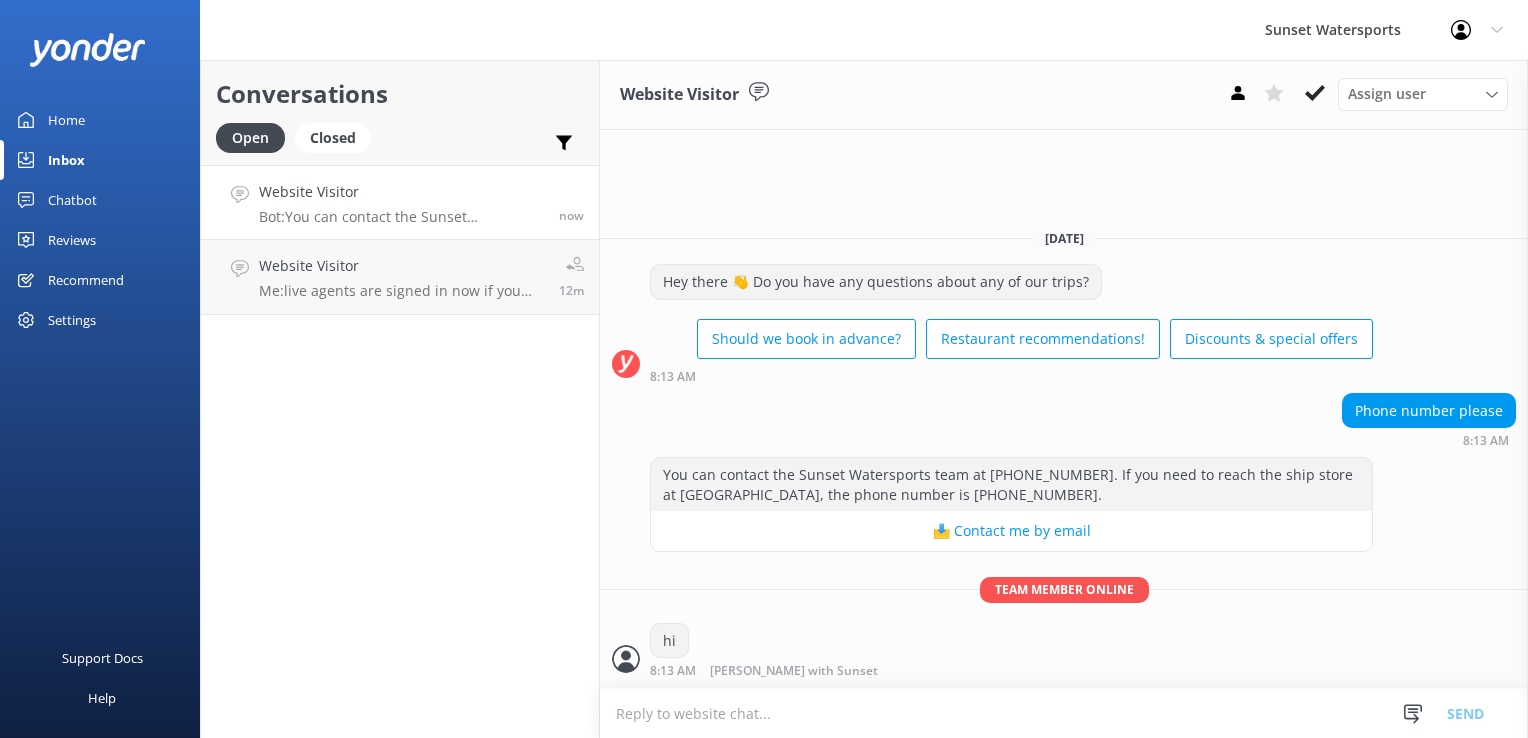 click at bounding box center (1064, 713) 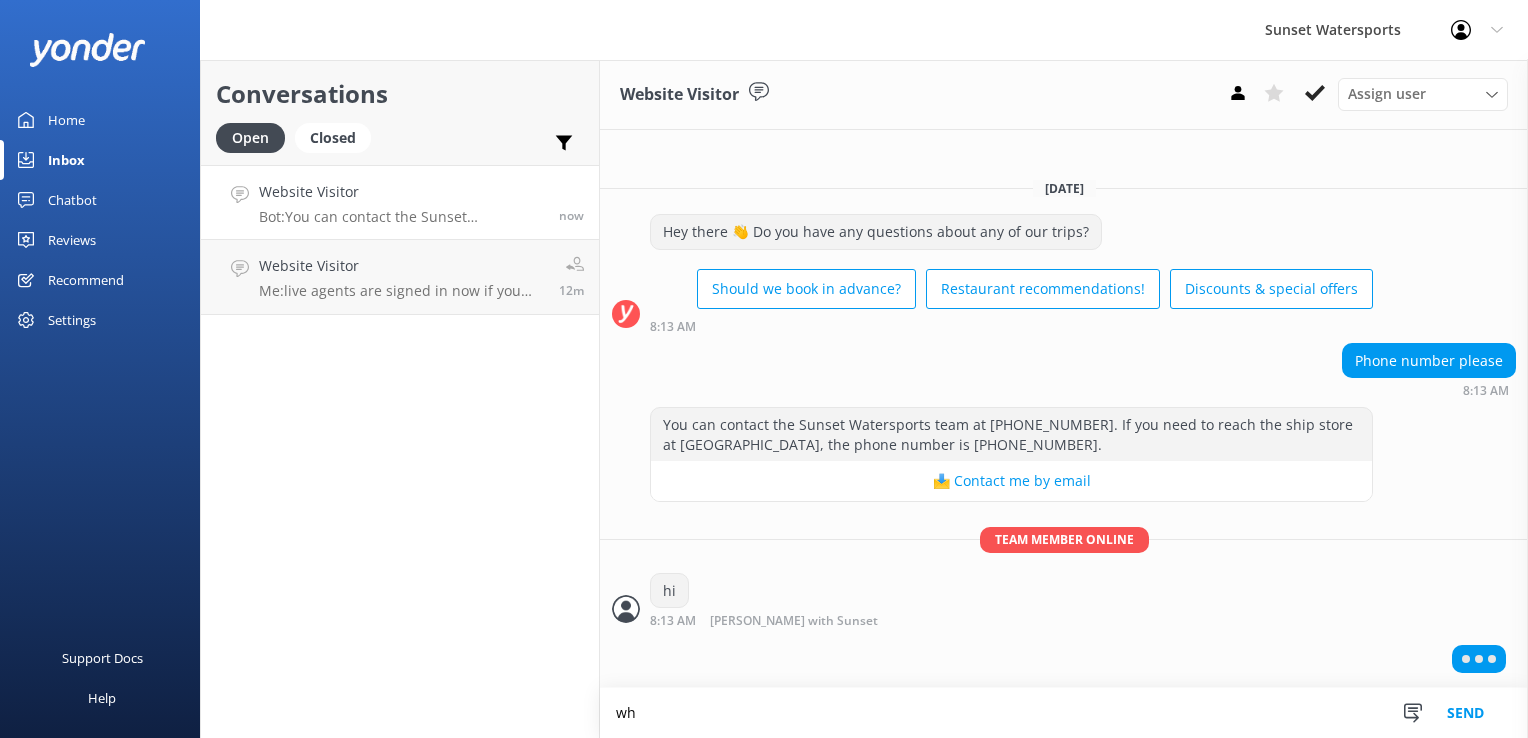 type on "w" 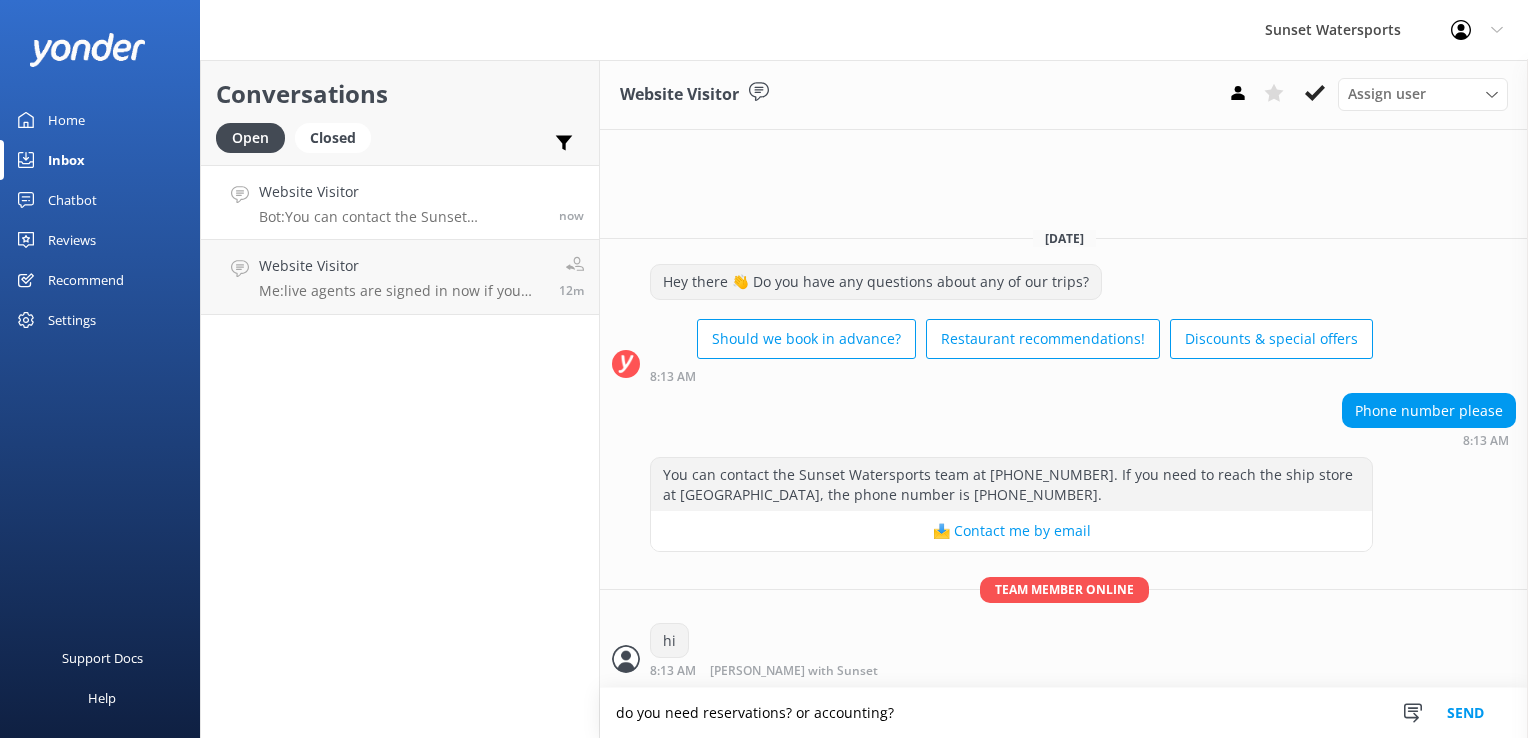 type on "do you need reservations? or accounting?" 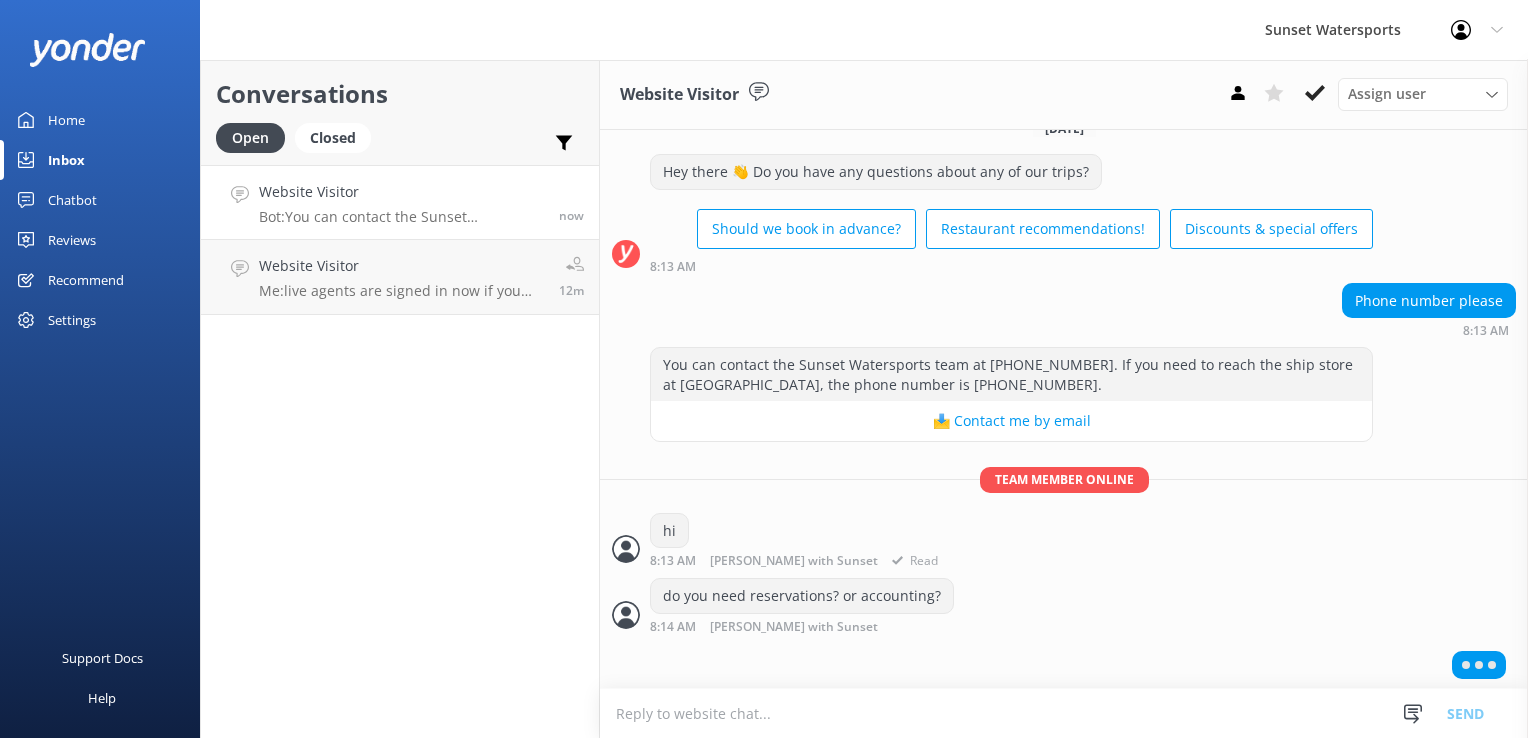 scroll, scrollTop: 0, scrollLeft: 0, axis: both 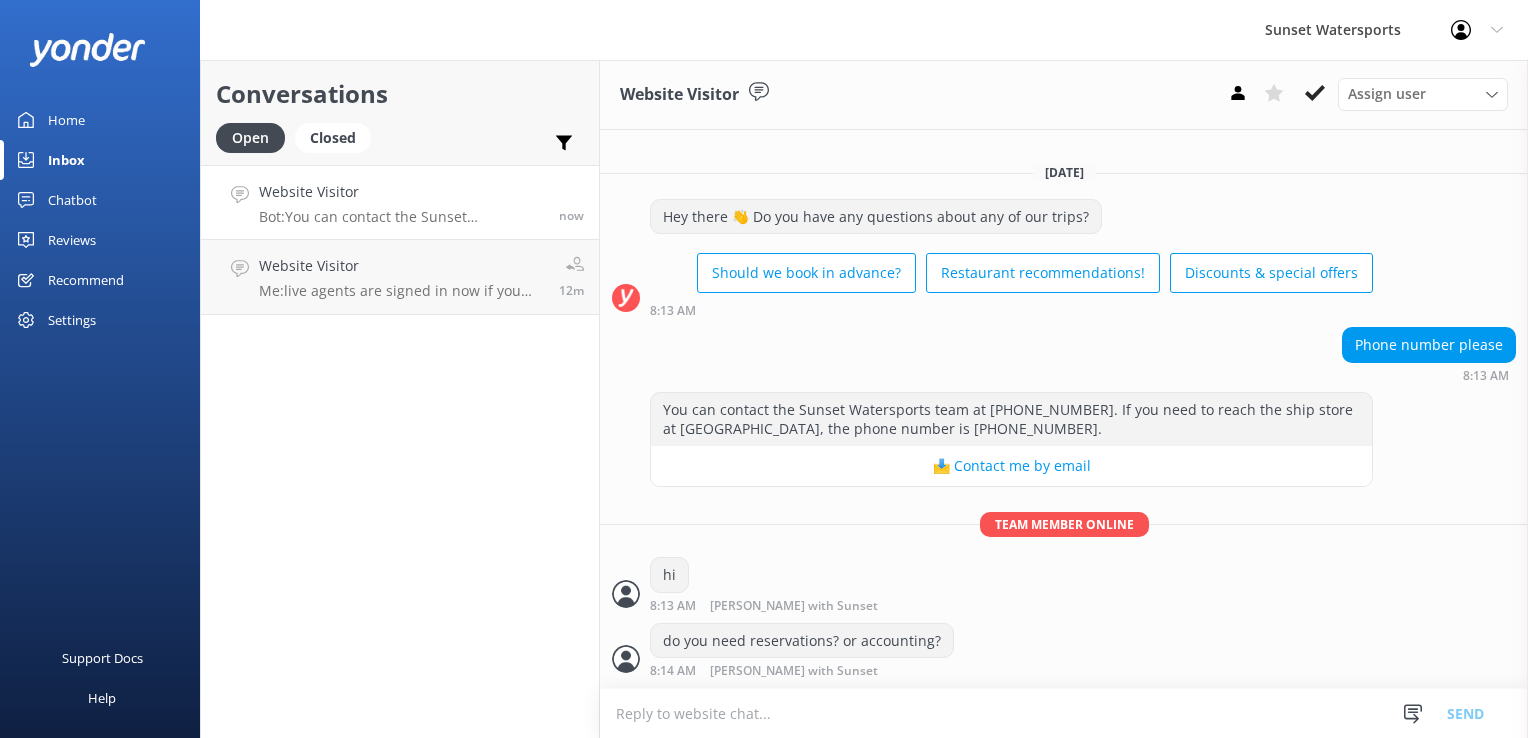 click at bounding box center (1064, 713) 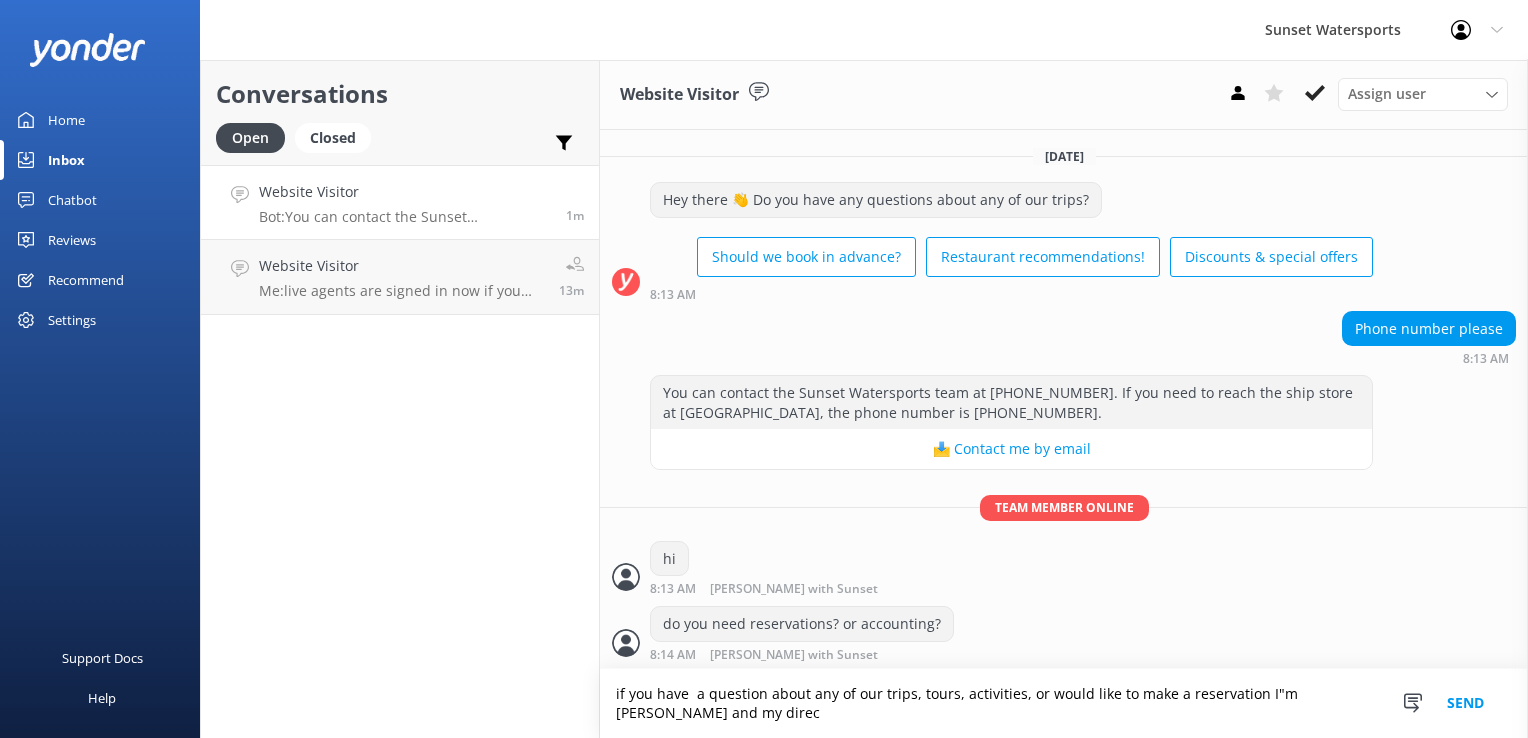 scroll, scrollTop: 0, scrollLeft: 0, axis: both 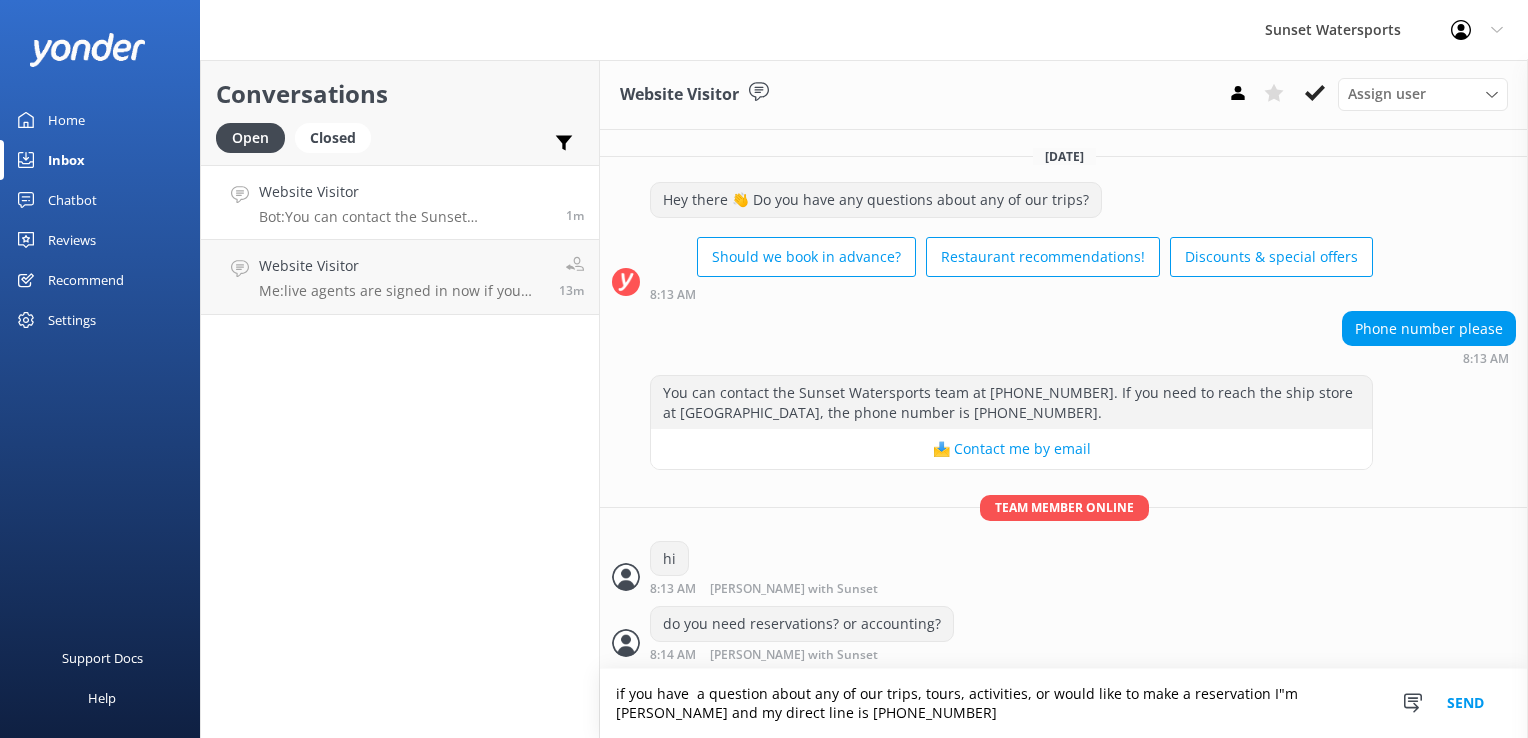 type on "if you have  a question about any of our trips, tours, activities, or would like to make a reservation I"m [PERSON_NAME] and my direct line is [PHONE_NUMBER]" 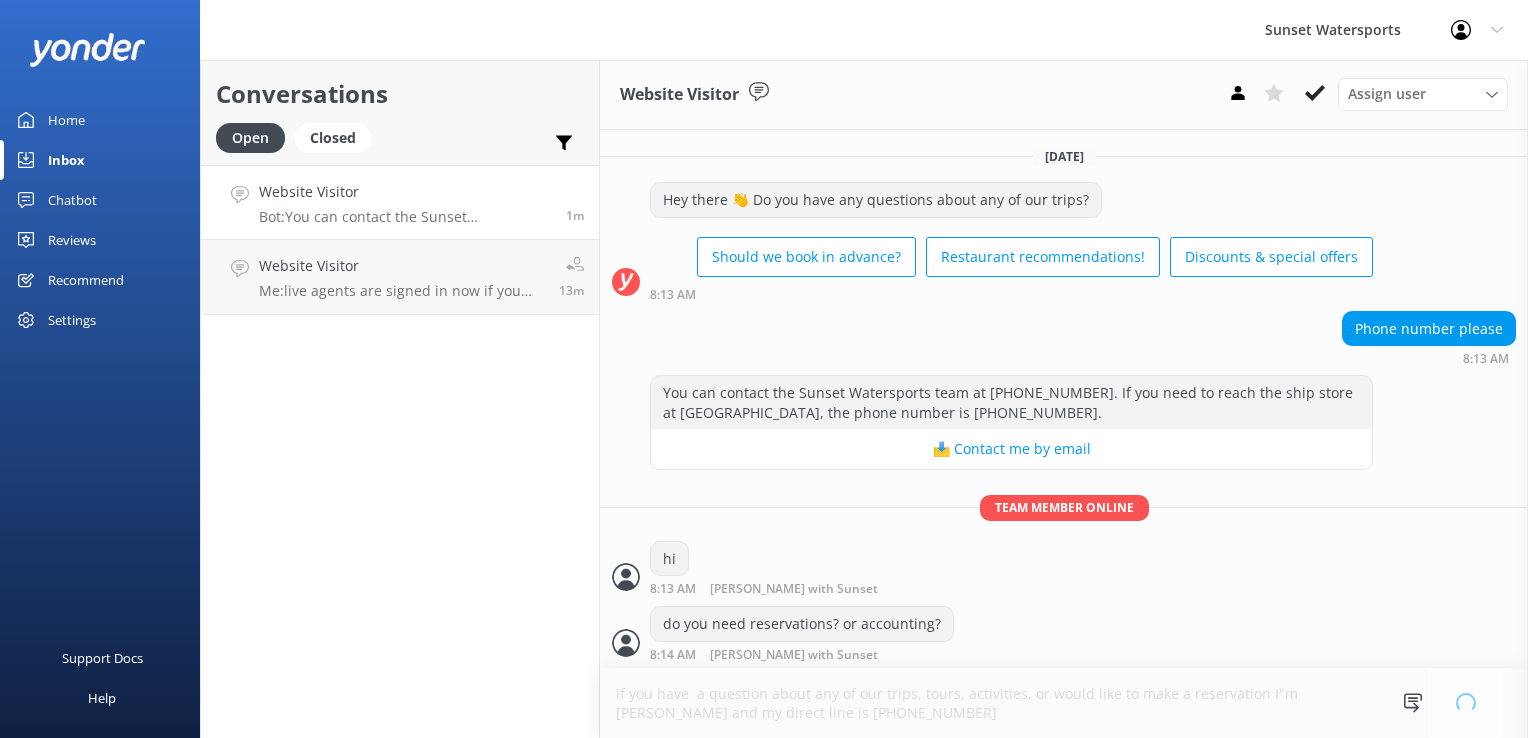 type 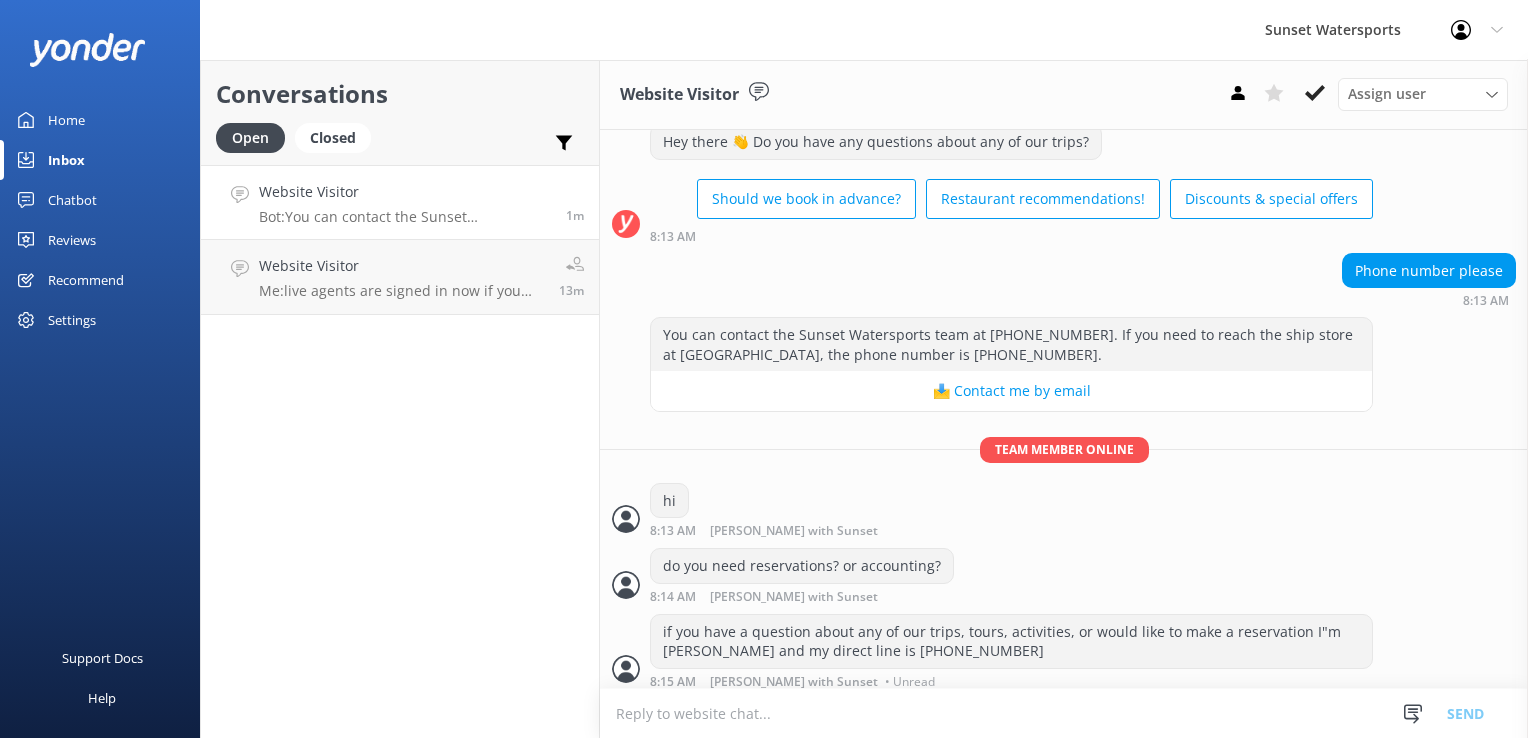 scroll, scrollTop: 64, scrollLeft: 0, axis: vertical 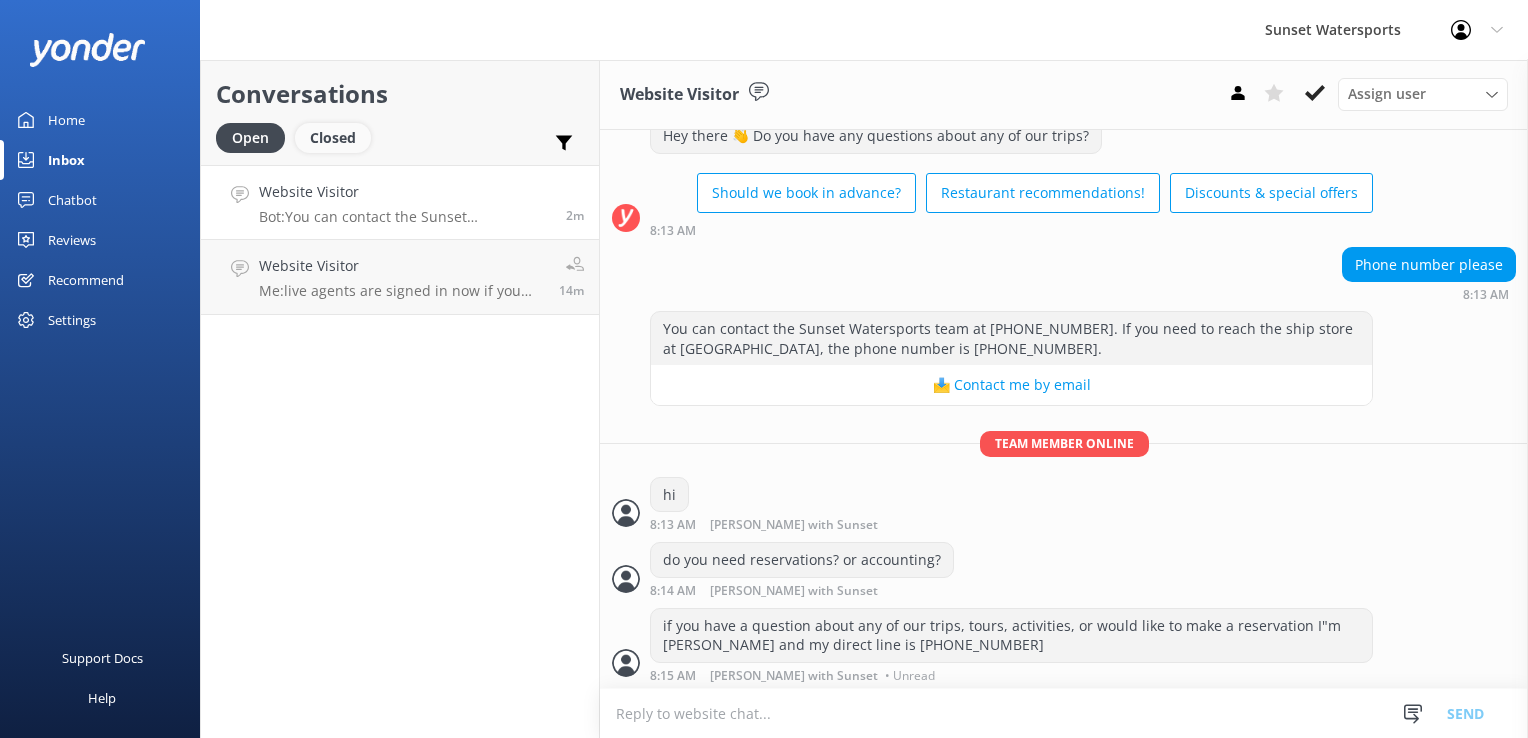 click on "Closed" at bounding box center (333, 138) 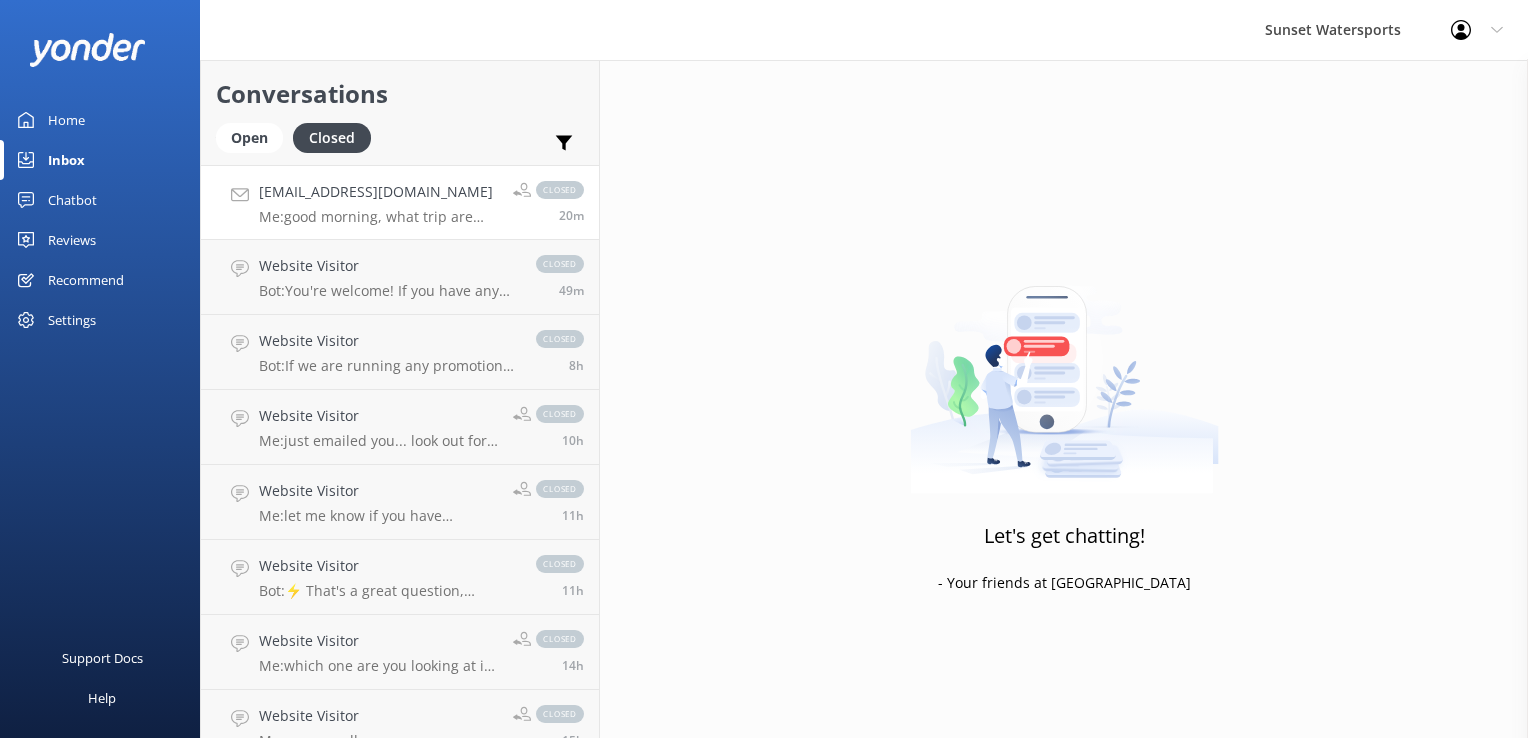 click on "Me:  good morning, what trip are you wanting to do?" at bounding box center (378, 217) 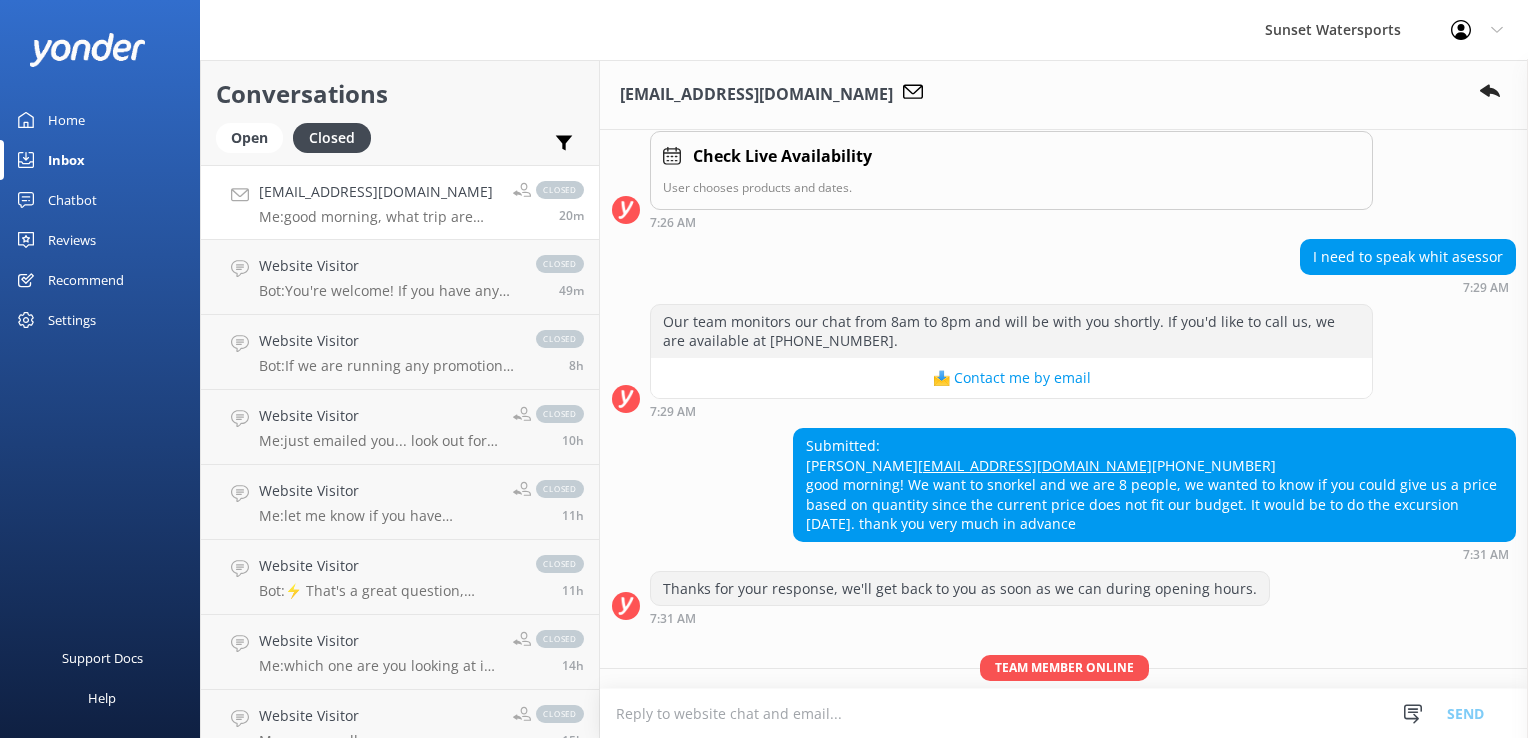 scroll, scrollTop: 522, scrollLeft: 0, axis: vertical 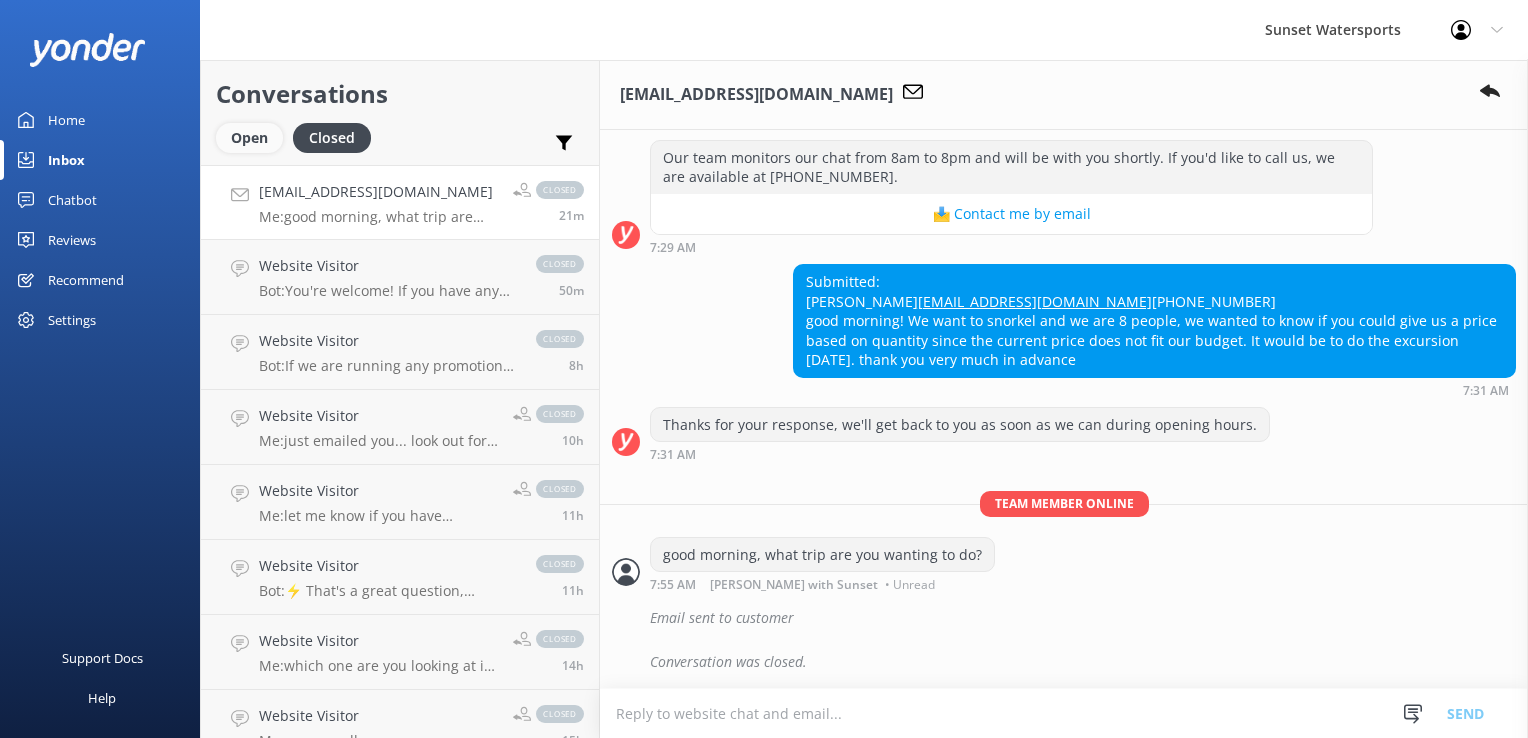 click on "Open" at bounding box center (249, 138) 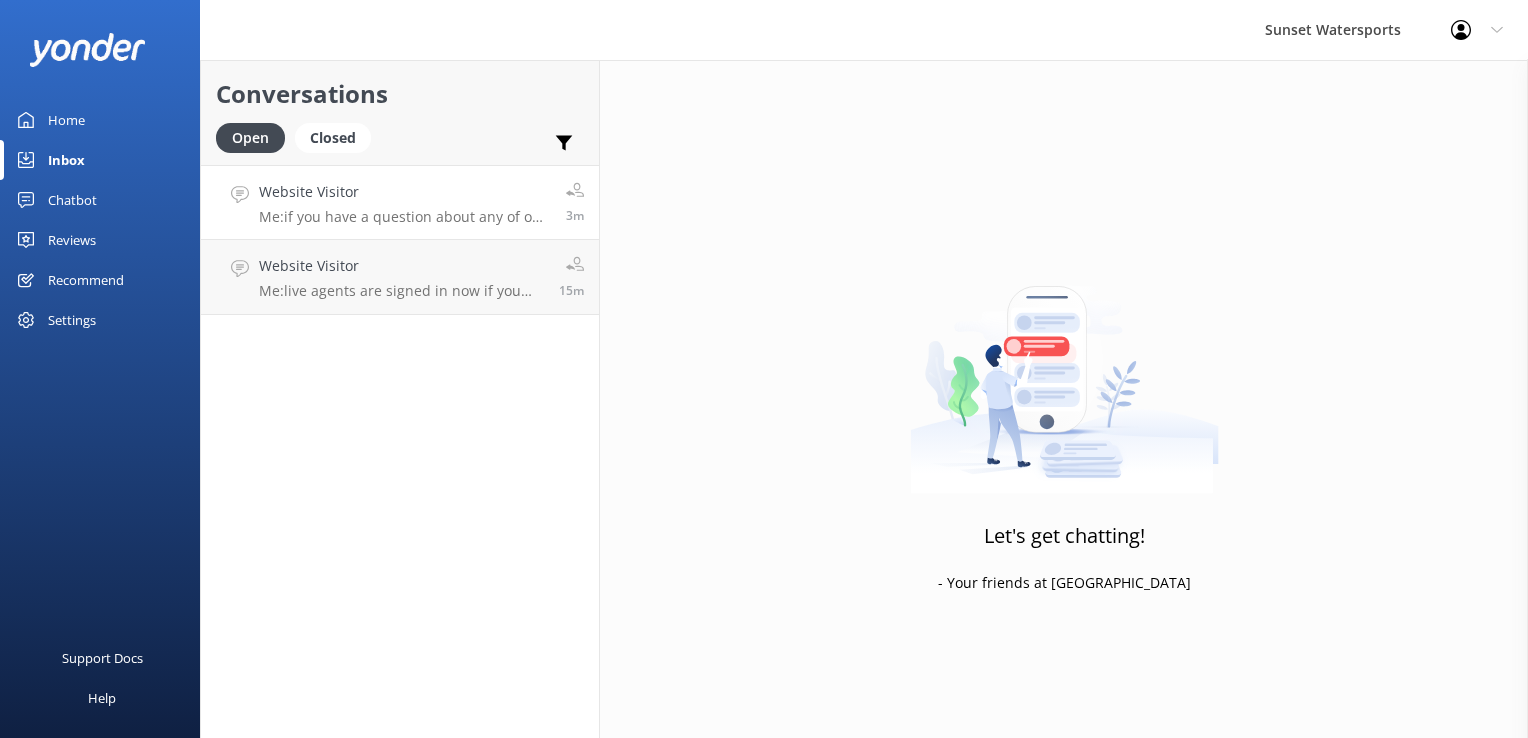 click on "Me:  if you have  a question about any of our trips, tours, activities, or would like to make a reservation I"m [PERSON_NAME] and my direct line is [PHONE_NUMBER]" at bounding box center (405, 217) 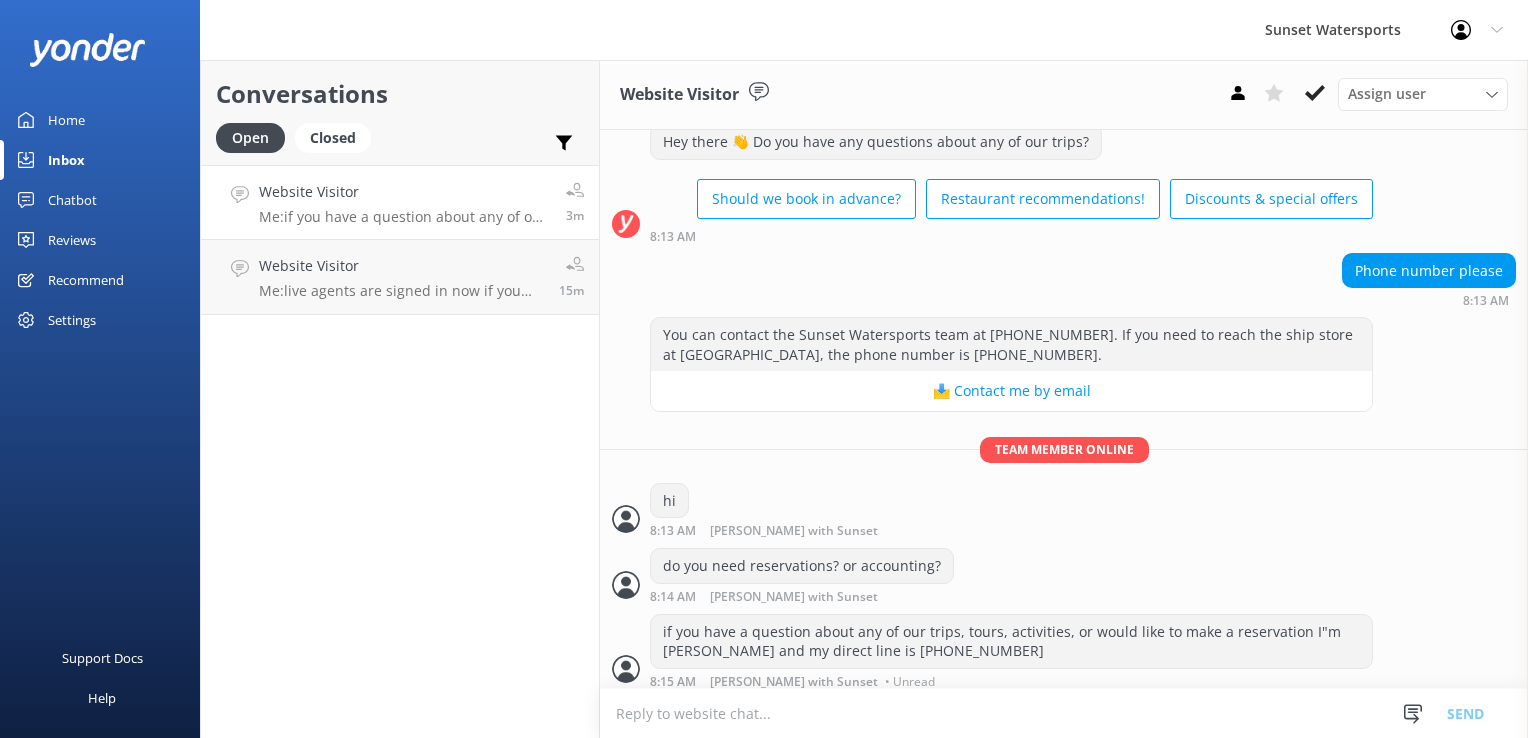 scroll, scrollTop: 64, scrollLeft: 0, axis: vertical 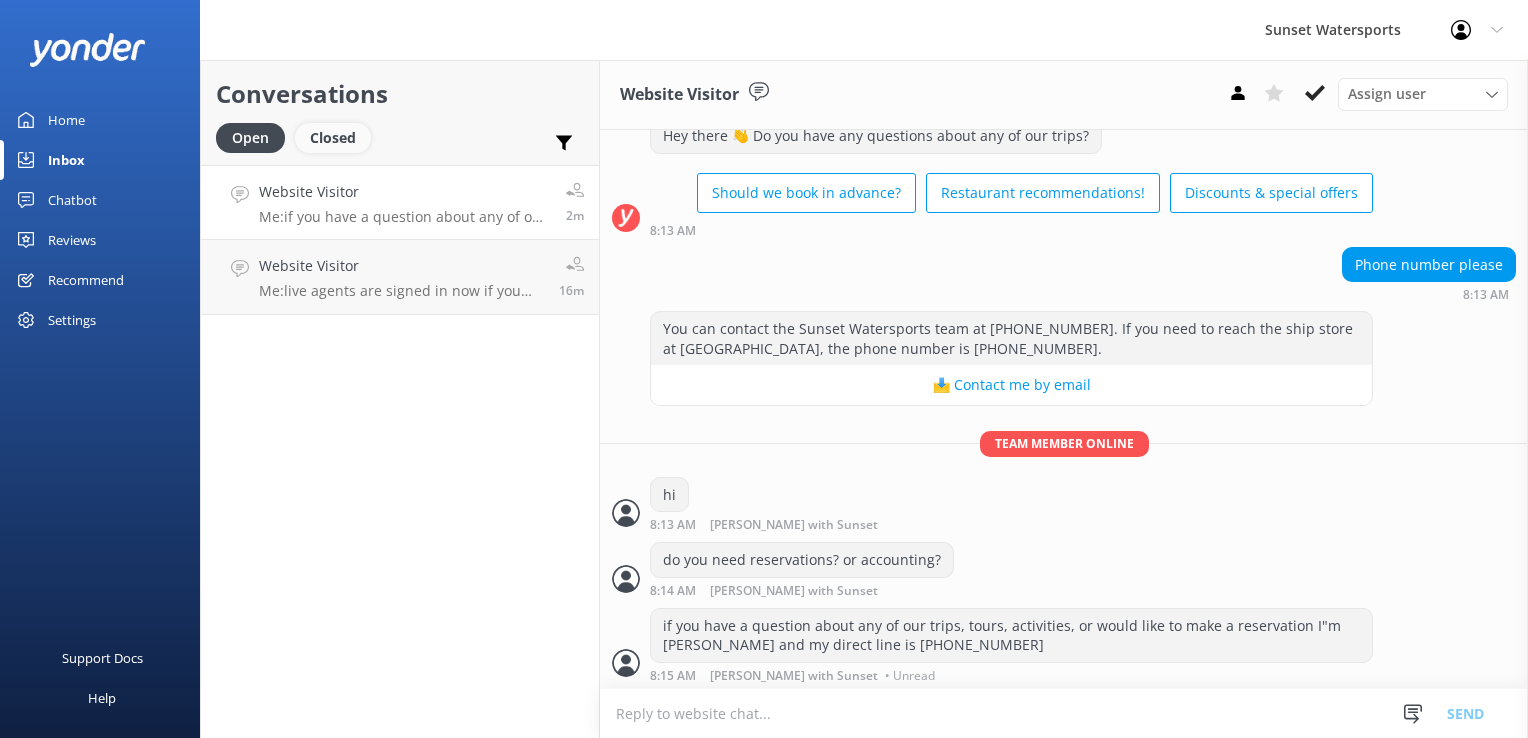 click on "Closed" at bounding box center (333, 138) 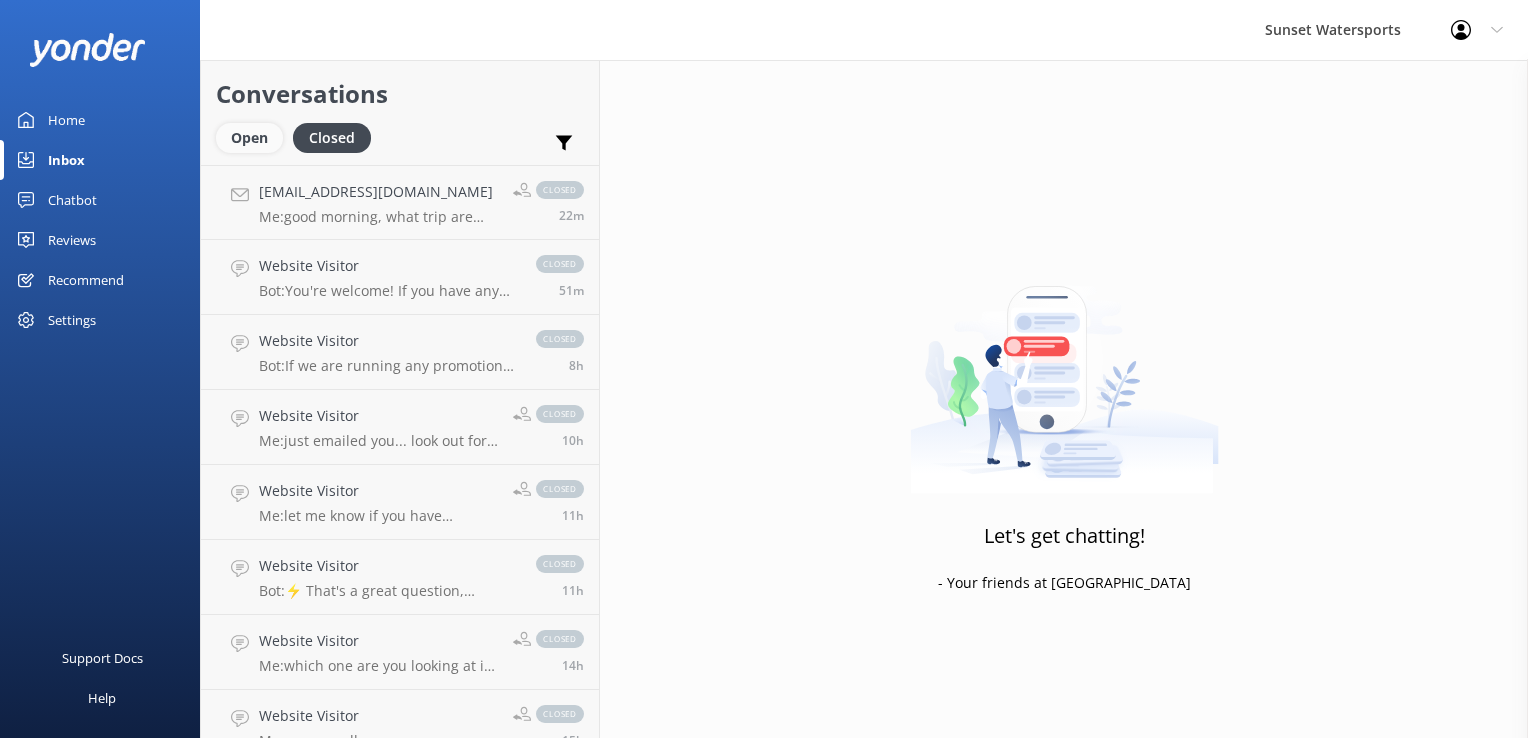 click on "Open" at bounding box center (249, 138) 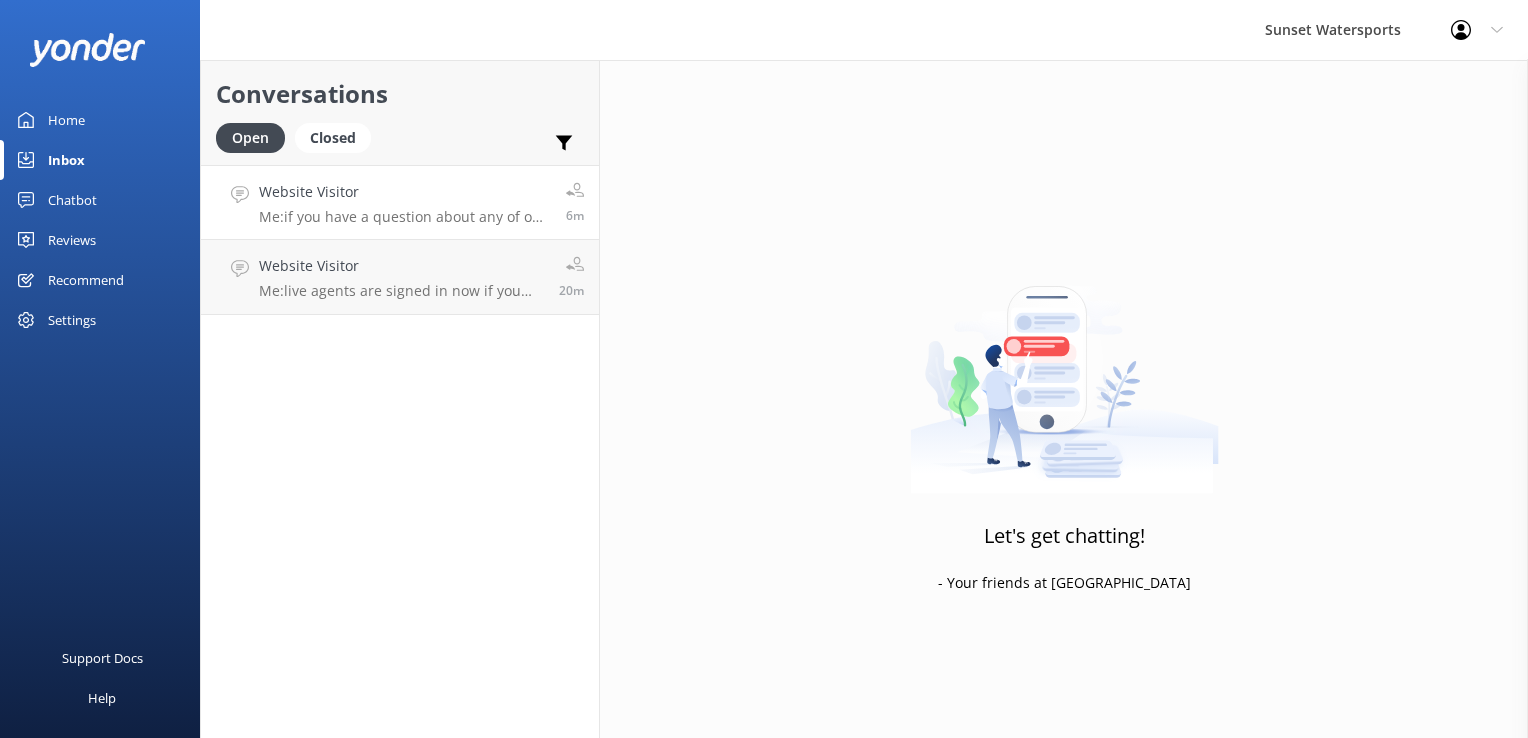click on "Me:  if you have  a question about any of our trips, tours, activities, or would like to make a reservation I"m [PERSON_NAME] and my direct line is [PHONE_NUMBER]" at bounding box center (405, 217) 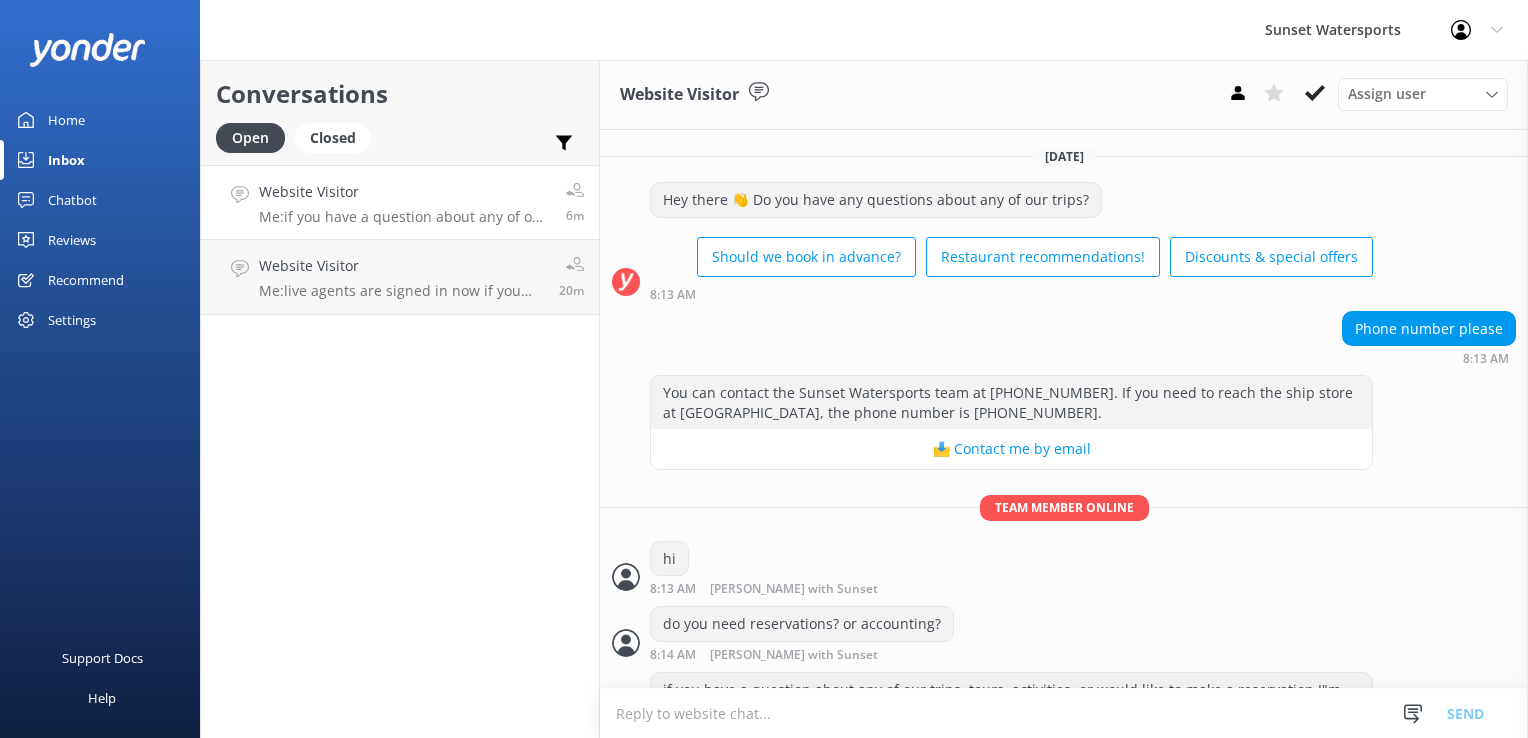 scroll, scrollTop: 64, scrollLeft: 0, axis: vertical 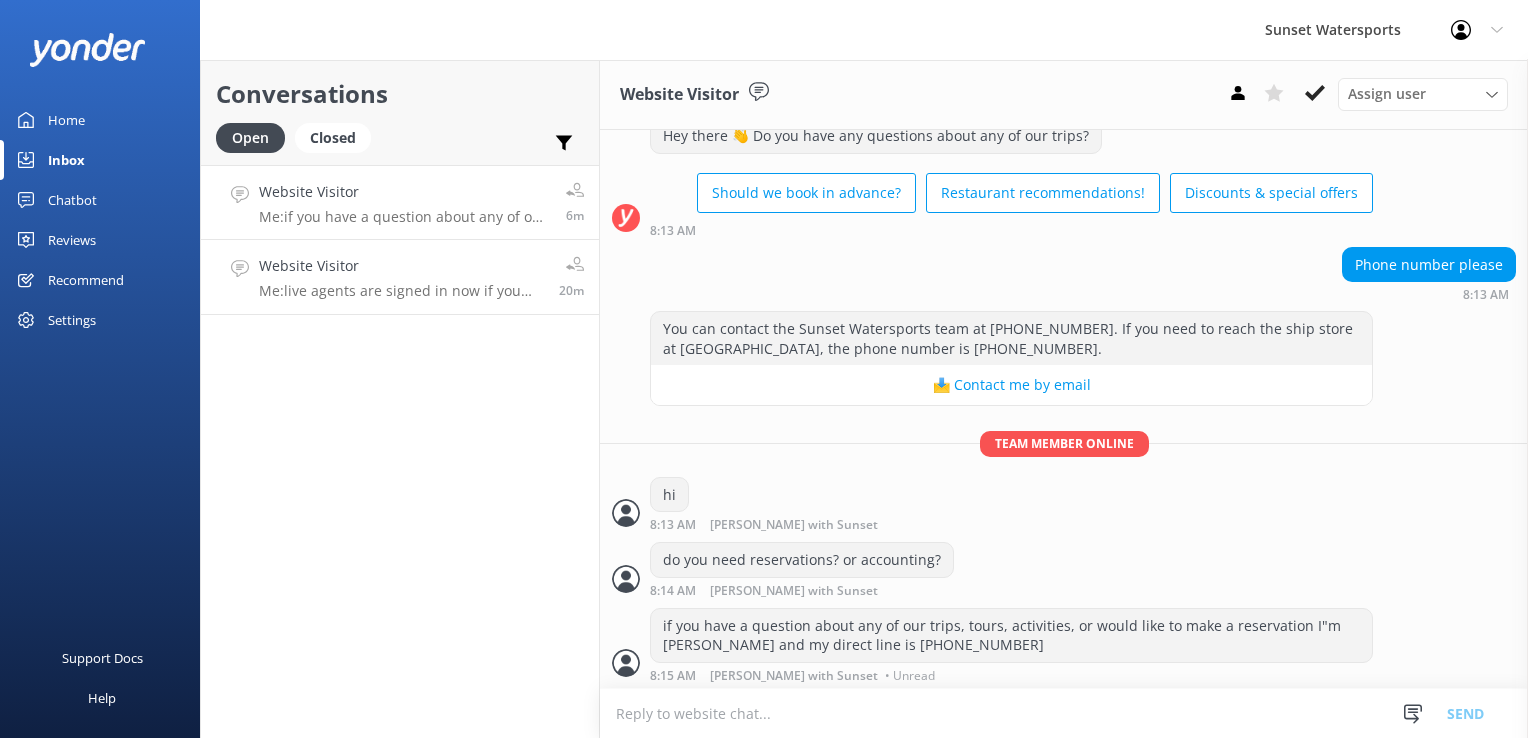 click on "Website Visitor" at bounding box center (401, 266) 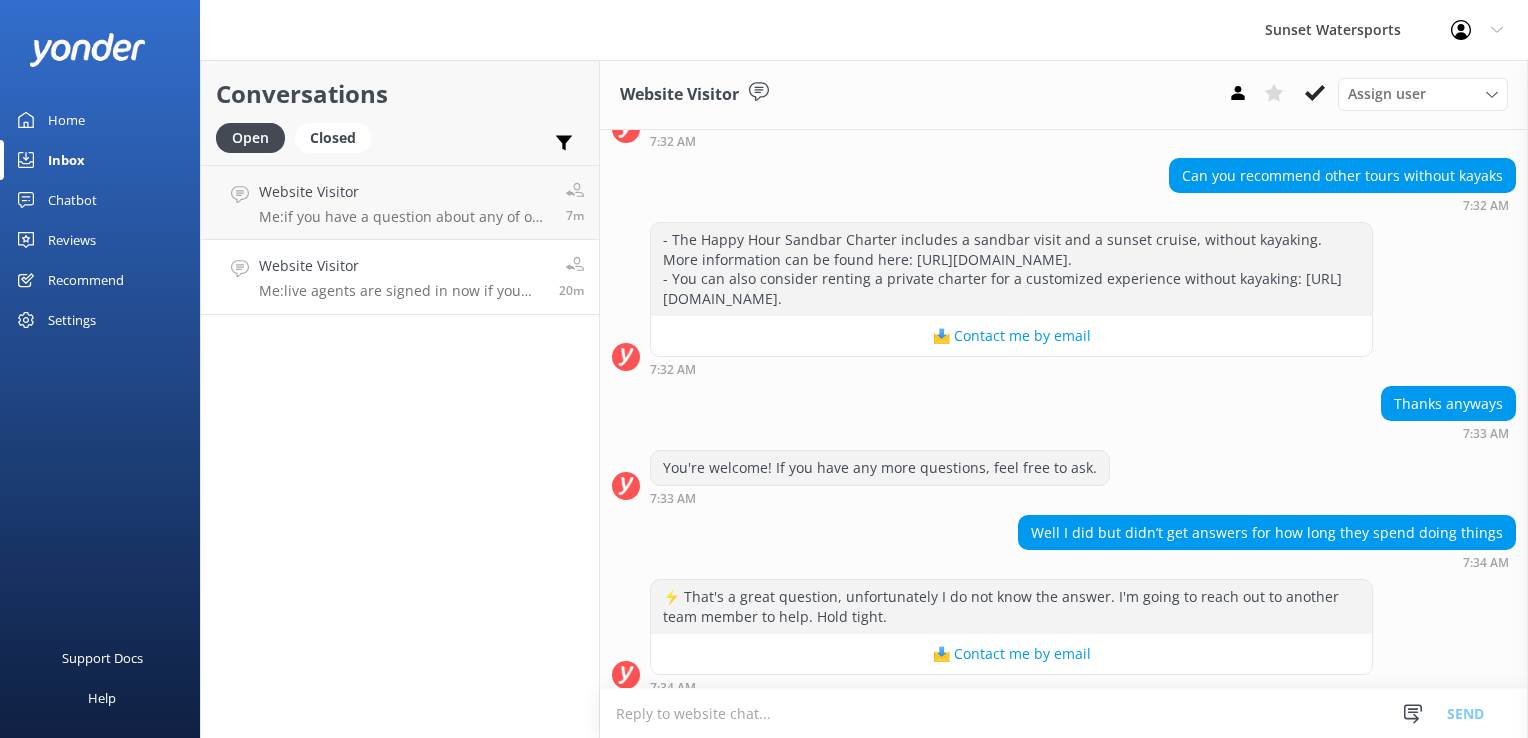scroll, scrollTop: 1707, scrollLeft: 0, axis: vertical 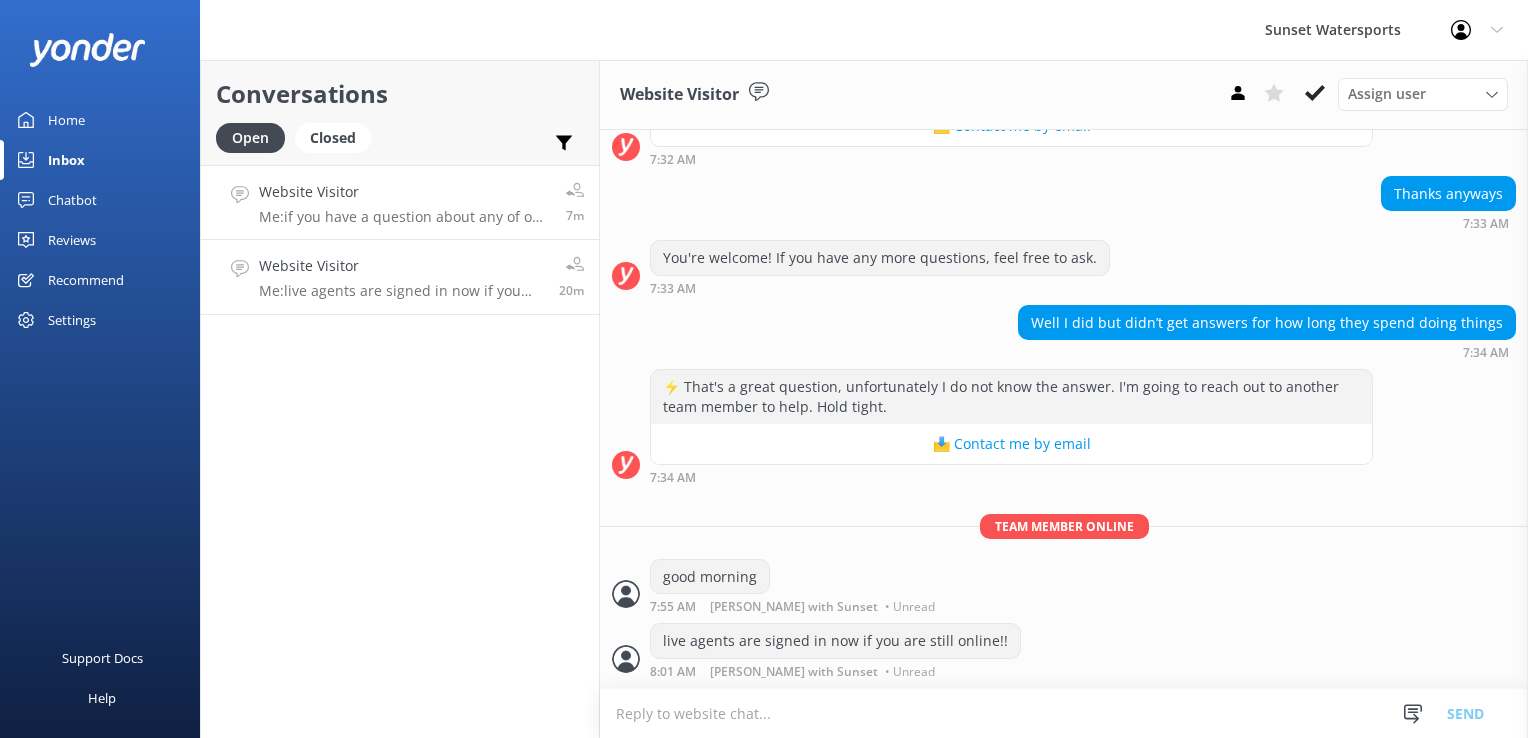 click on "Website Visitor" at bounding box center [405, 192] 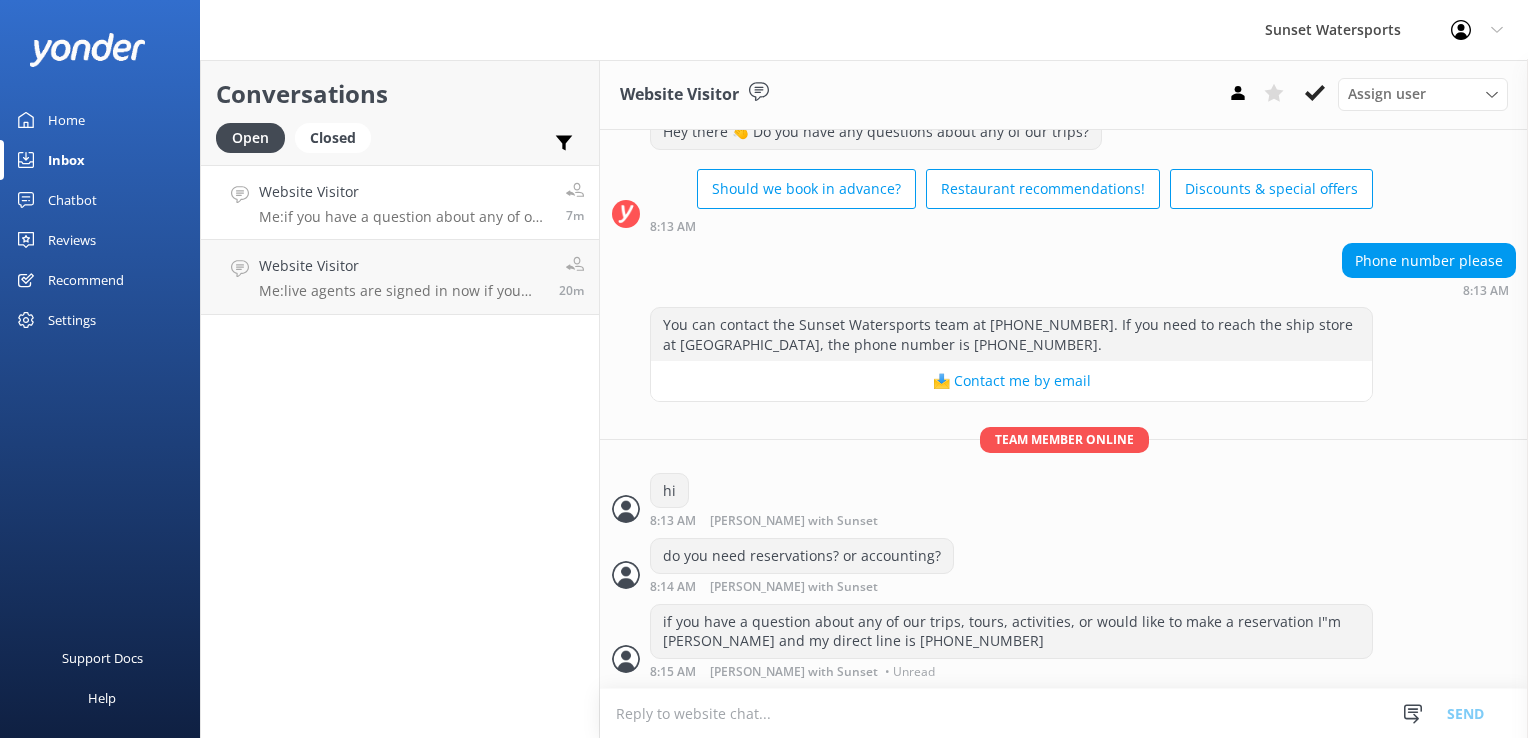 scroll, scrollTop: 64, scrollLeft: 0, axis: vertical 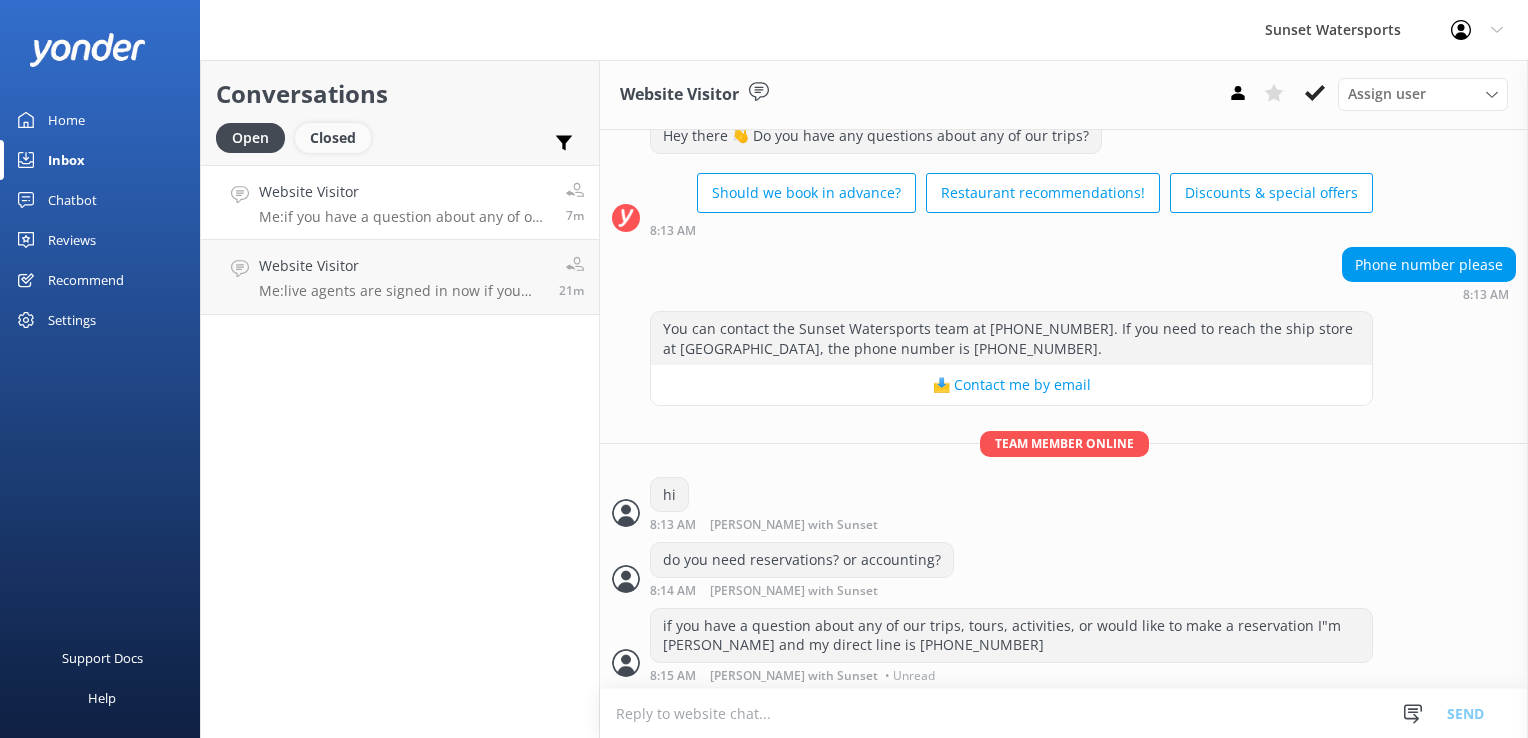 click on "Closed" at bounding box center (333, 138) 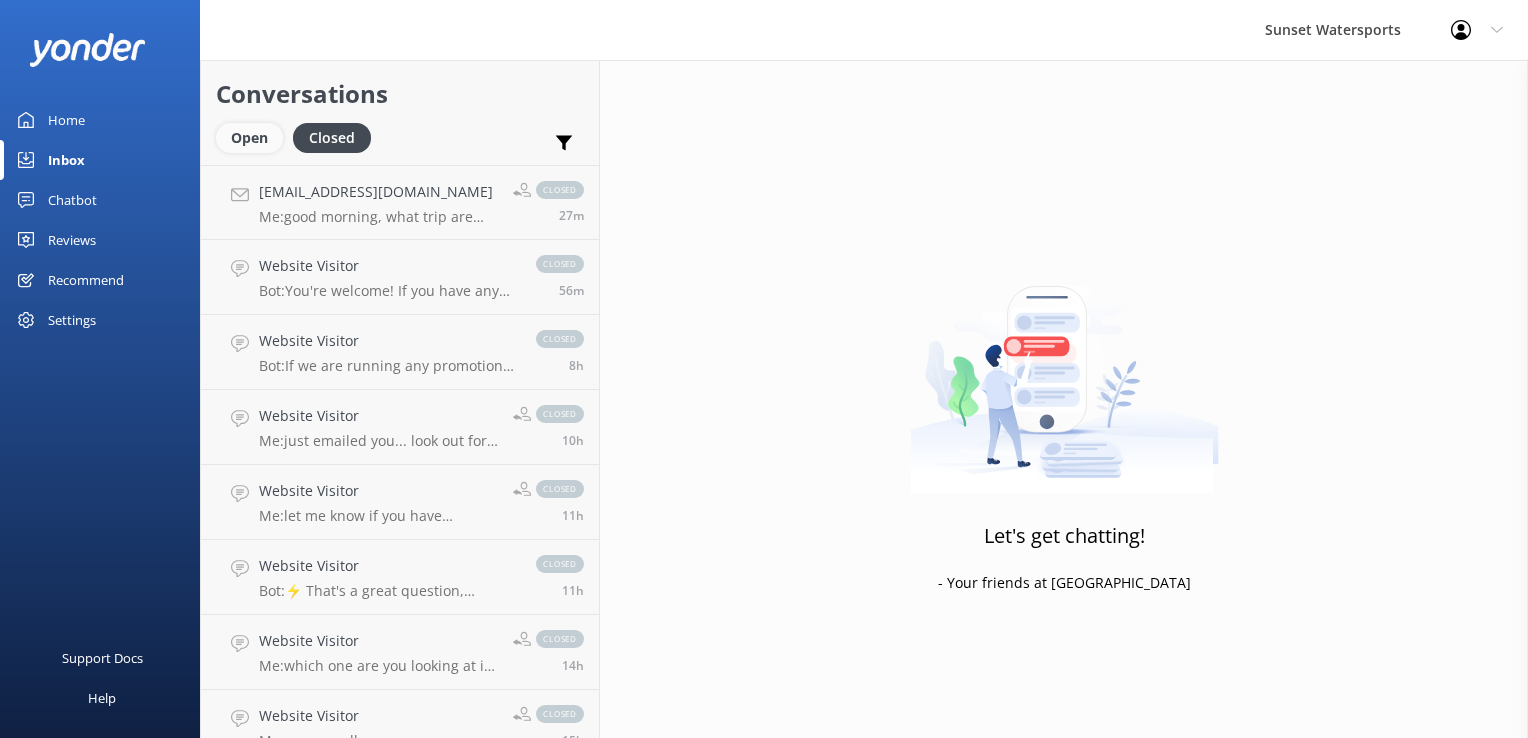 click on "Open" at bounding box center (249, 138) 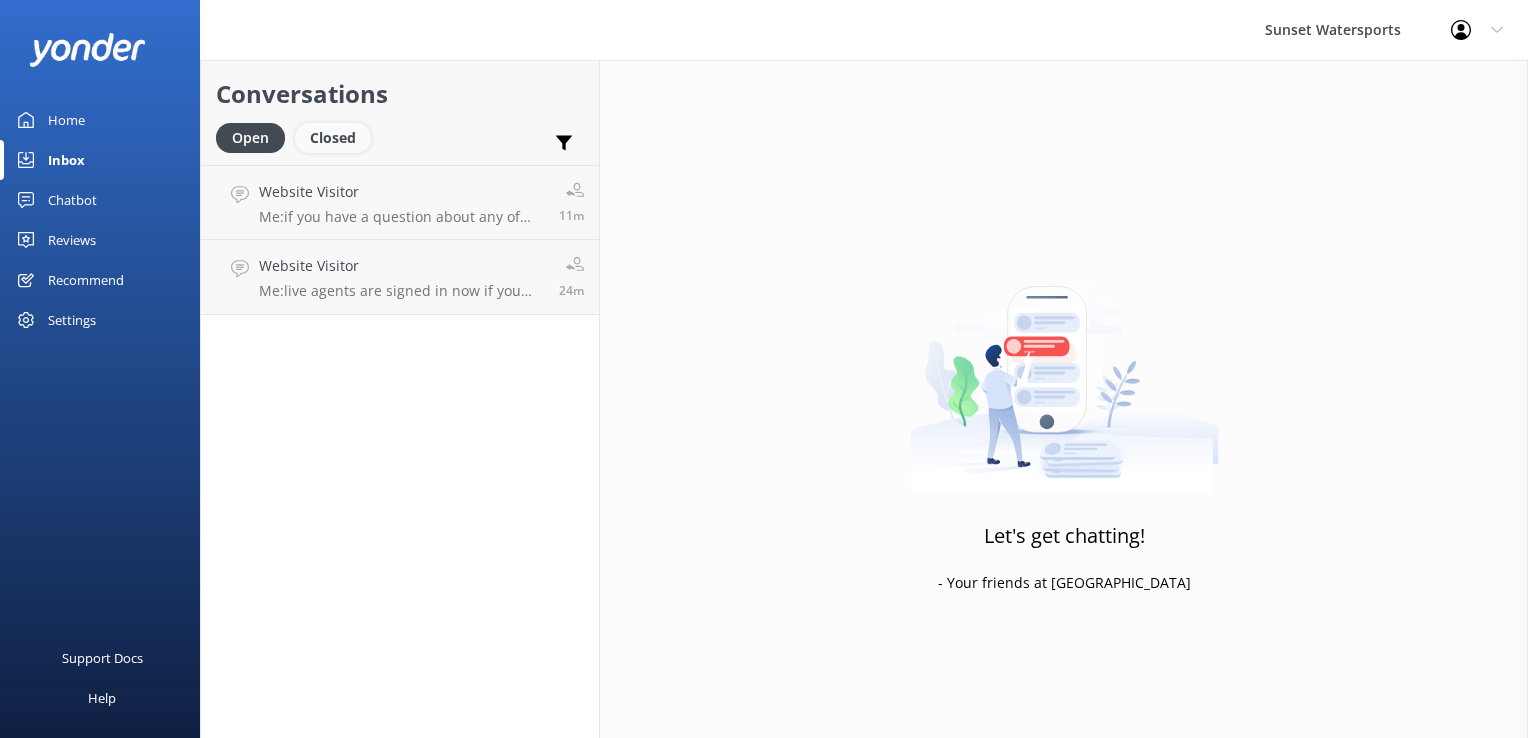 click on "Closed" at bounding box center (333, 138) 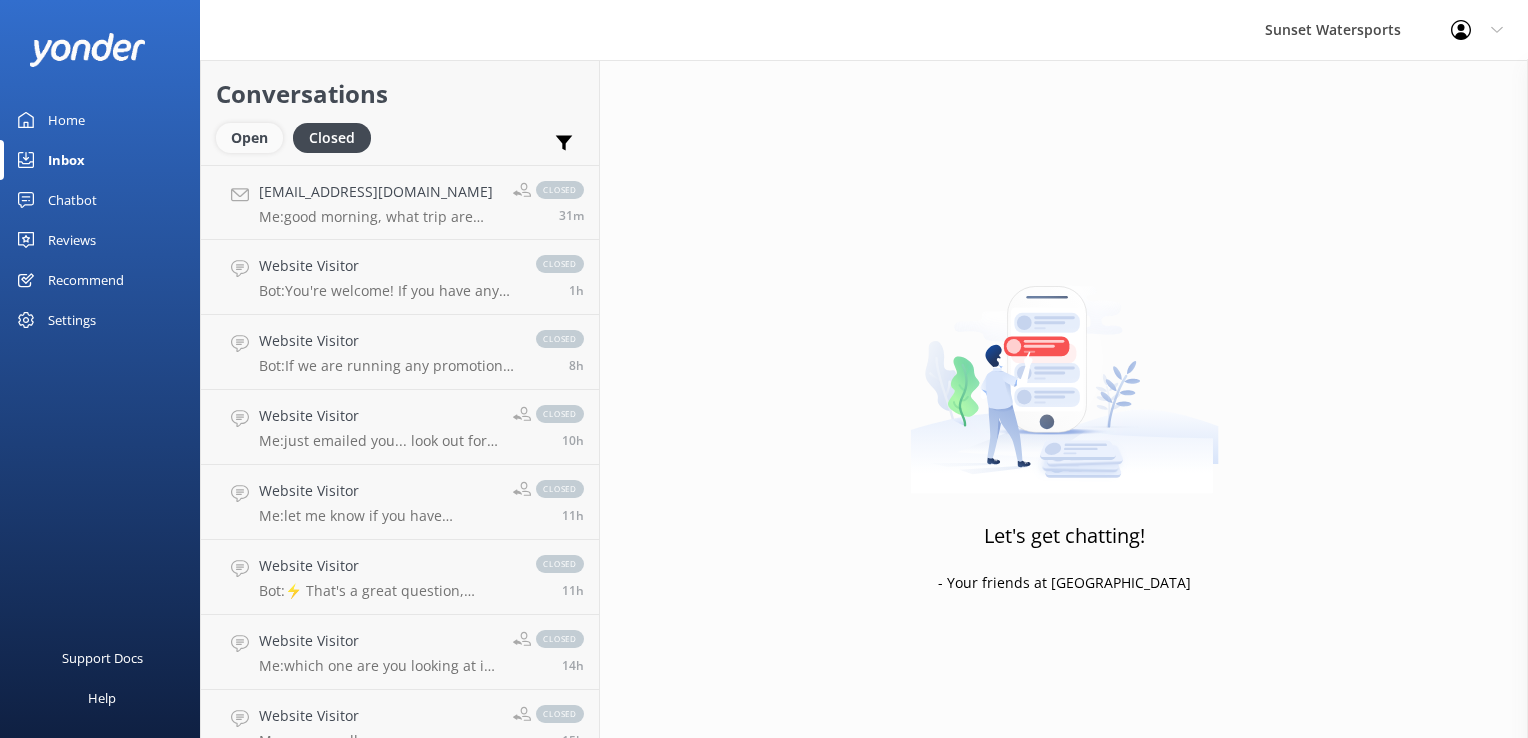 click on "Open" at bounding box center [249, 138] 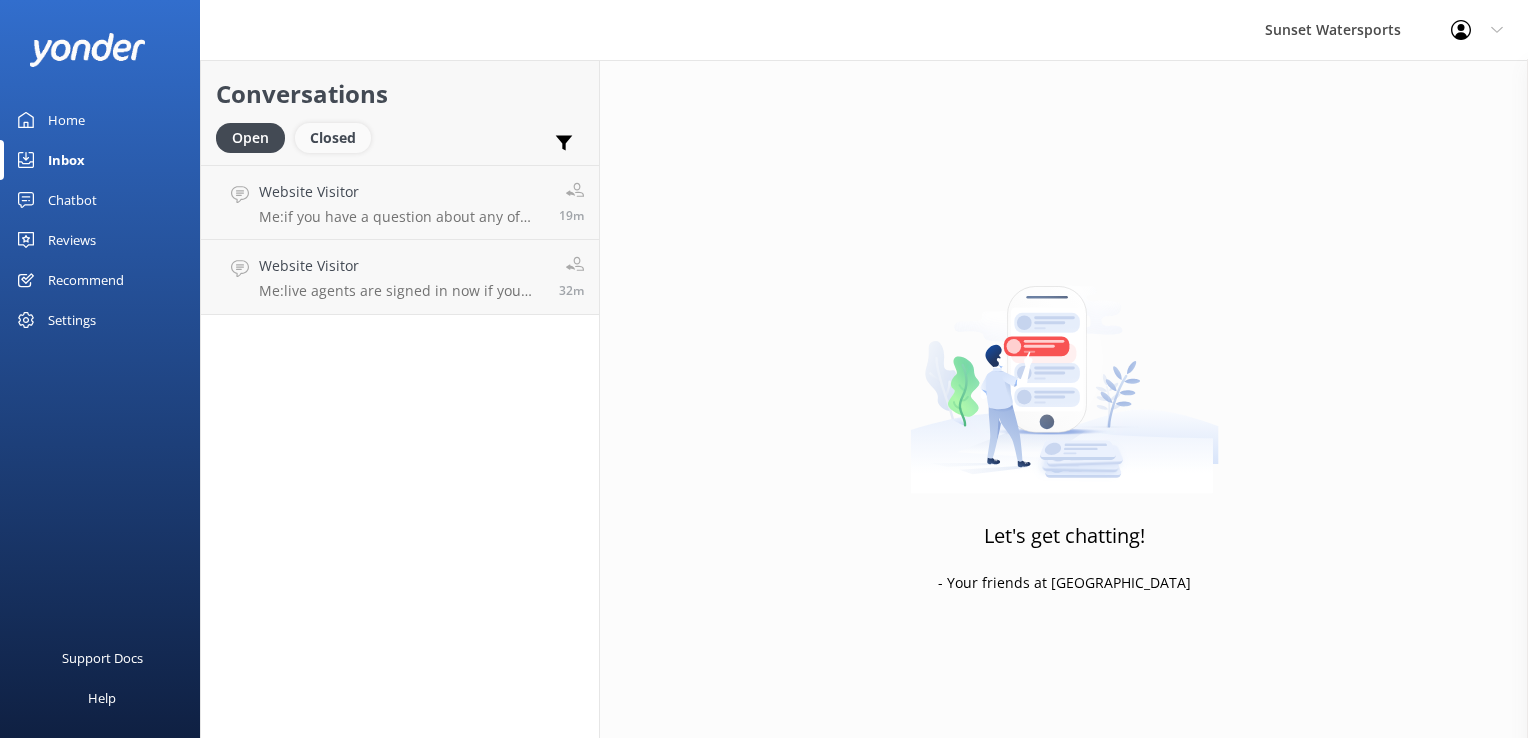 click on "Closed" at bounding box center (333, 138) 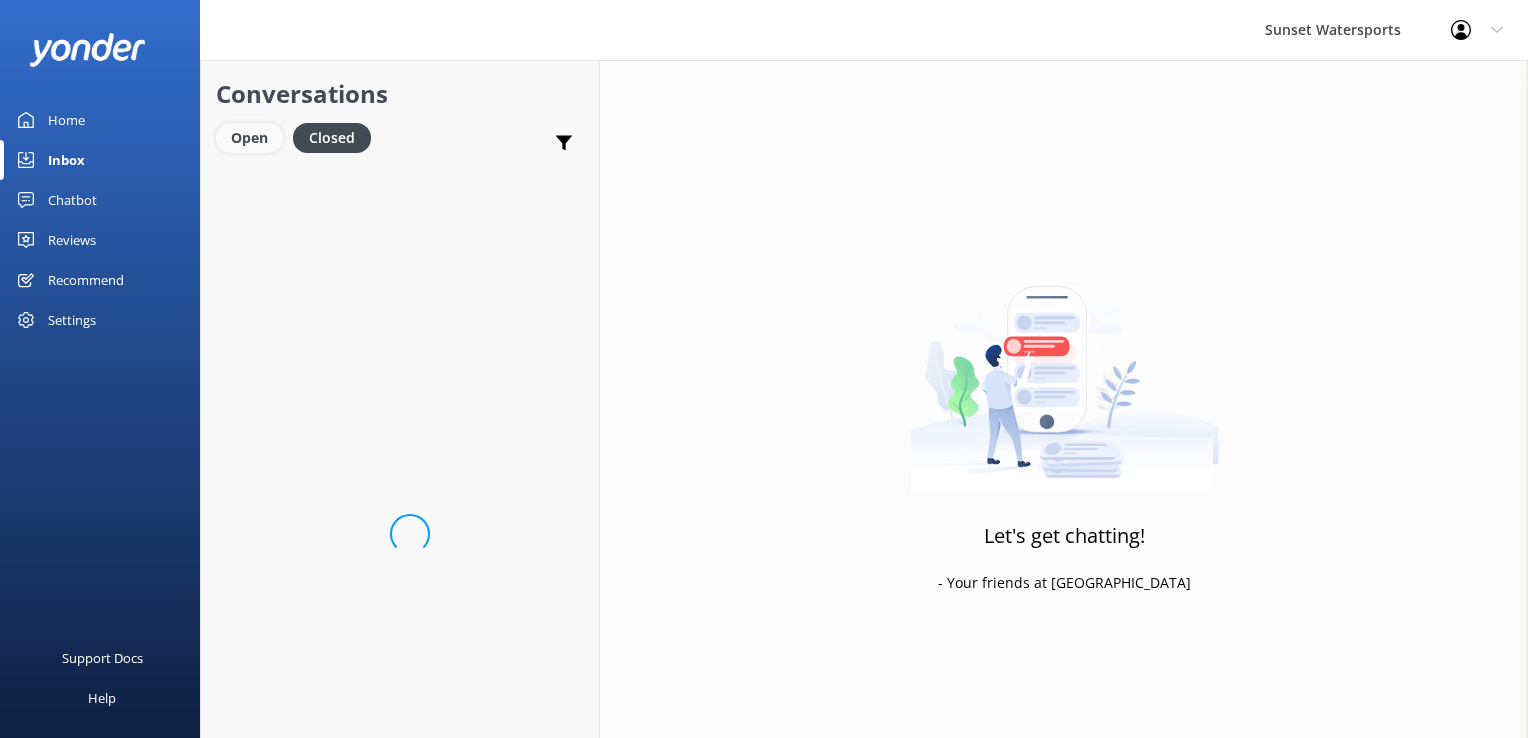 click on "Open" at bounding box center (249, 138) 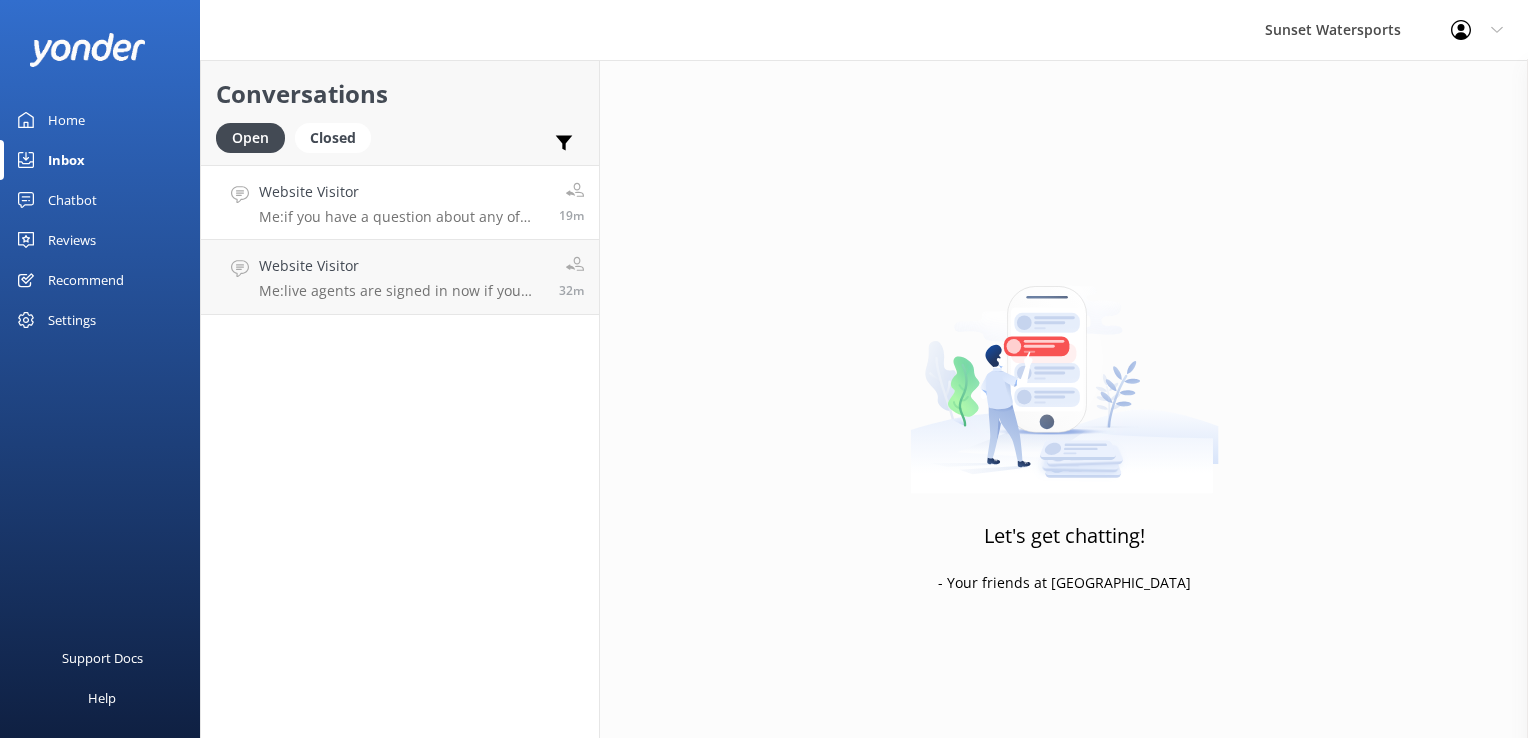 drag, startPoint x: 376, startPoint y: 215, endPoint x: 376, endPoint y: 228, distance: 13 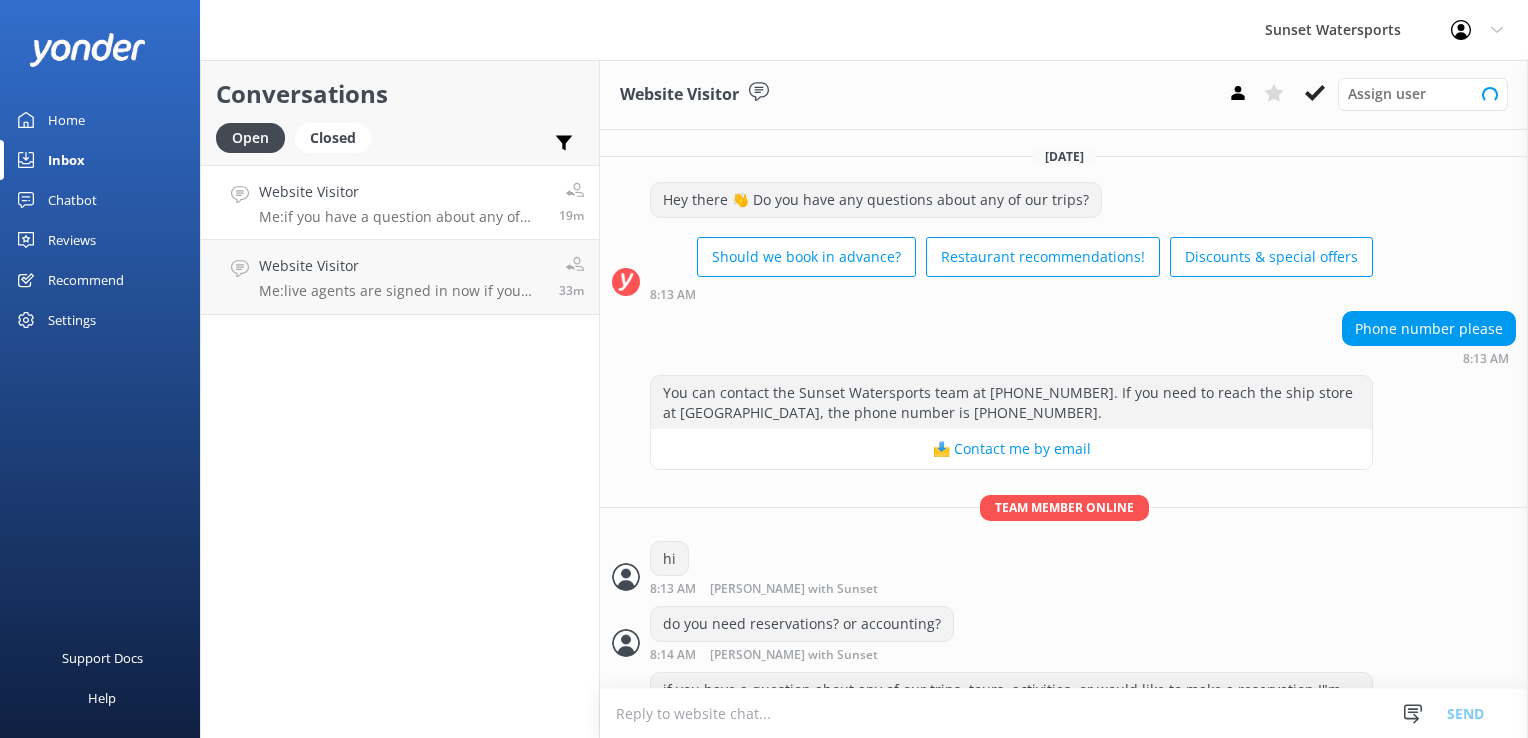 scroll, scrollTop: 64, scrollLeft: 0, axis: vertical 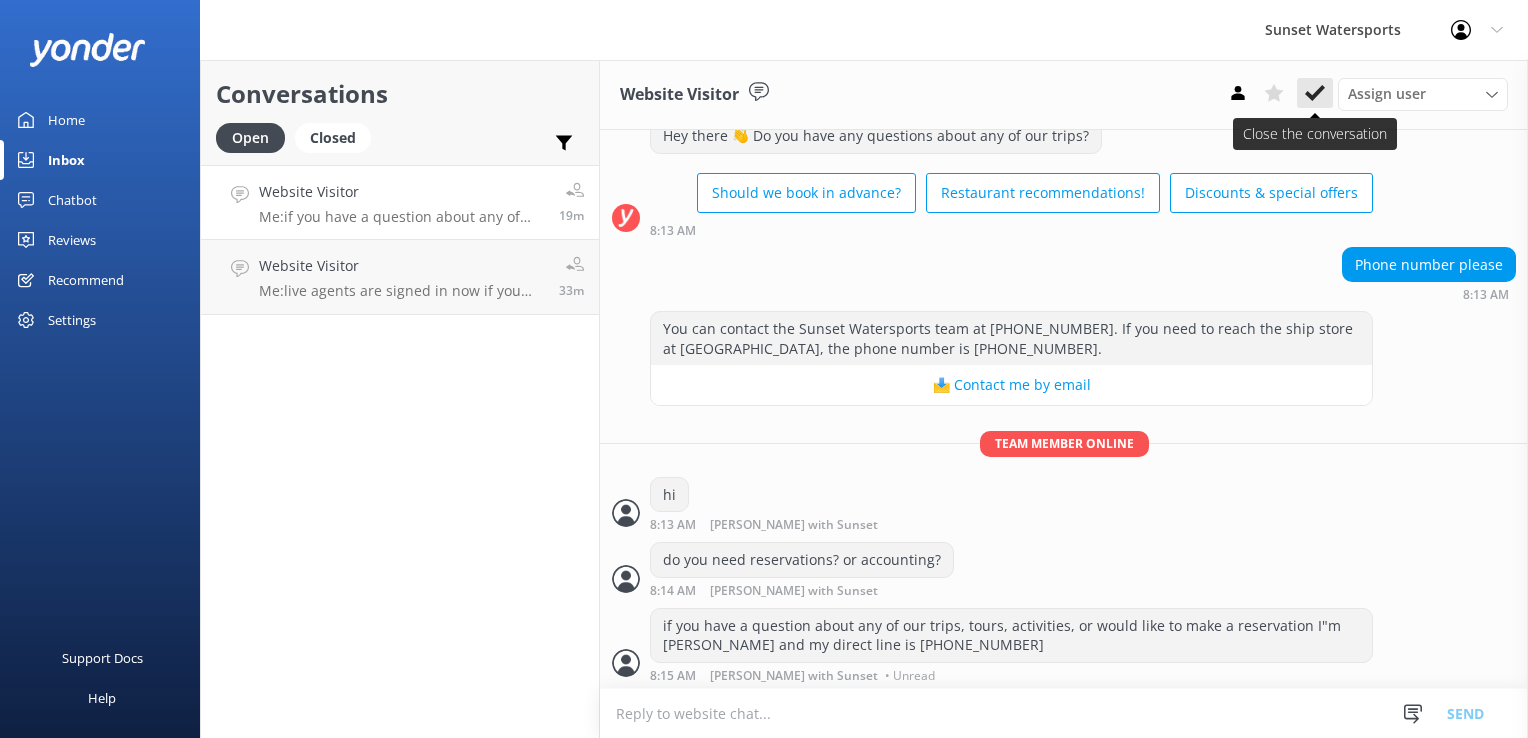 click at bounding box center [1315, 93] 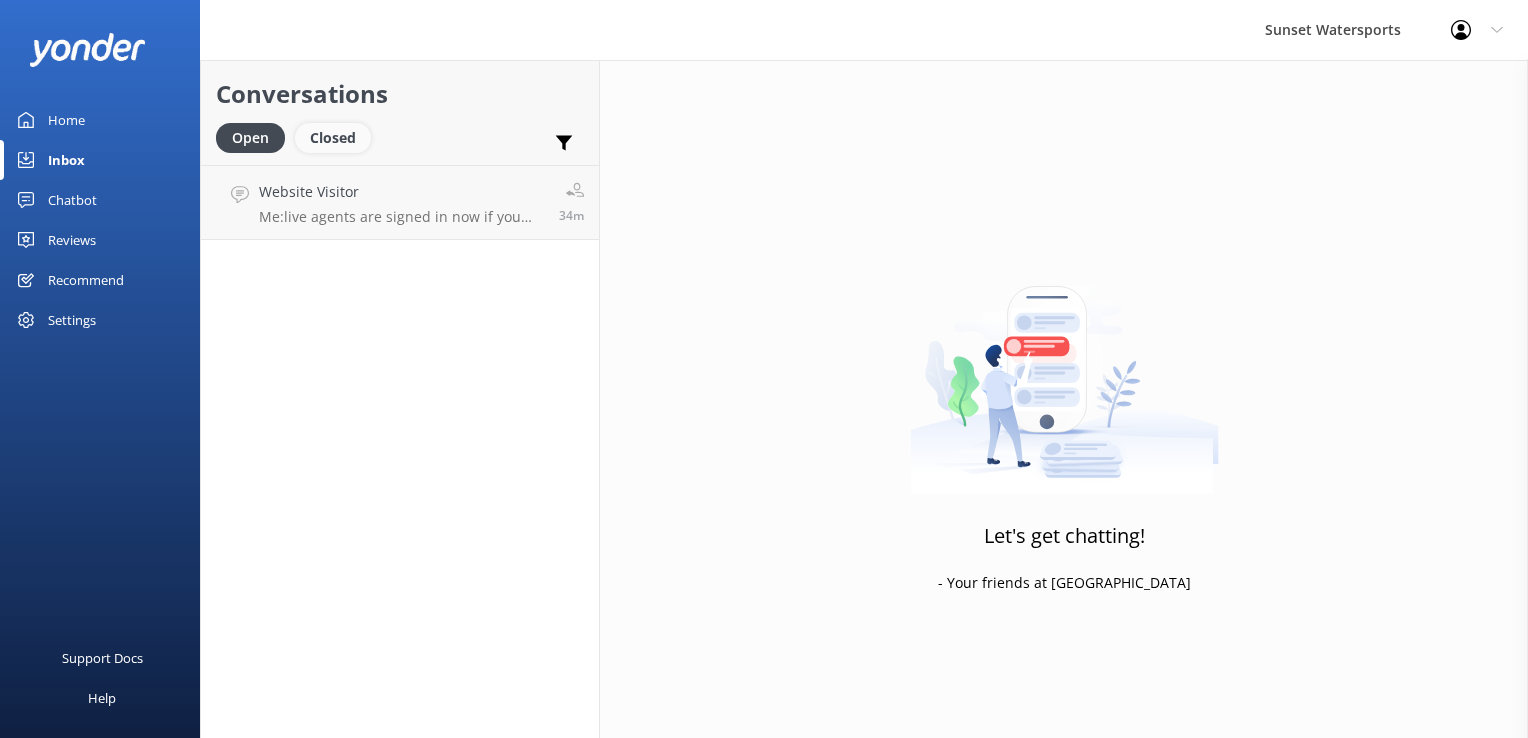 click on "Closed" at bounding box center [333, 138] 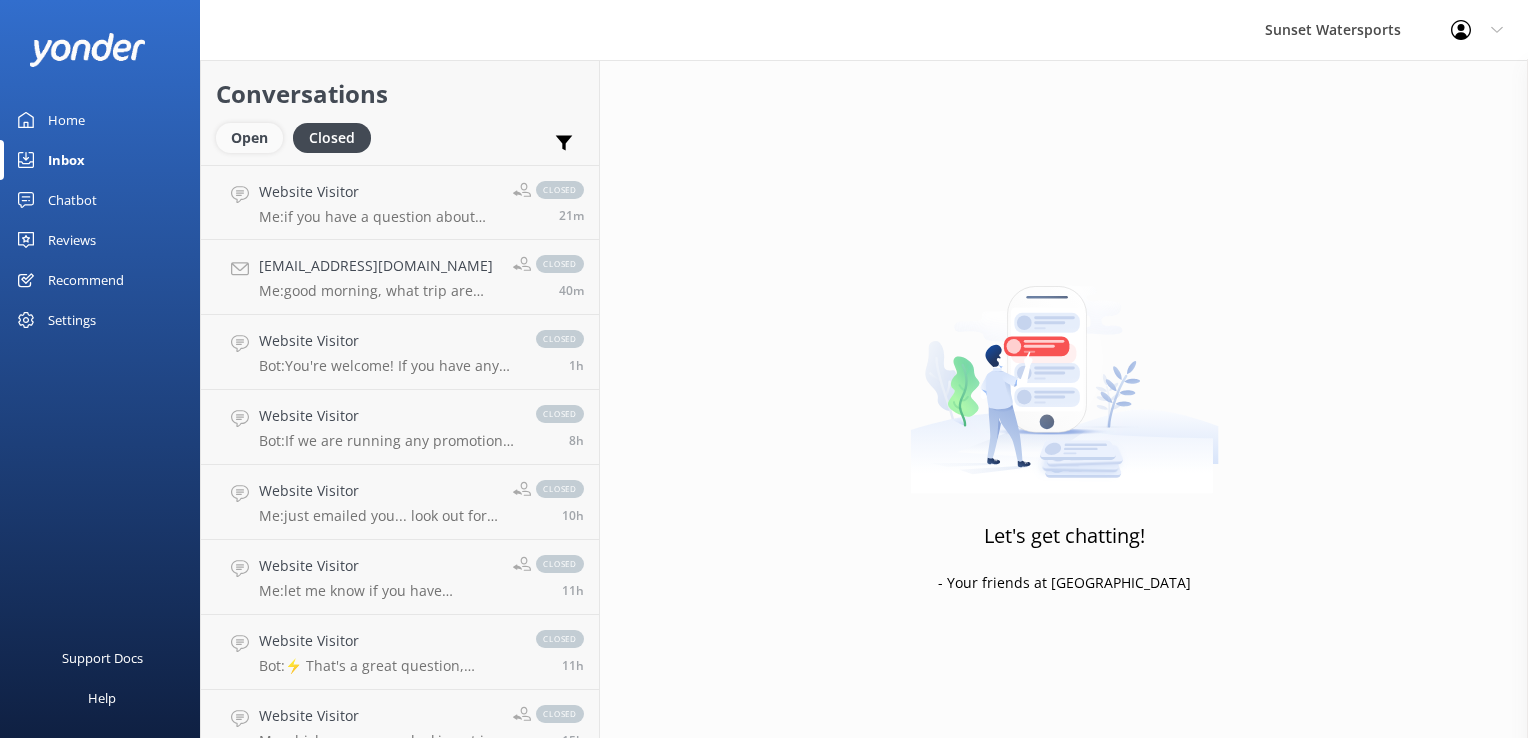 click on "Open" at bounding box center (249, 138) 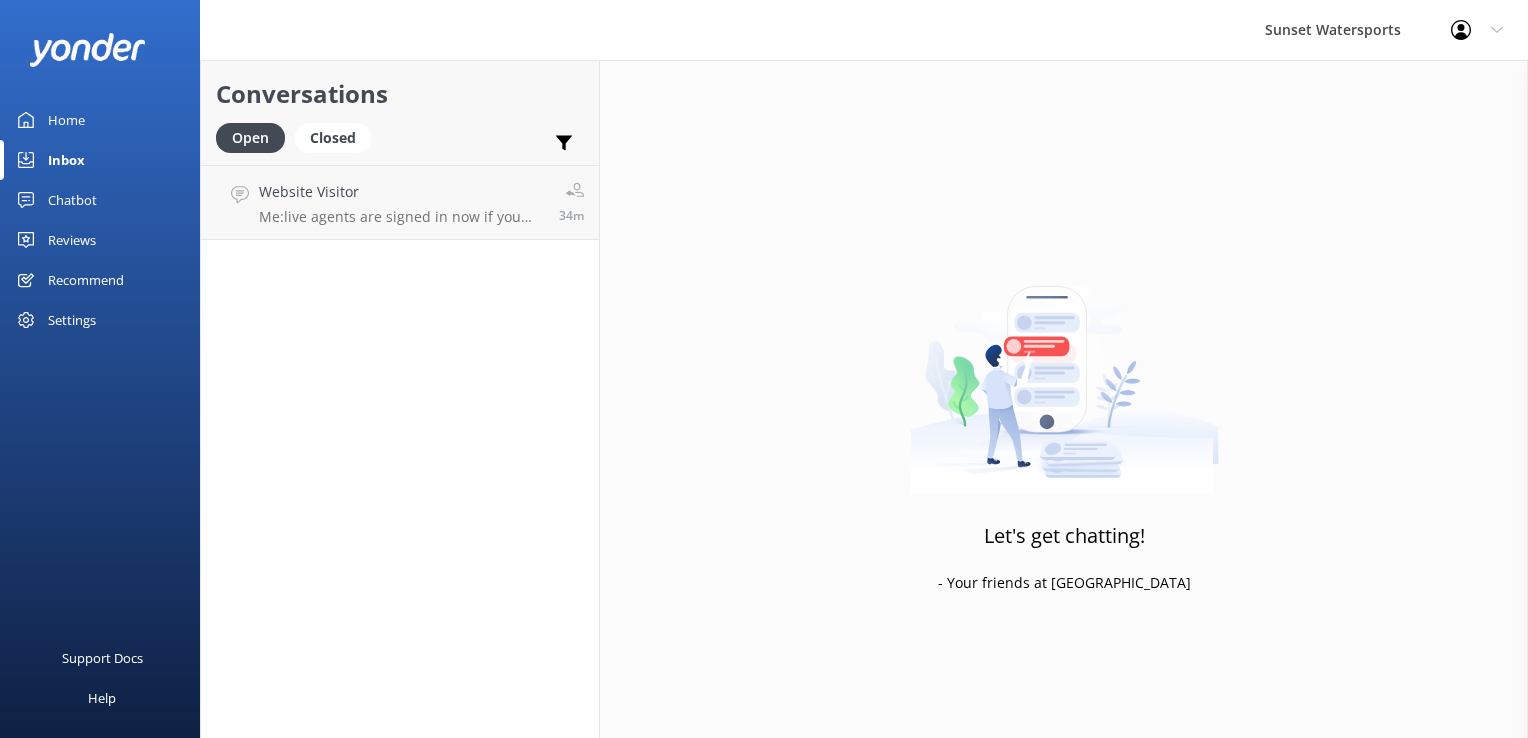 click on "Conversations Open Closed Important Assigned to me Unassigned Website Visitor Me:  live agents are signed in now if you are still online!! 34m" at bounding box center (400, 399) 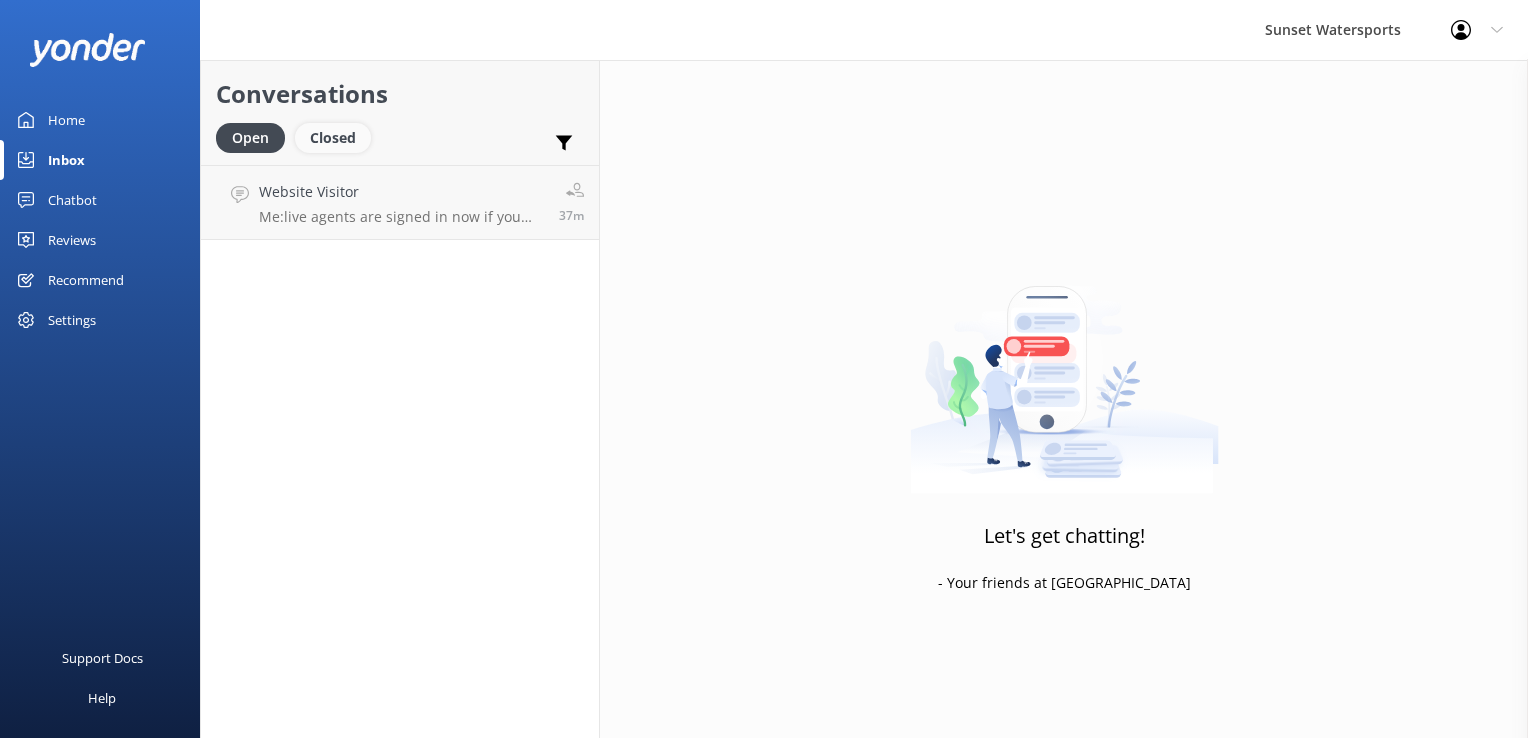 click on "Closed" at bounding box center (333, 138) 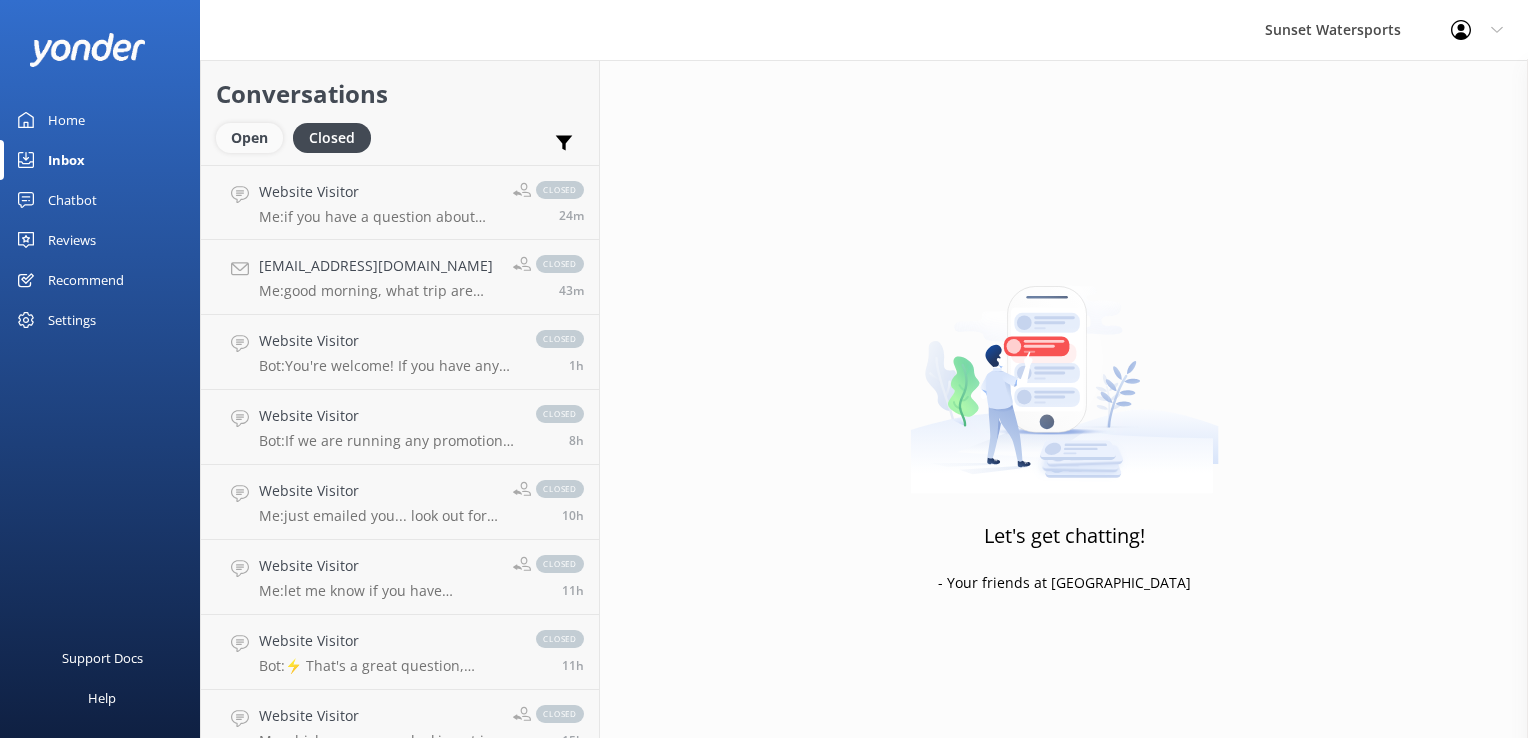 click on "Open" at bounding box center [249, 138] 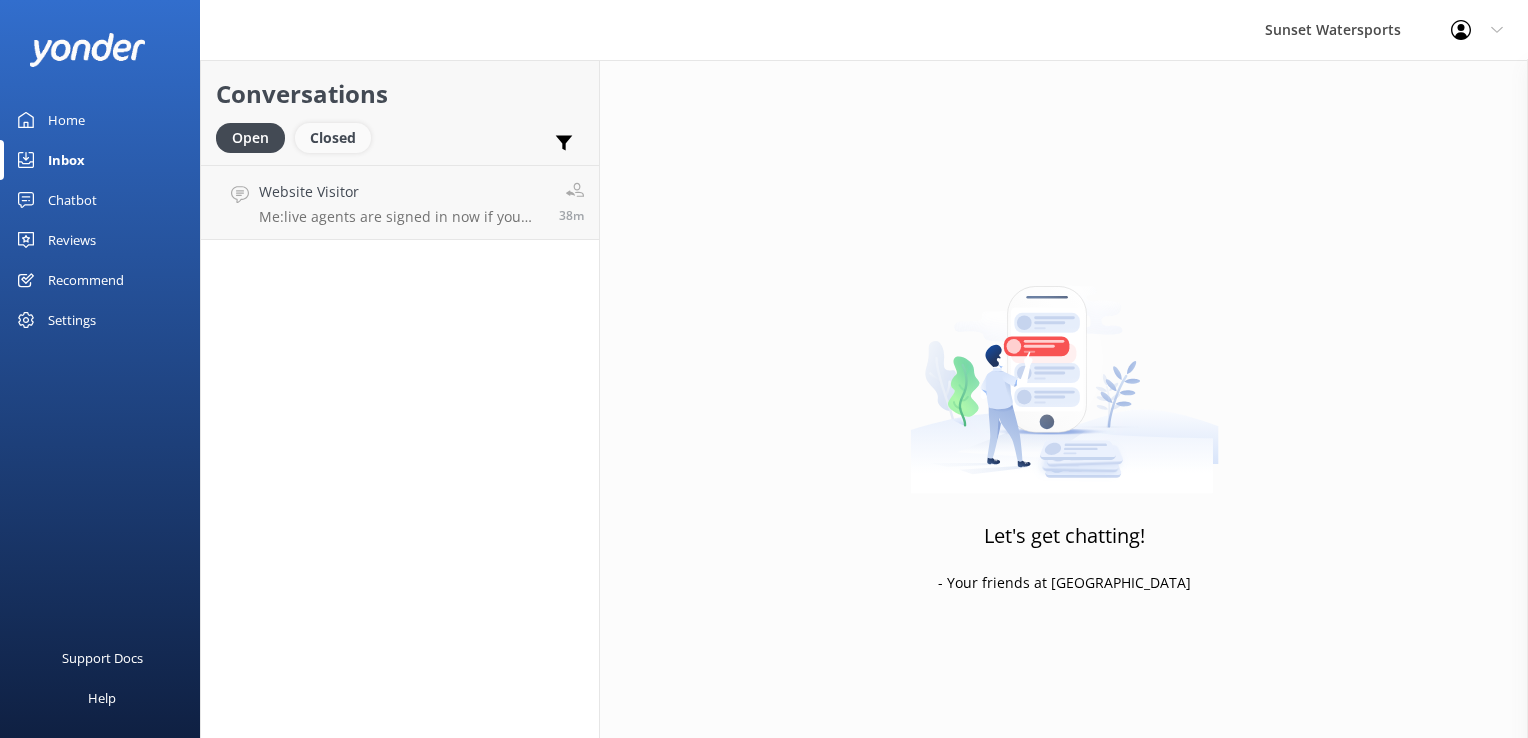 click on "Closed" at bounding box center [333, 138] 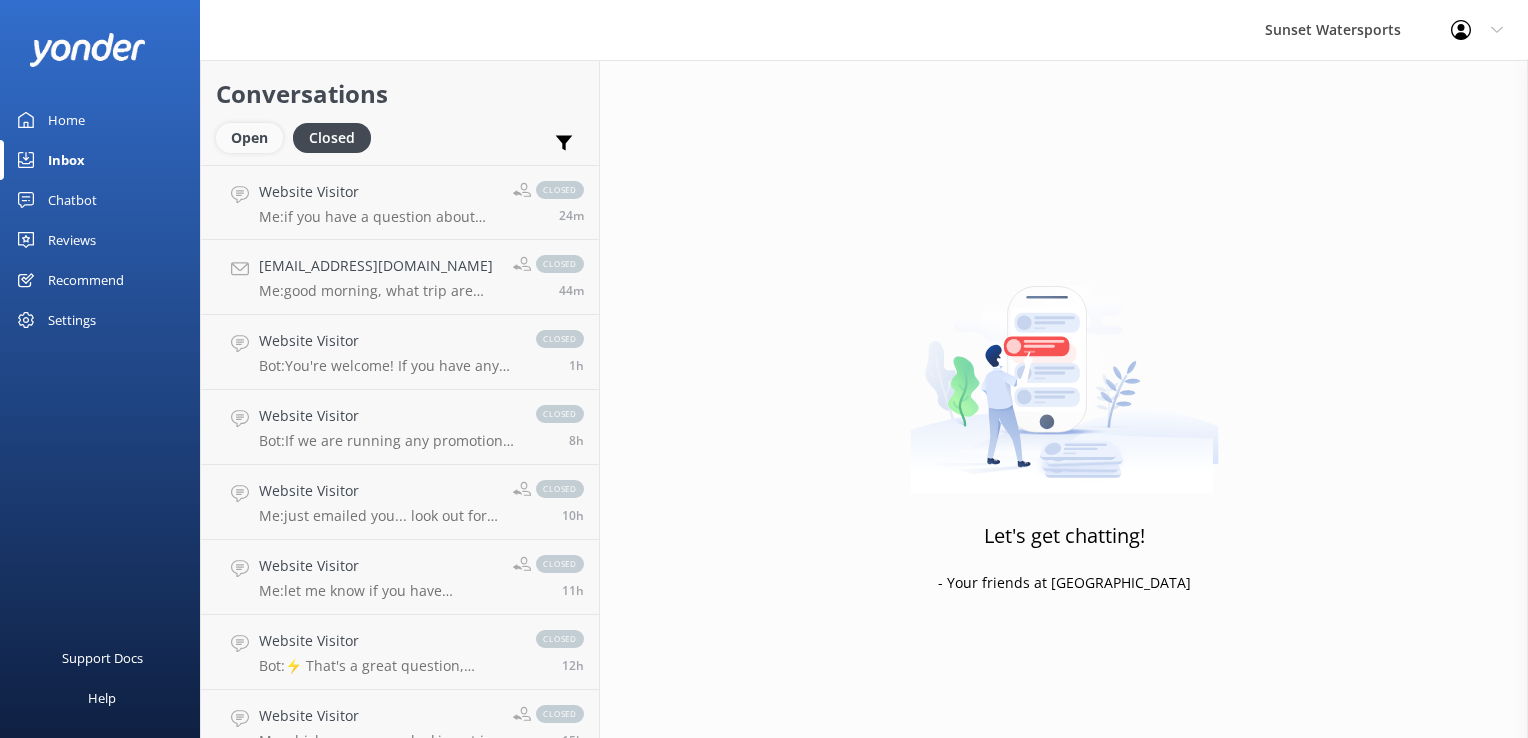 click on "Open" at bounding box center [249, 138] 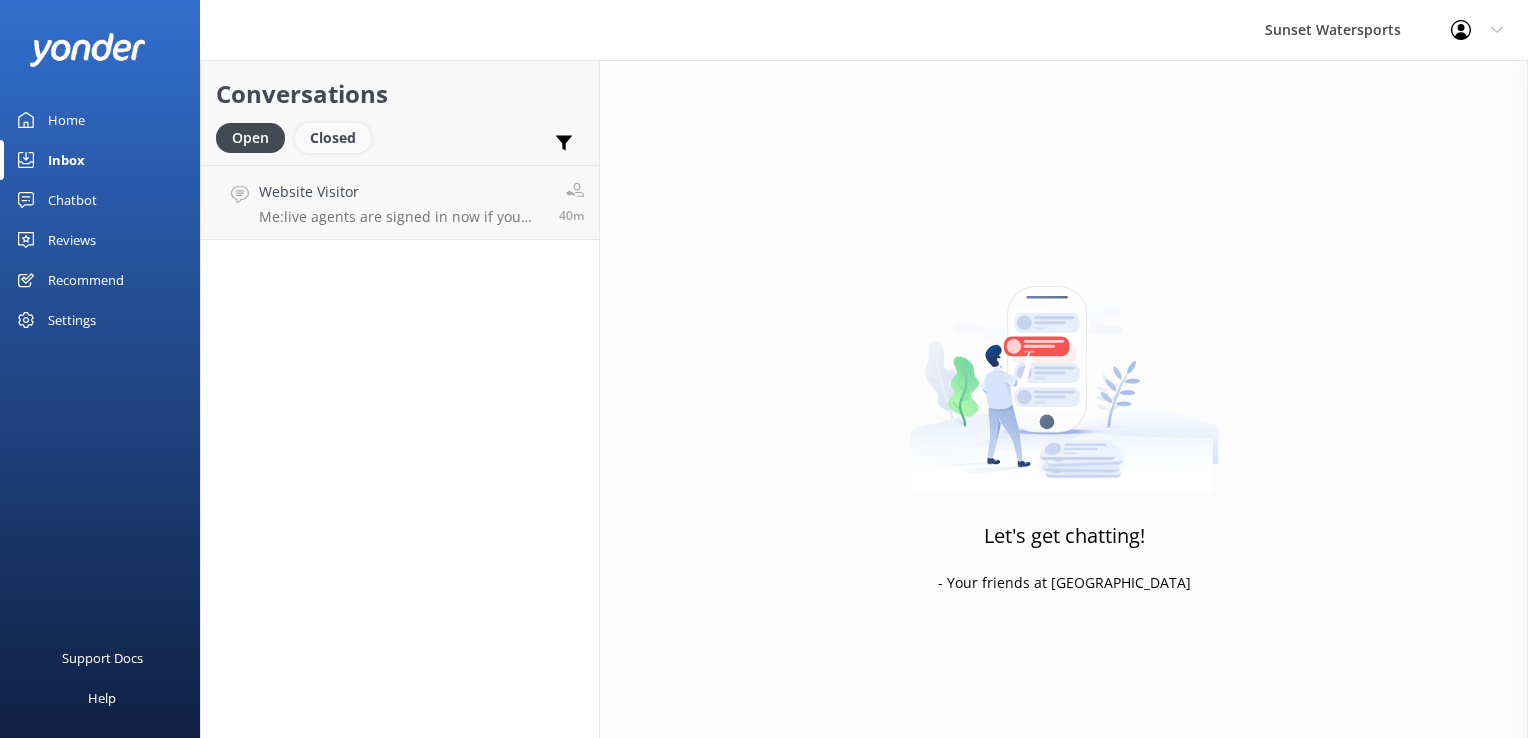 click on "Closed" at bounding box center (333, 138) 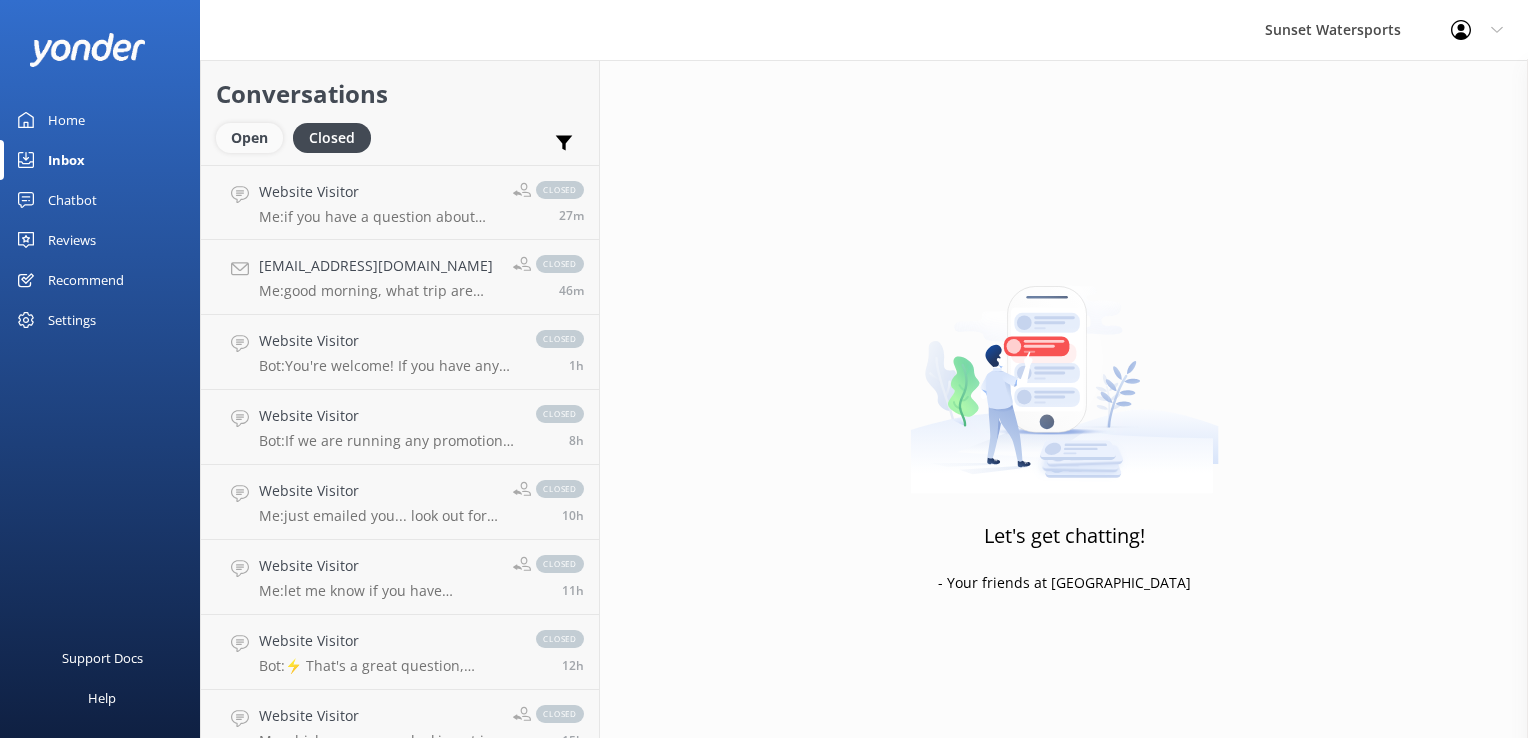 click on "Open" at bounding box center [249, 138] 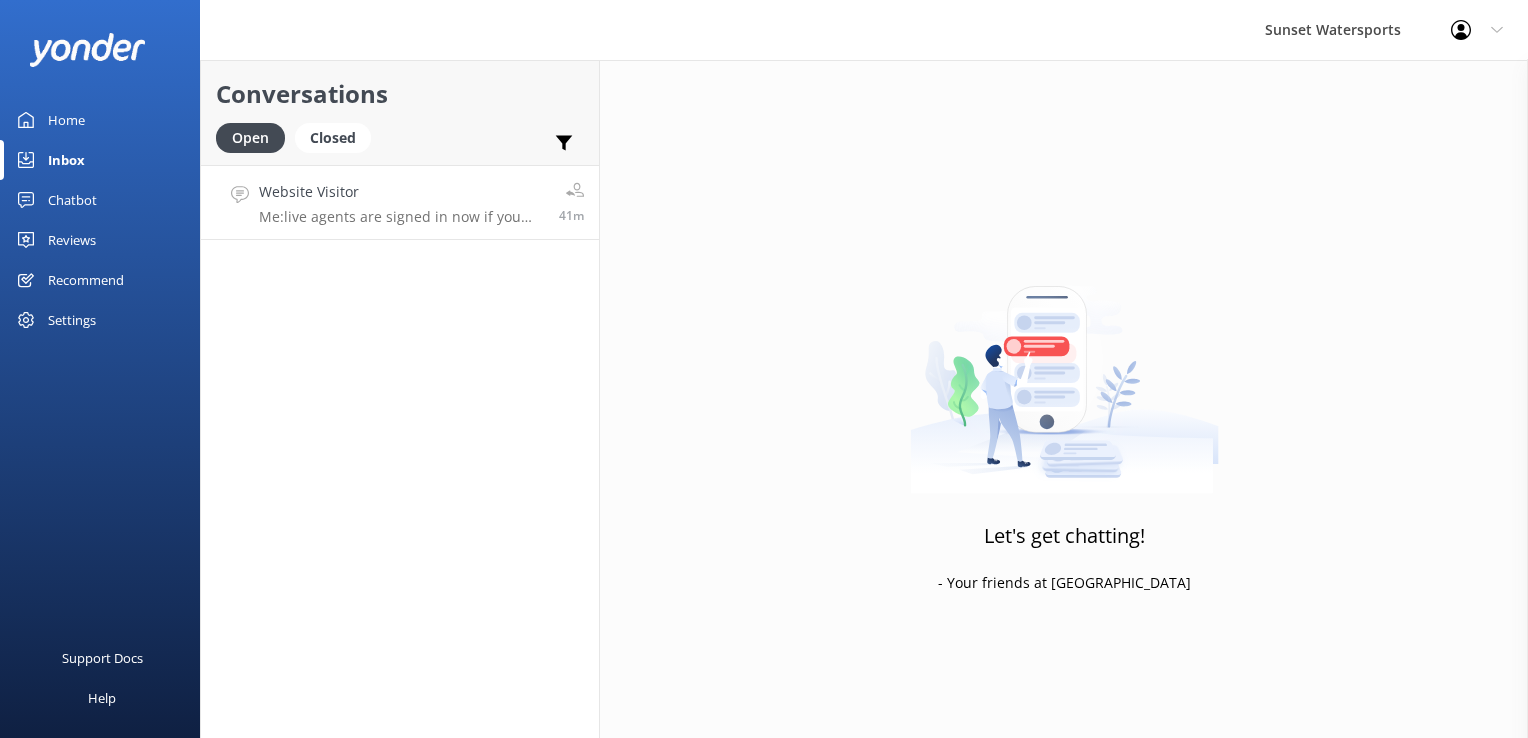 click on "Website Visitor" at bounding box center [401, 192] 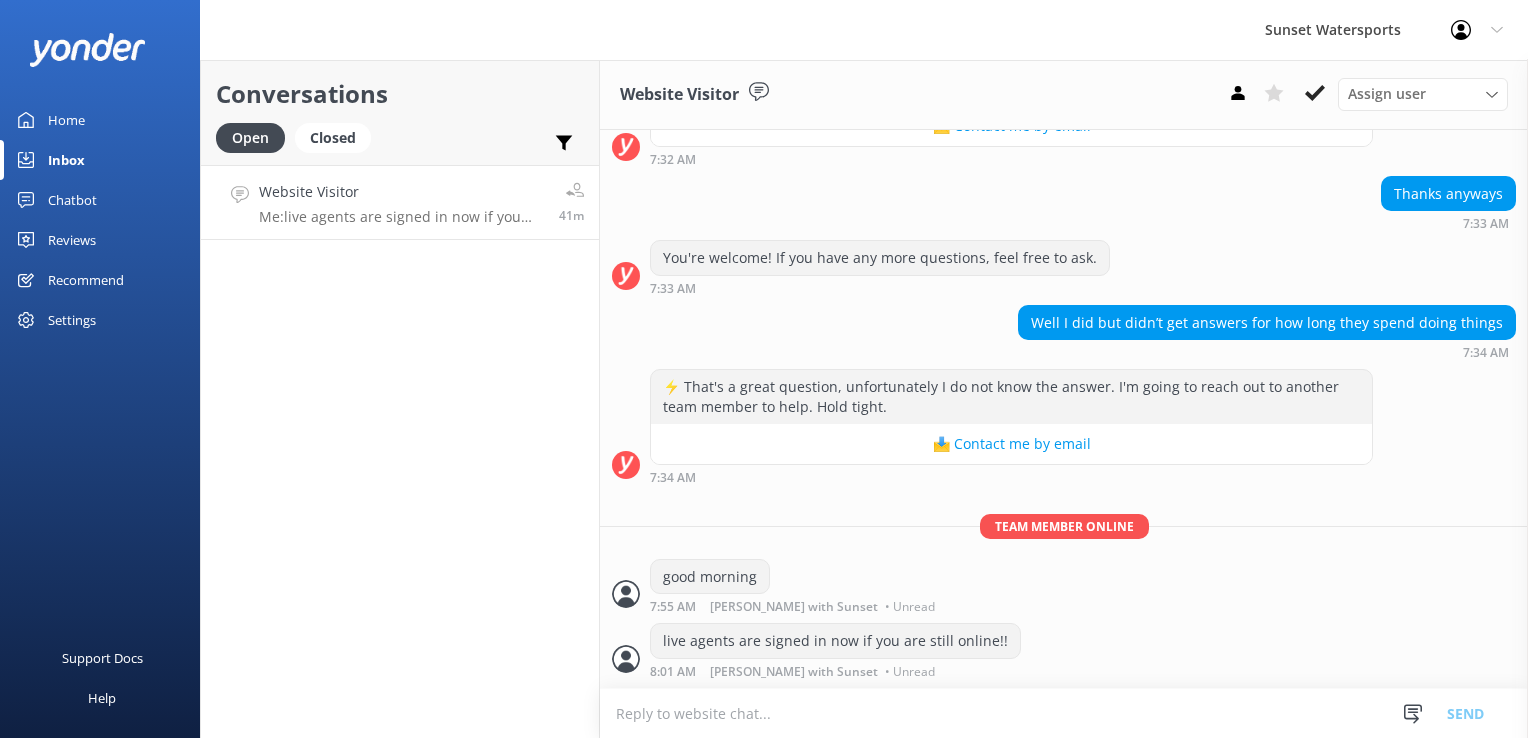 scroll, scrollTop: 1707, scrollLeft: 0, axis: vertical 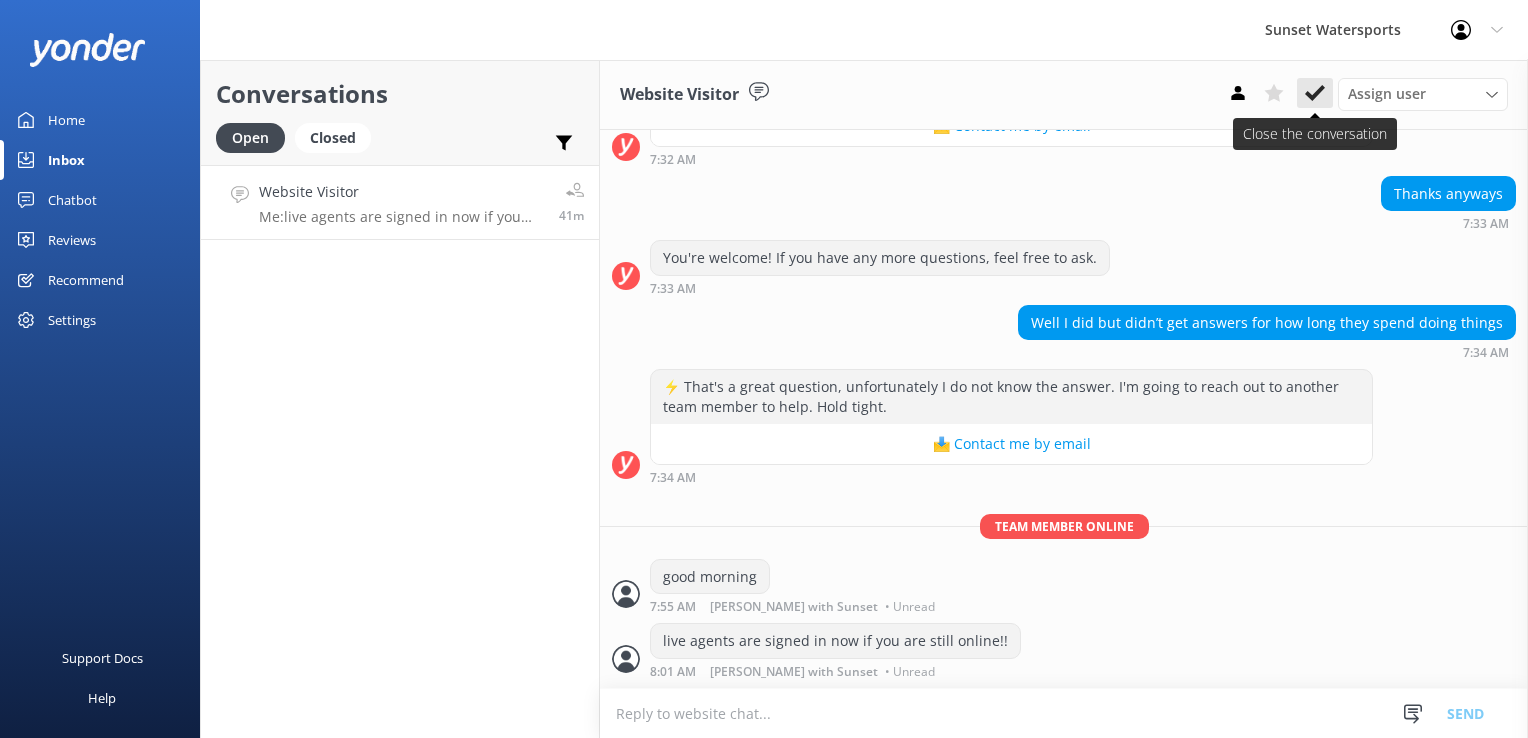 click 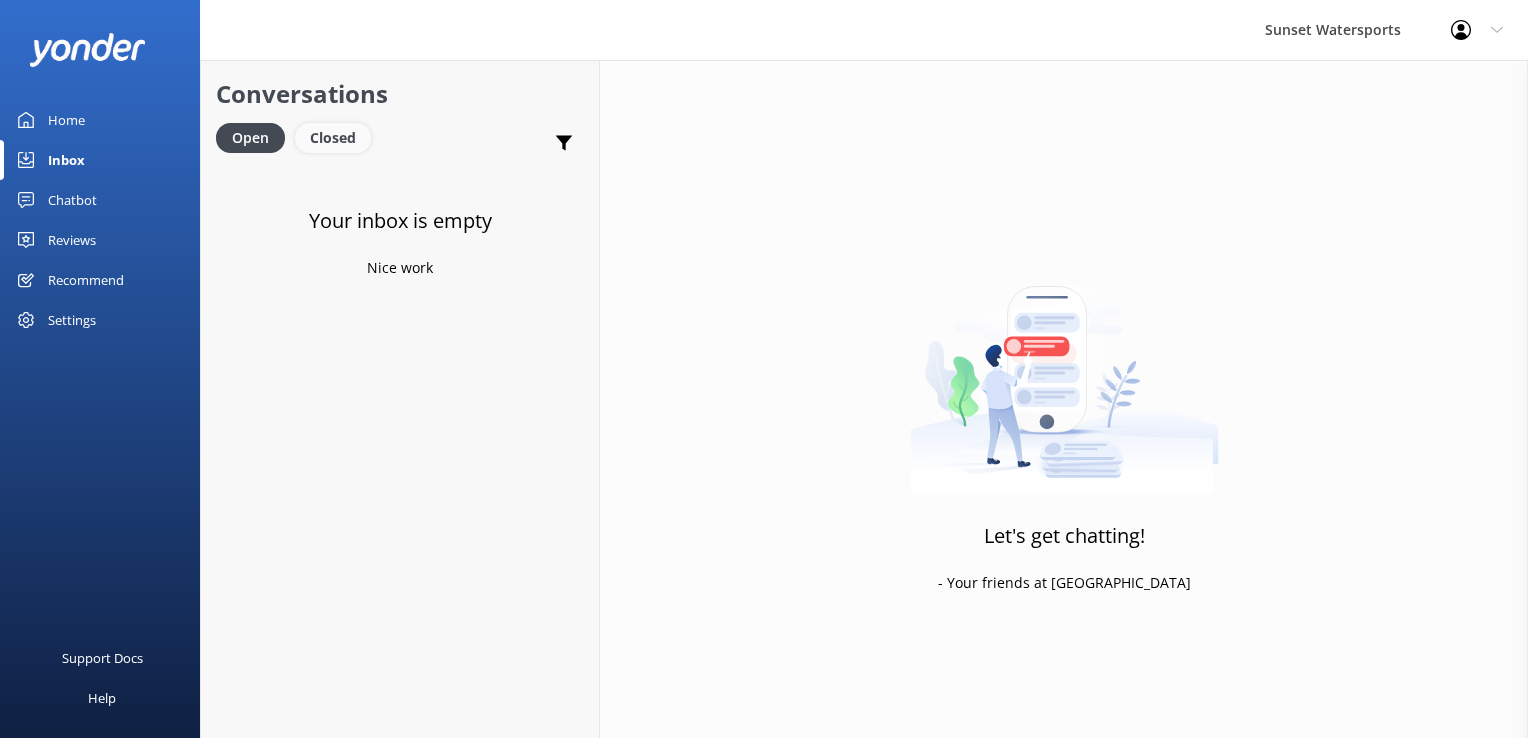 click on "Closed" at bounding box center (333, 138) 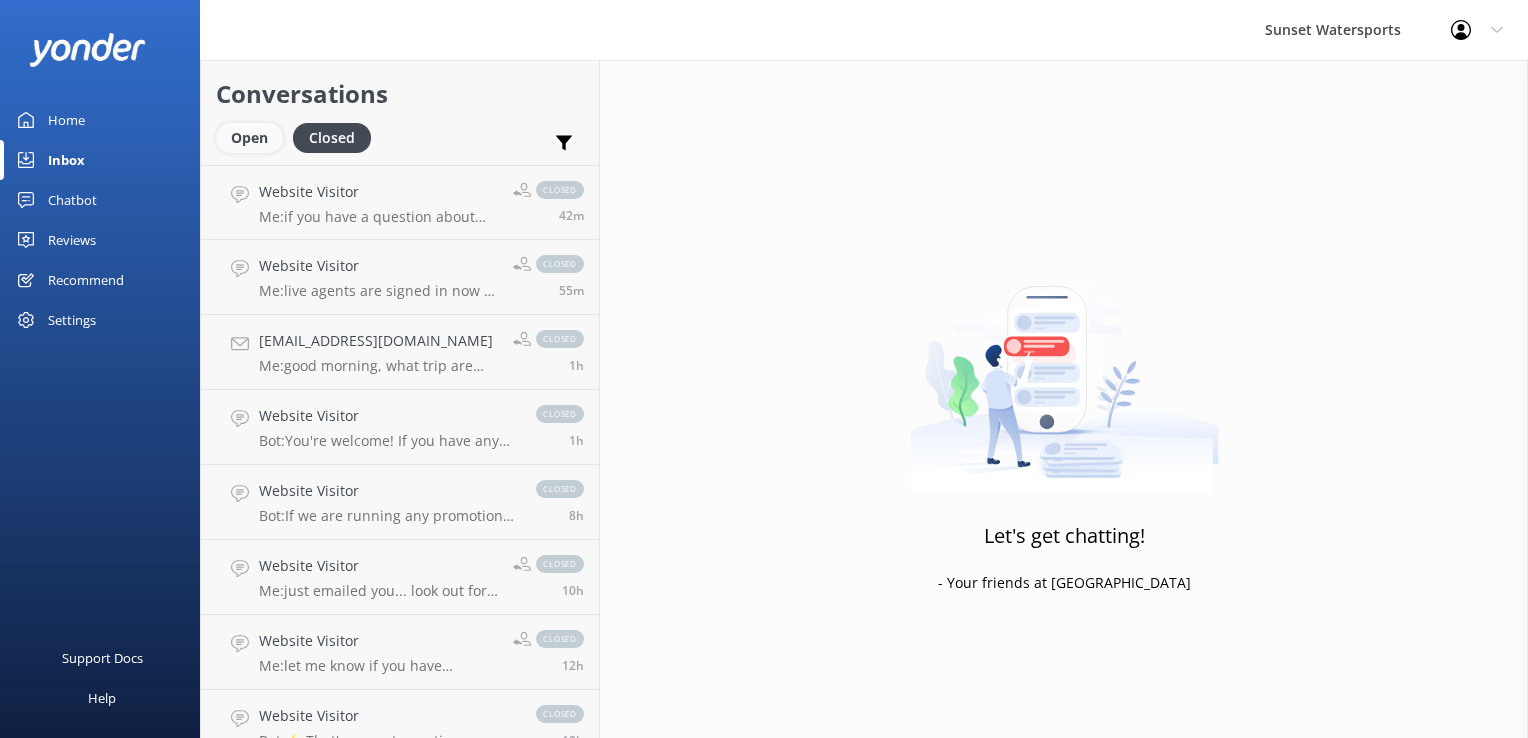 click on "Open" at bounding box center [249, 138] 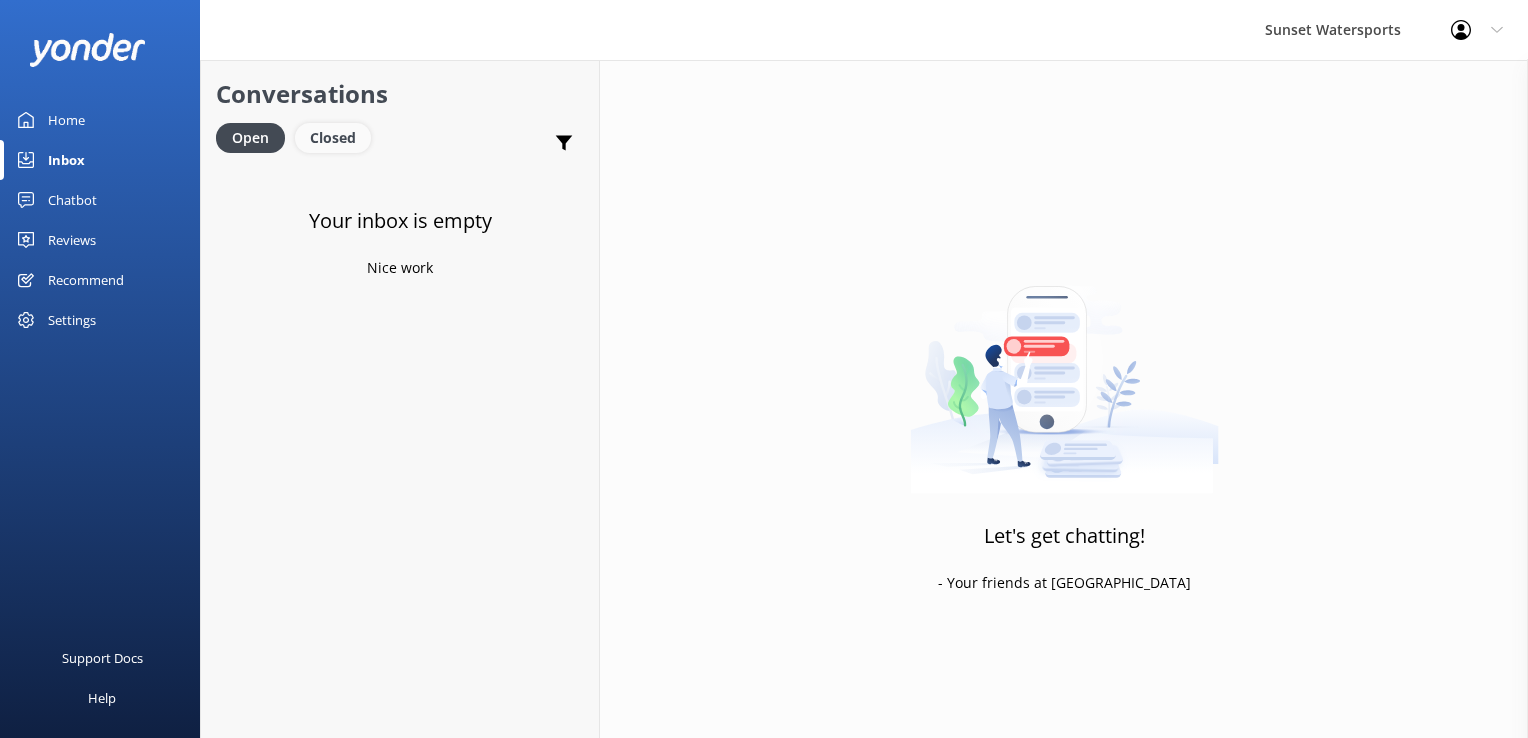 drag, startPoint x: 341, startPoint y: 122, endPoint x: 324, endPoint y: 122, distance: 17 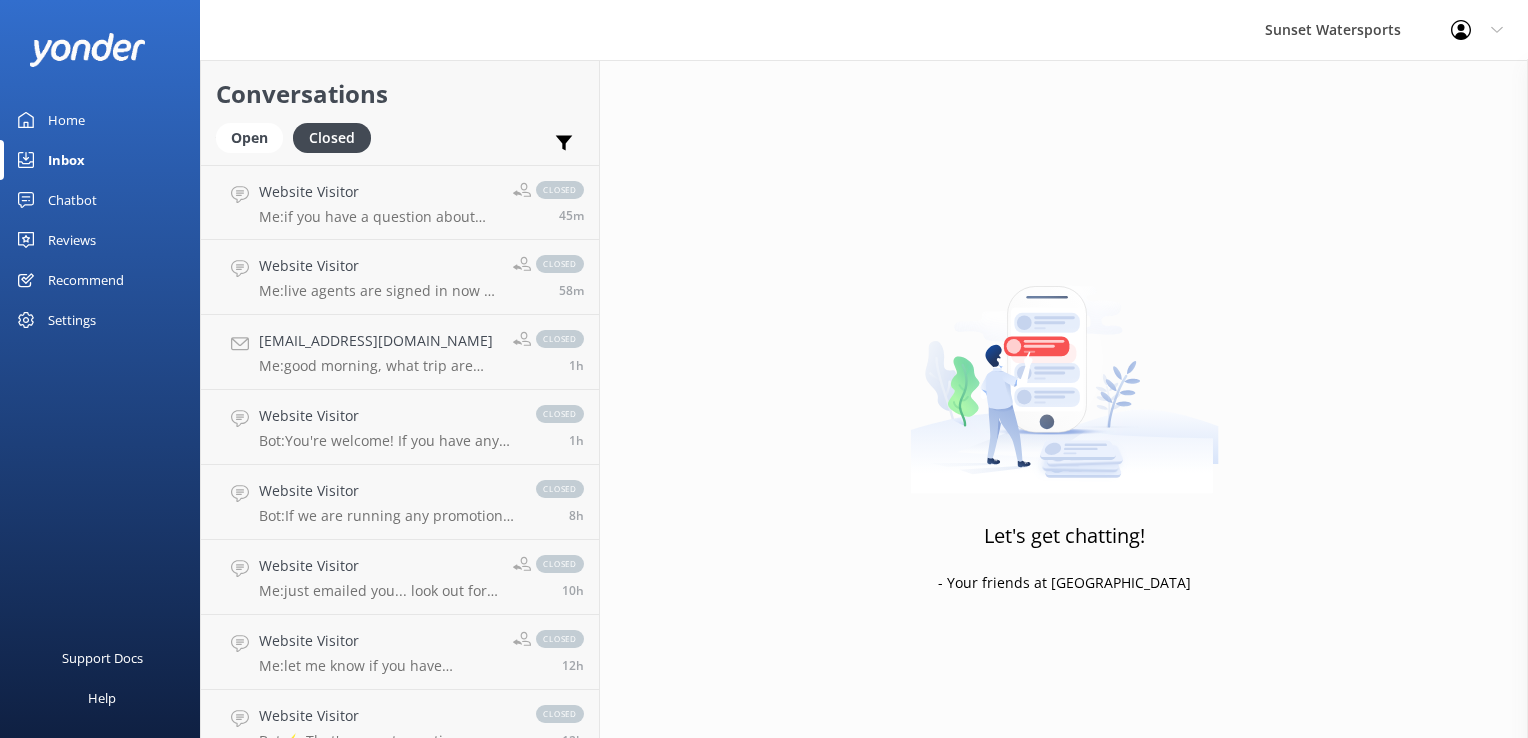 click on "Conversations Open Closed Important Assigned to me Unassigned" at bounding box center [400, 112] 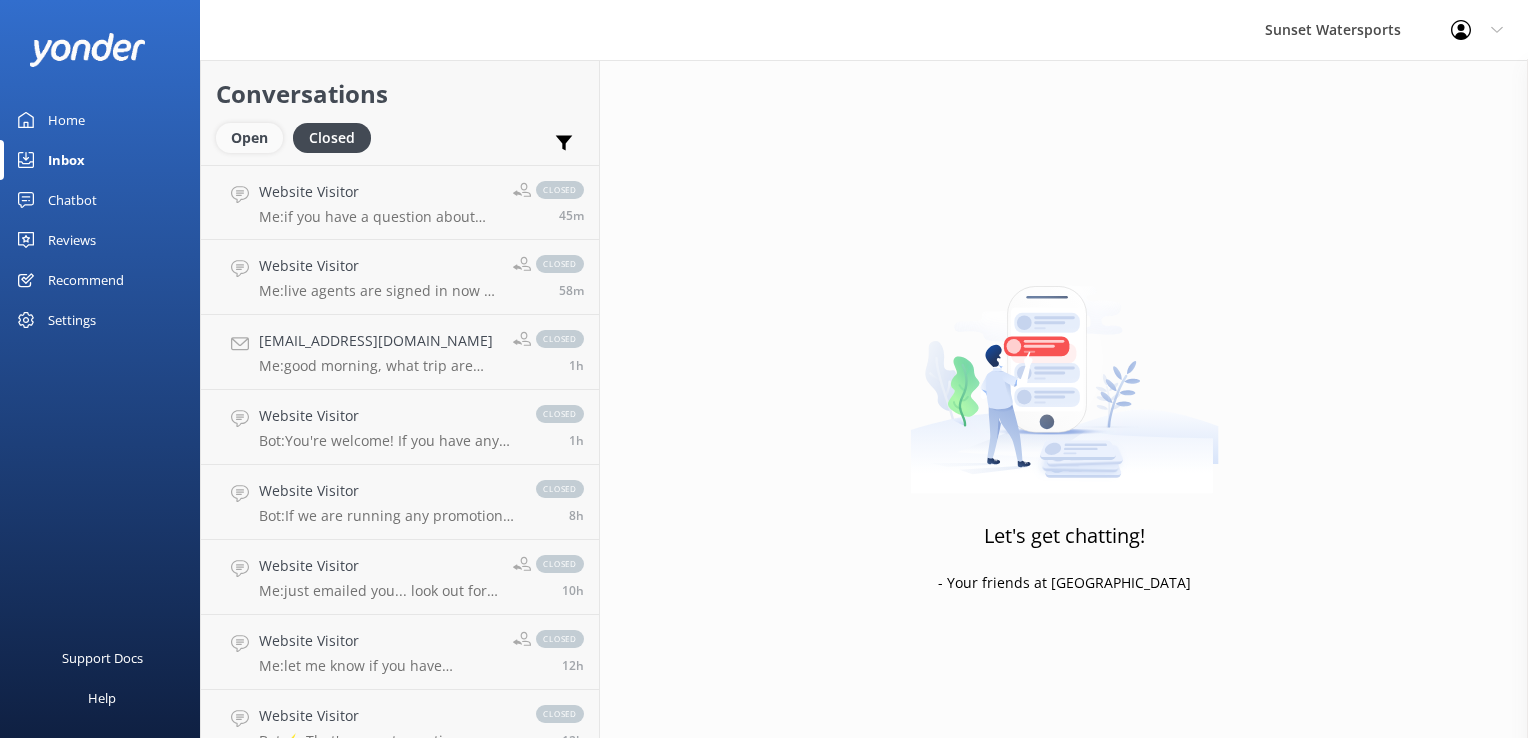 click on "Open" at bounding box center (249, 138) 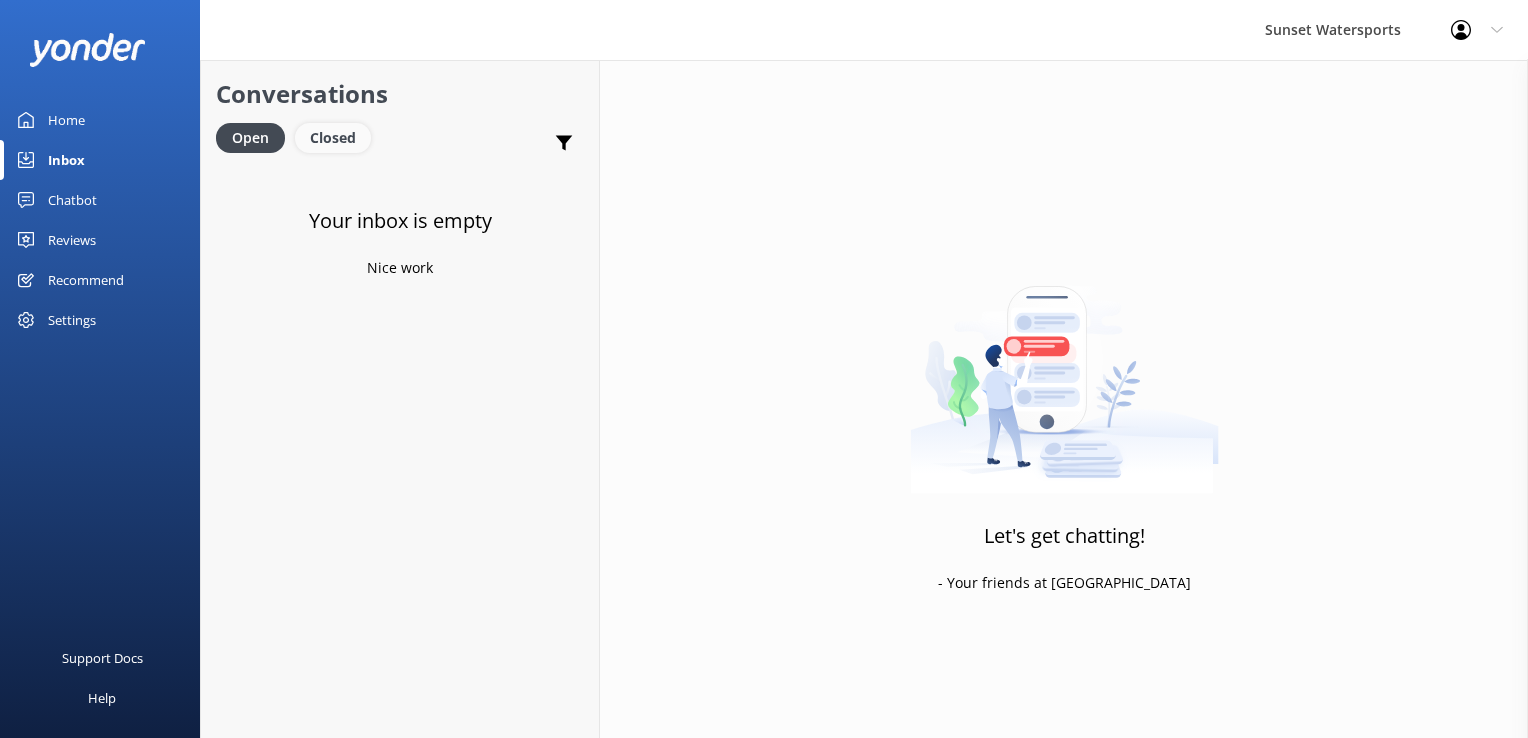 click on "Closed" at bounding box center [333, 138] 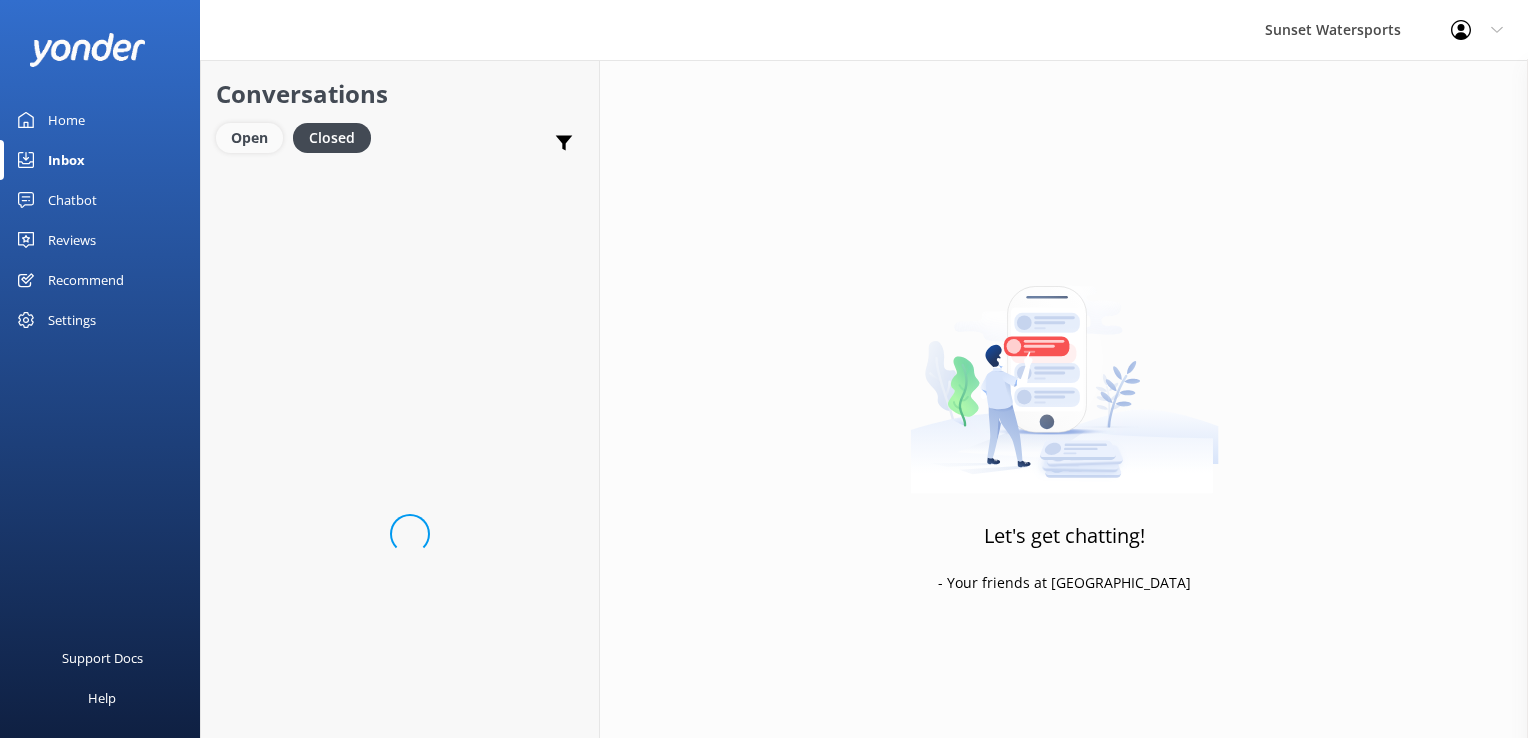 click on "Open" at bounding box center (249, 138) 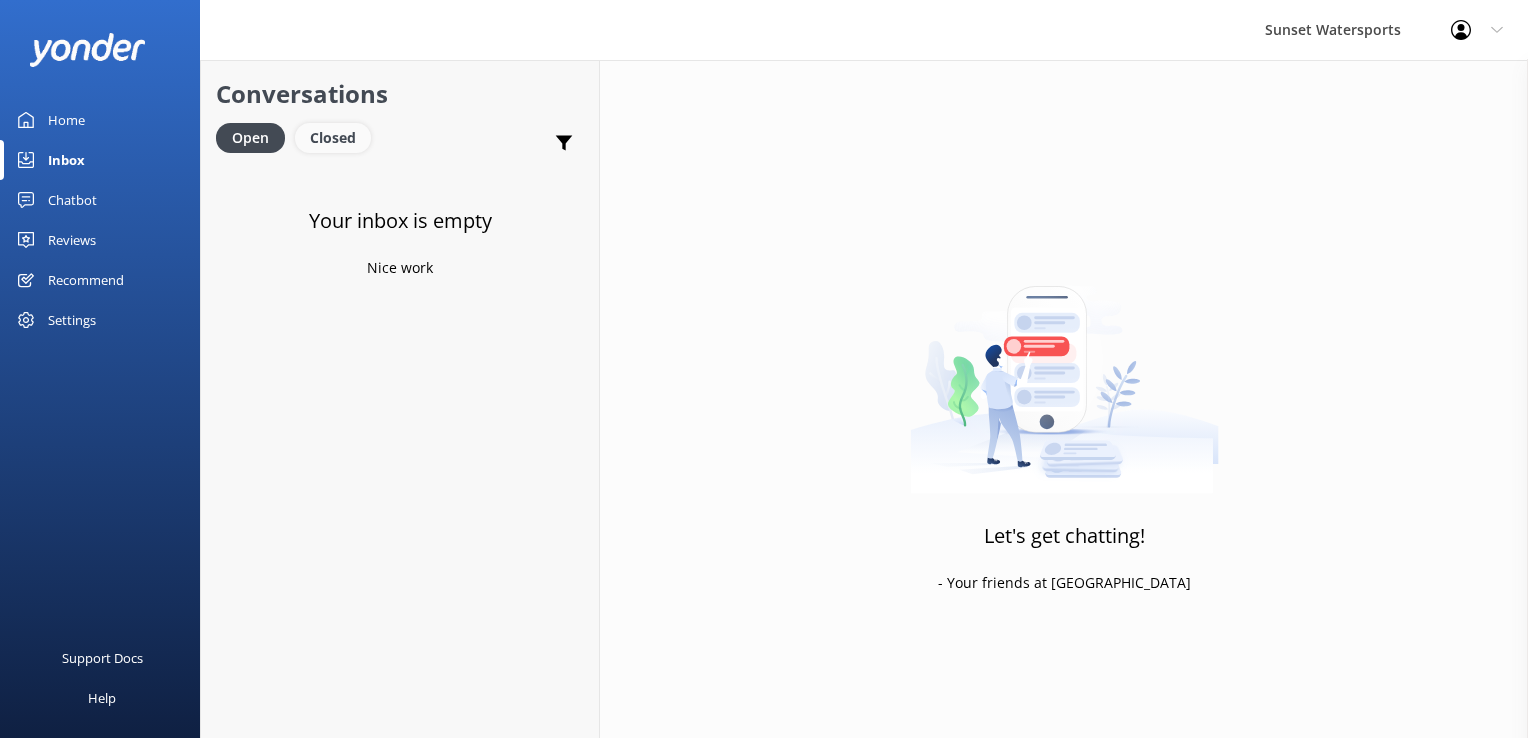 click on "Closed" at bounding box center [333, 138] 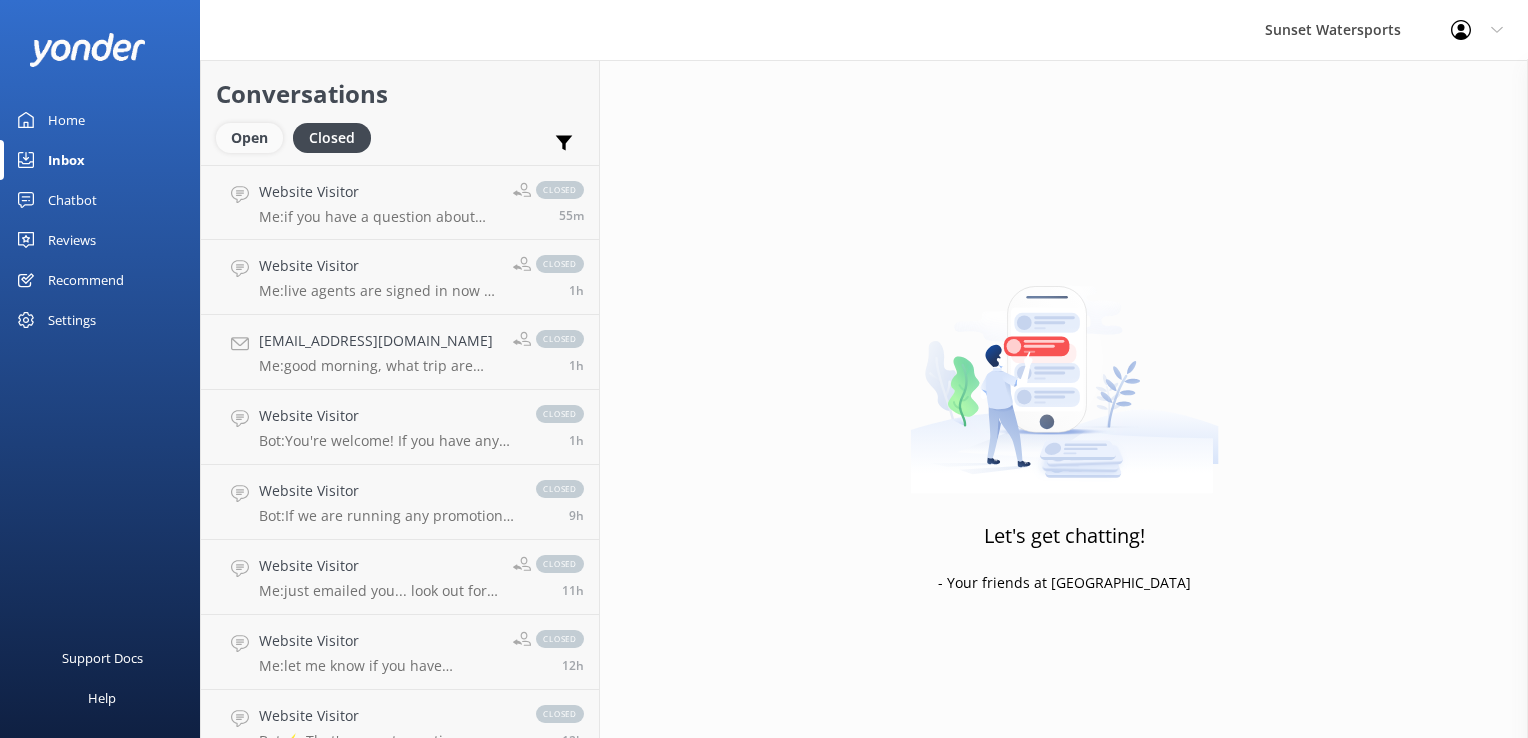click on "Open" at bounding box center (249, 138) 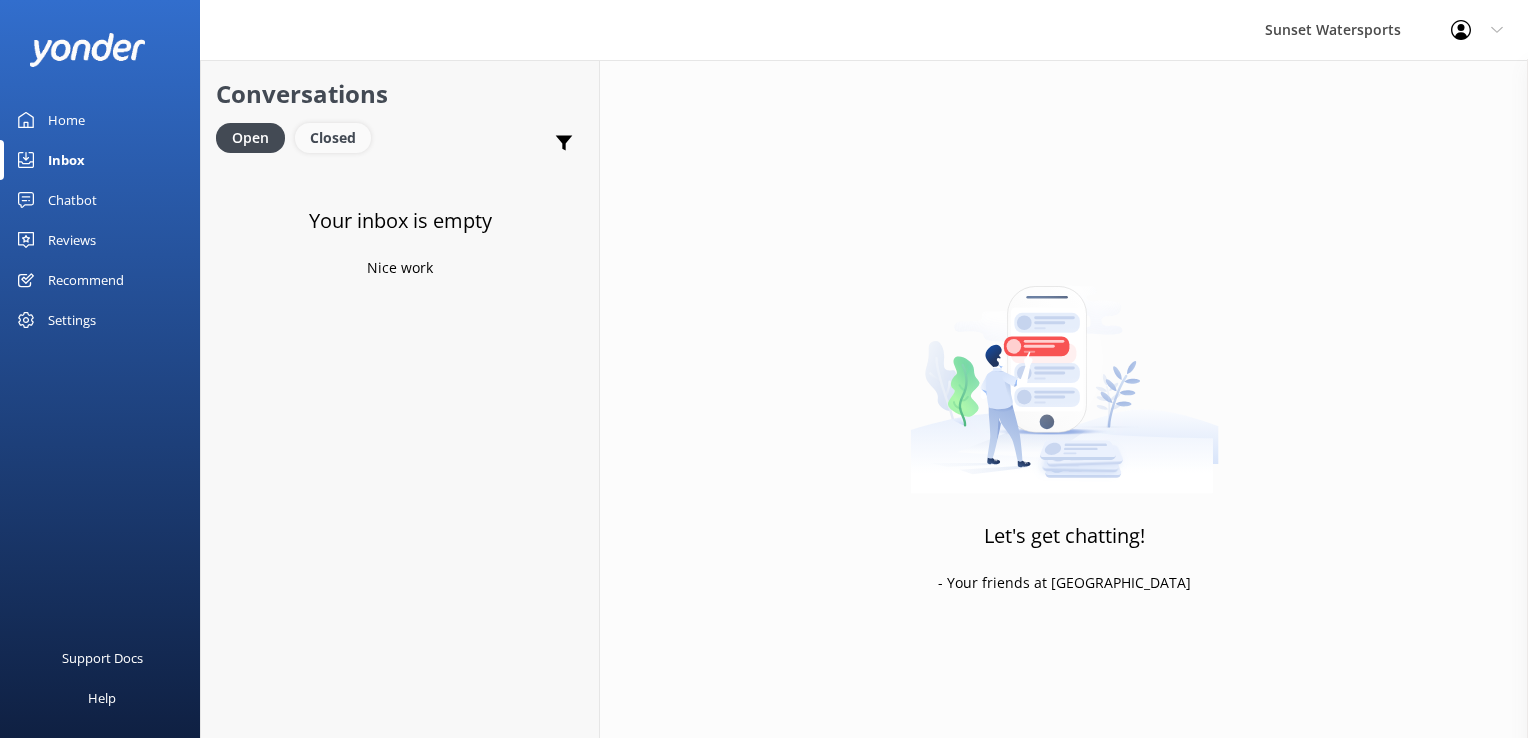 click on "Closed" at bounding box center (333, 138) 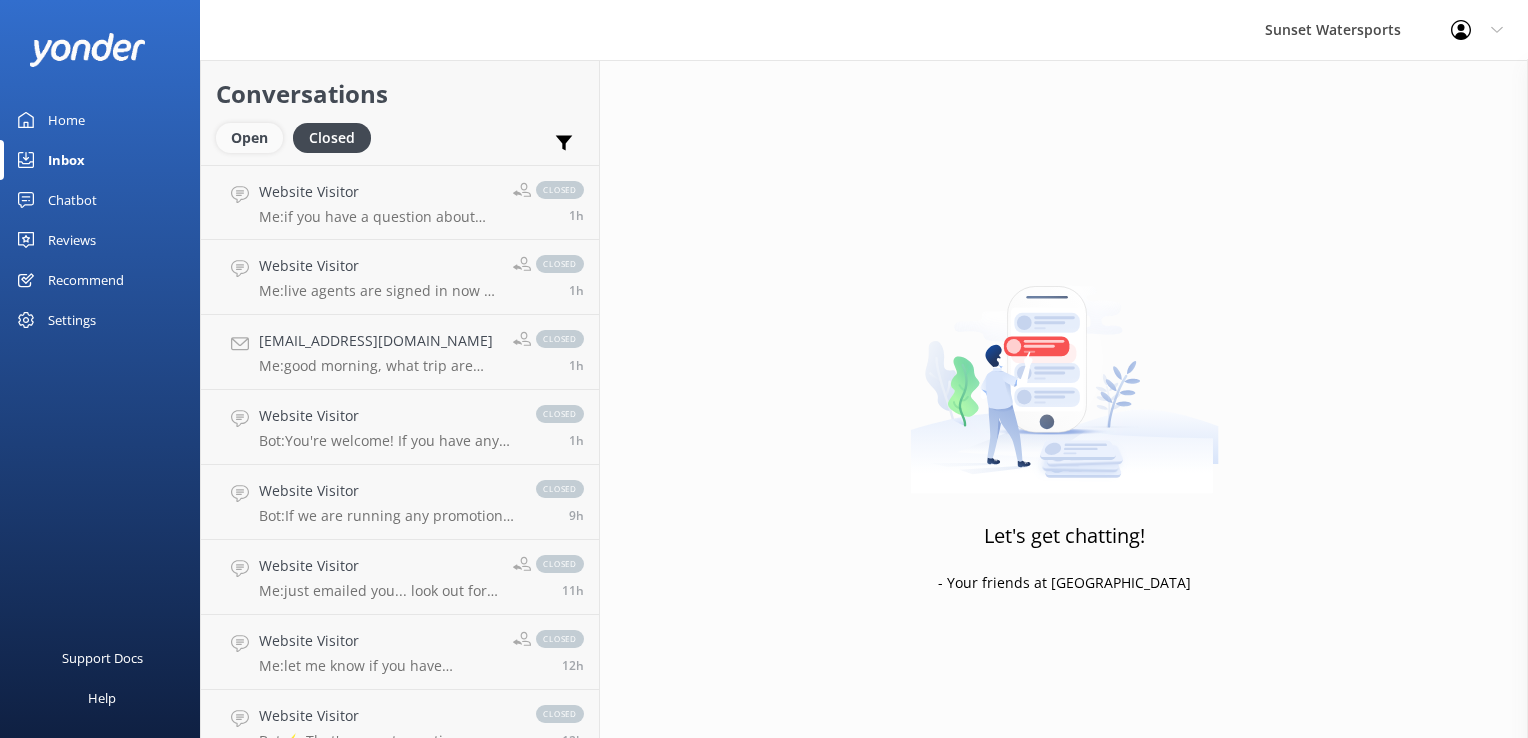 click on "Open" at bounding box center (249, 138) 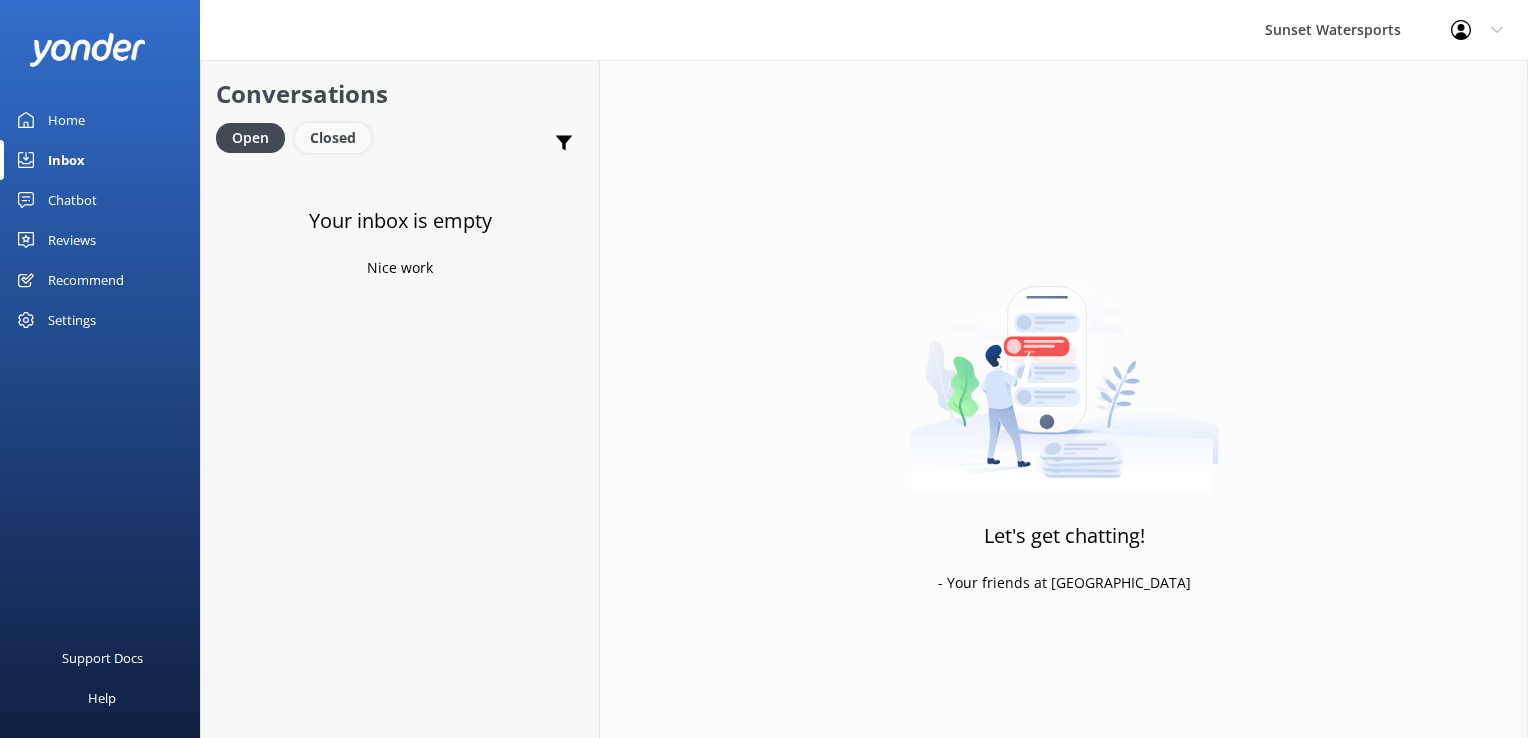 click on "Closed" at bounding box center (333, 138) 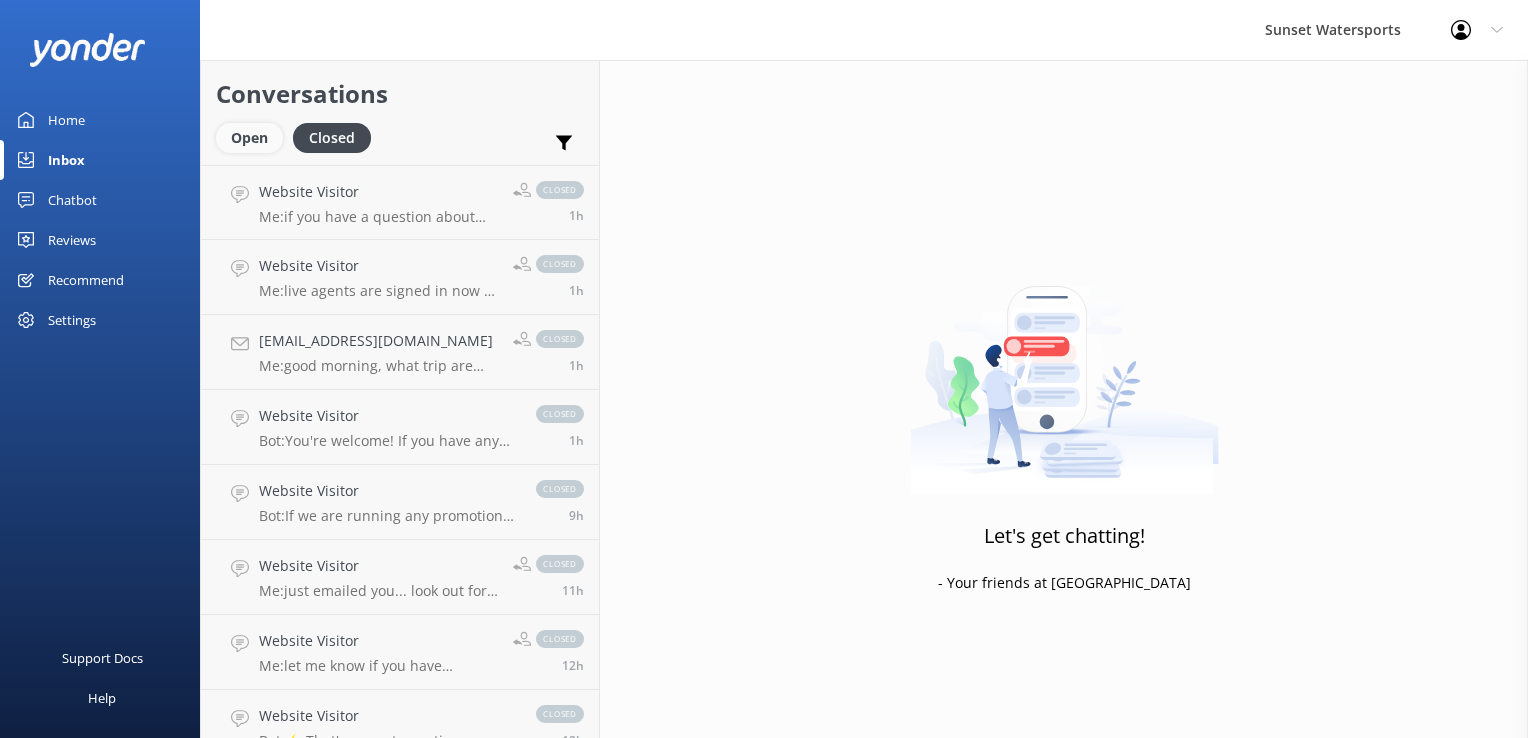 click on "Open" at bounding box center [249, 138] 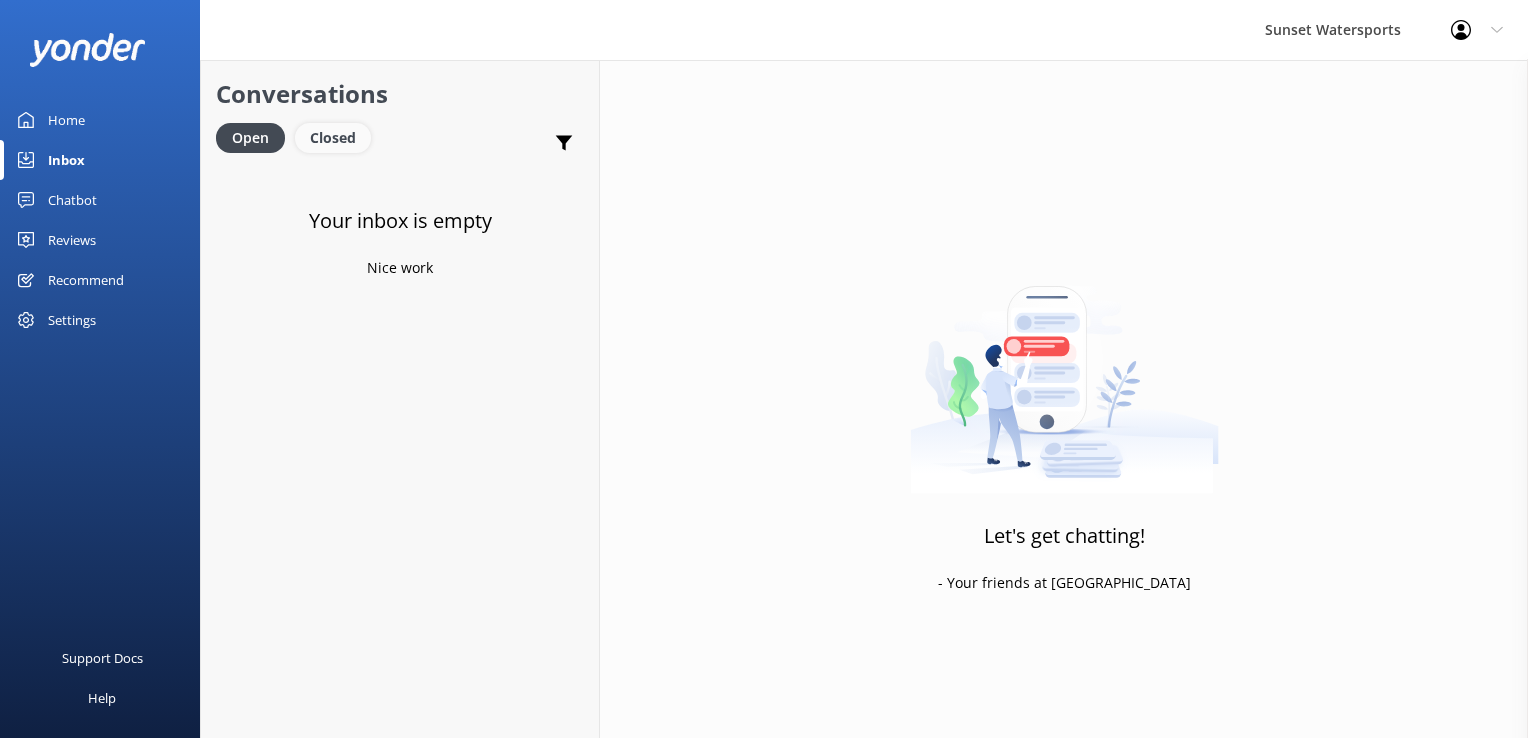 click on "Closed" at bounding box center (333, 138) 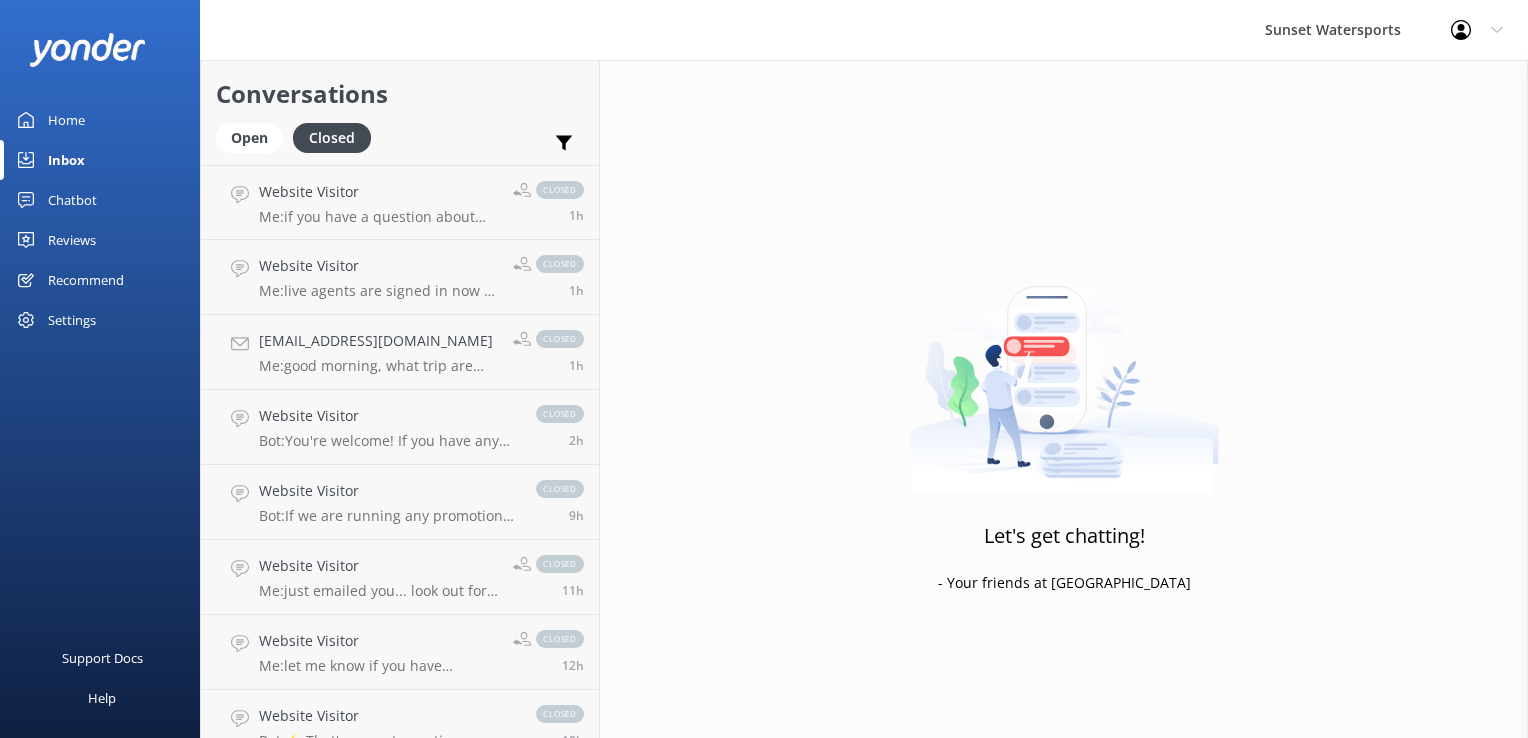 click on "Conversations Open Closed Important Assigned to me Unassigned" at bounding box center (400, 112) 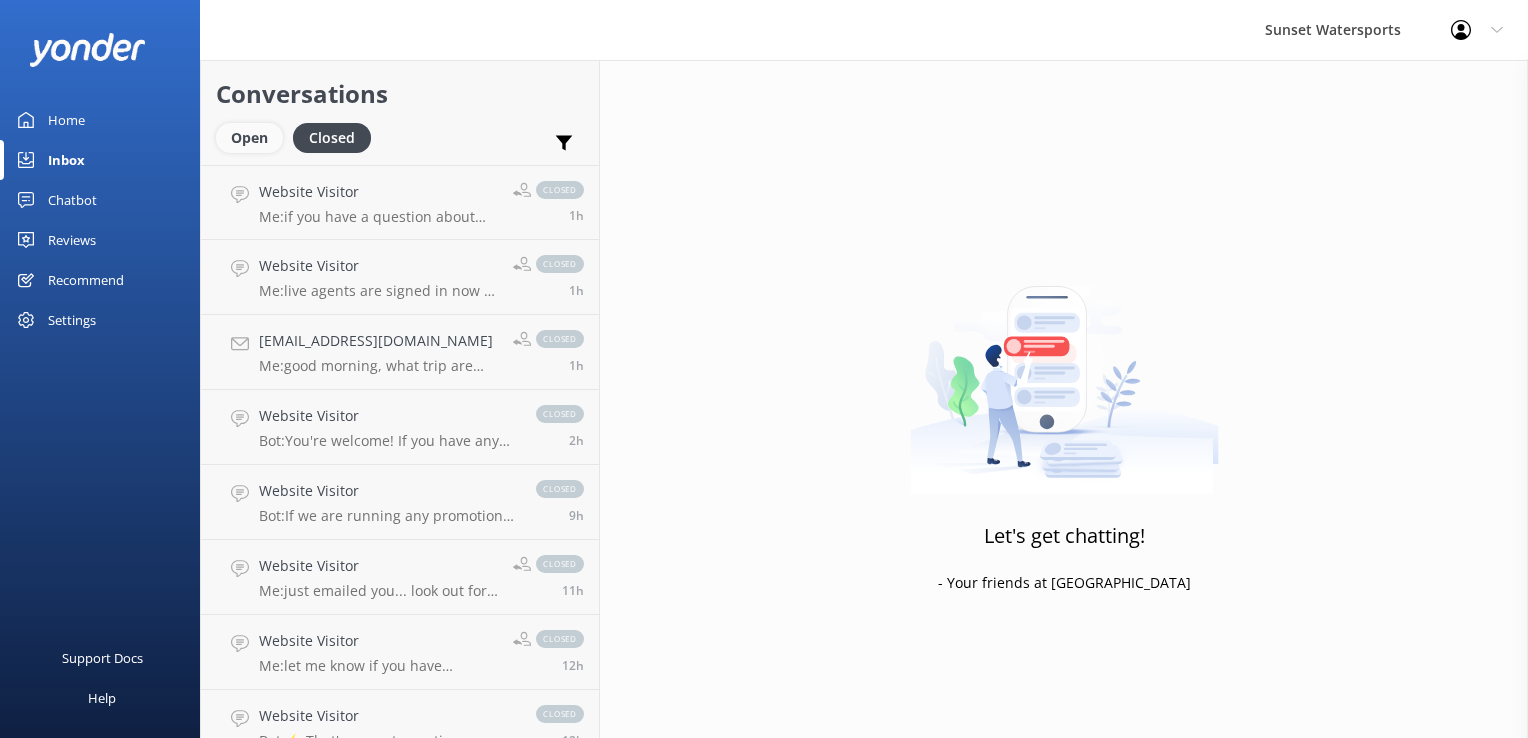 click on "Open" at bounding box center (249, 138) 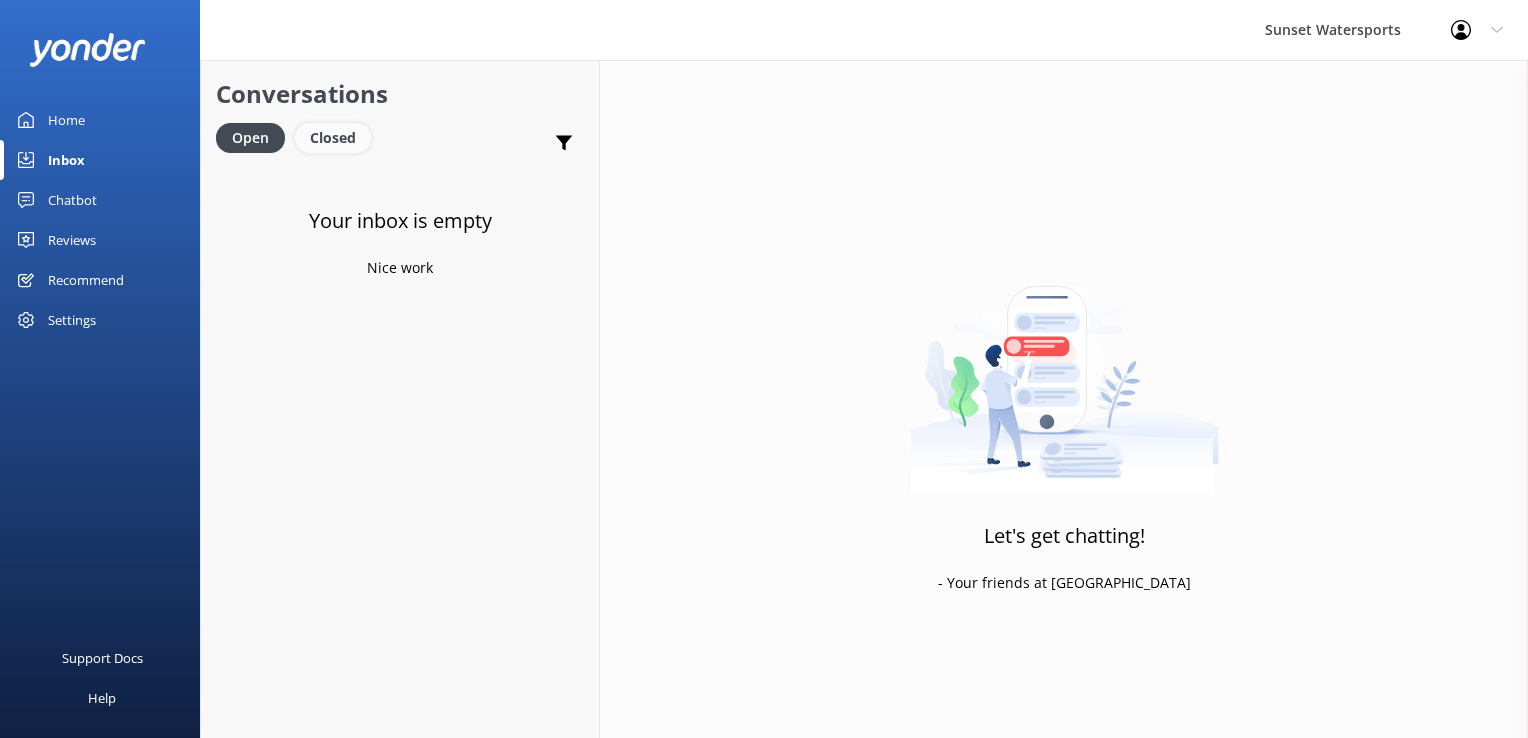 click on "Closed" at bounding box center [333, 138] 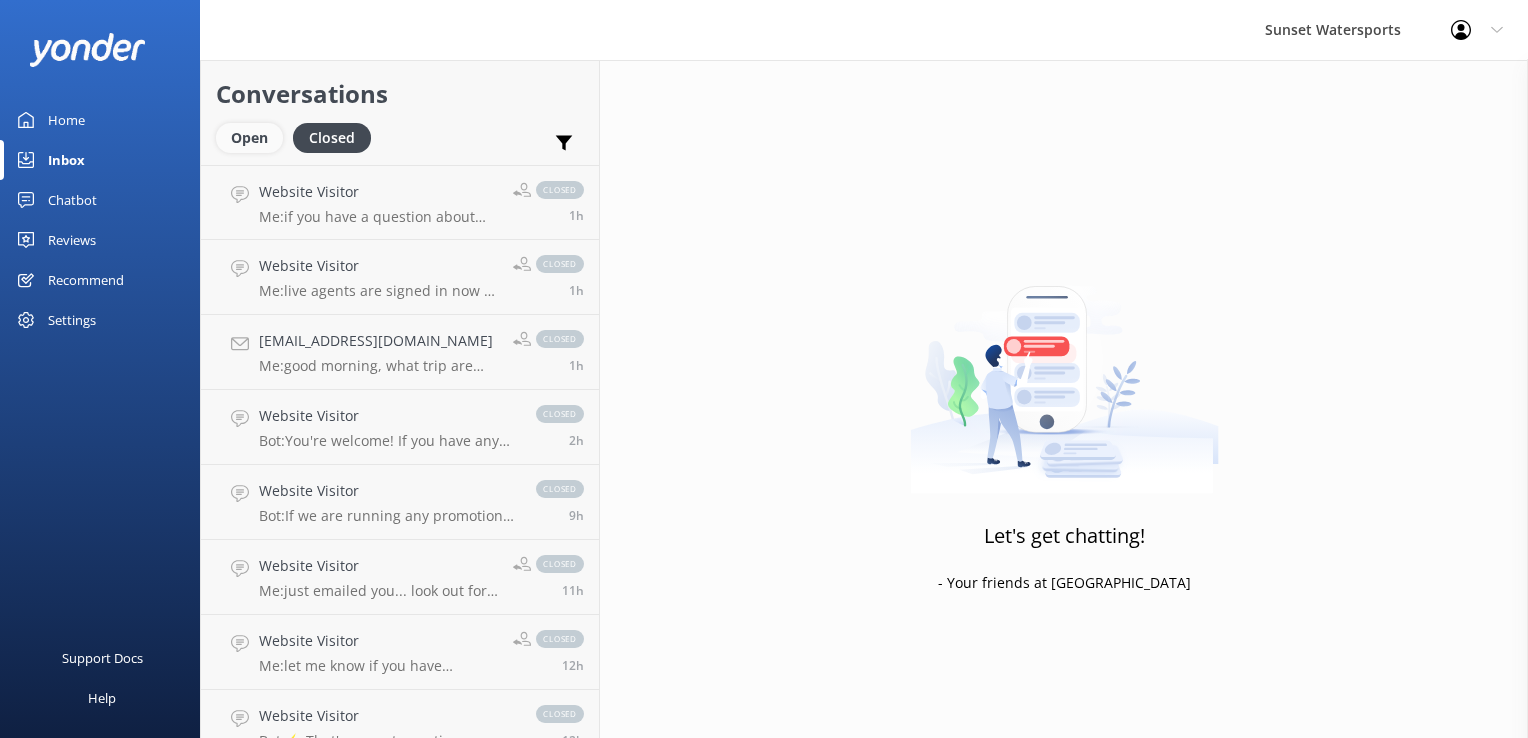 click on "Open" at bounding box center (249, 138) 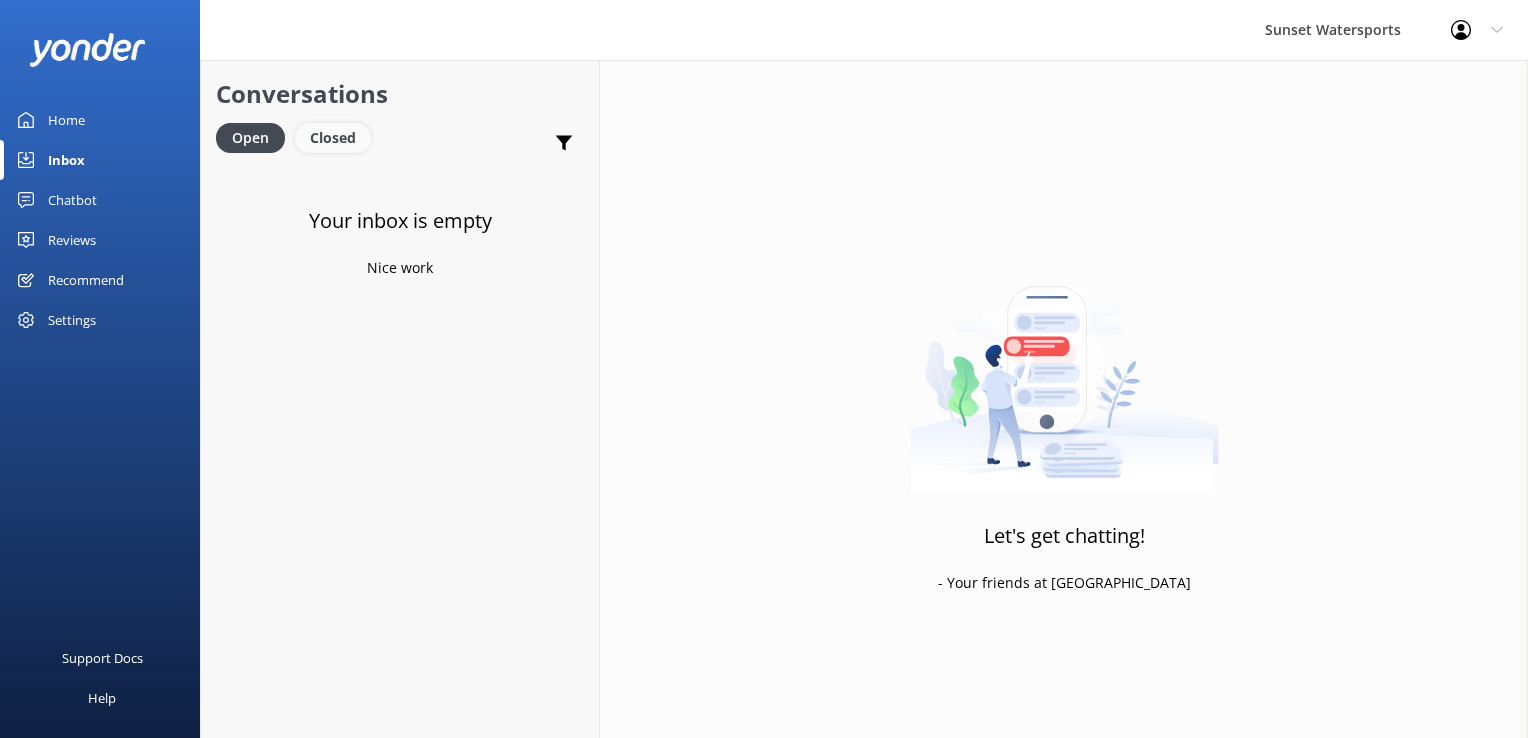 click on "Closed" at bounding box center (333, 138) 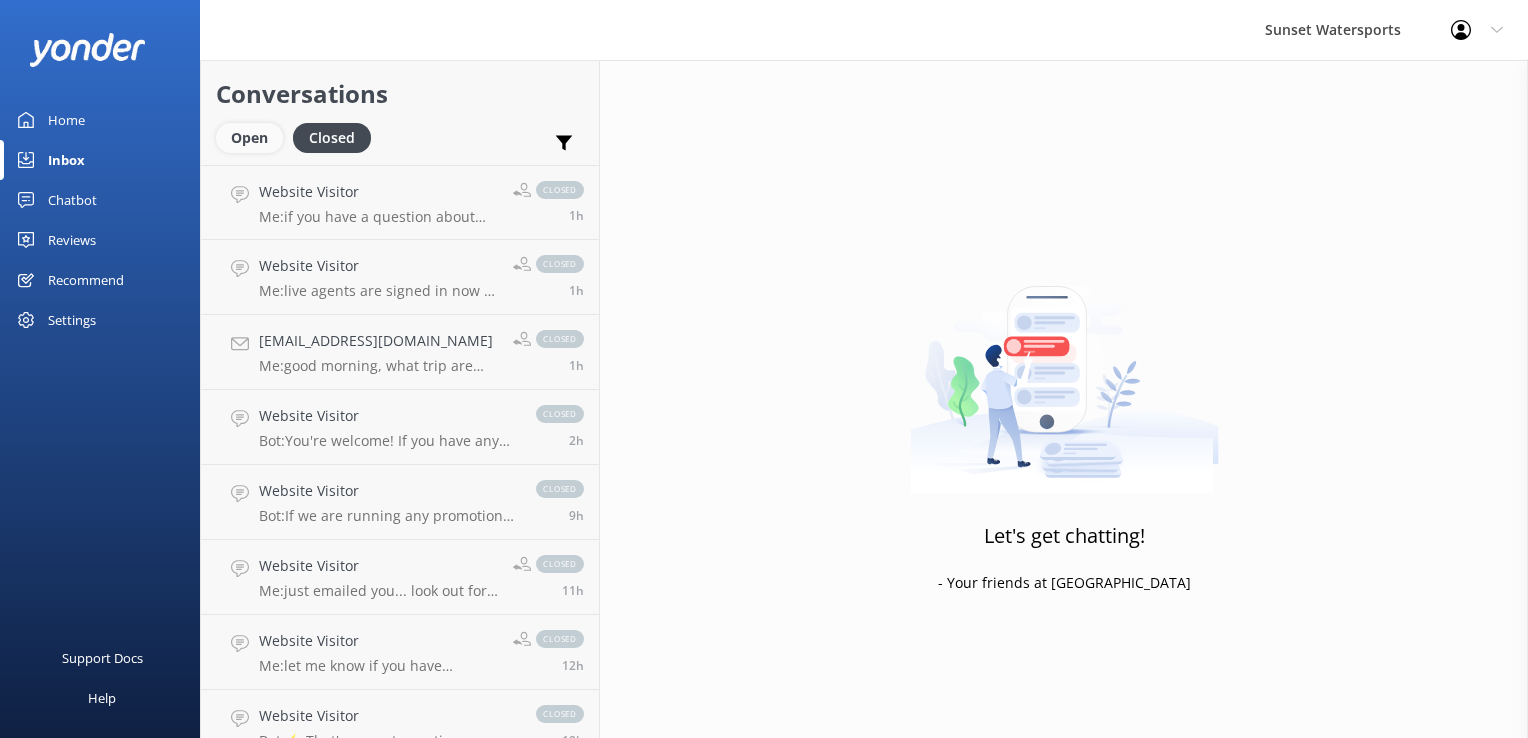click on "Open" at bounding box center (249, 138) 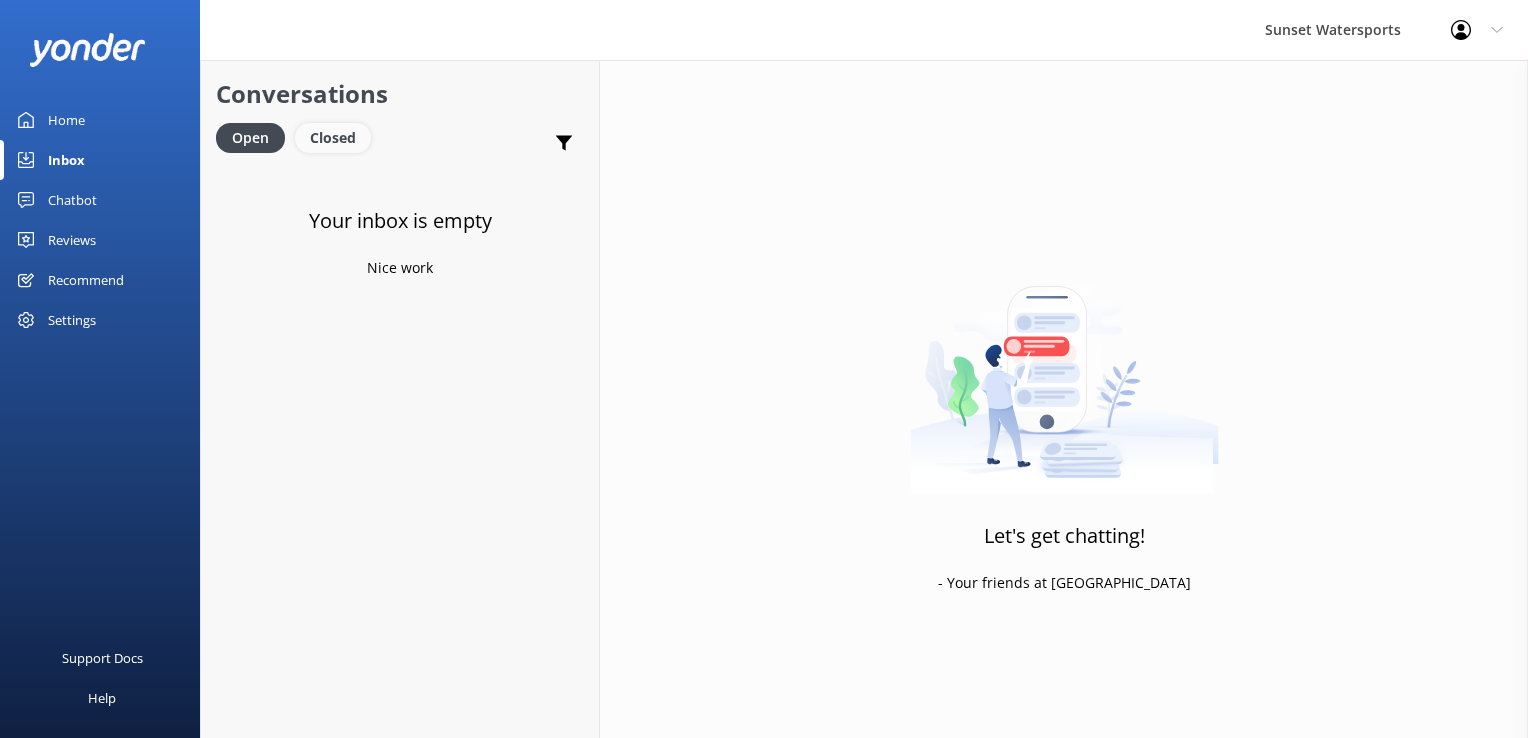 click on "Closed" at bounding box center [333, 138] 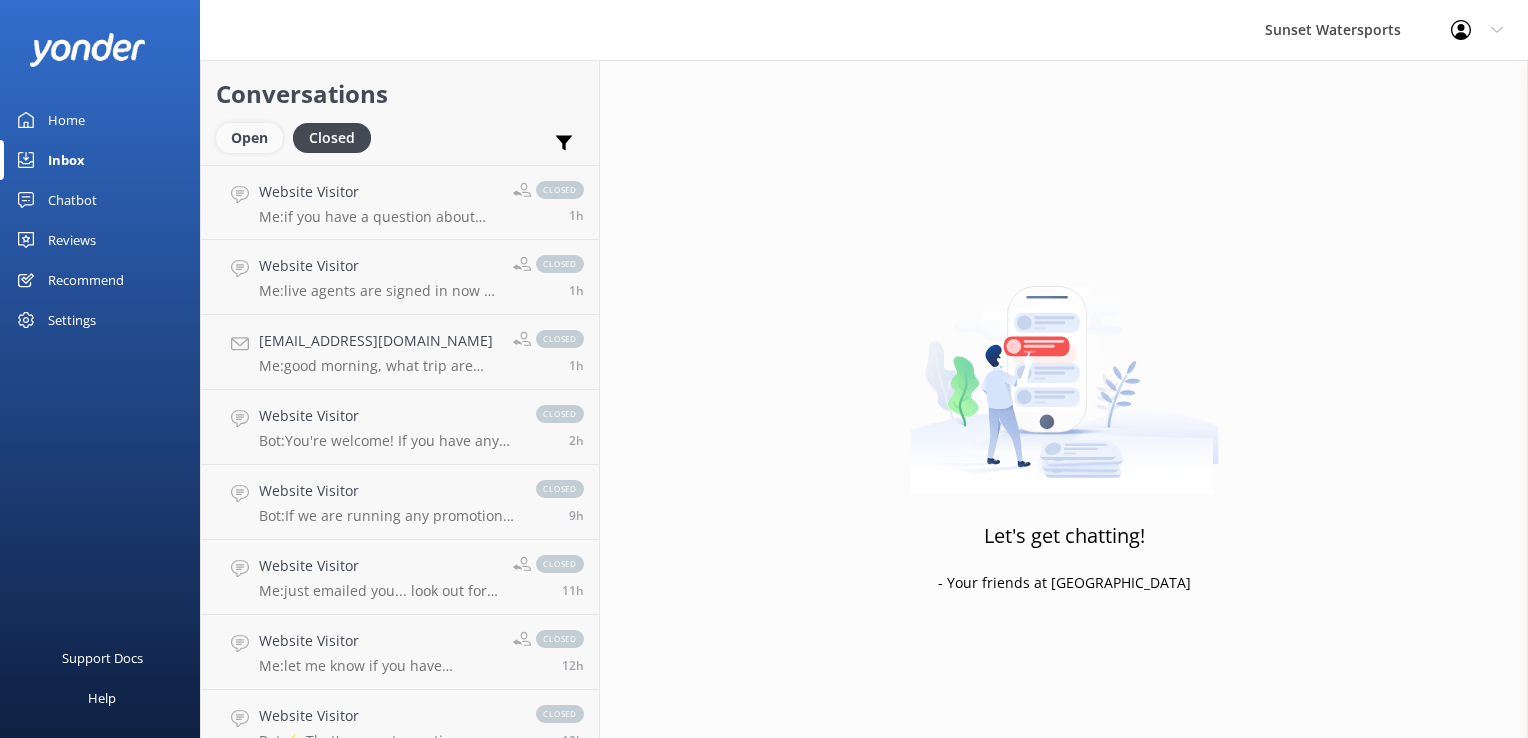 click on "Open" at bounding box center (249, 138) 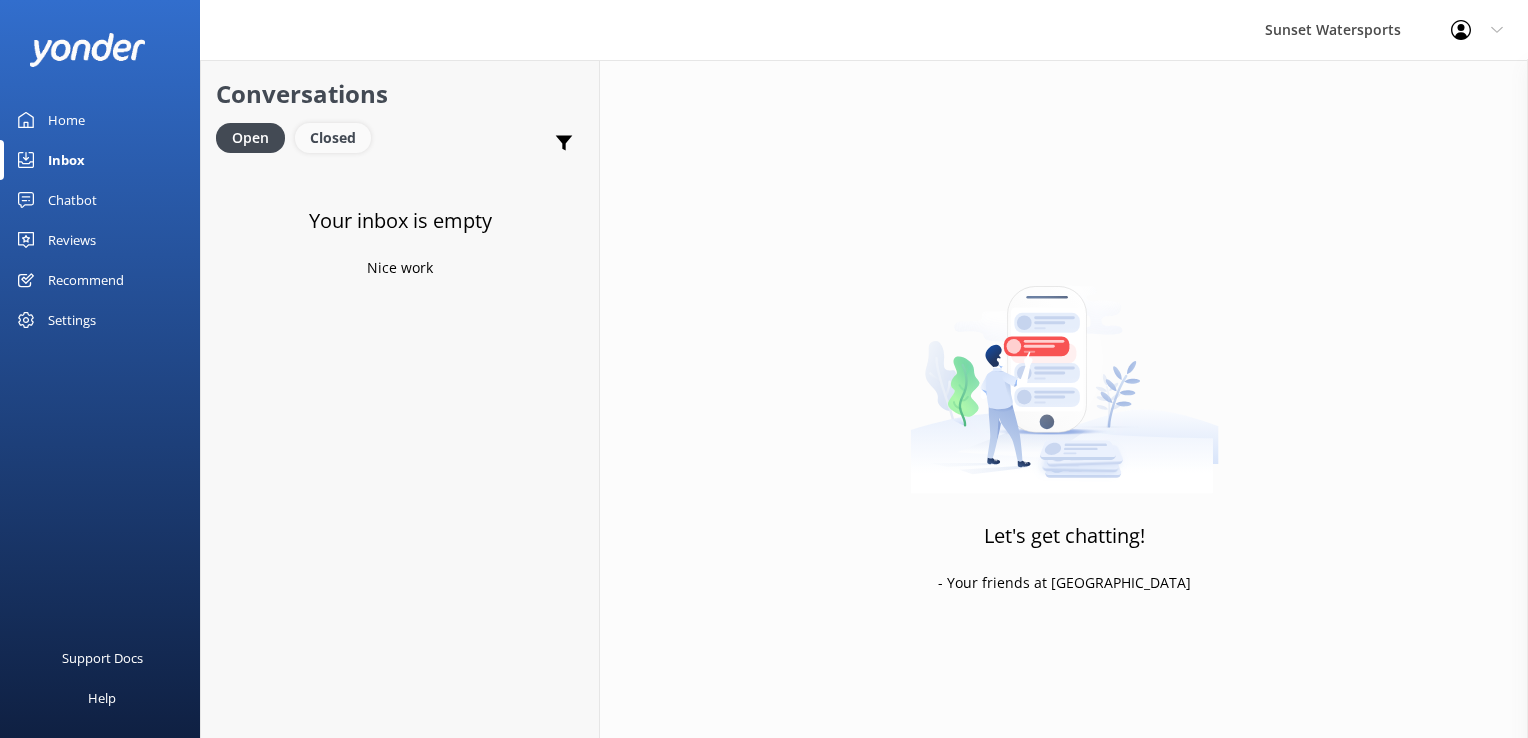 click on "Closed" at bounding box center [333, 138] 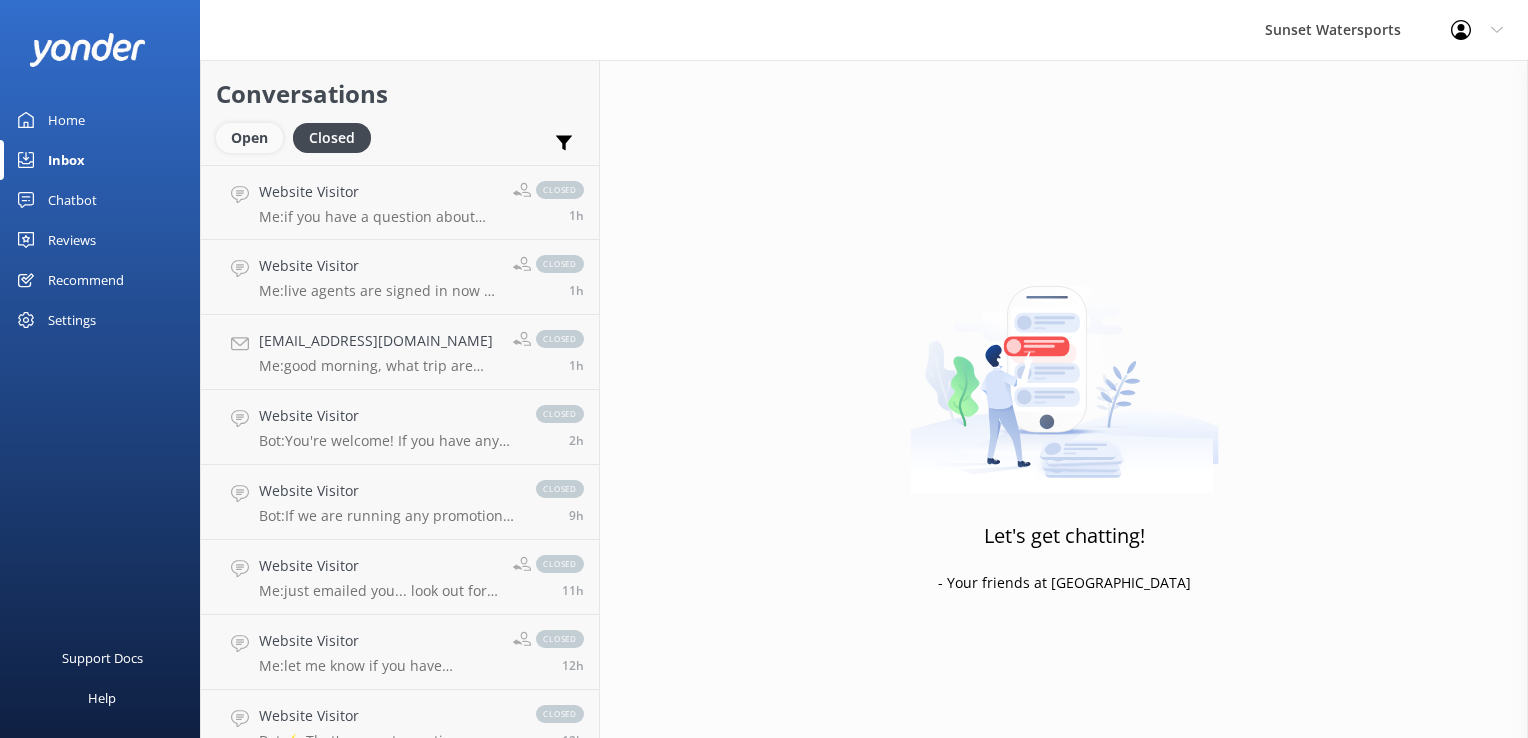click on "Open" at bounding box center (249, 138) 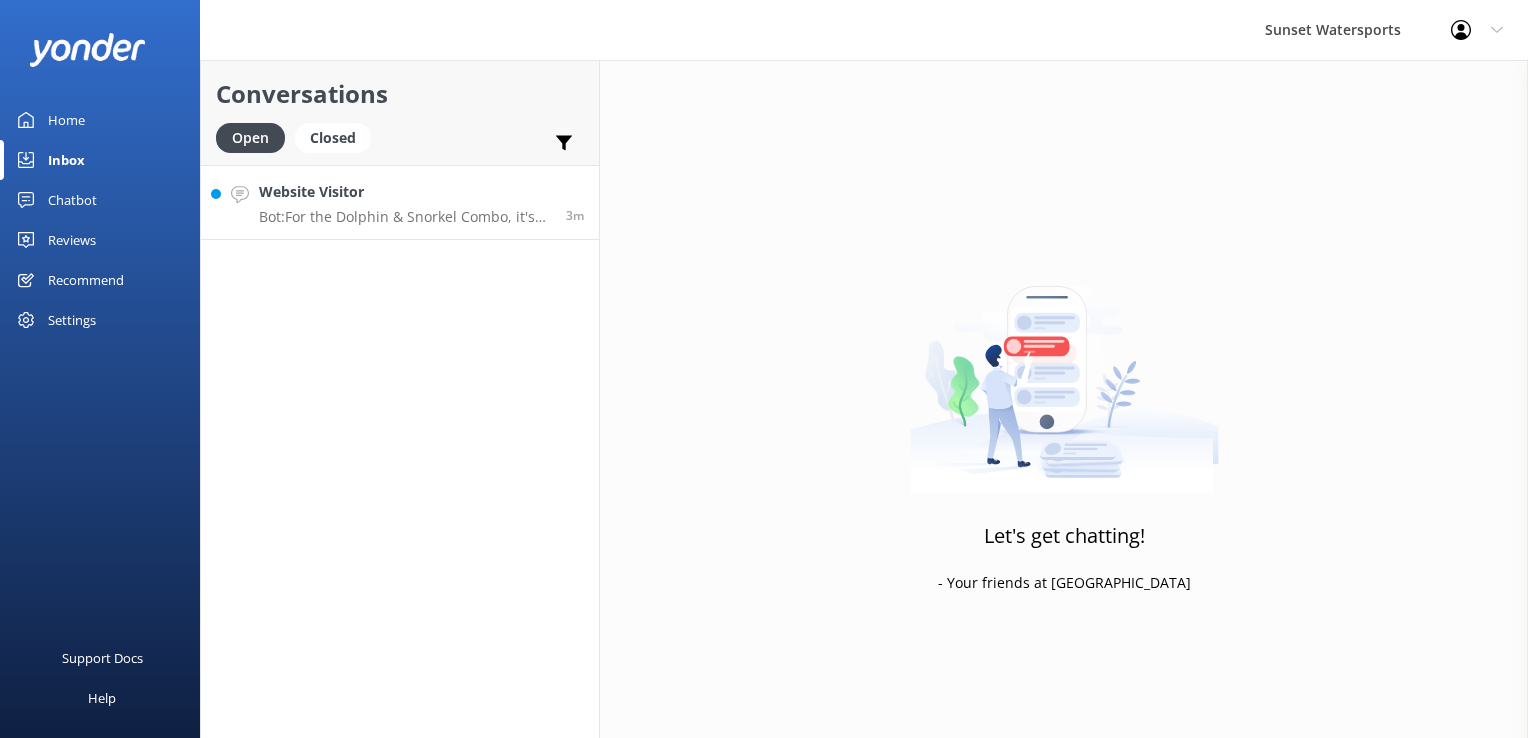click on "3m" at bounding box center [567, 202] 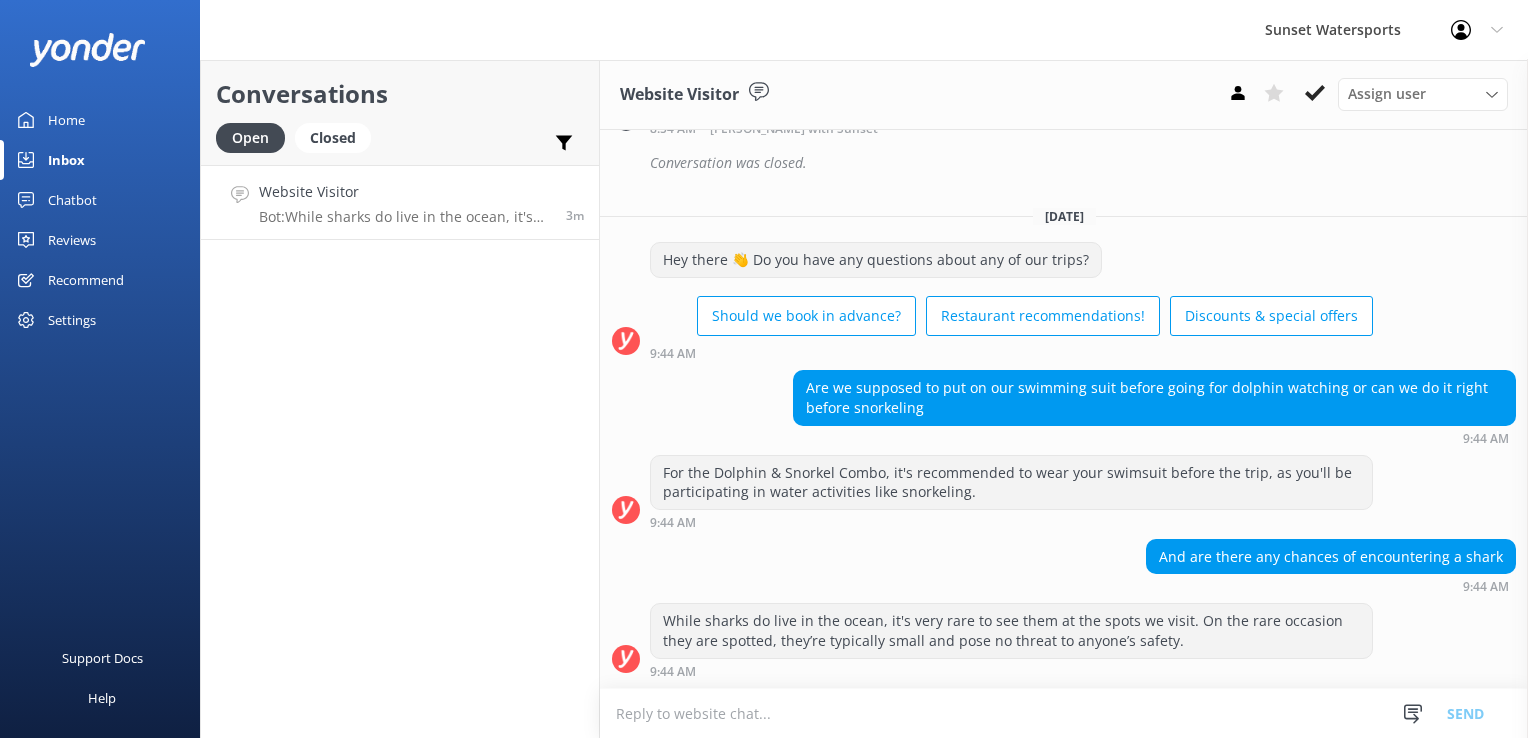 scroll, scrollTop: 1599, scrollLeft: 0, axis: vertical 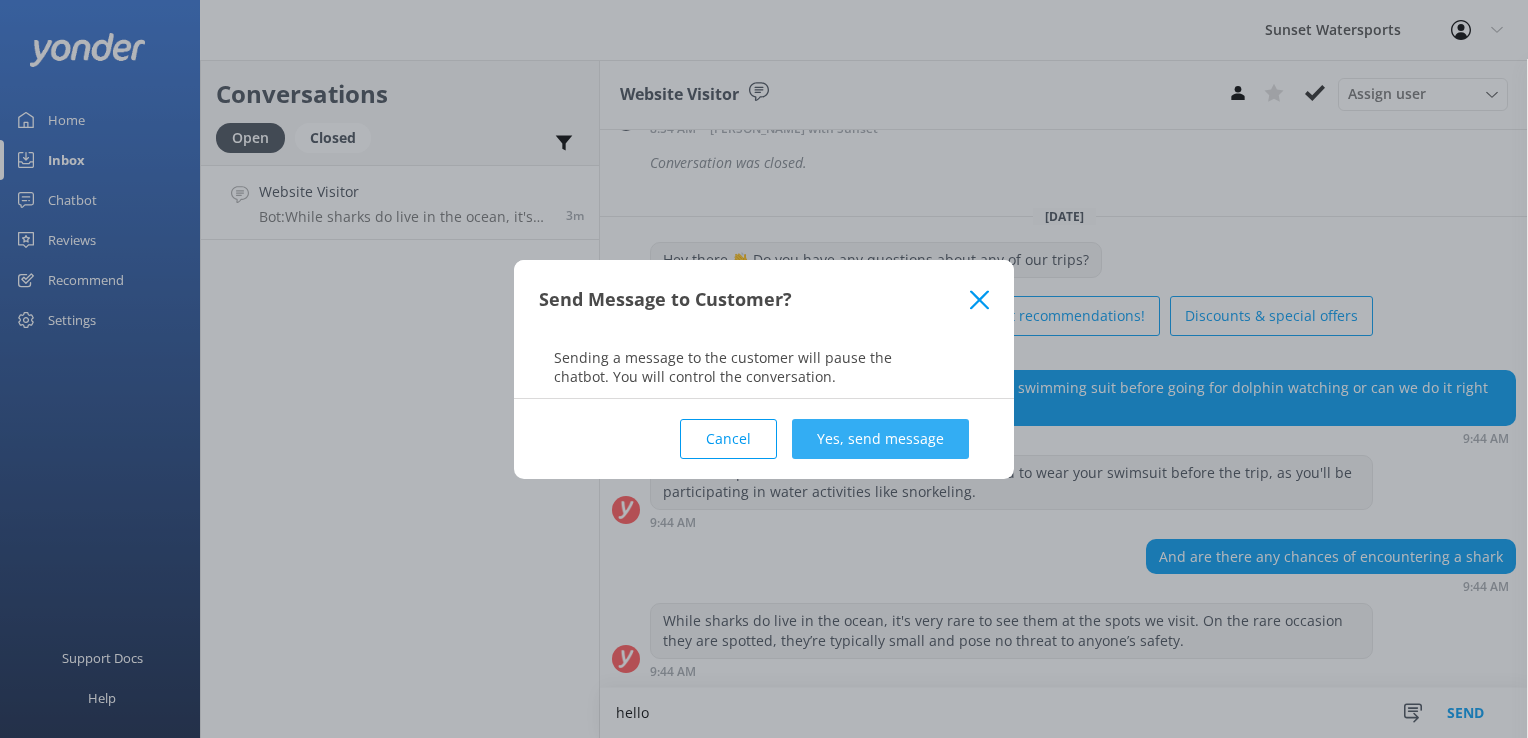 type on "hello" 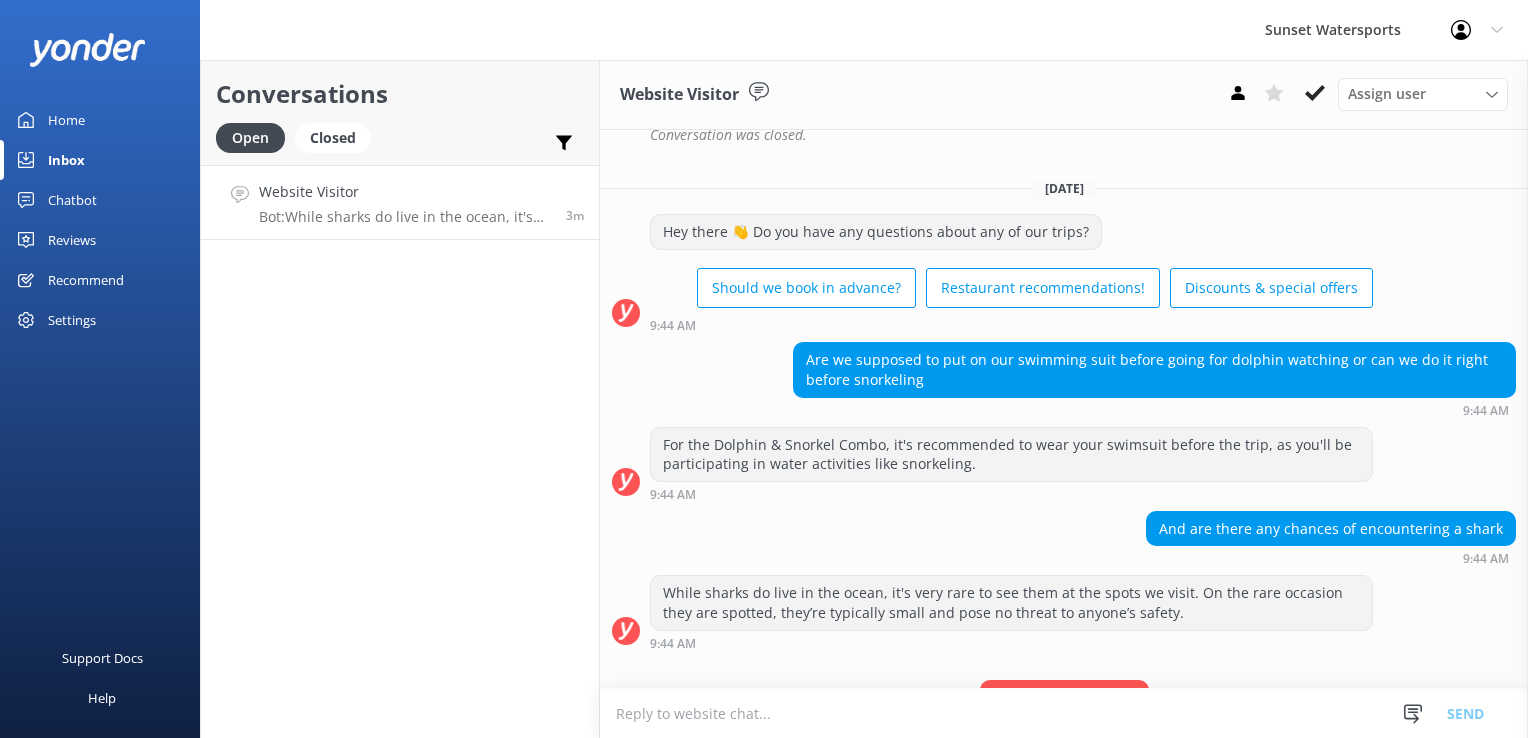 scroll, scrollTop: 1728, scrollLeft: 0, axis: vertical 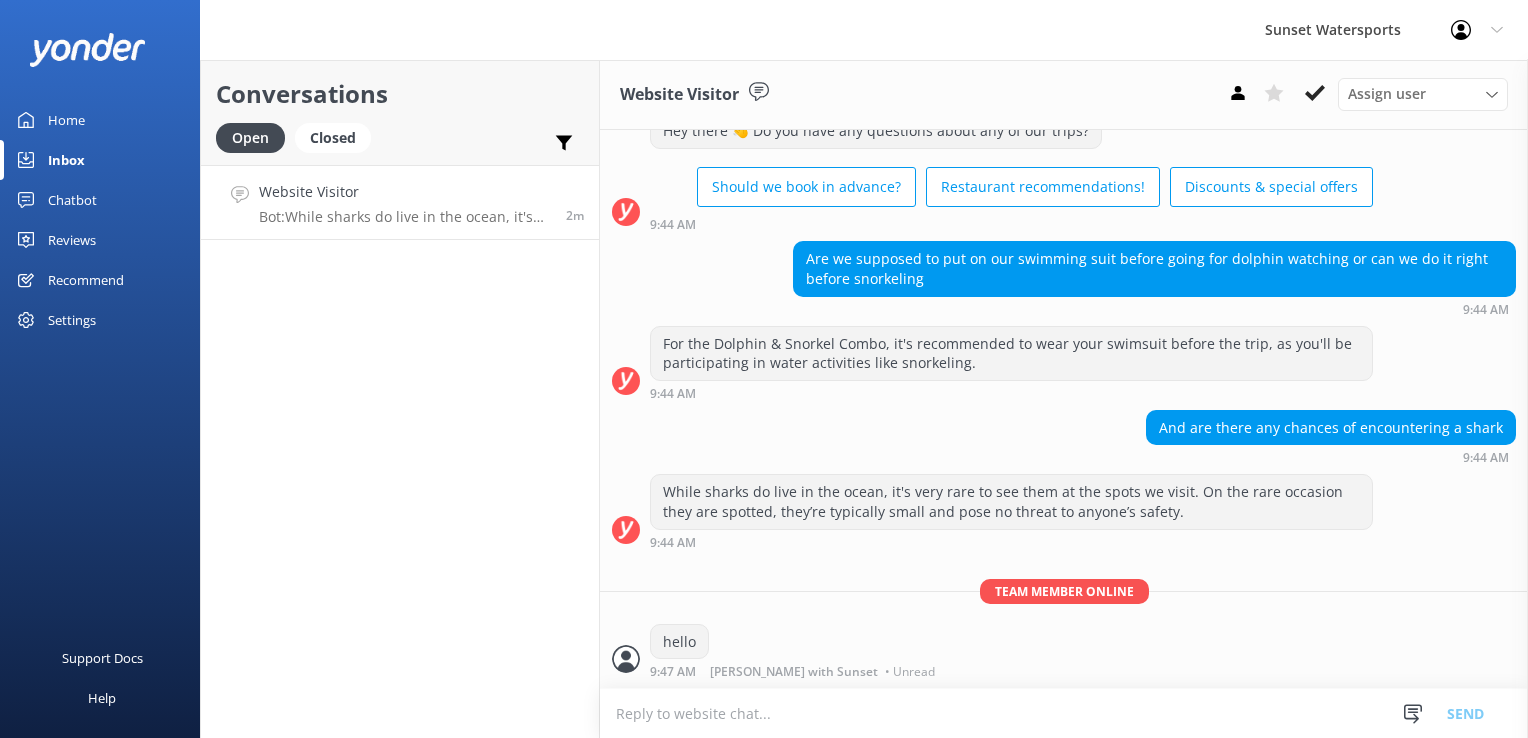 click at bounding box center [1064, 713] 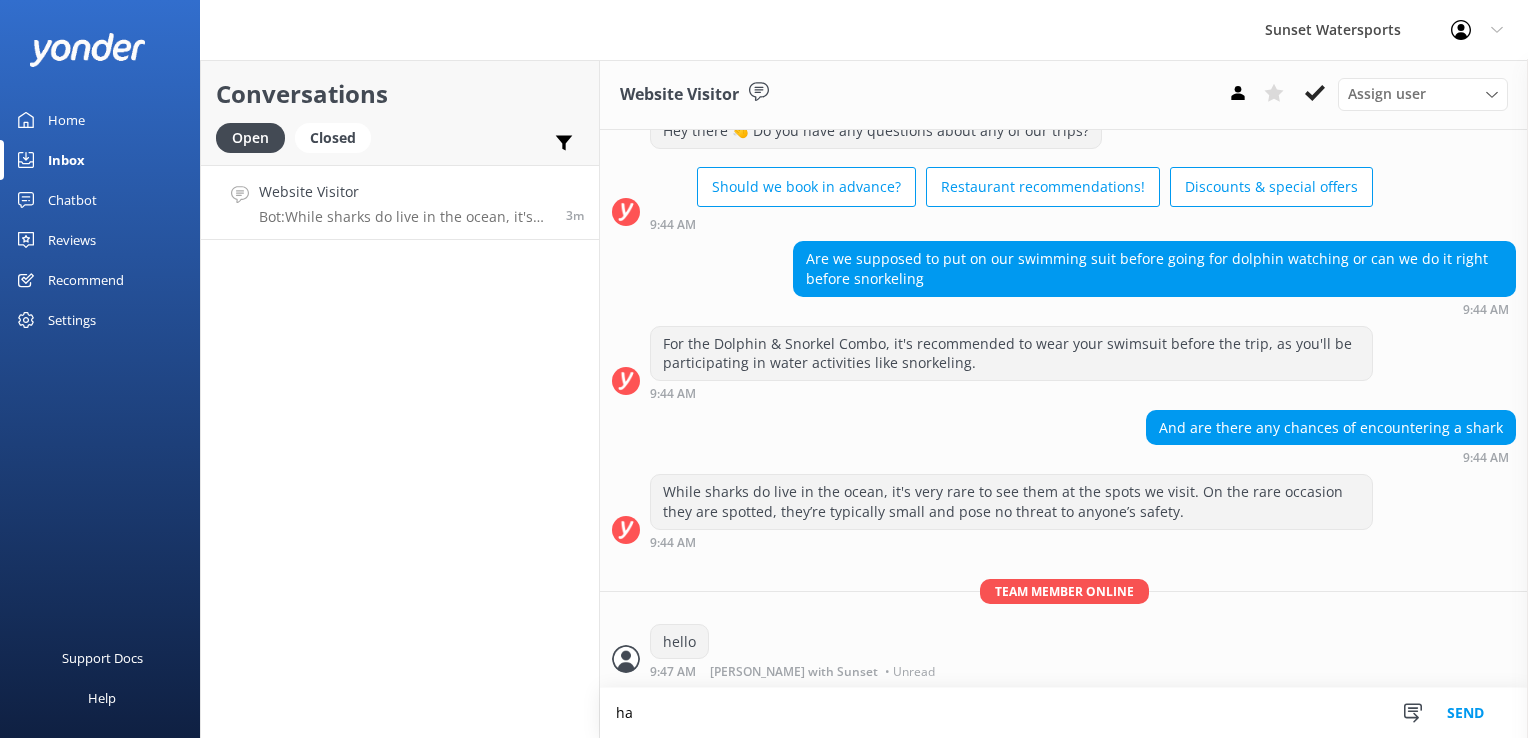 type on "h" 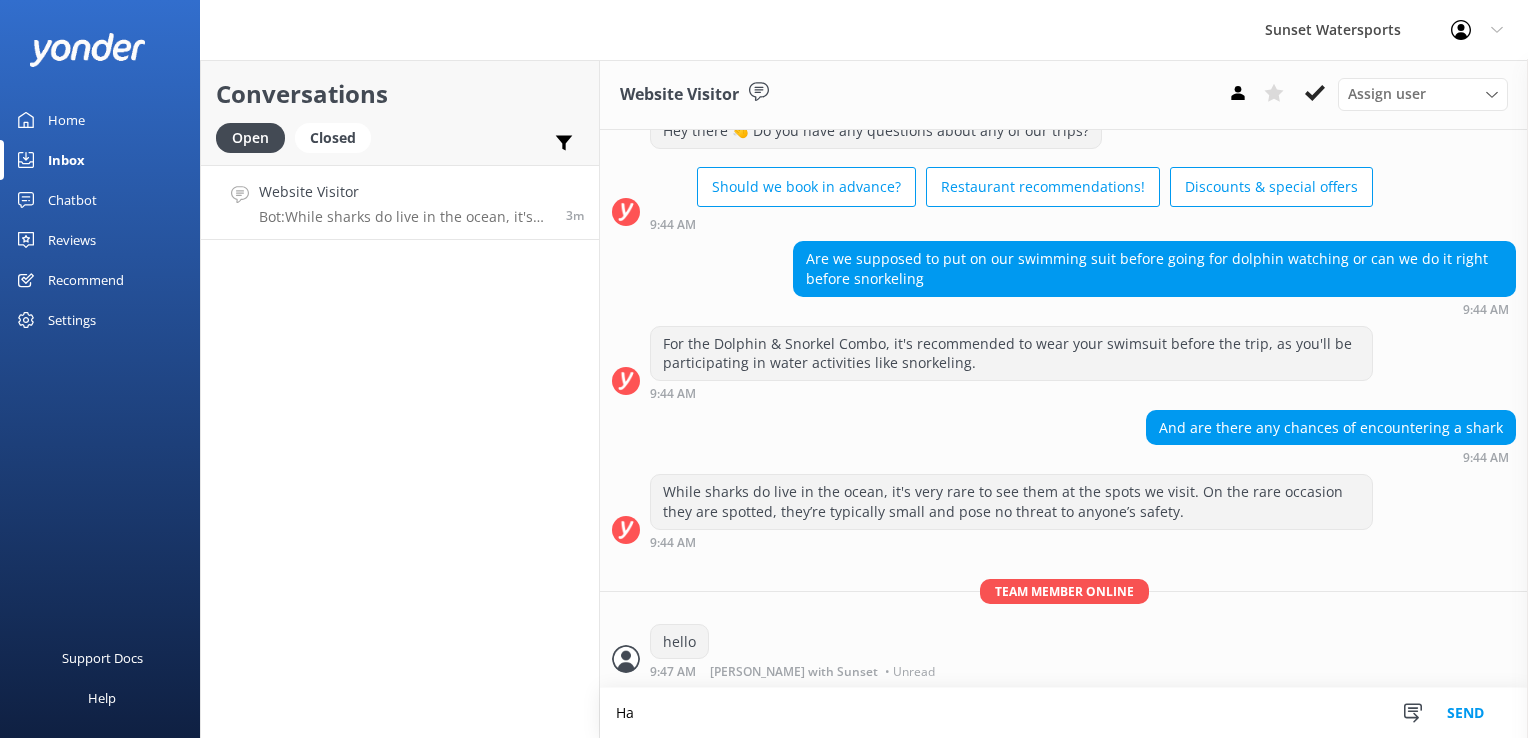 type on "H" 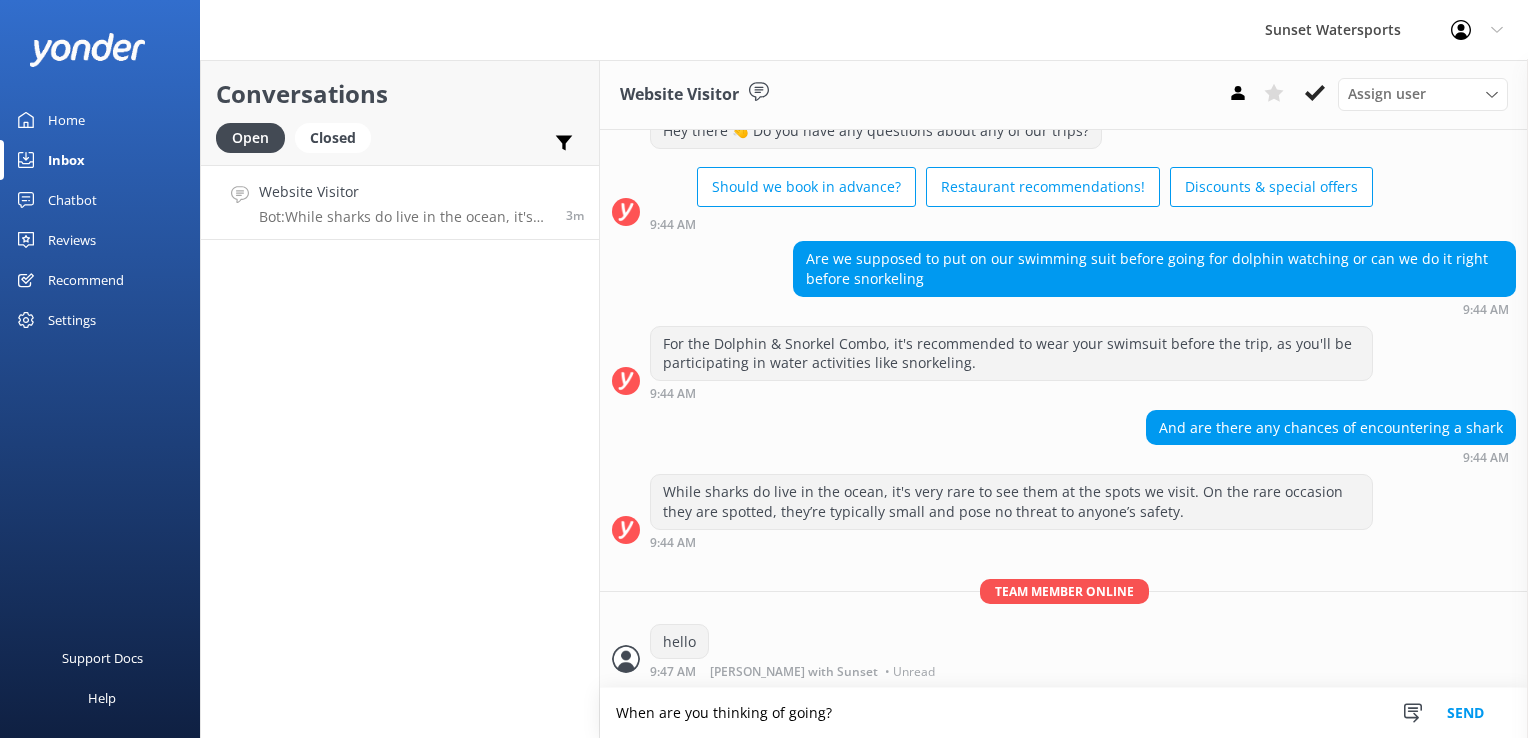 type on "When are you thinking of going?" 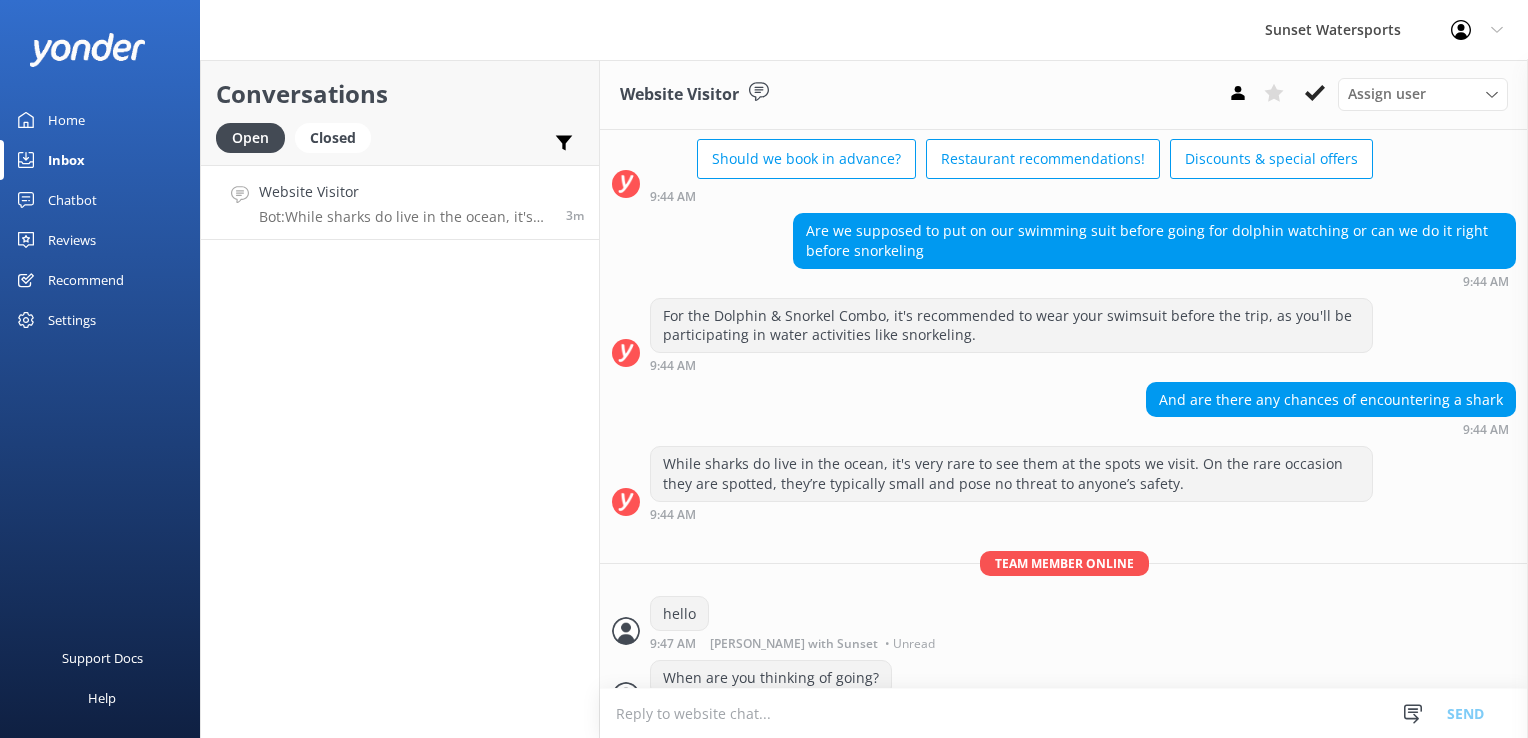 scroll, scrollTop: 1792, scrollLeft: 0, axis: vertical 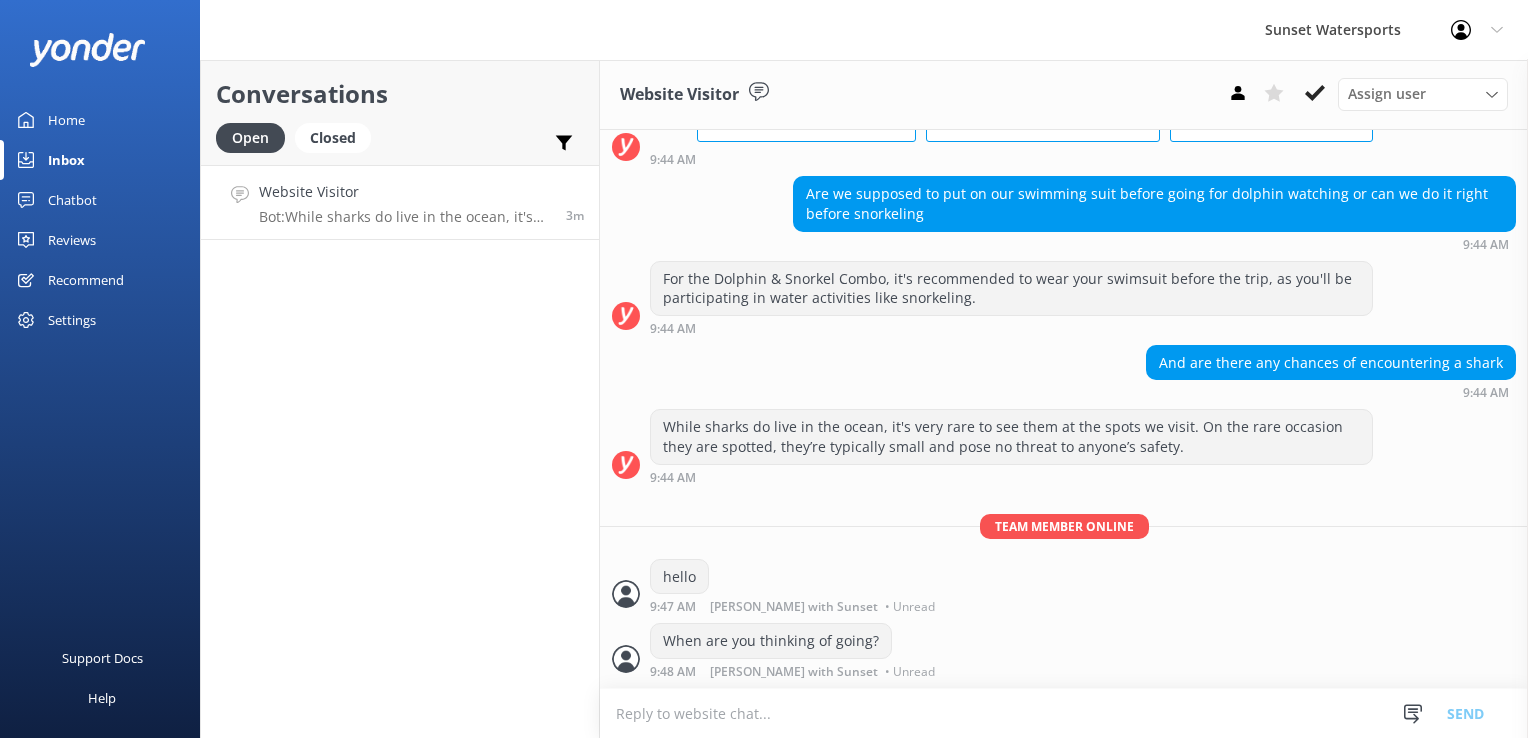 click on "And are there any chances of encountering a shark  9:44 AM" at bounding box center (1064, 372) 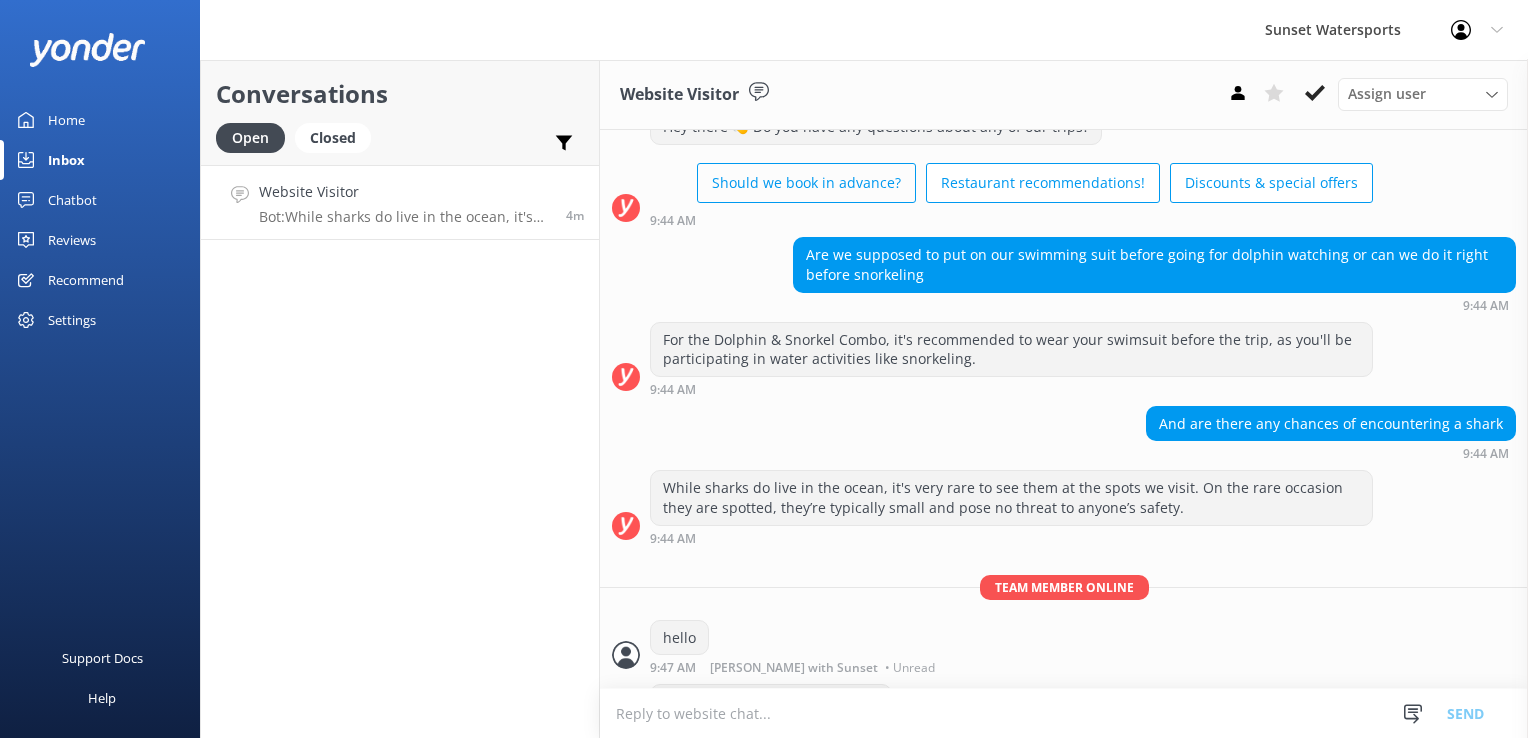 scroll, scrollTop: 1792, scrollLeft: 0, axis: vertical 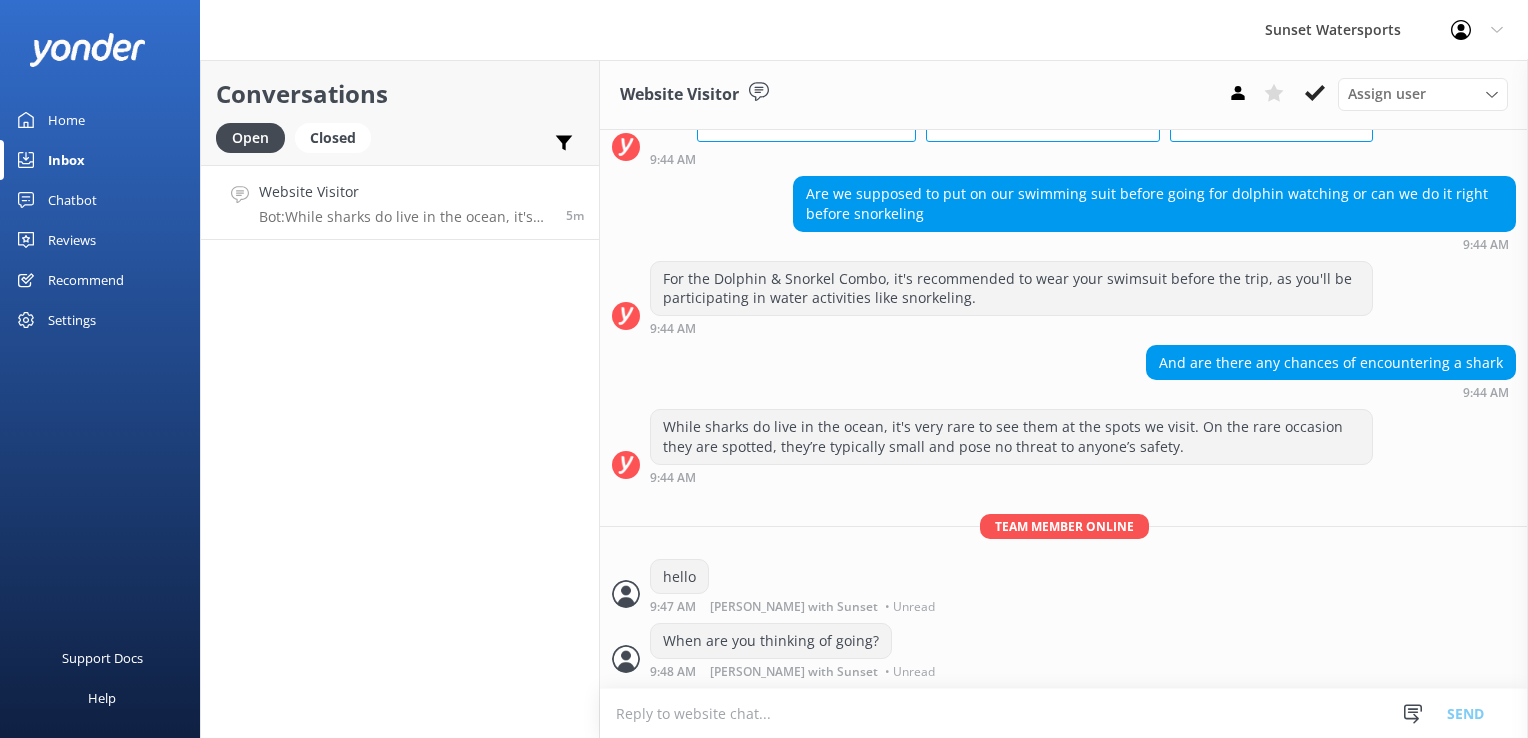 click at bounding box center [1064, 713] 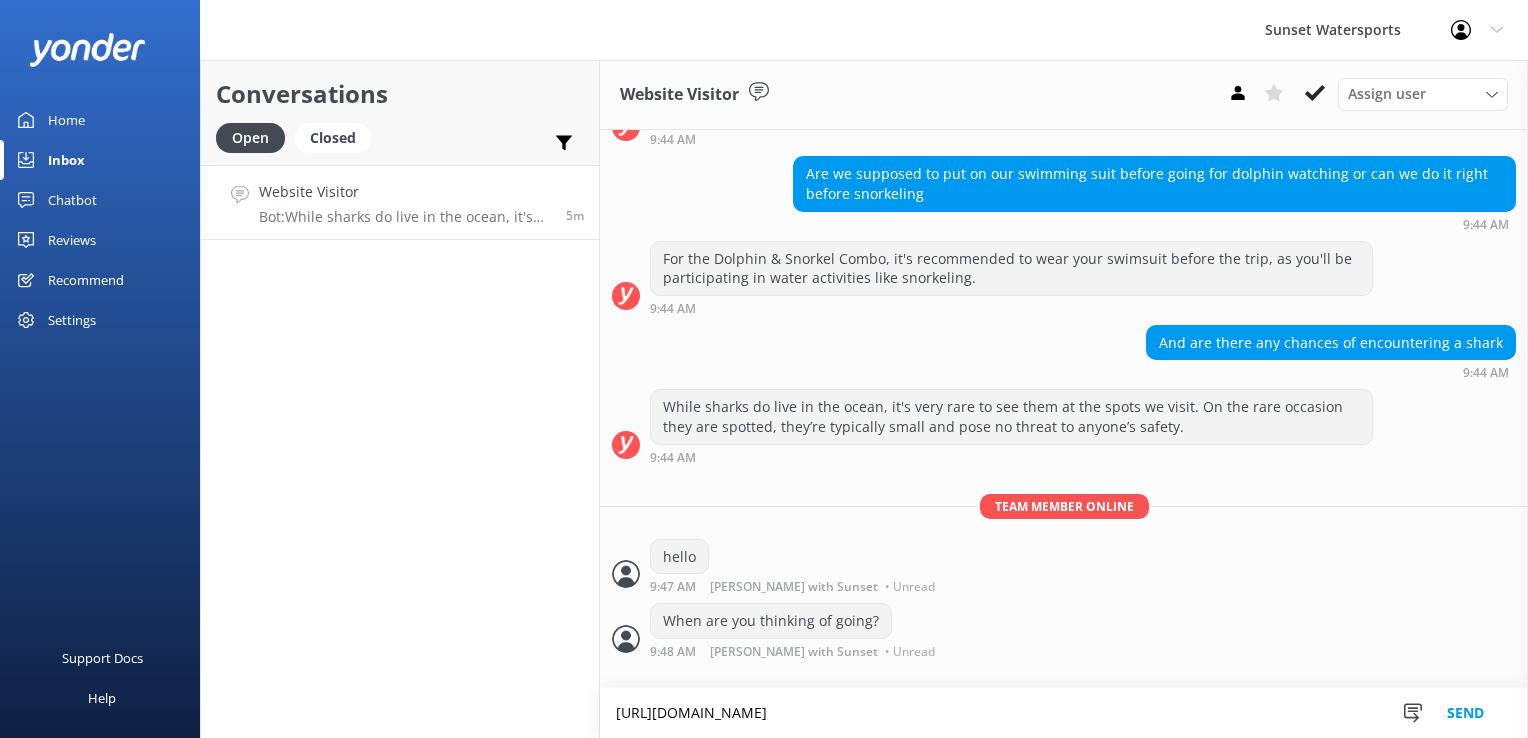 scroll, scrollTop: 1812, scrollLeft: 0, axis: vertical 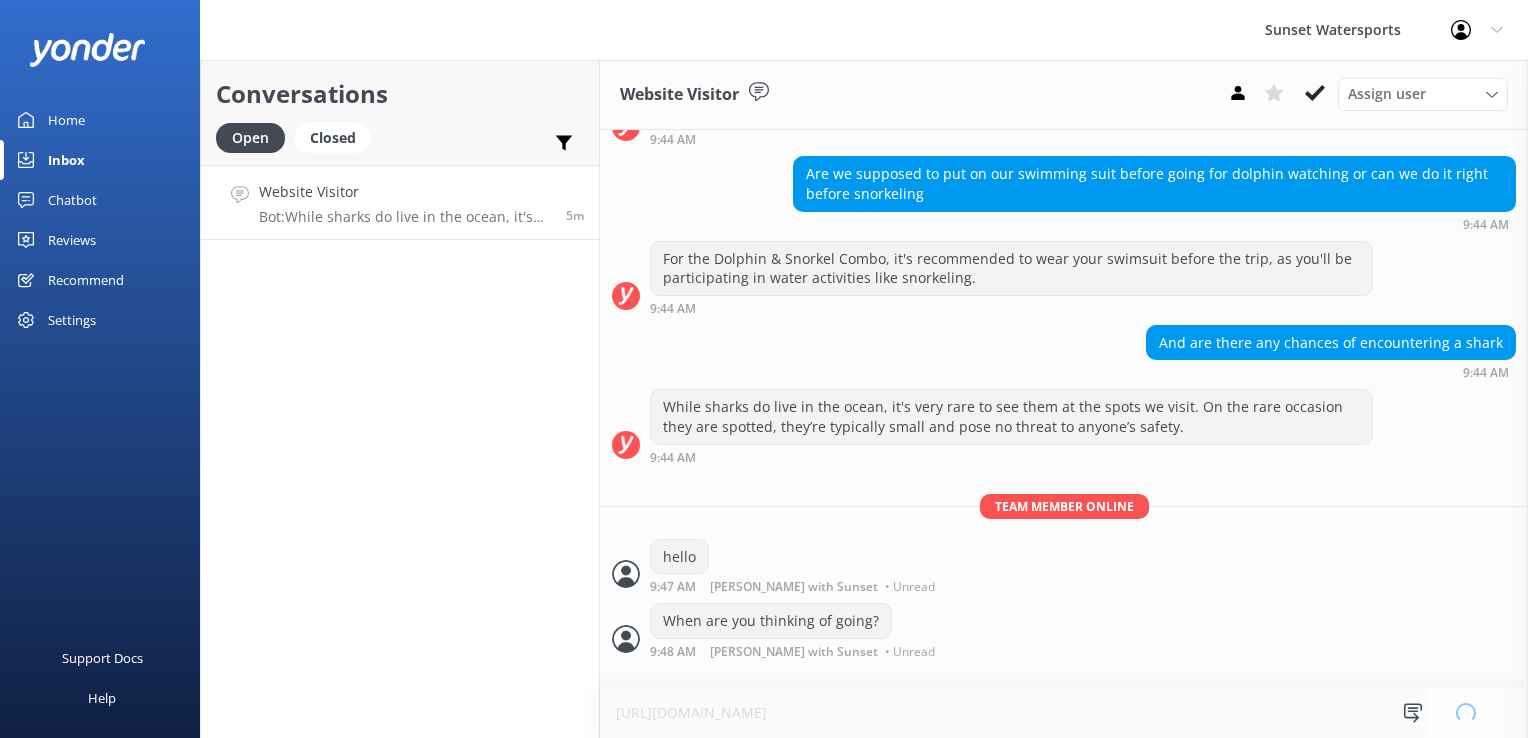 type 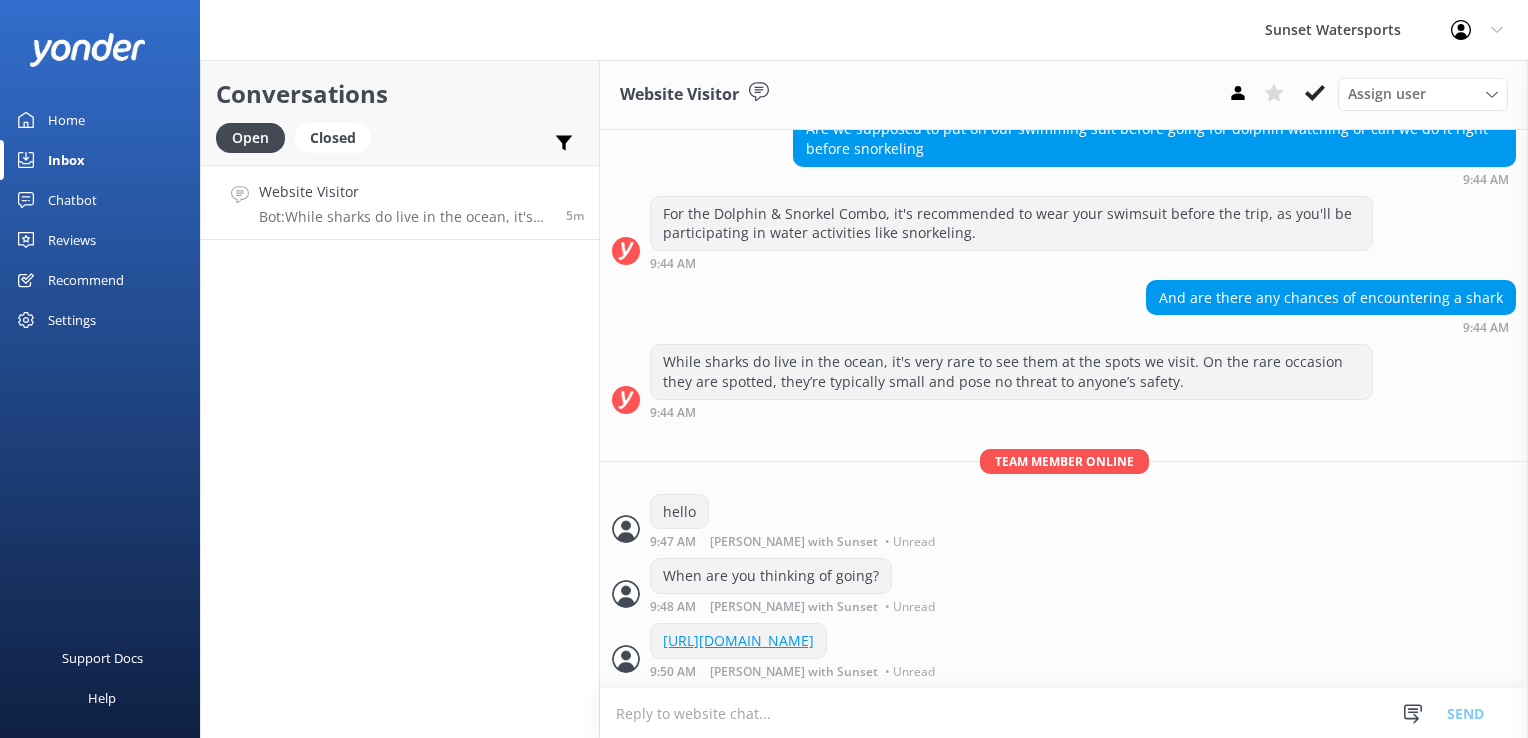 scroll, scrollTop: 1876, scrollLeft: 0, axis: vertical 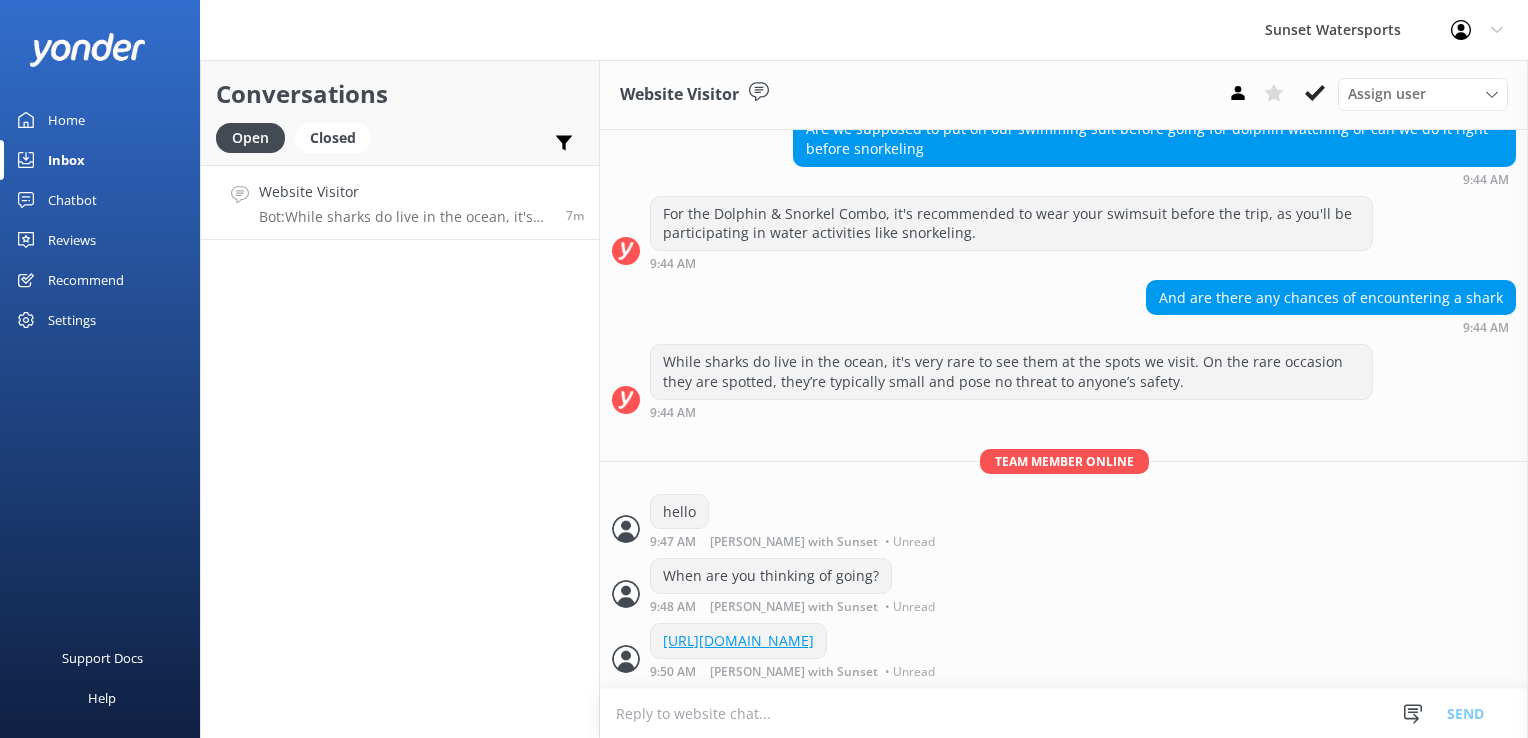 click on "Website Visitor" at bounding box center [405, 192] 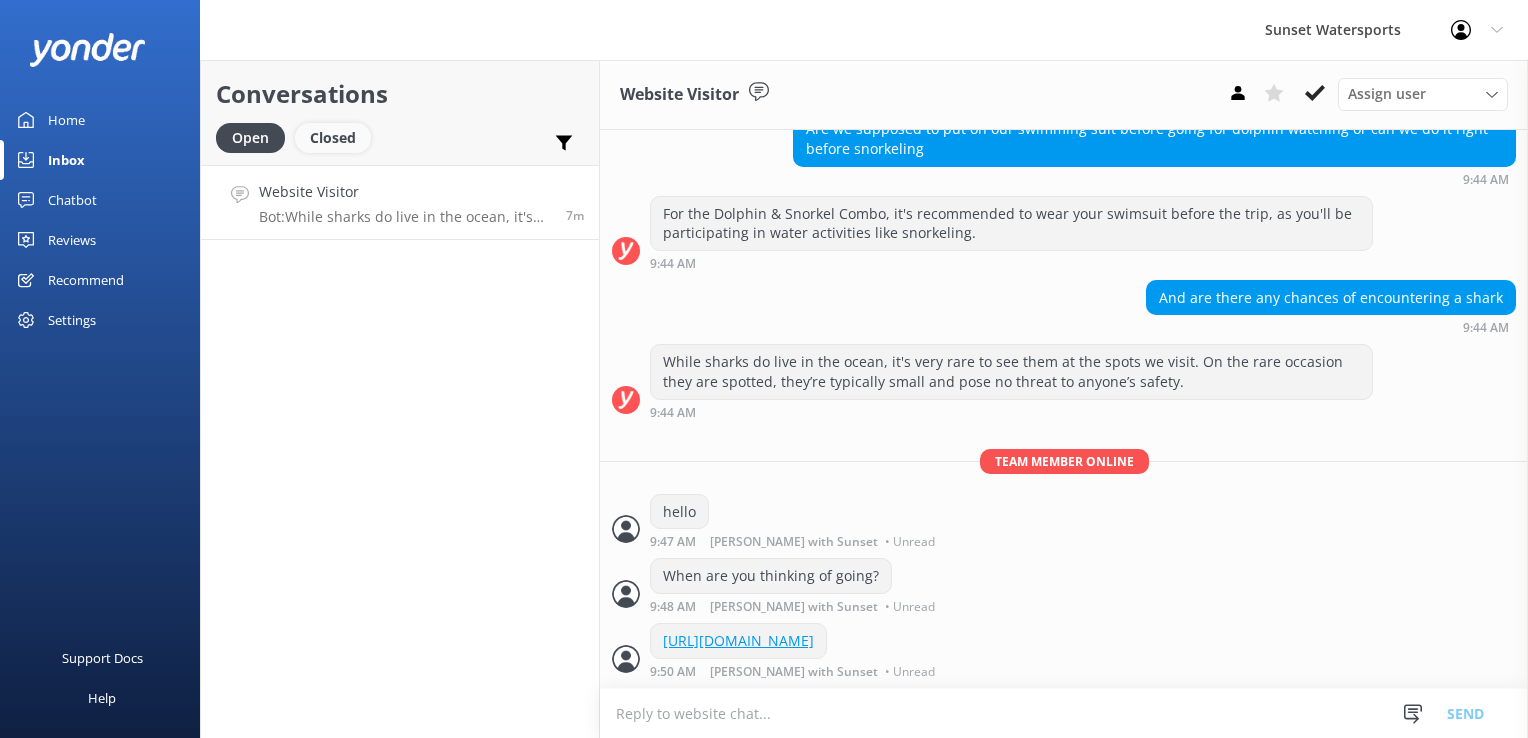 click on "Closed" at bounding box center [333, 138] 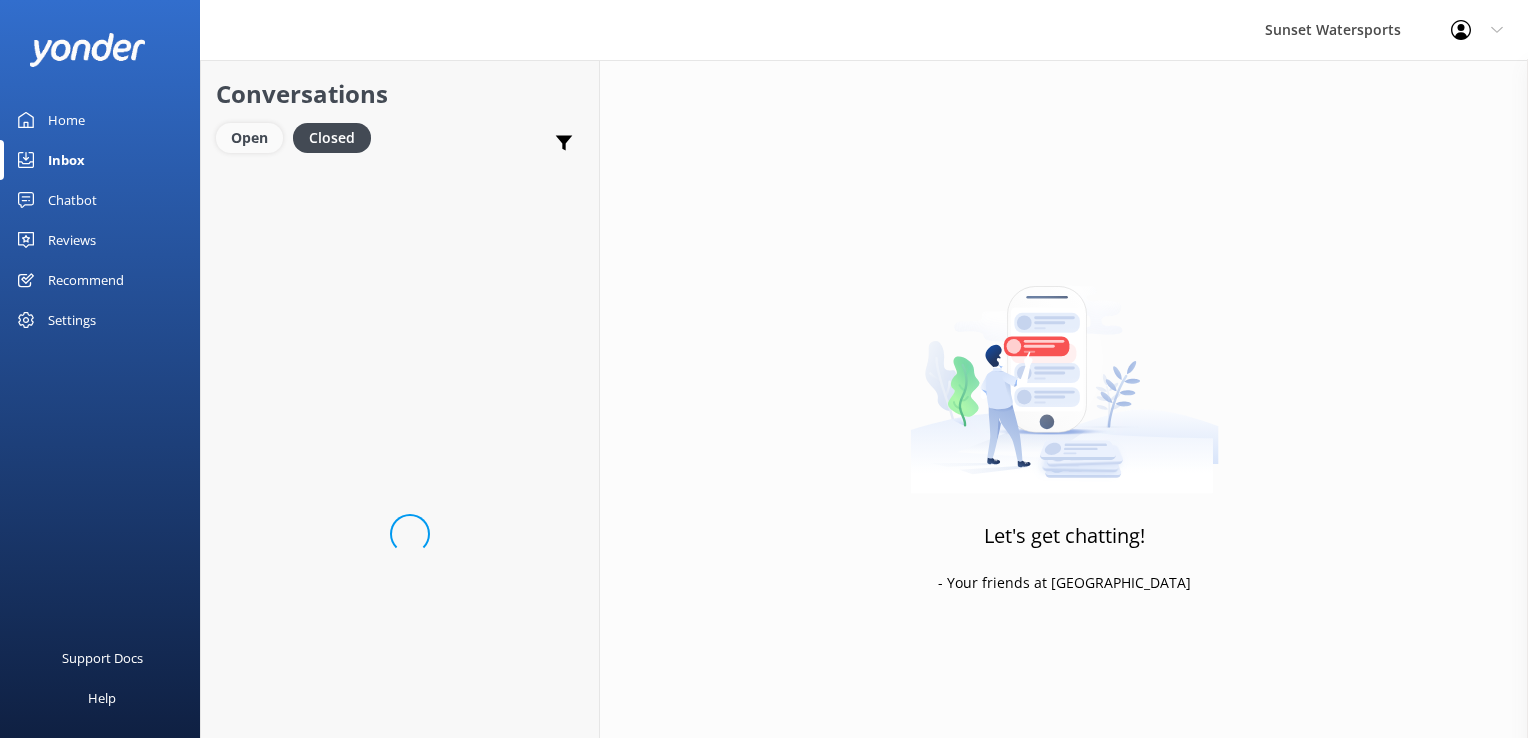 click on "Open" at bounding box center [249, 138] 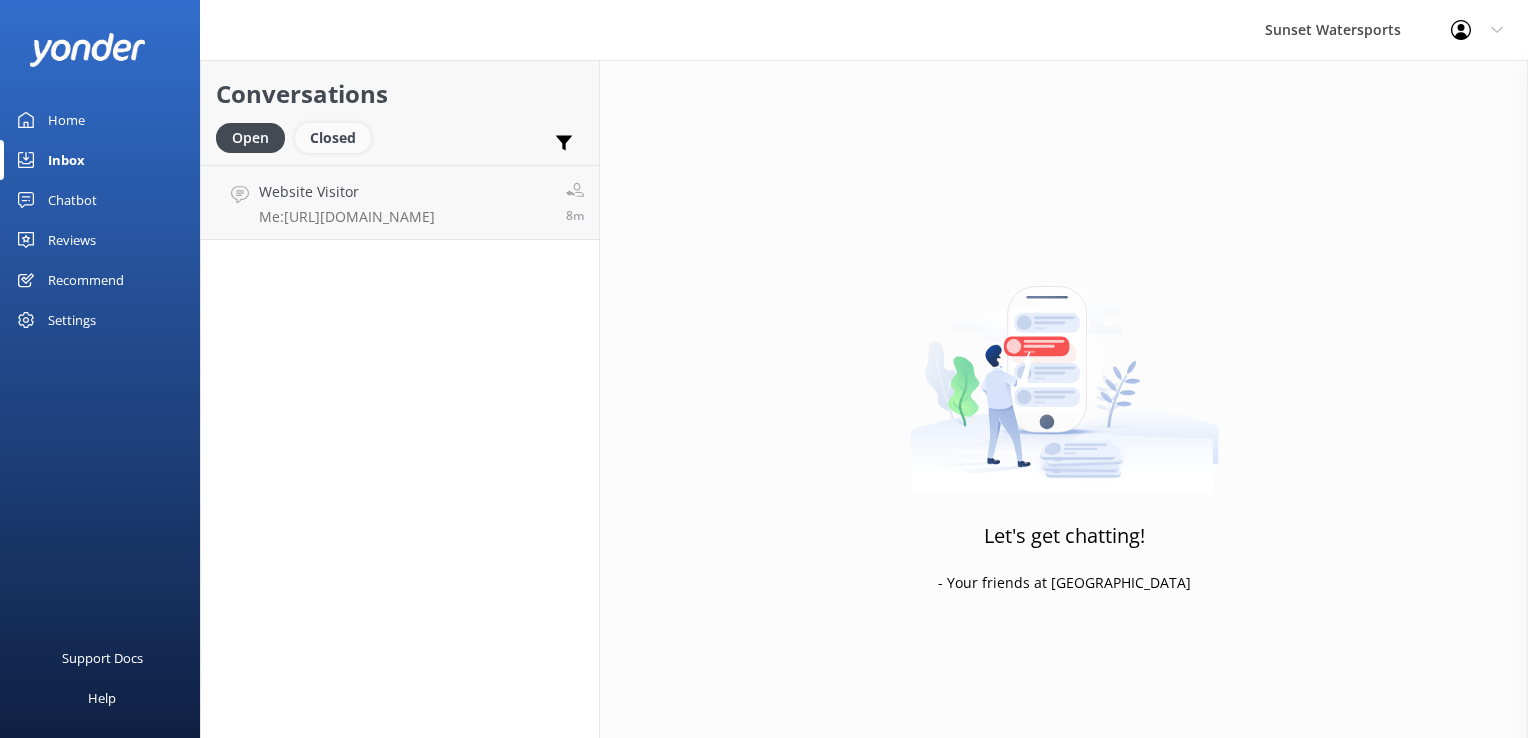 click on "Closed" at bounding box center (333, 138) 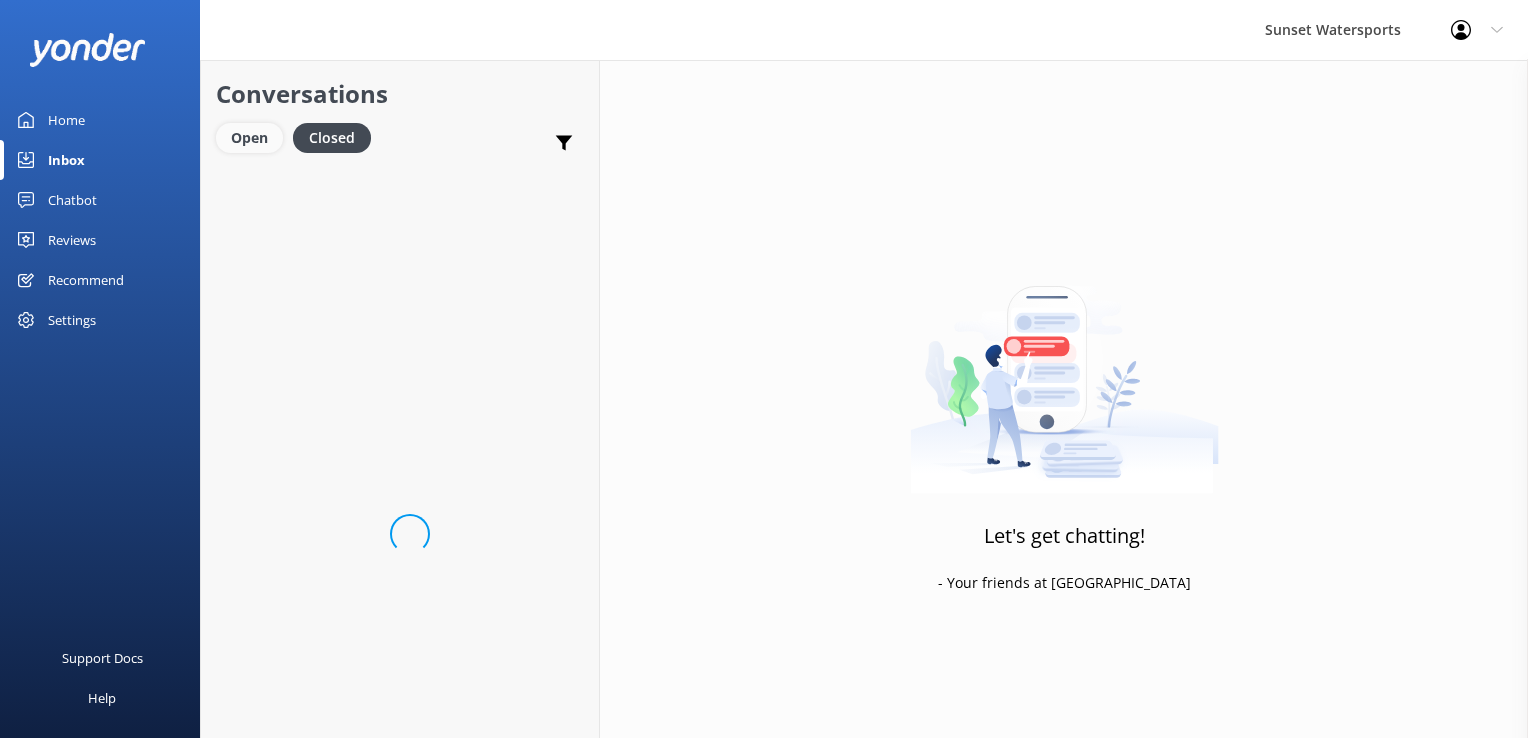 click on "Open" at bounding box center (249, 138) 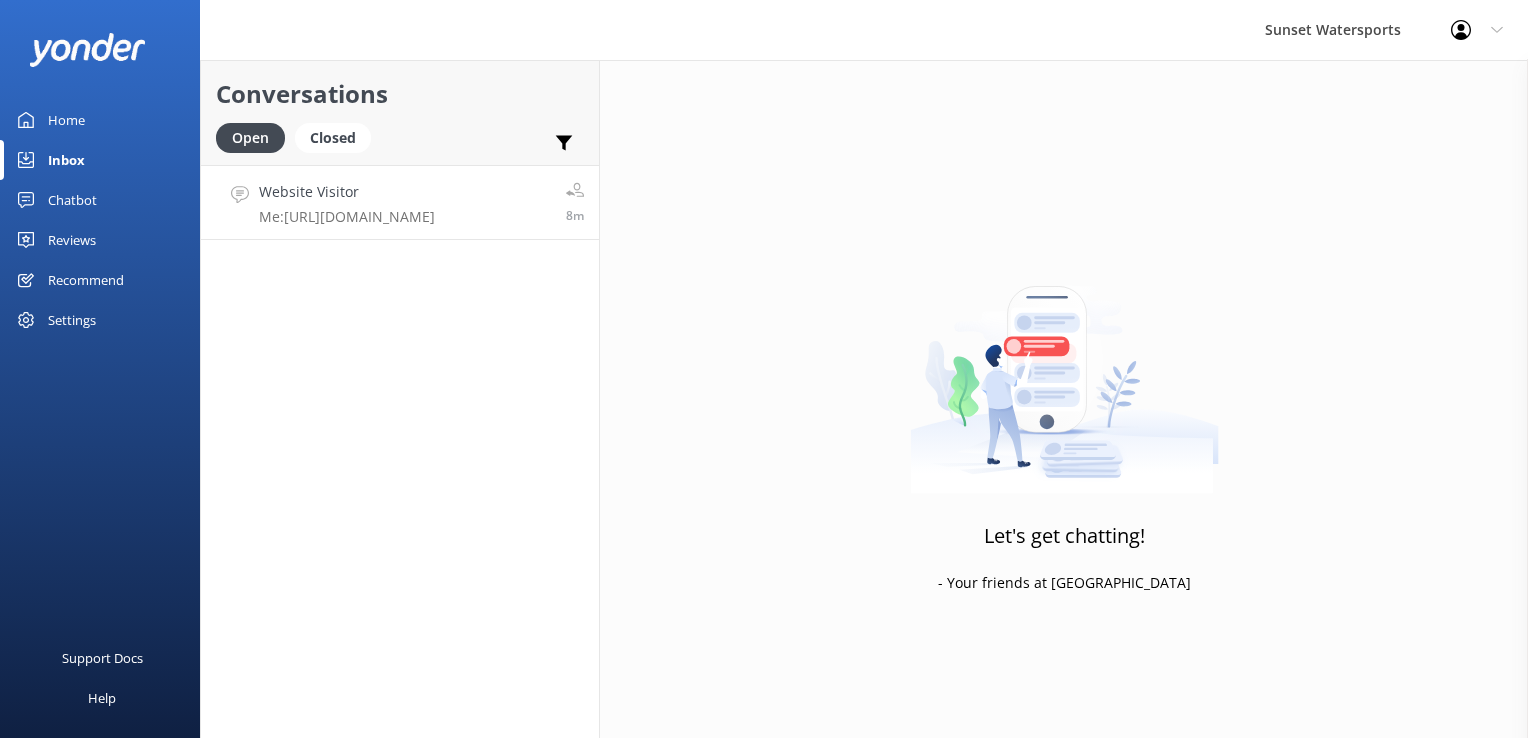 click on "Website Visitor" at bounding box center (347, 192) 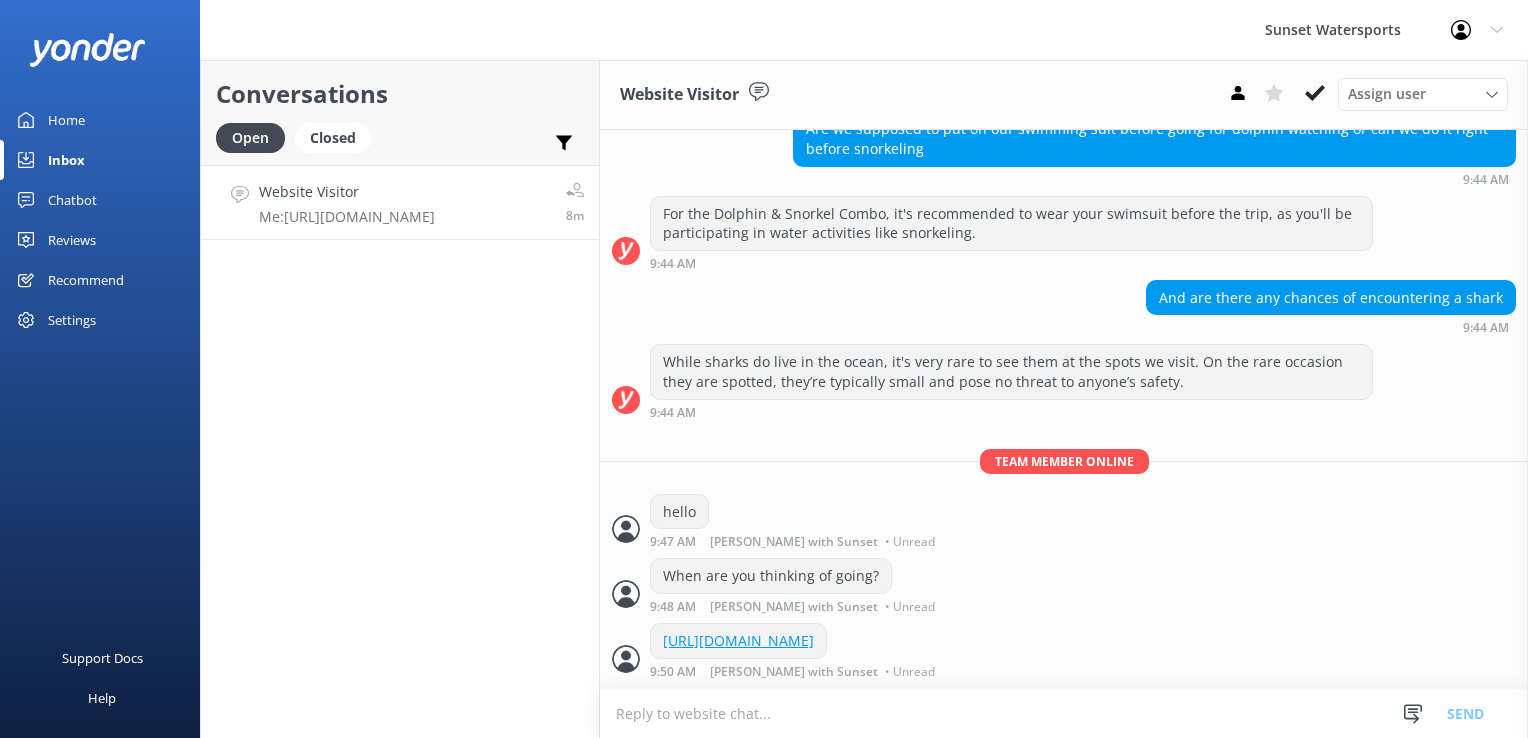 scroll, scrollTop: 1876, scrollLeft: 0, axis: vertical 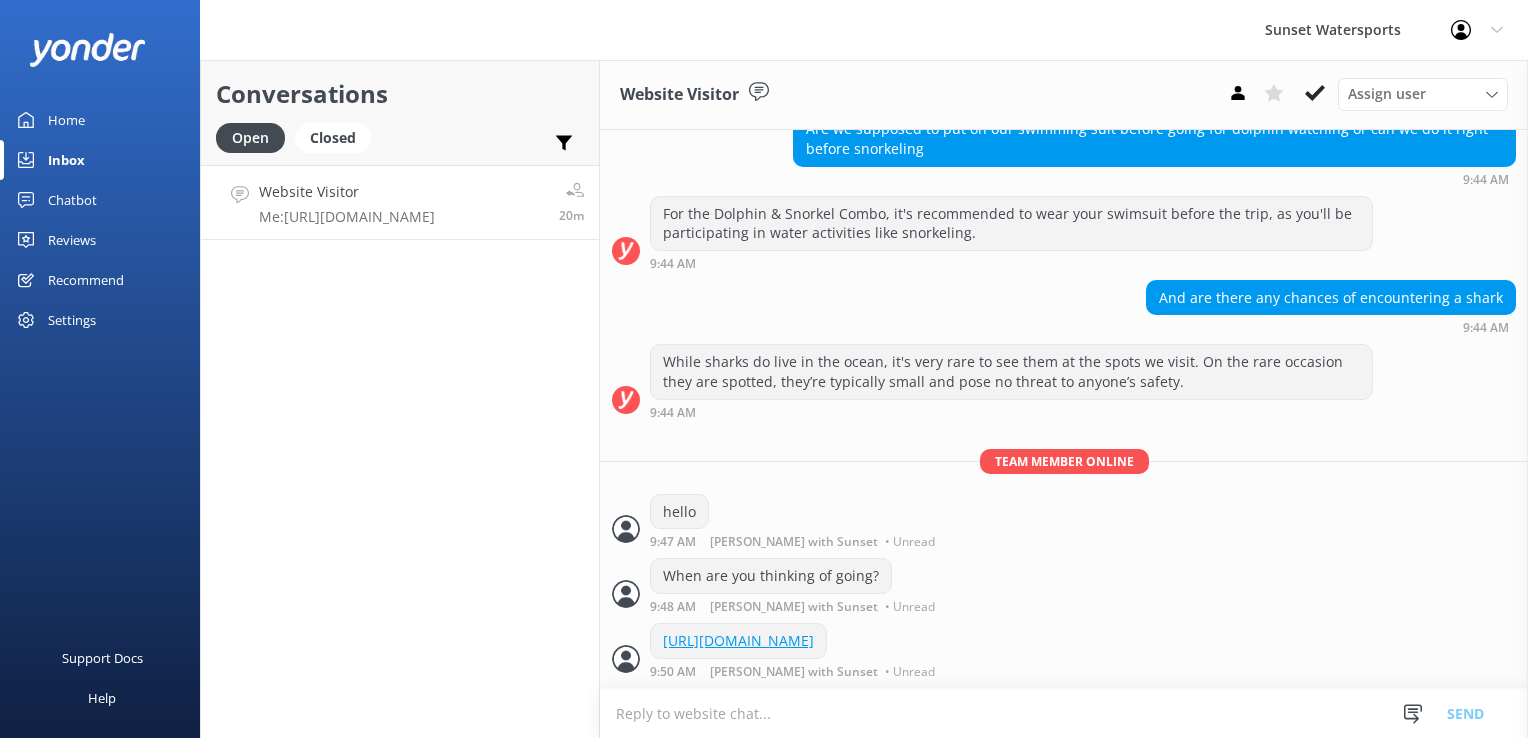 click on "Conversations Open Closed Important Assigned to me Unassigned" at bounding box center (400, 112) 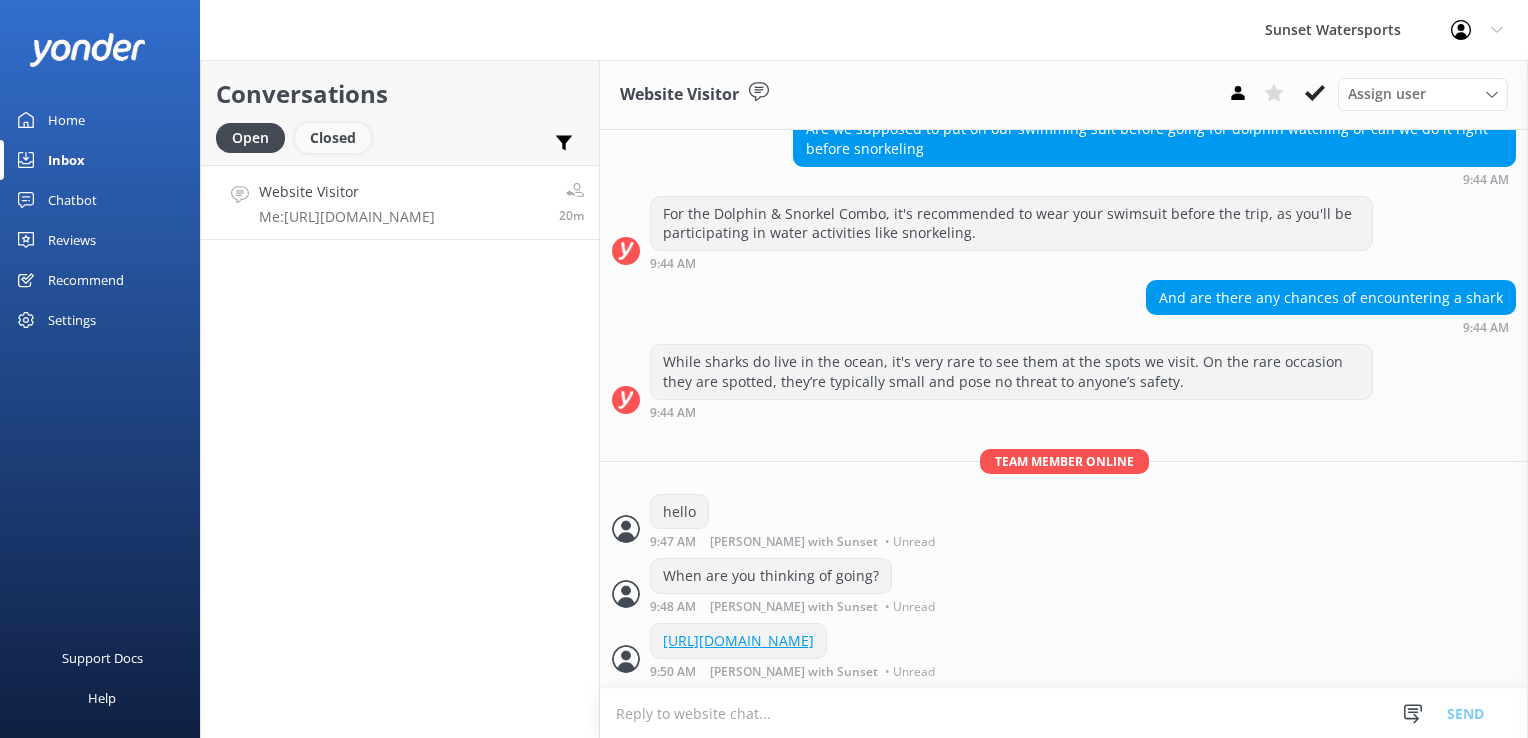 click on "Closed" at bounding box center (333, 138) 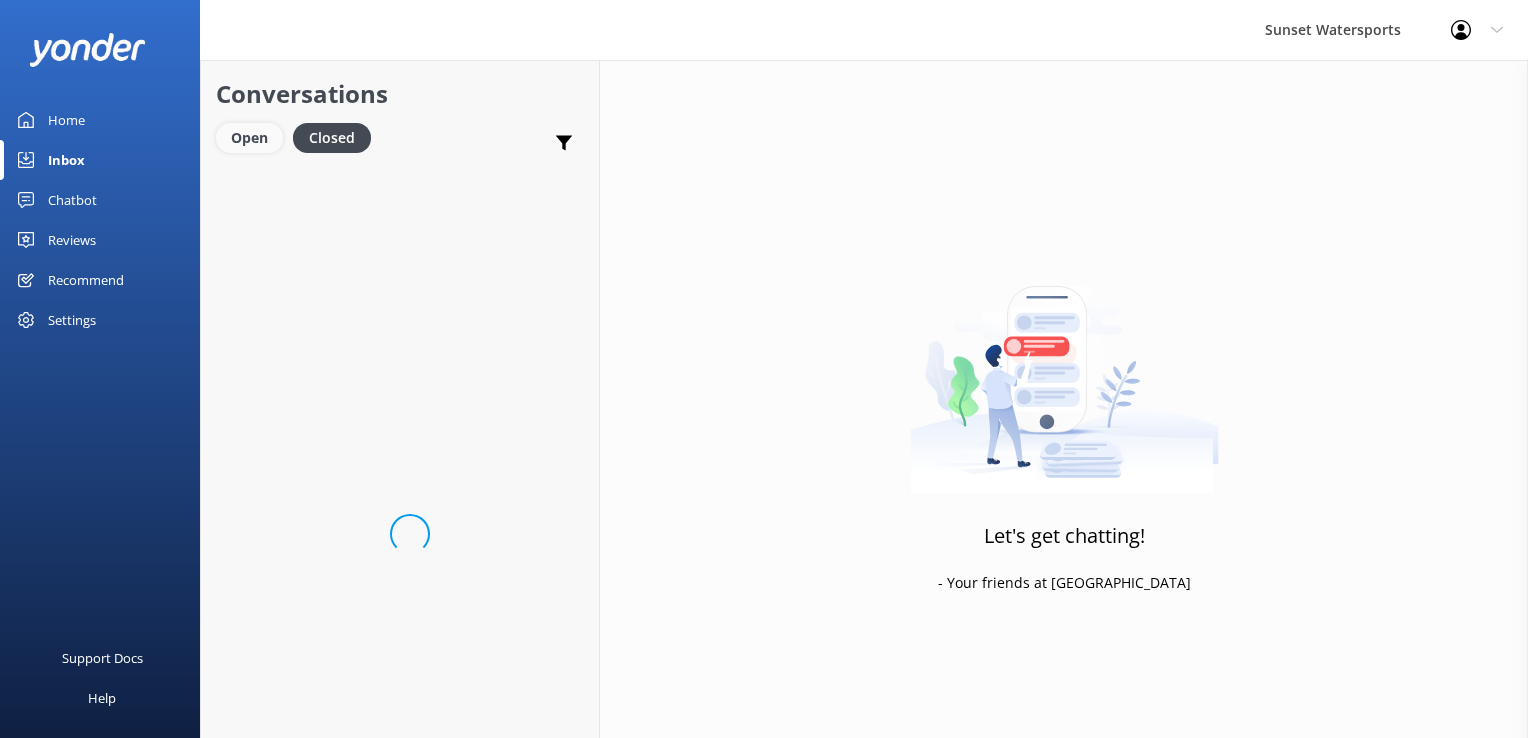 click on "Open" at bounding box center [249, 138] 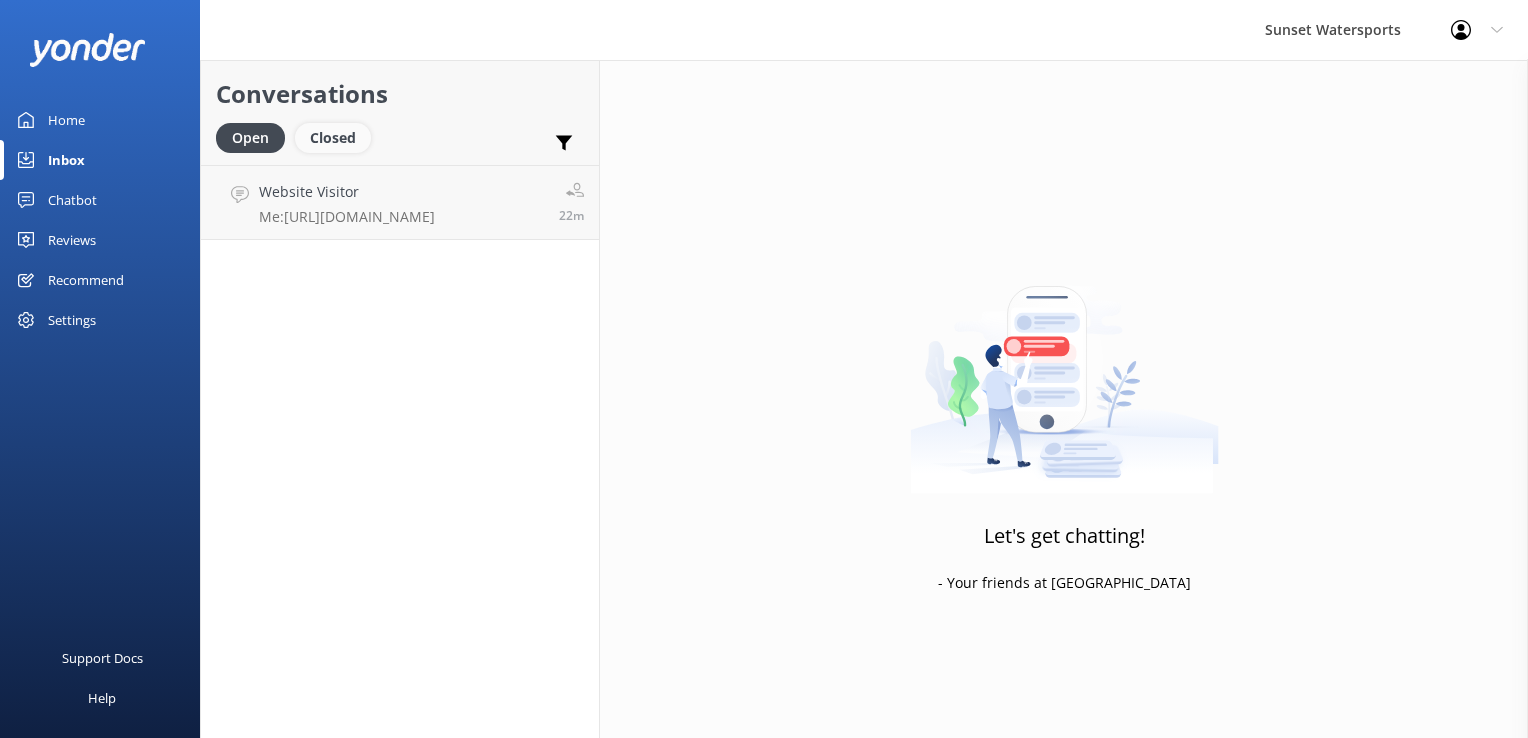click on "Closed" at bounding box center [333, 138] 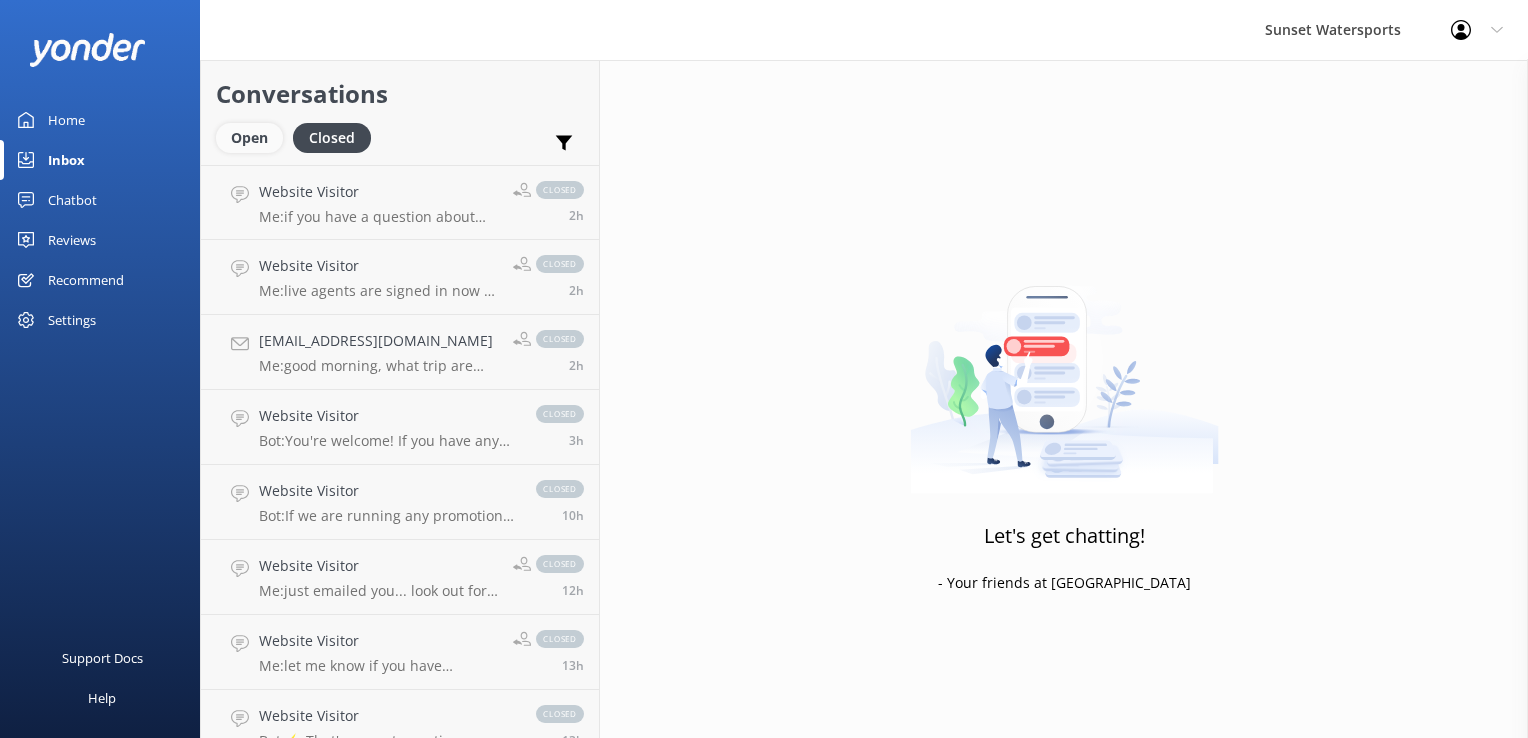 click on "Open" at bounding box center [249, 138] 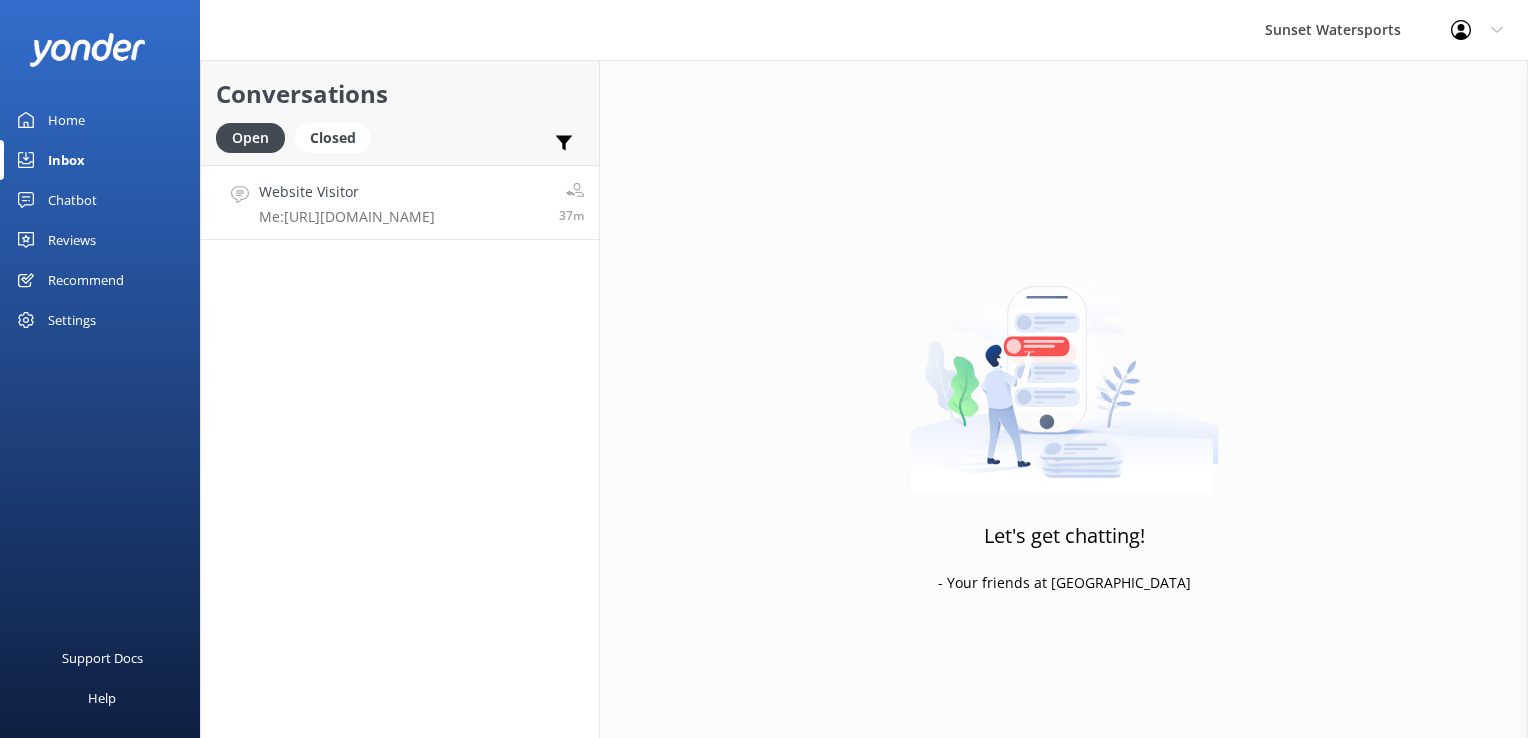 click on "Website Visitor Me:  [URL][DOMAIN_NAME] 37m" at bounding box center (400, 202) 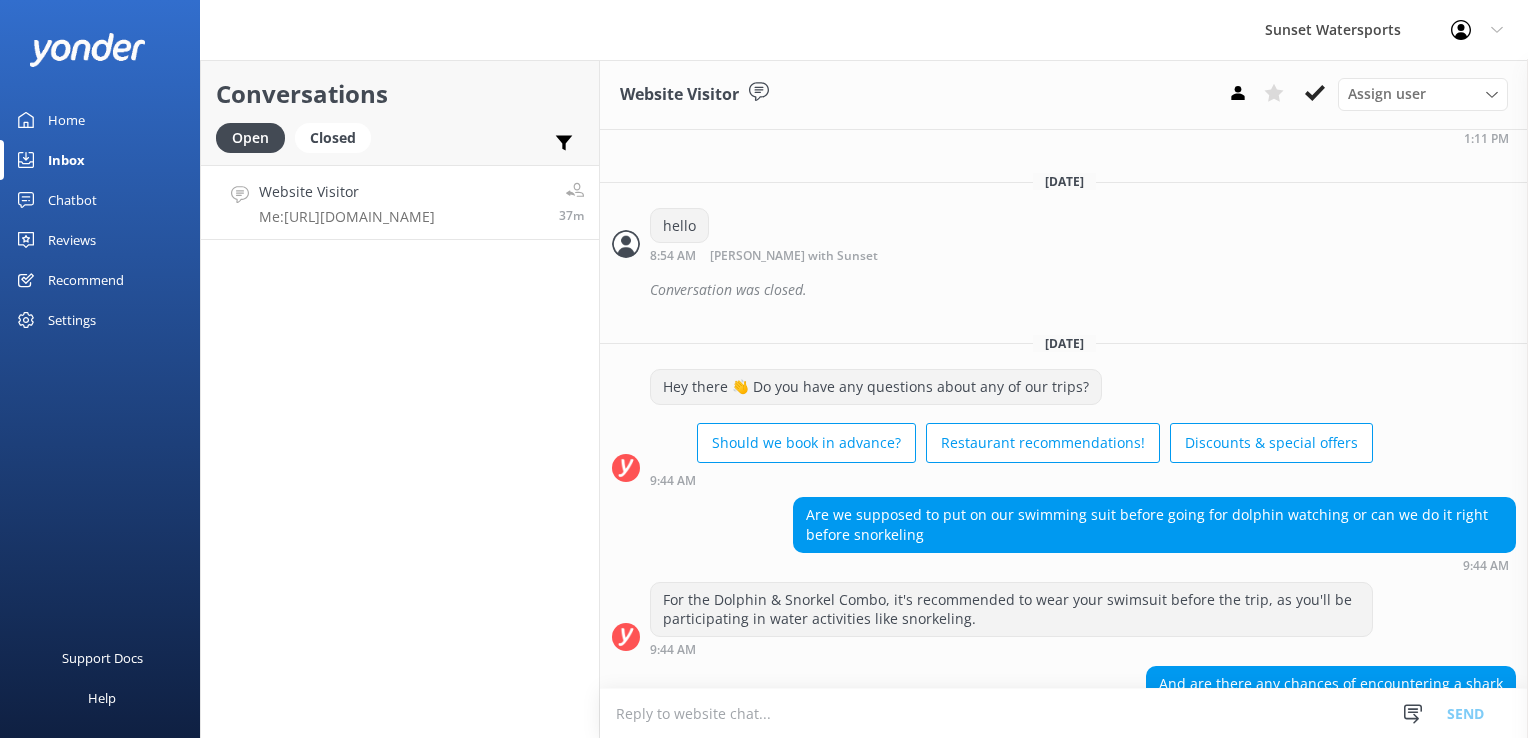 scroll, scrollTop: 1876, scrollLeft: 0, axis: vertical 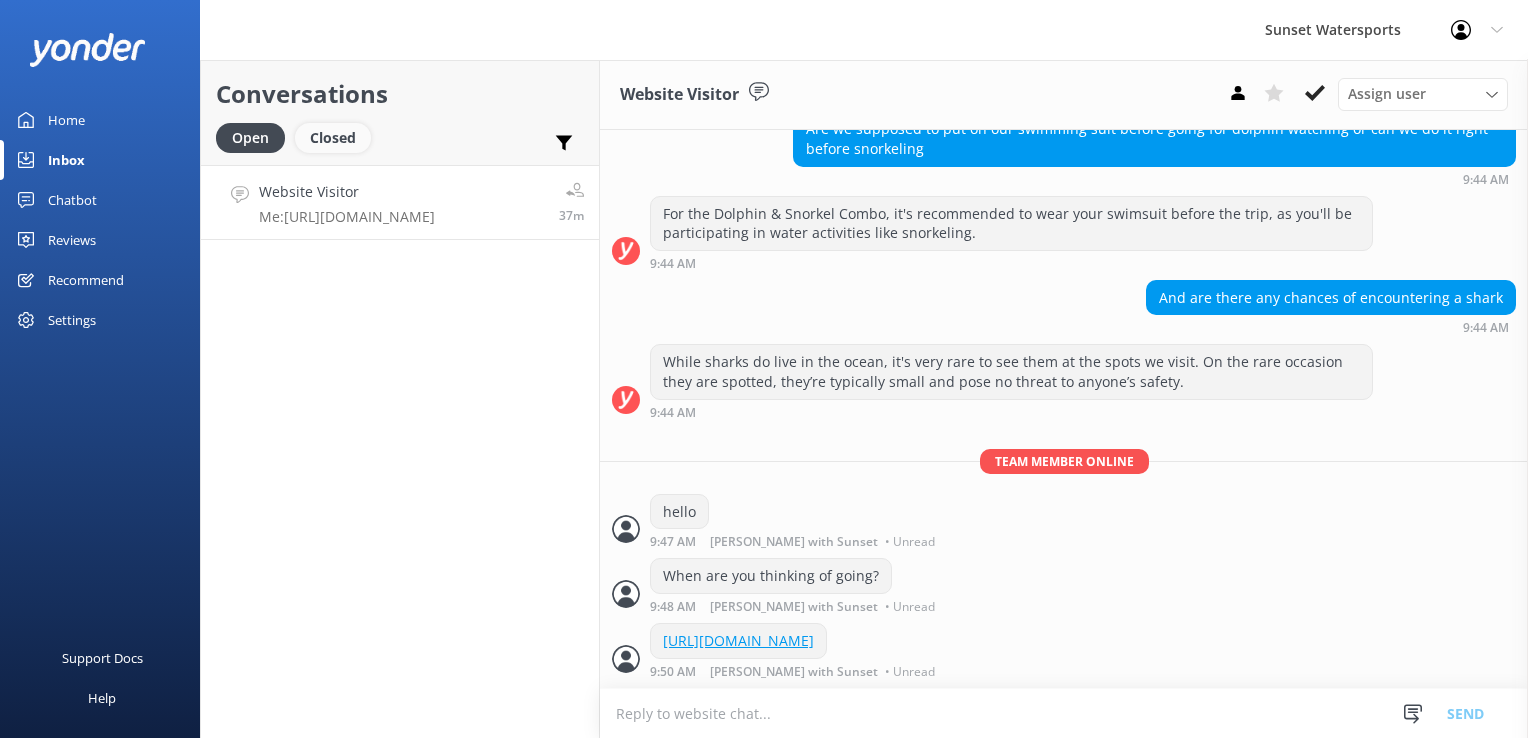click on "Closed" at bounding box center (333, 138) 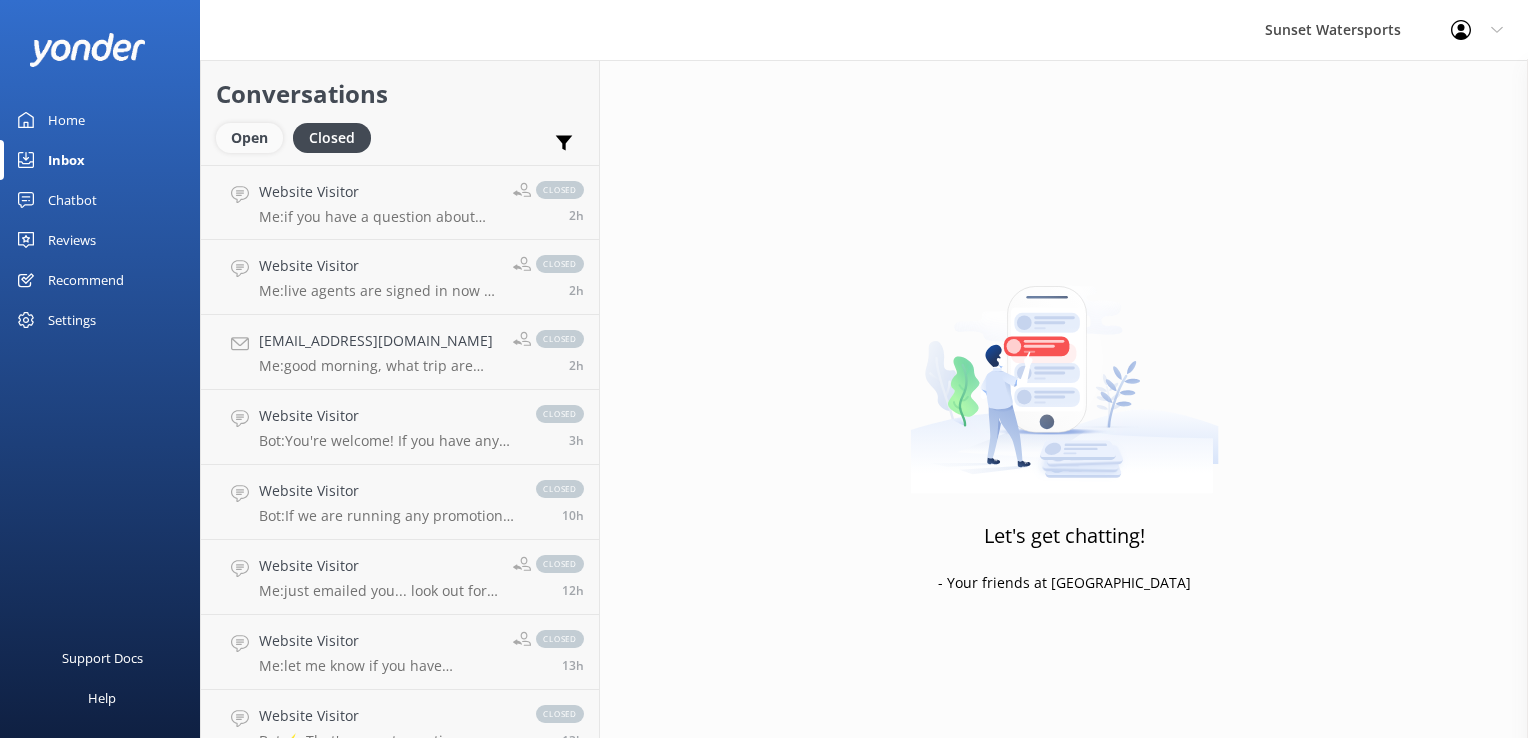 click on "Open" at bounding box center [249, 138] 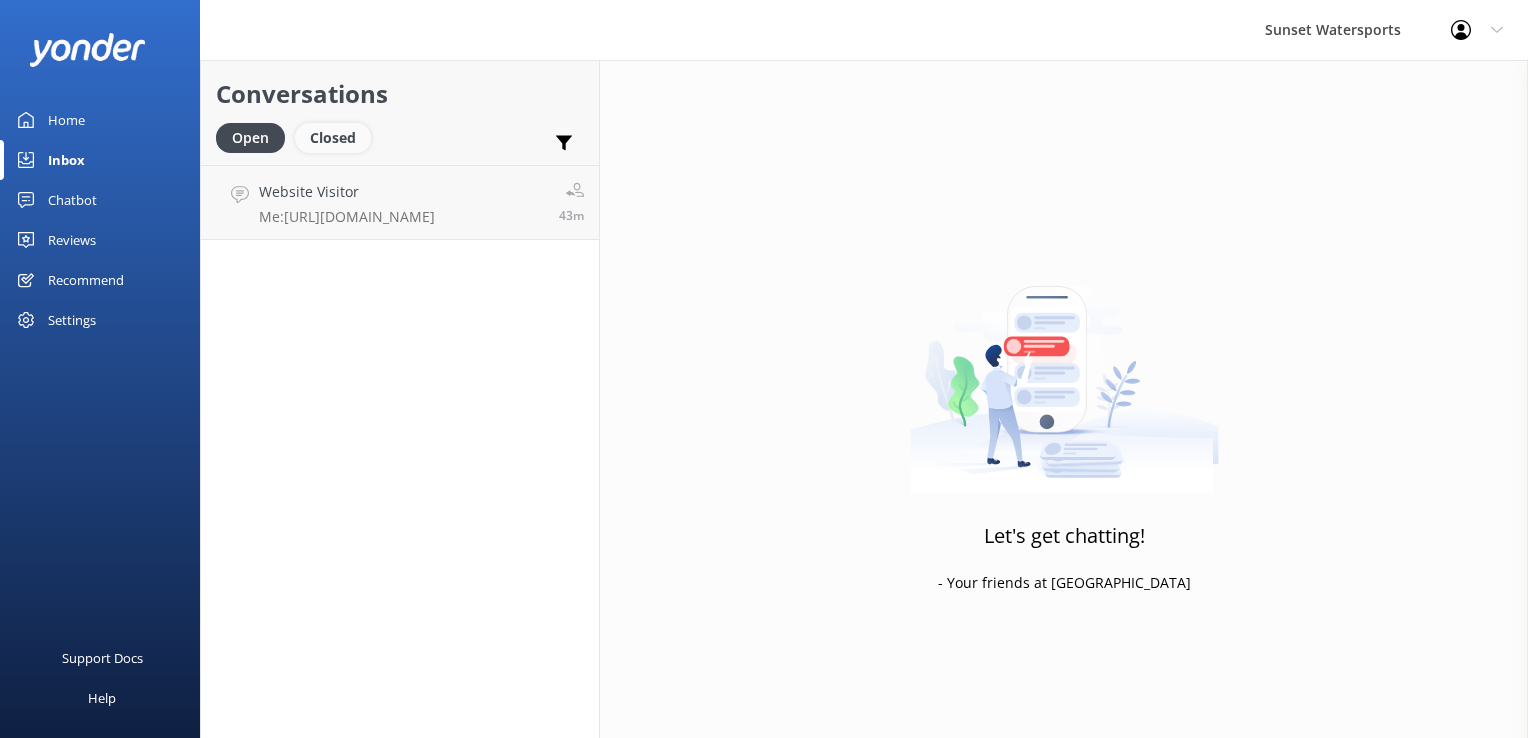 click on "Closed" at bounding box center [333, 138] 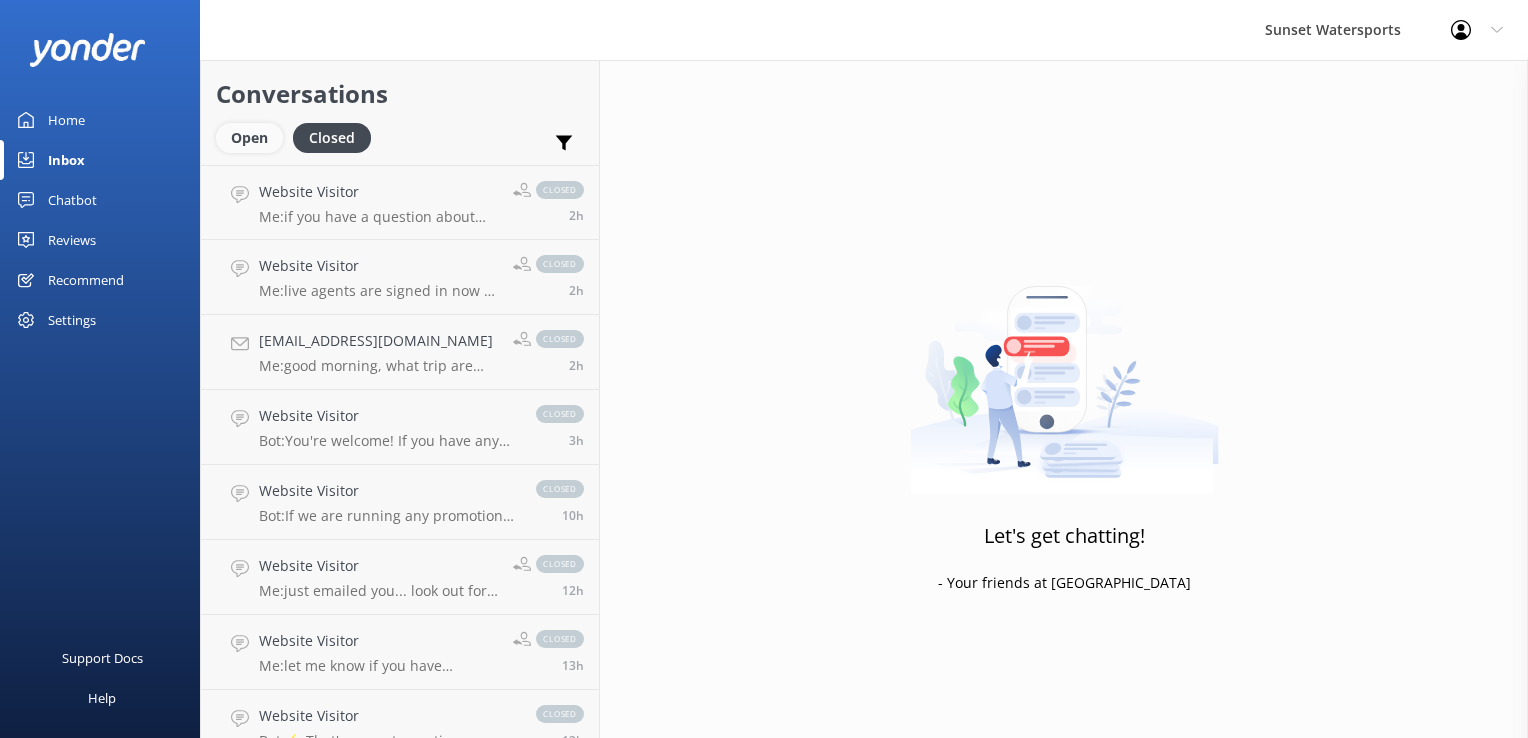 click on "Open" at bounding box center [249, 138] 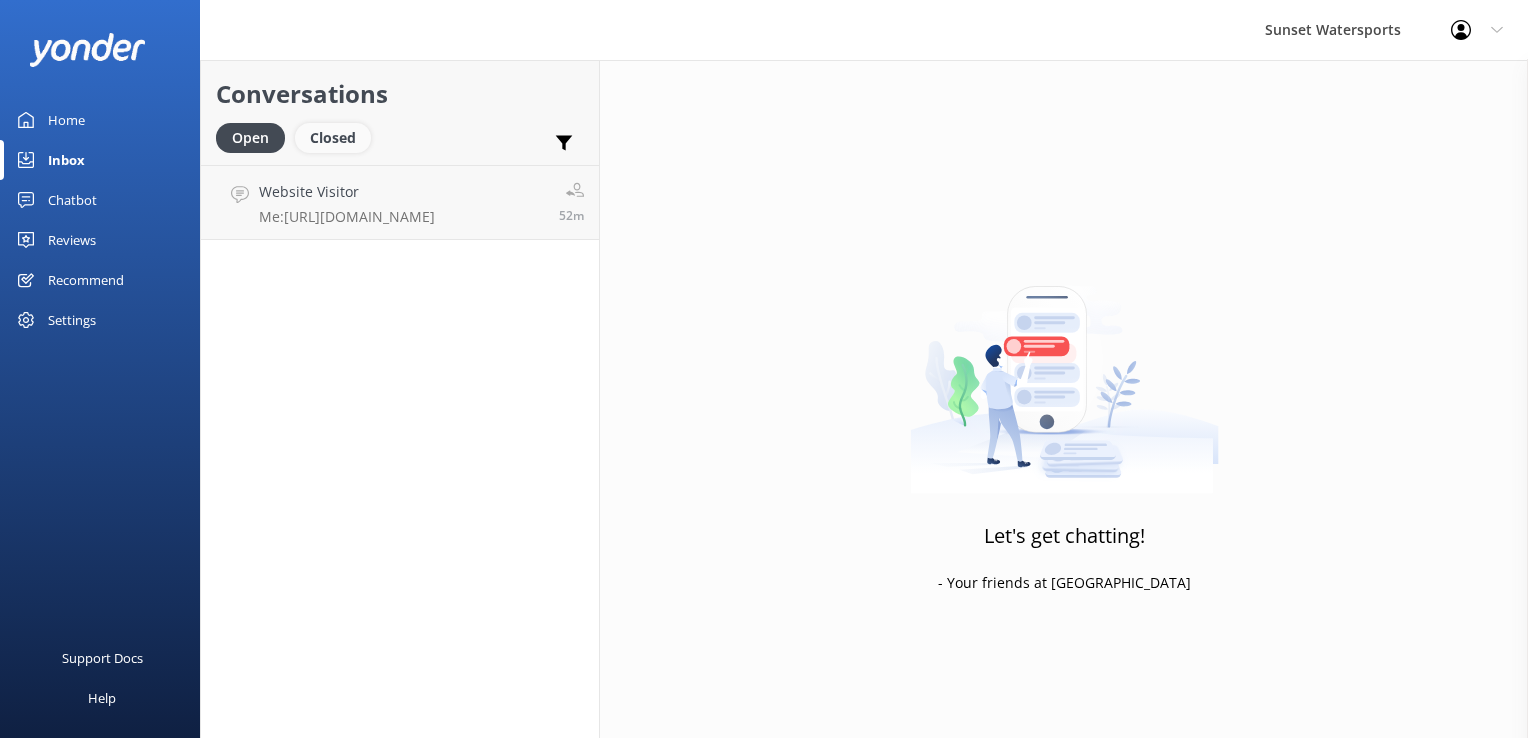 drag, startPoint x: 333, startPoint y: 131, endPoint x: 321, endPoint y: 134, distance: 12.369317 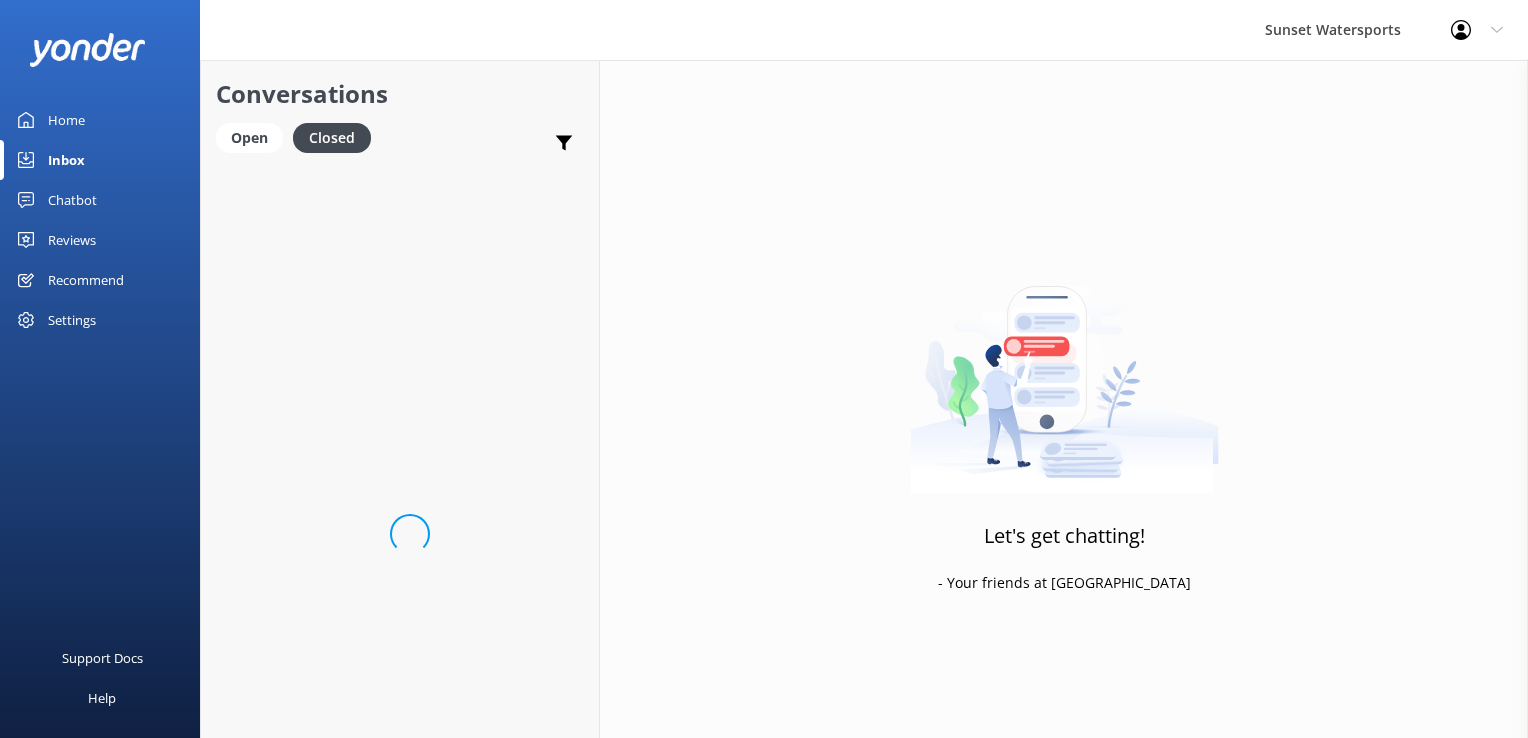 click on "Conversations Open Closed Important Assigned to me Unassigned" at bounding box center [400, 112] 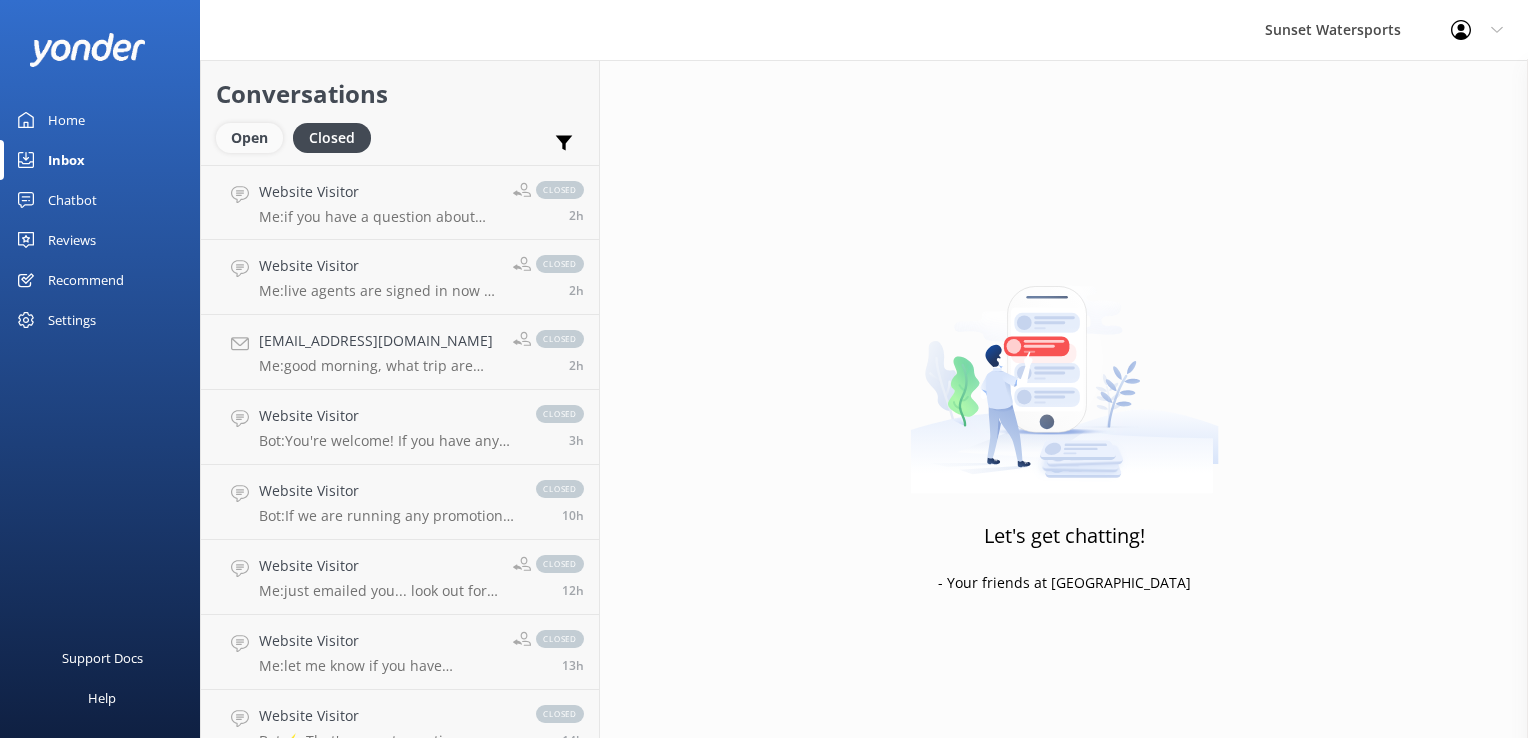 click on "Open" at bounding box center [249, 138] 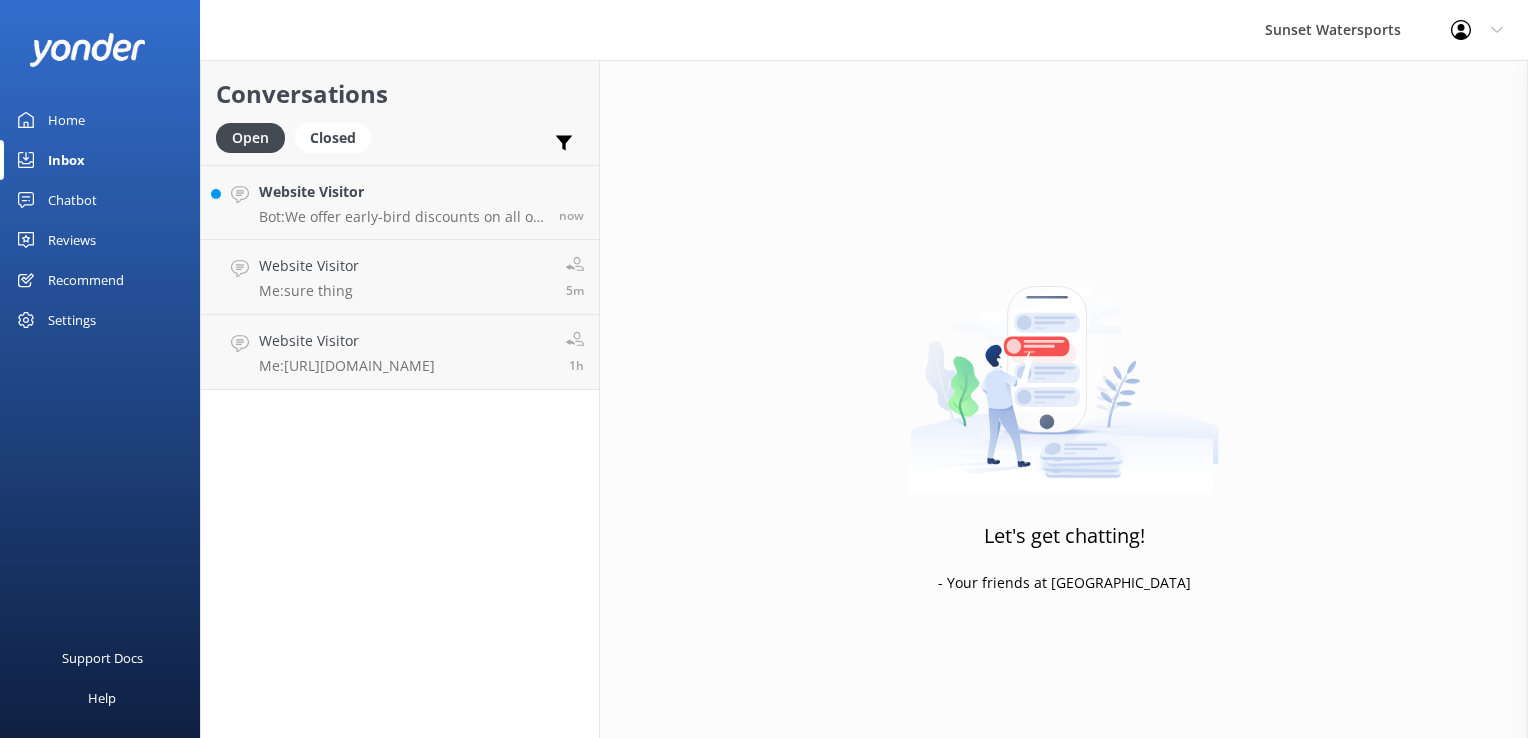 click on "Open Closed" at bounding box center [298, 147] 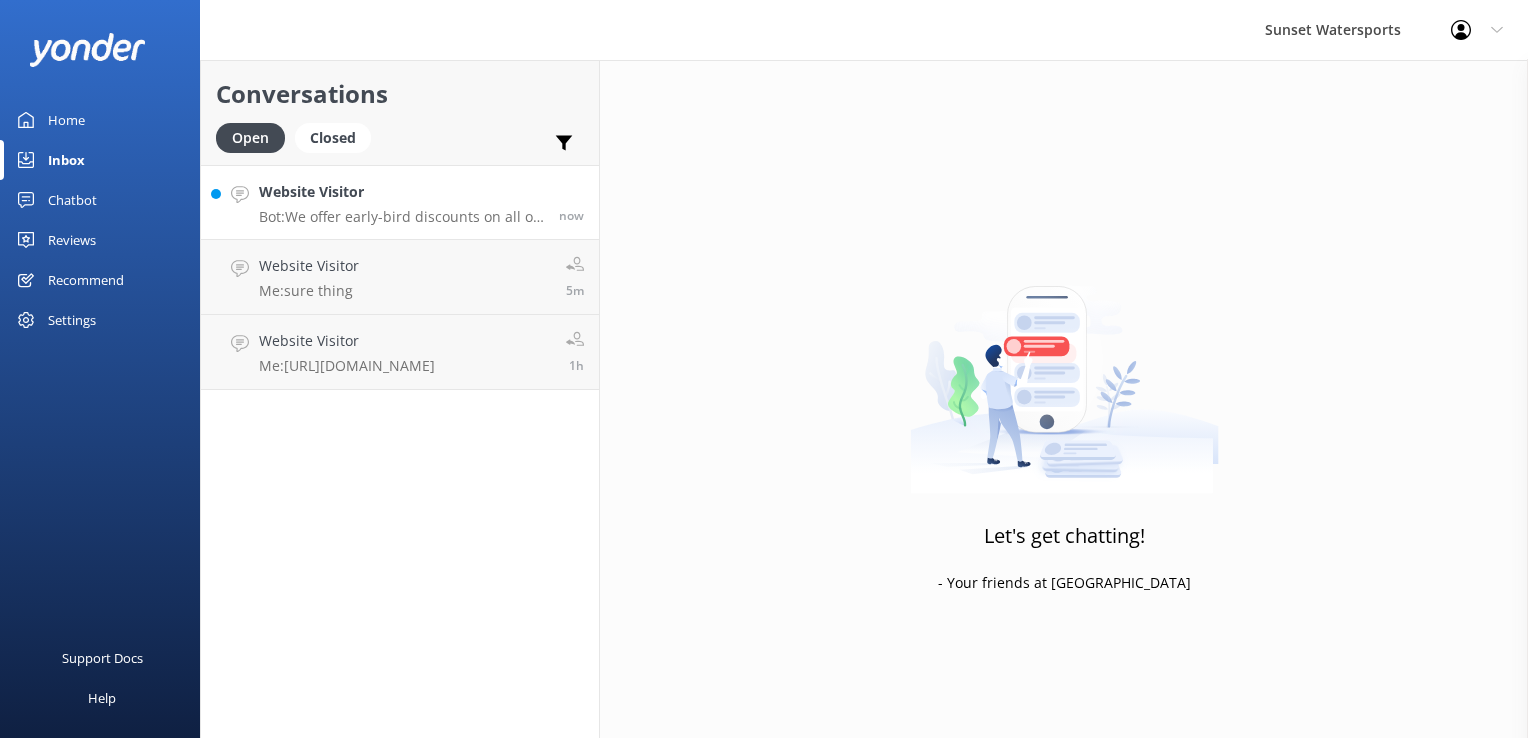 click on "Website Visitor" at bounding box center [401, 192] 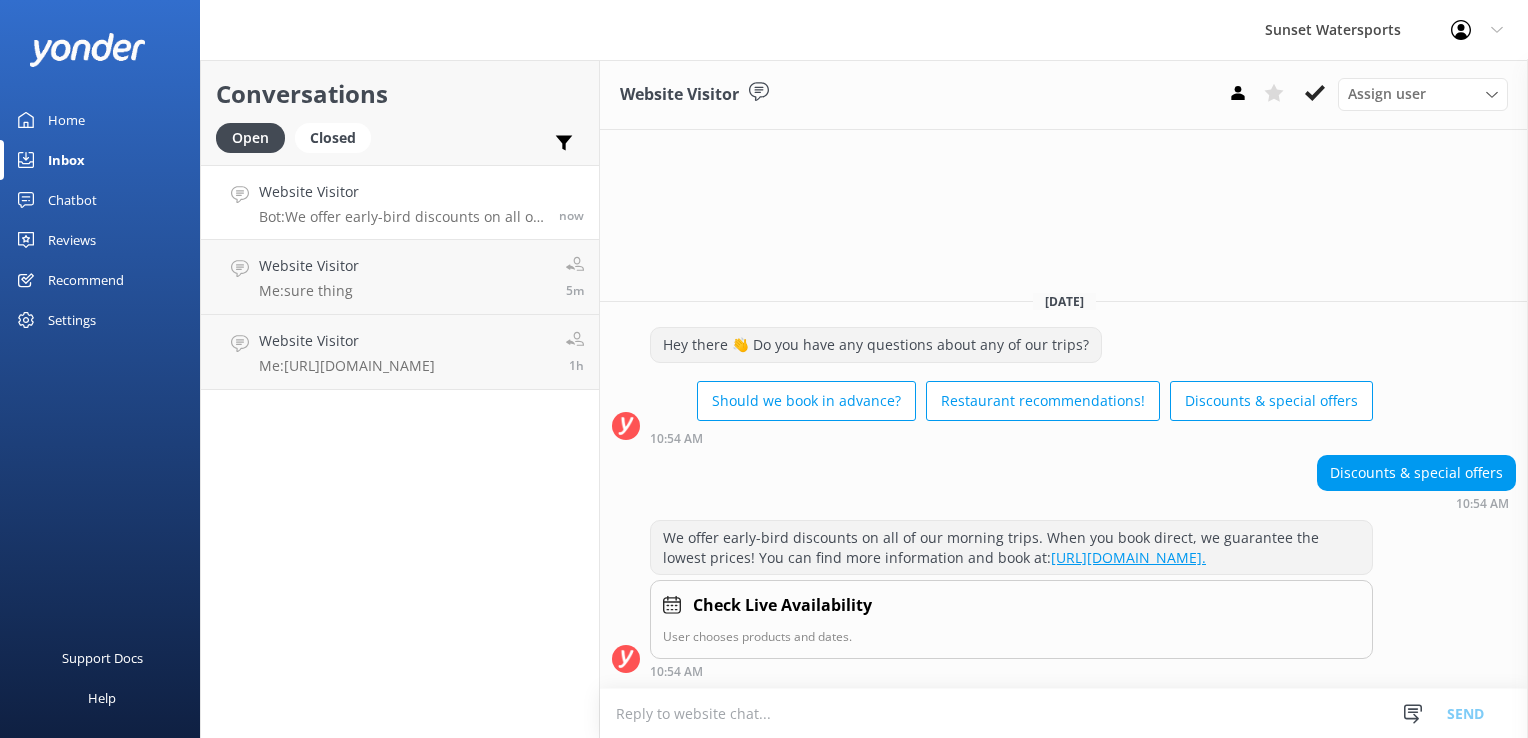 click at bounding box center (1064, 713) 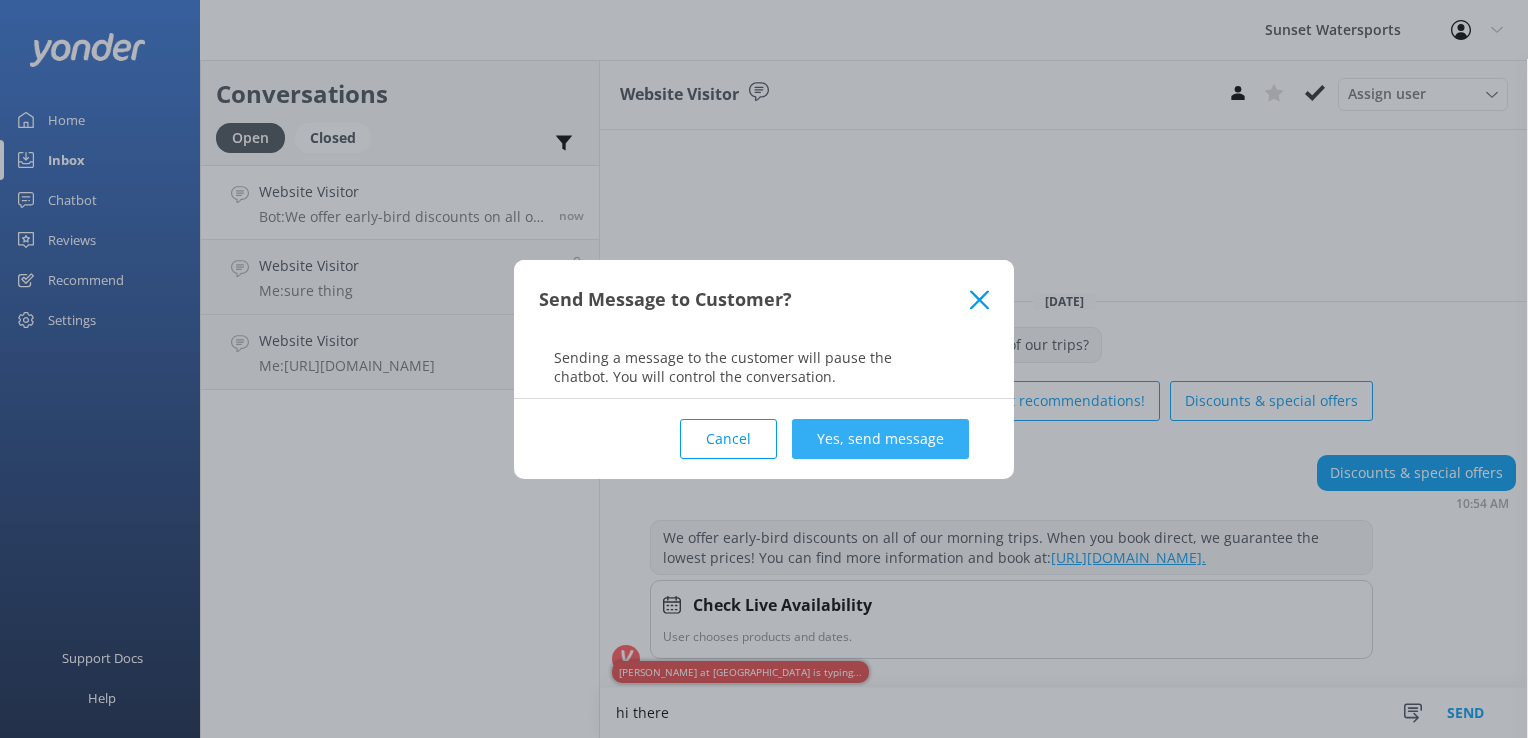 type on "hi there" 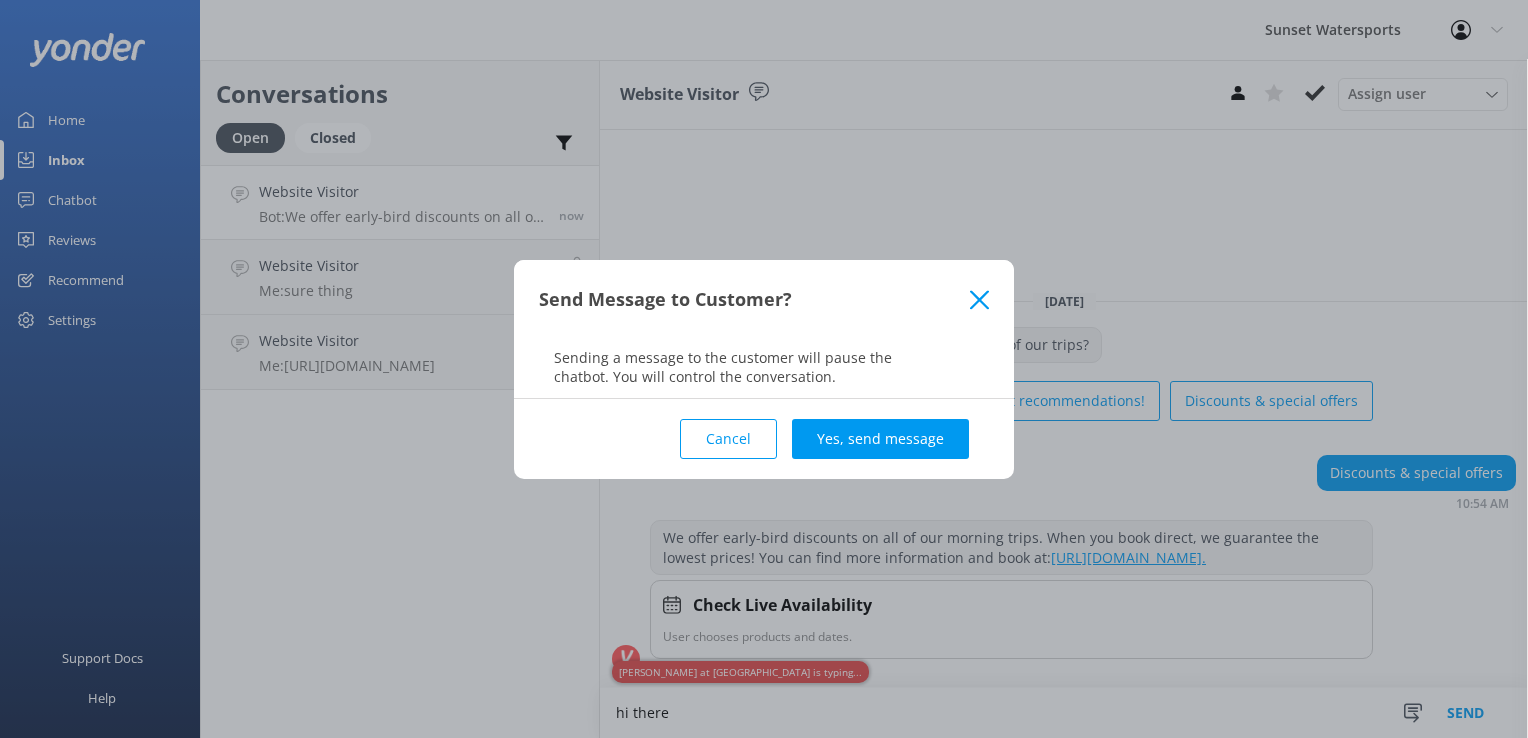 click on "Yes, send message" at bounding box center (880, 439) 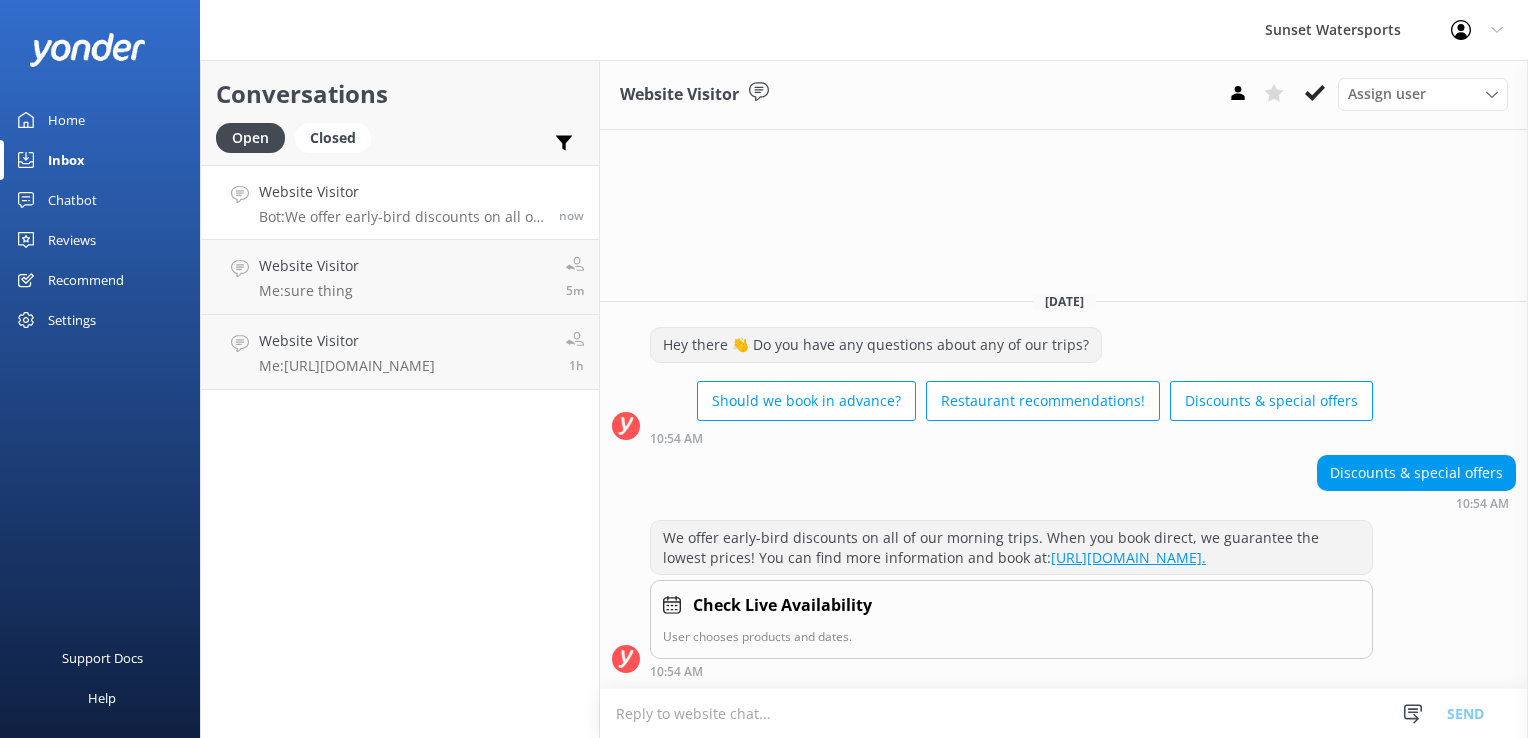click at bounding box center [1064, 713] 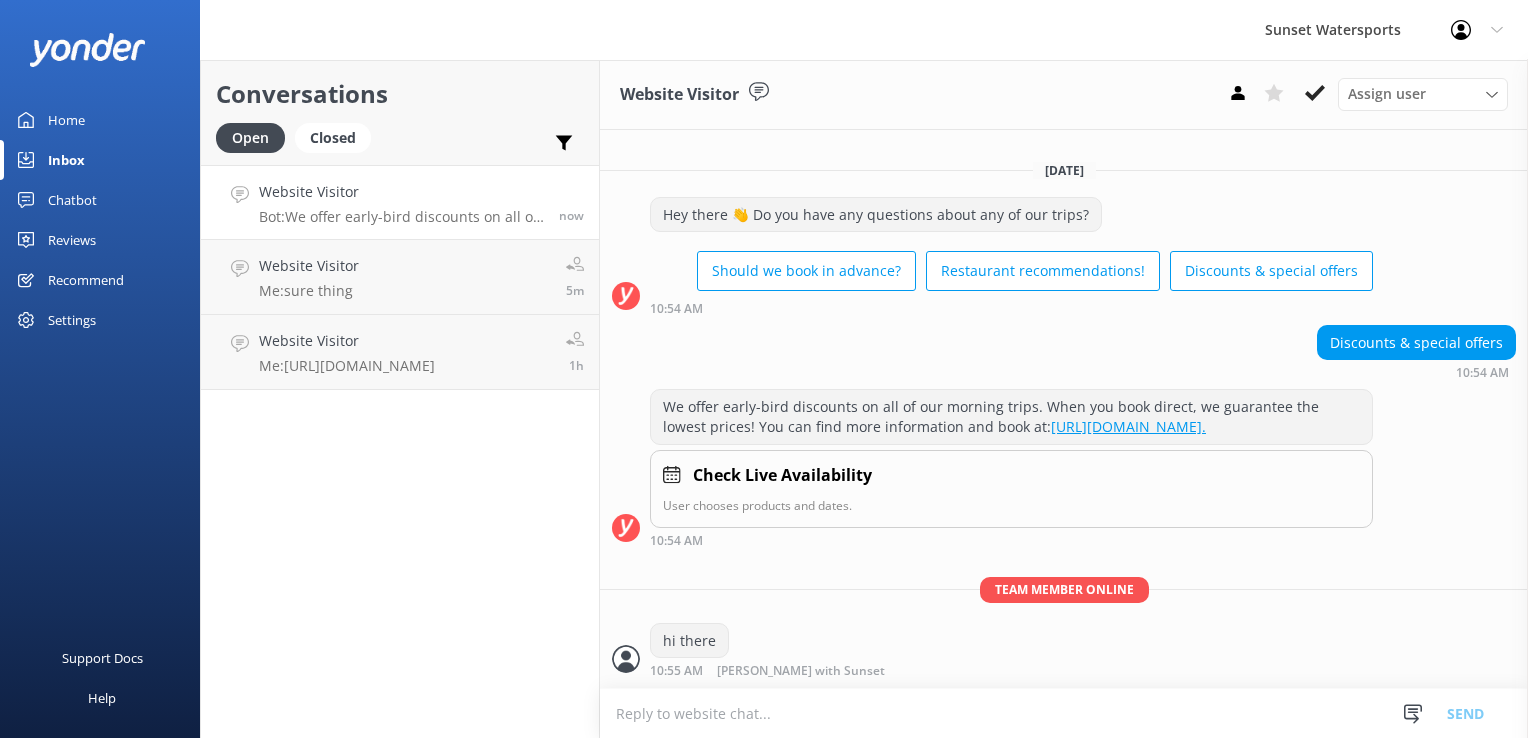 scroll, scrollTop: 2, scrollLeft: 0, axis: vertical 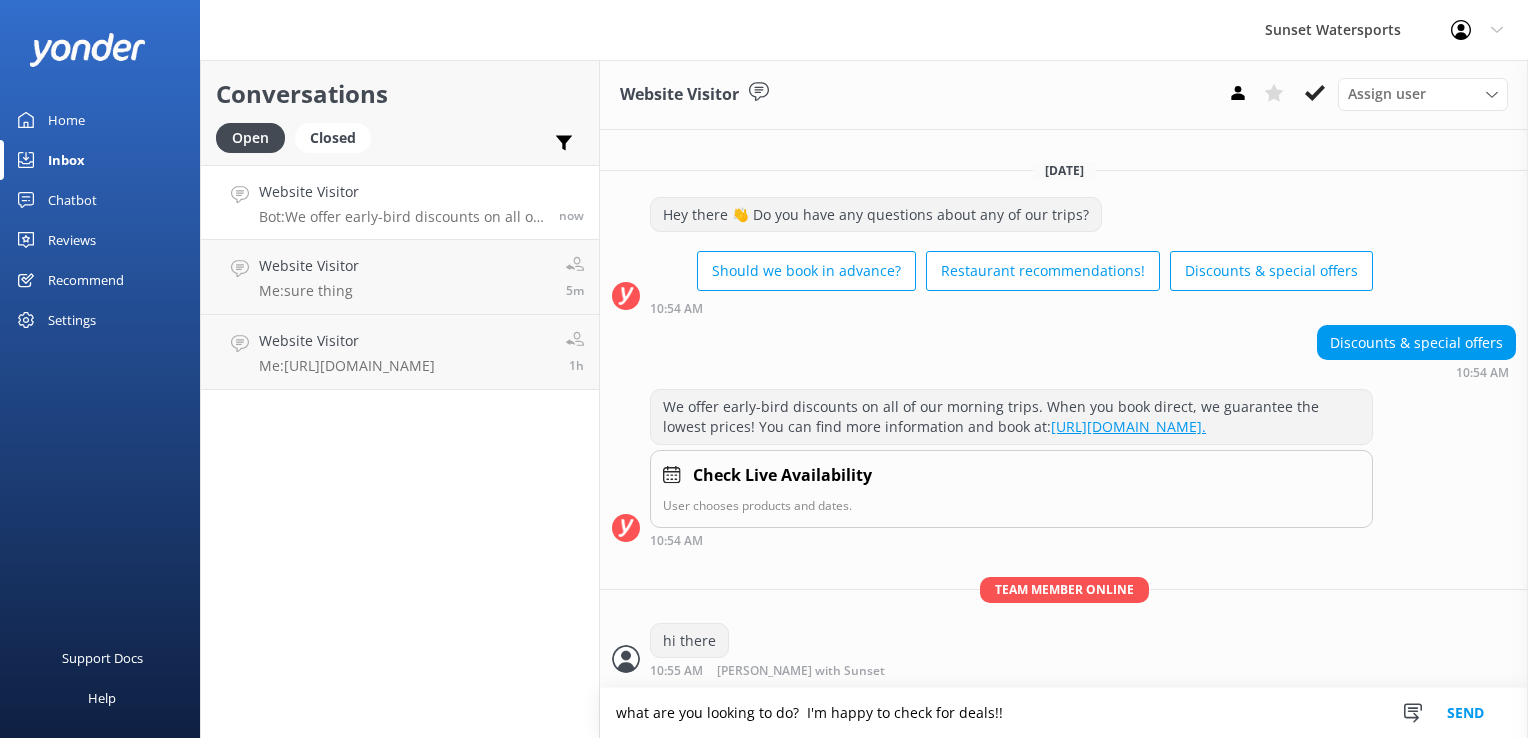 type on "what are you looking to do?  I'm happy to check for deals!!" 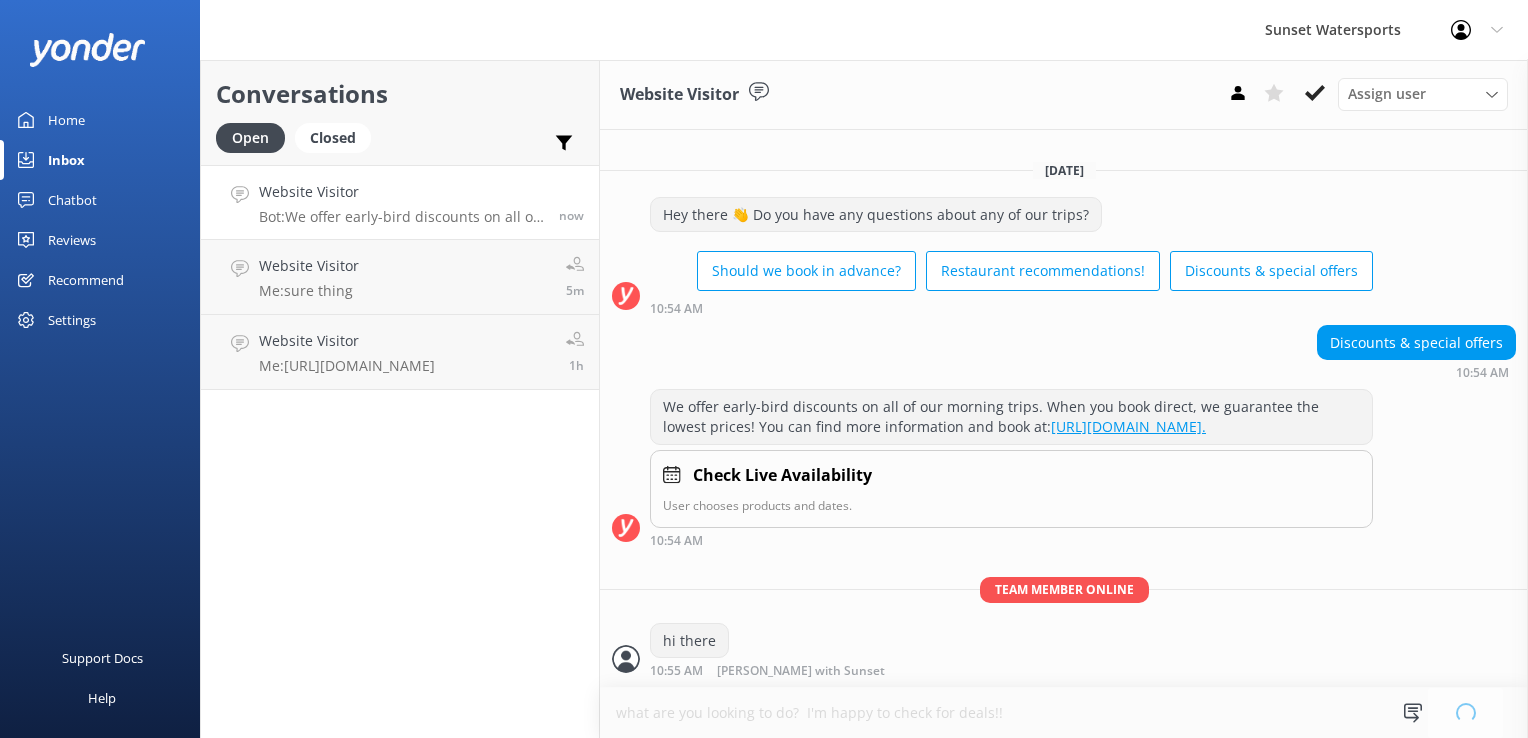 type 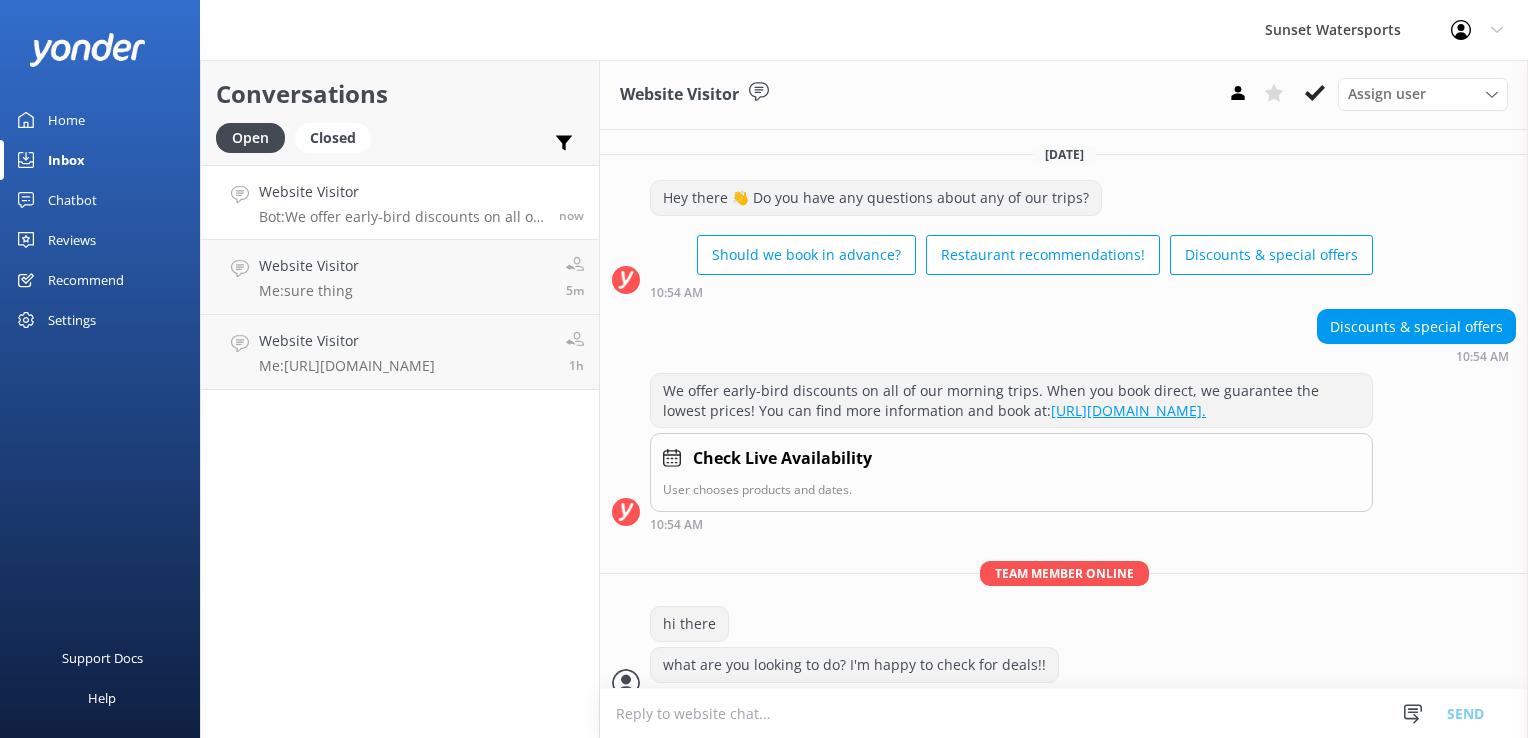scroll, scrollTop: 42, scrollLeft: 0, axis: vertical 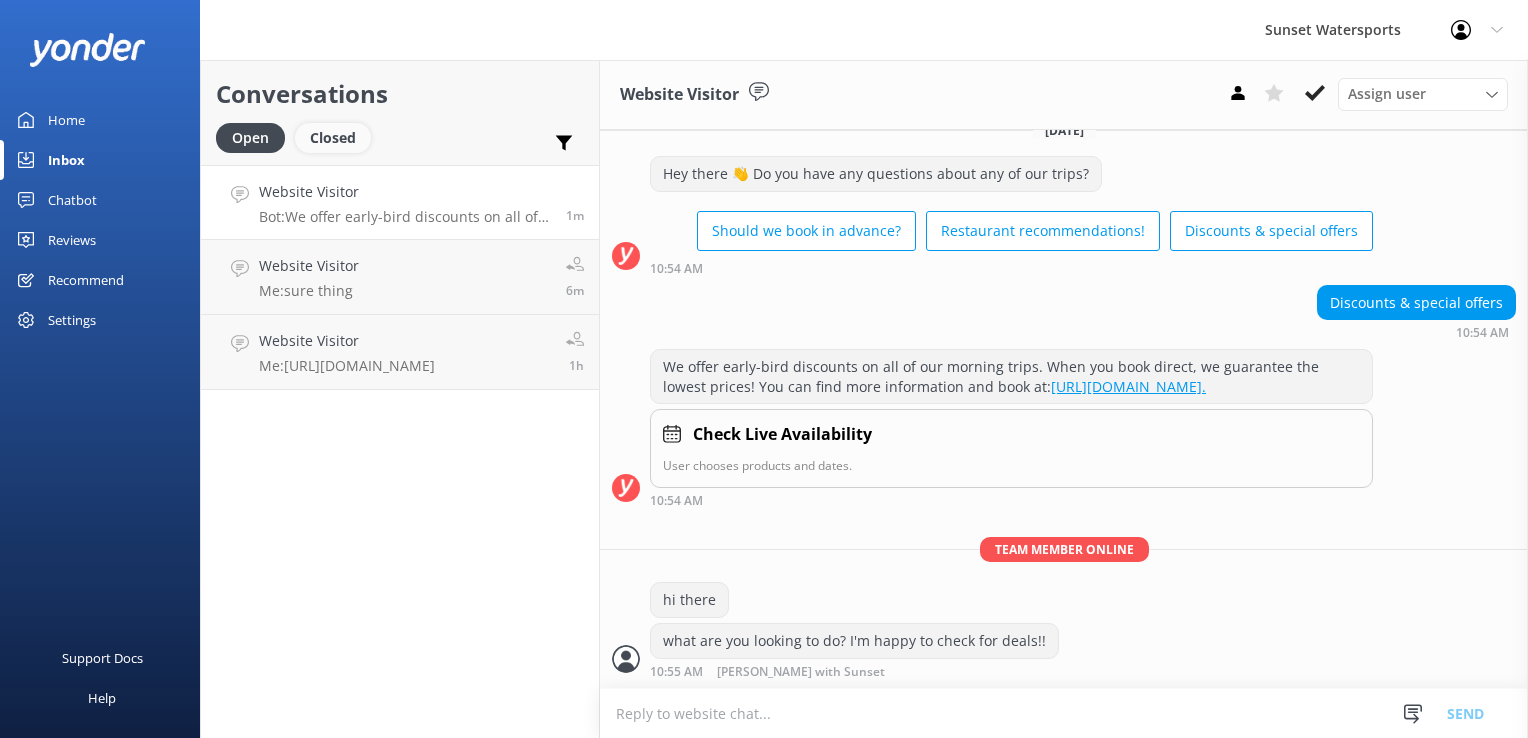 click on "Closed" at bounding box center (333, 138) 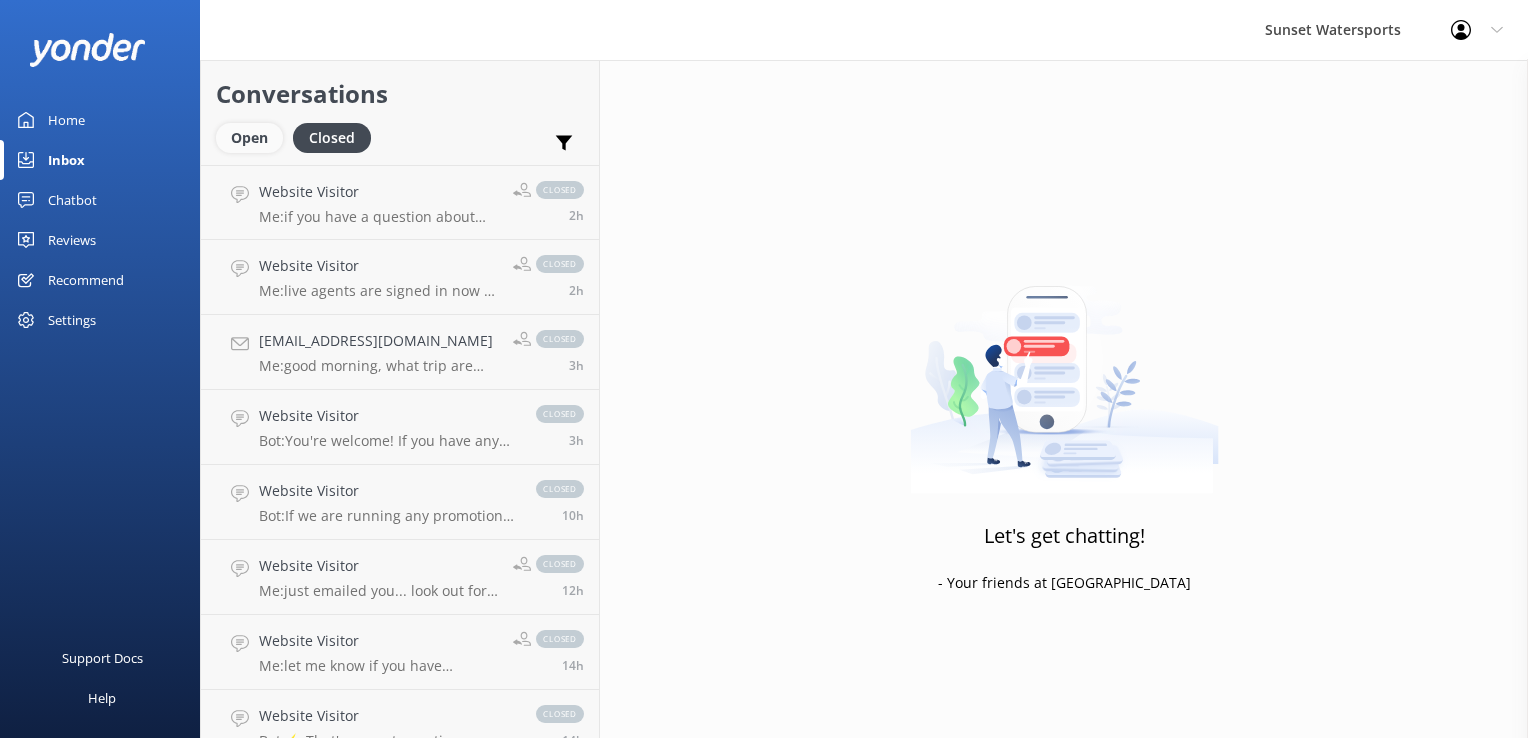 click on "Open" at bounding box center (249, 138) 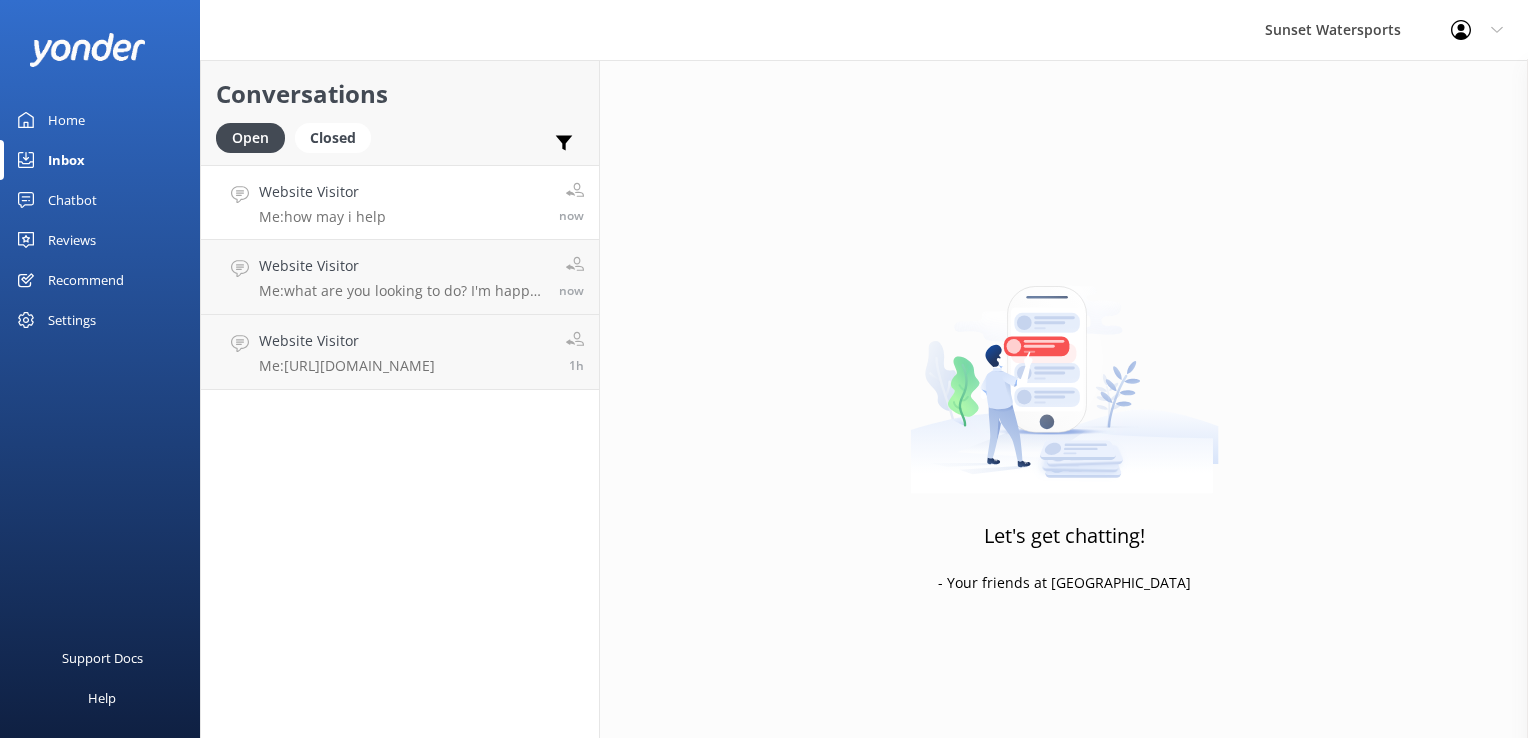 click on "Website Visitor" at bounding box center (322, 192) 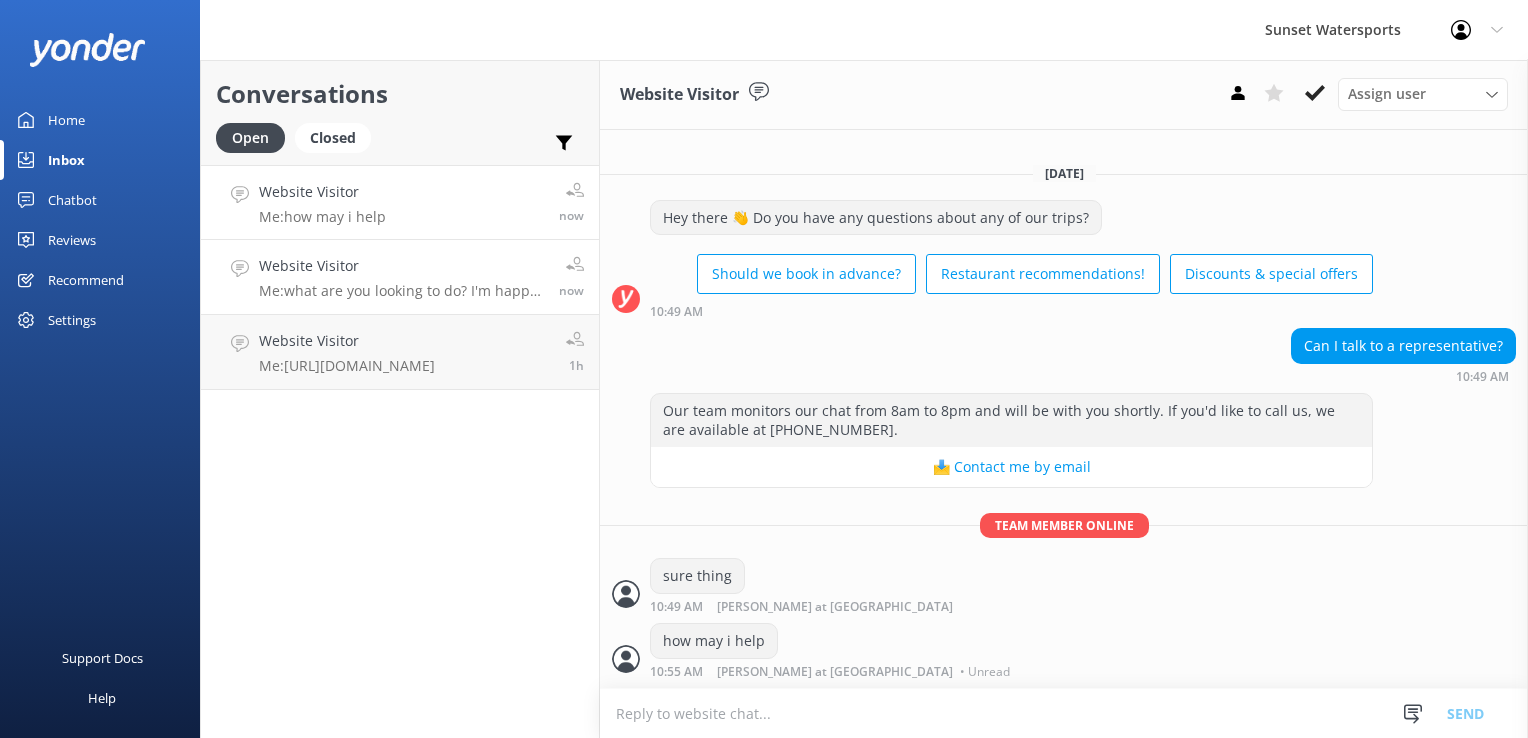 click on "Website Visitor" at bounding box center (401, 266) 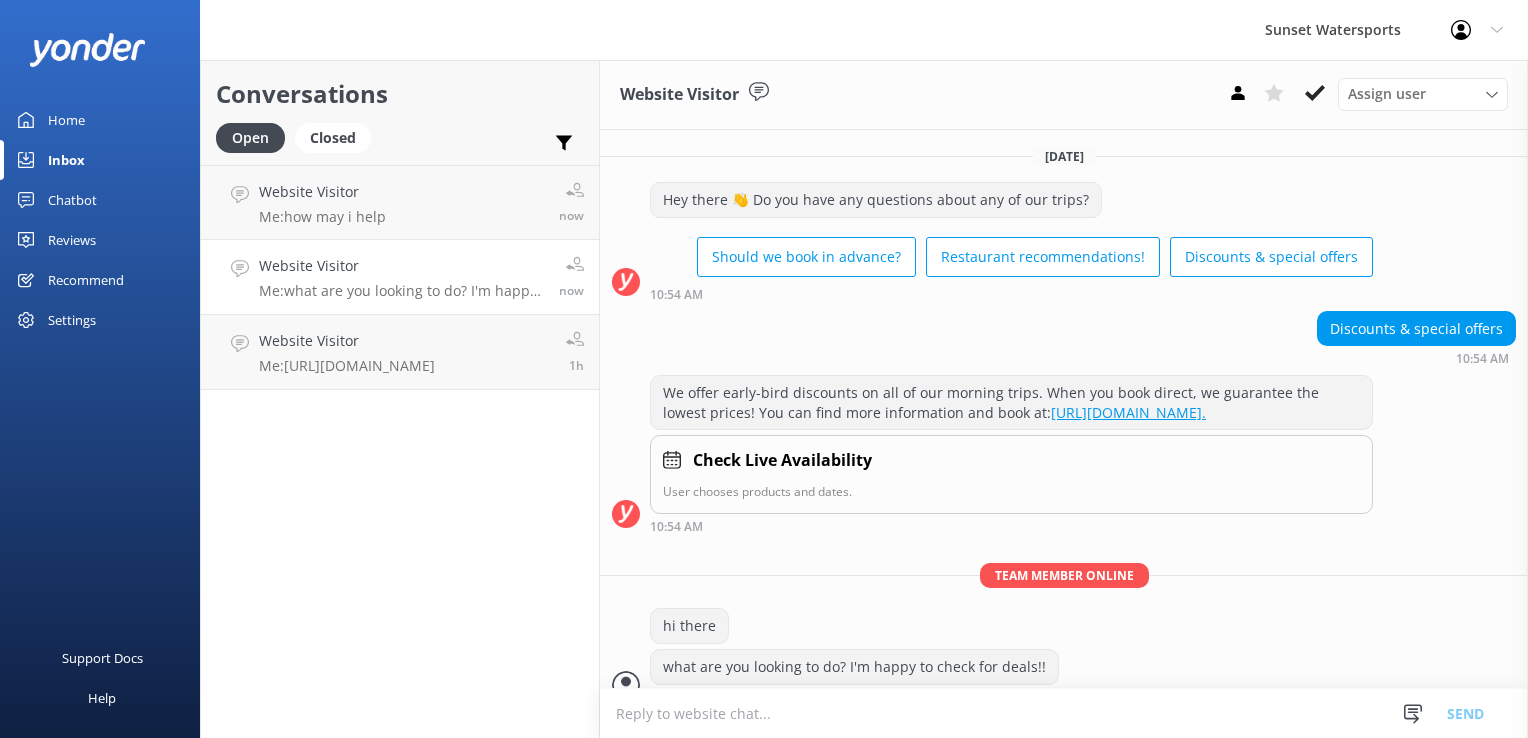 scroll, scrollTop: 42, scrollLeft: 0, axis: vertical 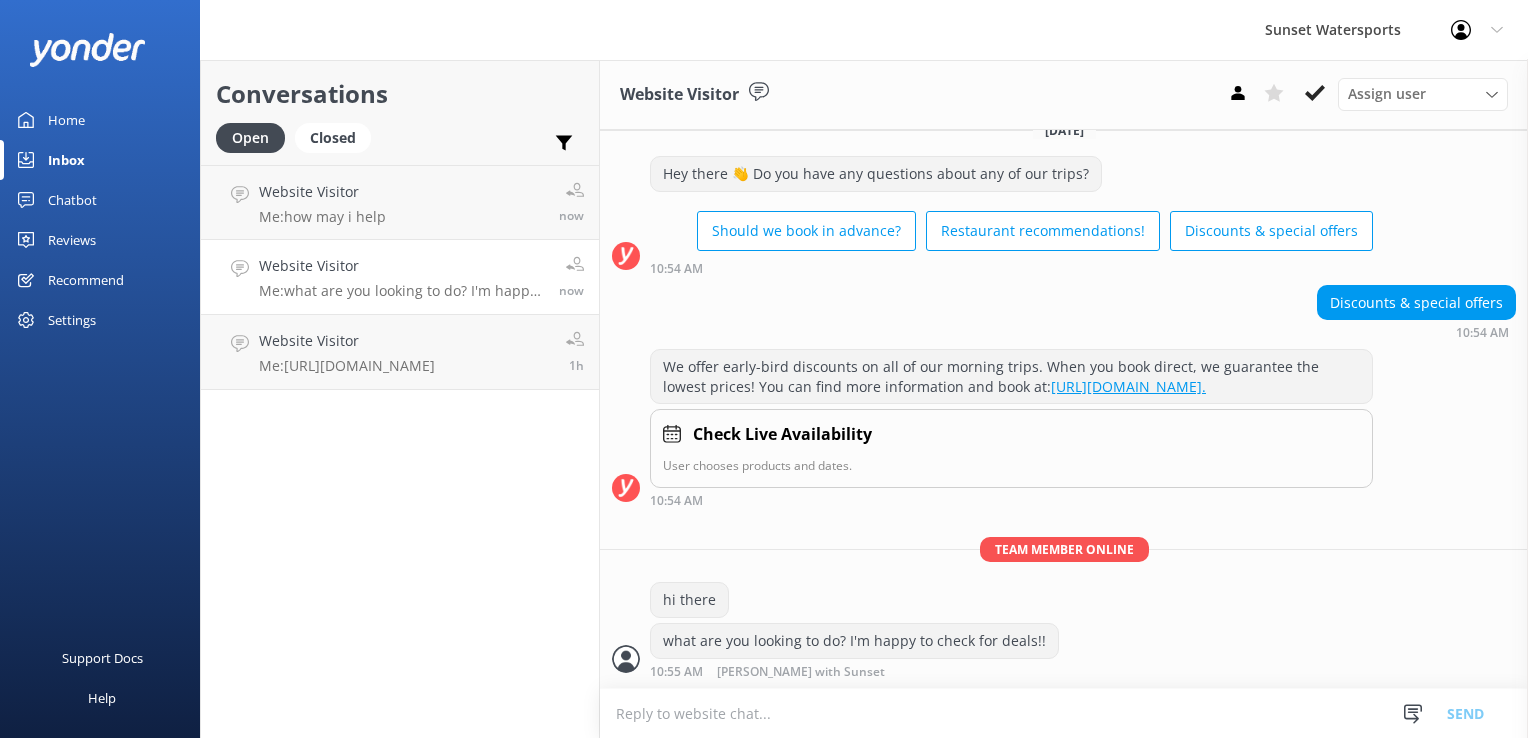 click at bounding box center [1064, 713] 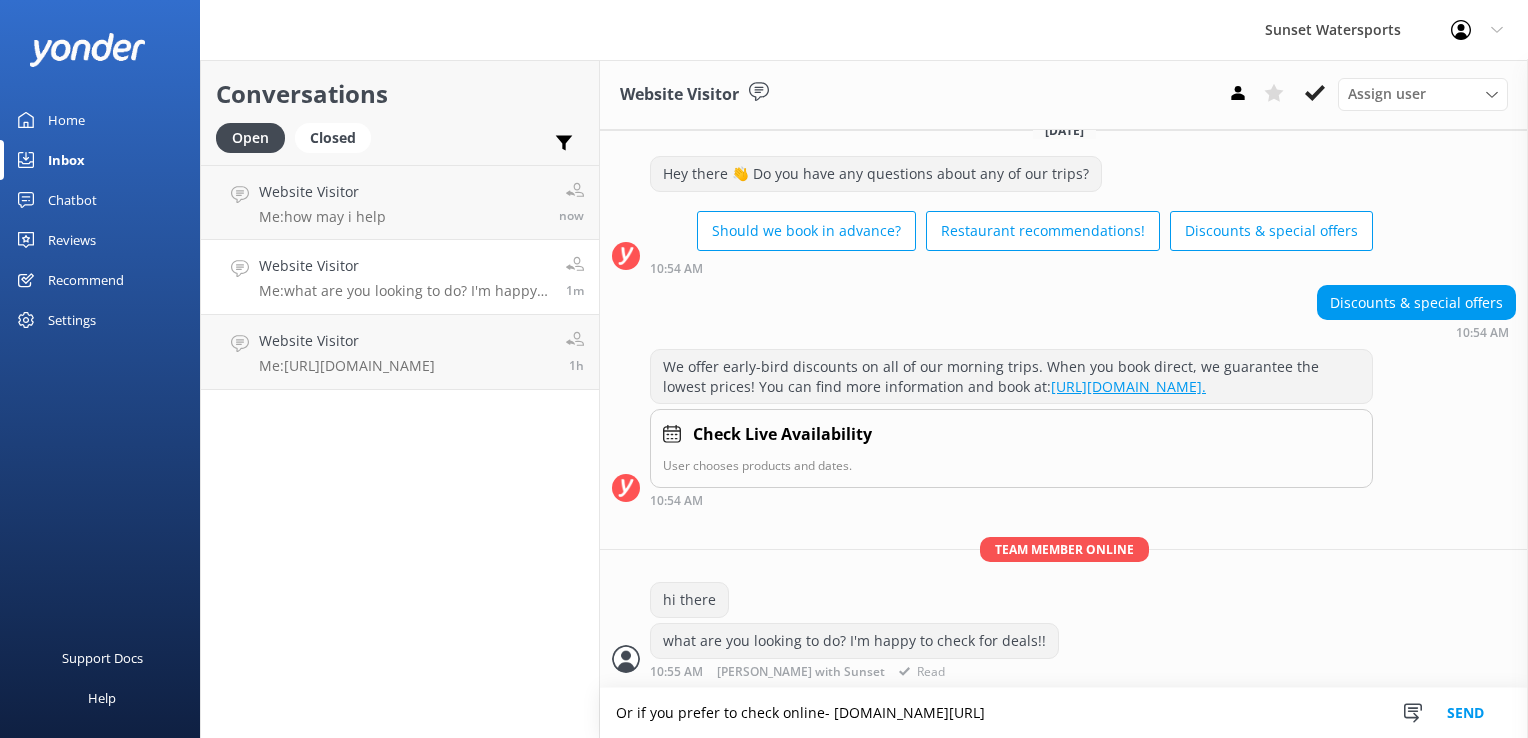 type on "Or if you prefer to check online- [DOMAIN_NAME][URL]" 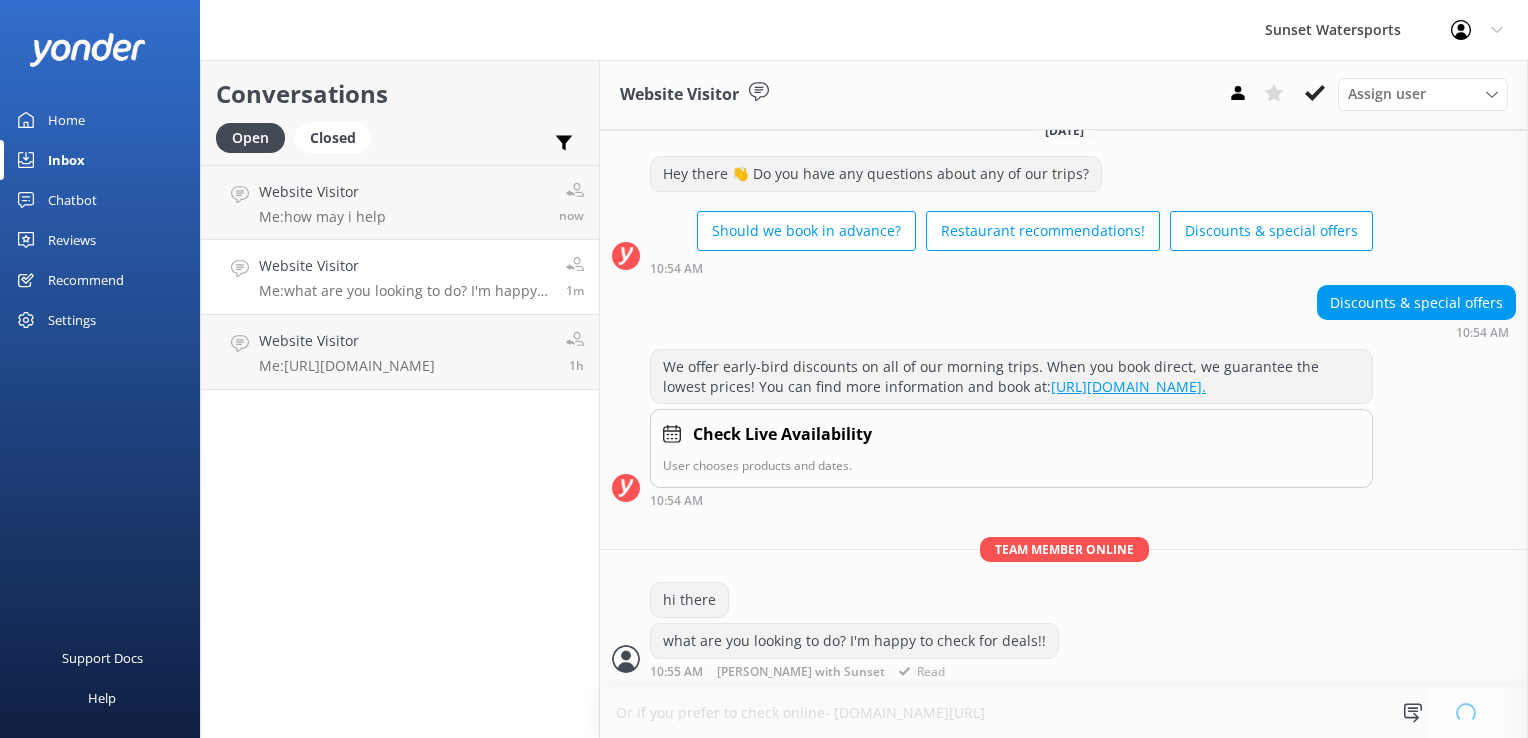 type 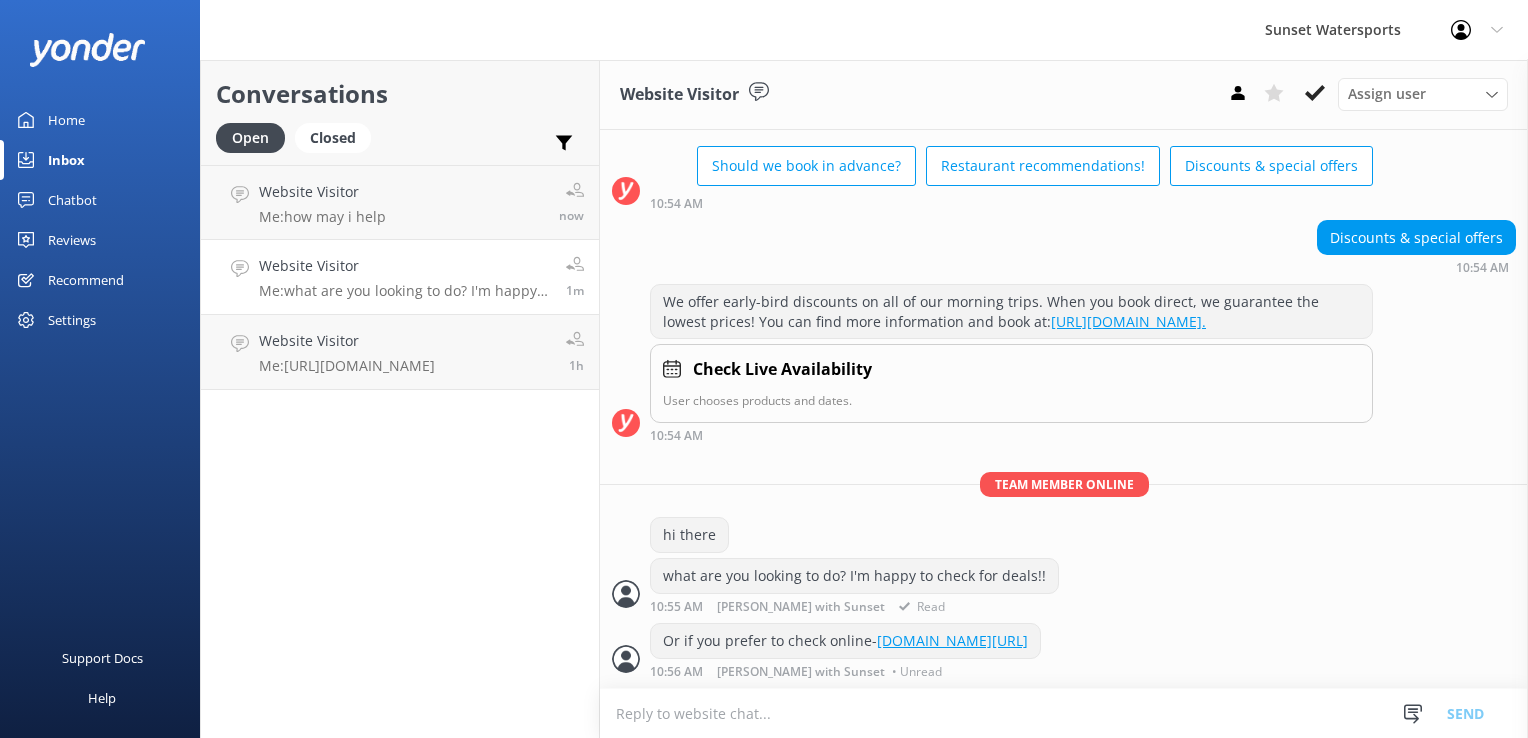 scroll, scrollTop: 106, scrollLeft: 0, axis: vertical 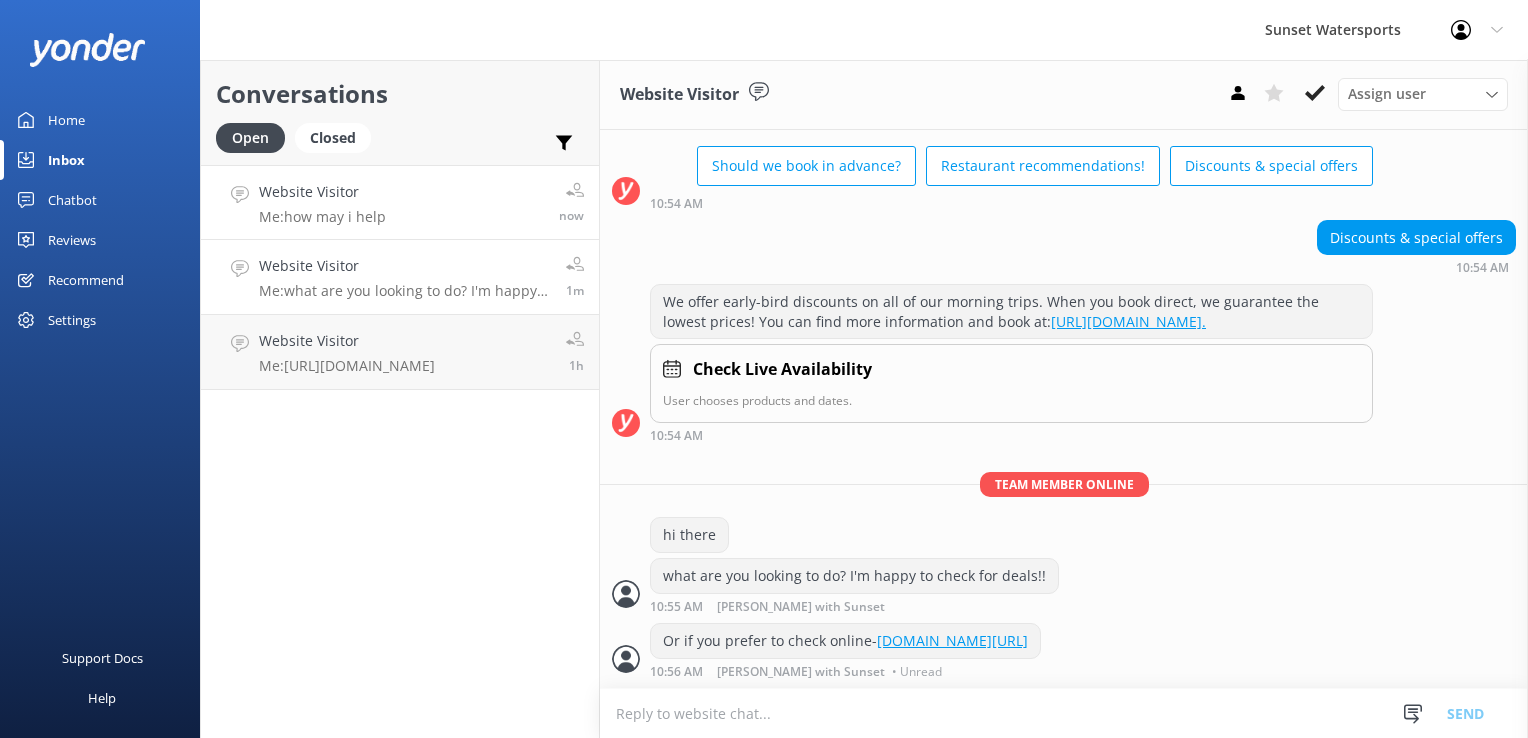 click on "Website Visitor" at bounding box center (322, 192) 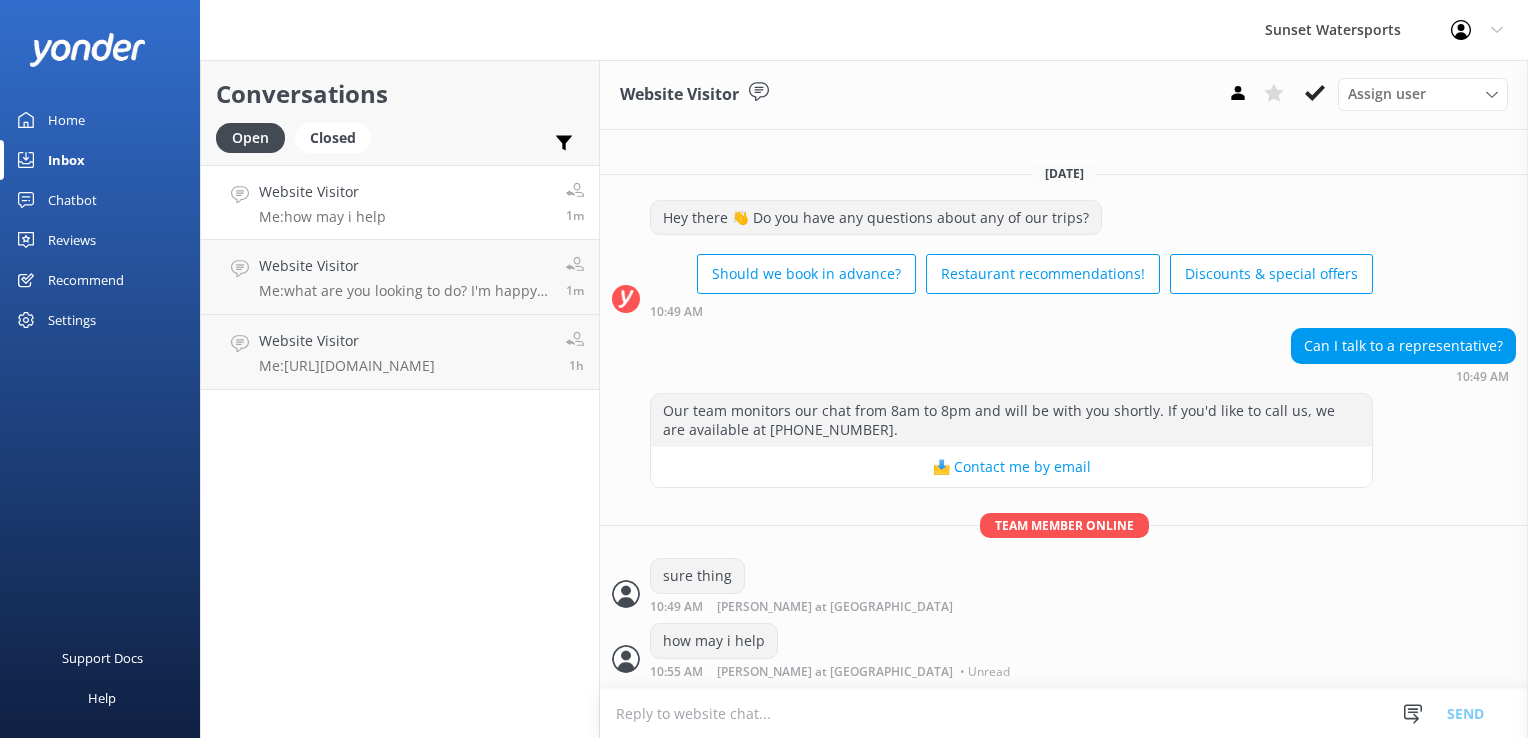 scroll, scrollTop: 0, scrollLeft: 0, axis: both 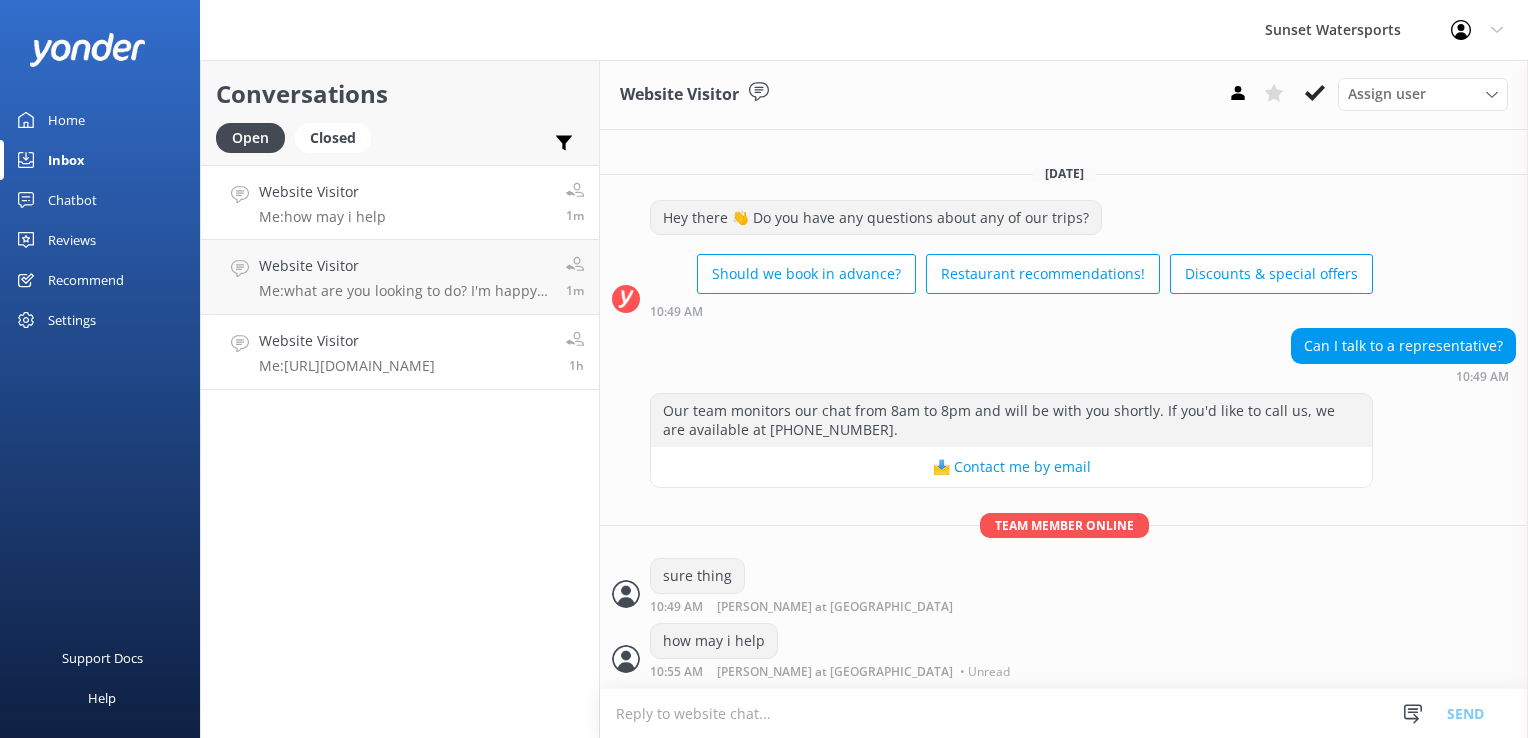 click on "Website Visitor" at bounding box center [347, 341] 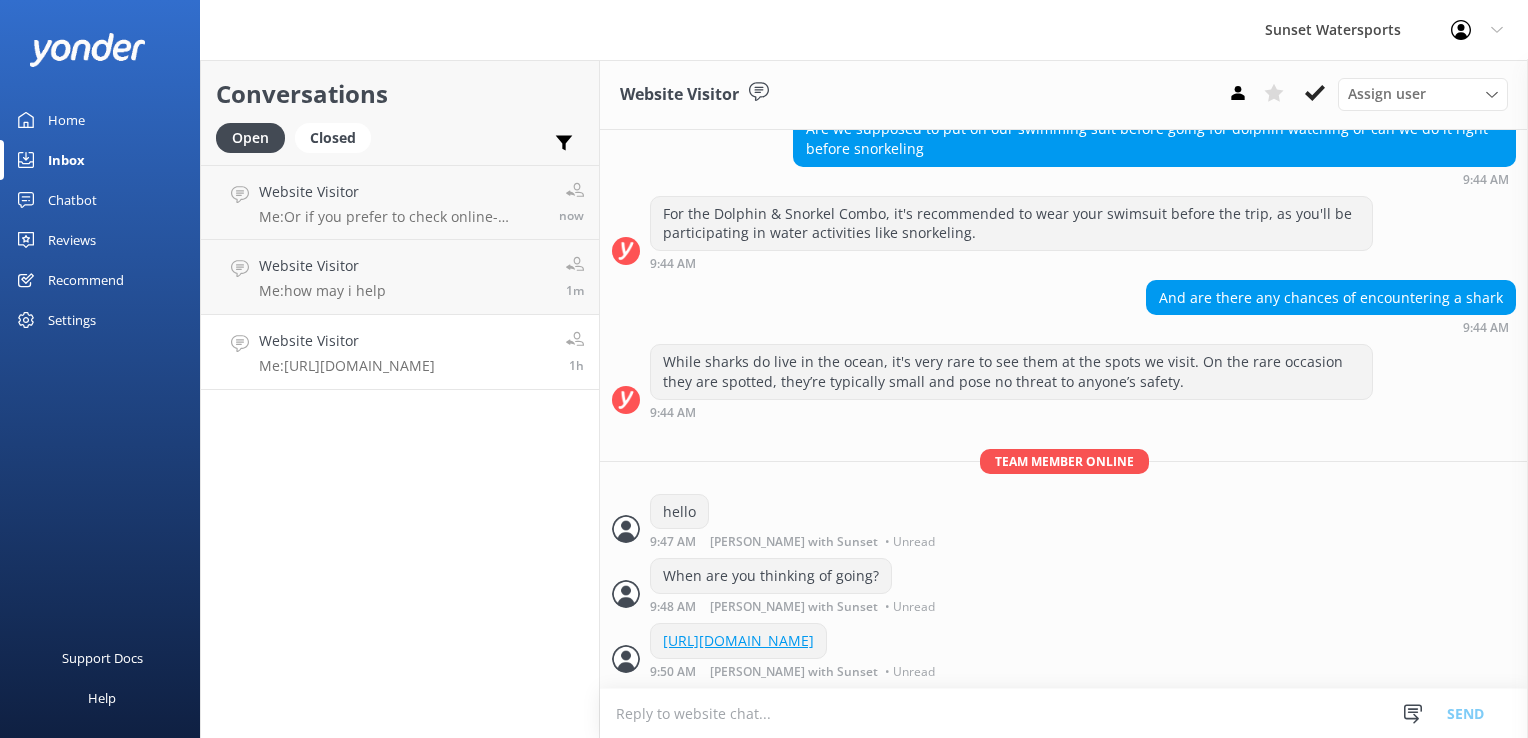 scroll, scrollTop: 1876, scrollLeft: 0, axis: vertical 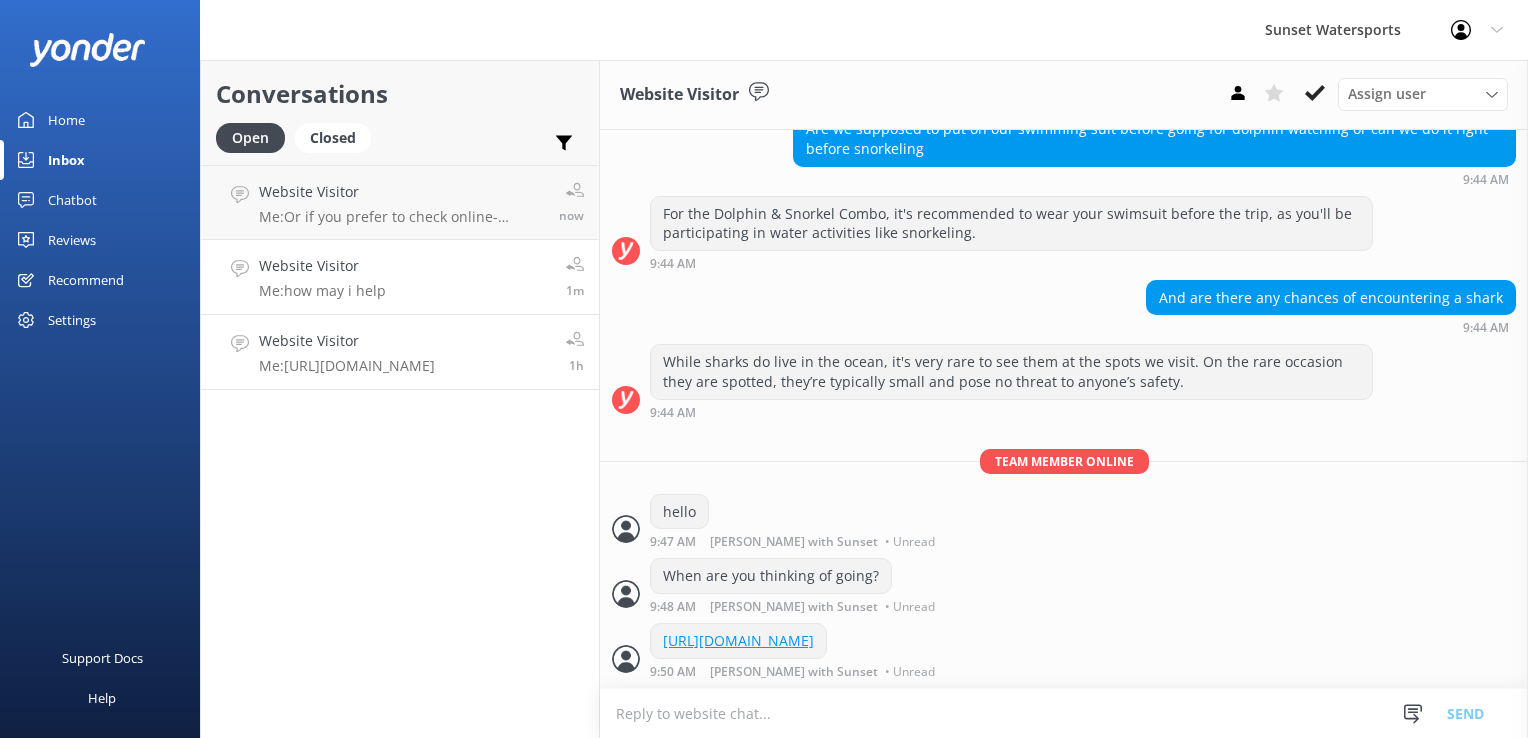 click on "Me:  how may i help" at bounding box center [322, 291] 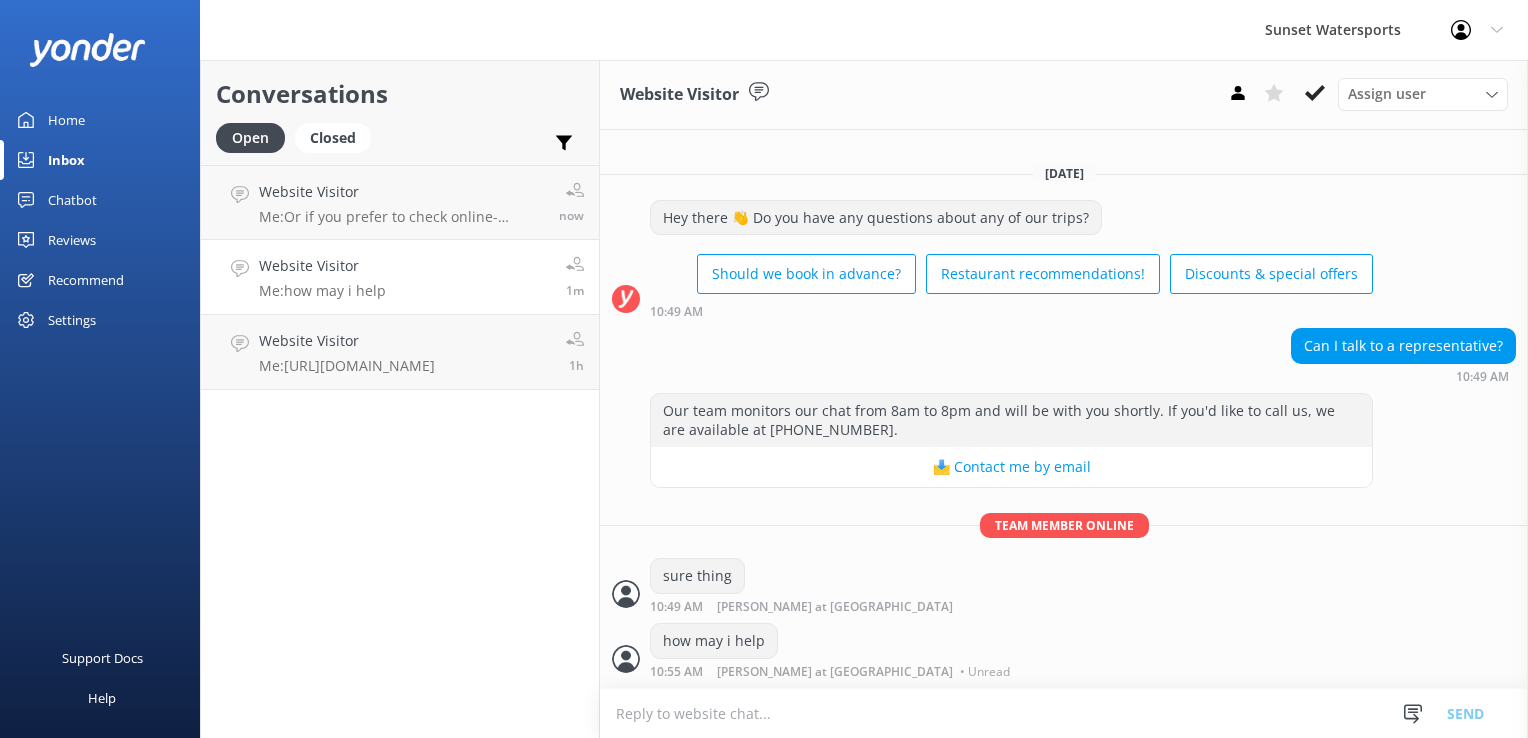 scroll, scrollTop: 0, scrollLeft: 0, axis: both 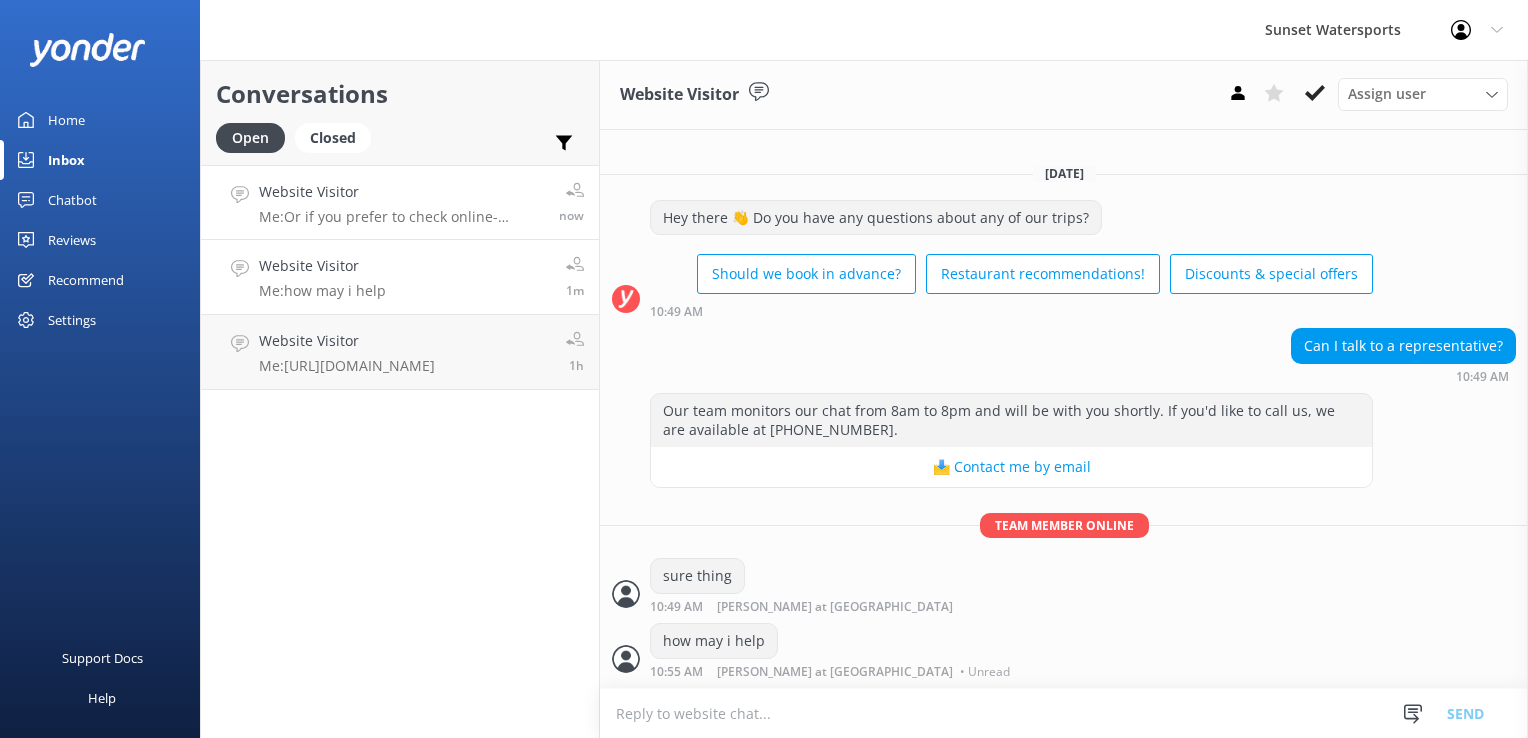 click on "Me:  Or if you prefer to check online- [DOMAIN_NAME][URL]" at bounding box center (401, 217) 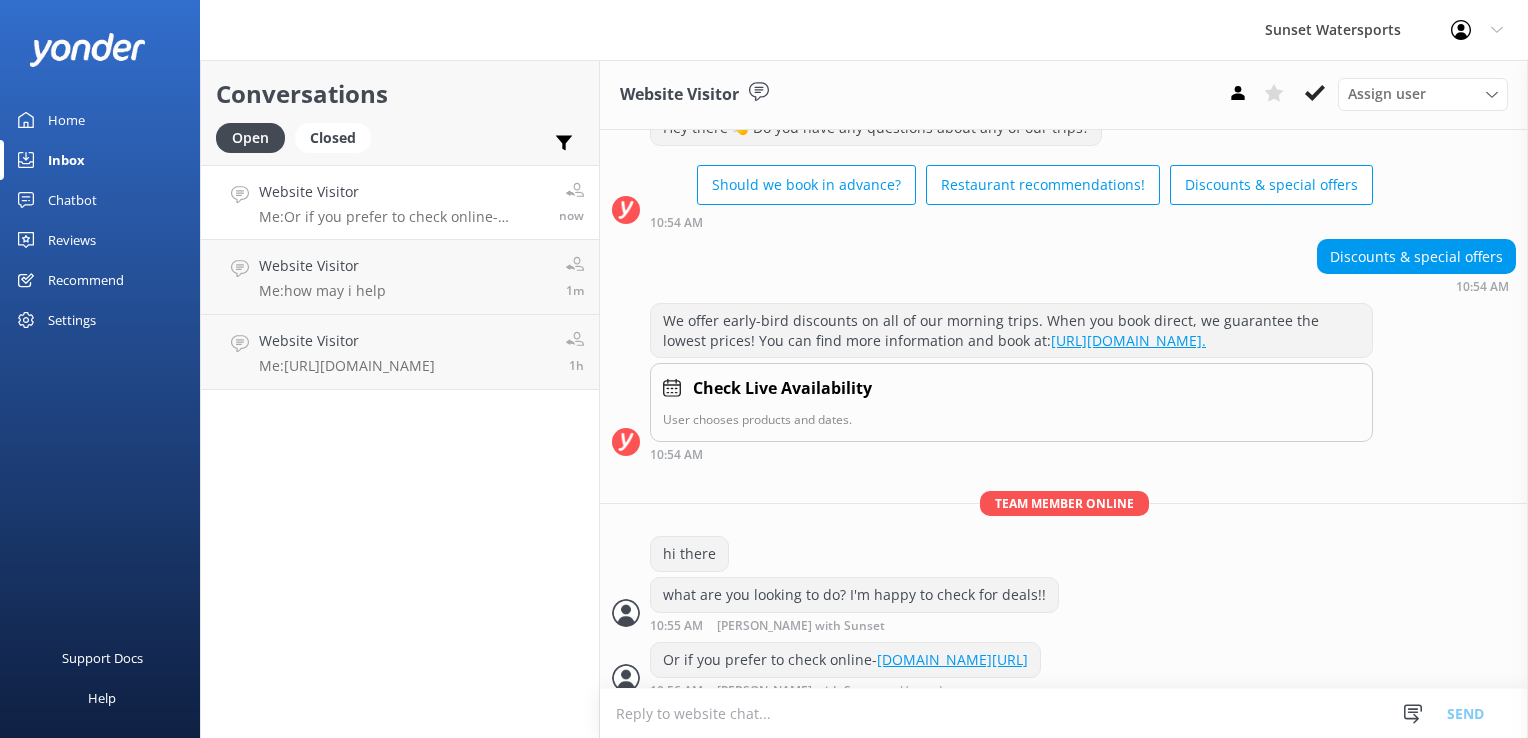 scroll, scrollTop: 106, scrollLeft: 0, axis: vertical 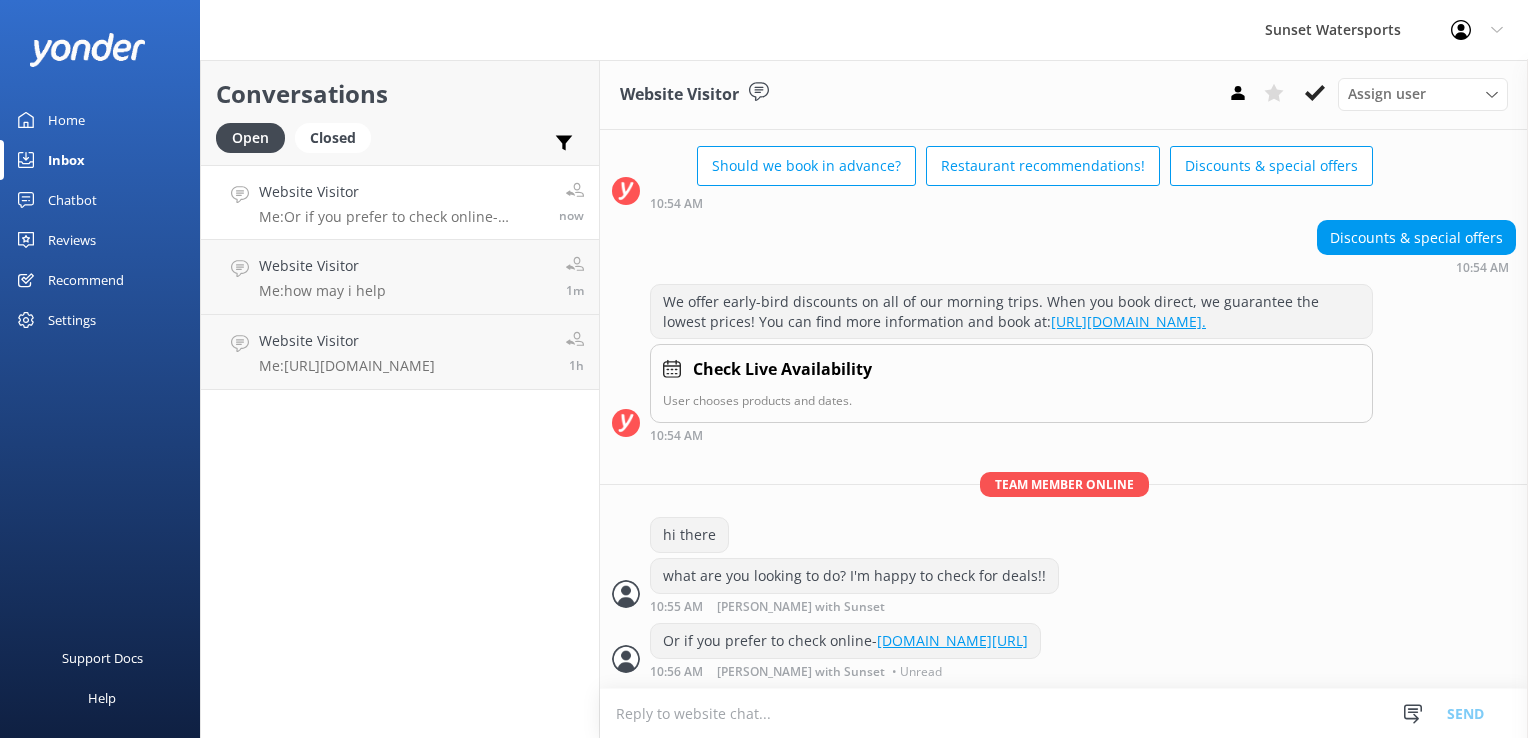 drag, startPoint x: 382, startPoint y: 369, endPoint x: 435, endPoint y: 4, distance: 368.82788 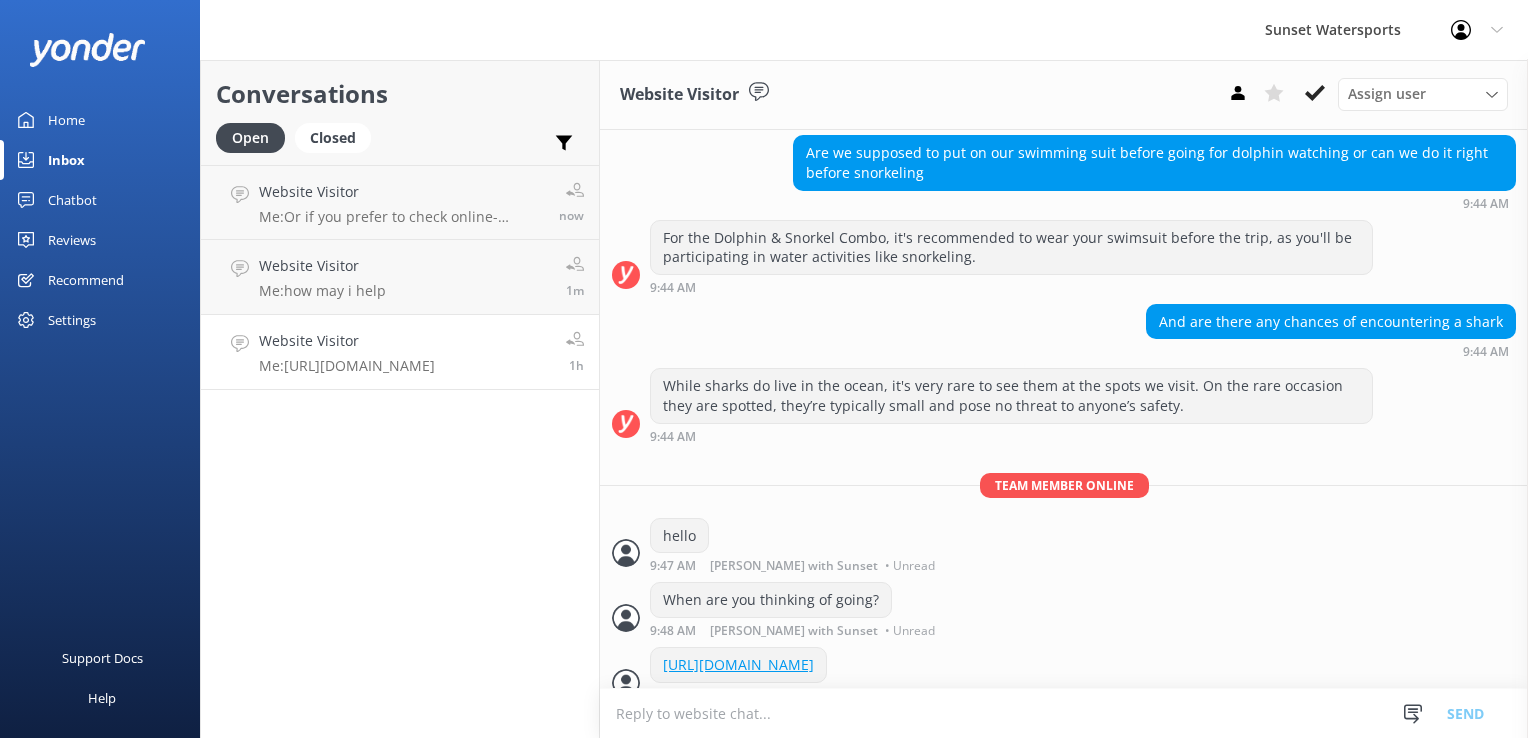 scroll, scrollTop: 1876, scrollLeft: 0, axis: vertical 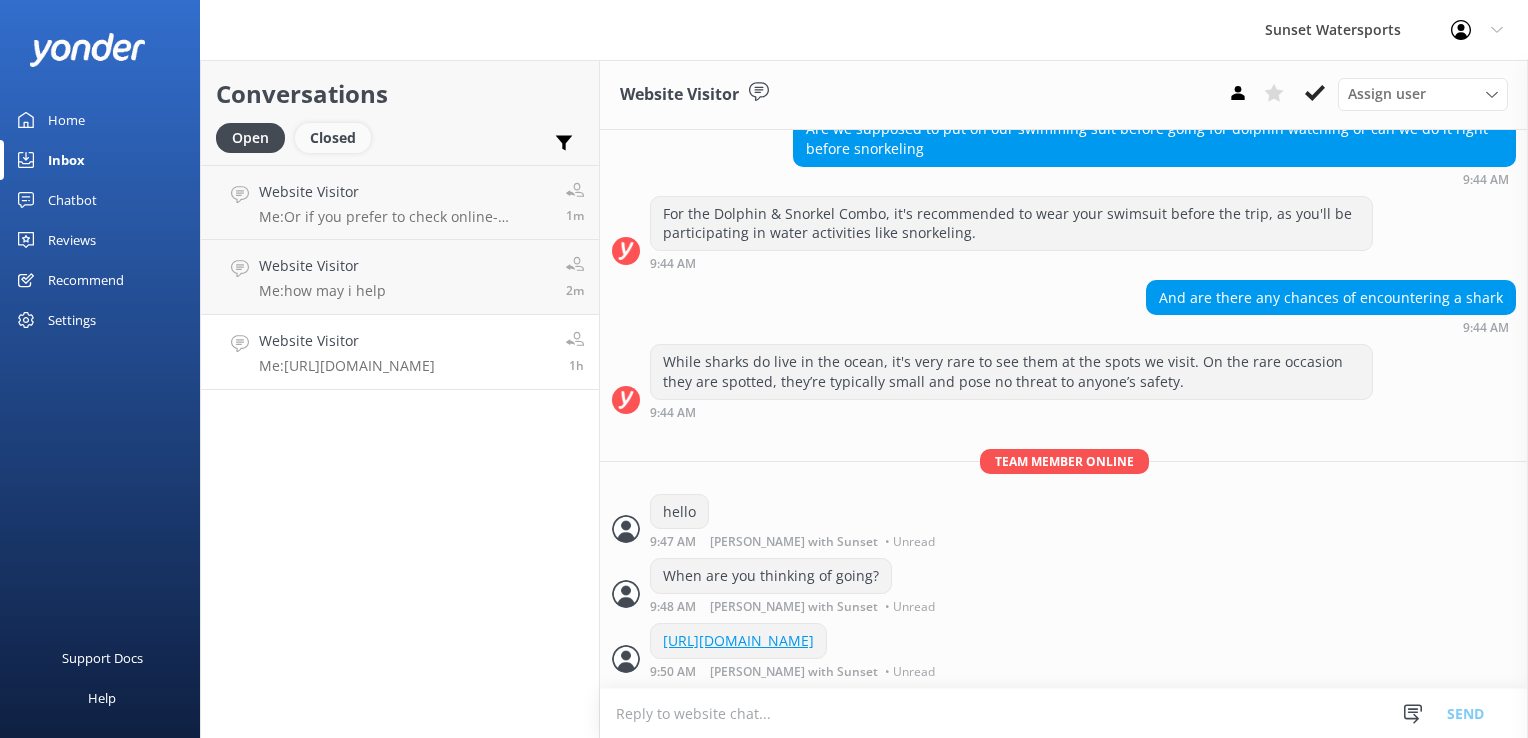 click on "Closed" at bounding box center [333, 138] 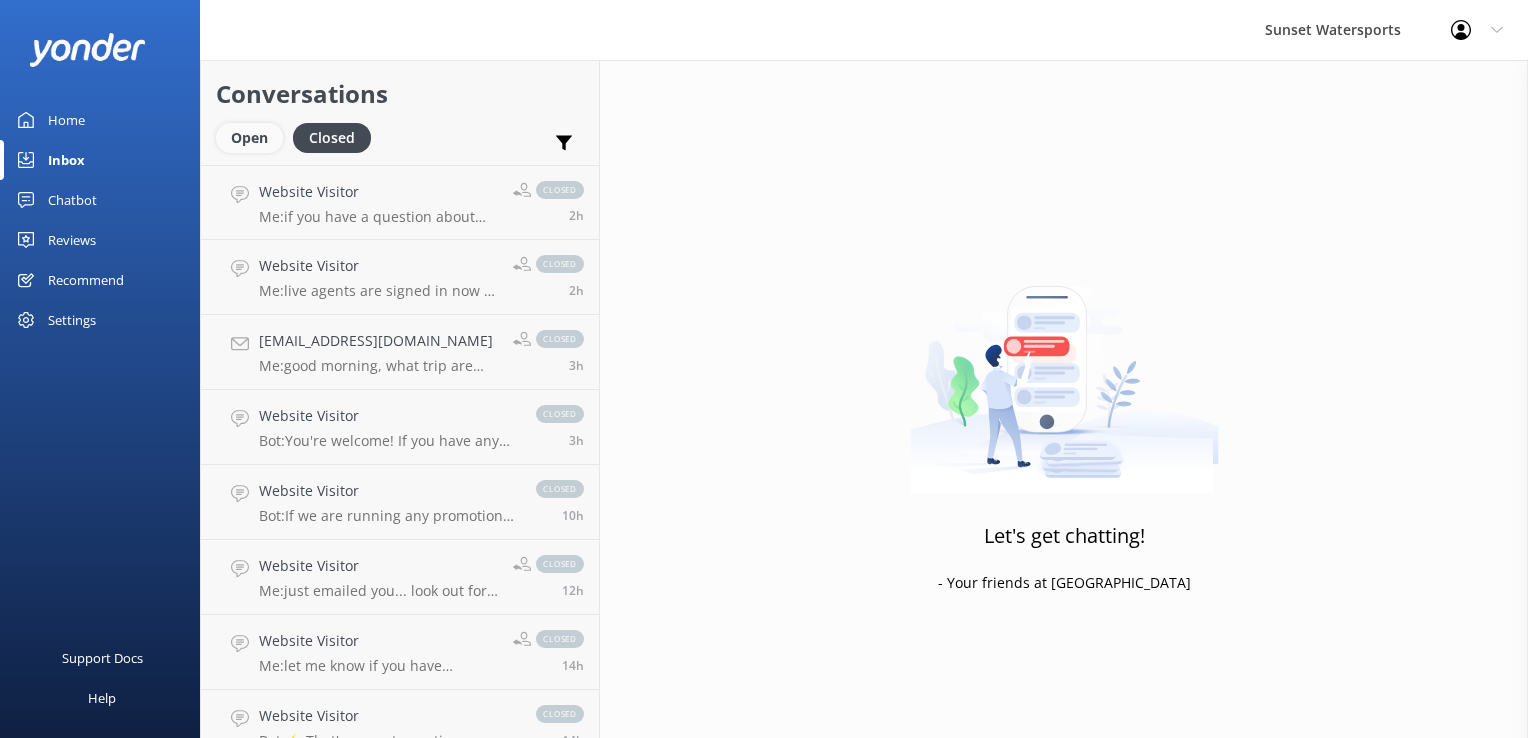 click on "Open" at bounding box center (249, 138) 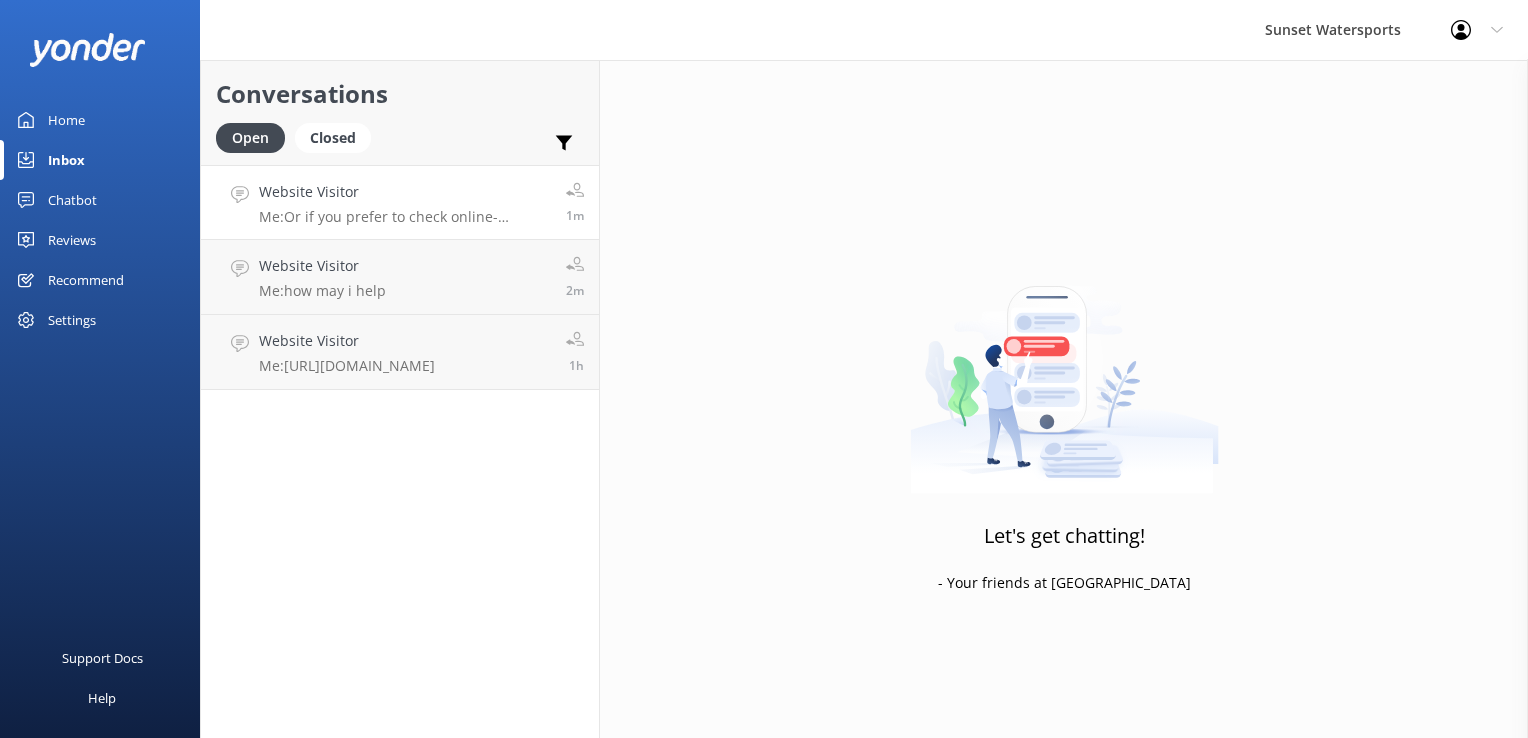click on "Website Visitor" at bounding box center (405, 192) 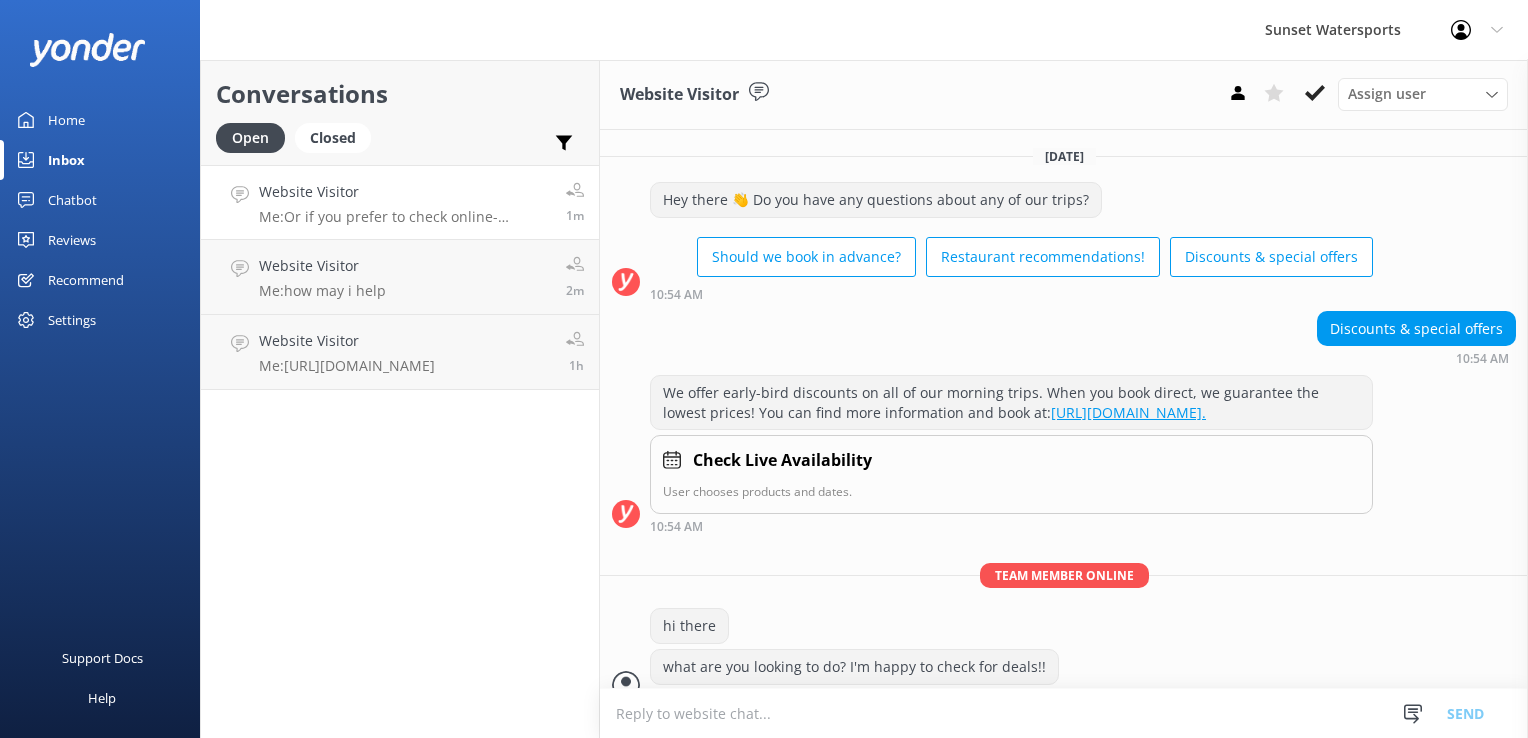 scroll, scrollTop: 106, scrollLeft: 0, axis: vertical 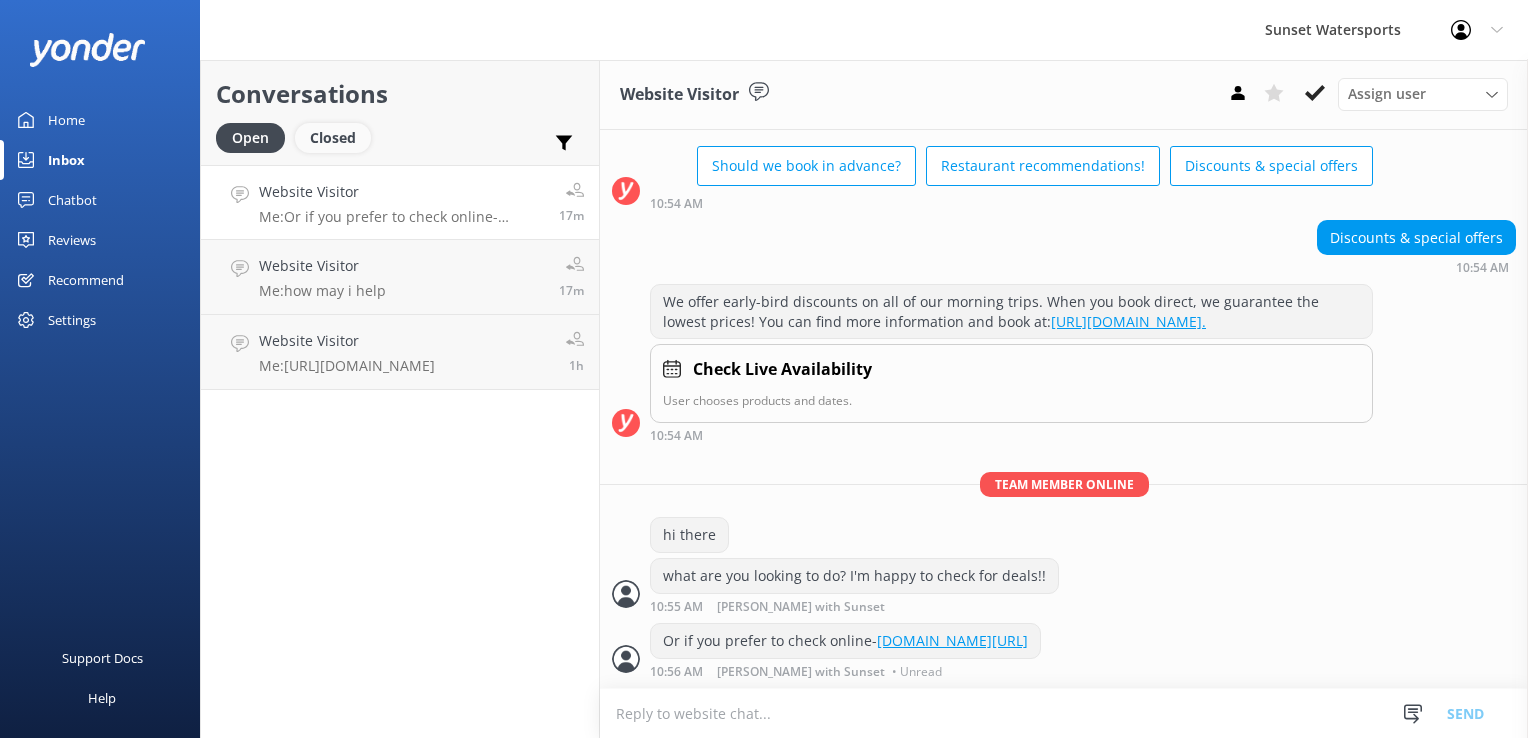 click on "Closed" at bounding box center [333, 138] 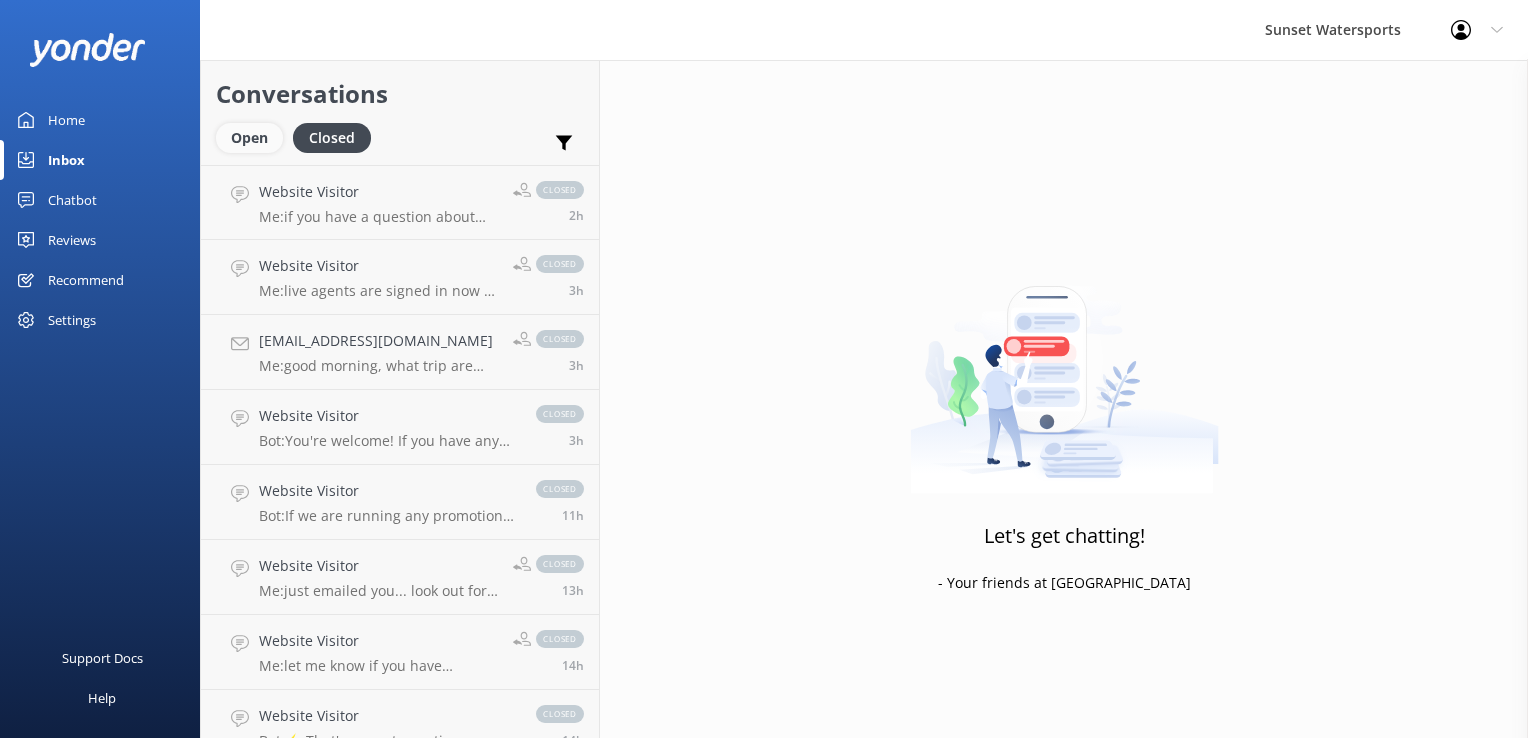 click on "Open" at bounding box center [249, 138] 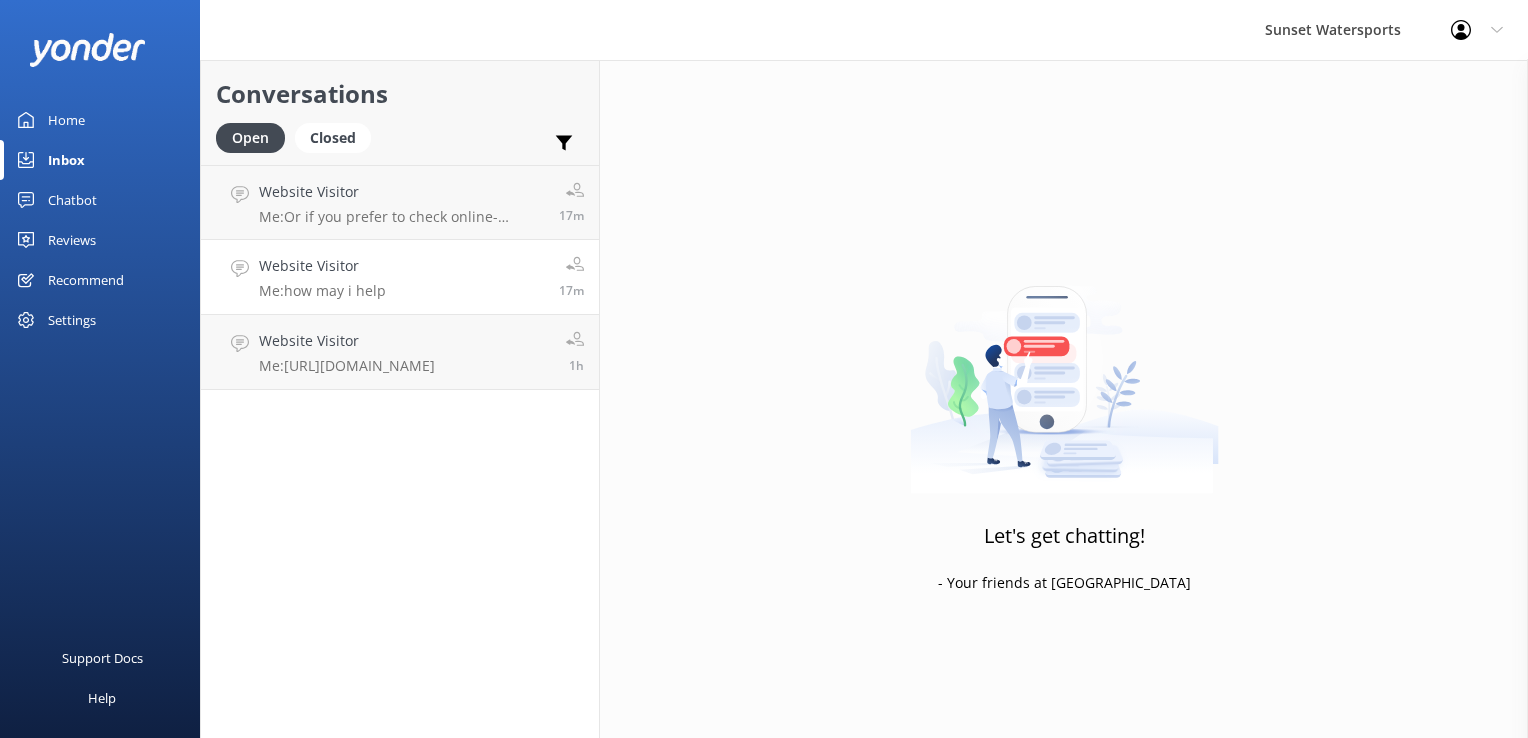 click on "Website Visitor Me:  how may i help" at bounding box center [322, 277] 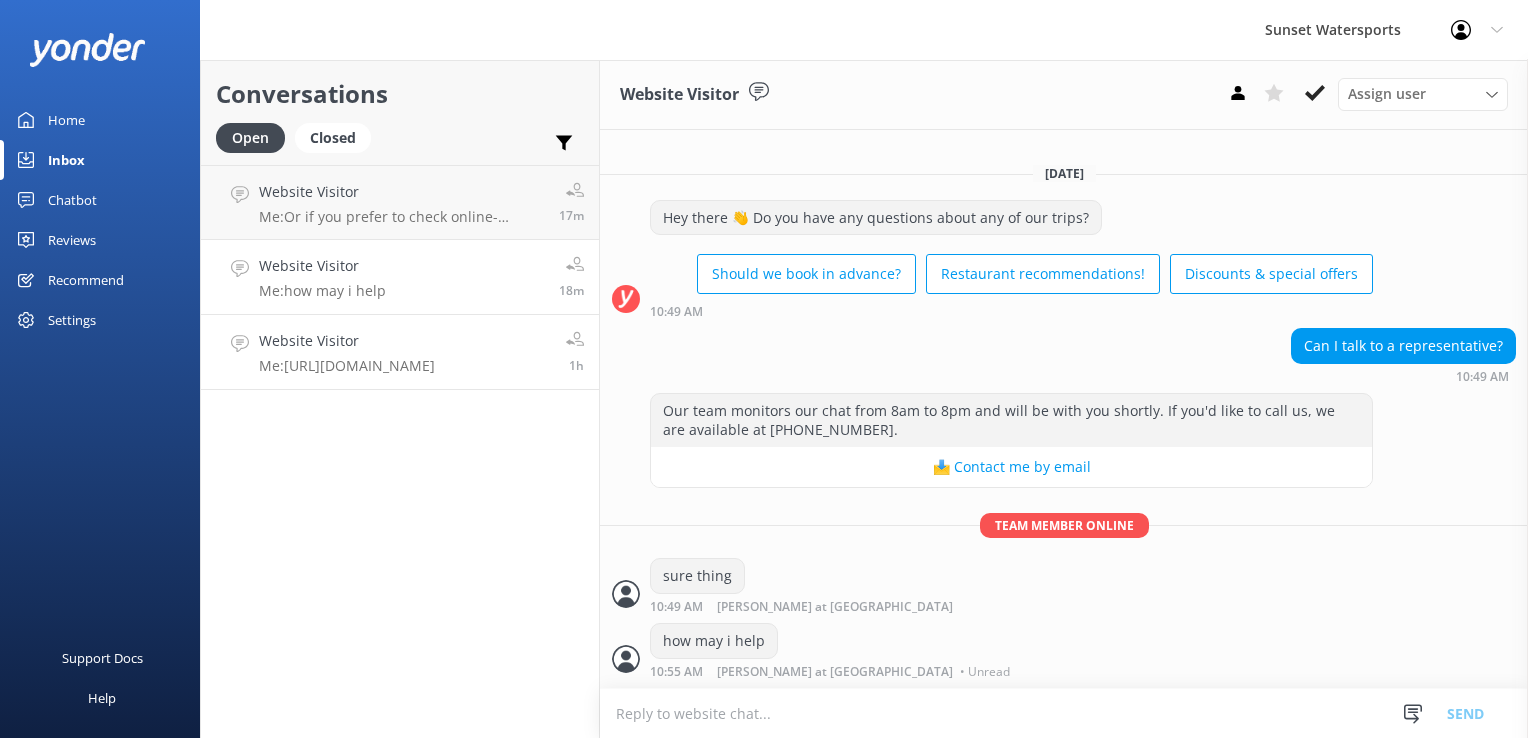 click on "Website Visitor" at bounding box center [347, 341] 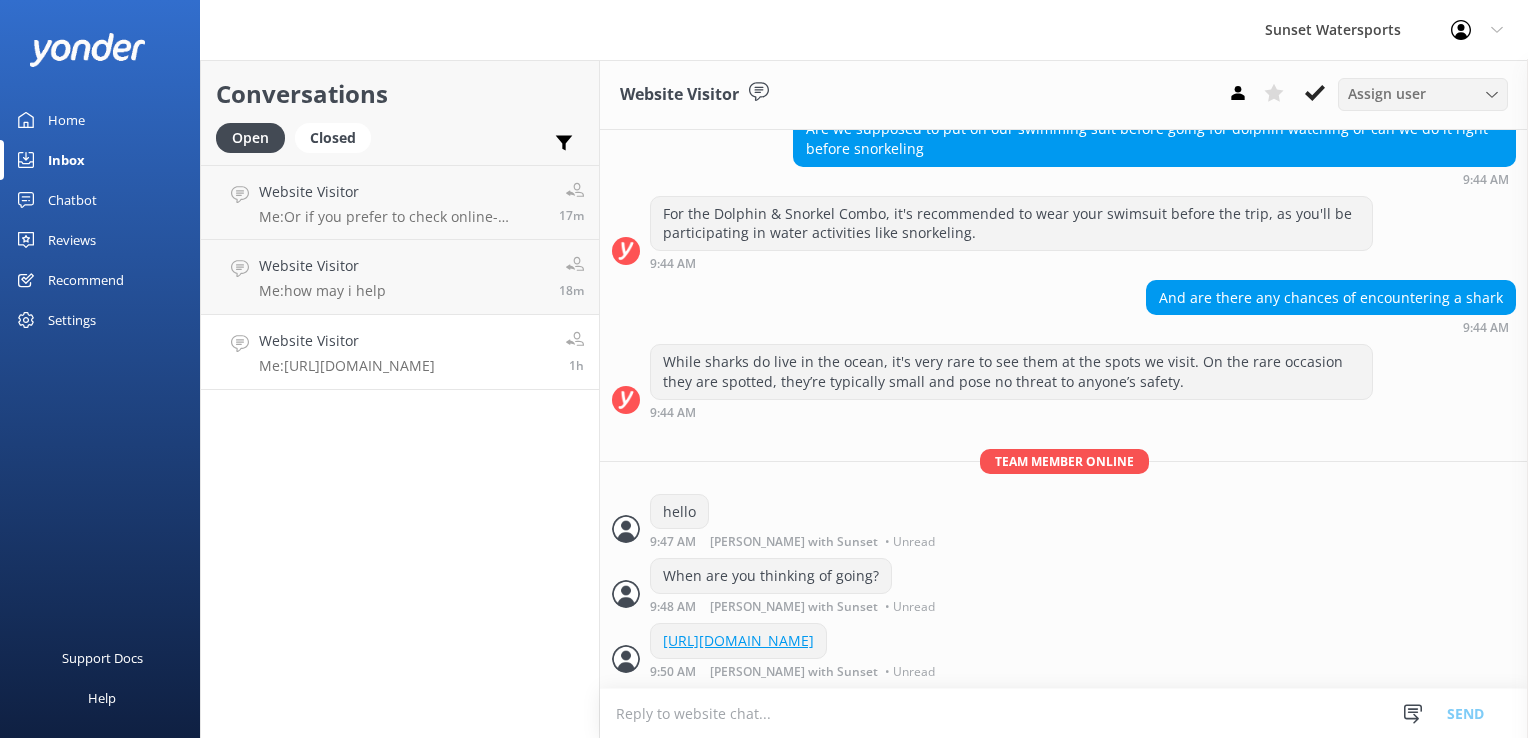 scroll, scrollTop: 1876, scrollLeft: 0, axis: vertical 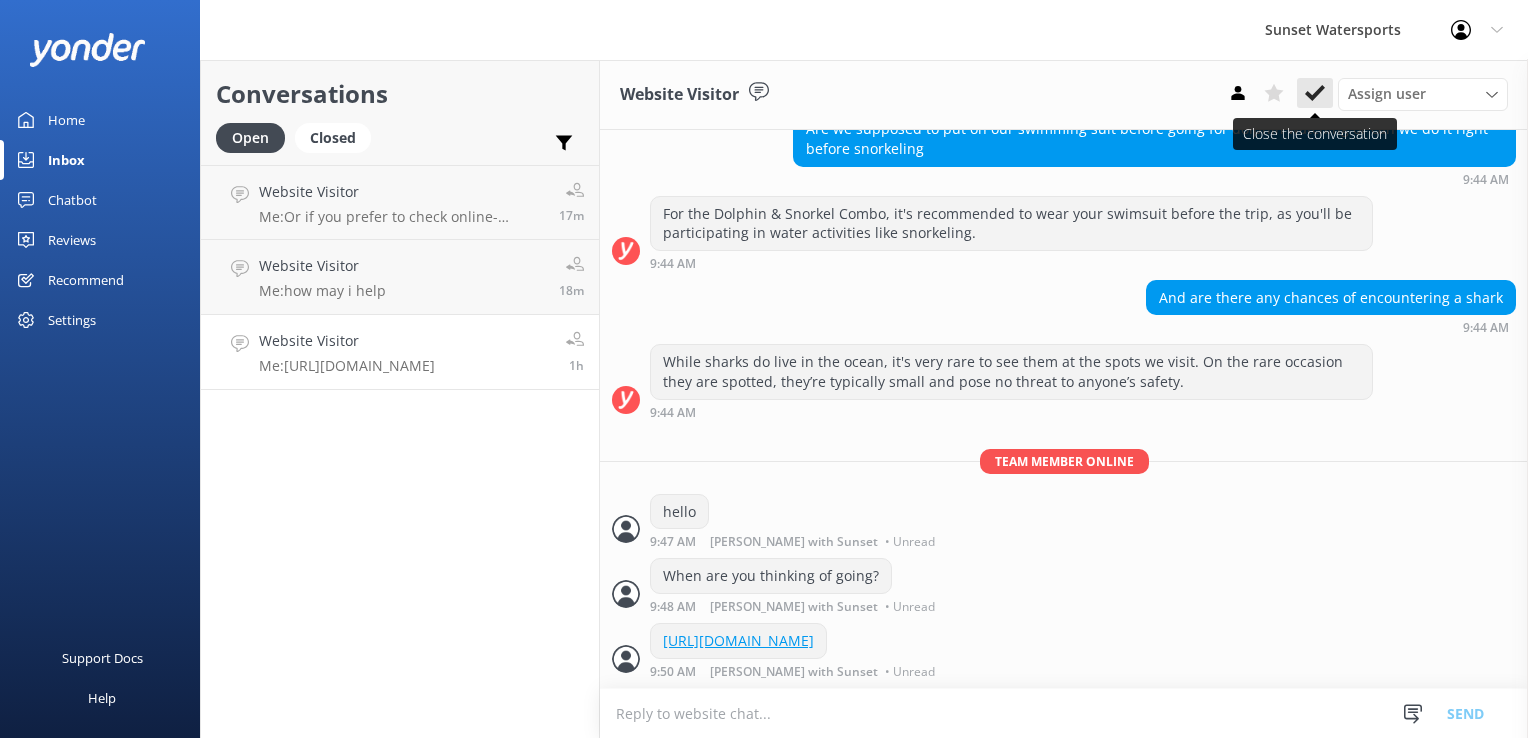 click 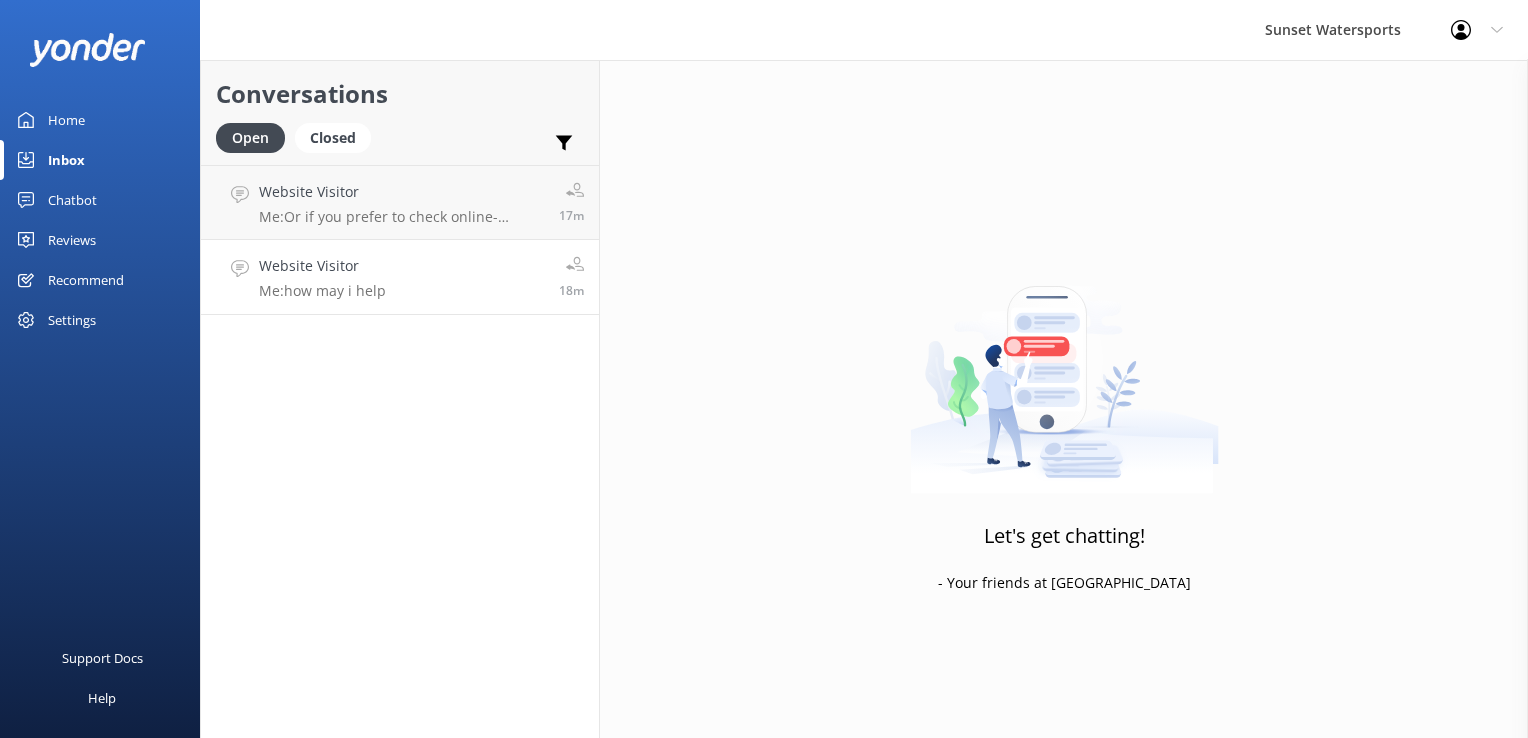 click on "Website Visitor Me:  how may i help 18m" at bounding box center [400, 277] 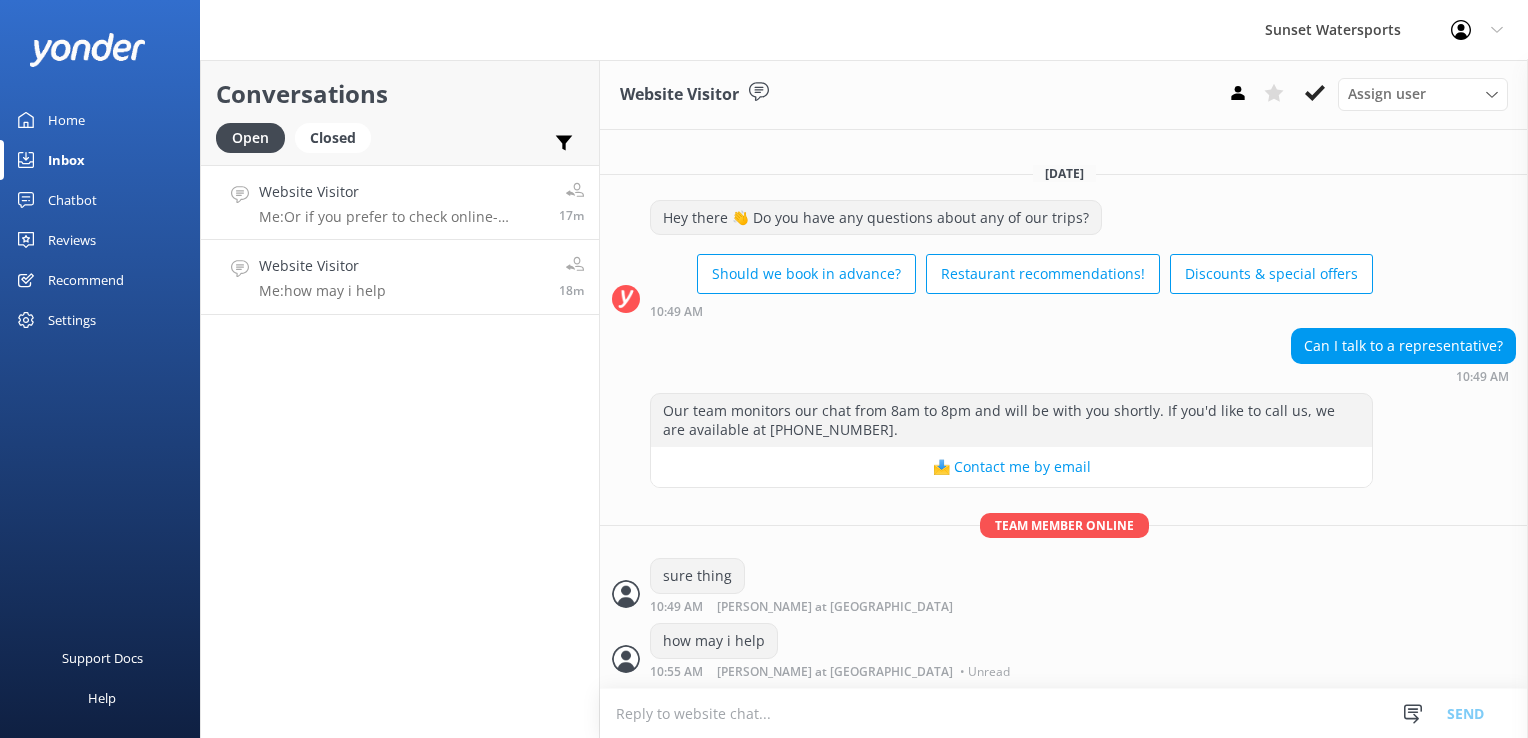 click on "Website Visitor Me:  Or if you prefer to check online- [DOMAIN_NAME][URL] 17m" at bounding box center [400, 202] 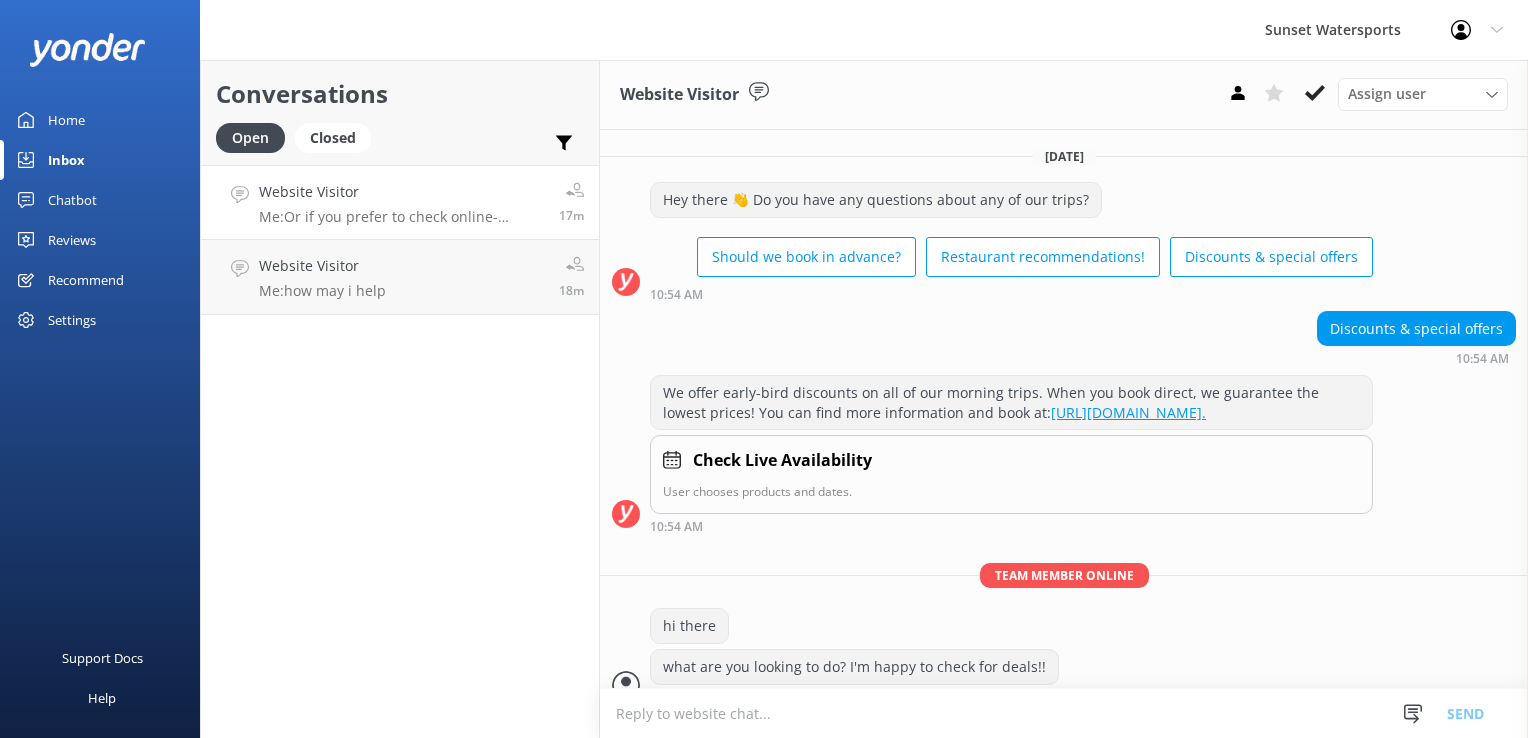 scroll, scrollTop: 106, scrollLeft: 0, axis: vertical 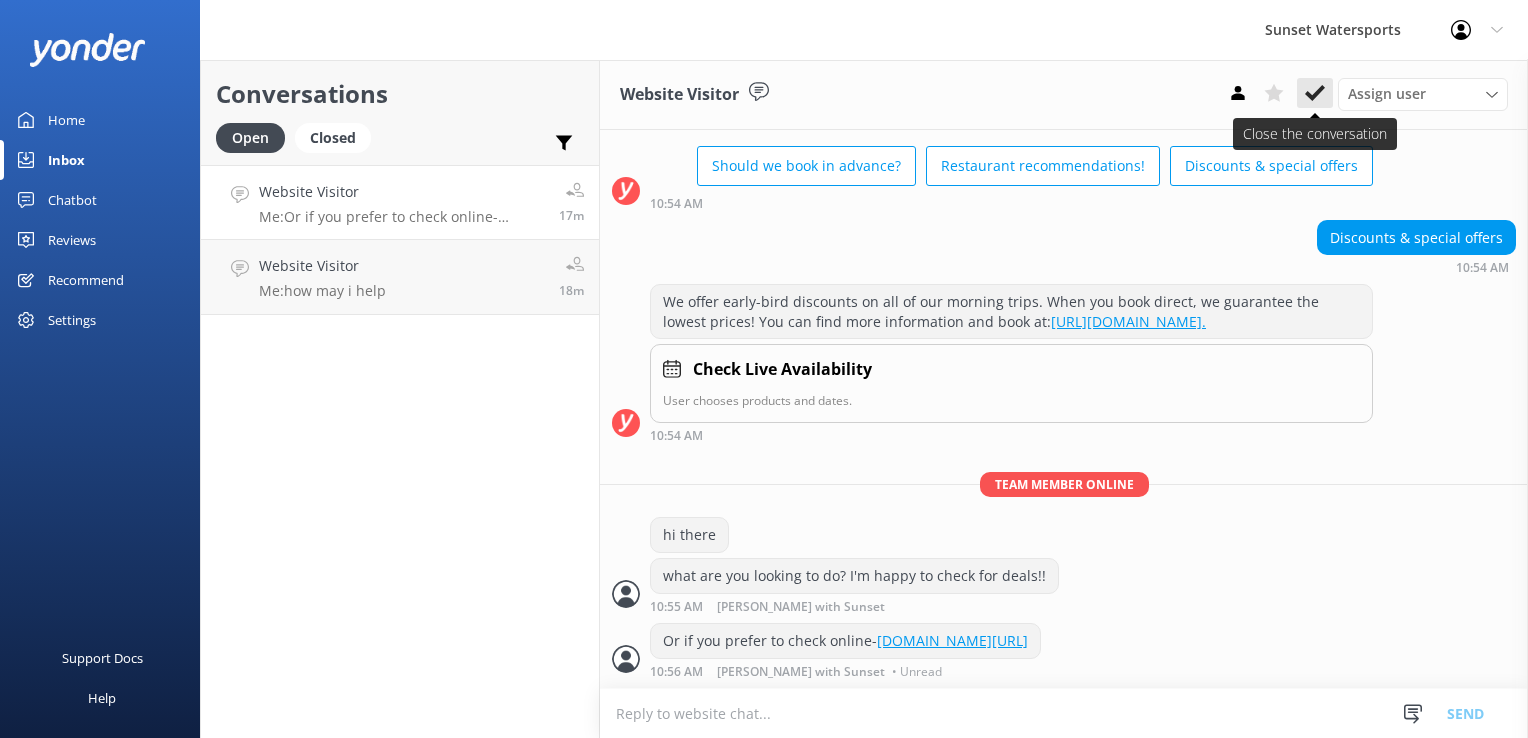 click at bounding box center (1315, 93) 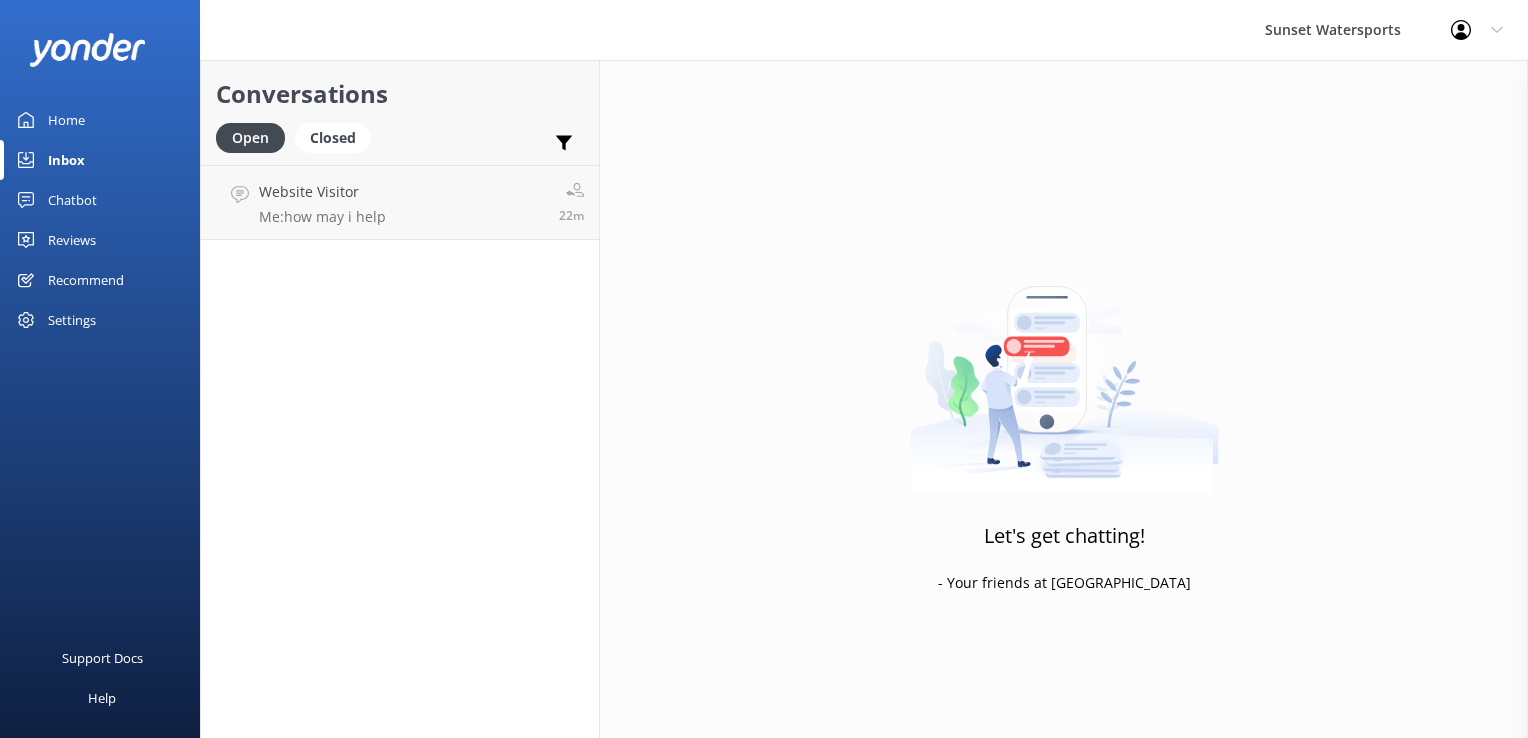 click on "Conversations Open Closed Important Assigned to me Unassigned Website Visitor Me:  how may i help 22m" at bounding box center (400, 399) 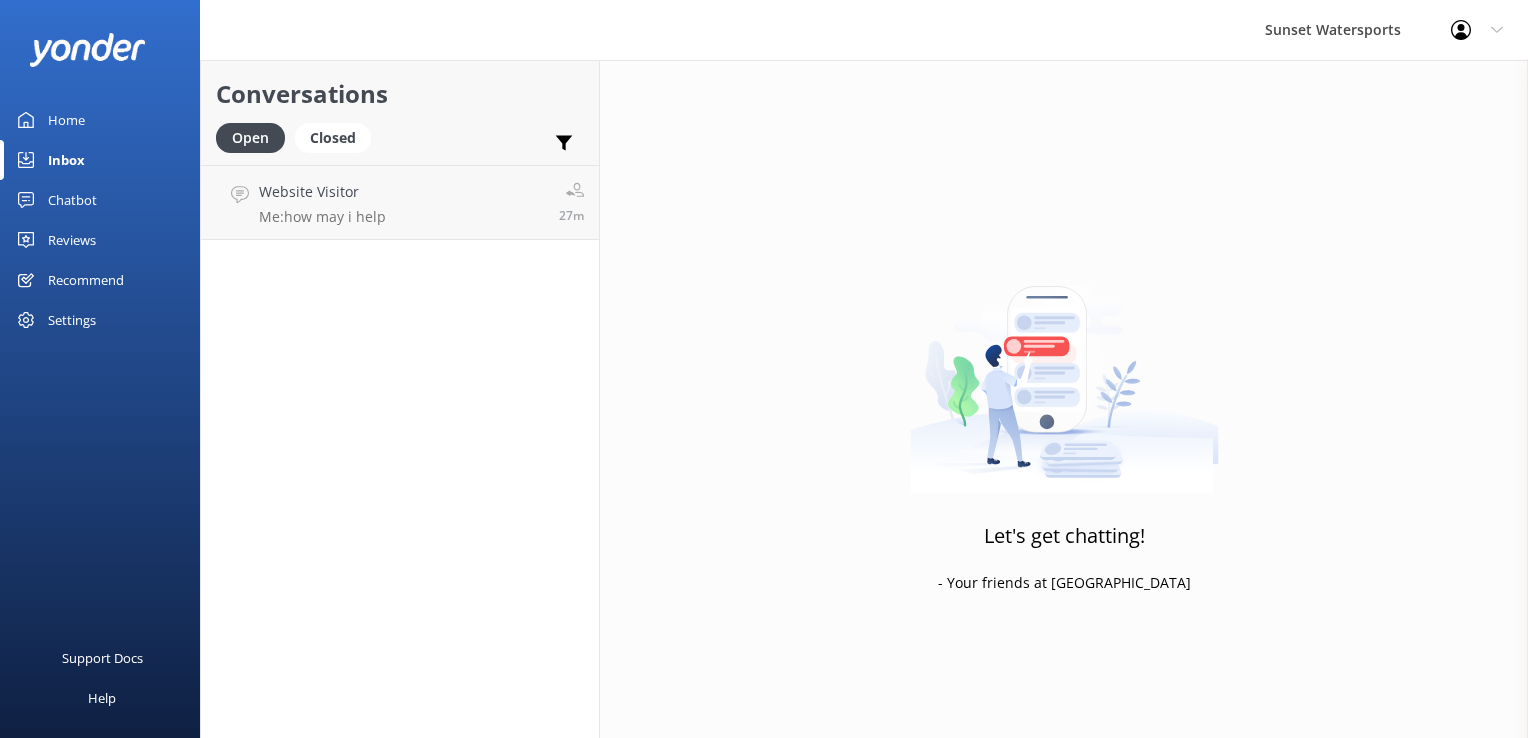 click on "Conversations Open Closed Important Assigned to me Unassigned" at bounding box center (400, 112) 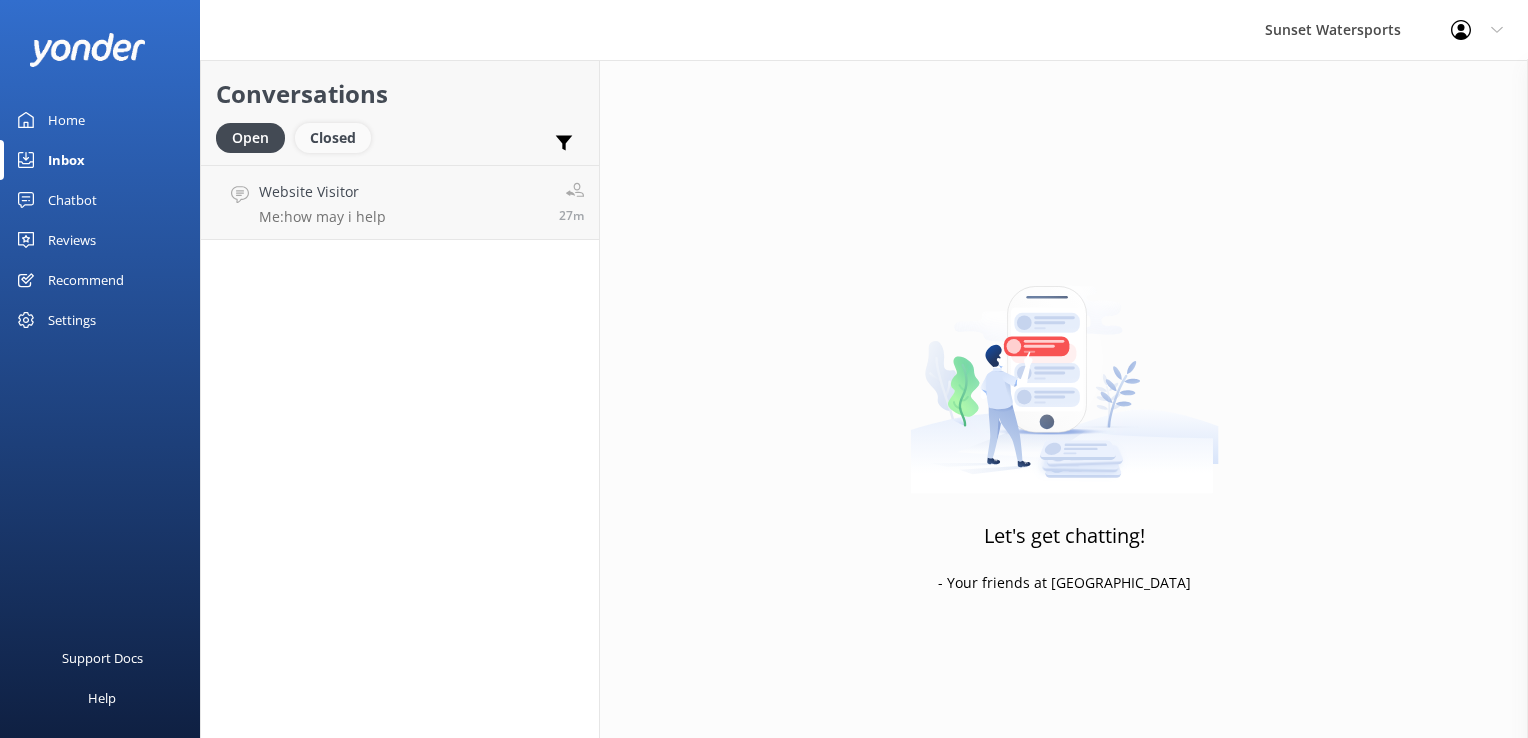 drag, startPoint x: 324, startPoint y: 131, endPoint x: 308, endPoint y: 137, distance: 17.088007 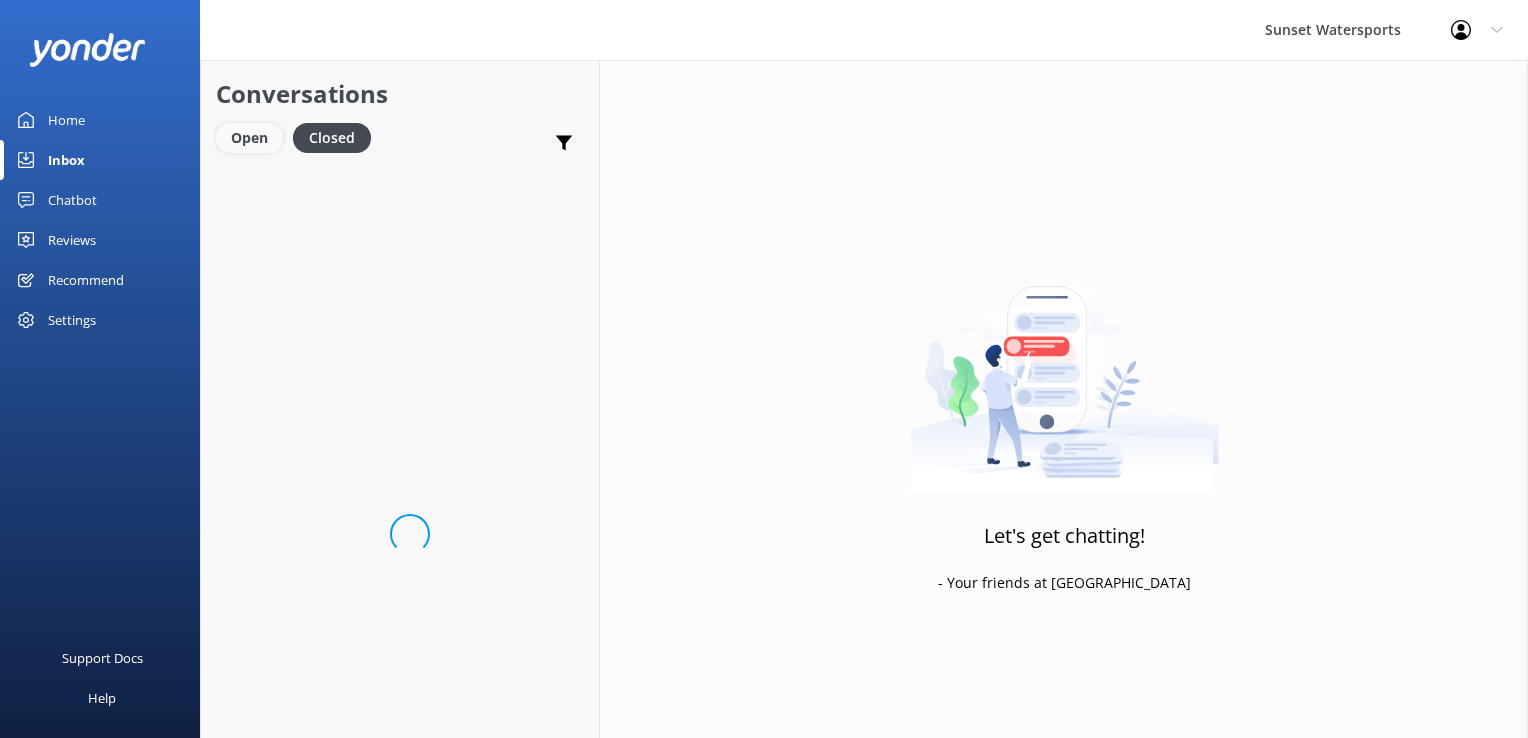 click on "Open" at bounding box center (249, 138) 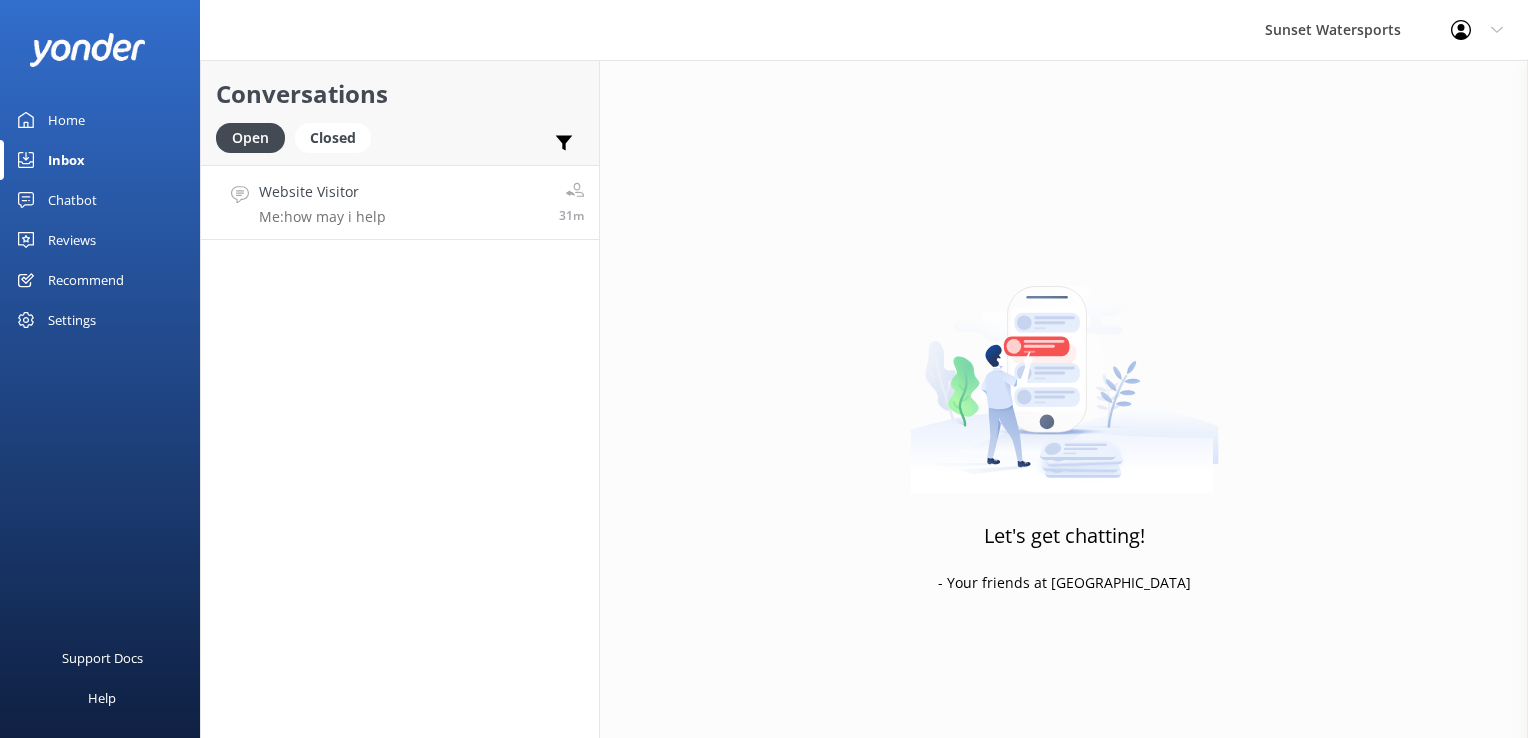 click on "Website Visitor Me:  how may i help" at bounding box center [322, 202] 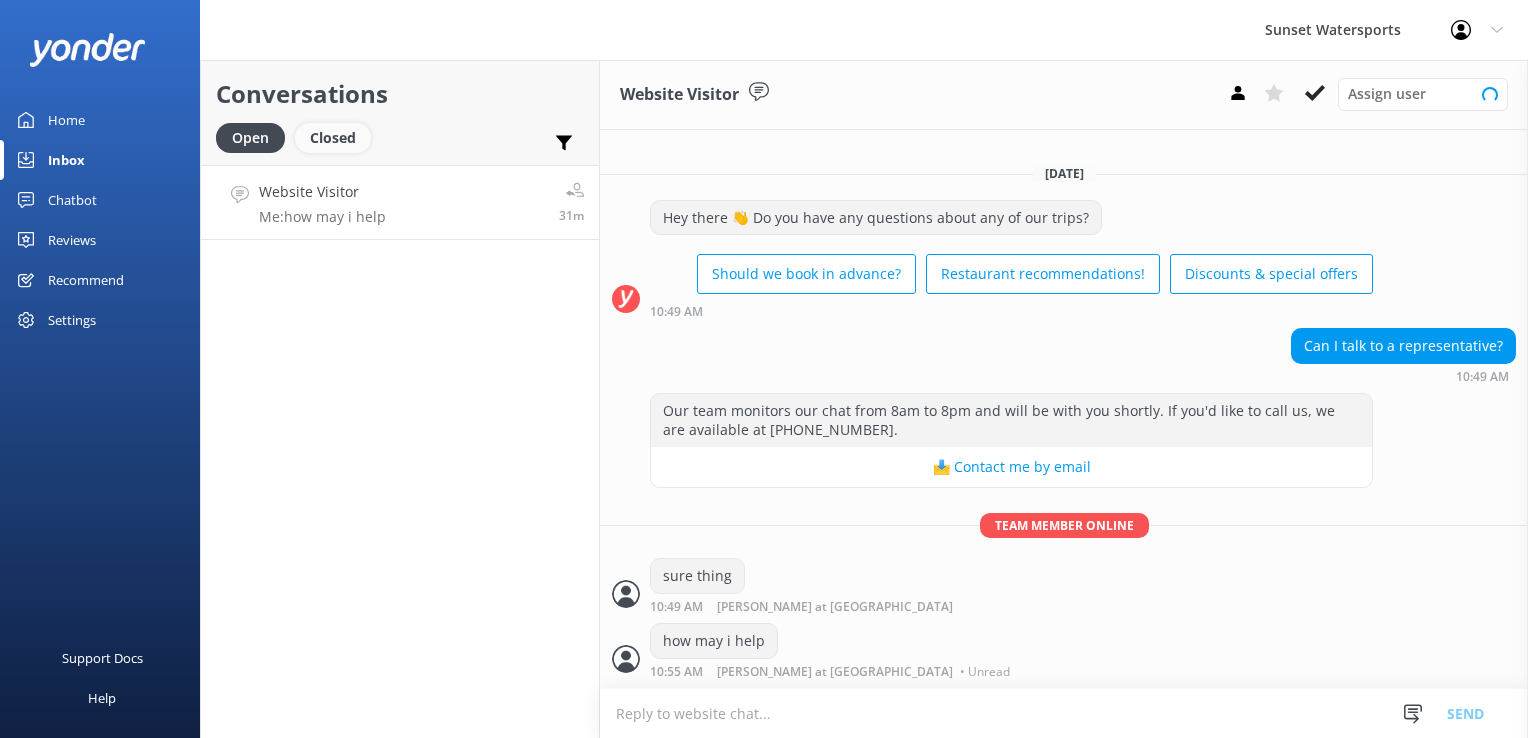 click on "Closed" at bounding box center [333, 138] 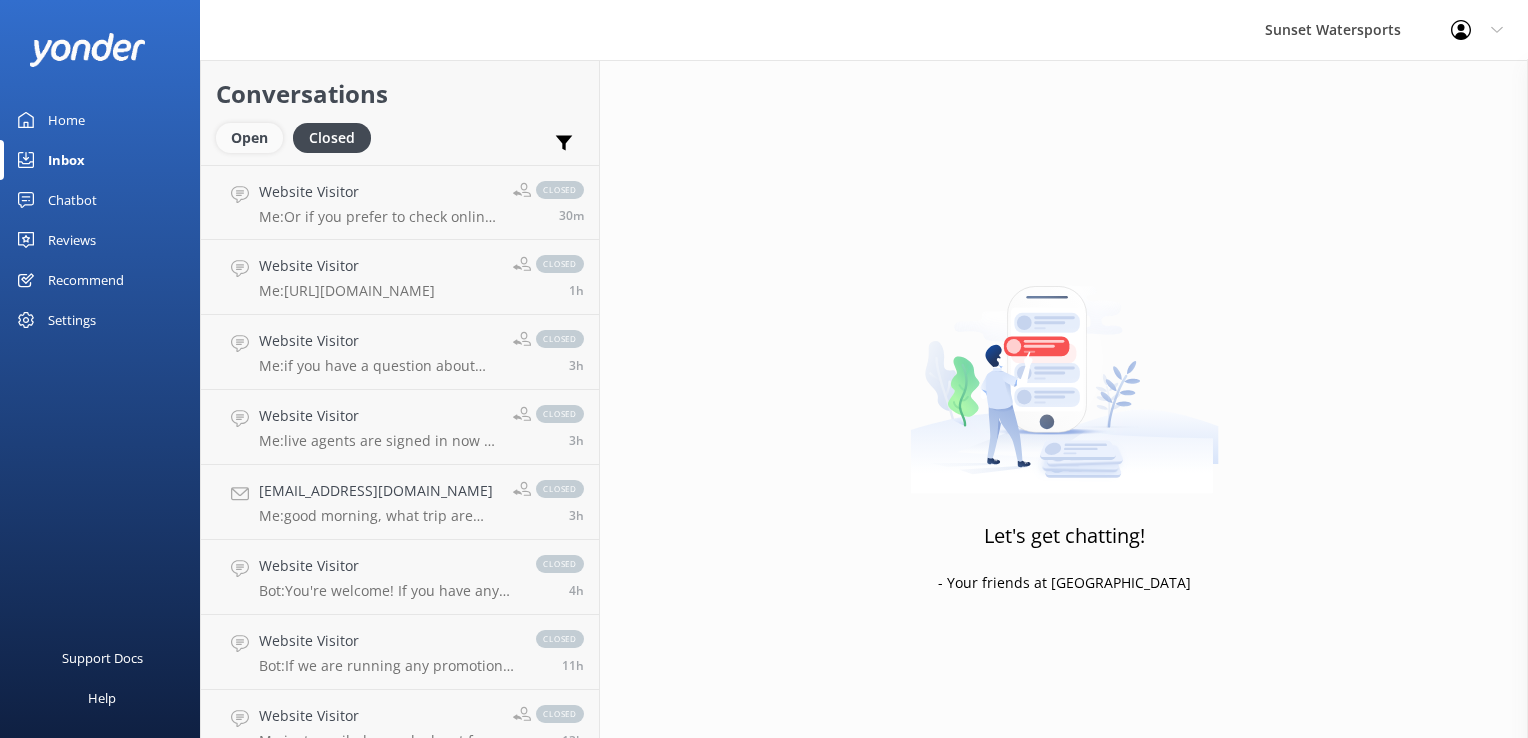 click on "Open" at bounding box center [249, 138] 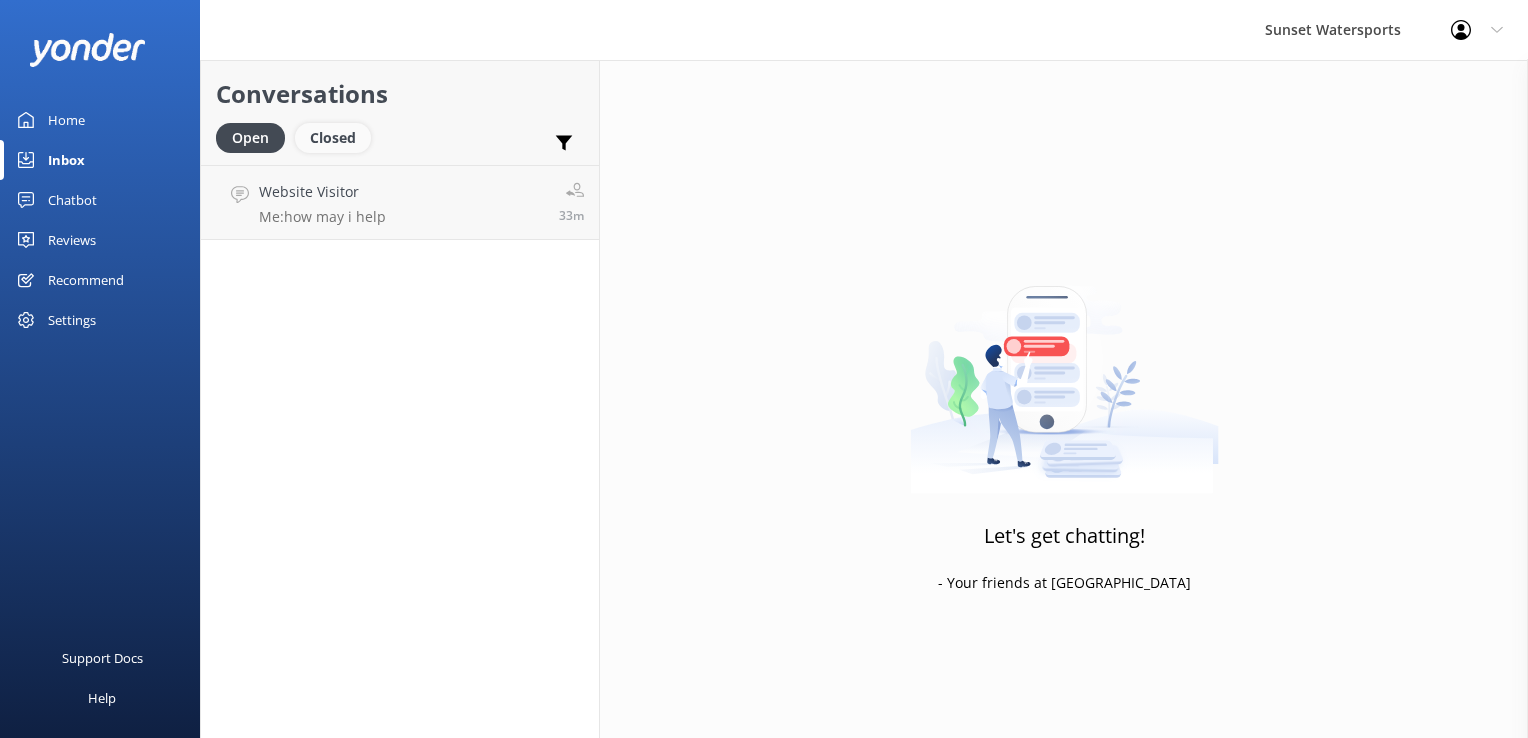 click on "Closed" at bounding box center [333, 138] 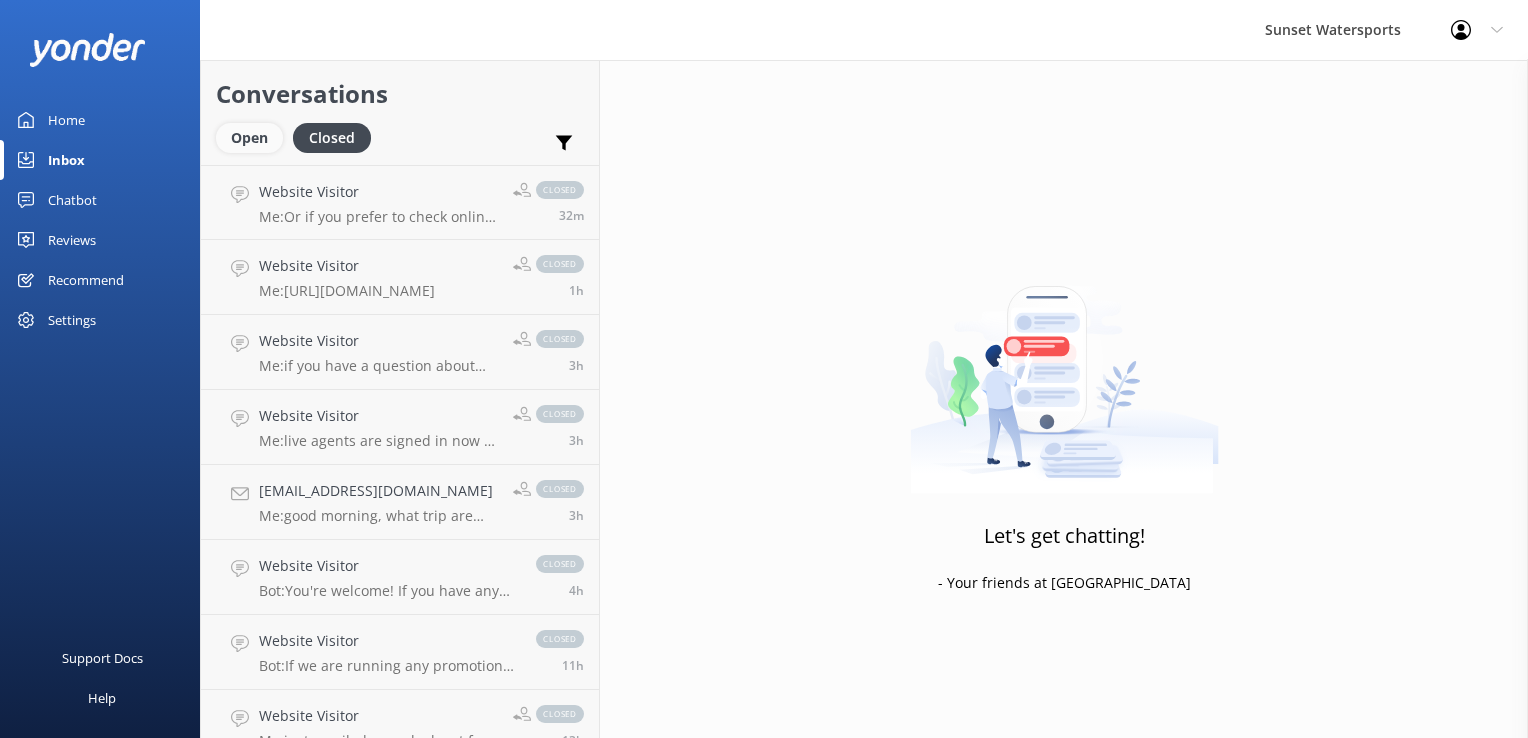 click on "Open" at bounding box center (249, 138) 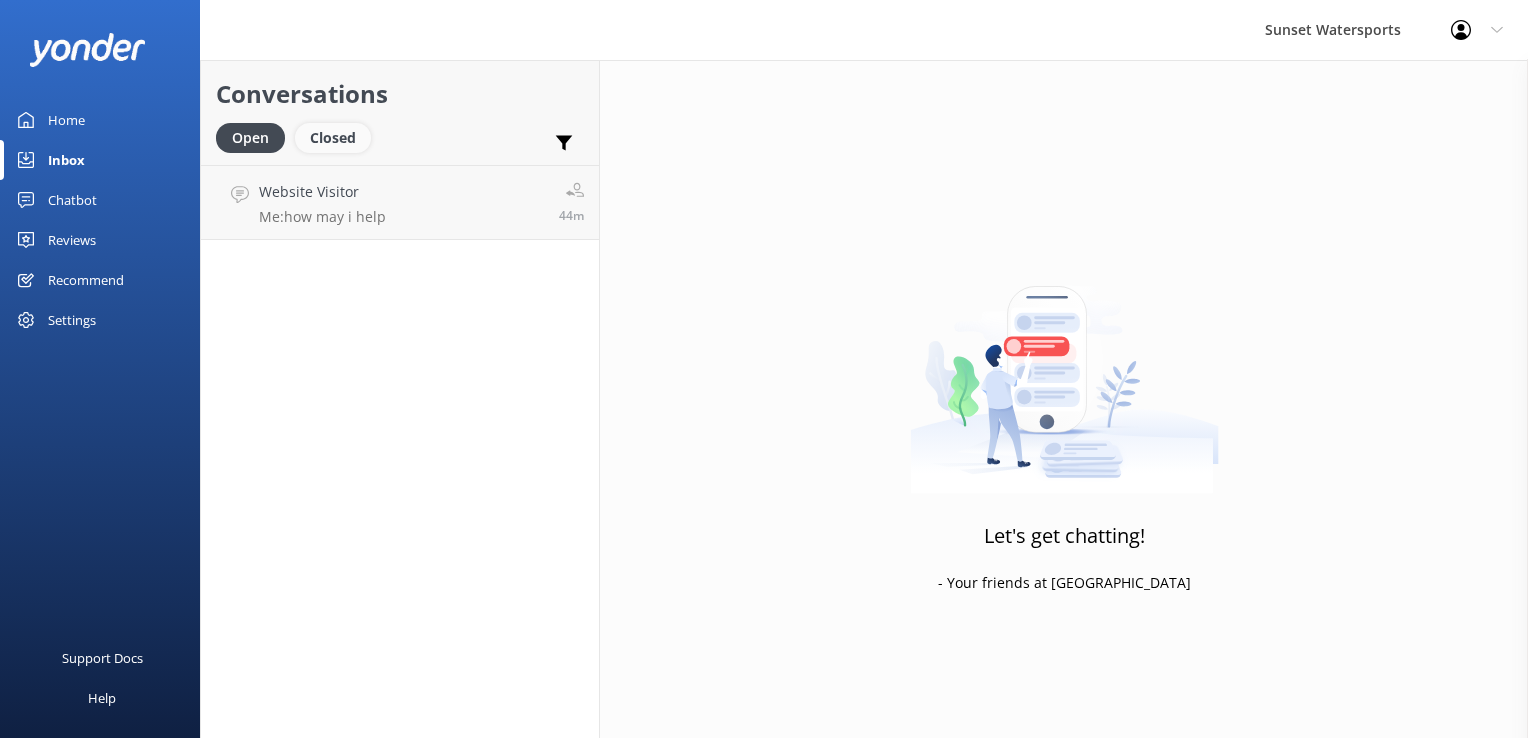 click on "Closed" at bounding box center (333, 138) 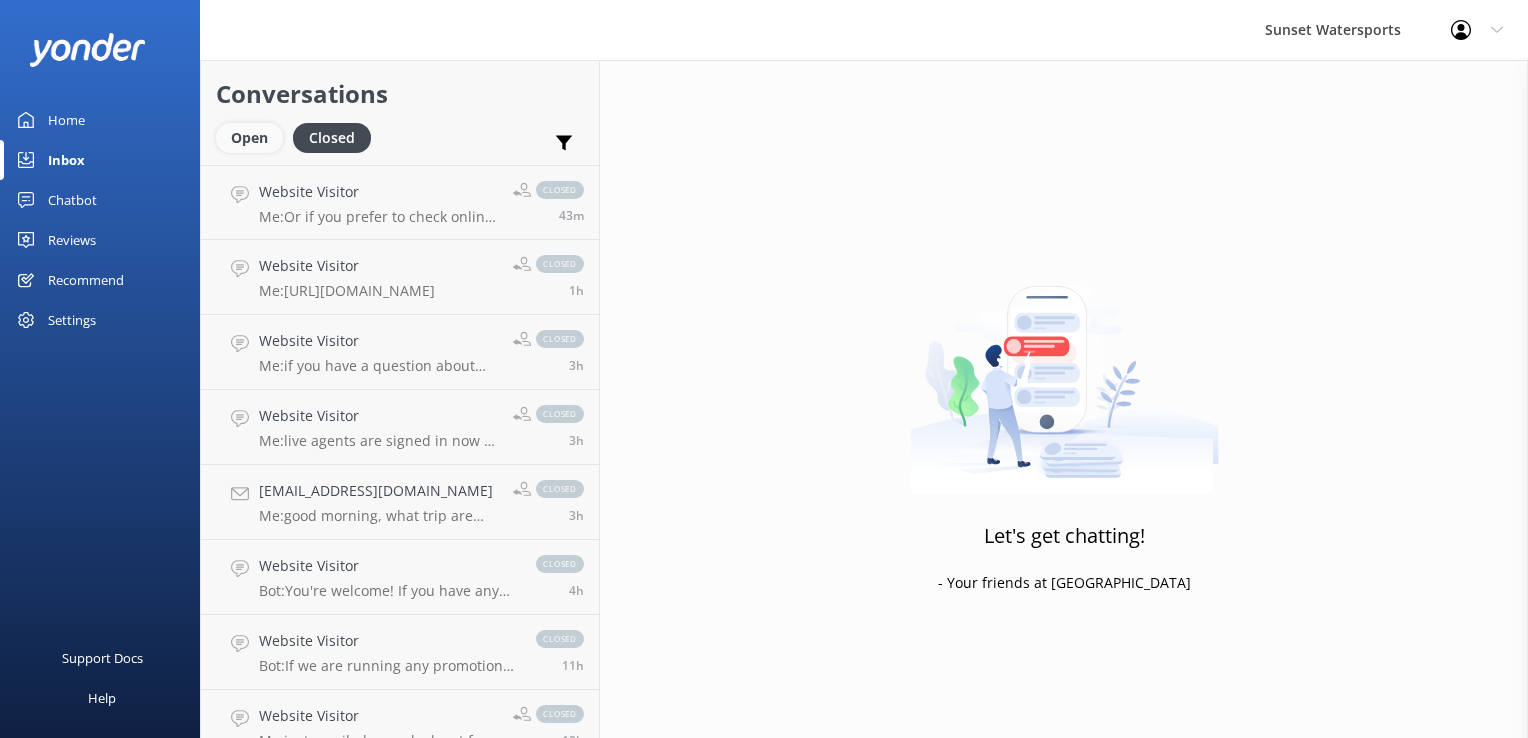 click on "Open" at bounding box center [249, 138] 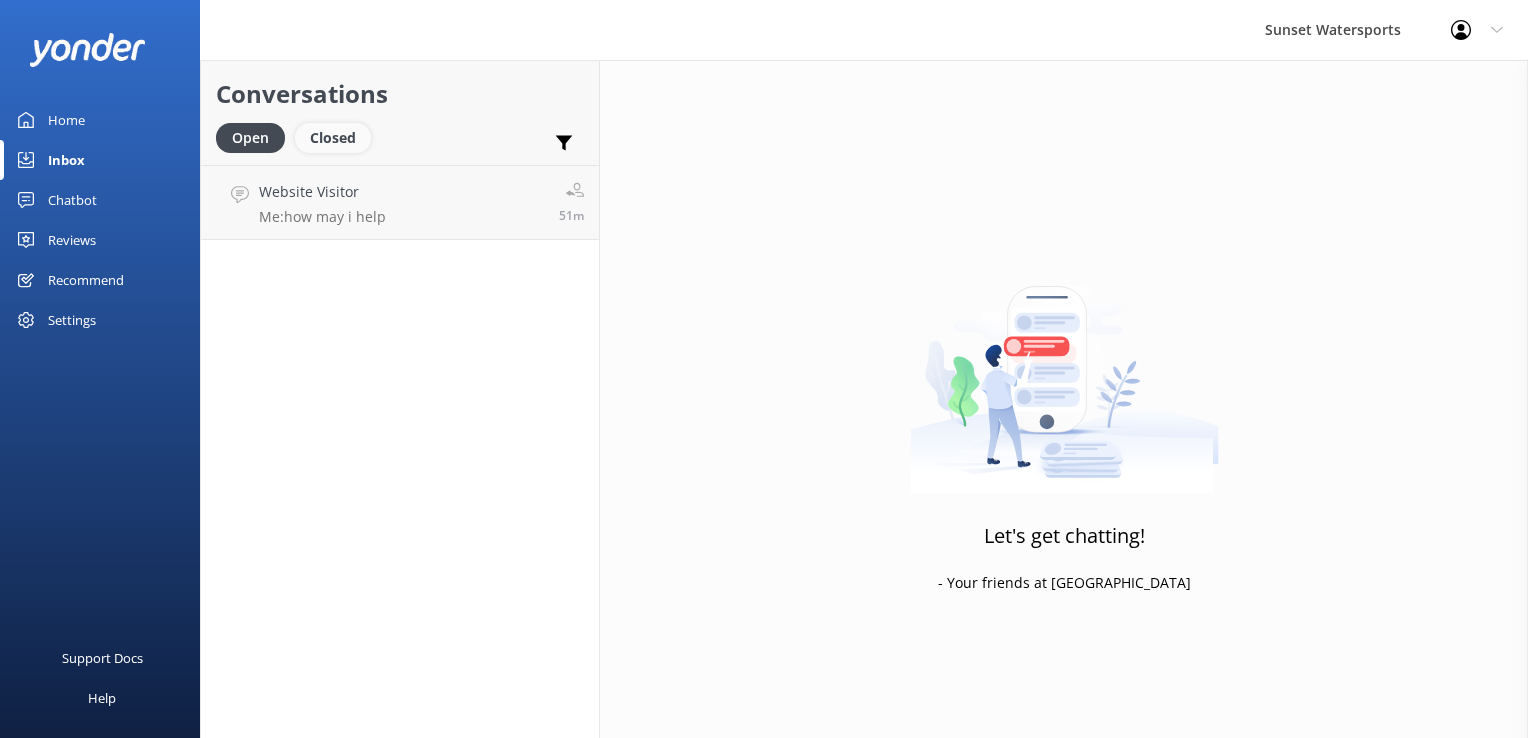click on "Closed" at bounding box center [333, 138] 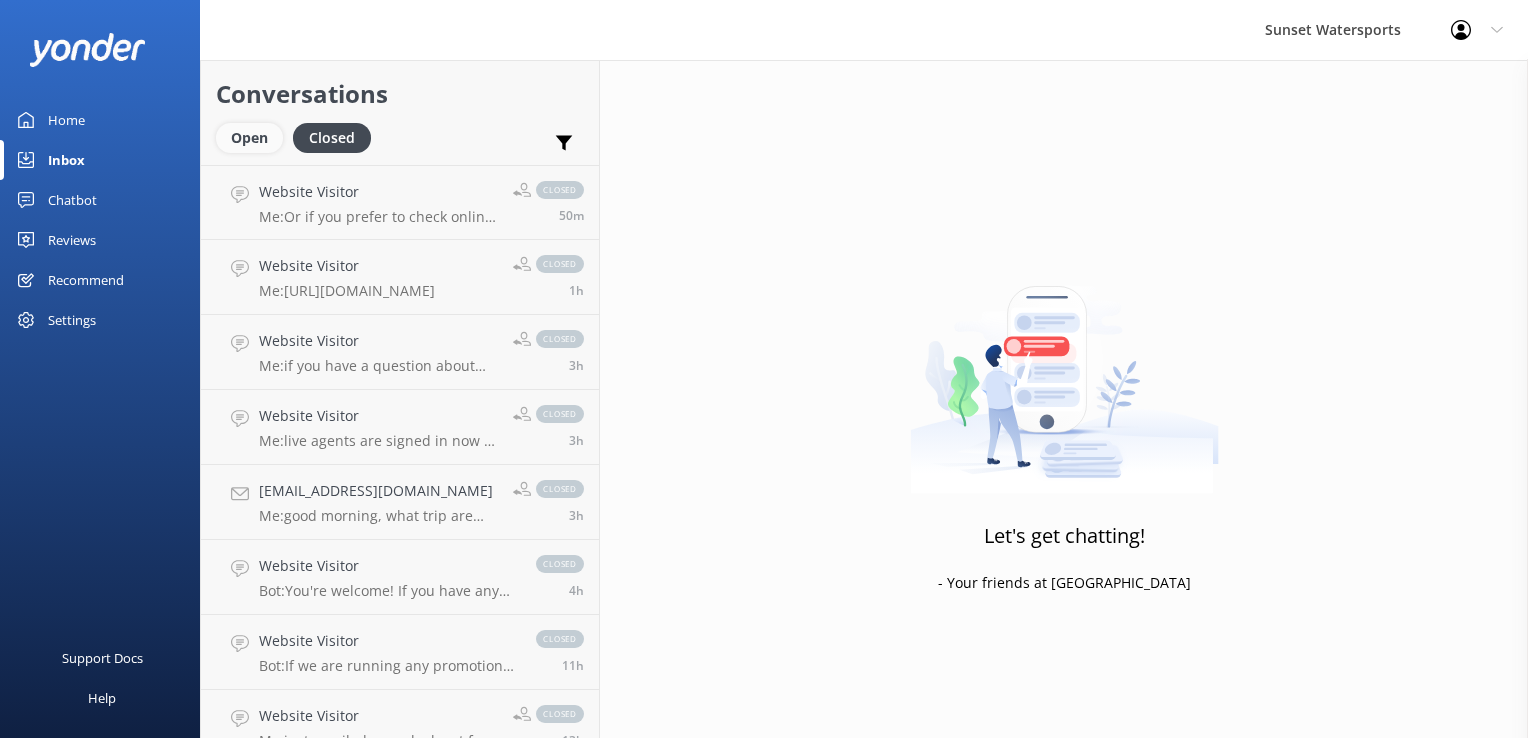 click on "Open" at bounding box center [249, 138] 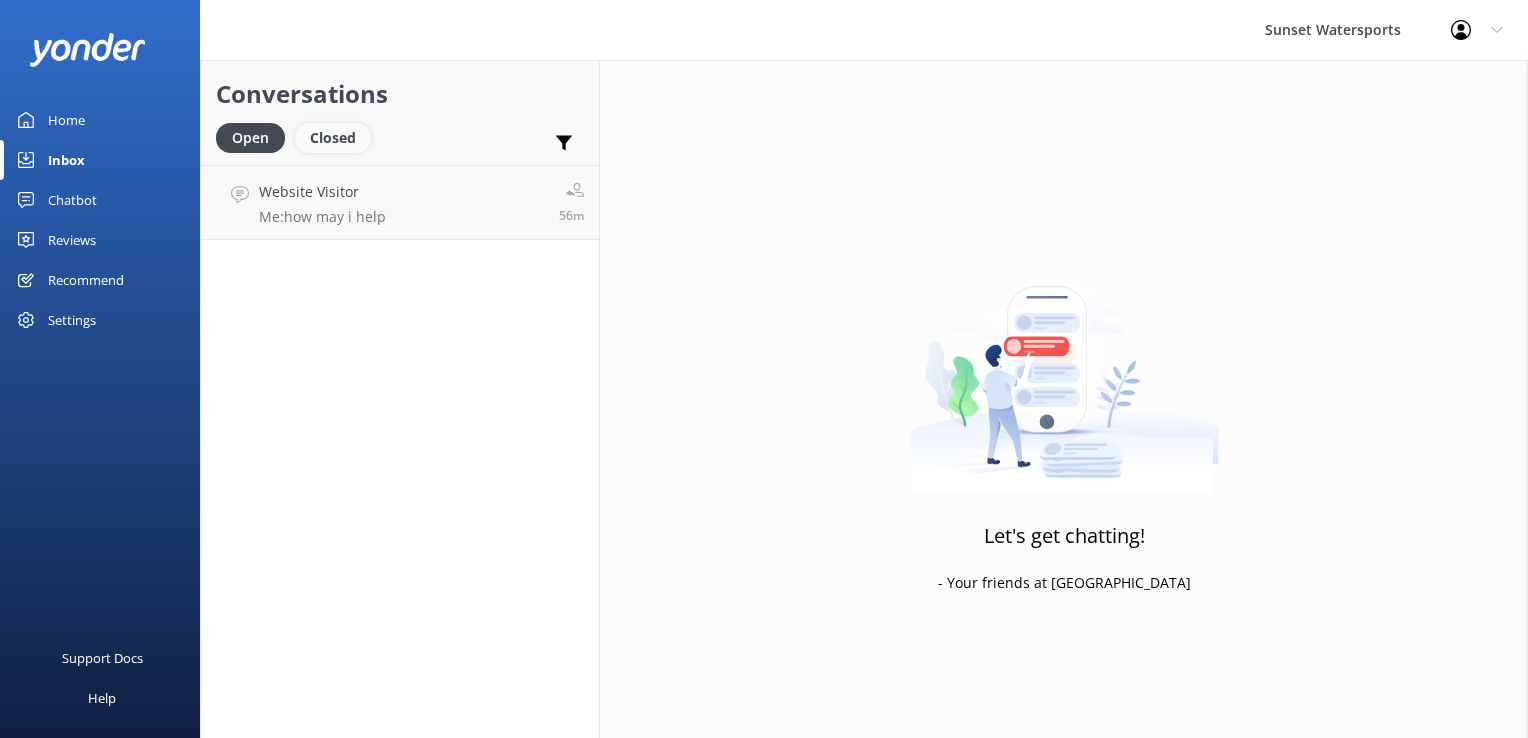 click on "Closed" at bounding box center (333, 138) 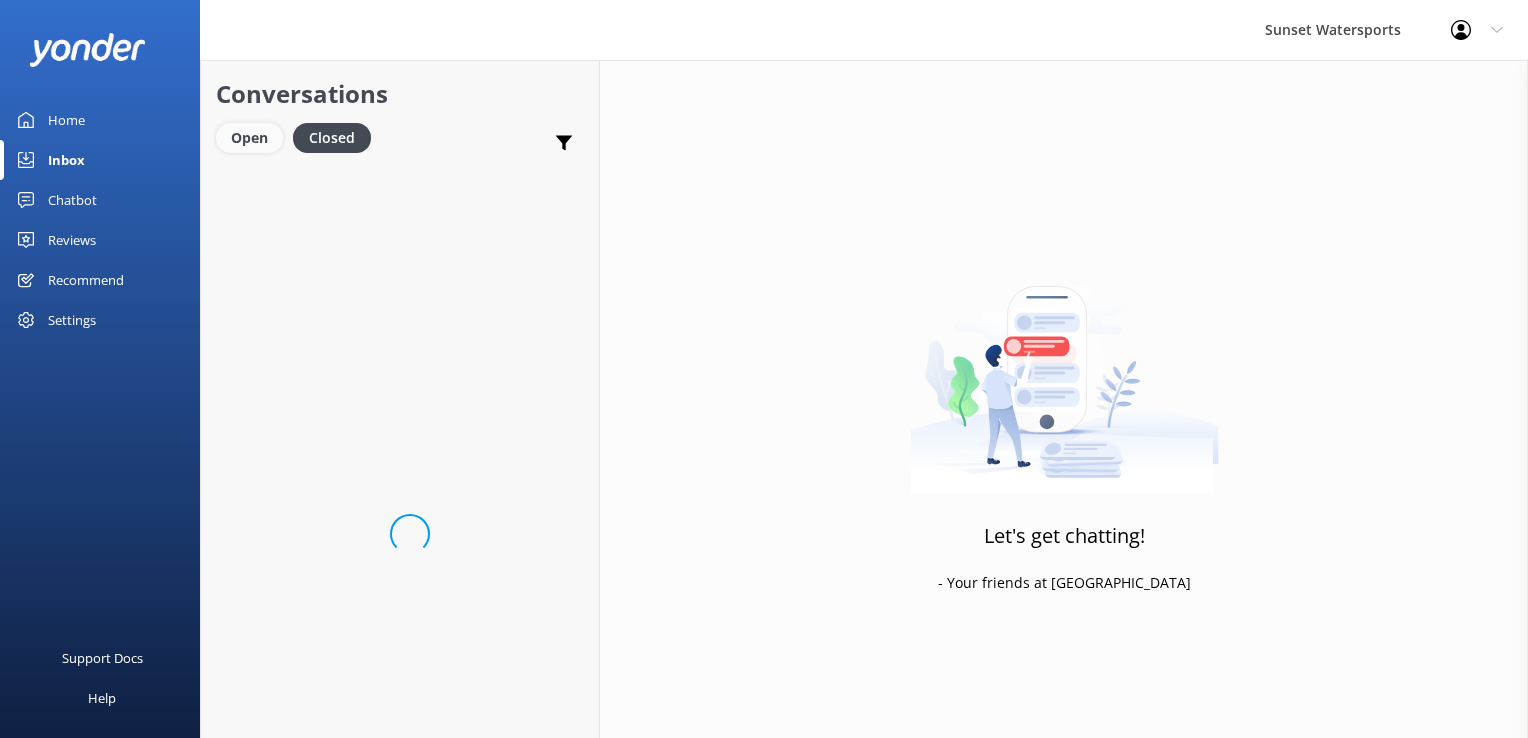 click on "Open" at bounding box center (249, 138) 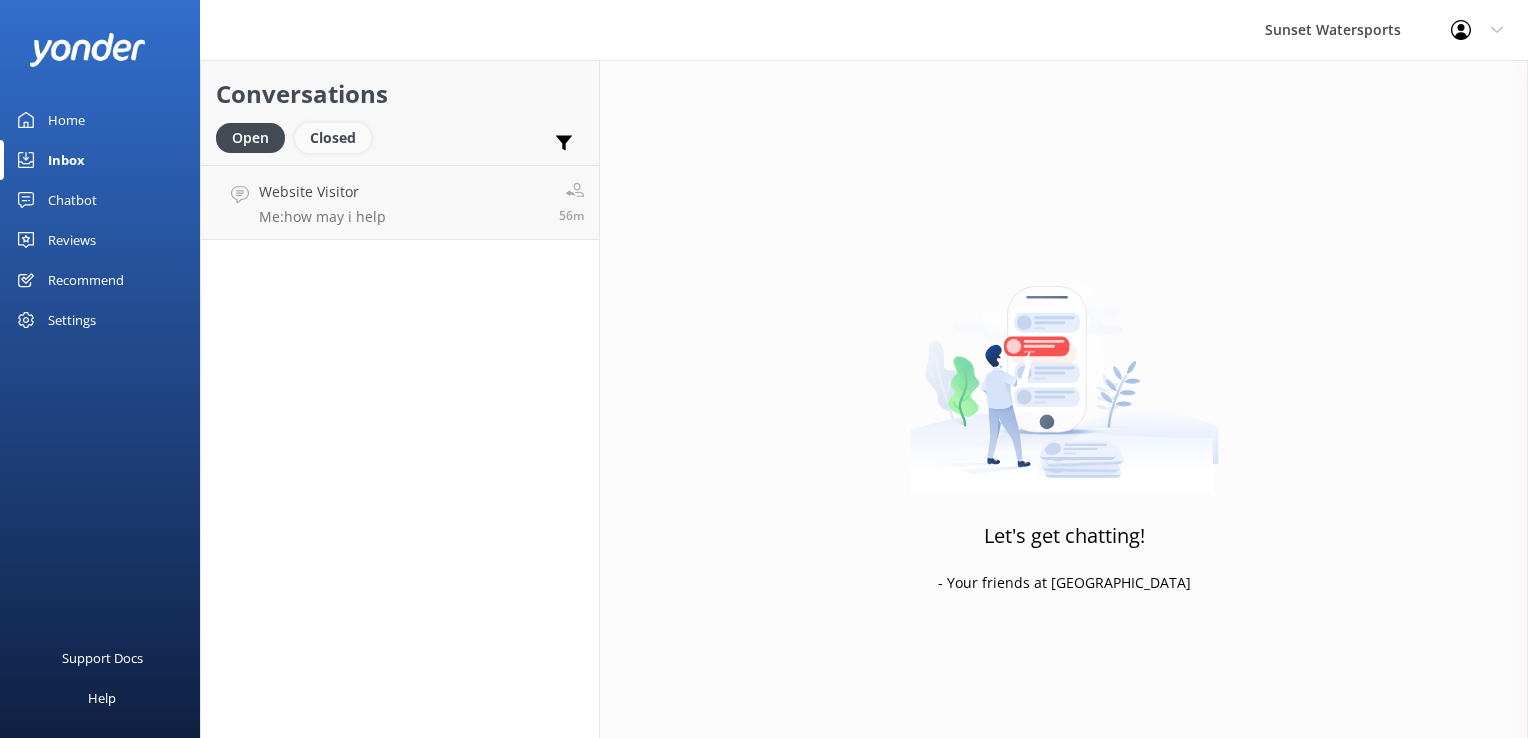 click on "Closed" at bounding box center [333, 138] 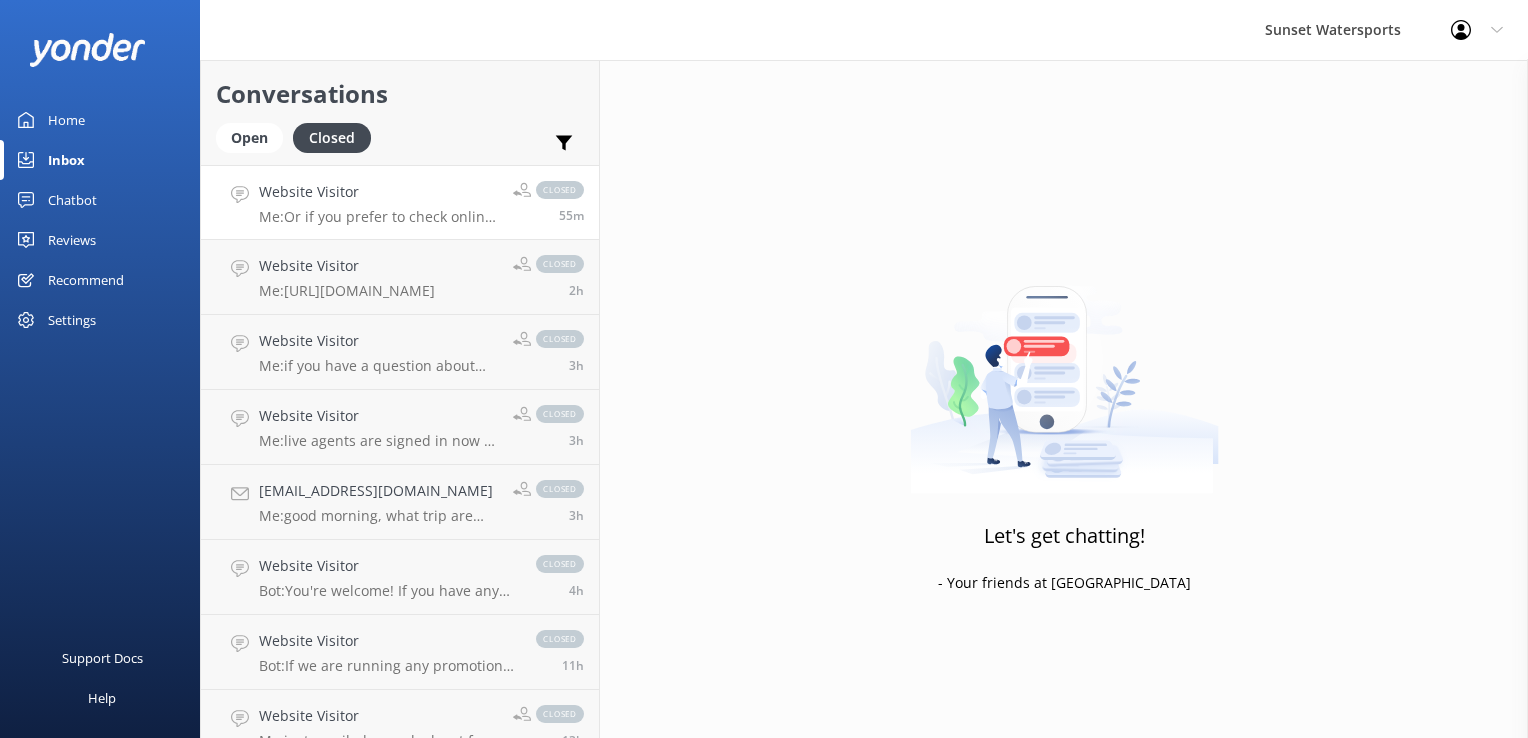 click on "Me:  Or if you prefer to check online- [DOMAIN_NAME][URL]" at bounding box center [378, 217] 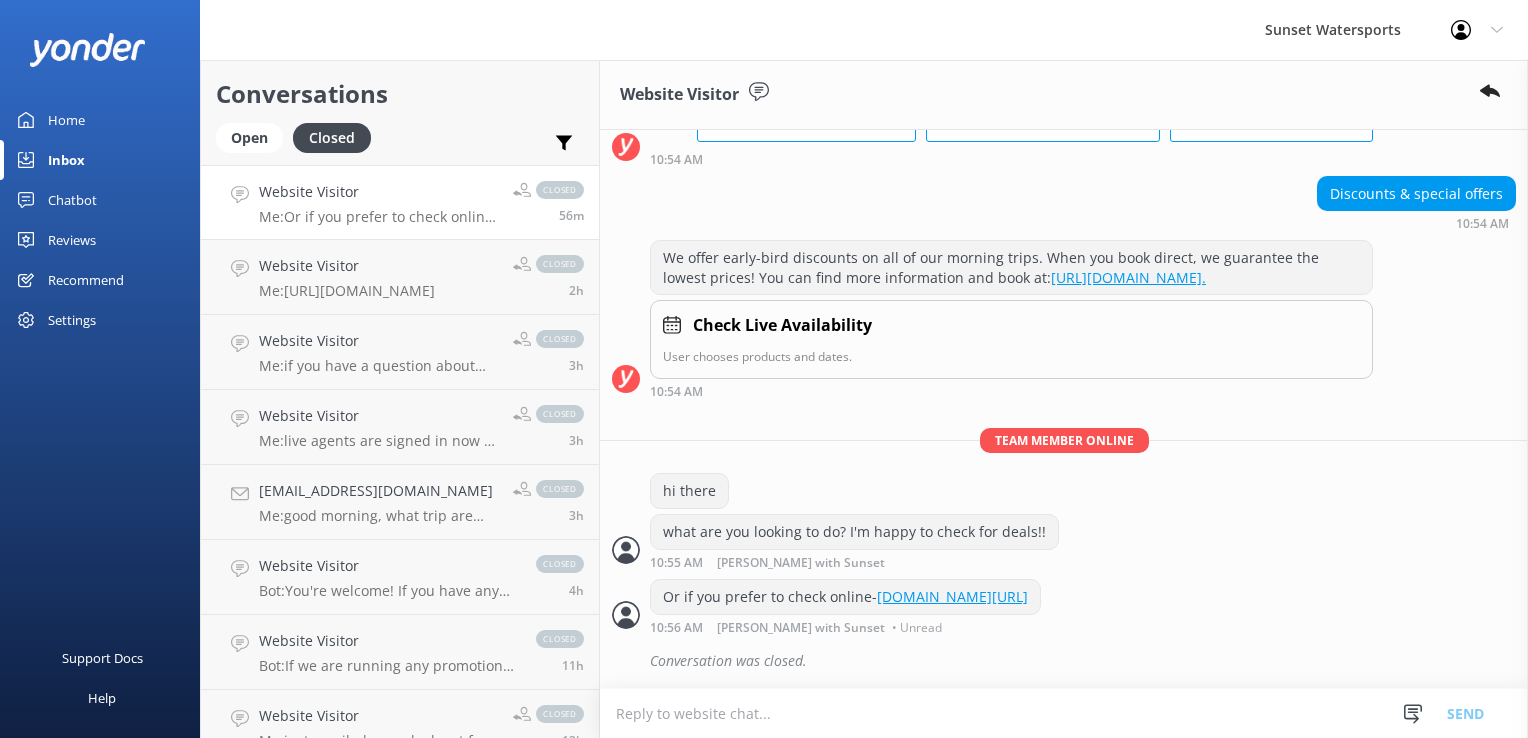 scroll, scrollTop: 150, scrollLeft: 0, axis: vertical 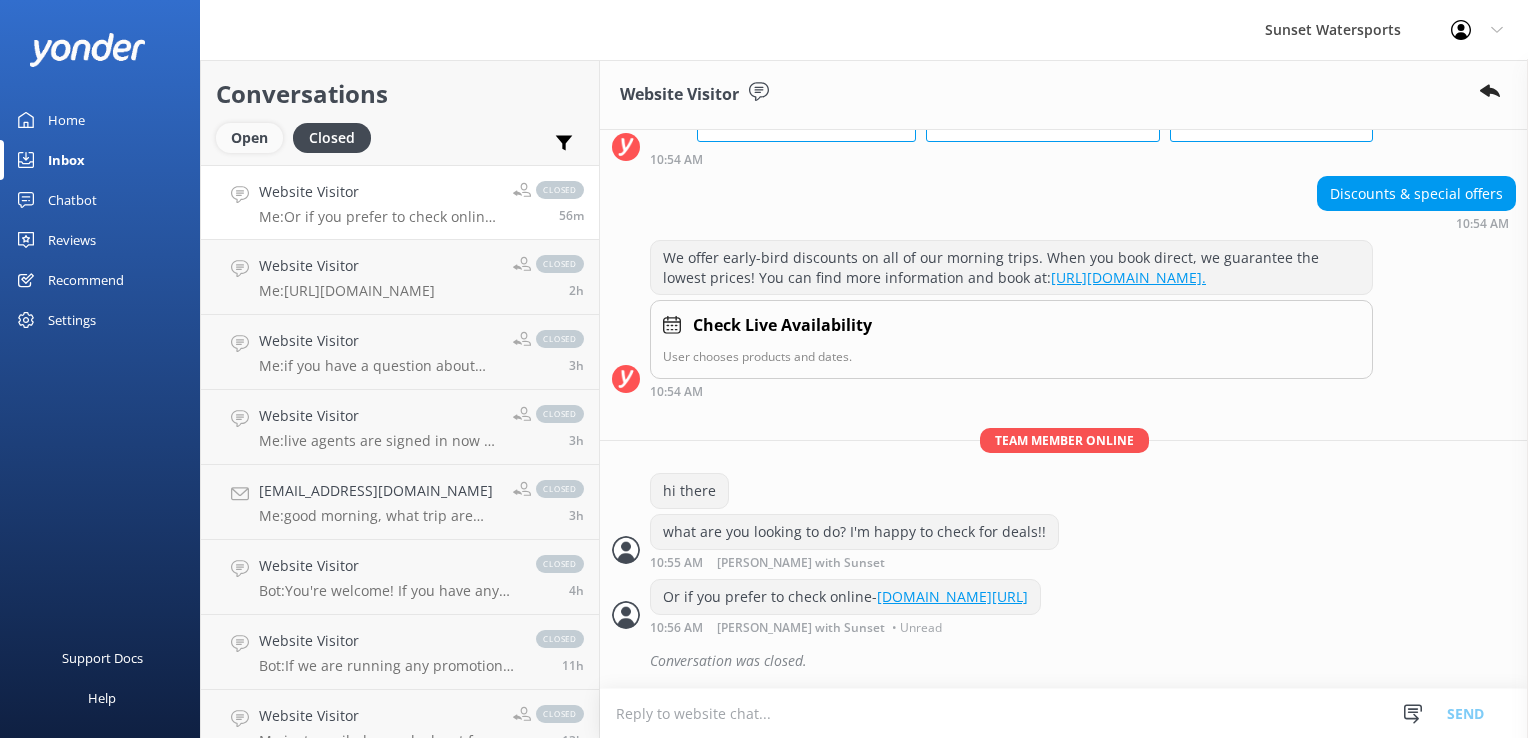 click on "Open" at bounding box center [249, 138] 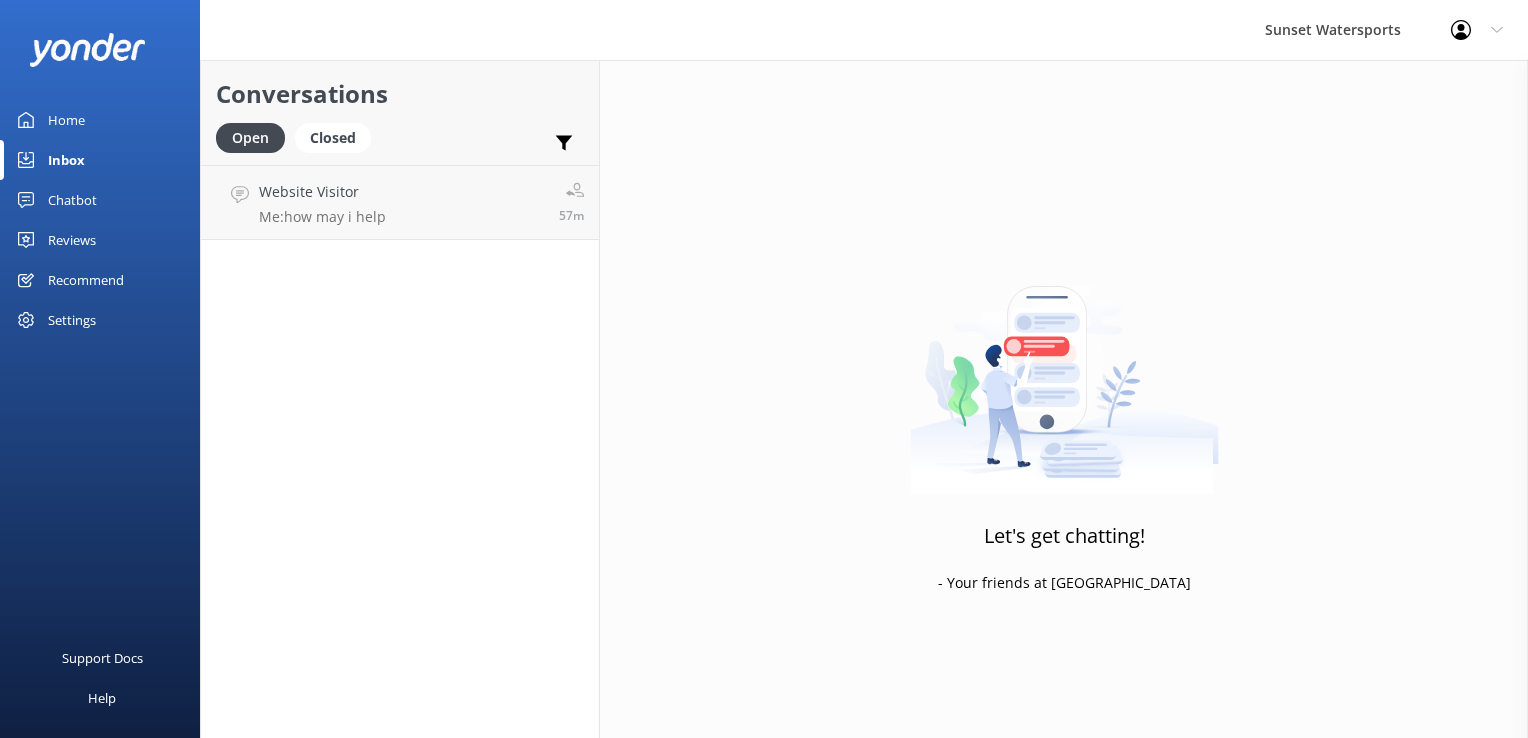 click on "Conversations Open Closed Important Assigned to me Unassigned Website Visitor Me:  how may i help 57m" at bounding box center [400, 399] 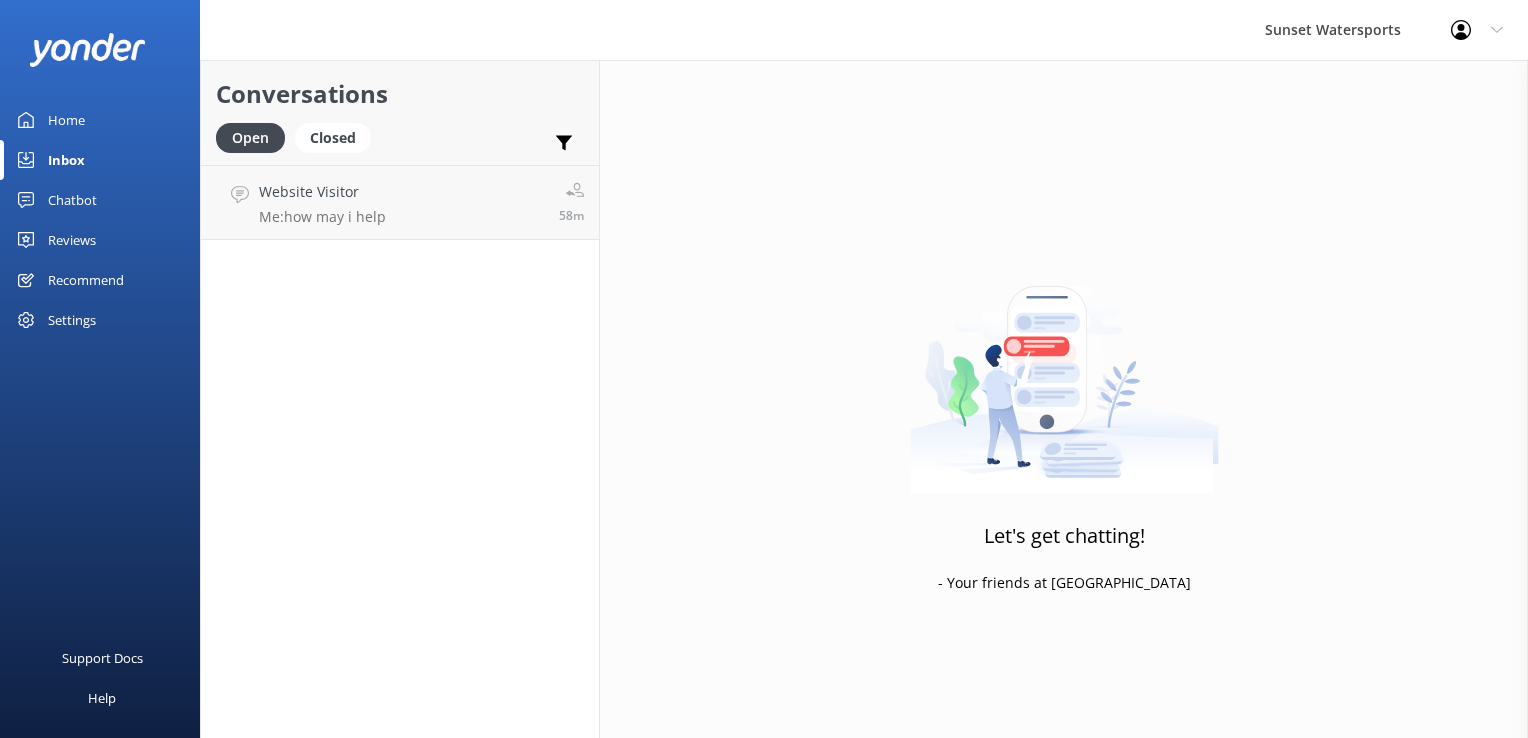 click on "Conversations Open Closed Important Assigned to me Unassigned Website Visitor Me:  how may i help 58m" at bounding box center (400, 399) 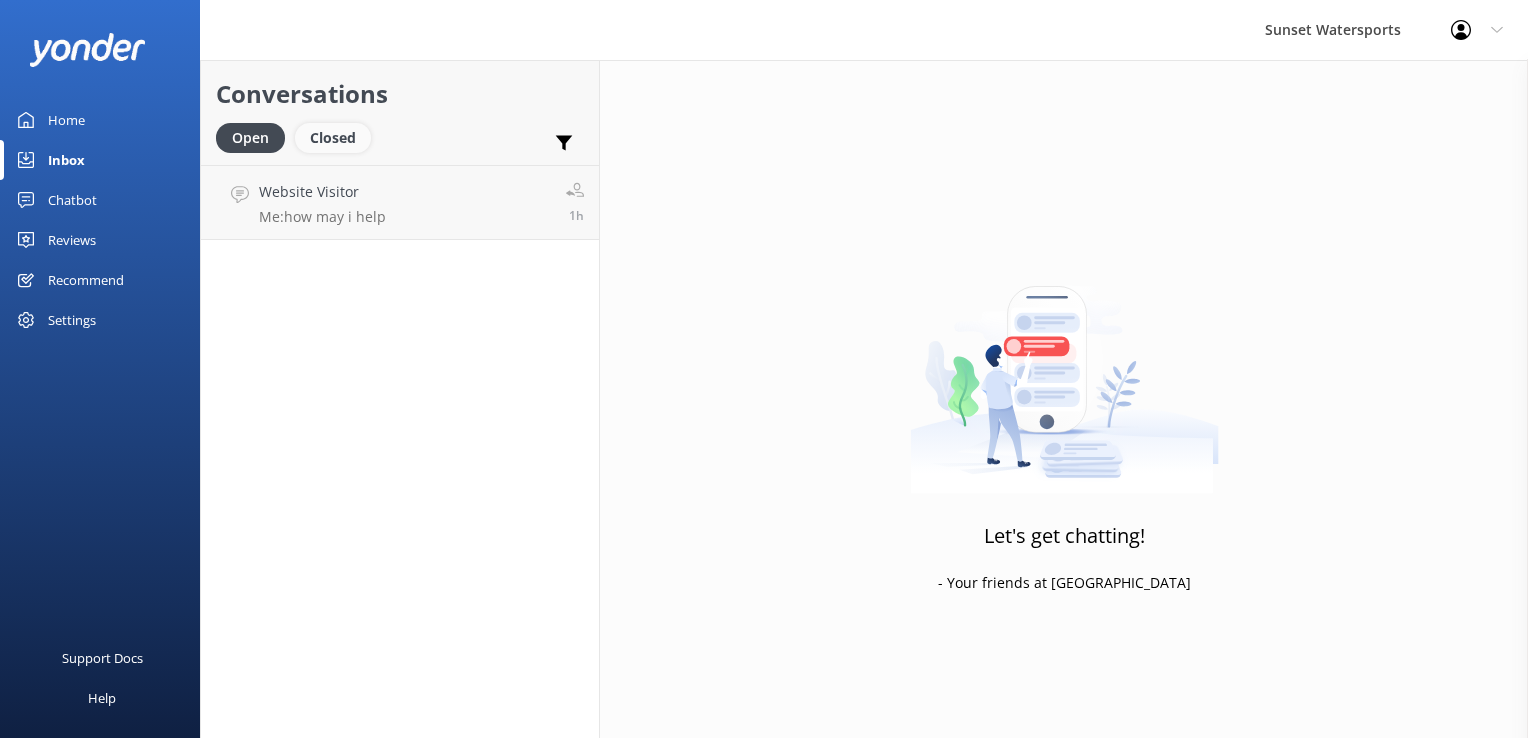 click on "Closed" at bounding box center (333, 138) 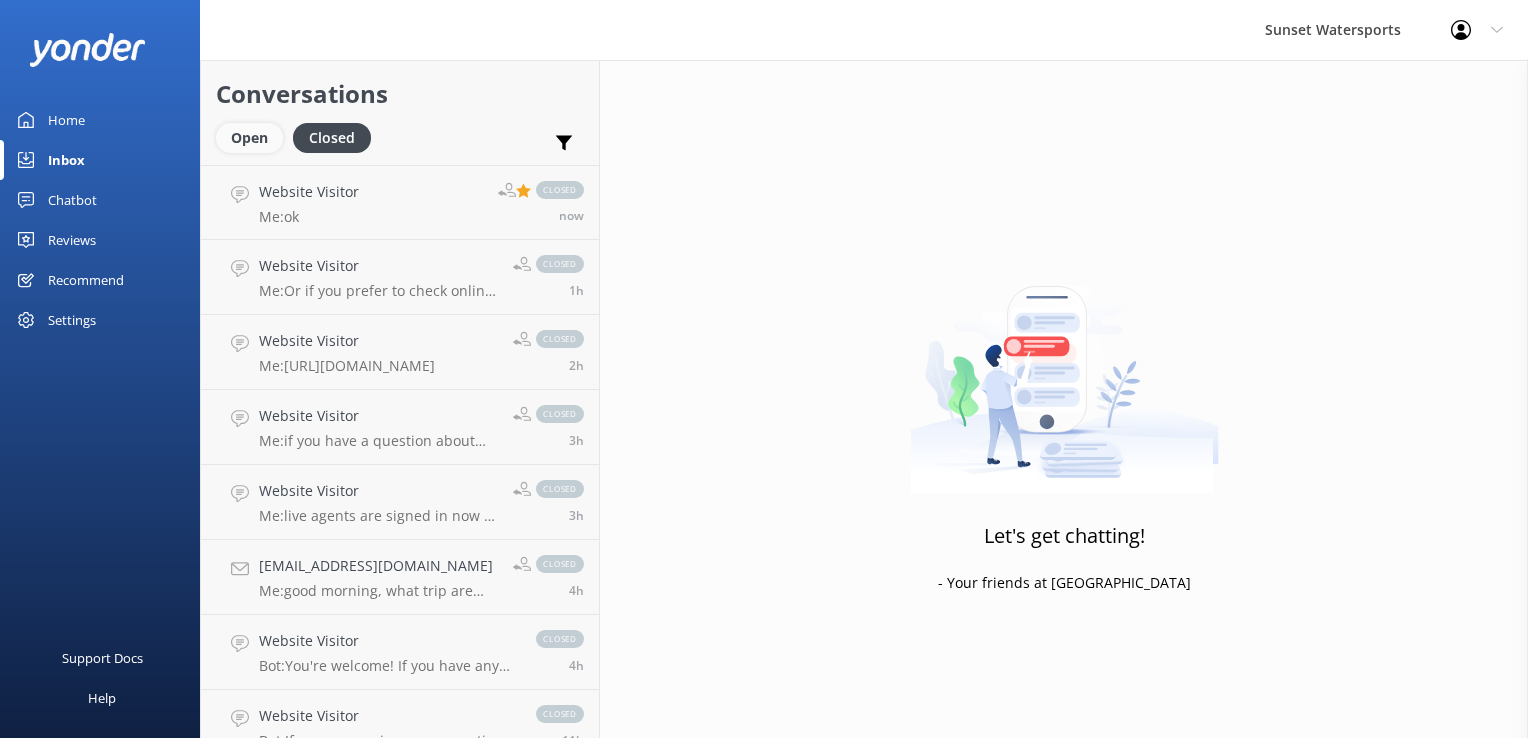 click on "Open" at bounding box center [249, 138] 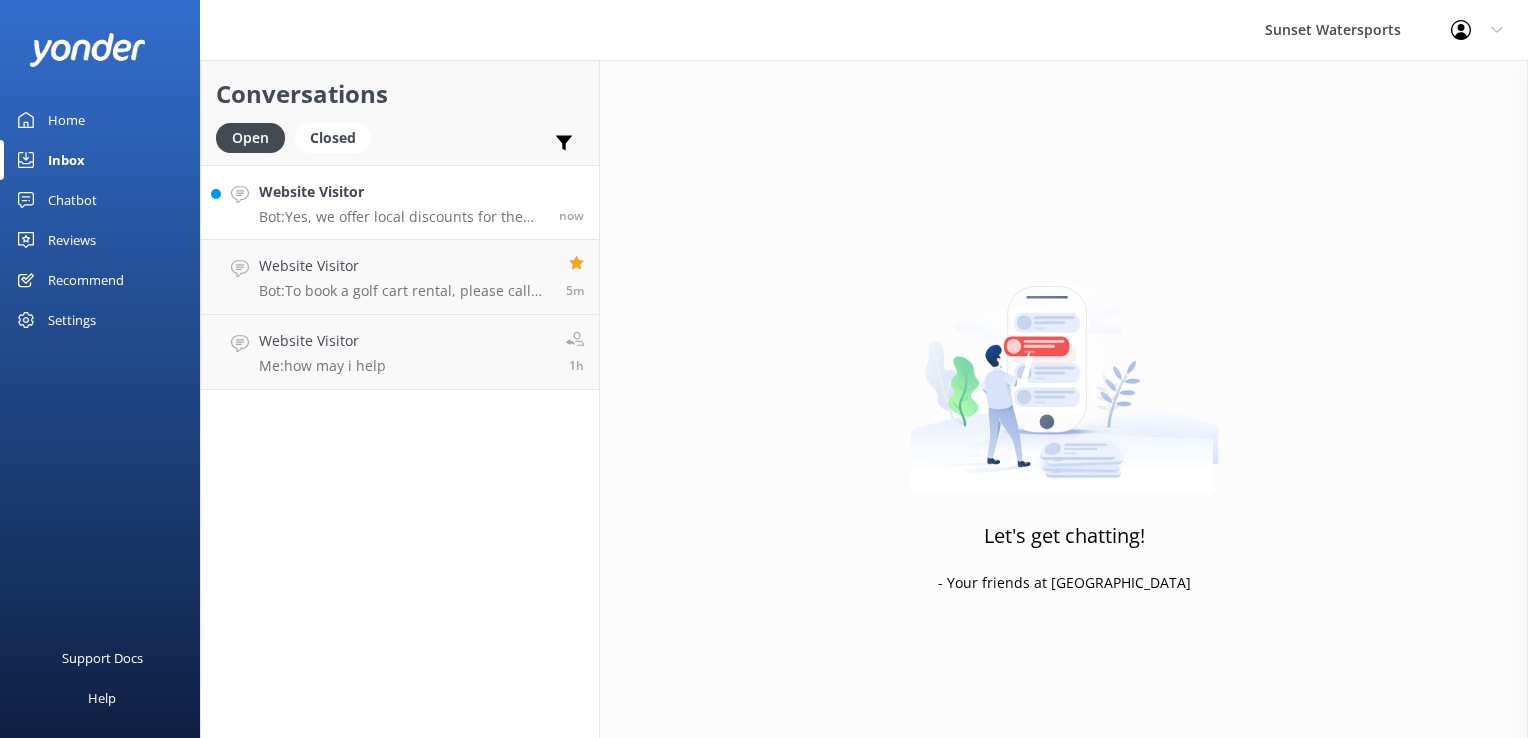 click on "Bot:  Yes, we offer local discounts for the sunset cruise, including the Party Cat Sunset Cruise. You must have a local Key West ID to qualify. More details can be found at [URL][DOMAIN_NAME]." at bounding box center (401, 217) 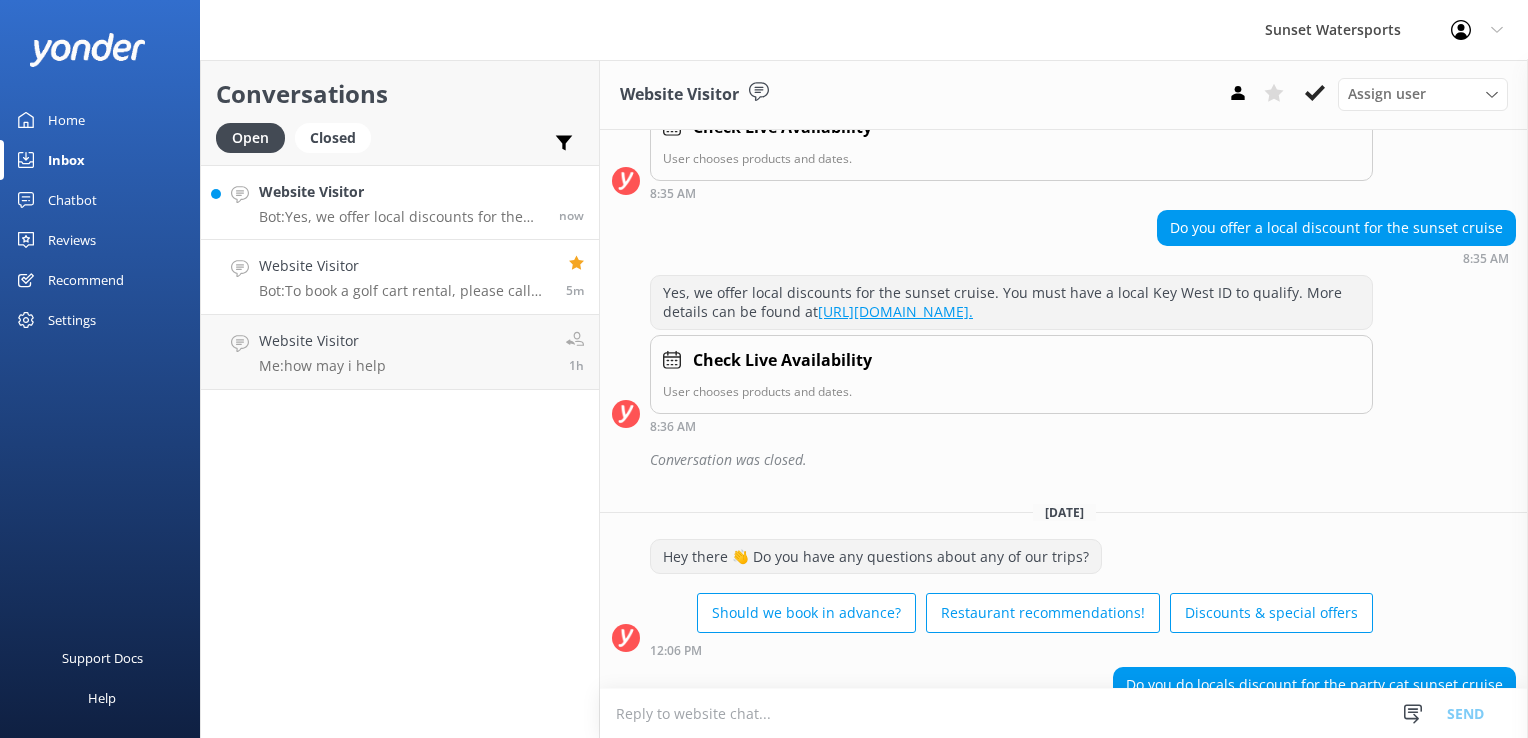 scroll, scrollTop: 494, scrollLeft: 0, axis: vertical 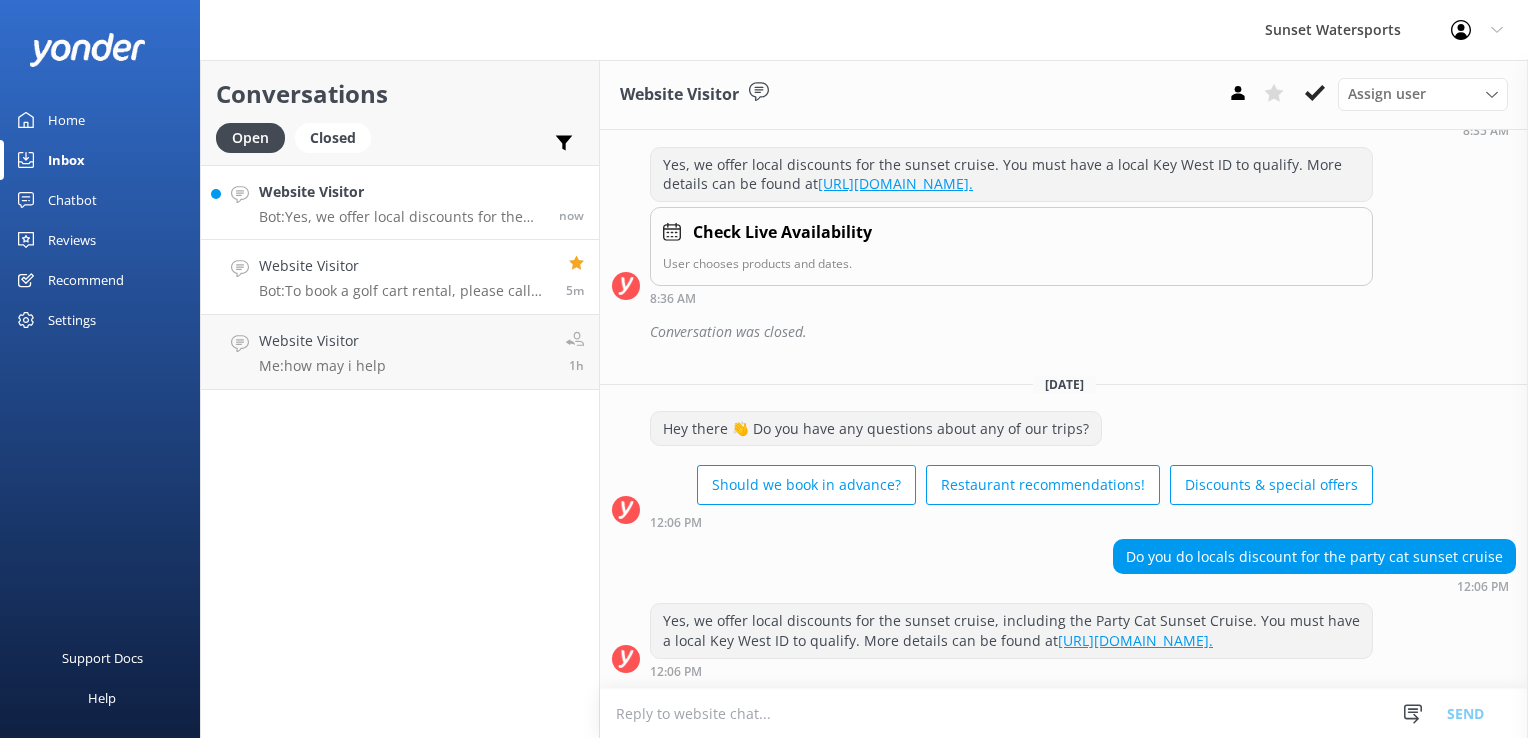 click on "Bot:  To book a golf cart rental, please call our office at [PHONE_NUMBER]. Reservations are recommended, especially during peak times." at bounding box center [405, 291] 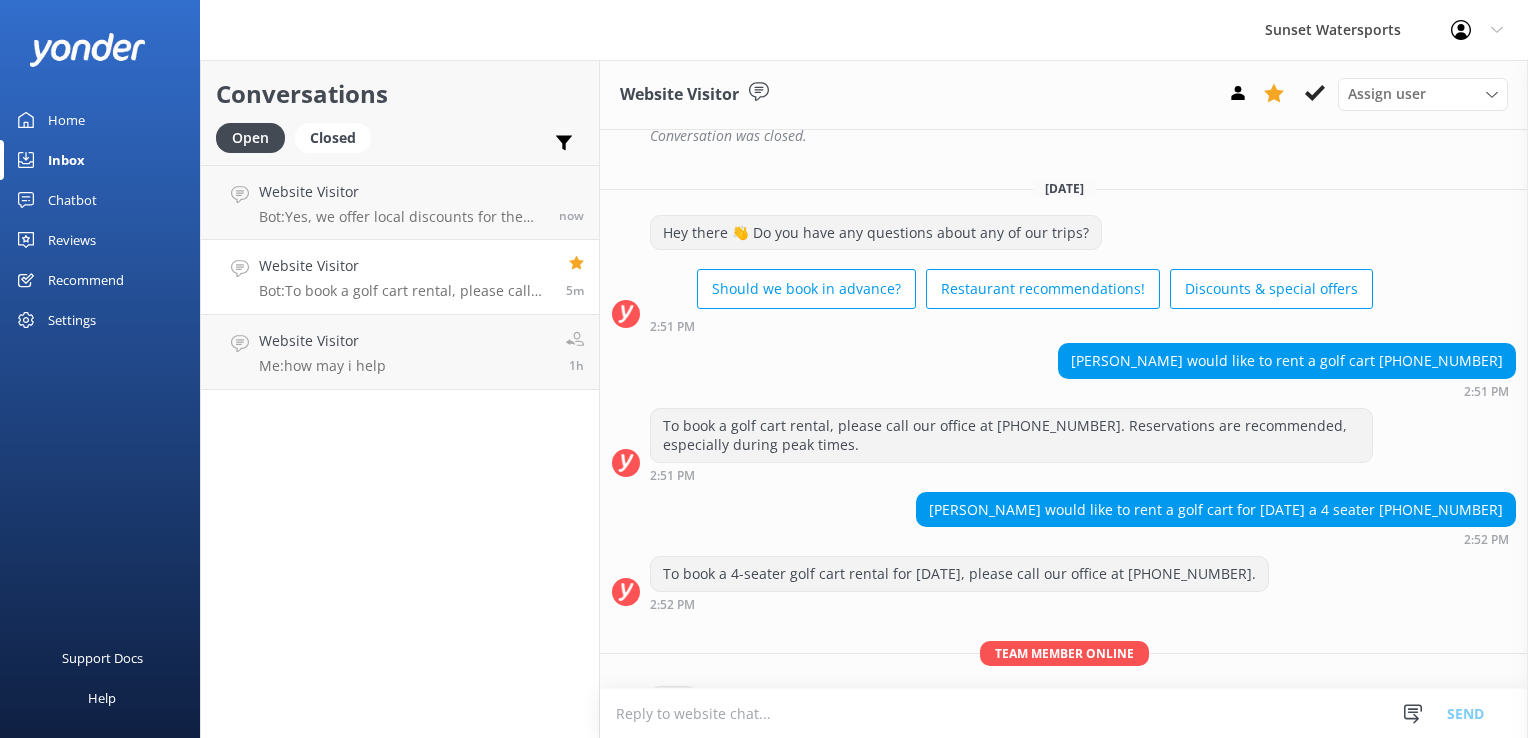 scroll, scrollTop: 7578, scrollLeft: 0, axis: vertical 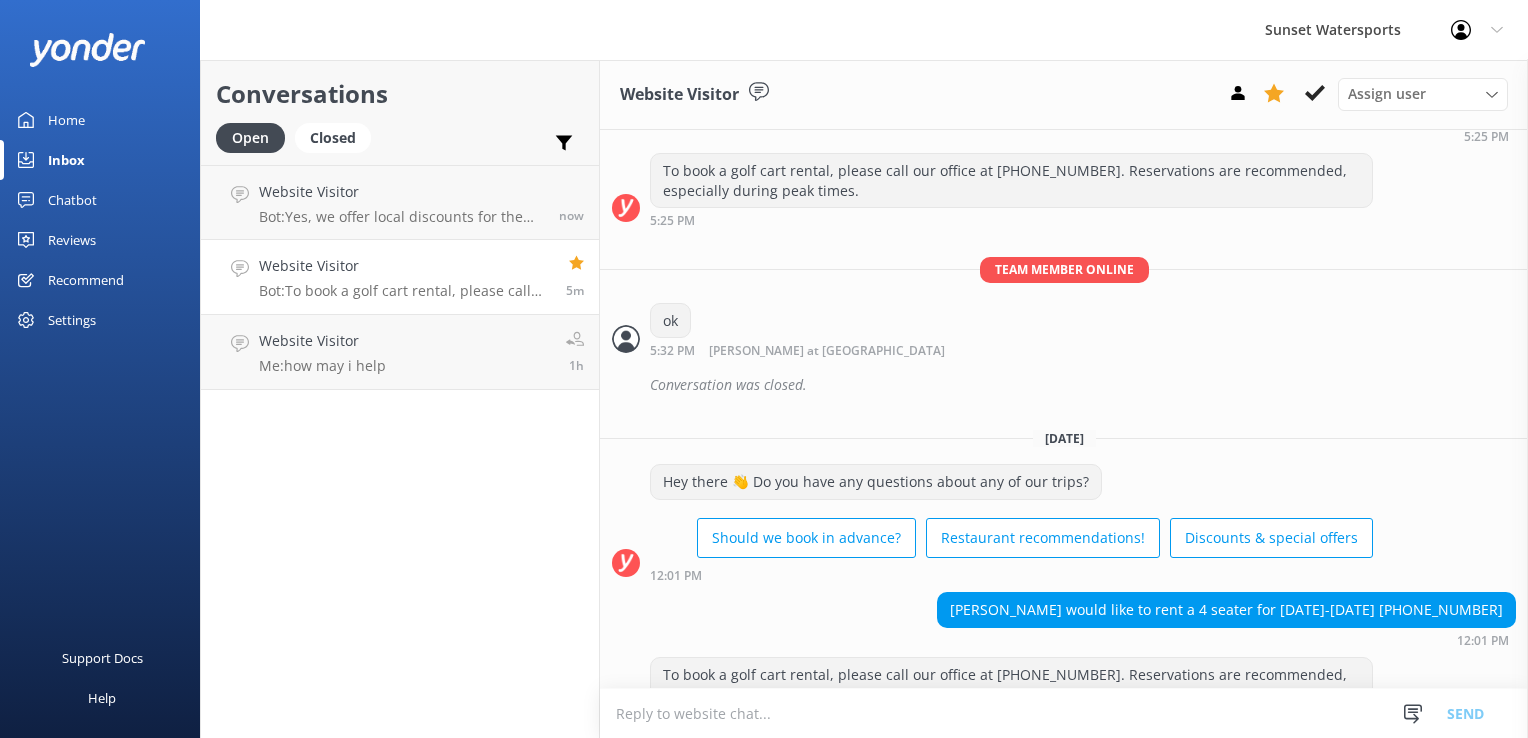 click at bounding box center (1064, 713) 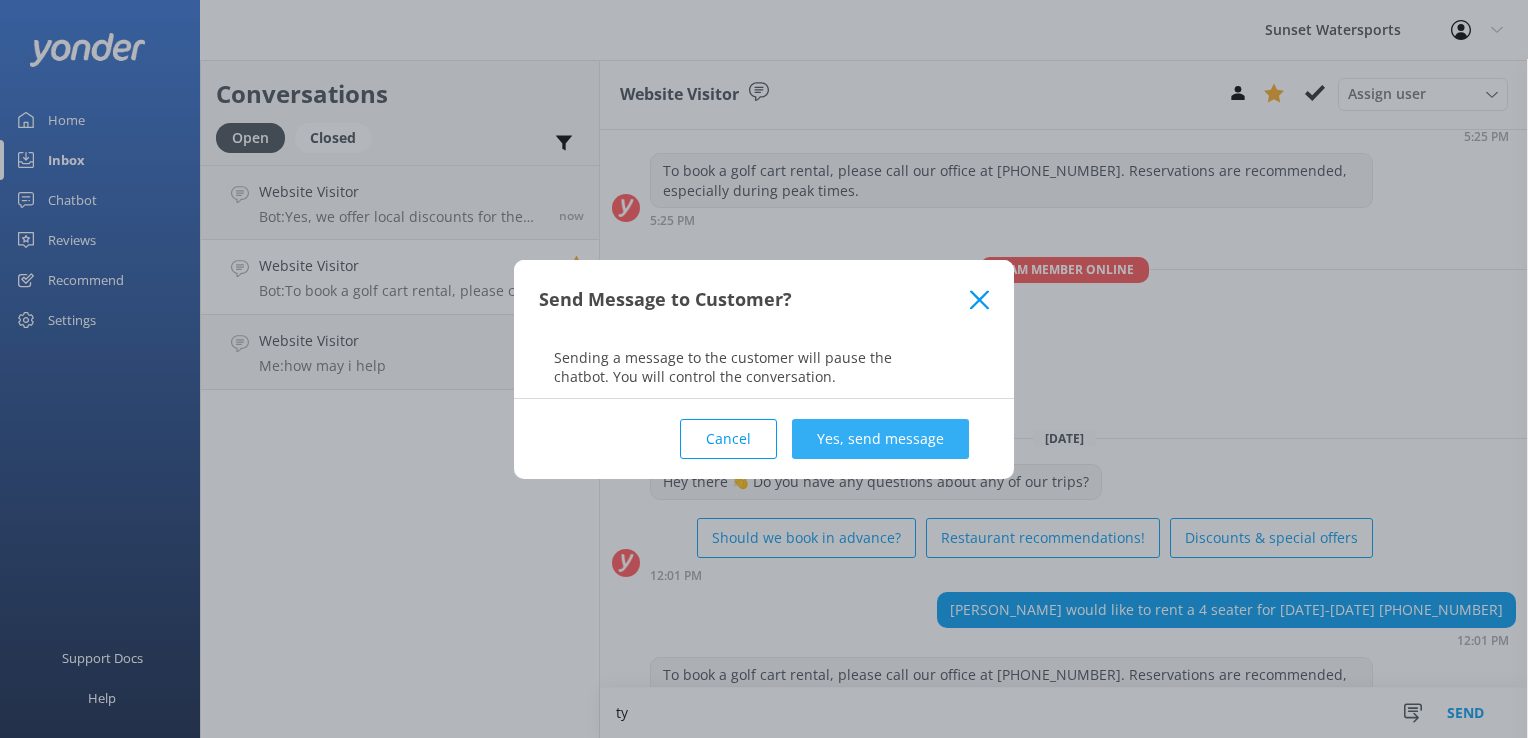 type on "ty" 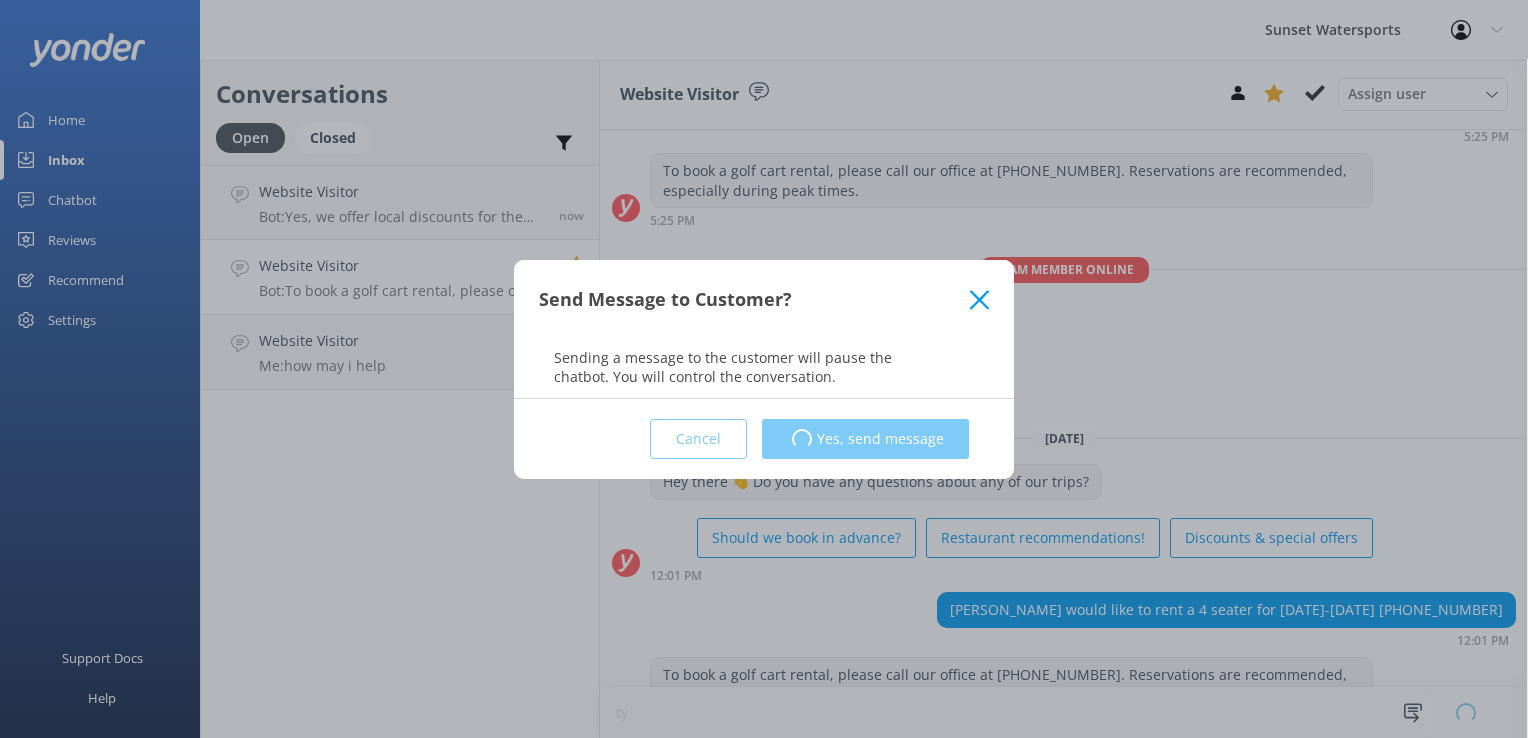 type 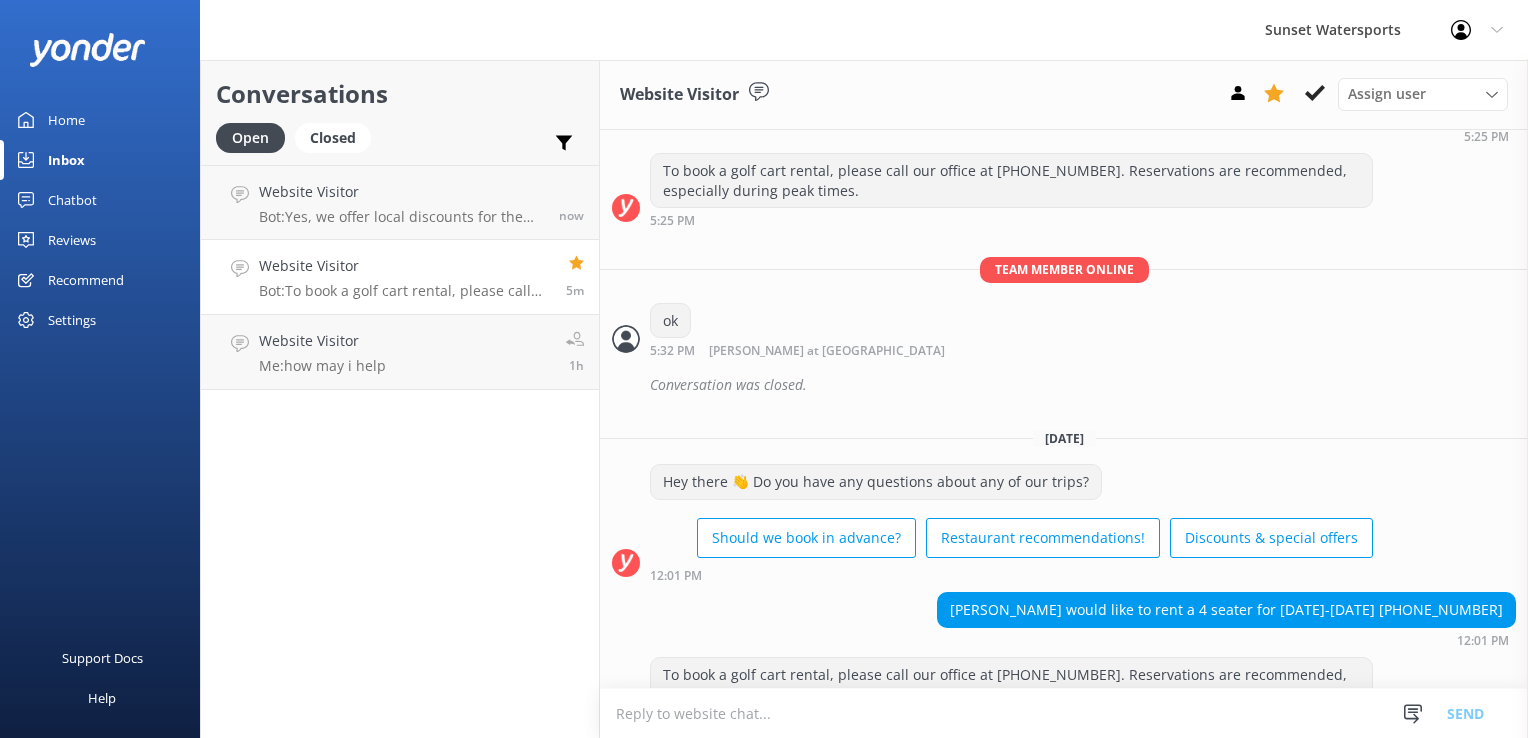 scroll, scrollTop: 7708, scrollLeft: 0, axis: vertical 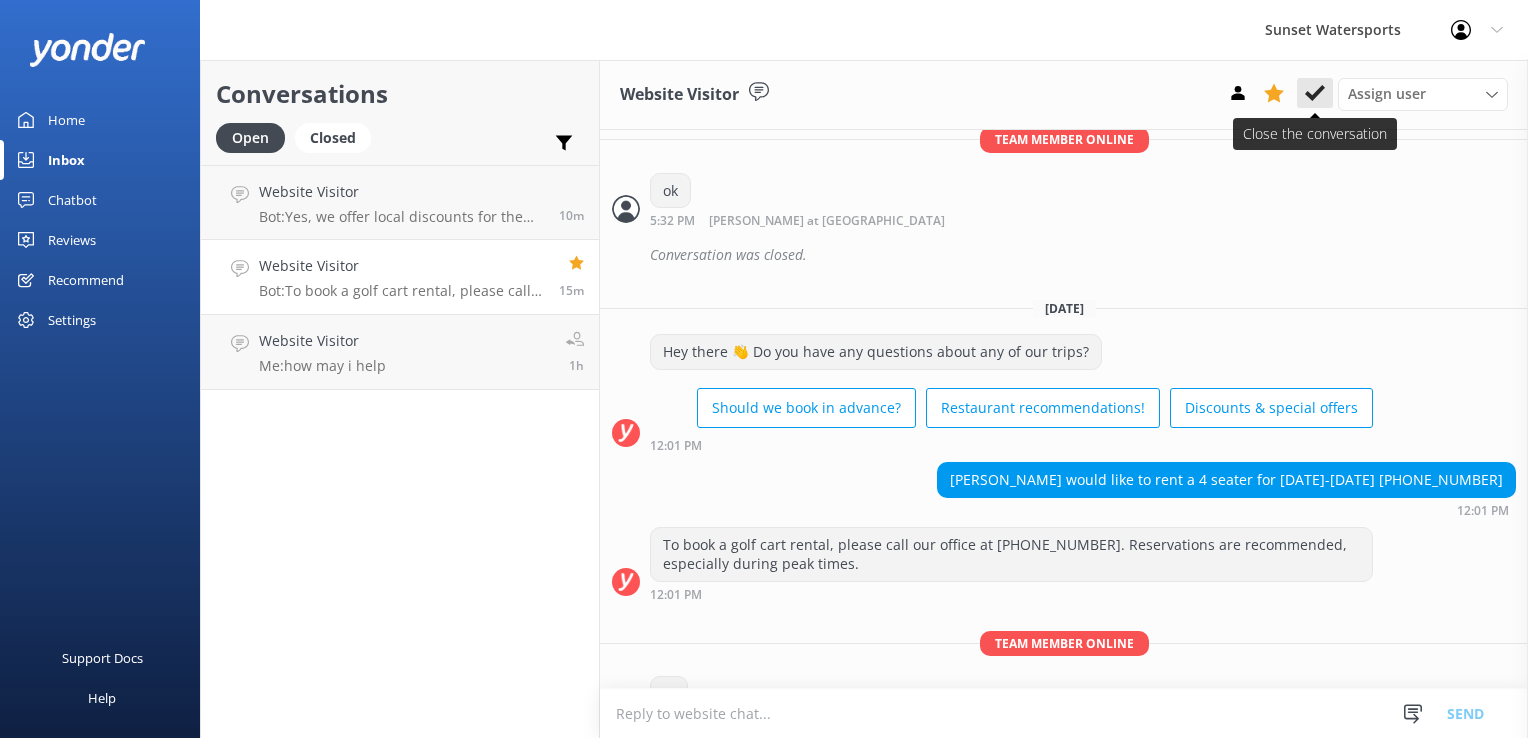 click 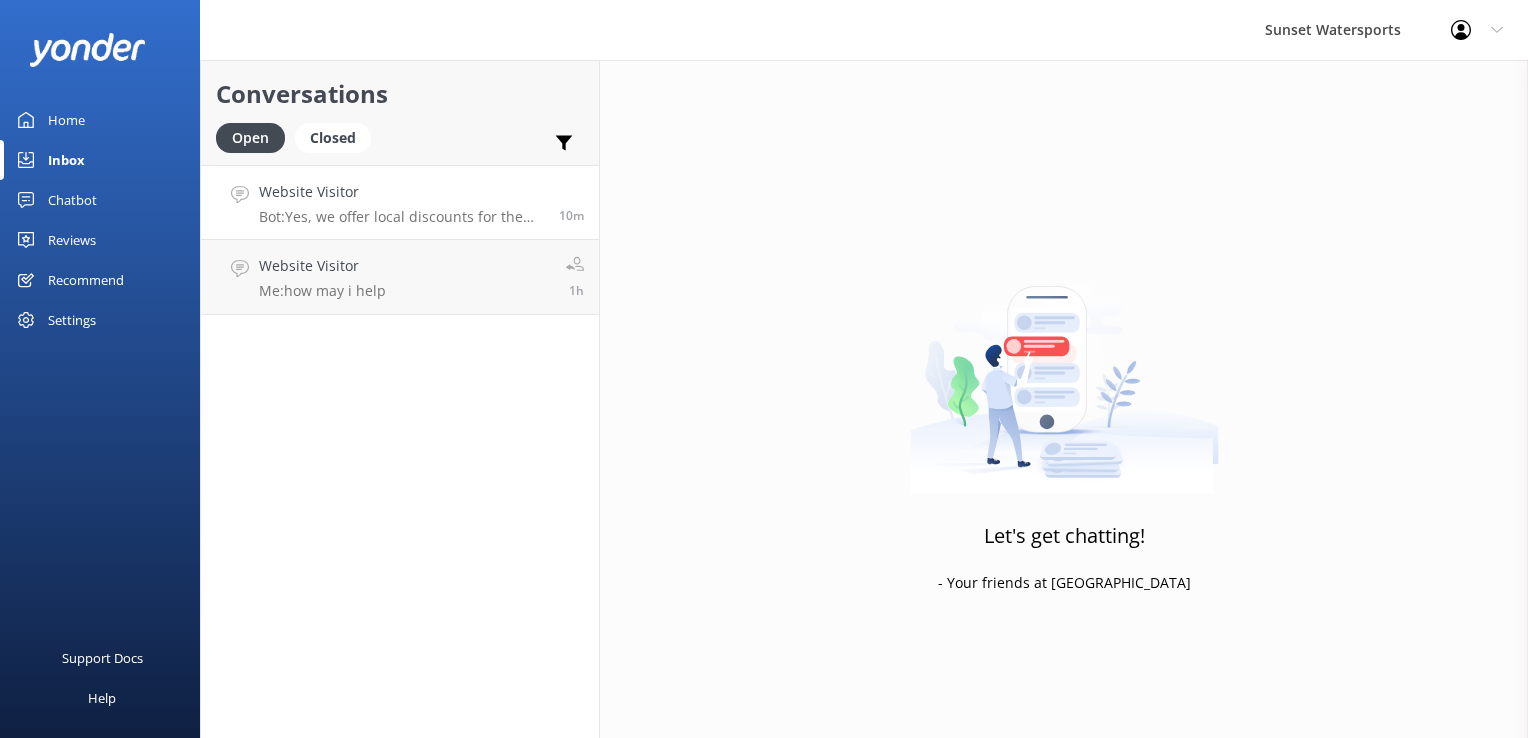 click on "Website Visitor" at bounding box center [401, 192] 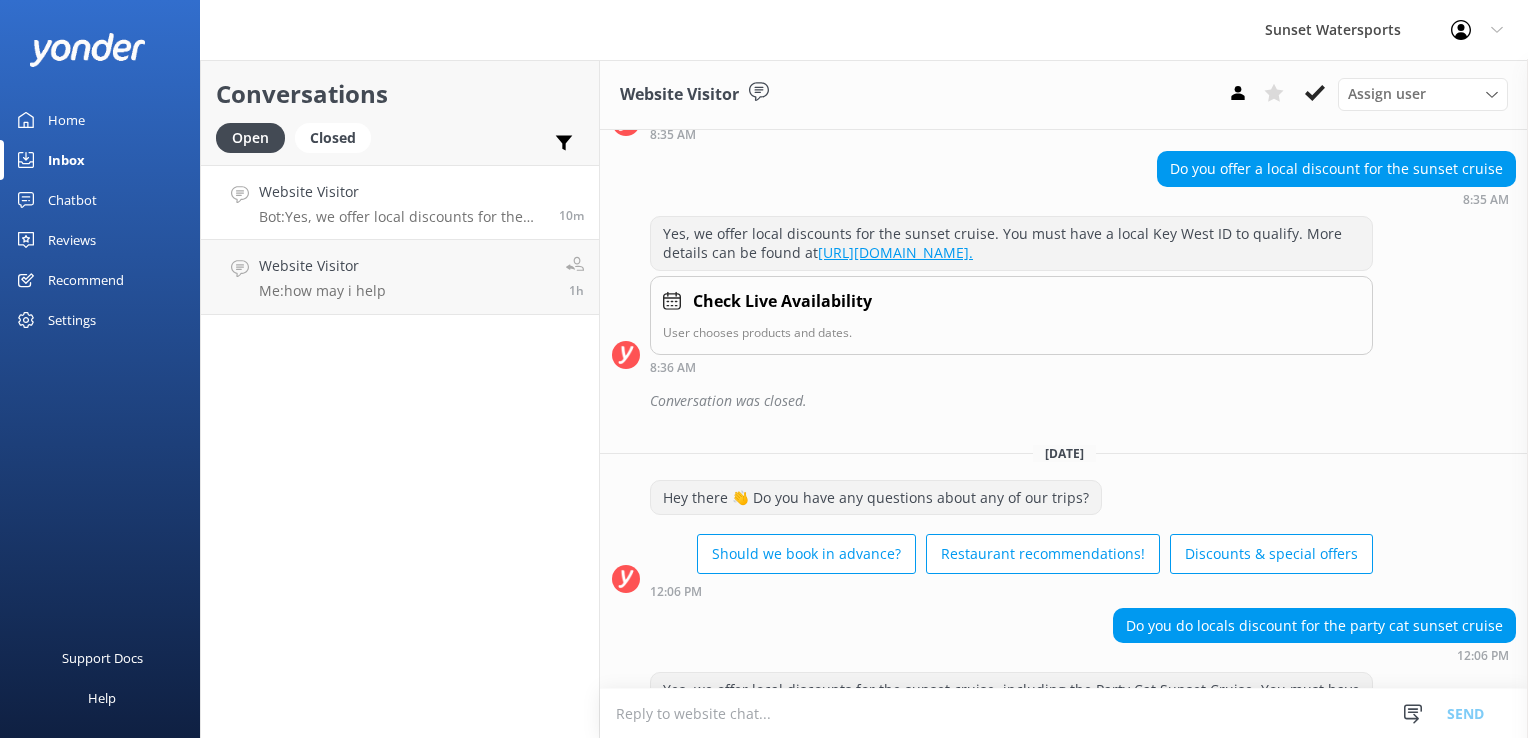 scroll, scrollTop: 494, scrollLeft: 0, axis: vertical 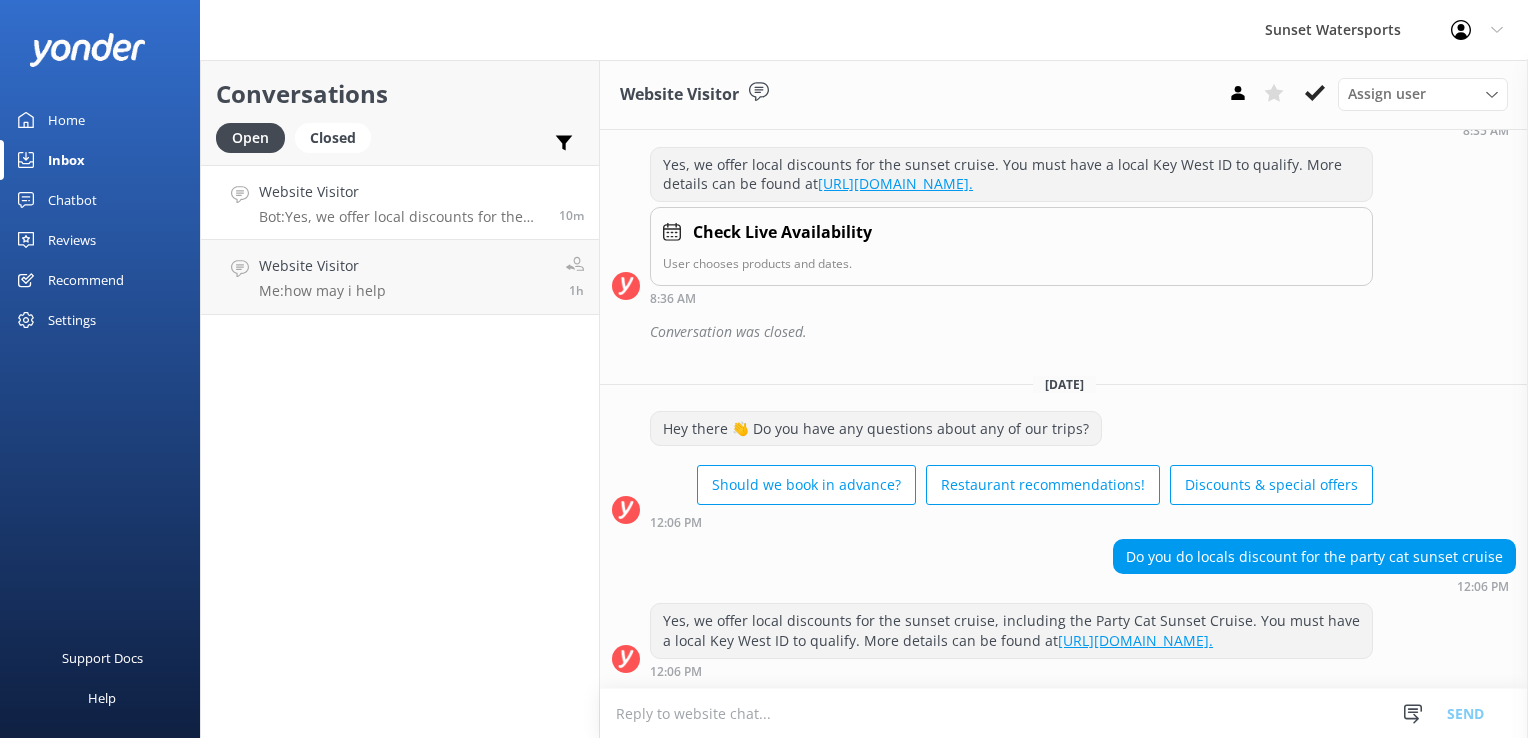 drag, startPoint x: 1310, startPoint y: 103, endPoint x: 1256, endPoint y: 204, distance: 114.52947 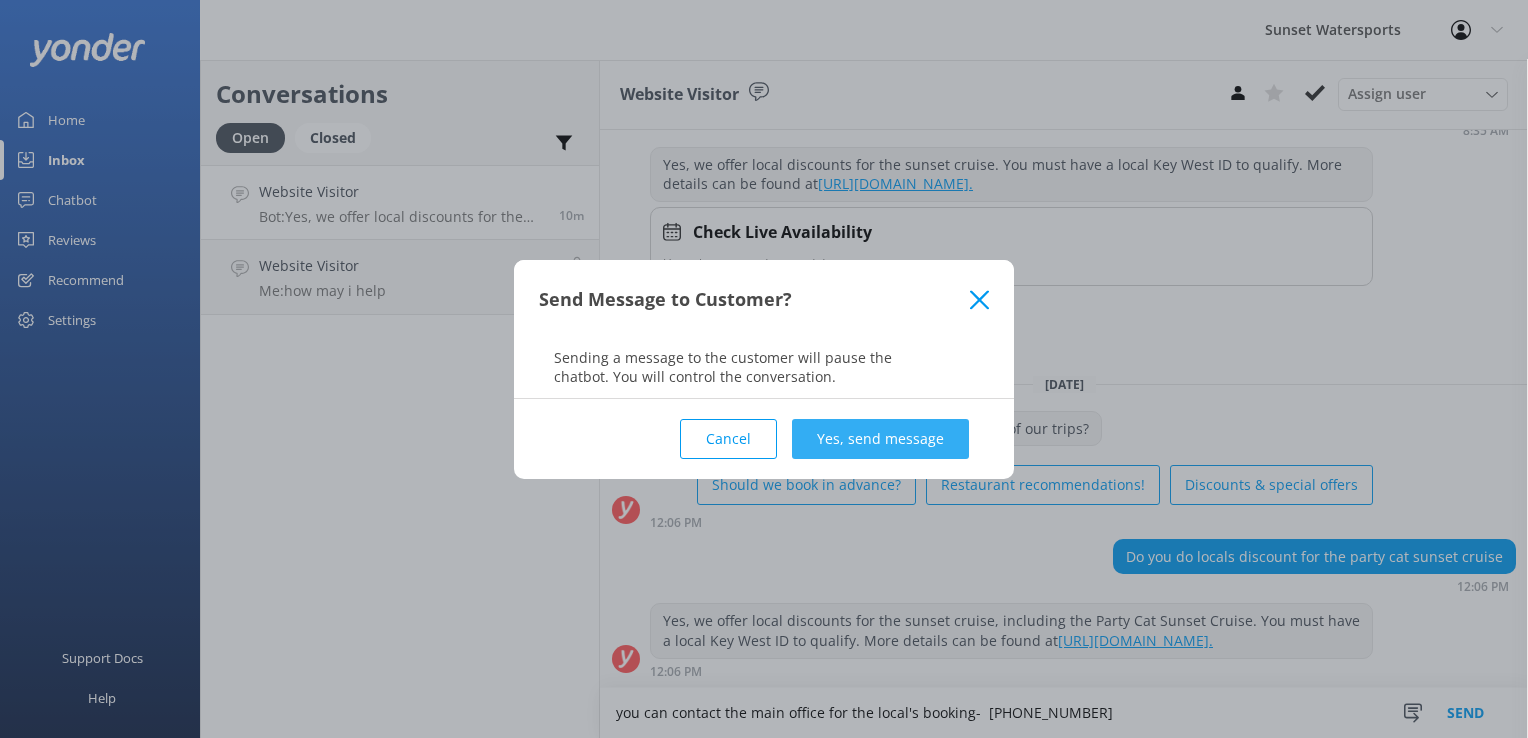 type on "you can contact the main office for the local's booking-  [PHONE_NUMBER]" 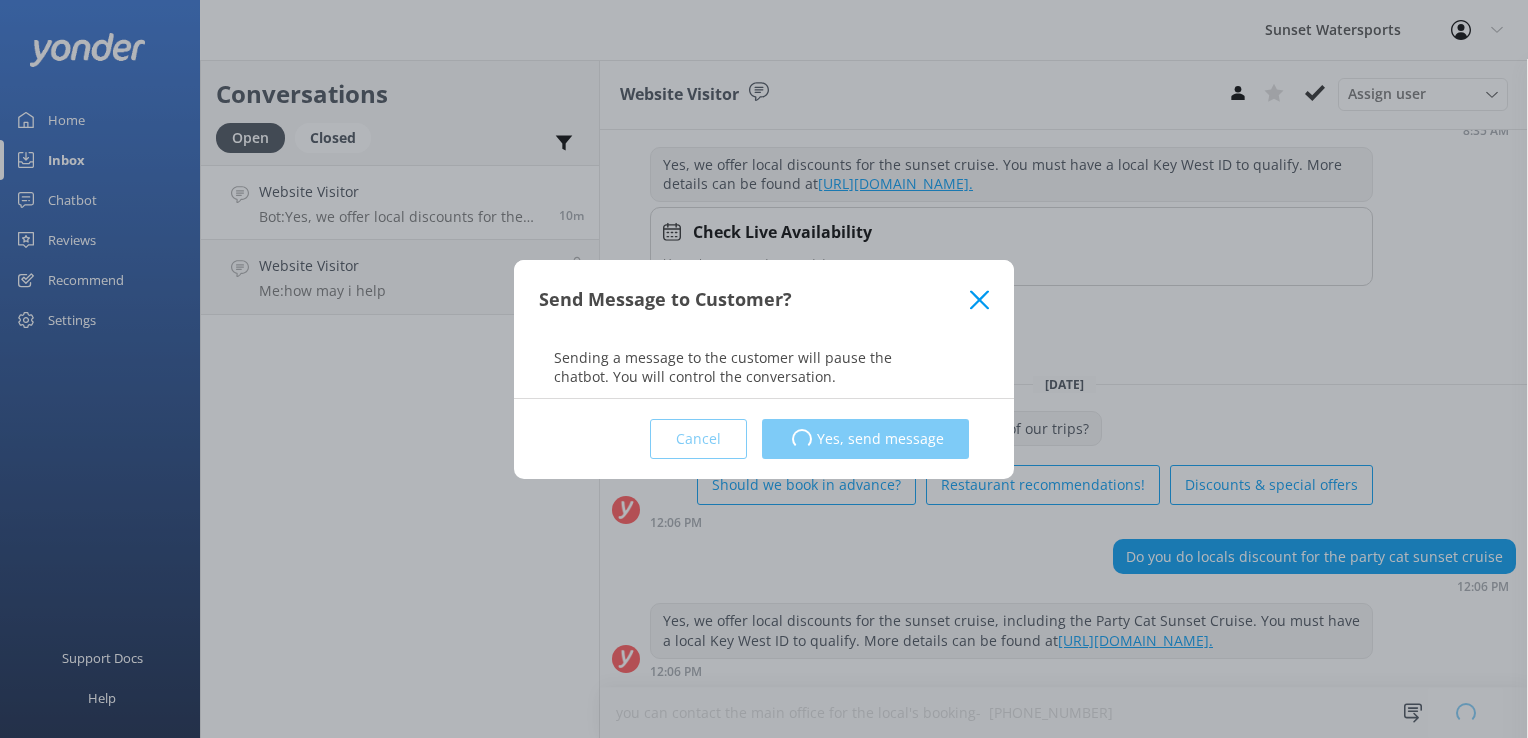 type 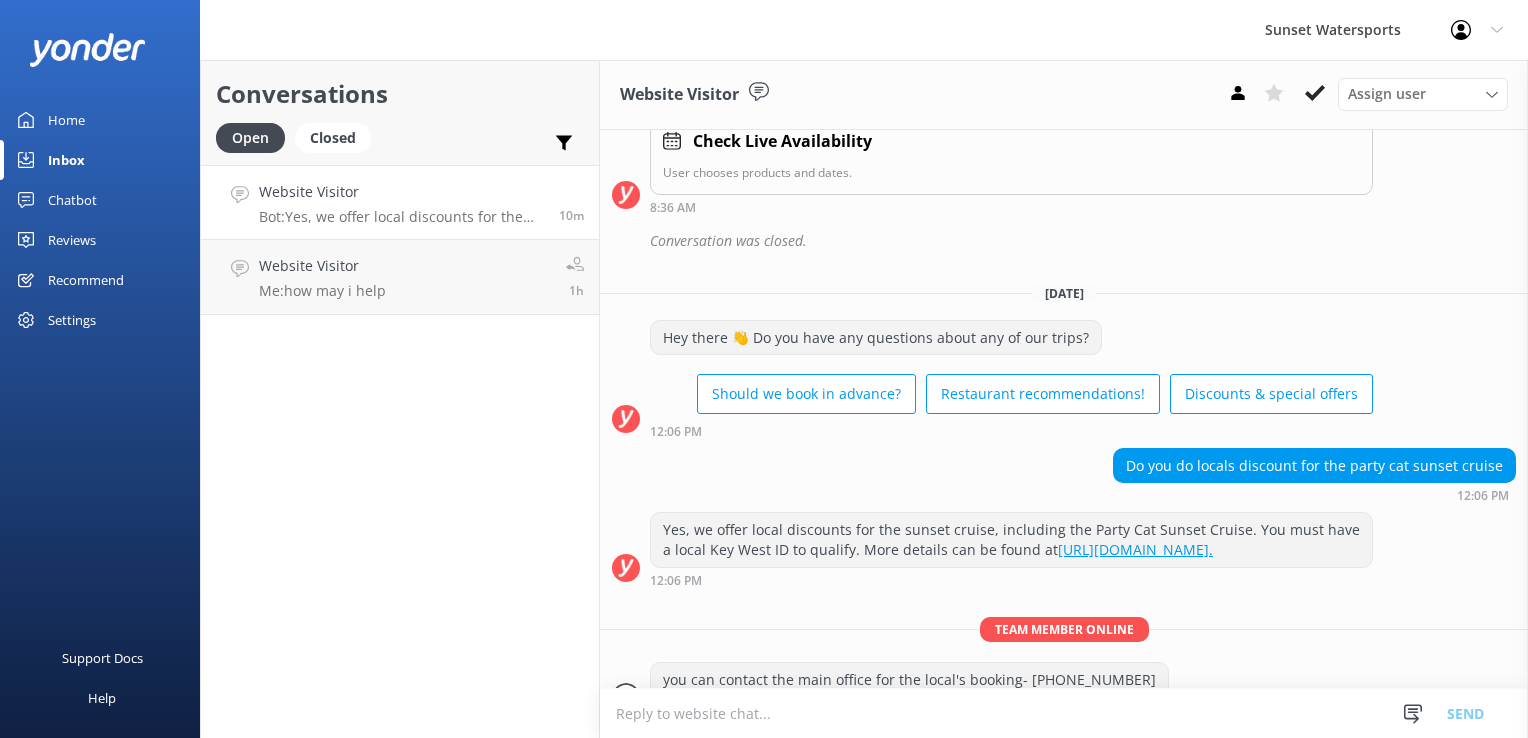 scroll, scrollTop: 624, scrollLeft: 0, axis: vertical 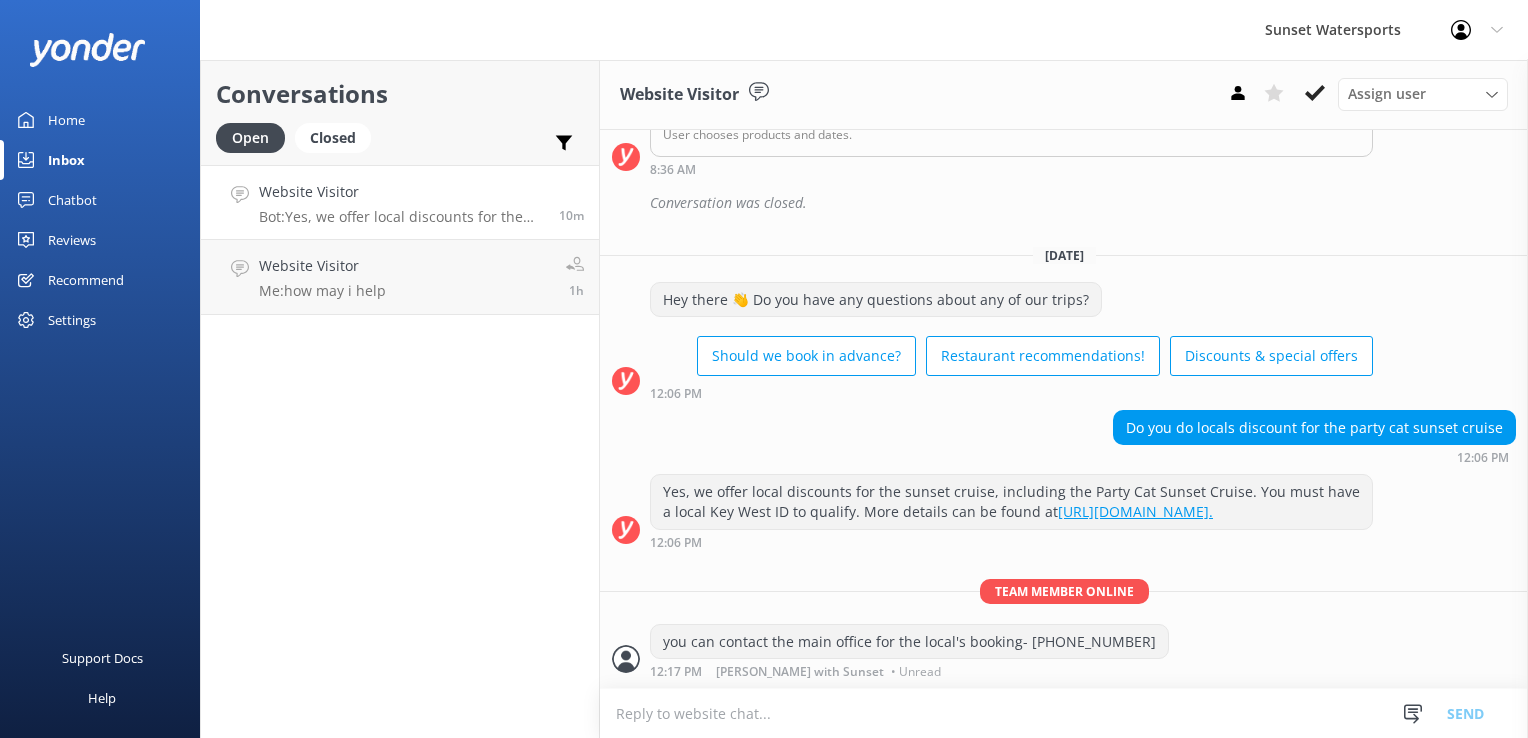click on "Website Visitor Bot:  Yes, we offer local discounts for the sunset cruise, including the Party Cat Sunset Cruise. You must have a local Key West ID to qualify. More details can be found at [URL][DOMAIN_NAME]." at bounding box center [401, 202] 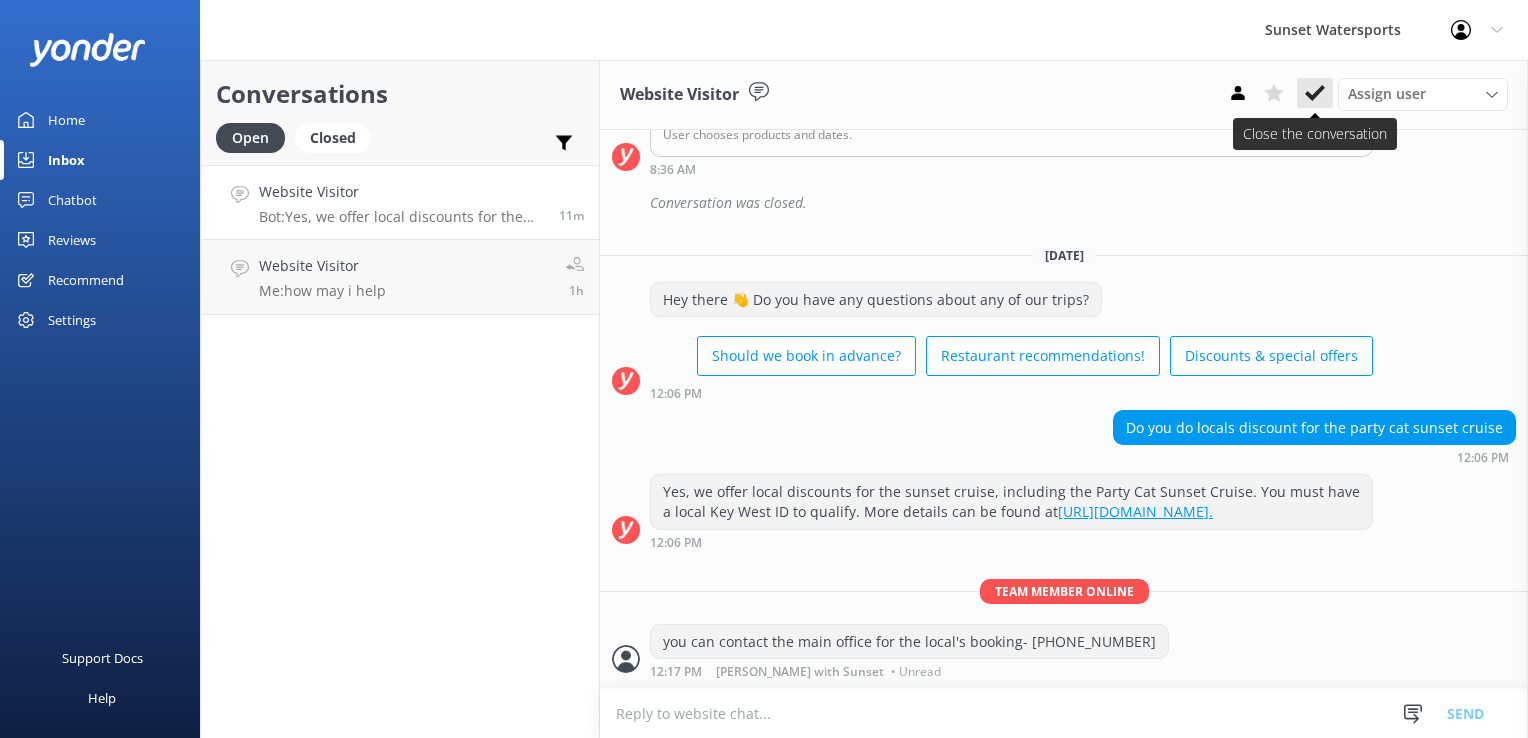 click 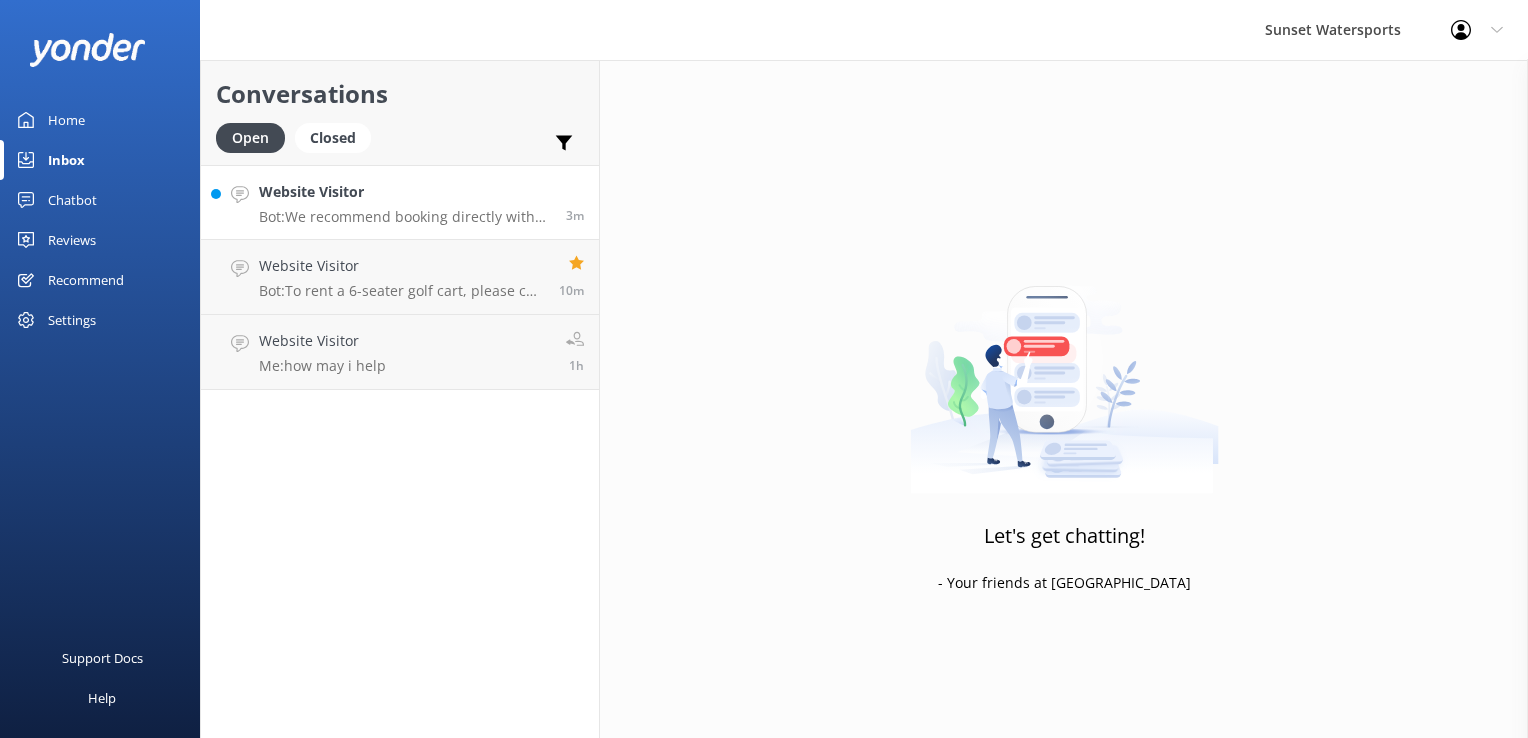 click on "Website Visitor" at bounding box center (405, 192) 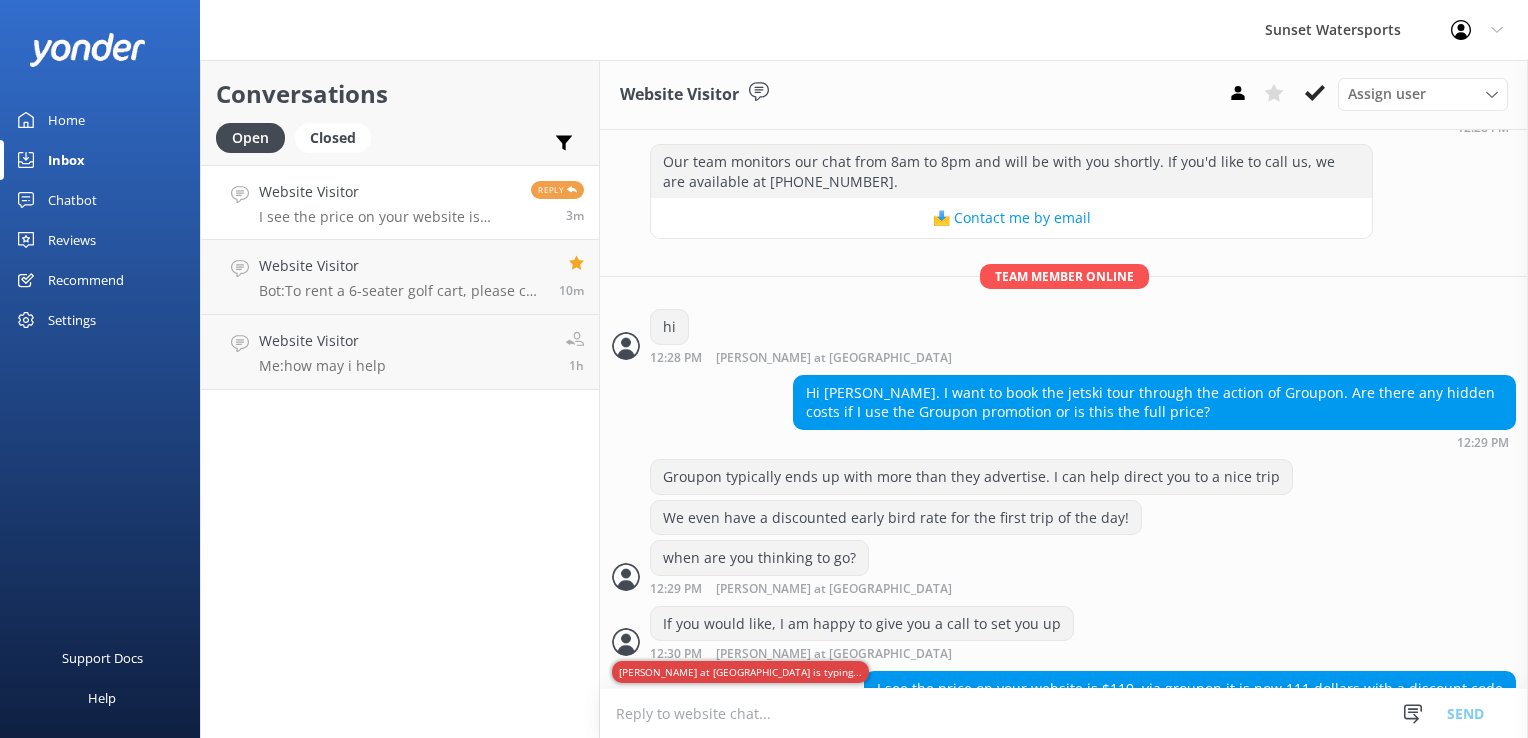 scroll, scrollTop: 544, scrollLeft: 0, axis: vertical 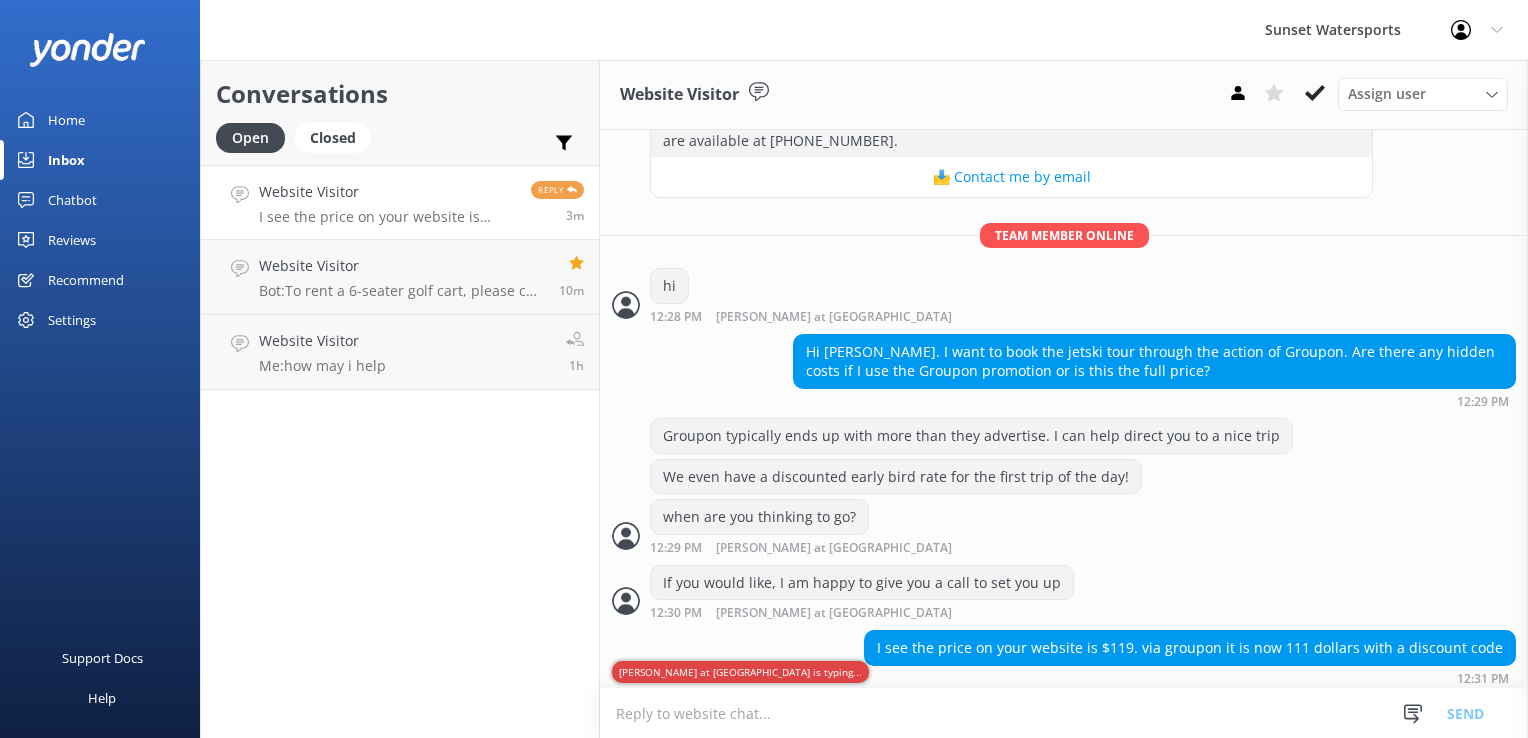 click on "Conversations Open Closed Important Assigned to me Unassigned Website Visitor I see the price on your website is $119. via groupon it is now 111 dollars with a discount code  Reply 3m Website Visitor Bot:  To rent a 6-seater golf cart, please call our office at [PHONE_NUMBER]. Reservations are recommended, especially during peak times. 10m Website Visitor Me:  how may i help 1h" at bounding box center (400, 399) 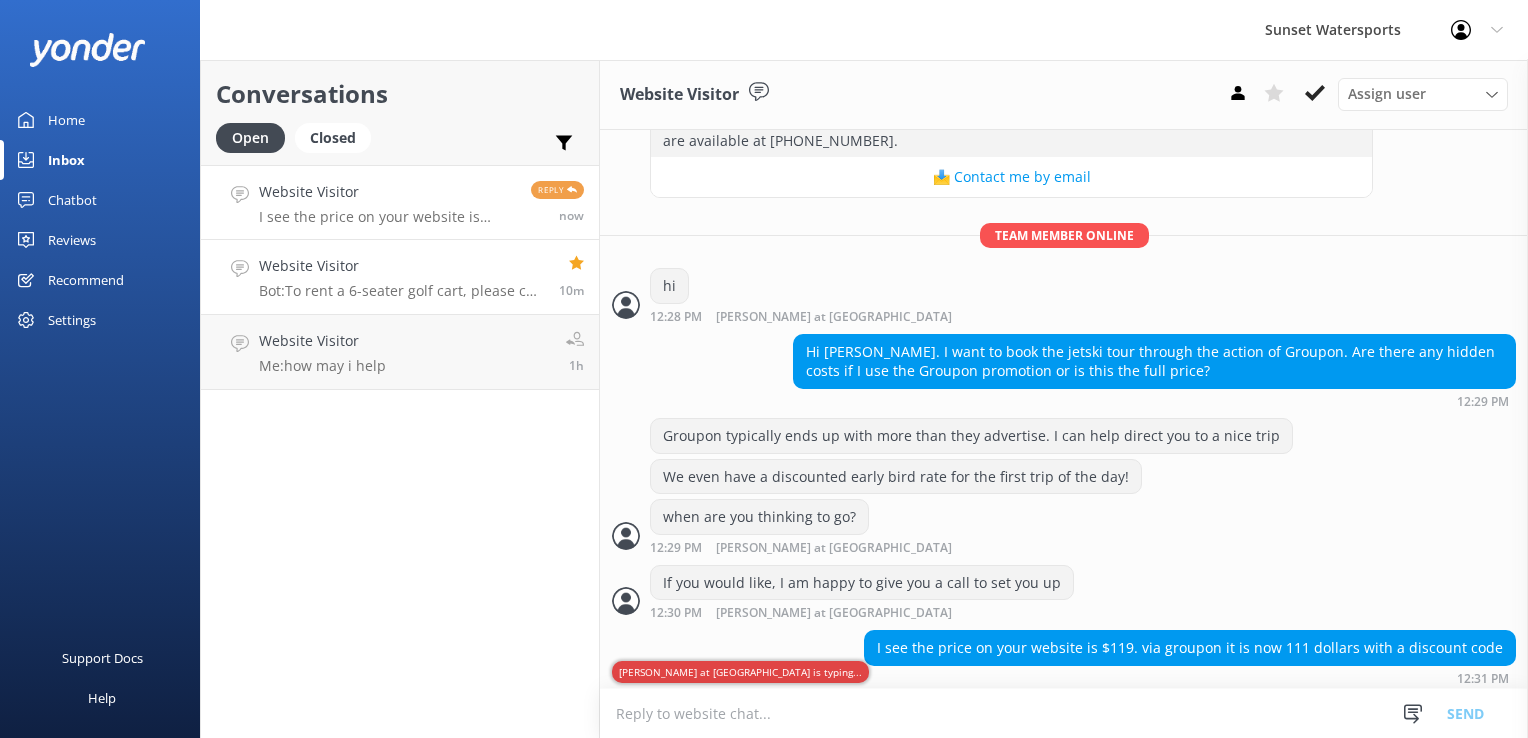 click on "Bot:  To rent a 6-seater golf cart, please call our office at [PHONE_NUMBER]. Reservations are recommended, especially during peak times." at bounding box center (401, 291) 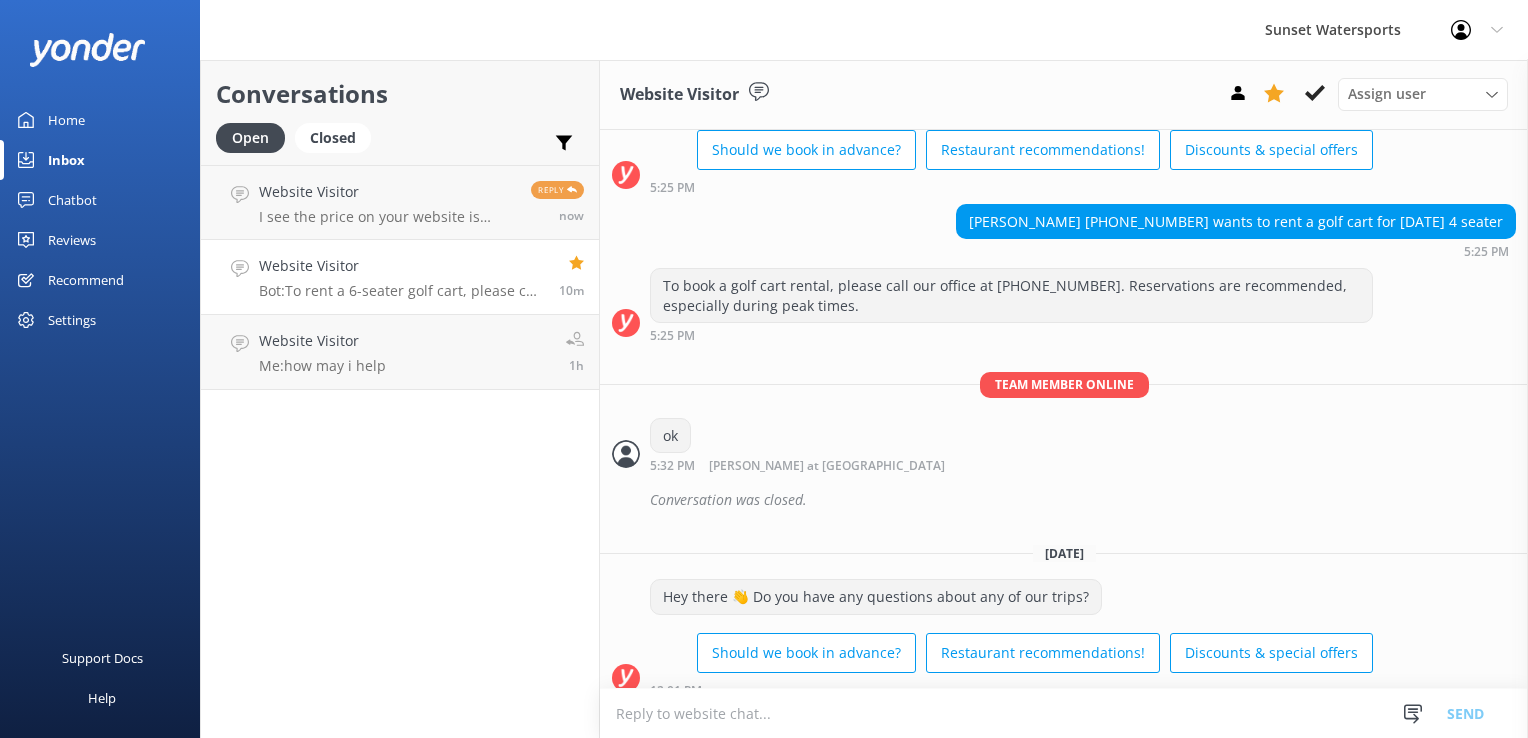 scroll, scrollTop: 7900, scrollLeft: 0, axis: vertical 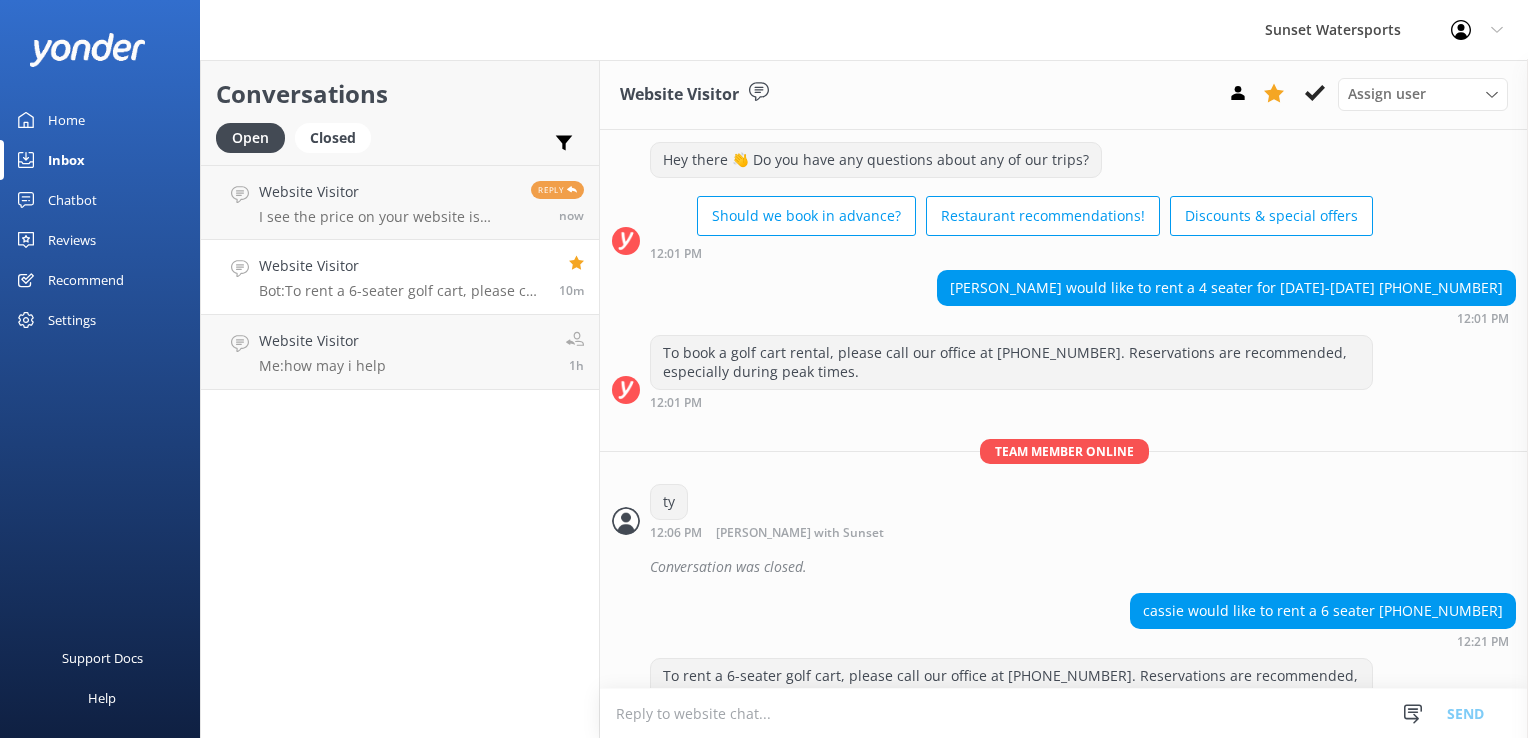 click at bounding box center [1064, 713] 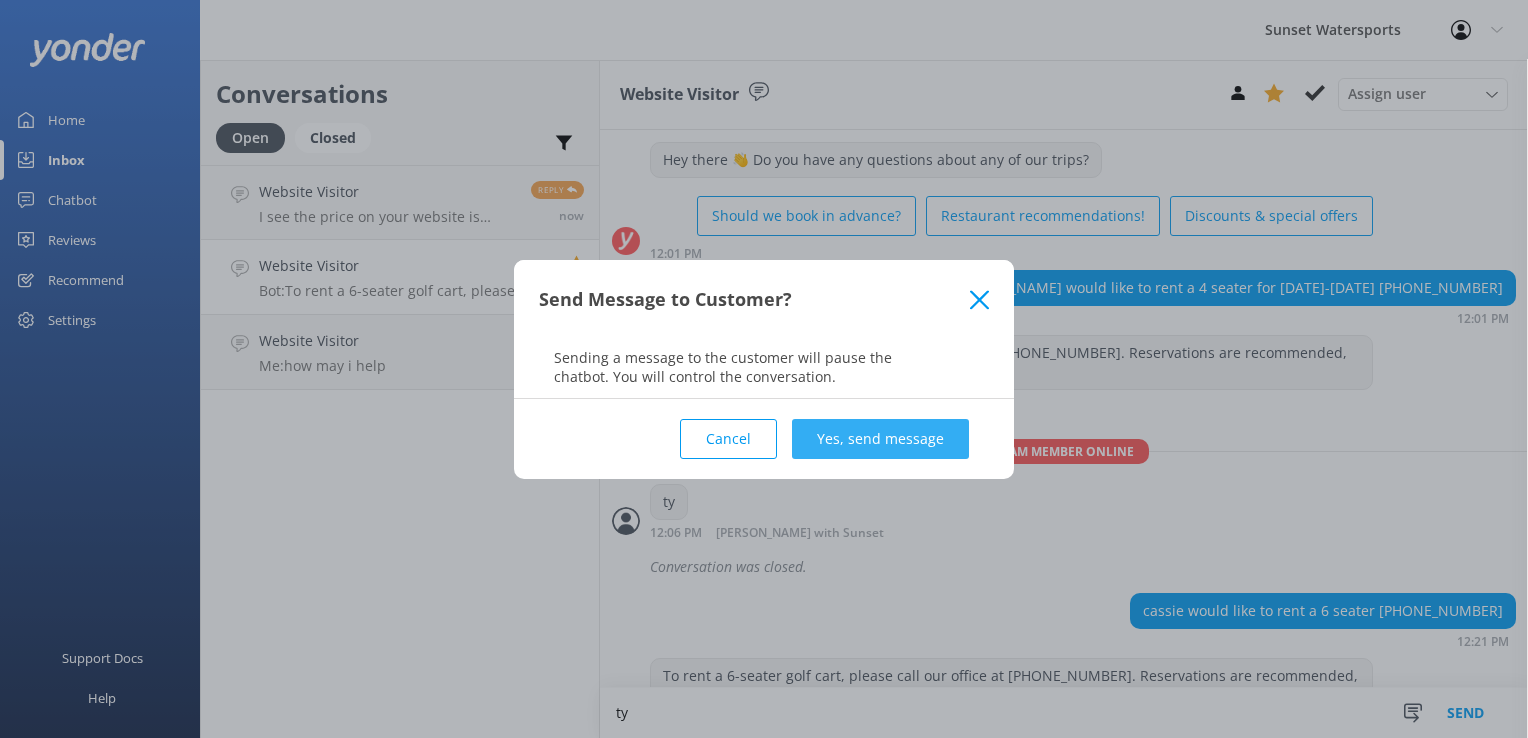 type on "ty" 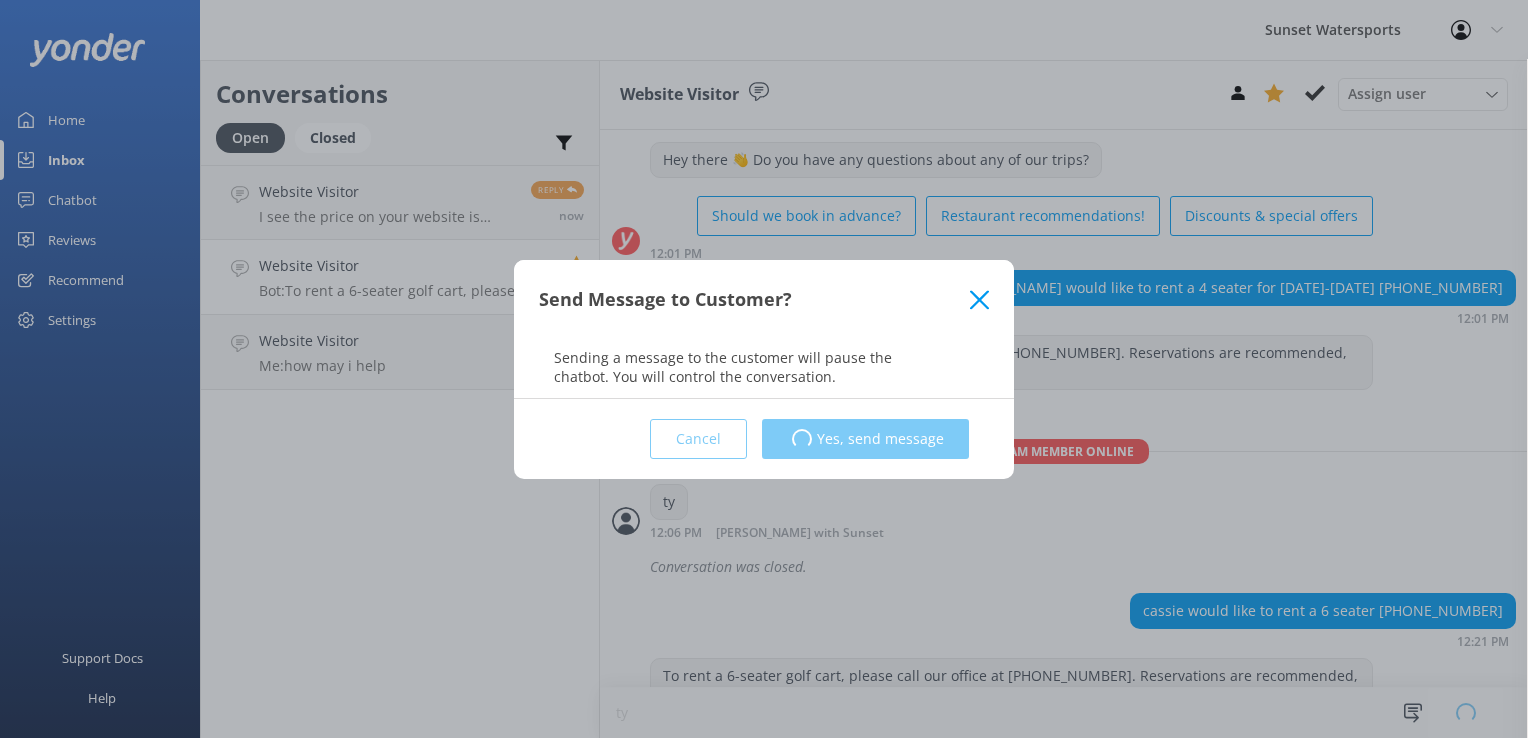 type 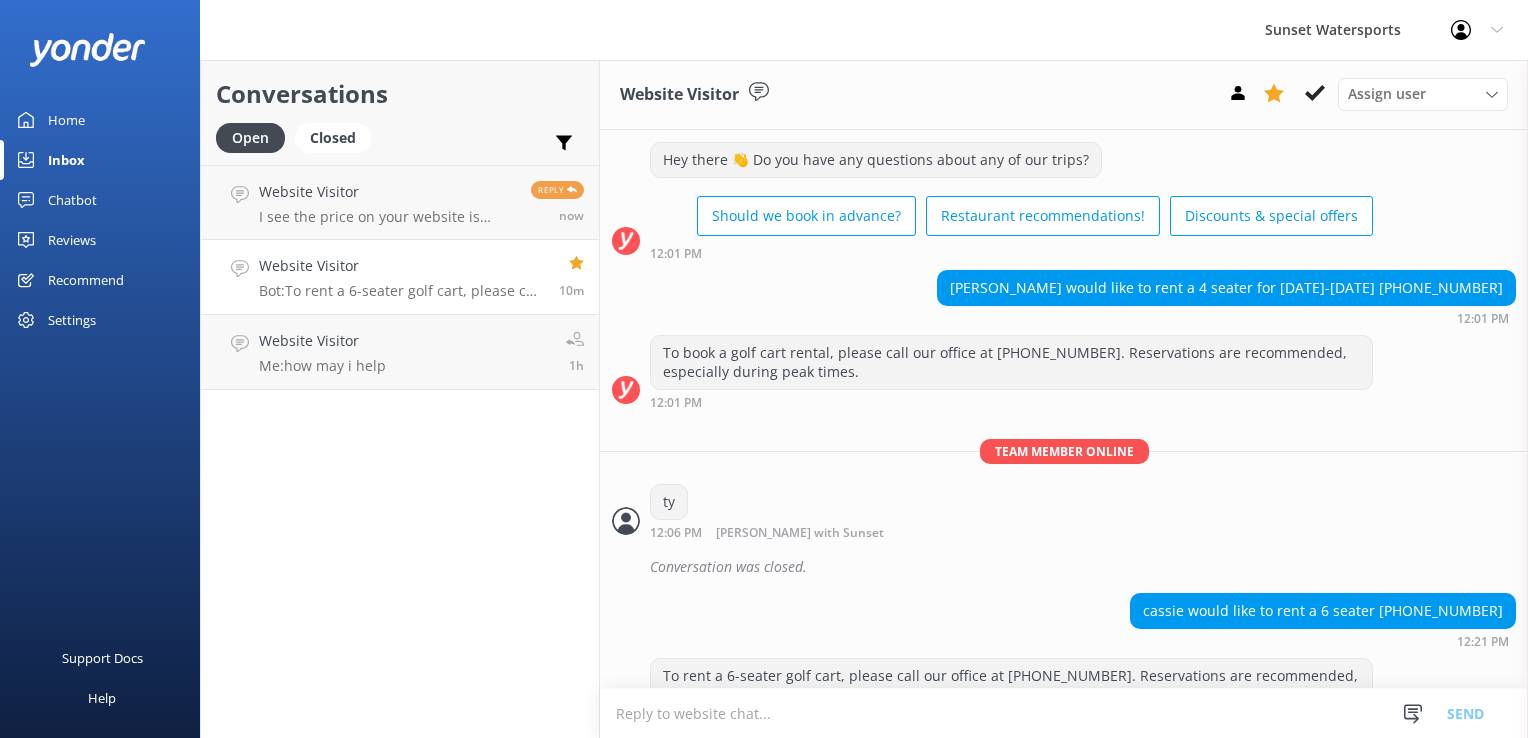 scroll, scrollTop: 8029, scrollLeft: 0, axis: vertical 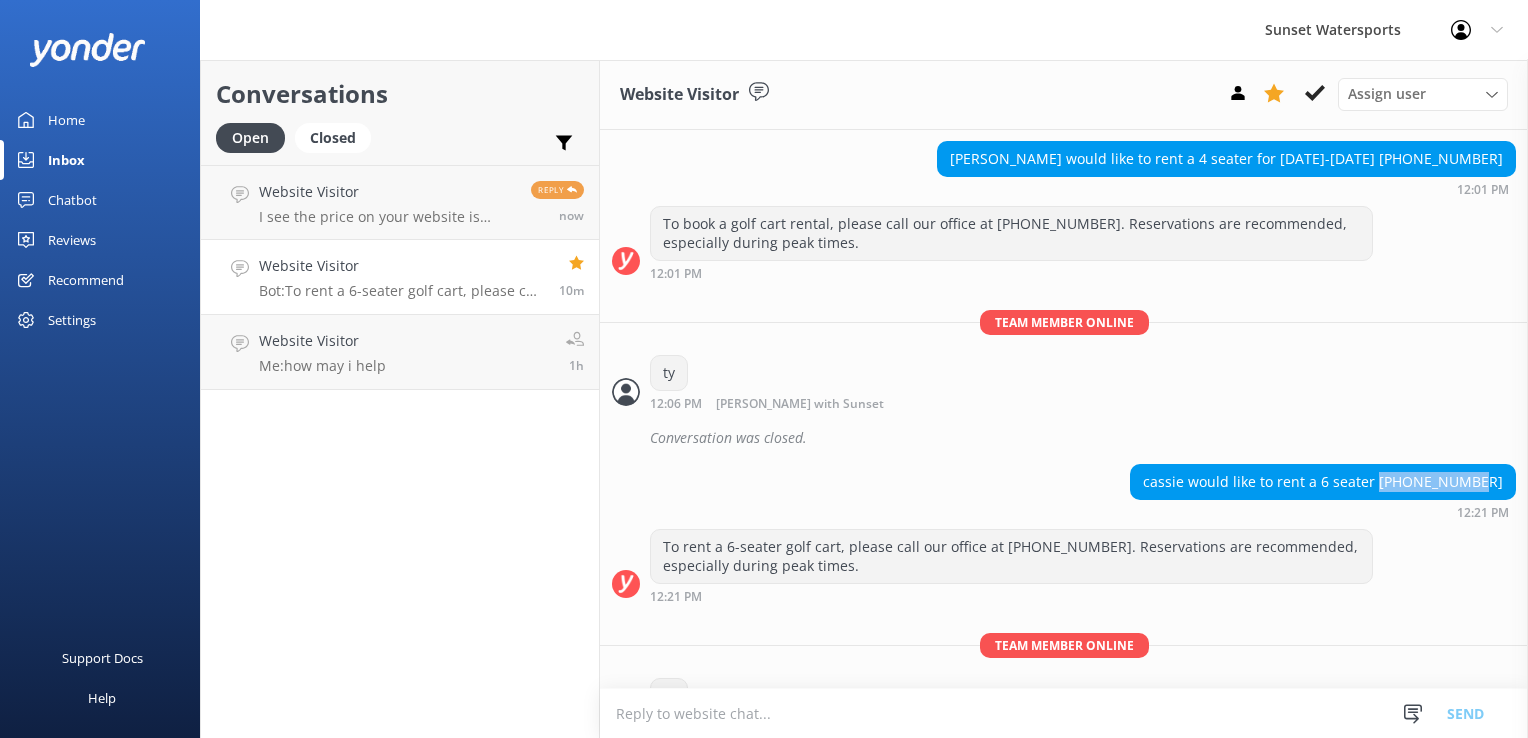 drag, startPoint x: 1402, startPoint y: 424, endPoint x: 1504, endPoint y: 420, distance: 102.0784 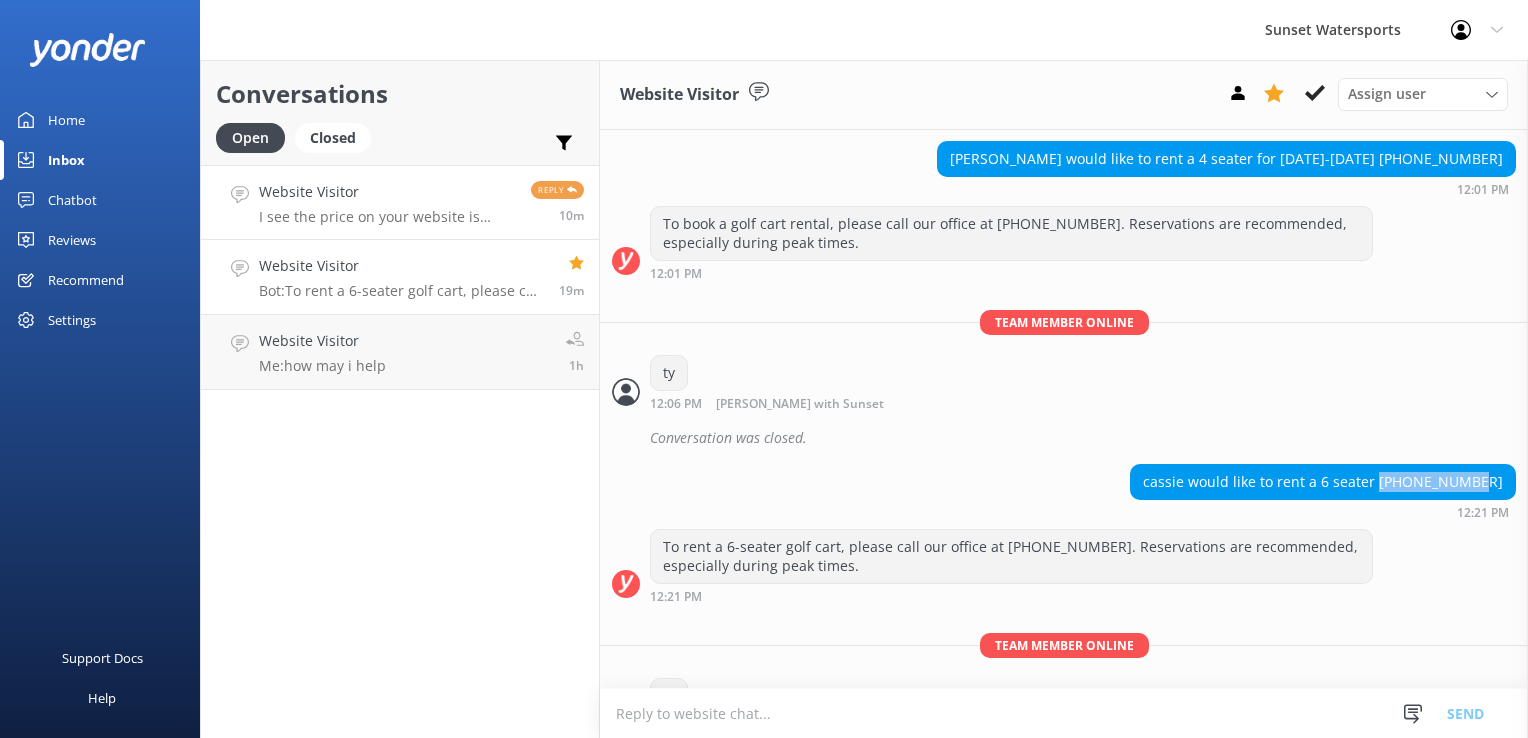click on "I see the price on your website is $119. via groupon it is now 111 dollars with a discount code" at bounding box center (387, 217) 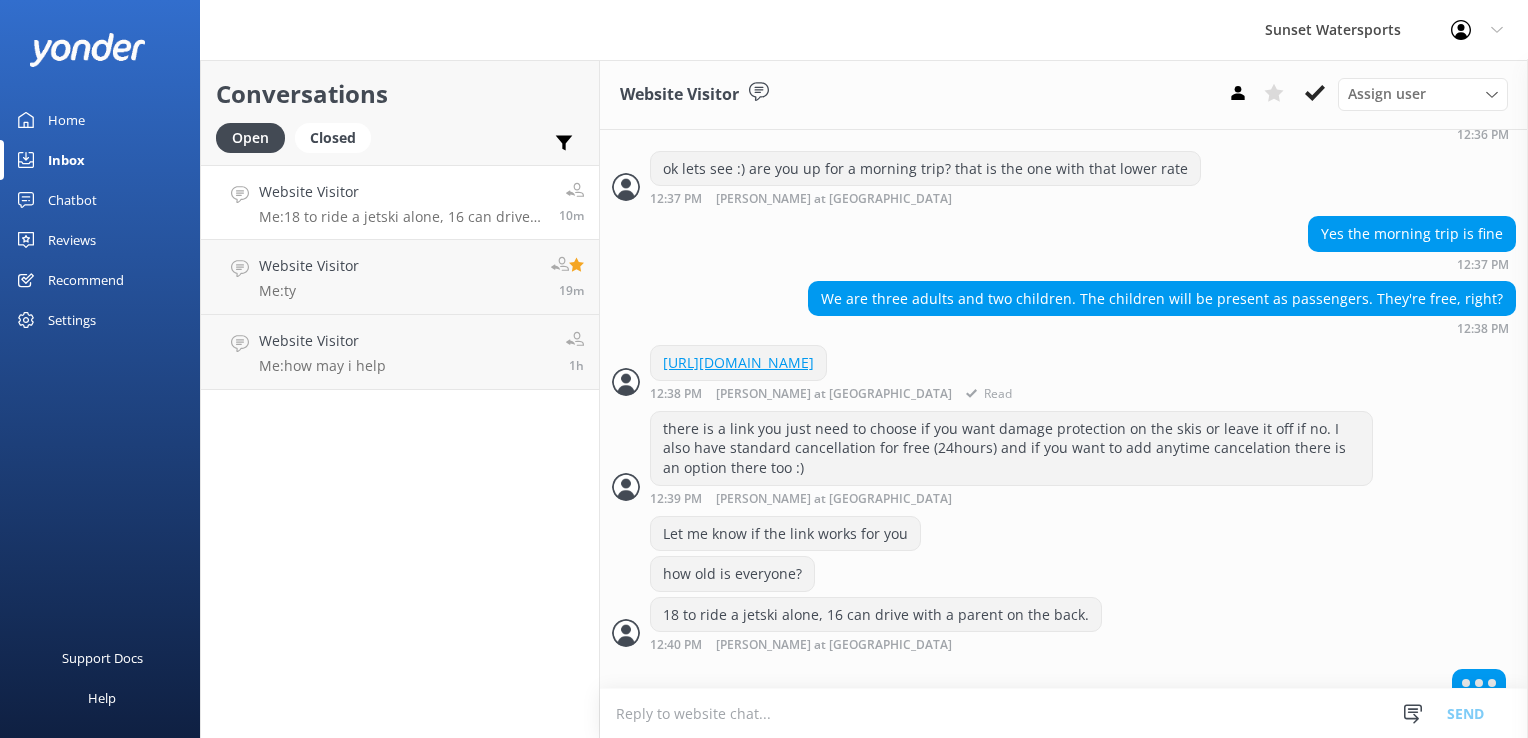 scroll, scrollTop: 1712, scrollLeft: 0, axis: vertical 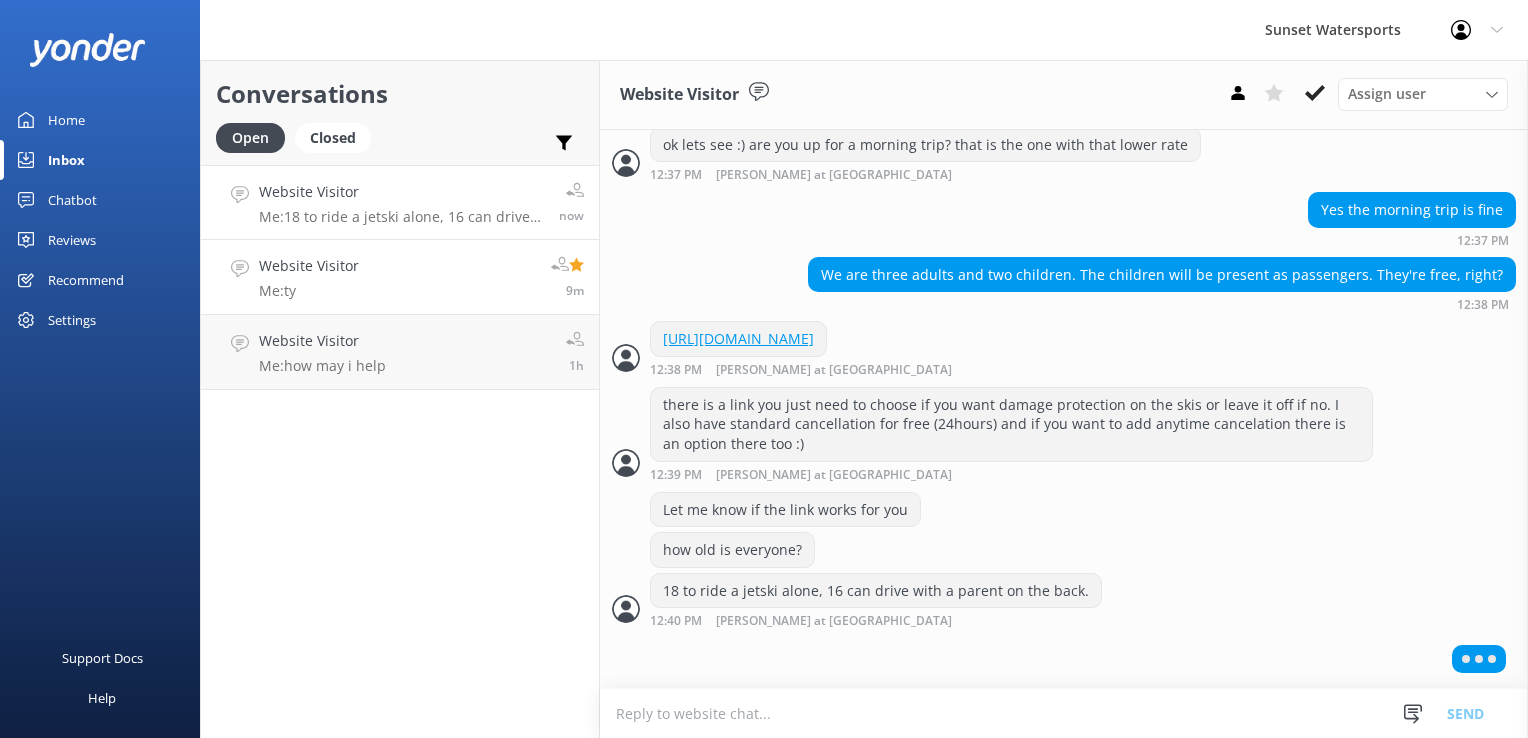 click on "Website Visitor Me:  ty" at bounding box center (309, 277) 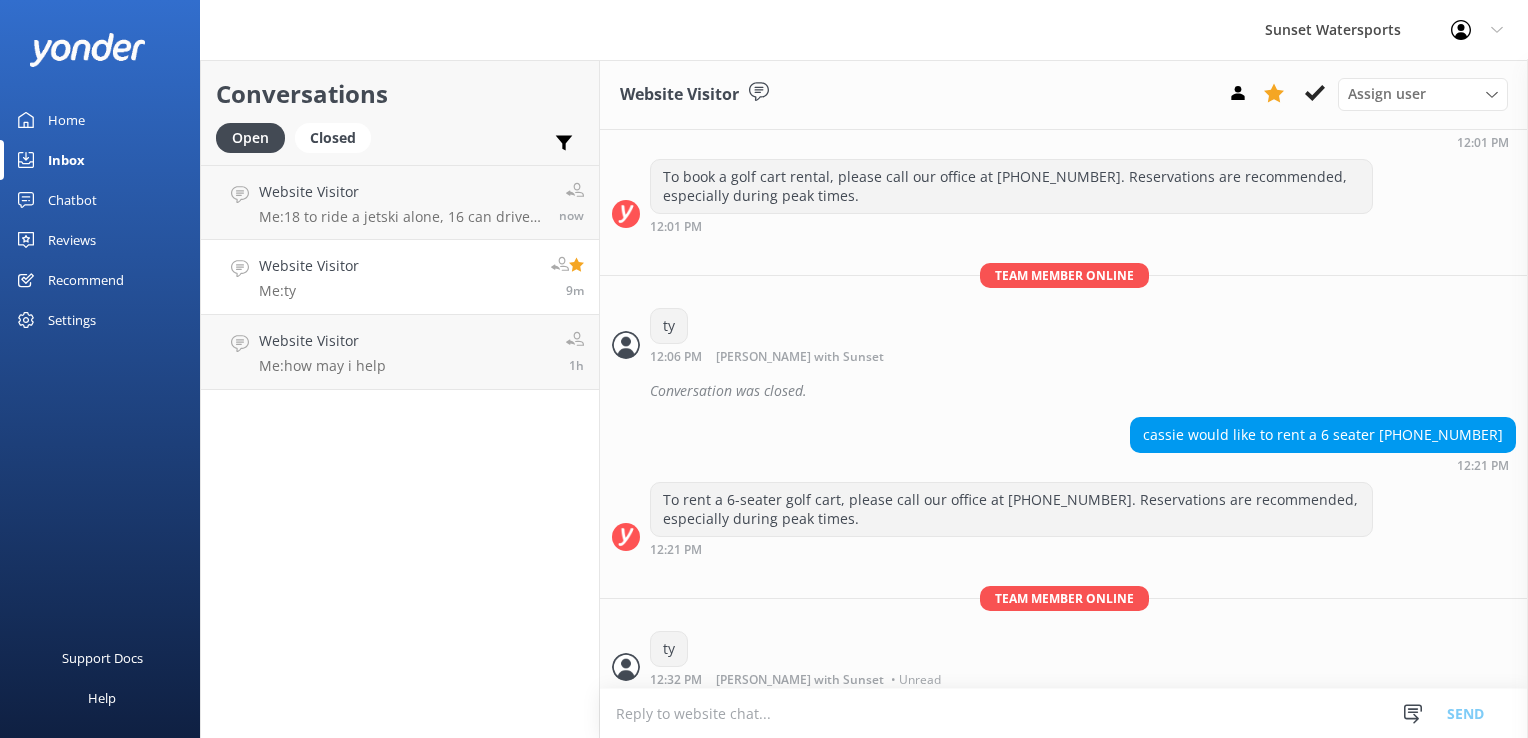 scroll, scrollTop: 8029, scrollLeft: 0, axis: vertical 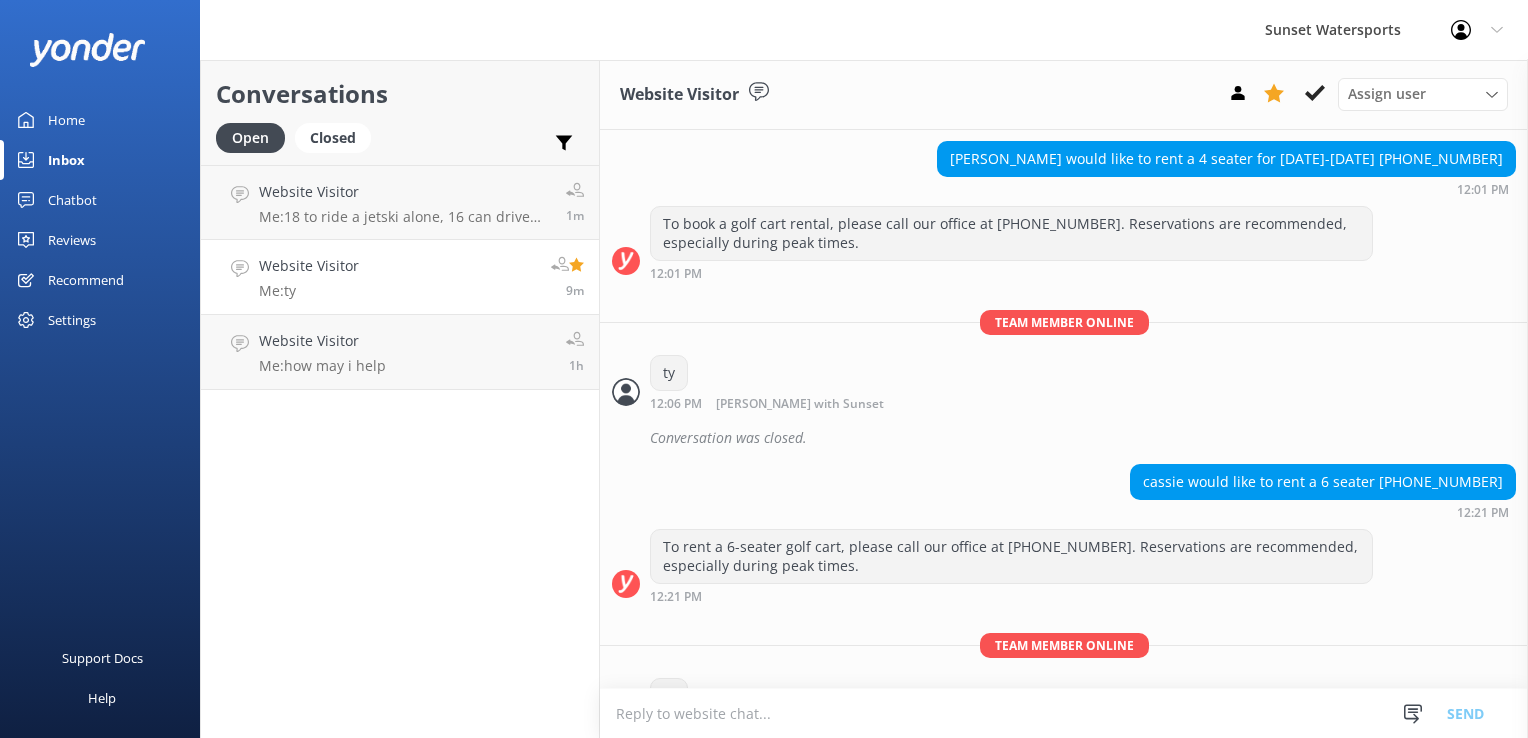 click on "Sunset Watersports Profile Settings Logout" at bounding box center [764, 30] 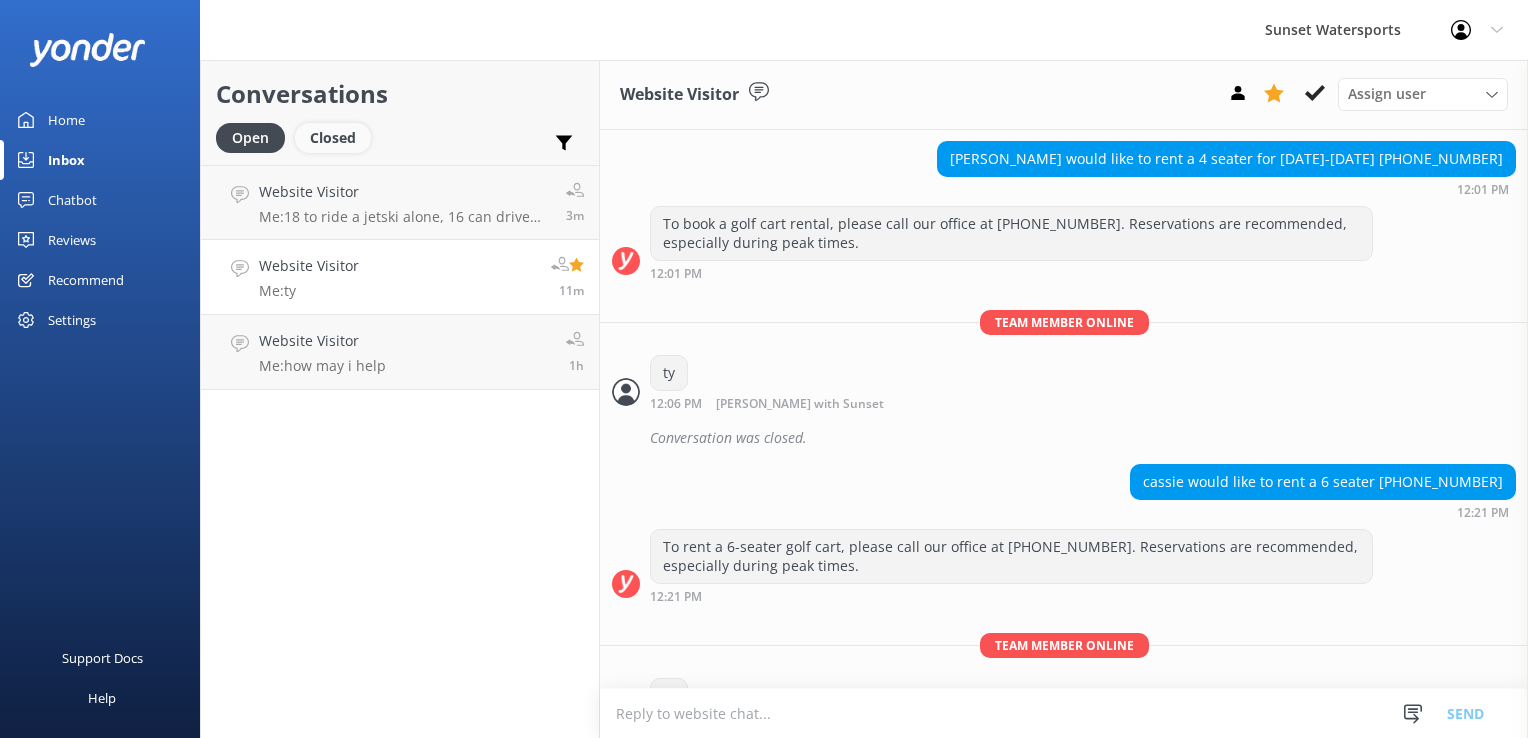 click on "Closed" at bounding box center [333, 138] 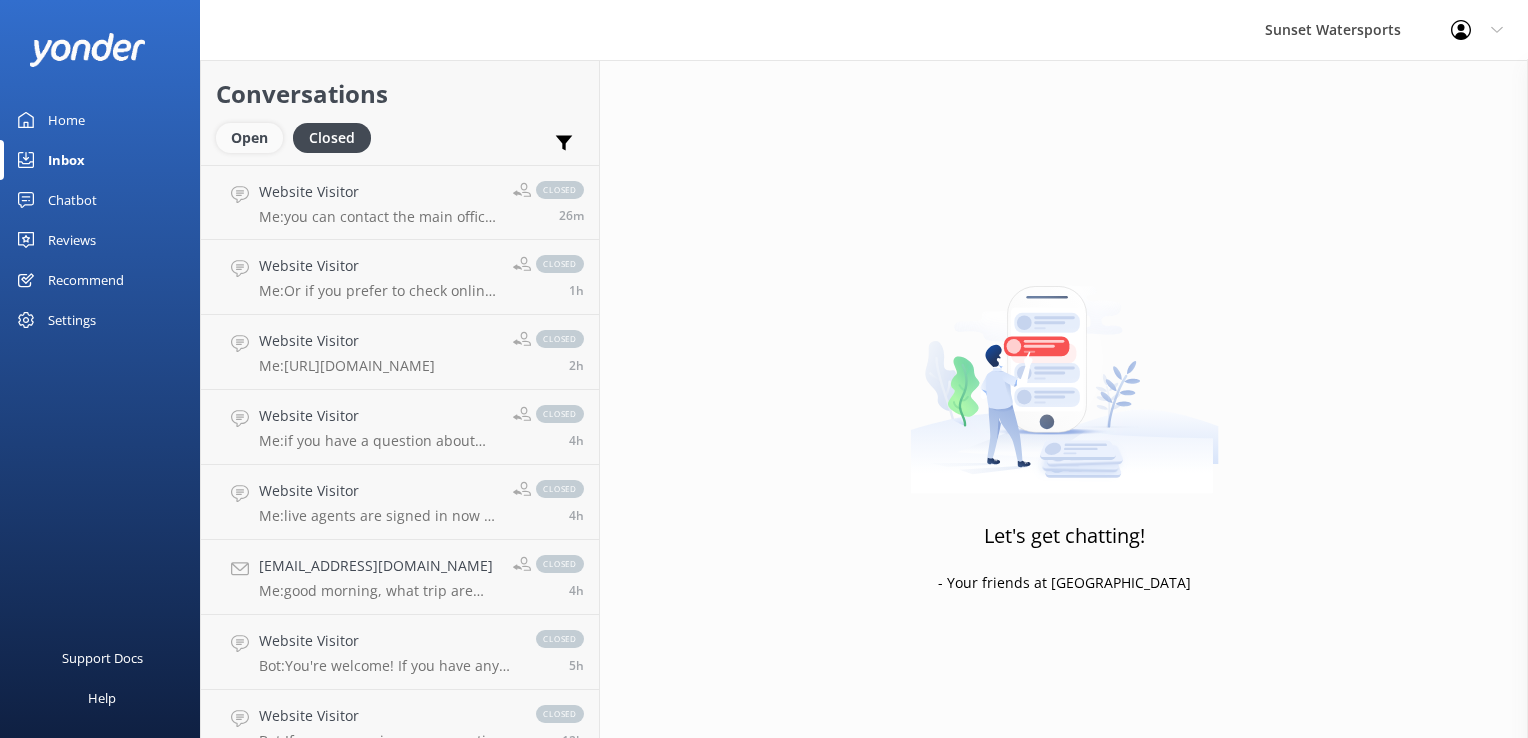 click on "Open" at bounding box center [249, 138] 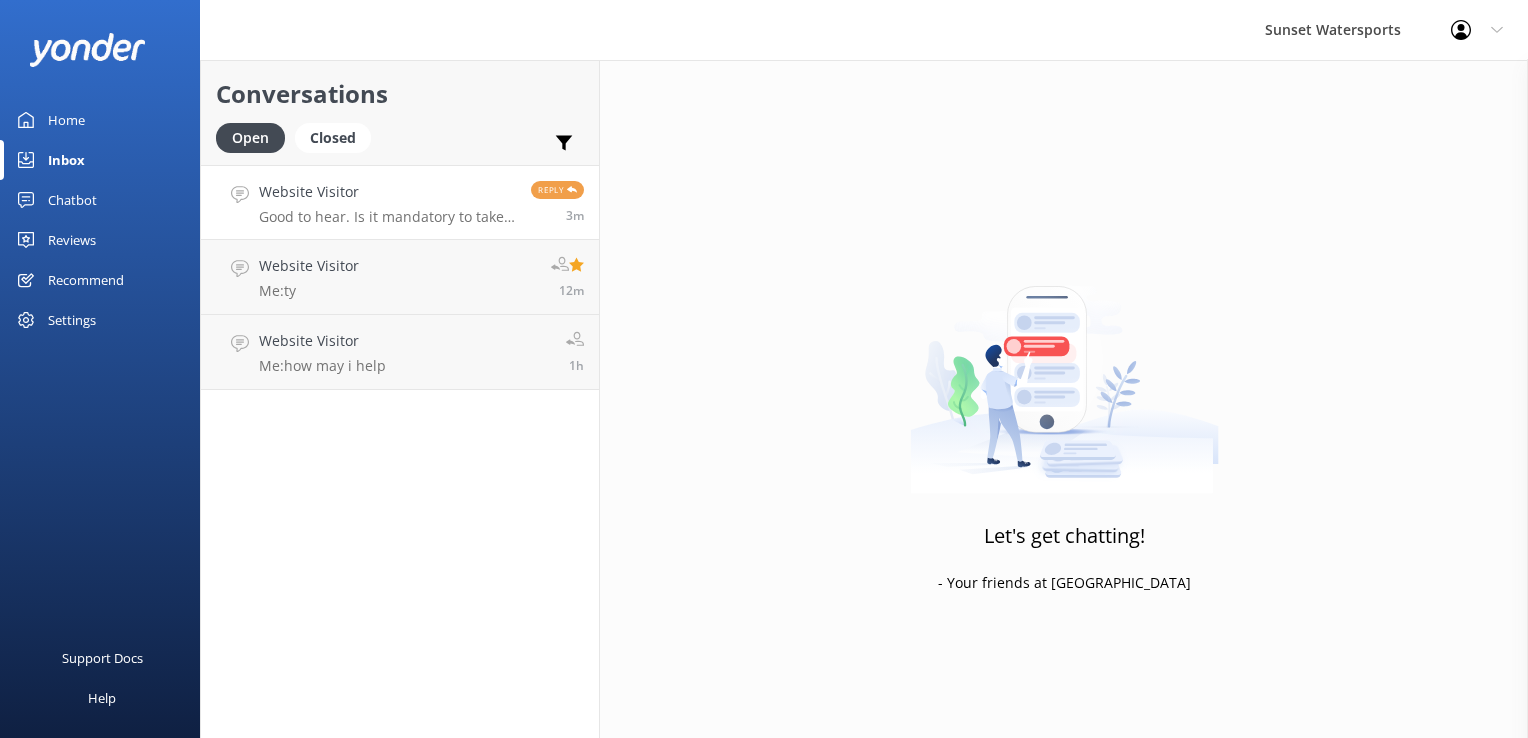 click on "Website Visitor" at bounding box center (387, 192) 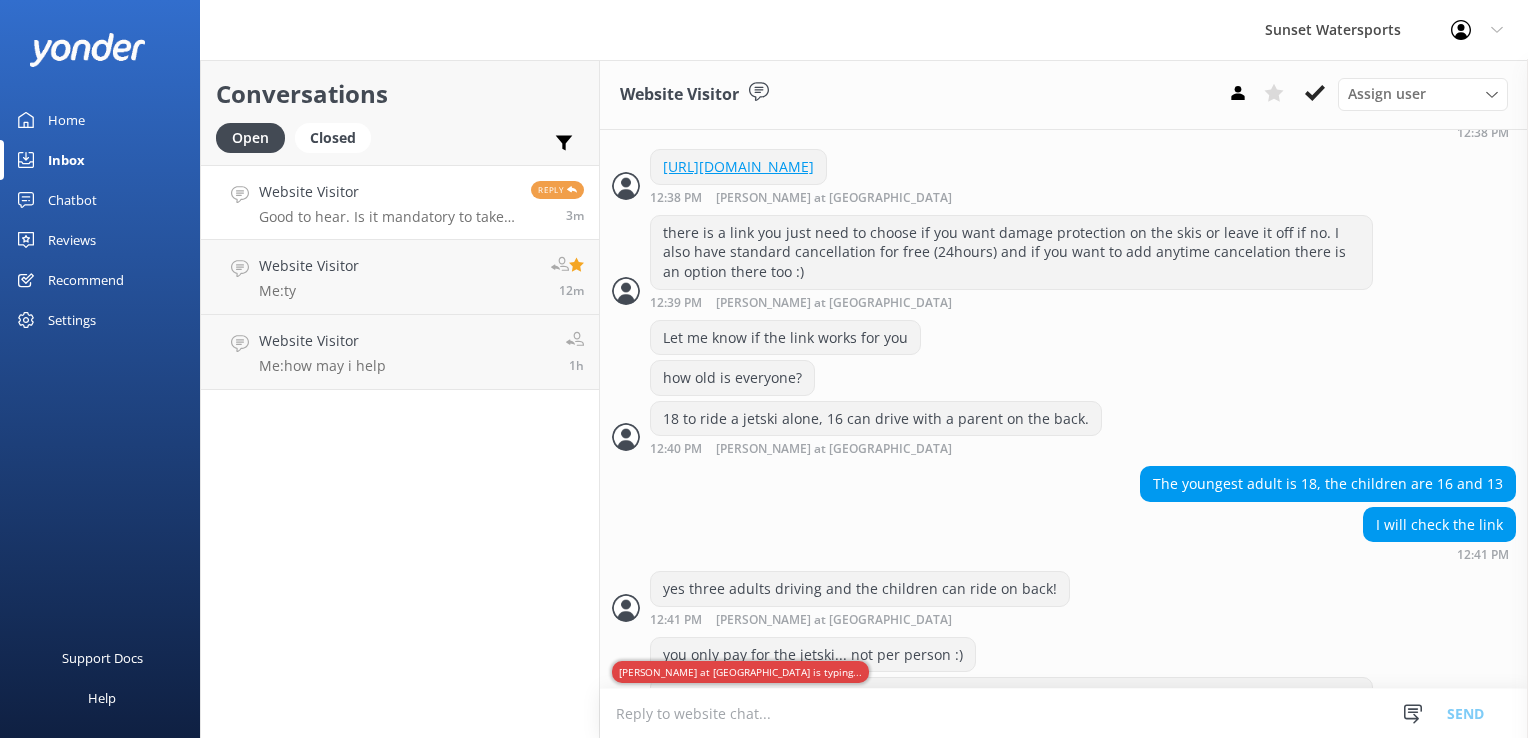 scroll, scrollTop: 2089, scrollLeft: 0, axis: vertical 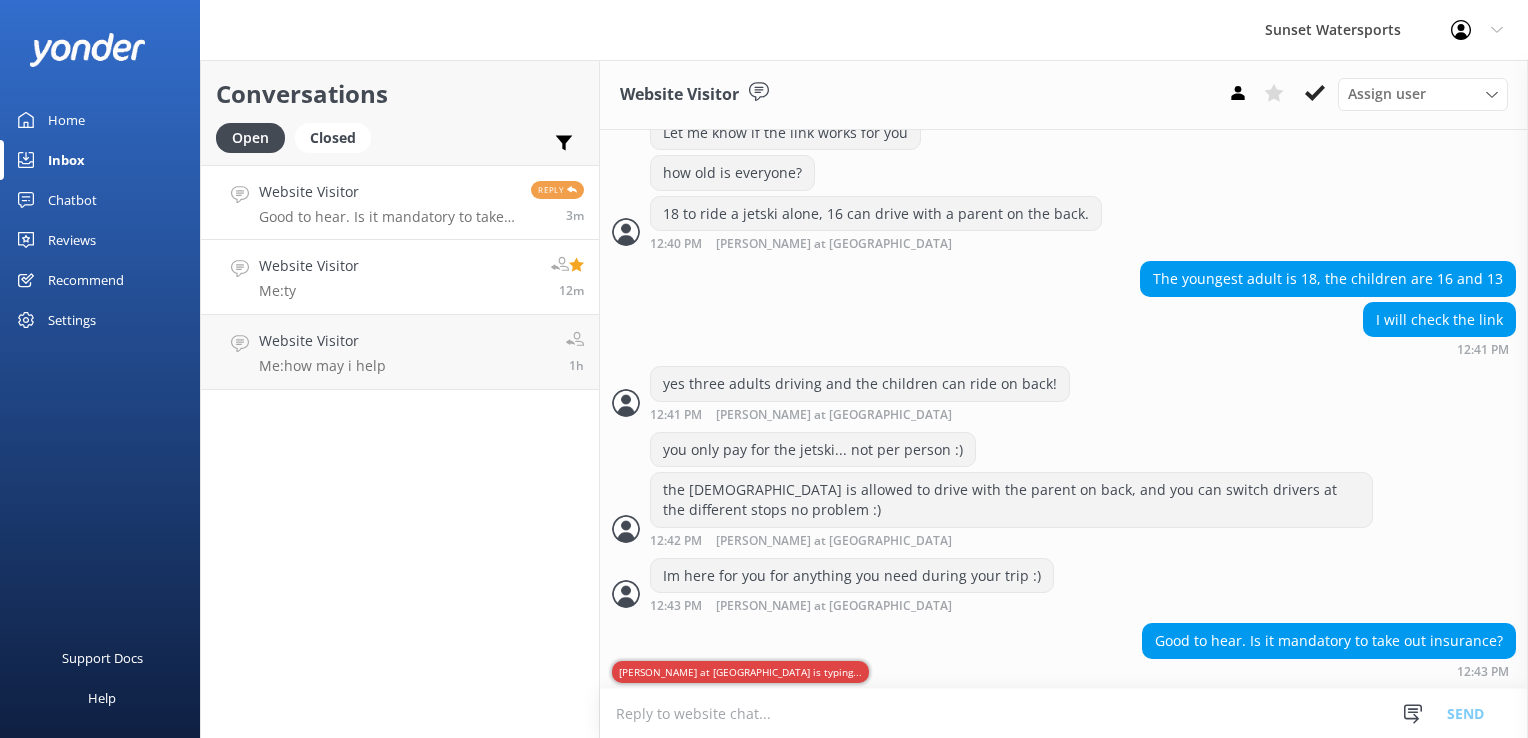 click on "Website Visitor Me:  ty 12m" at bounding box center (400, 277) 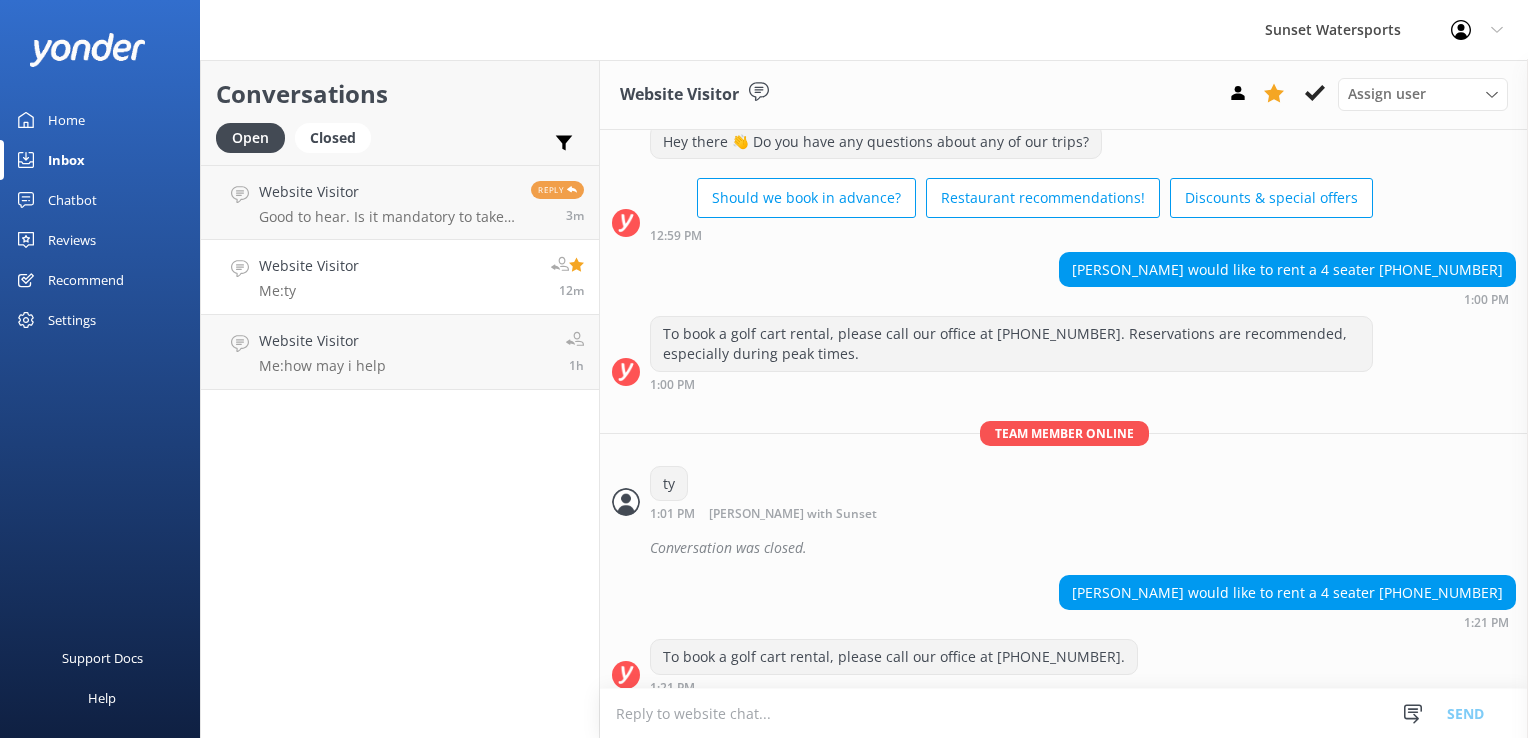scroll, scrollTop: 8029, scrollLeft: 0, axis: vertical 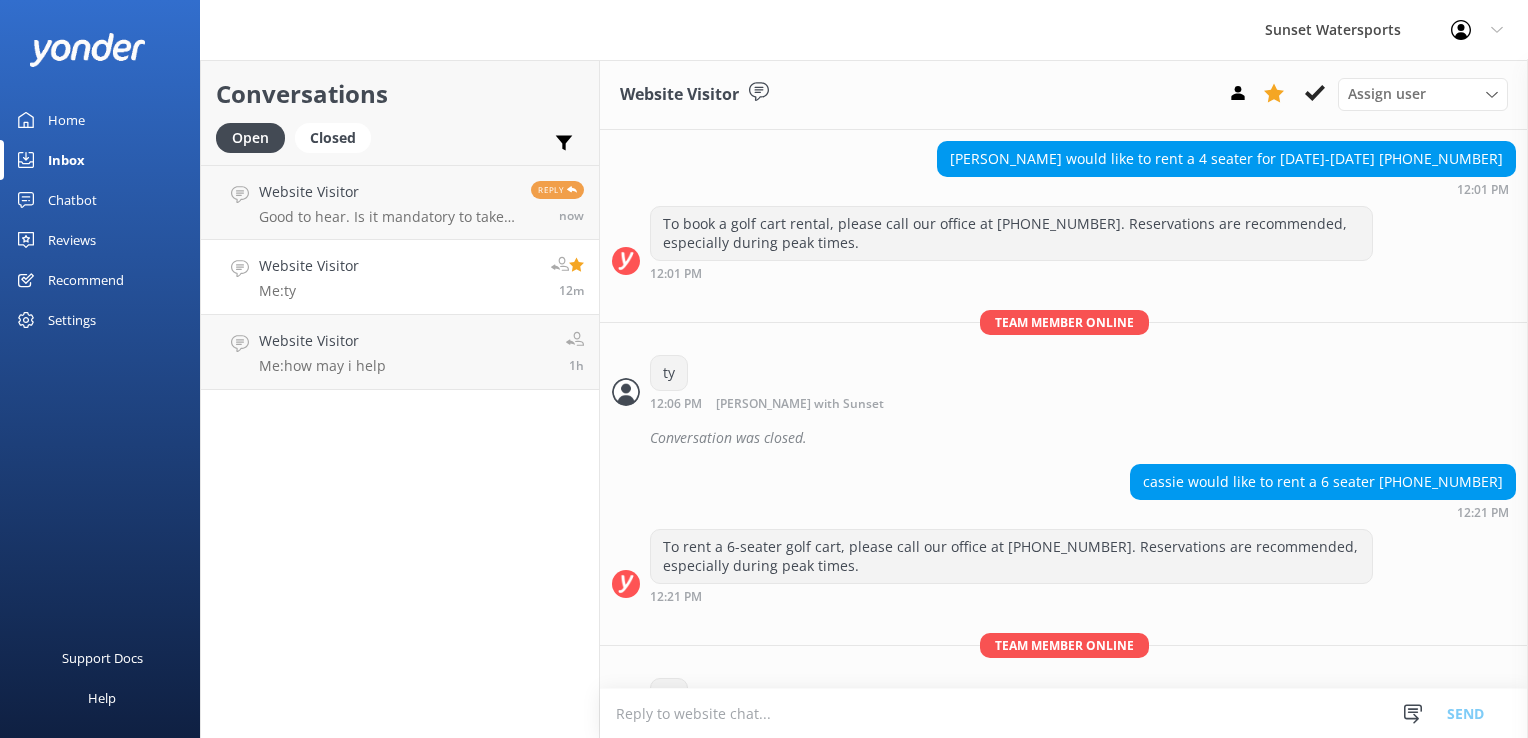 click on "Website Visitor" at bounding box center (309, 266) 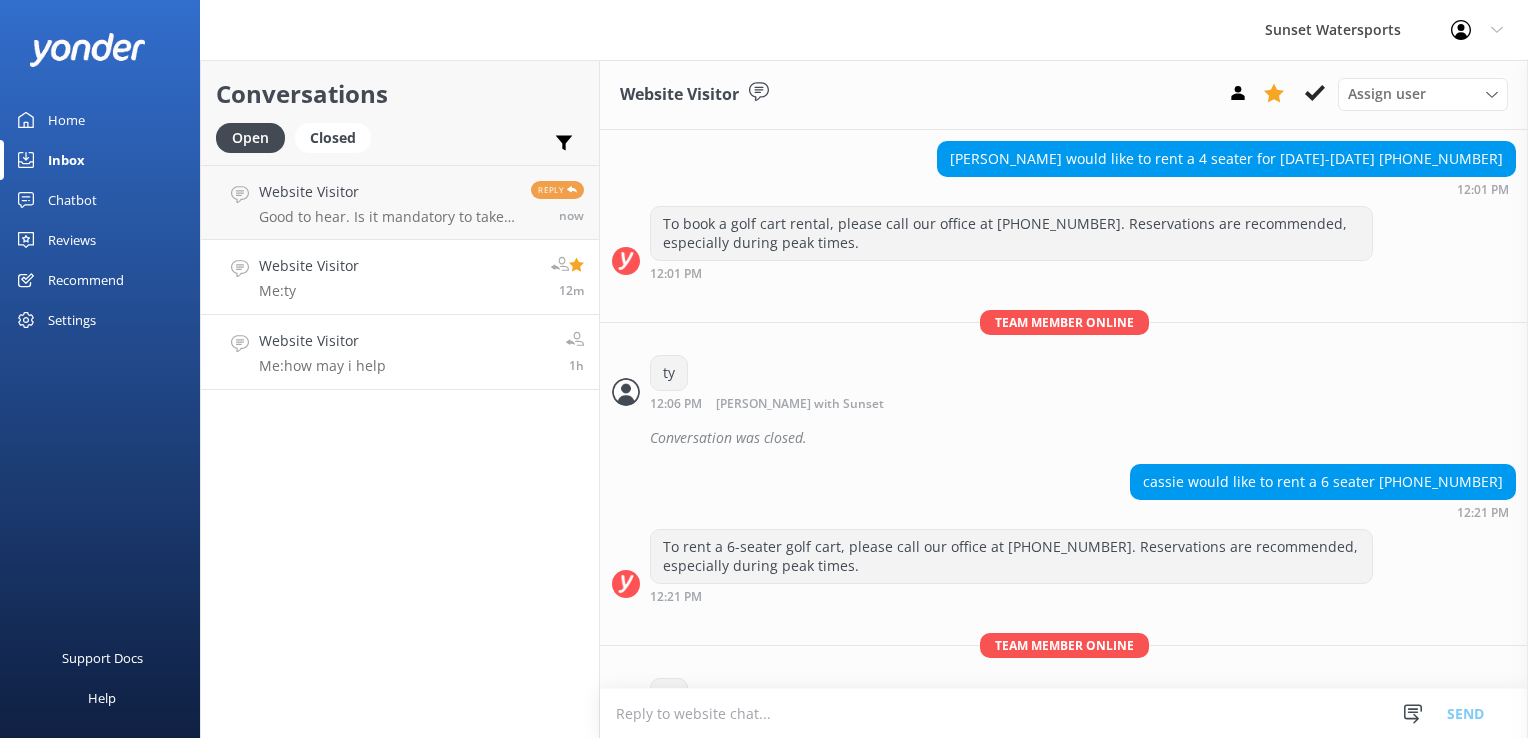 click on "Me:  how may i help" at bounding box center (322, 366) 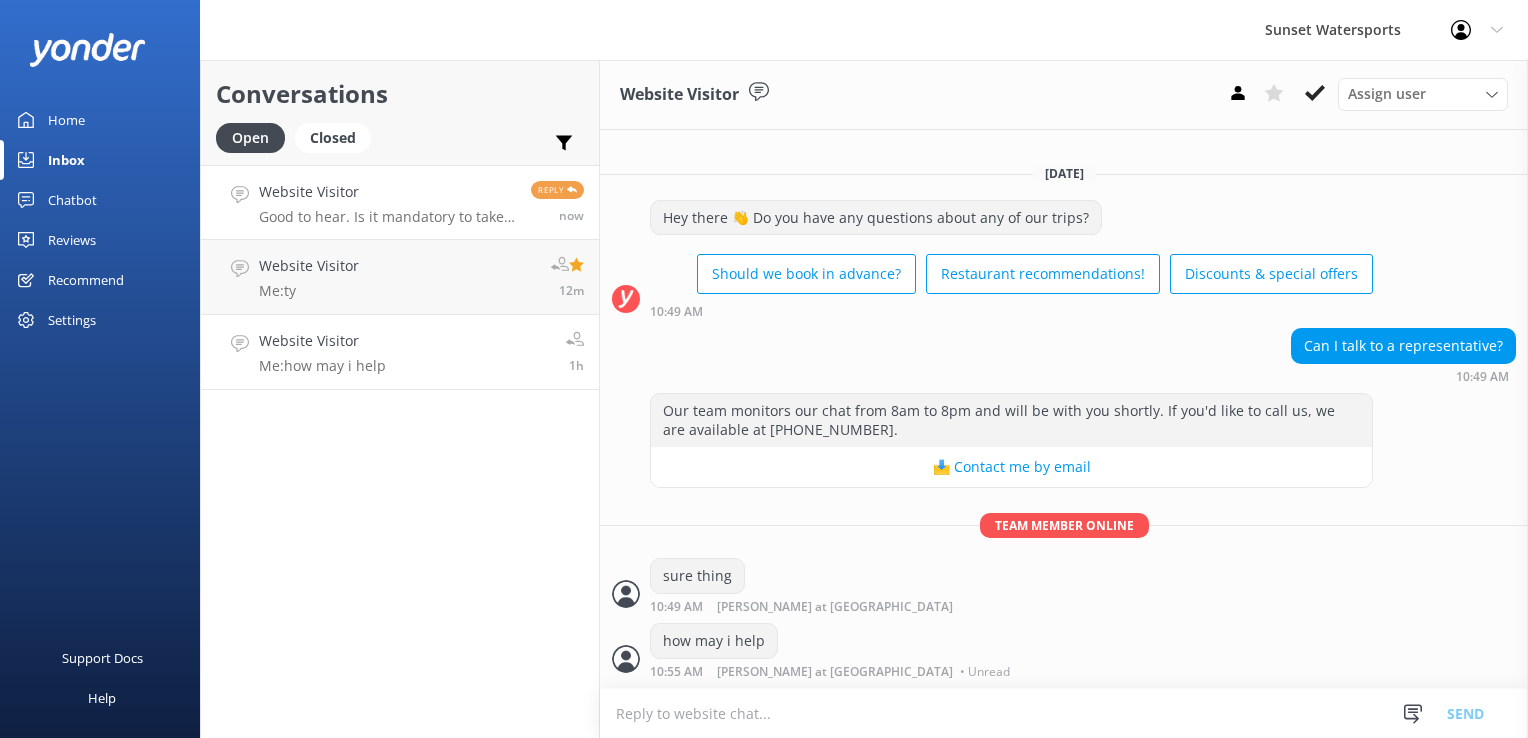 click on "Good to hear. Is it mandatory to take out insurance?" at bounding box center [387, 217] 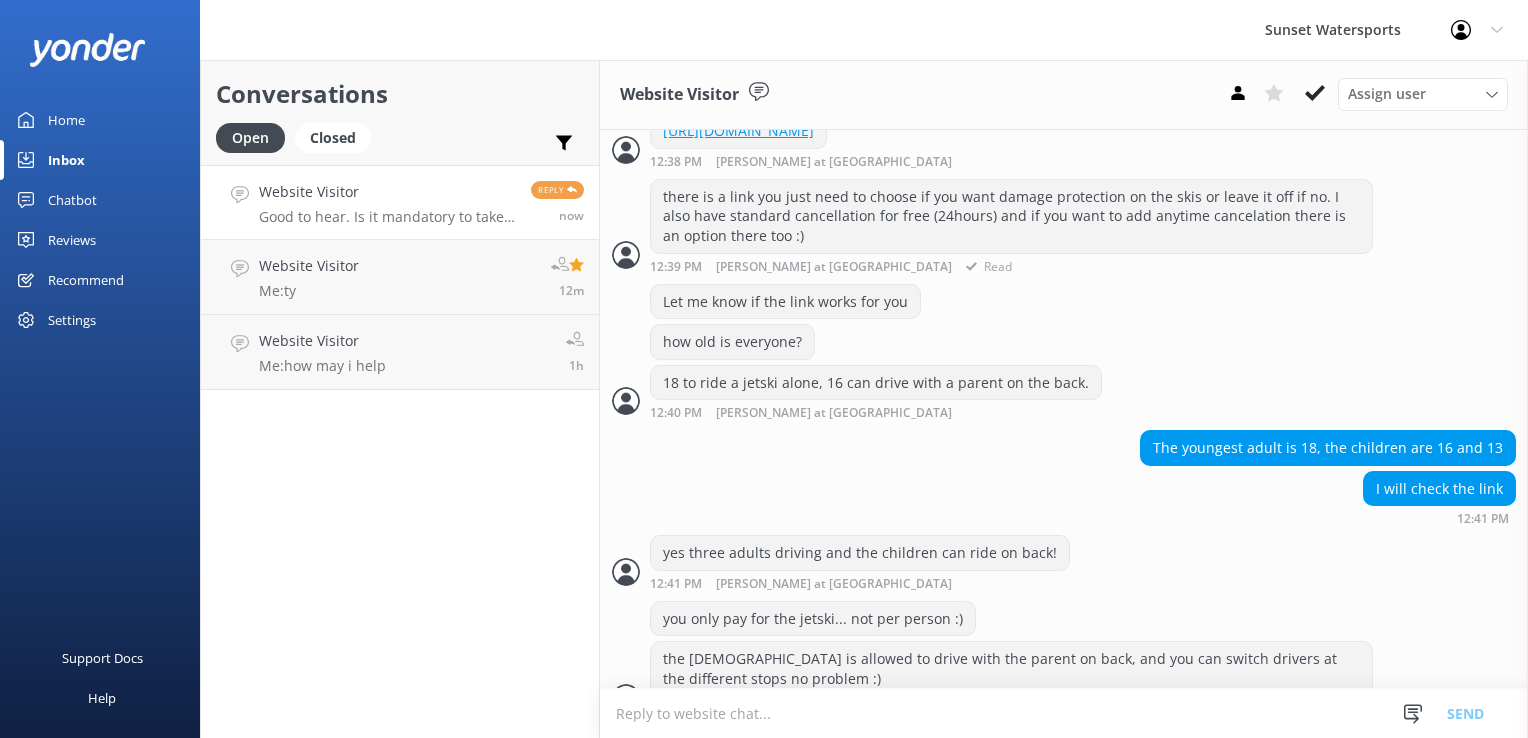 scroll, scrollTop: 2213, scrollLeft: 0, axis: vertical 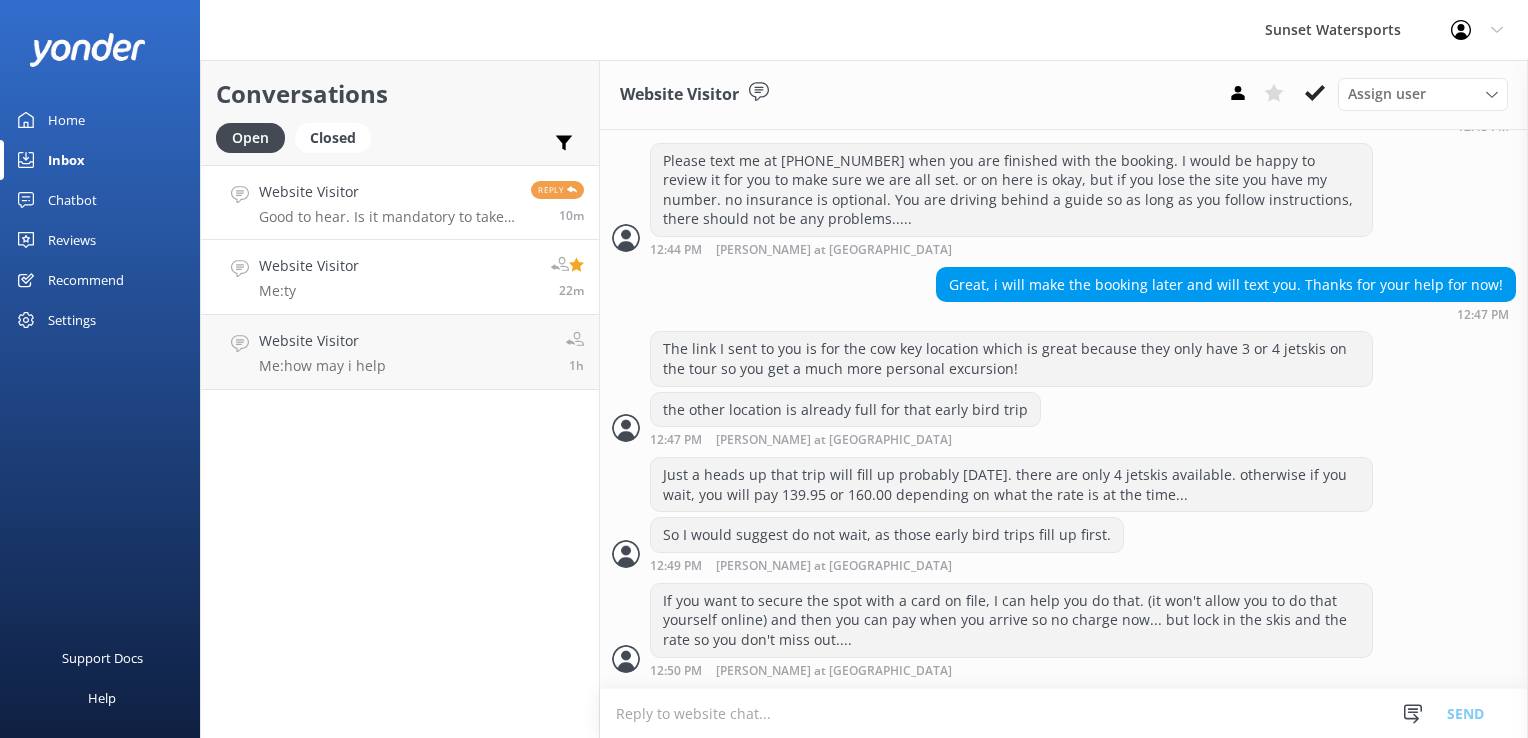 click on "Website Visitor Me:  ty 22m" at bounding box center (400, 277) 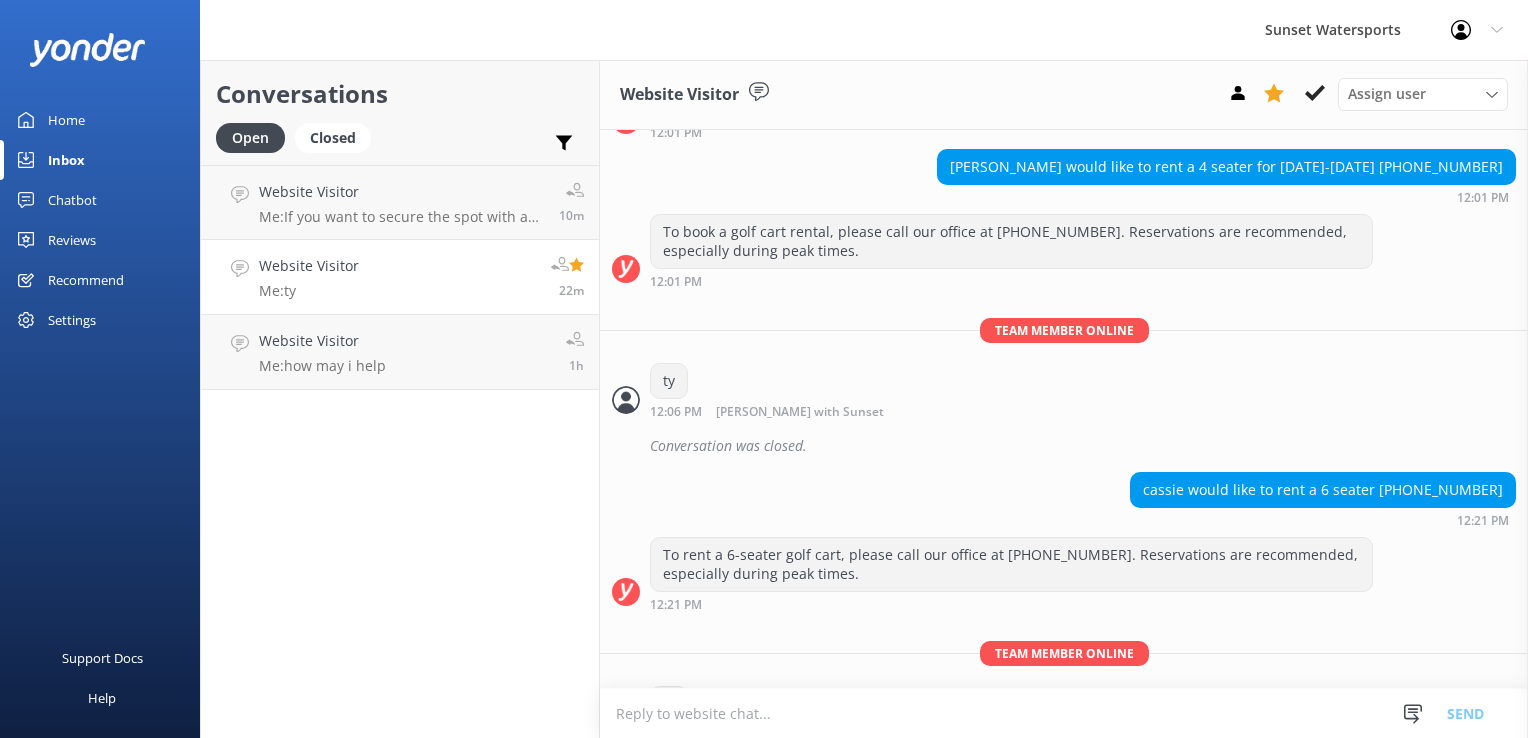 scroll, scrollTop: 8029, scrollLeft: 0, axis: vertical 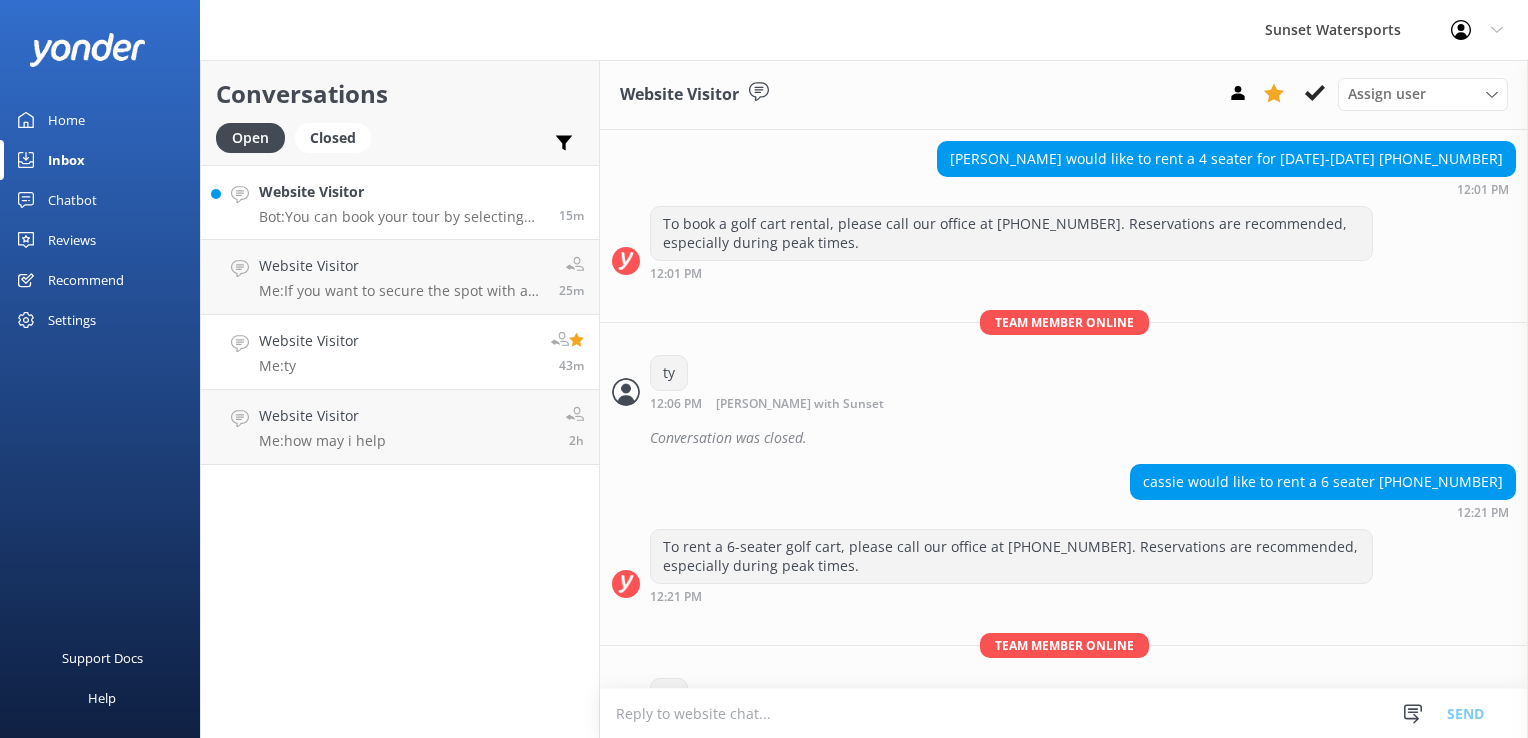 click on "Website Visitor Bot:  You can book your tour by selecting your desired trip and date online at [URL][DOMAIN_NAME]. Each person over 12 is considered an adult for ticketing purposes. 15m" at bounding box center [400, 202] 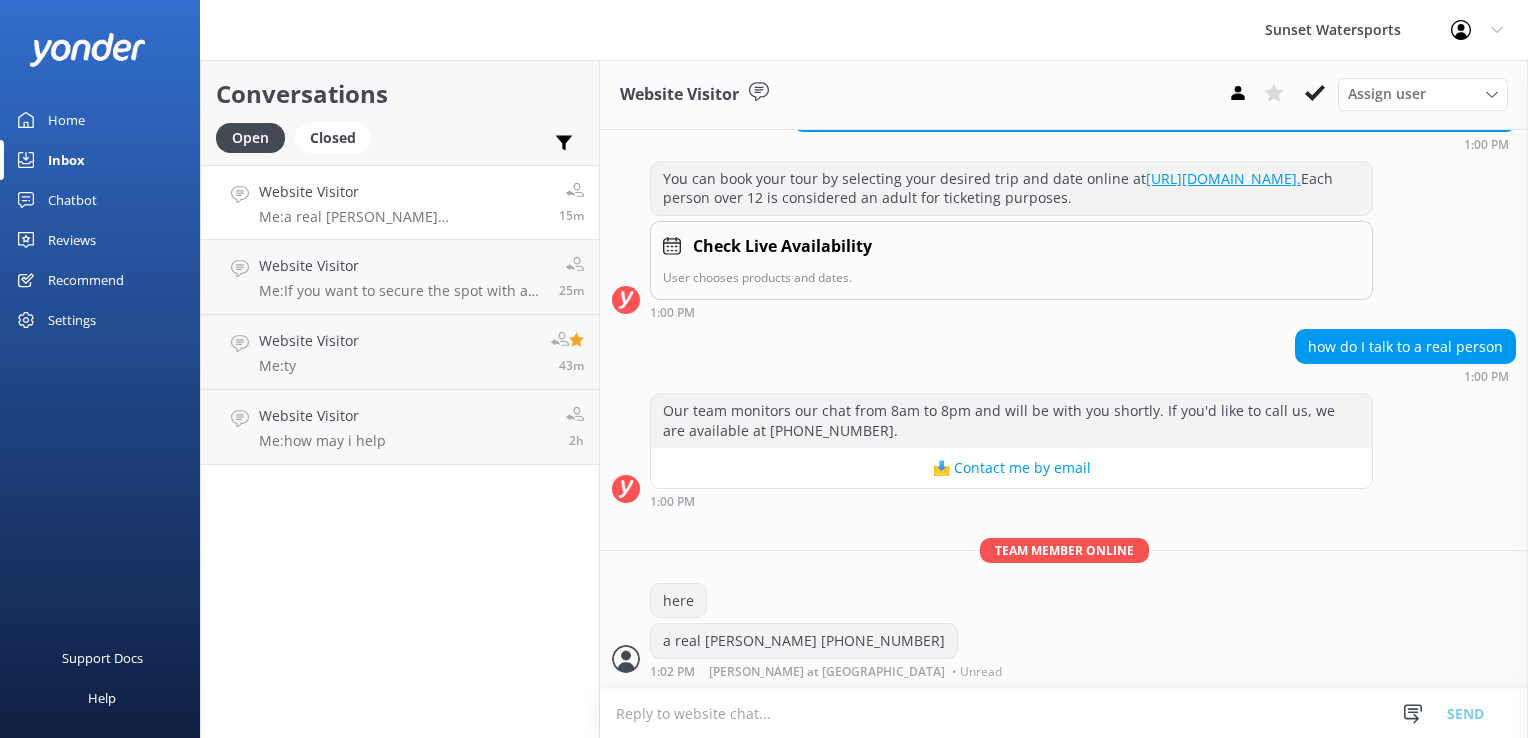 scroll, scrollTop: 249, scrollLeft: 0, axis: vertical 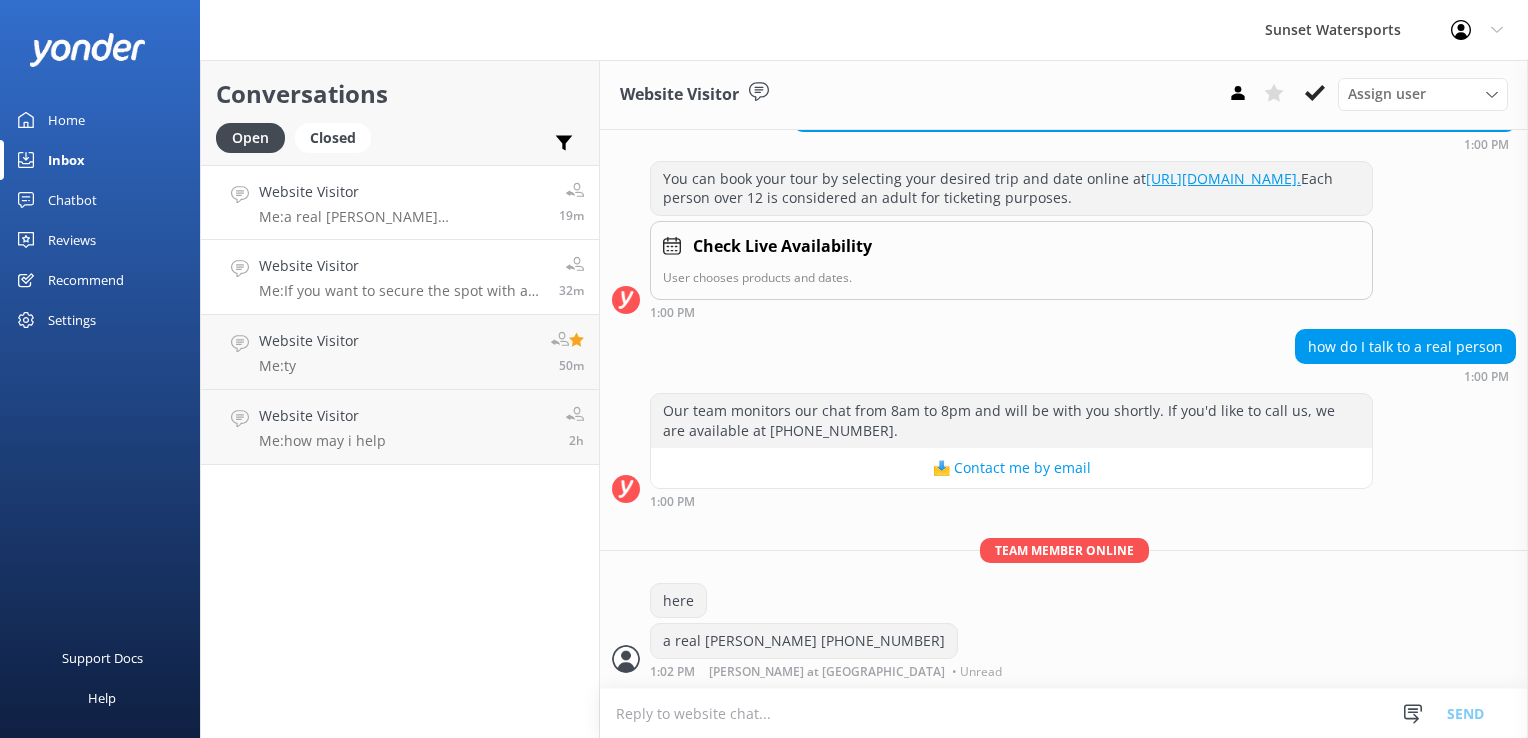 click on "Me:  If you want to secure the spot with a card on file, I can help you do that. (it won't allow you to do that yourself online) and then you can pay when you arrive so no charge now... but lock in the skis and the rate so you don't miss out...." at bounding box center (401, 291) 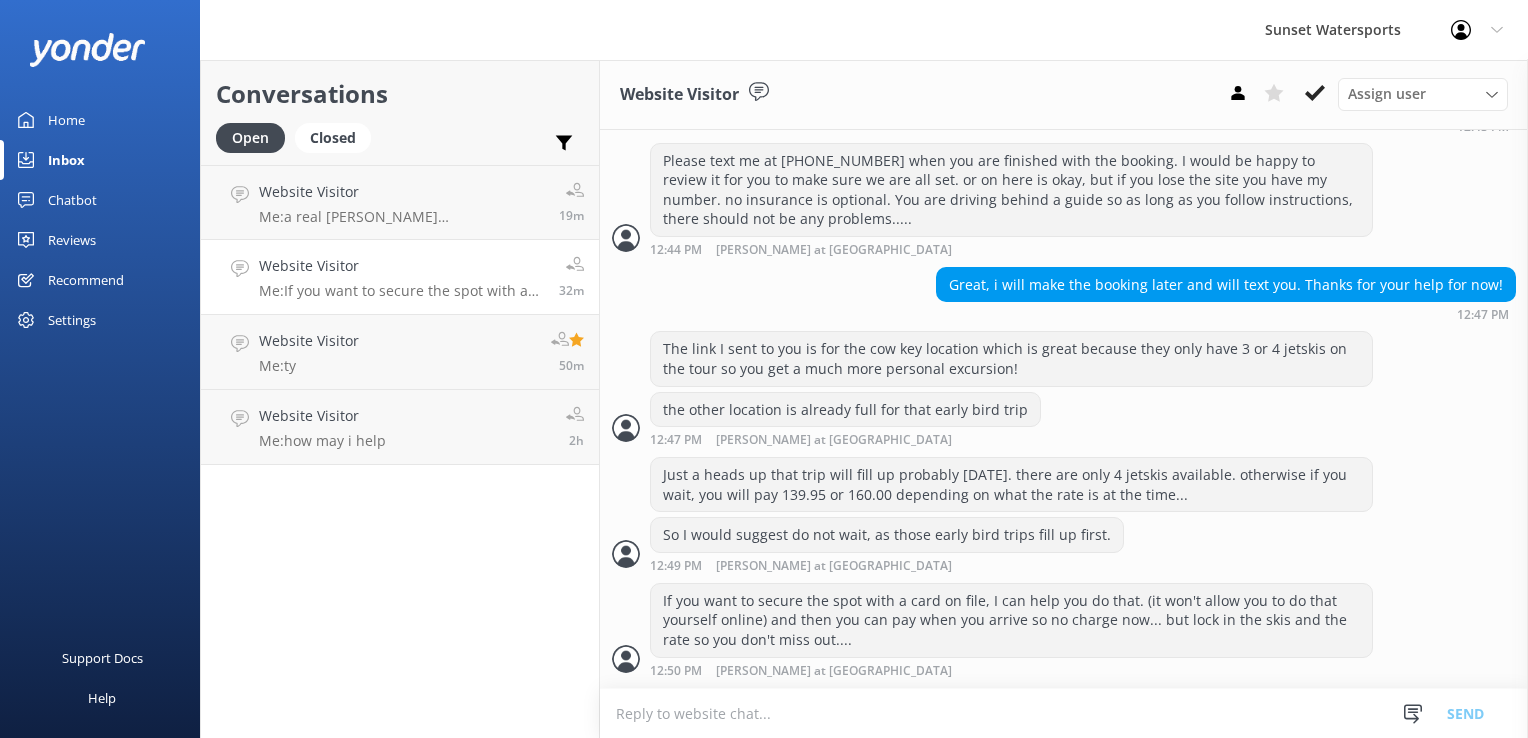 scroll, scrollTop: 2631, scrollLeft: 0, axis: vertical 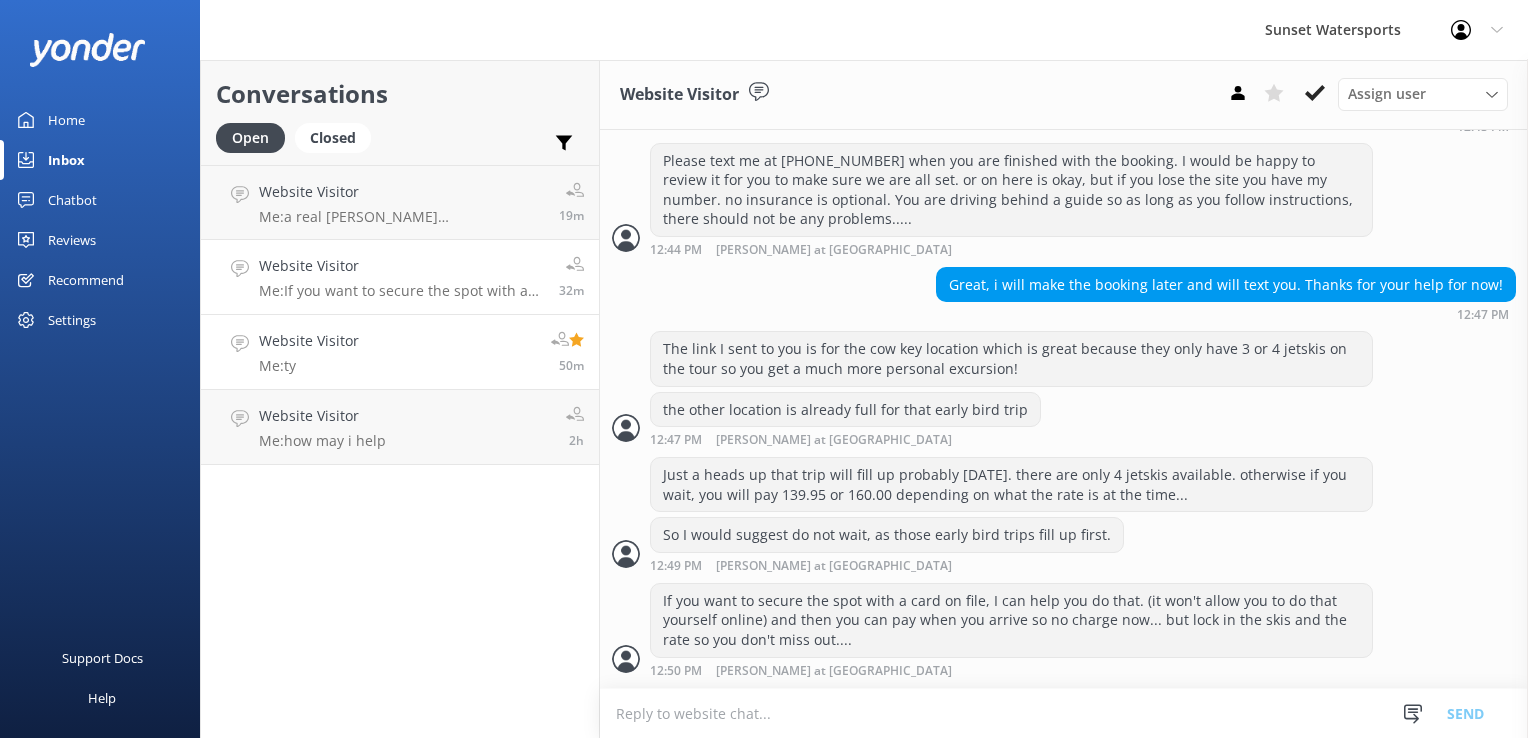 click on "Website Visitor Me:  ty 50m" at bounding box center (400, 352) 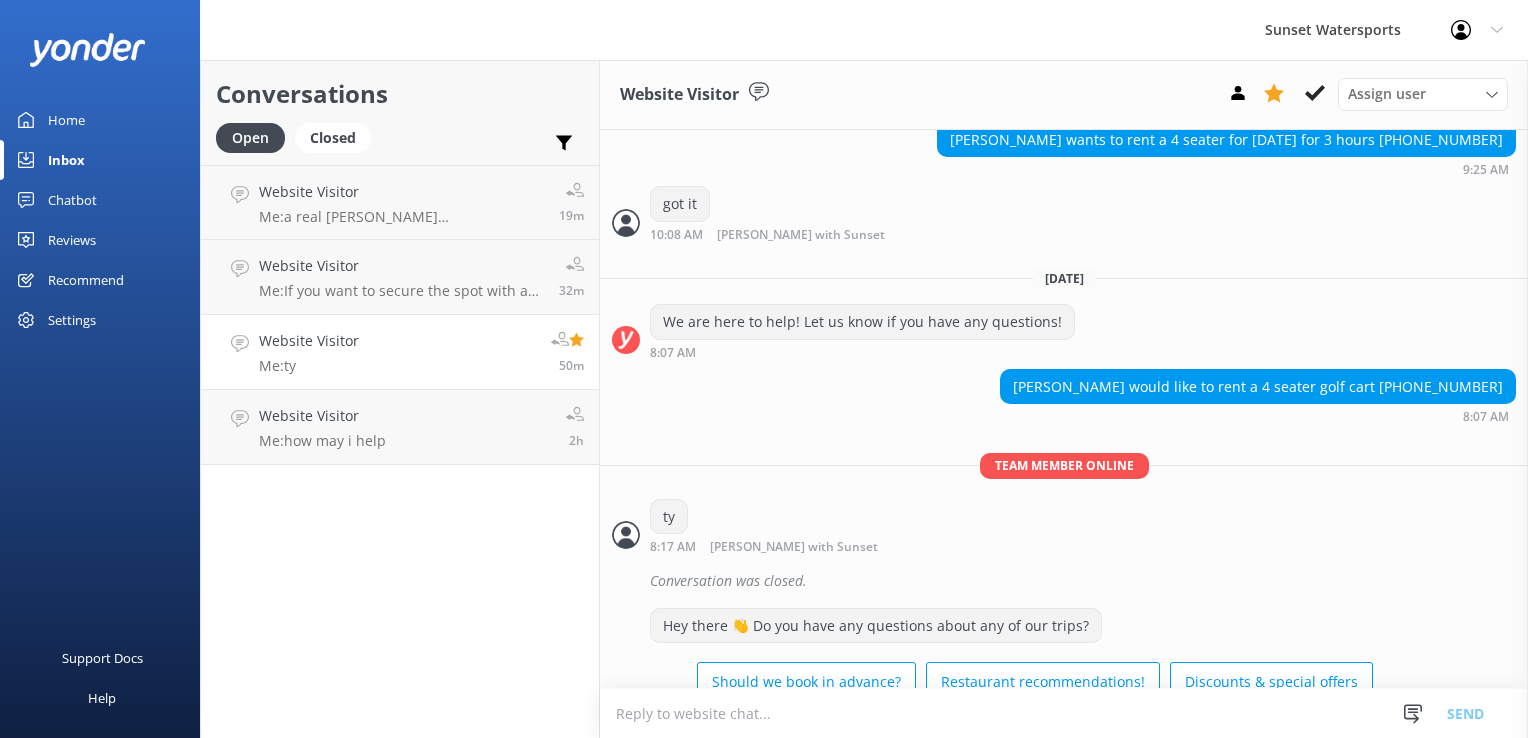 scroll, scrollTop: 8029, scrollLeft: 0, axis: vertical 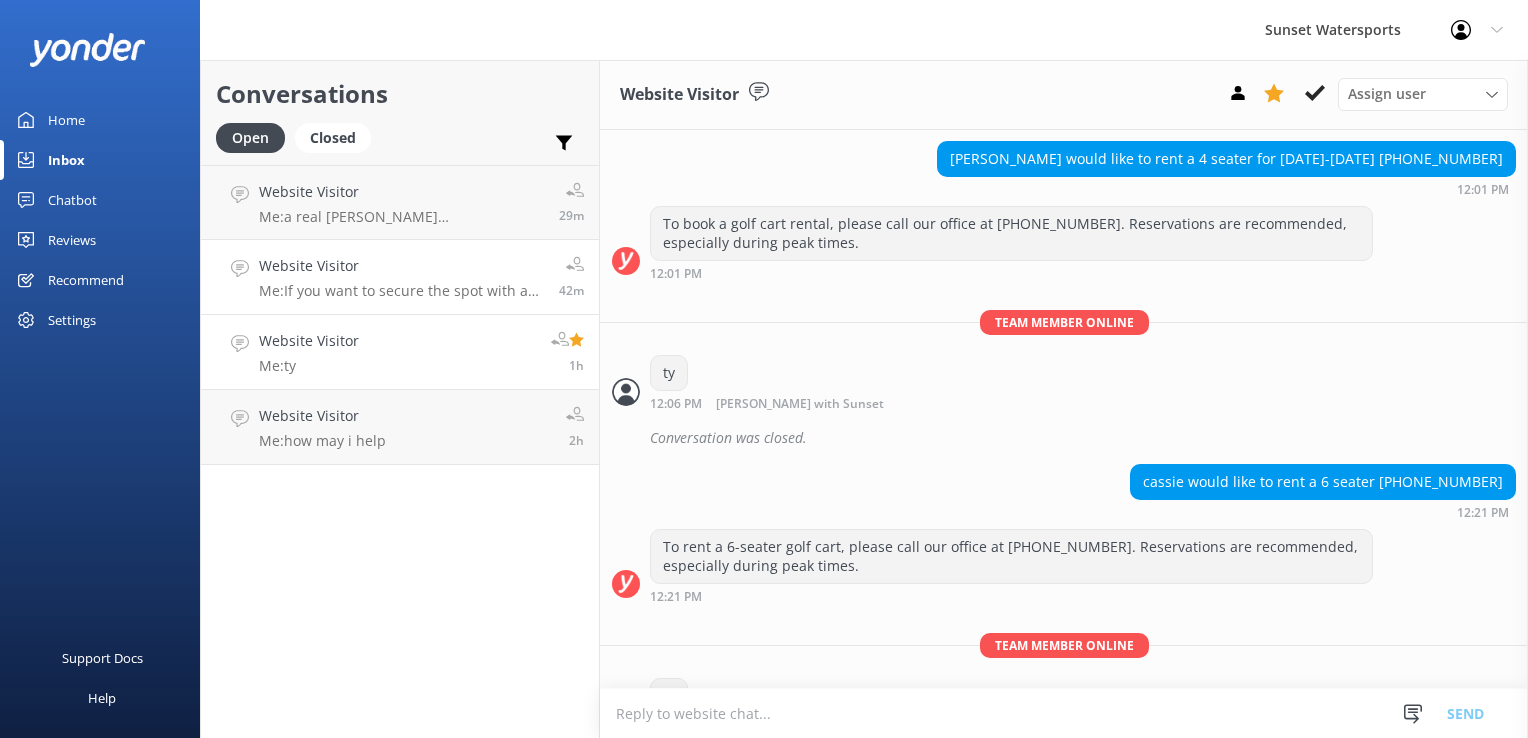 click on "Me:  If you want to secure the spot with a card on file, I can help you do that. (it won't allow you to do that yourself online) and then you can pay when you arrive so no charge now... but lock in the skis and the rate so you don't miss out...." at bounding box center [401, 291] 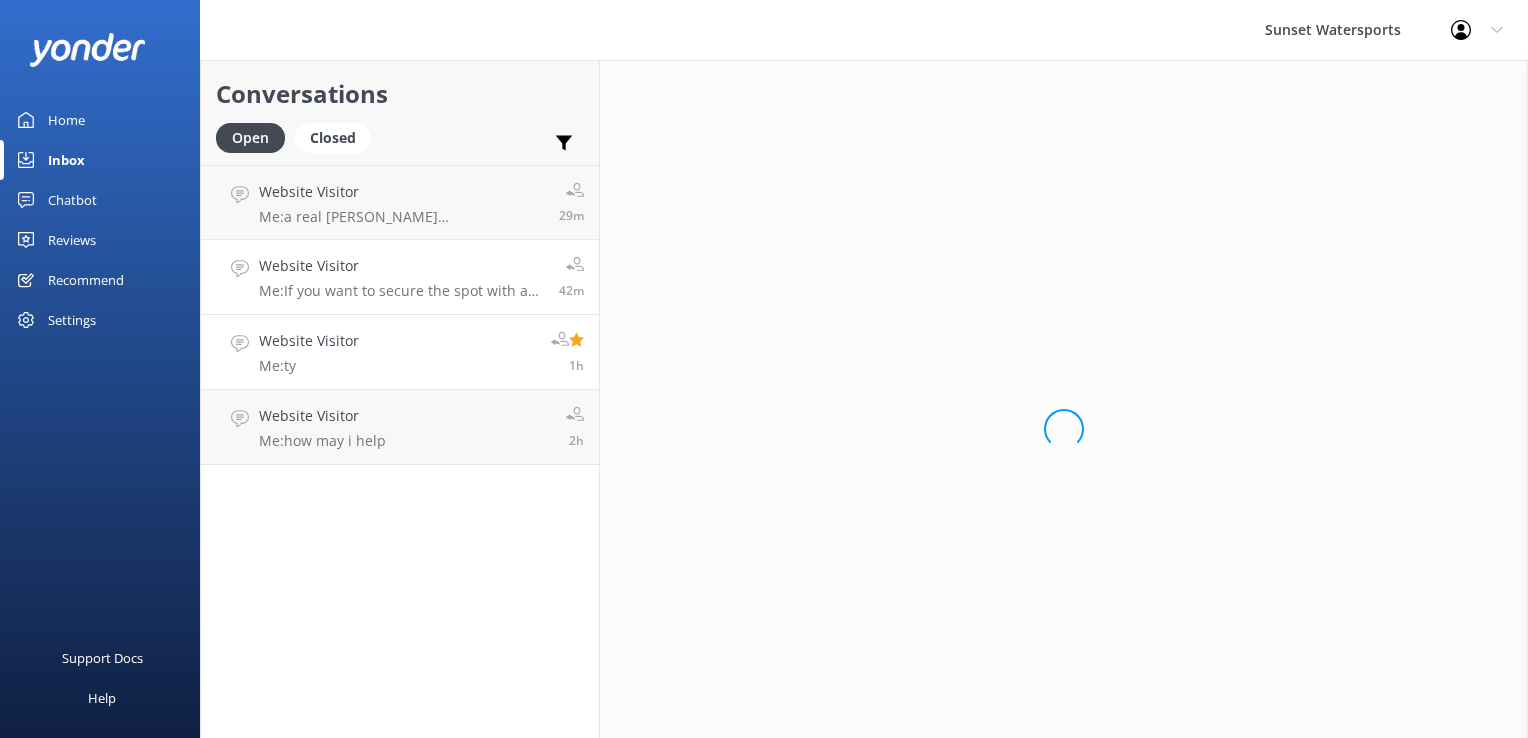 click on "Website Visitor Me:  ty 1h" at bounding box center [400, 352] 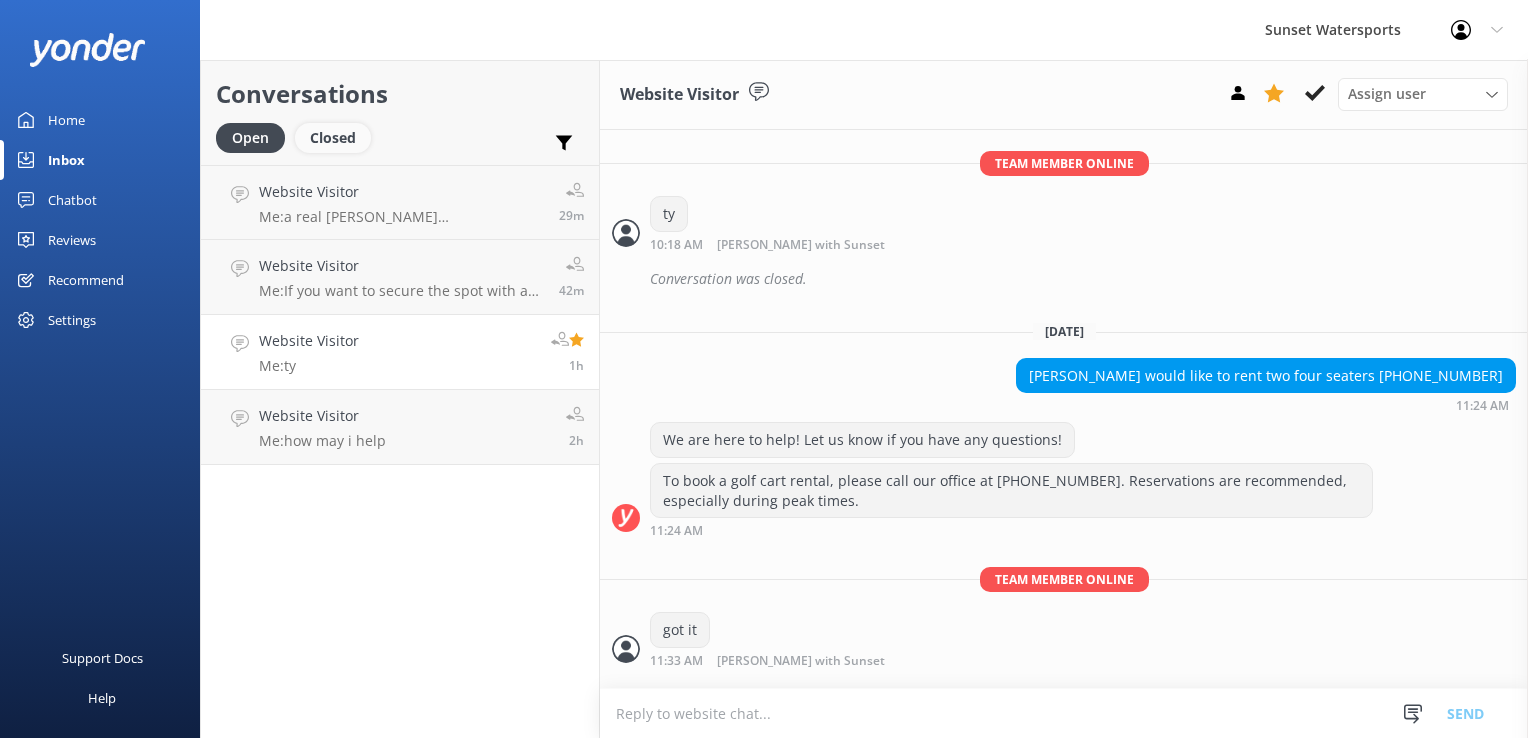 scroll, scrollTop: 4020, scrollLeft: 0, axis: vertical 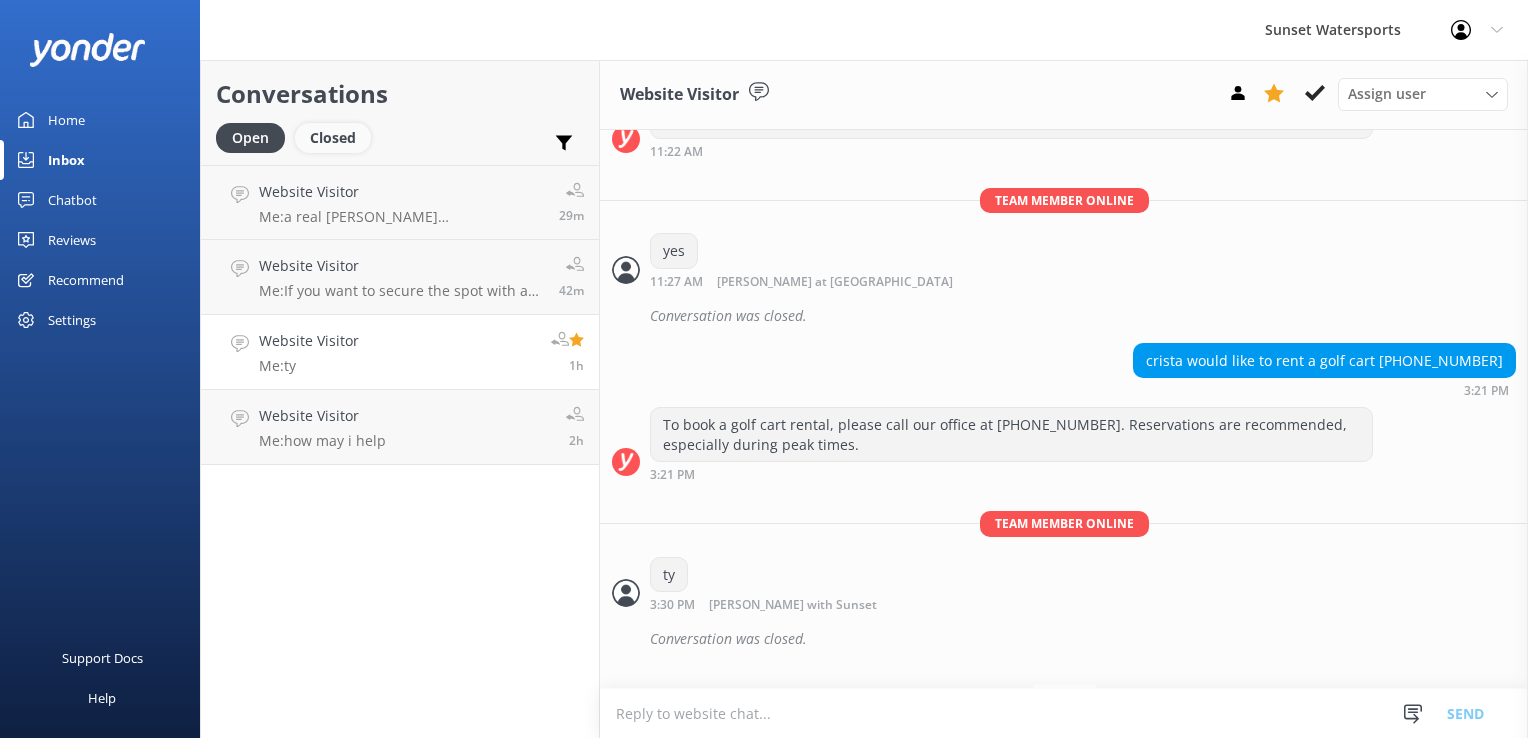 click on "Closed" at bounding box center (333, 138) 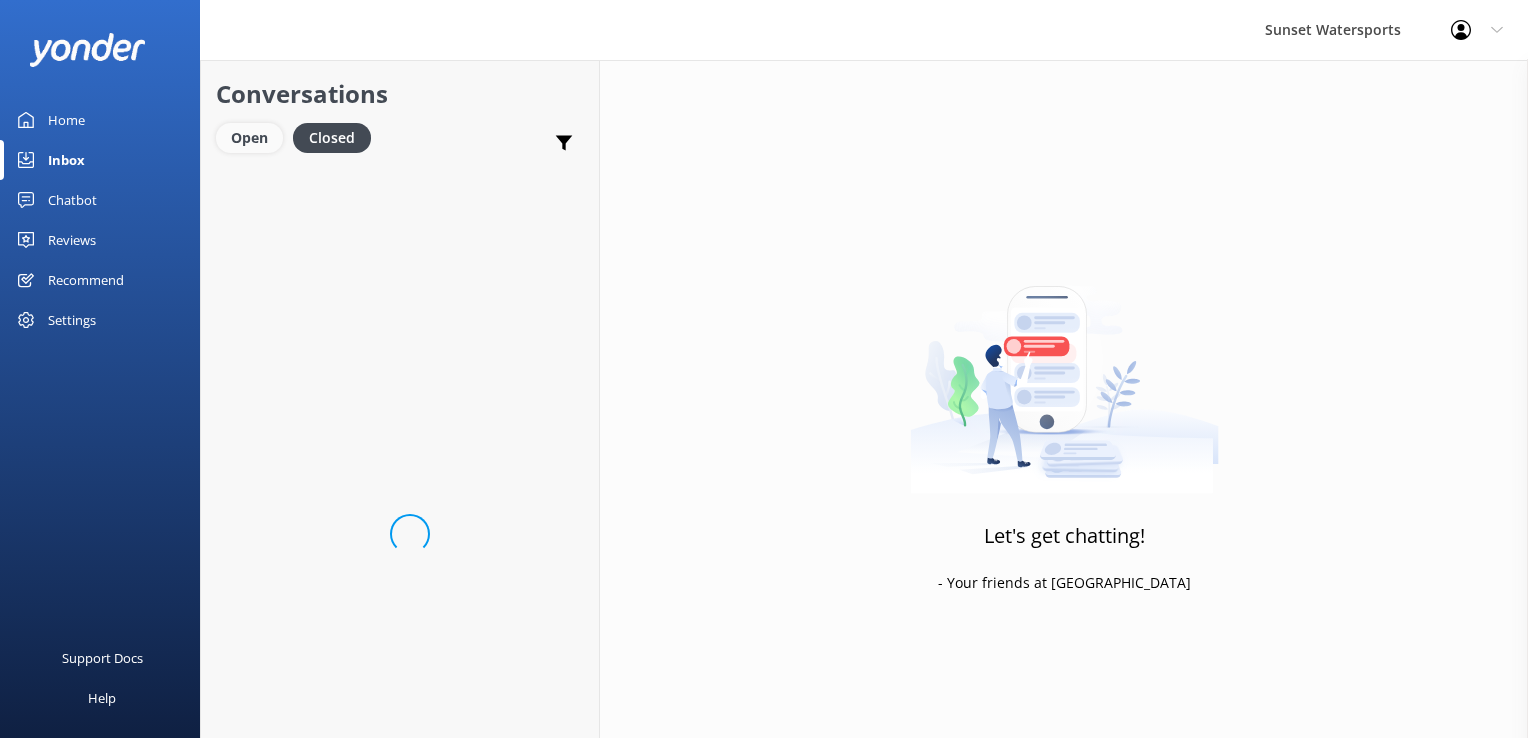 click on "Open" at bounding box center [249, 138] 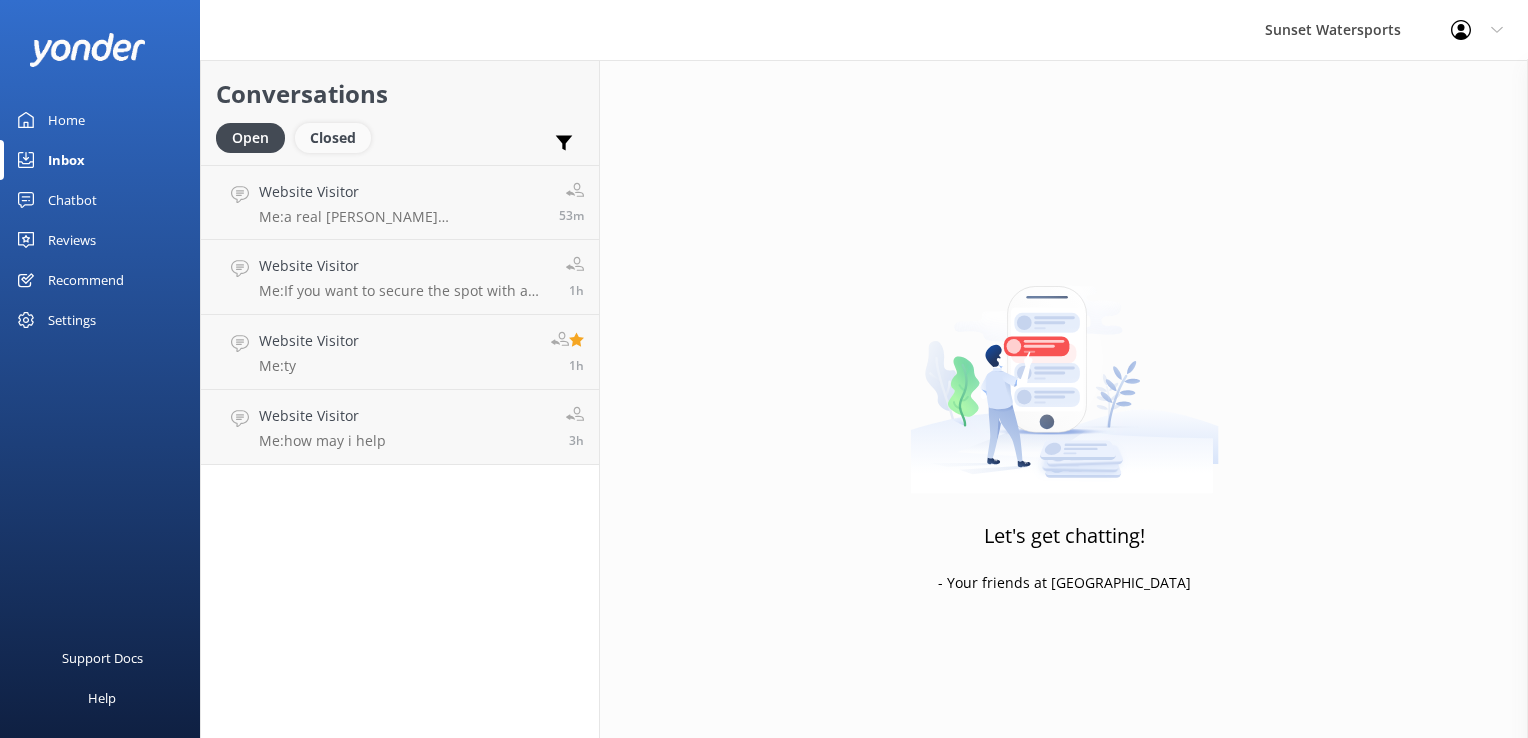 click on "Closed" at bounding box center [333, 138] 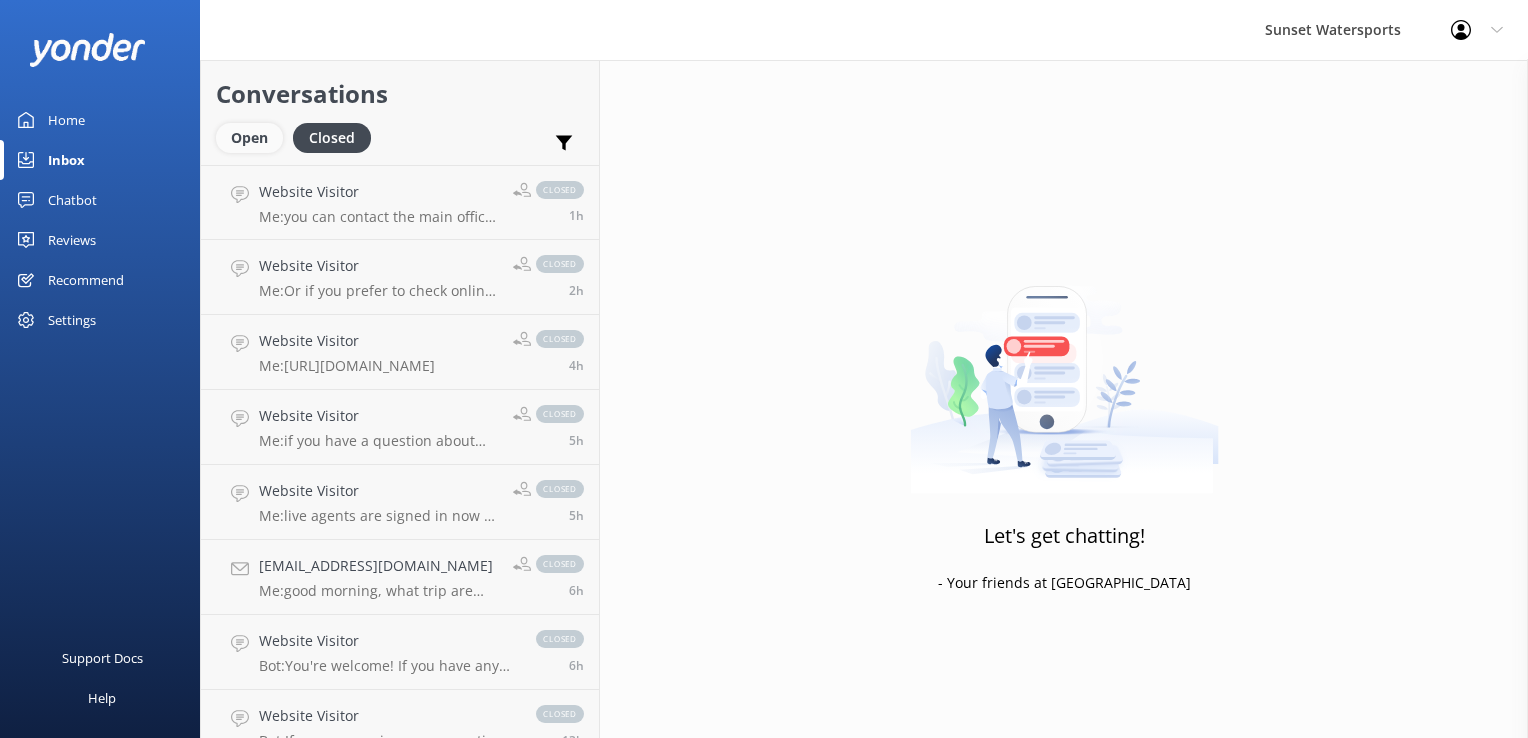 click on "Open" at bounding box center (249, 138) 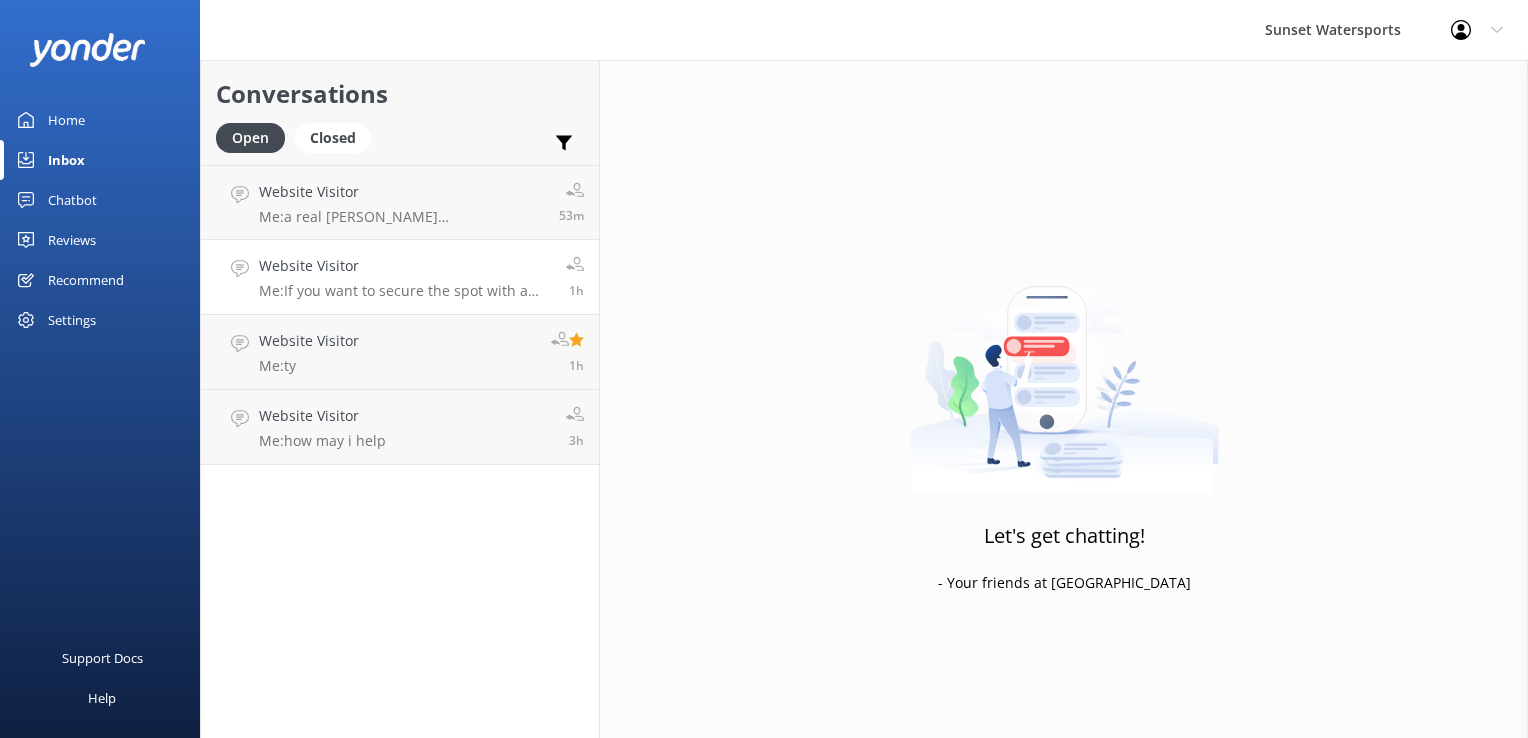 click on "Me:  If you want to secure the spot with a card on file, I can help you do that. (it won't allow you to do that yourself online) and then you can pay when you arrive so no charge now... but lock in the skis and the rate so you don't miss out...." at bounding box center [405, 291] 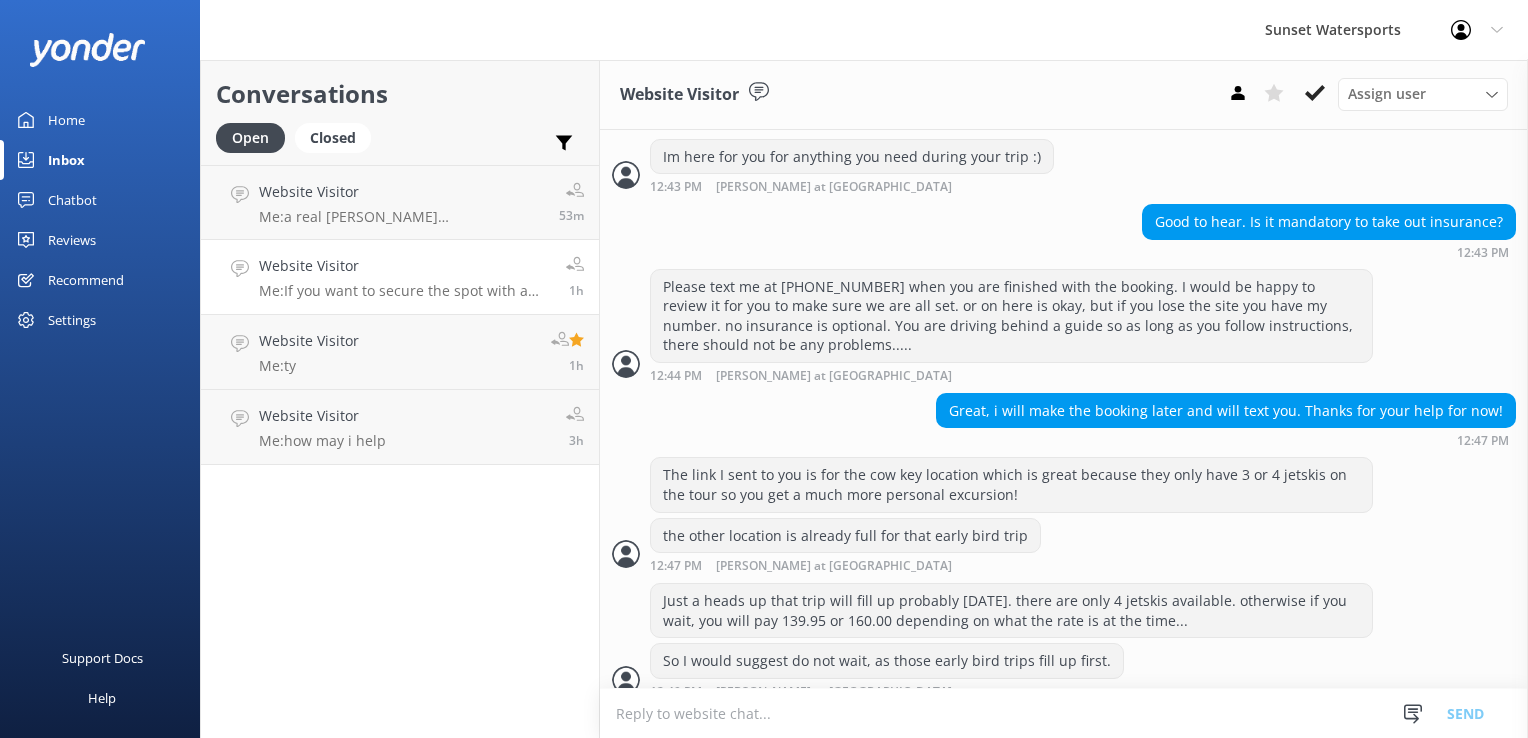 scroll, scrollTop: 2631, scrollLeft: 0, axis: vertical 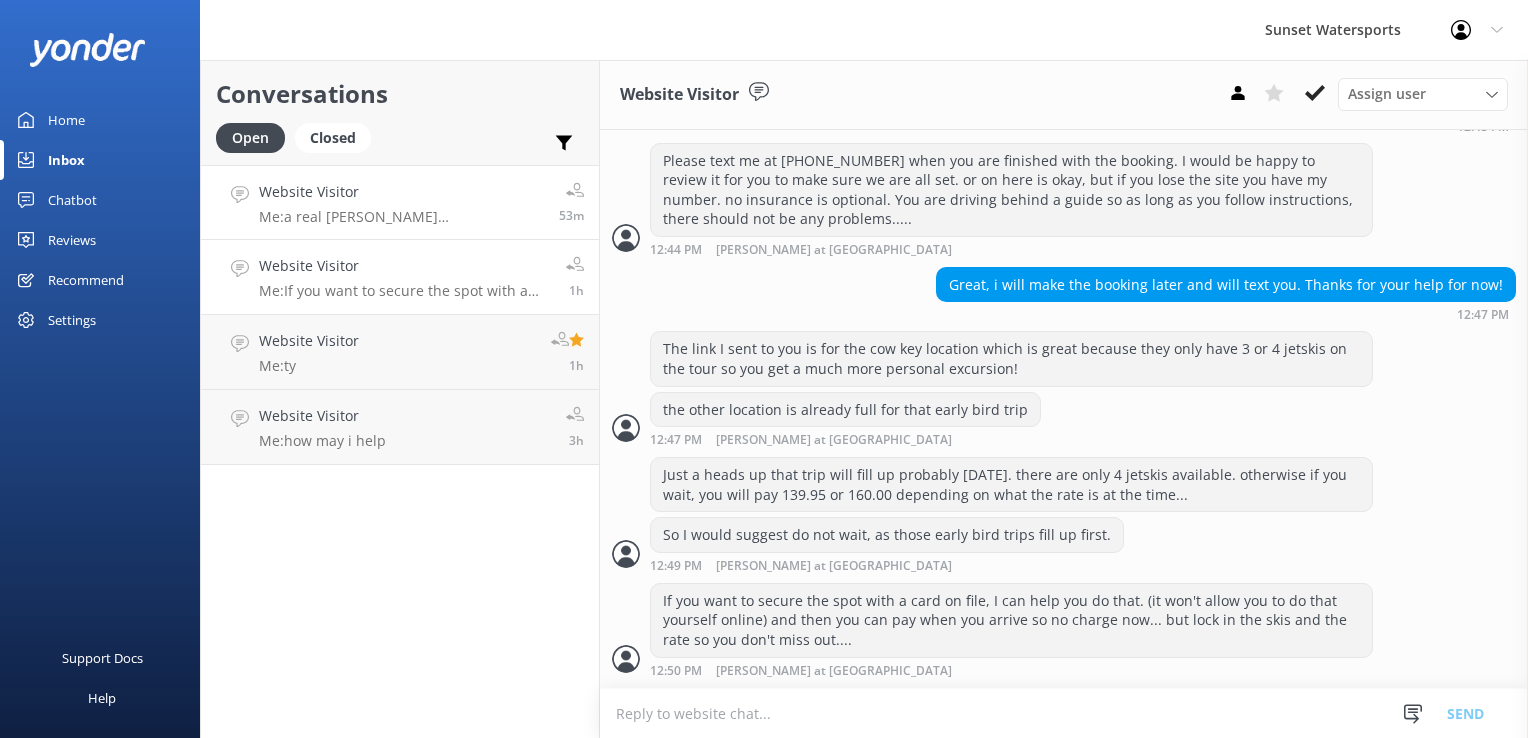 click on "Website Visitor" at bounding box center [401, 192] 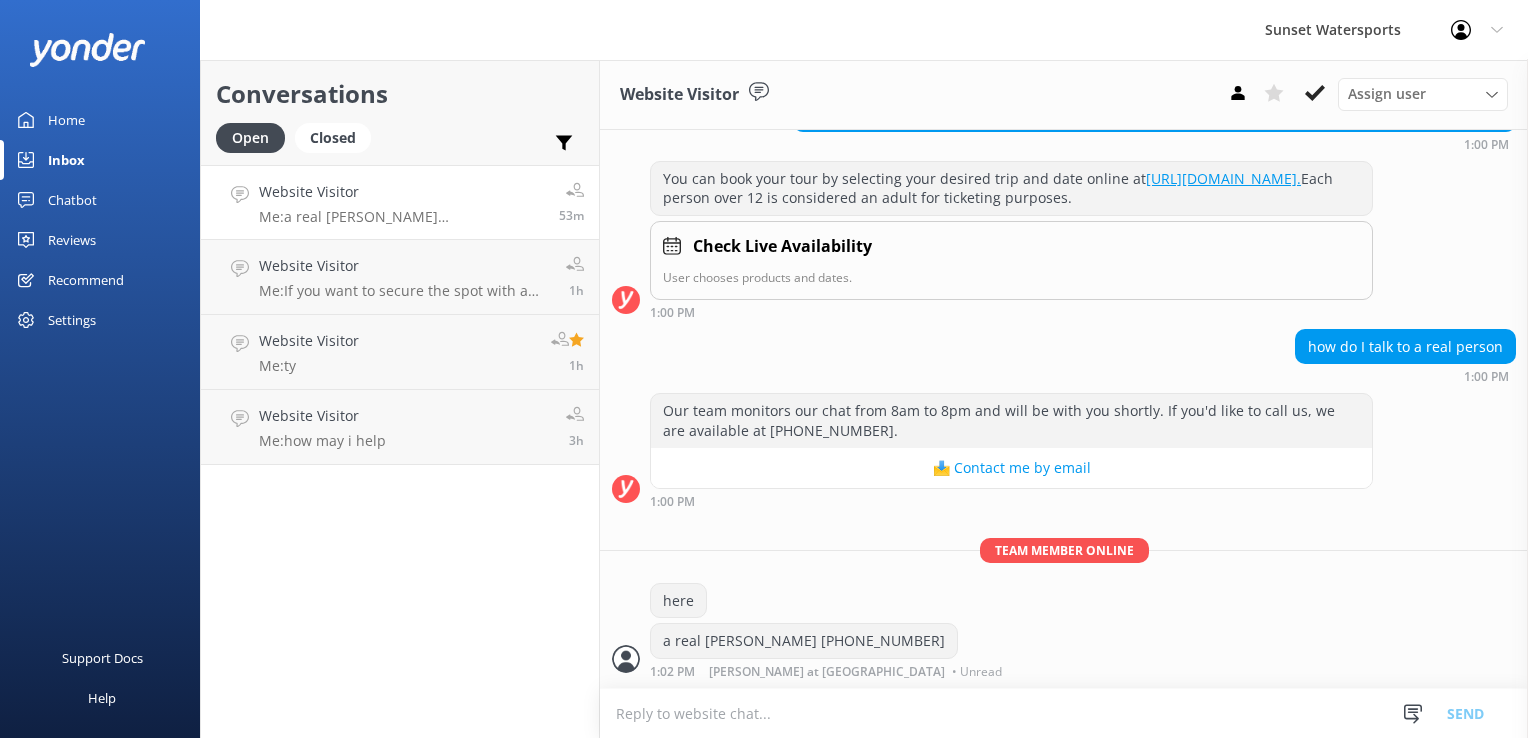 scroll, scrollTop: 249, scrollLeft: 0, axis: vertical 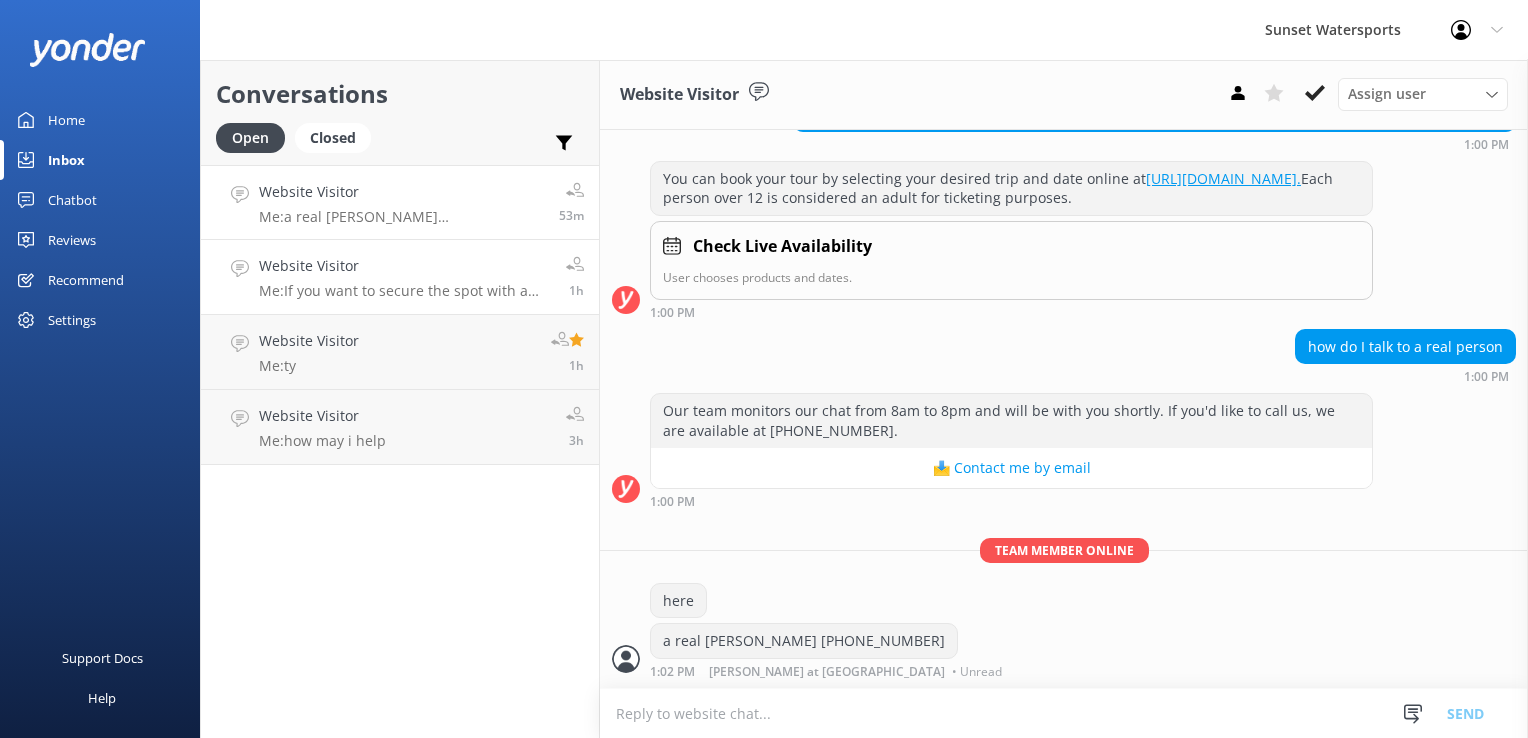click on "Me:  If you want to secure the spot with a card on file, I can help you do that. (it won't allow you to do that yourself online) and then you can pay when you arrive so no charge now... but lock in the skis and the rate so you don't miss out...." at bounding box center (405, 291) 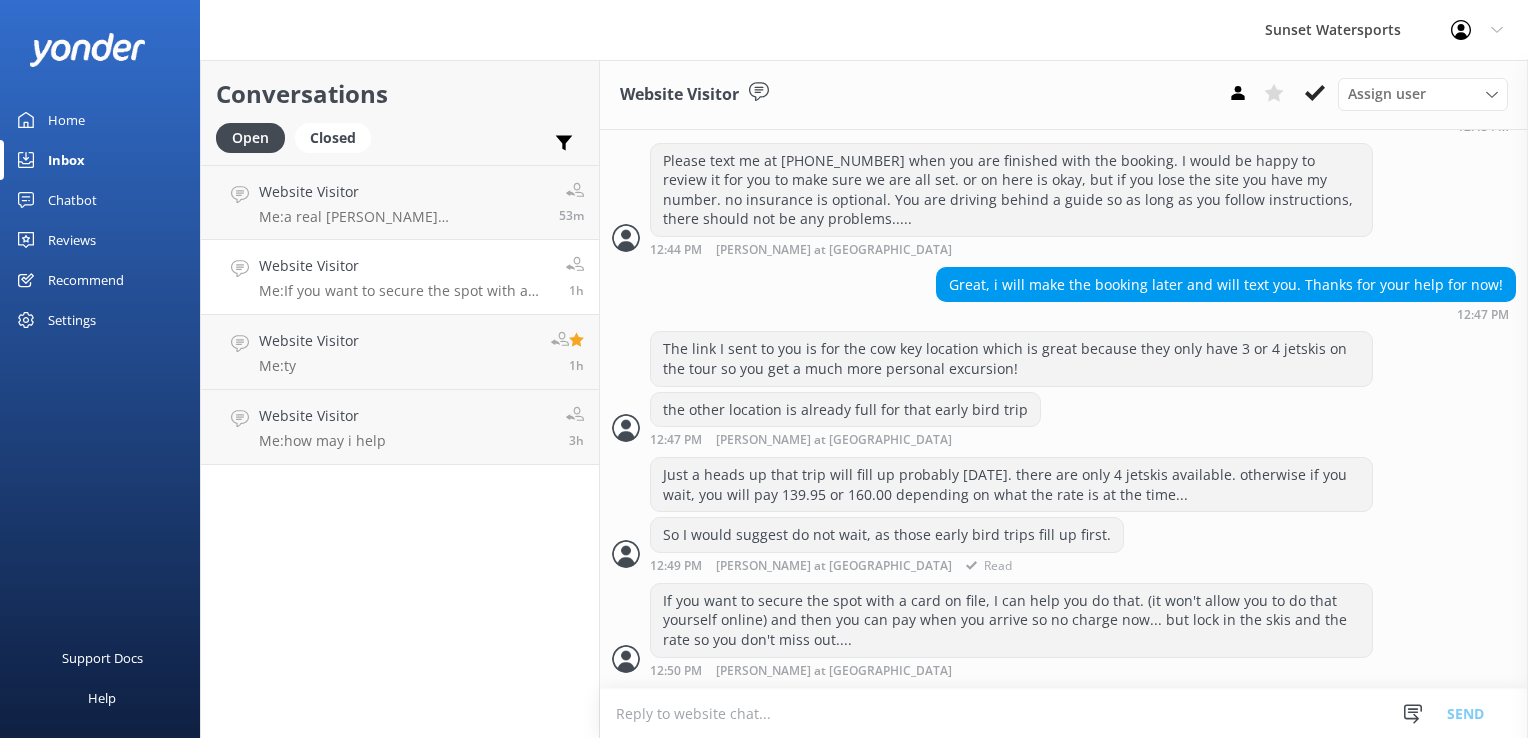 scroll, scrollTop: 2631, scrollLeft: 0, axis: vertical 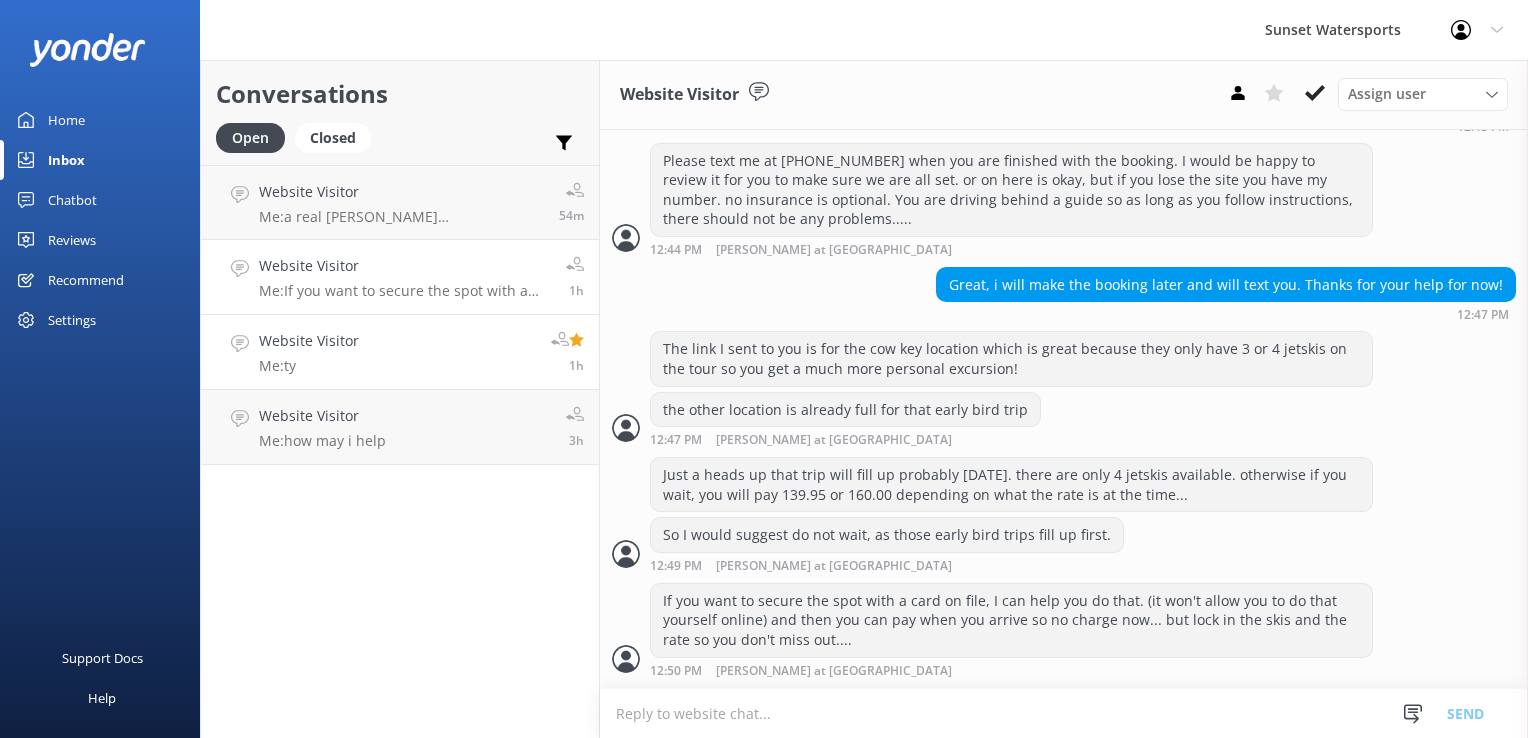click on "Website Visitor" at bounding box center [309, 341] 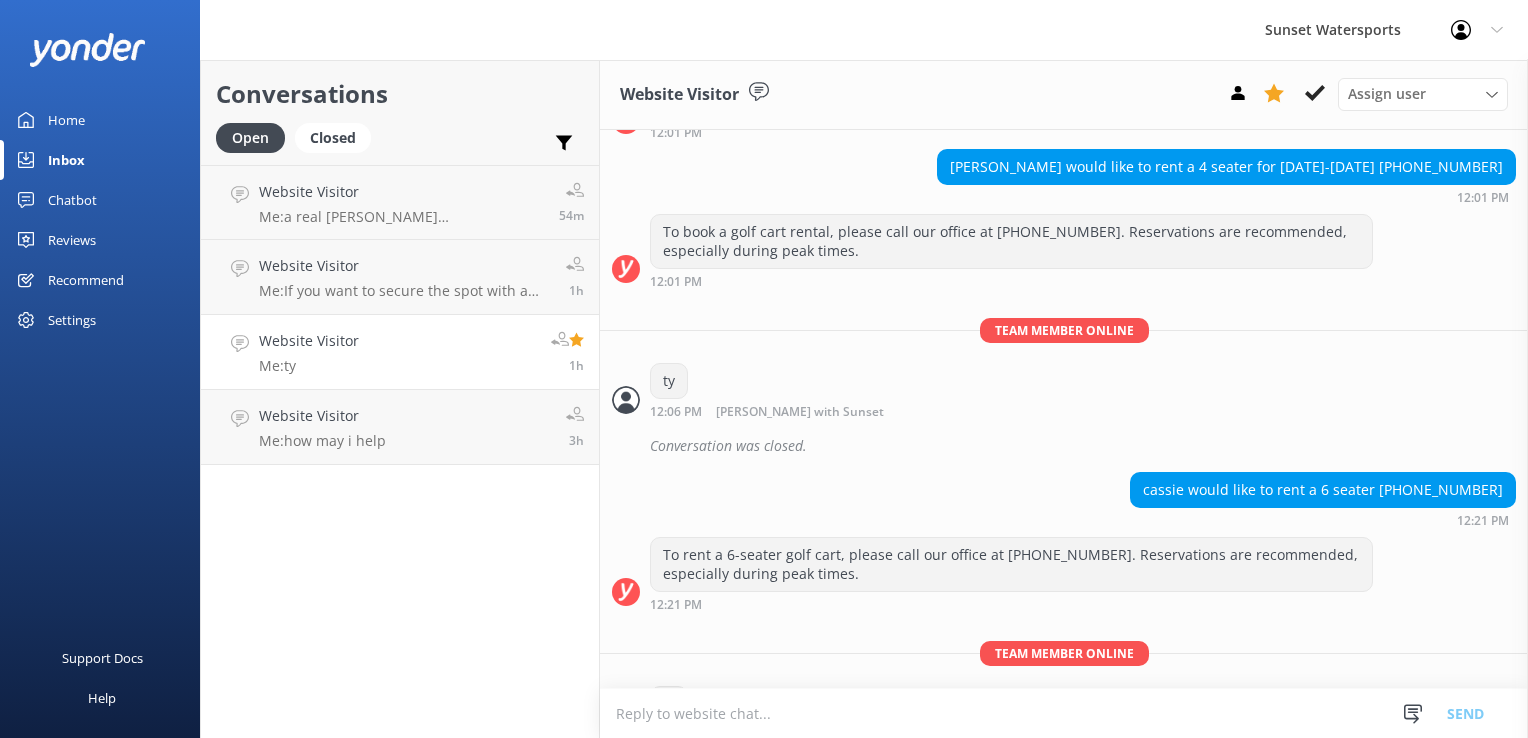 scroll, scrollTop: 8029, scrollLeft: 0, axis: vertical 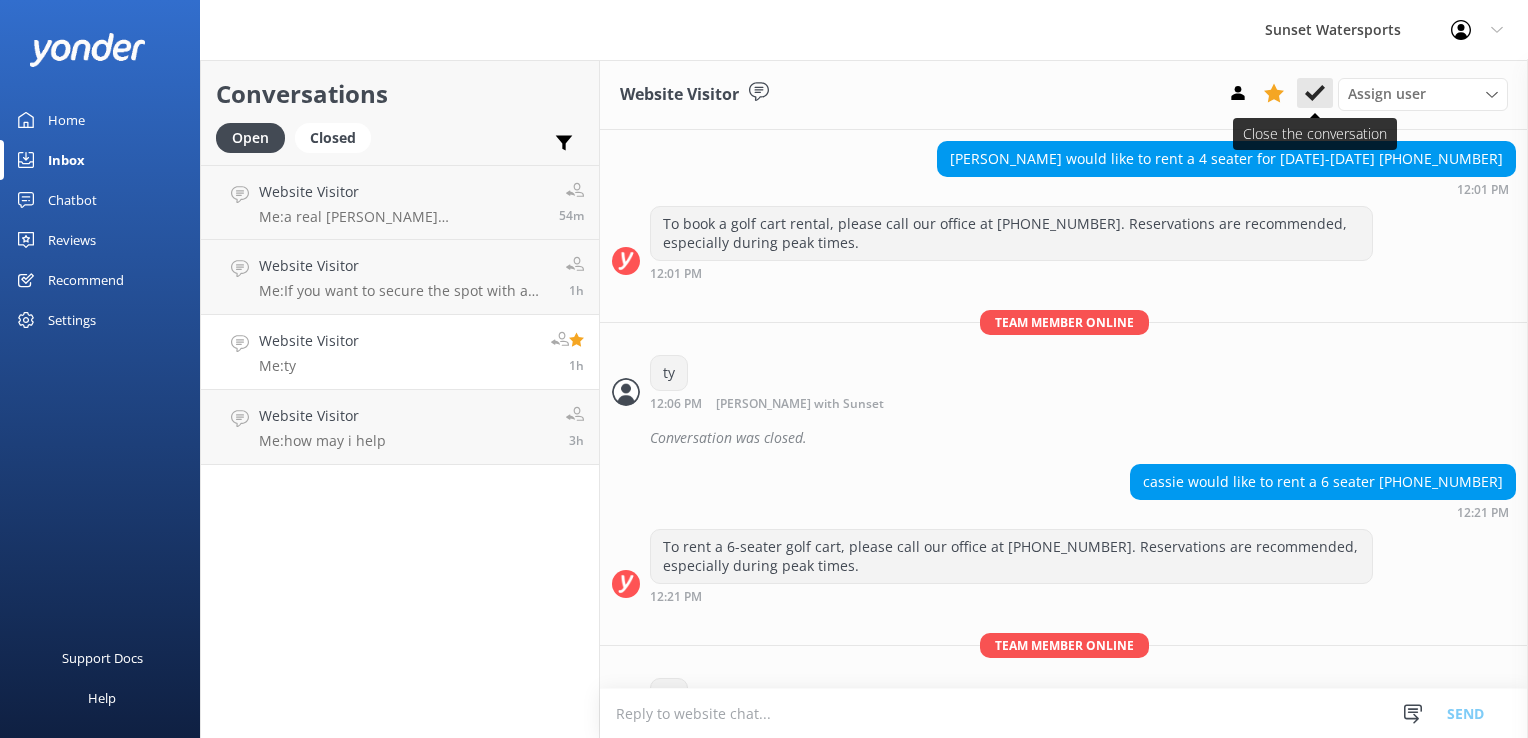 click at bounding box center (1315, 93) 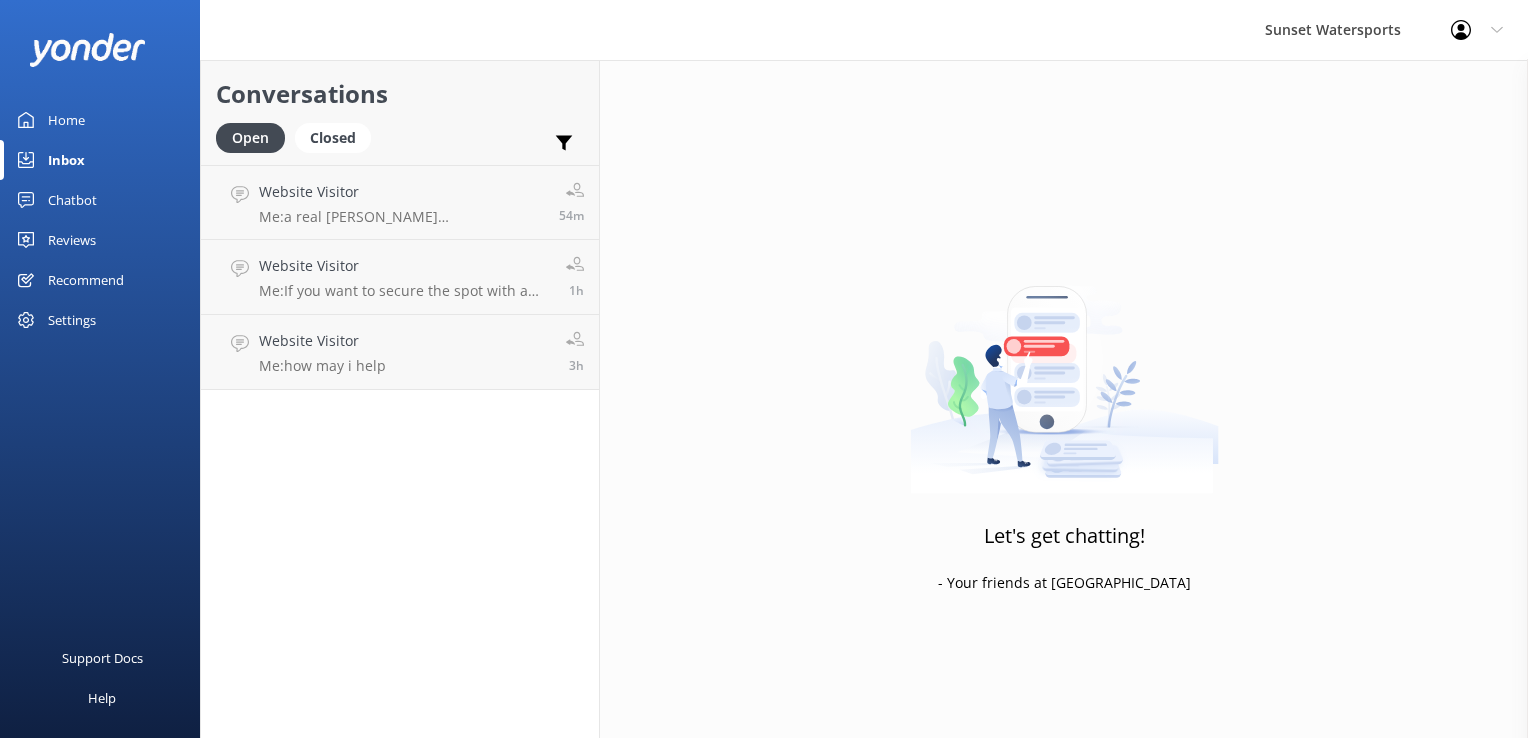 click on "Conversations Open Closed Important Assigned to me Unassigned Website Visitor Me:  a real [PERSON_NAME] [PHONE_NUMBER] 54m Website Visitor Me:  If you want to secure the spot with a card on file, I can help you do that. (it won't allow you to do that yourself online) and then you can pay when you arrive so no charge now... but lock in the skis and the rate so you don't miss out.... 1h Website Visitor Me:  how may i help 3h" at bounding box center [400, 399] 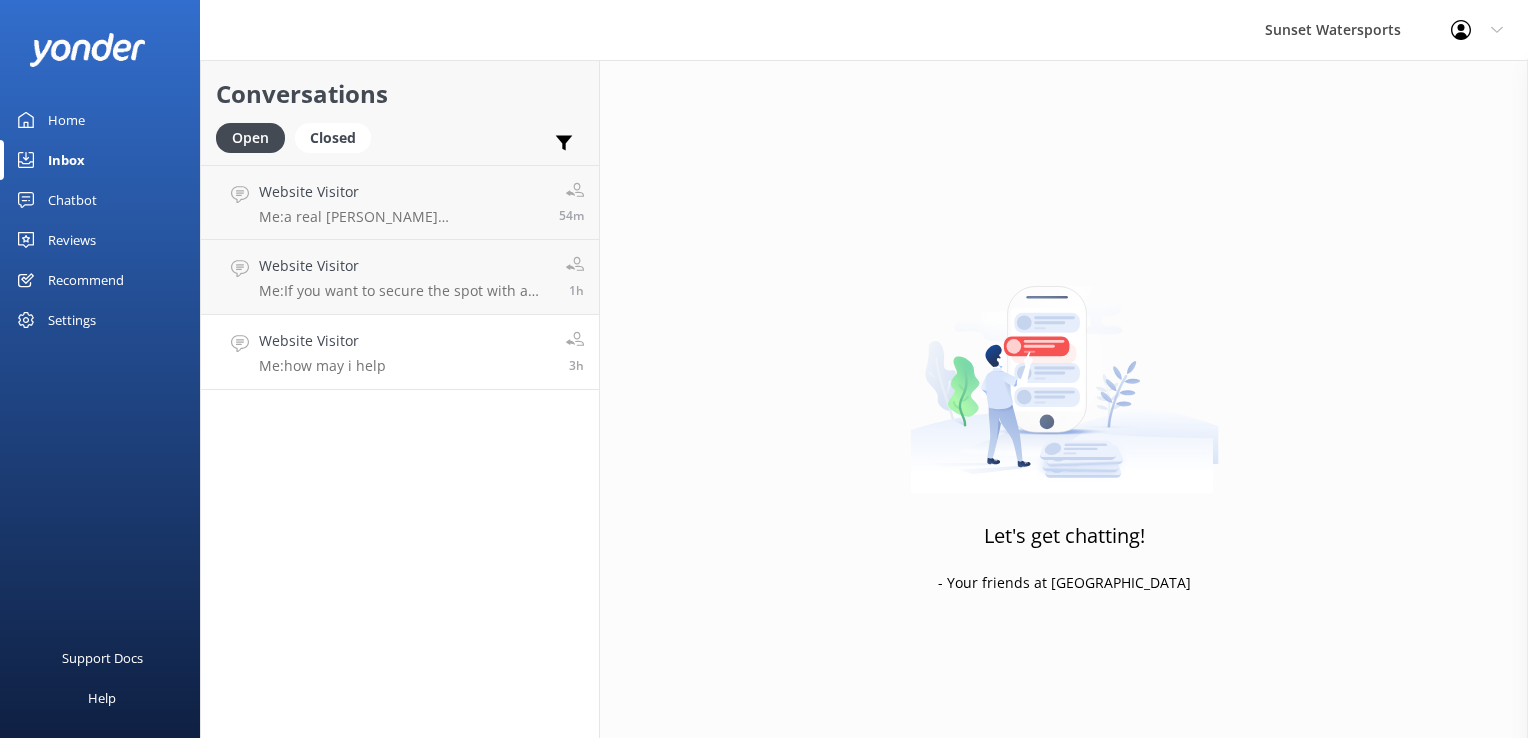 click on "Website Visitor Me:  how may i help 3h" at bounding box center [400, 352] 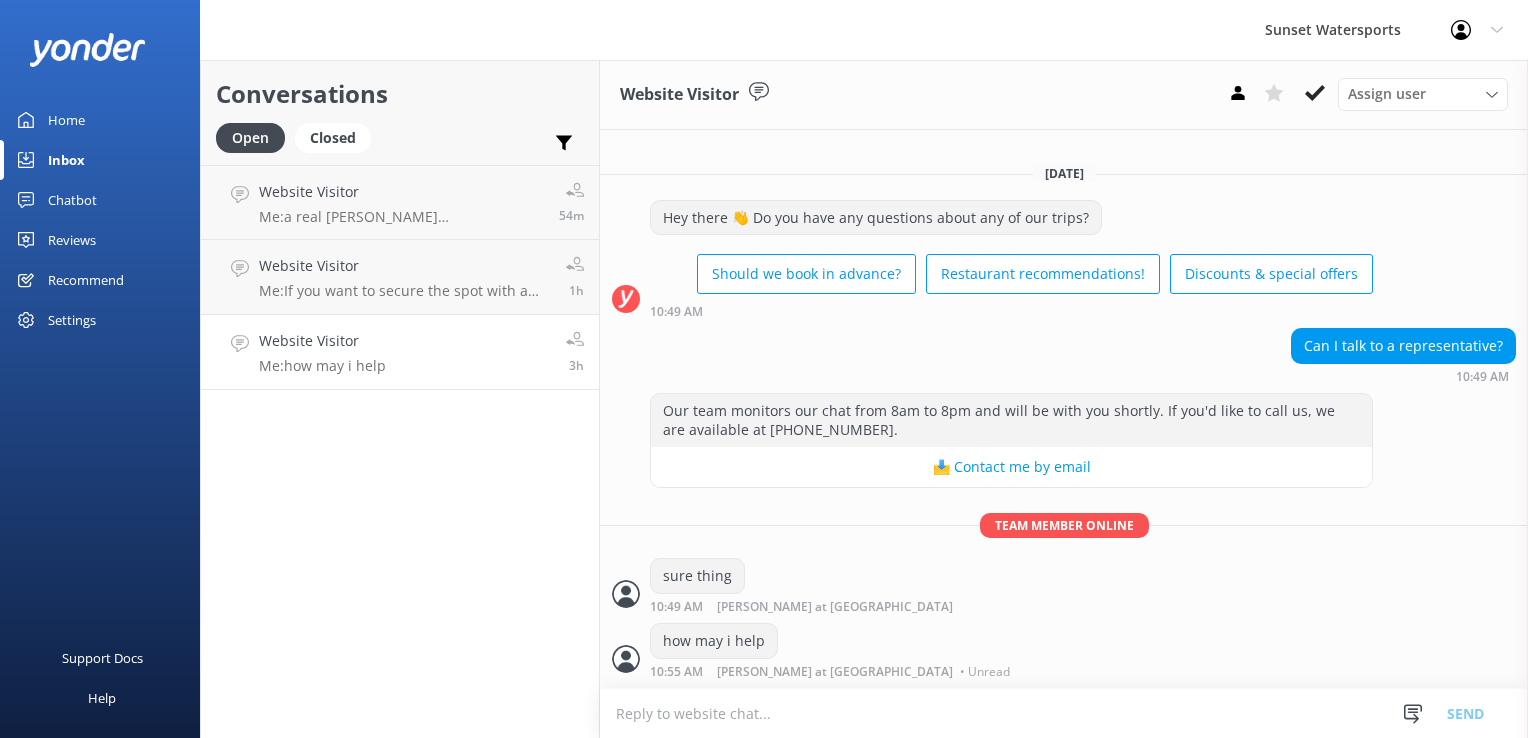 click on "Conversations Open Closed Important Assigned to me Unassigned Website Visitor Me:  a real [PERSON_NAME] [PHONE_NUMBER] 54m Website Visitor Me:  If you want to secure the spot with a card on file, I can help you do that. (it won't allow you to do that yourself online) and then you can pay when you arrive so no charge now... but lock in the skis and the rate so you don't miss out.... 1h Website Visitor Me:  how may i help 3h" at bounding box center (400, 399) 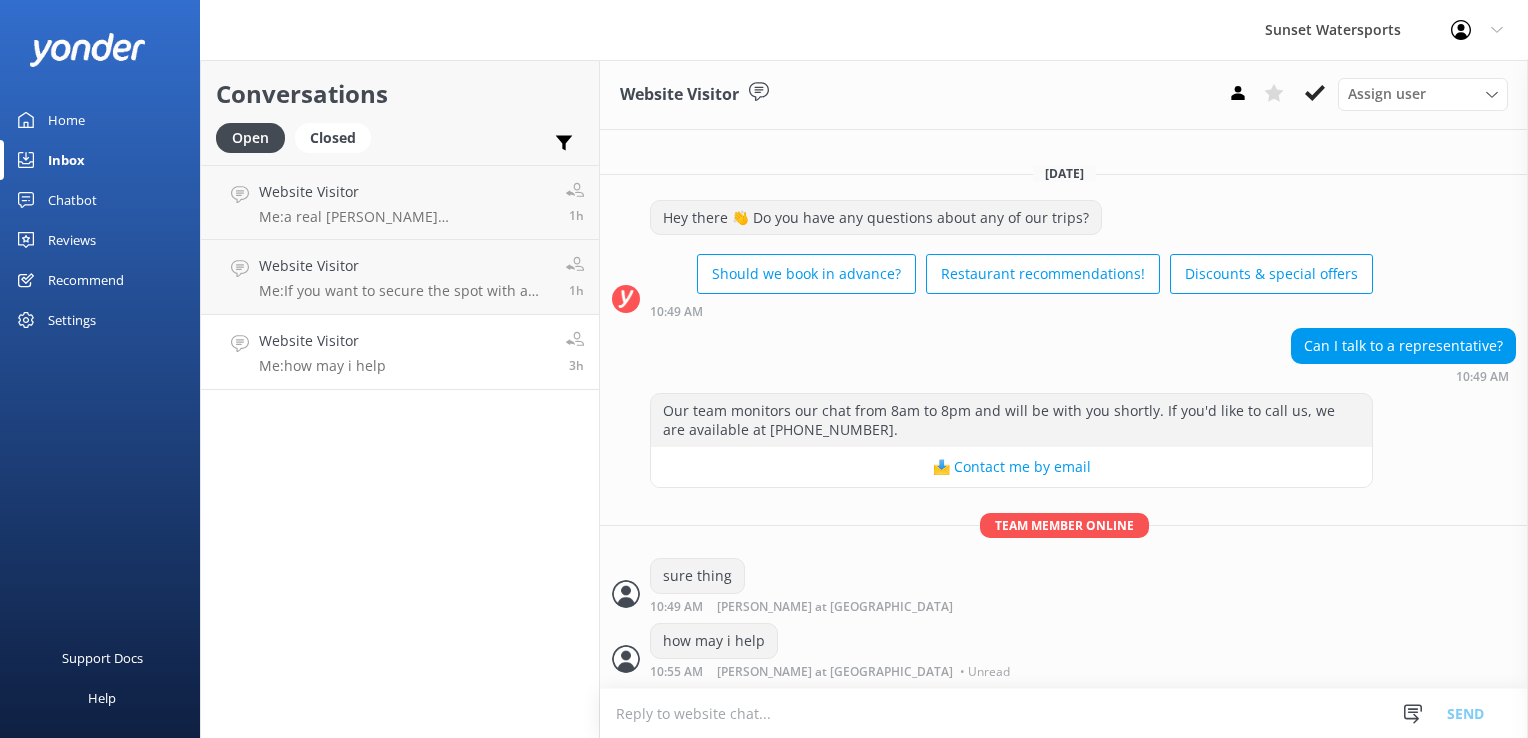 click on "Conversations Open Closed Important Assigned to me Unassigned Website Visitor Me:  a real [PERSON_NAME] [PHONE_NUMBER] 1h Website Visitor Me:  If you want to secure the spot with a card on file, I can help you do that. (it won't allow you to do that yourself online) and then you can pay when you arrive so no charge now... but lock in the skis and the rate so you don't miss out.... 1h Website Visitor Me:  how may i help 3h" at bounding box center (400, 399) 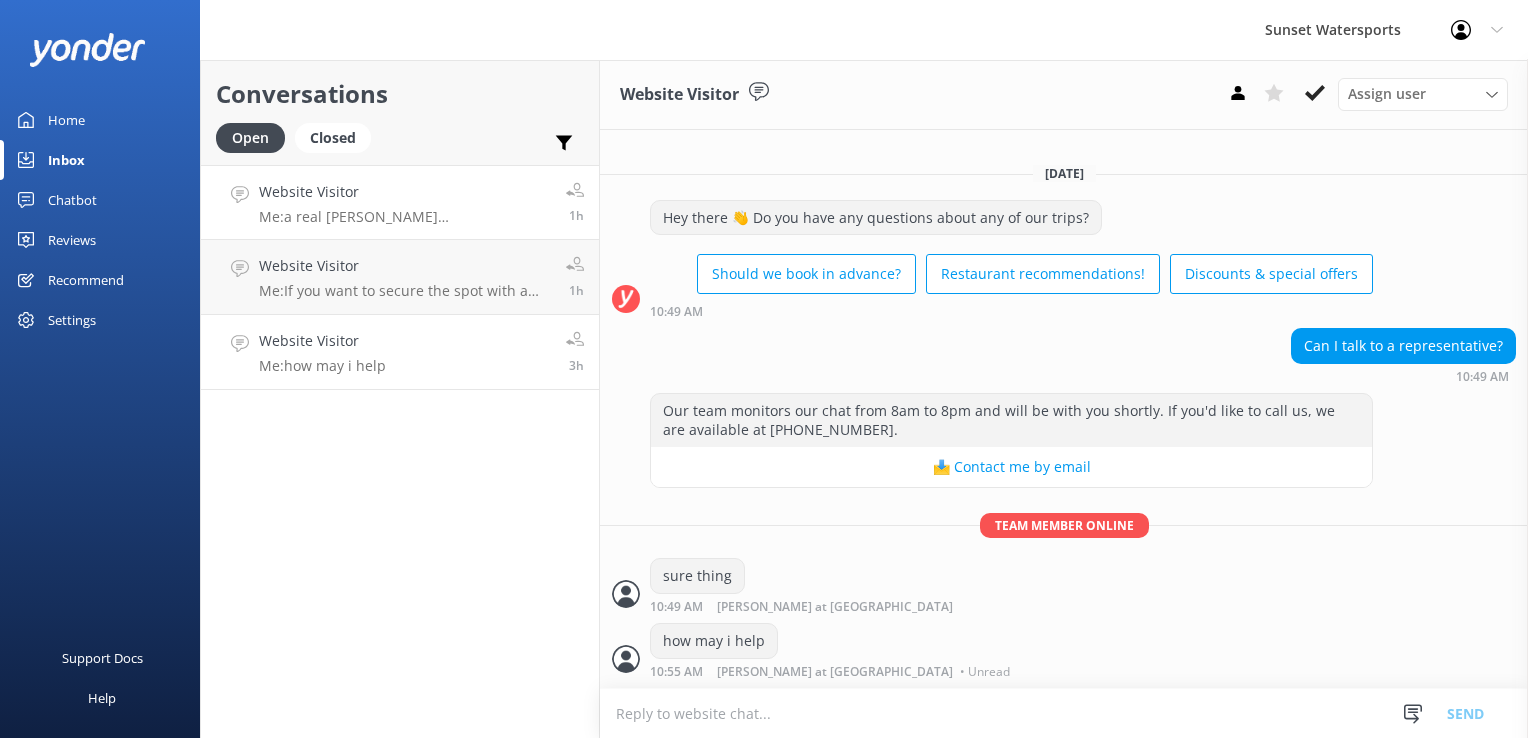 click on "Website Visitor Me:  a real [PERSON_NAME] [PHONE_NUMBER] 1h" at bounding box center (400, 202) 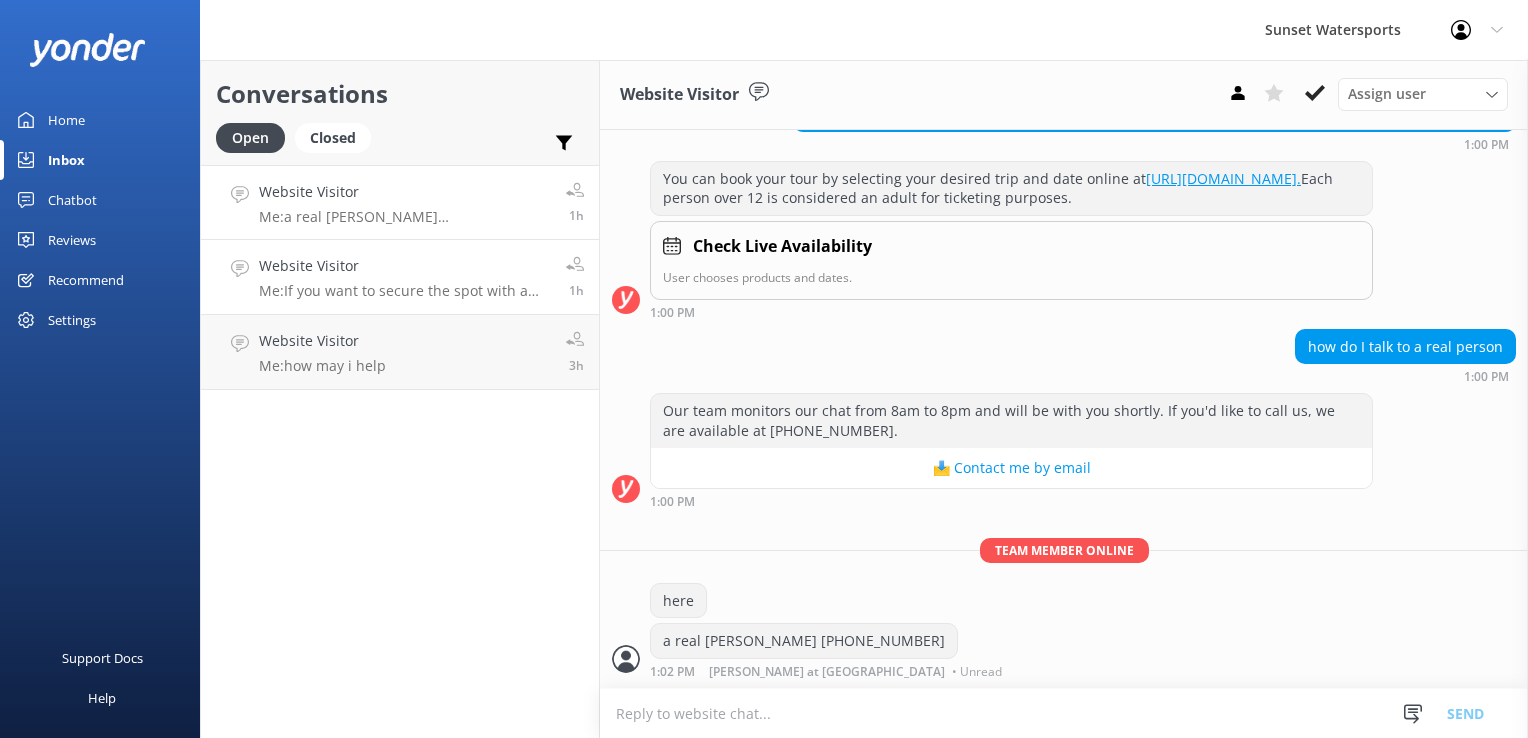 scroll, scrollTop: 249, scrollLeft: 0, axis: vertical 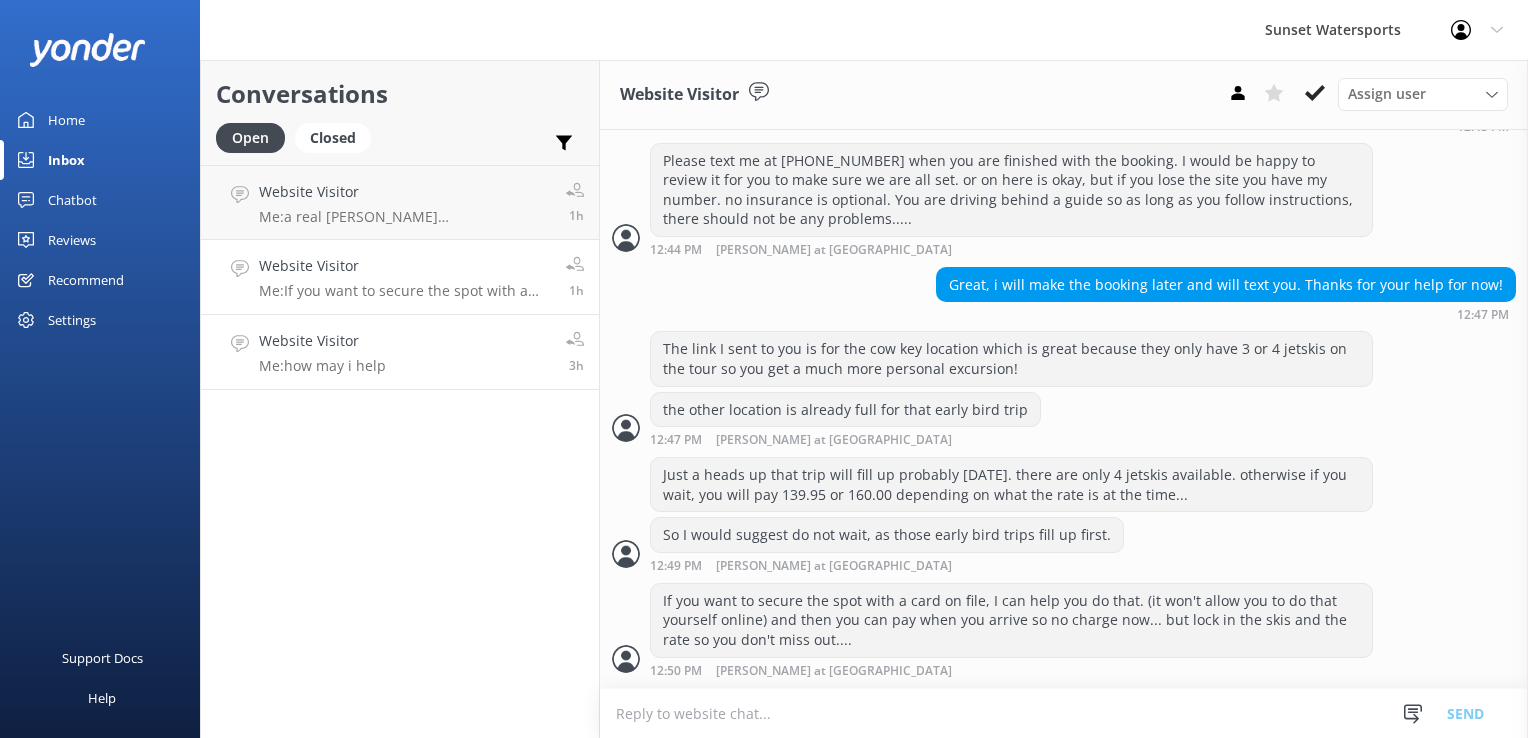 click on "Website Visitor Me:  how may i help 3h" at bounding box center (400, 352) 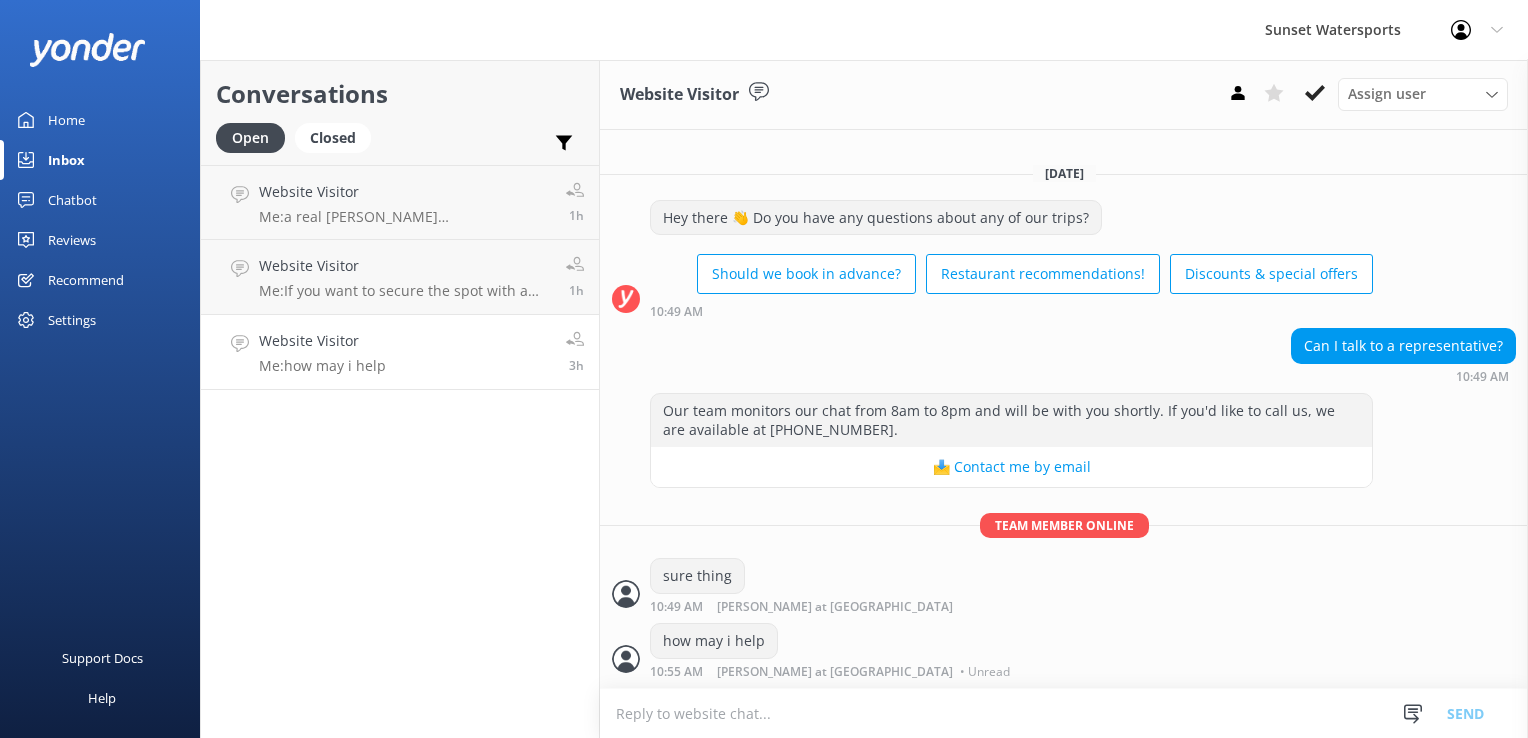 scroll, scrollTop: 0, scrollLeft: 0, axis: both 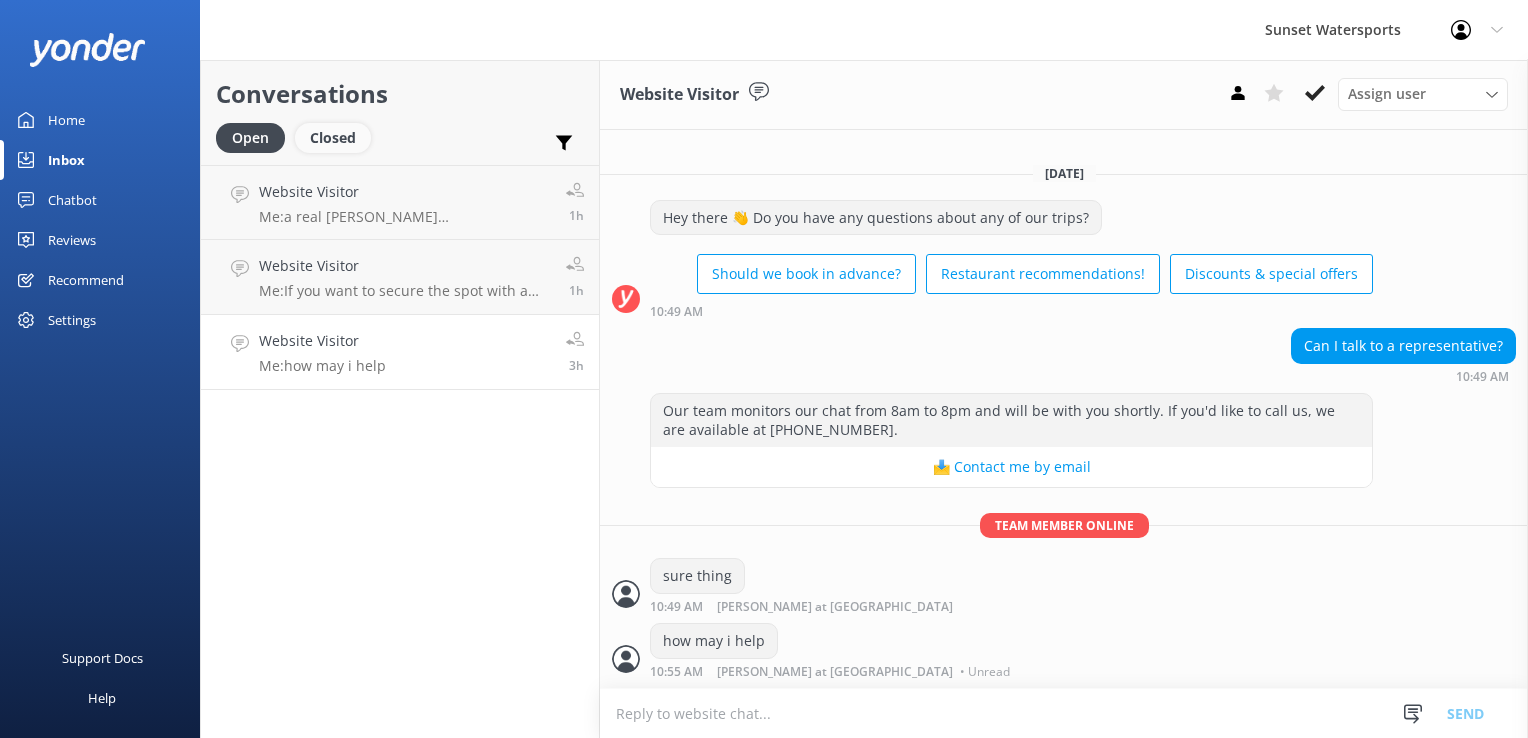 click on "Closed" at bounding box center [333, 138] 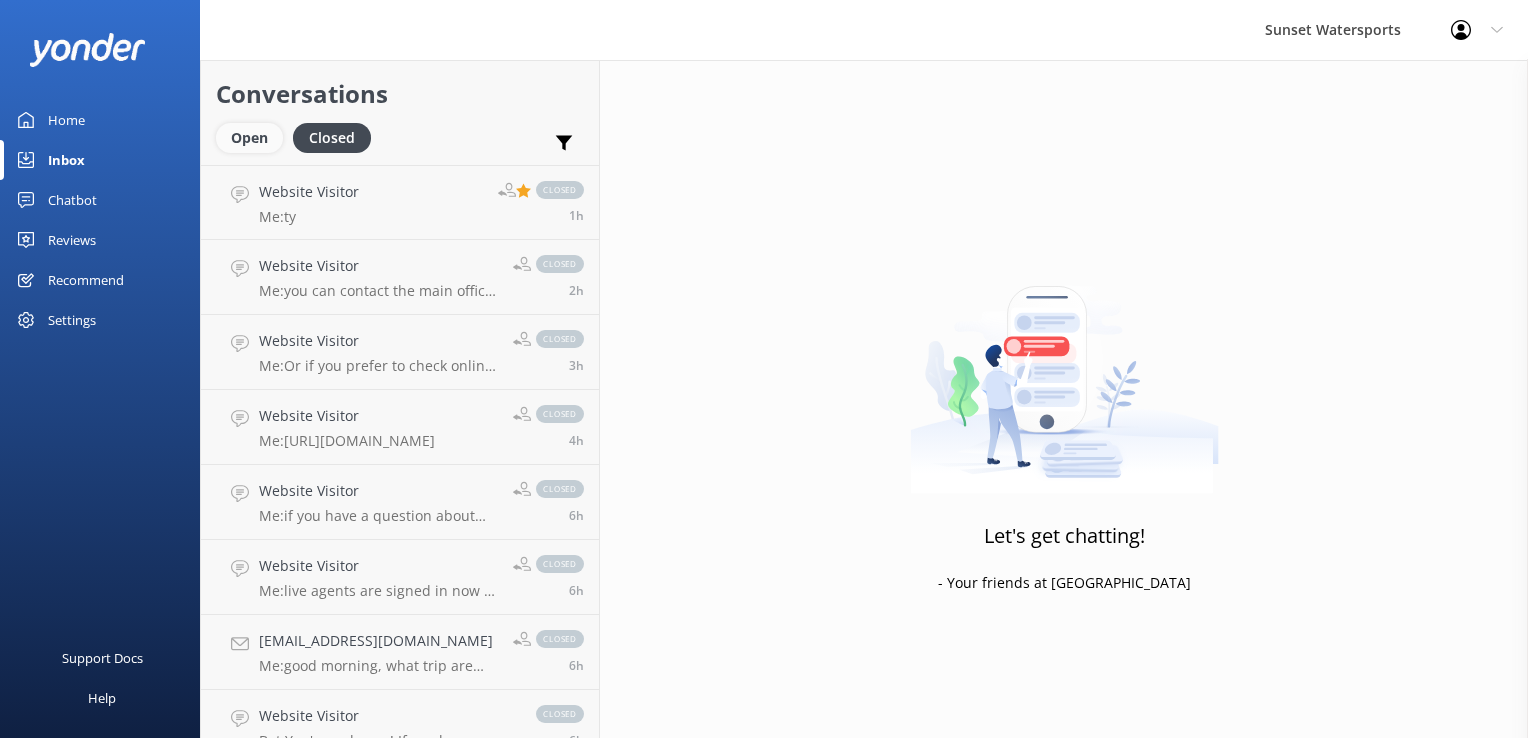 click on "Open" at bounding box center [249, 138] 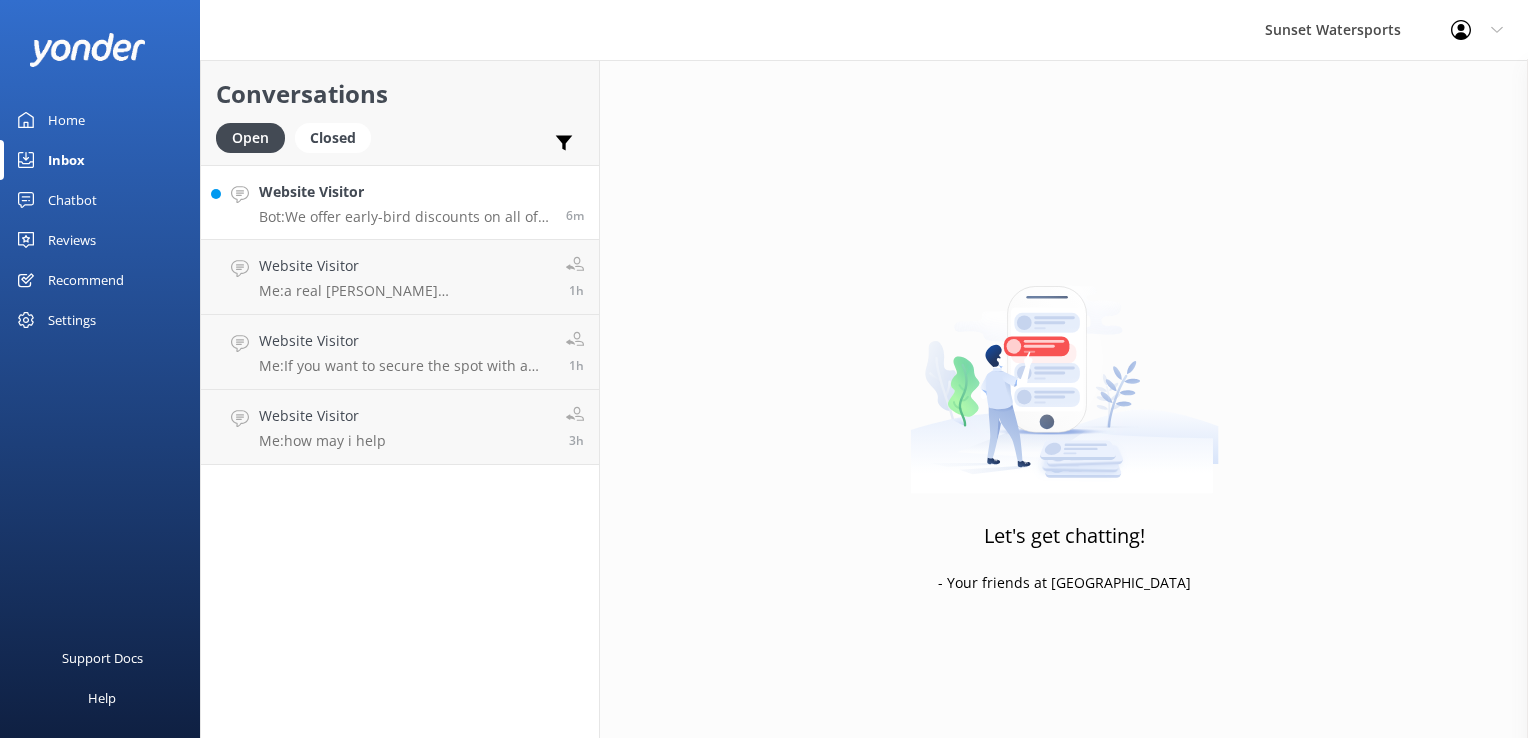 click on "Bot:  We offer early-bird discounts on all of our morning trips. When you book direct, we guarantee the lowest prices! You can find more information and book at [URL][DOMAIN_NAME]." at bounding box center (405, 217) 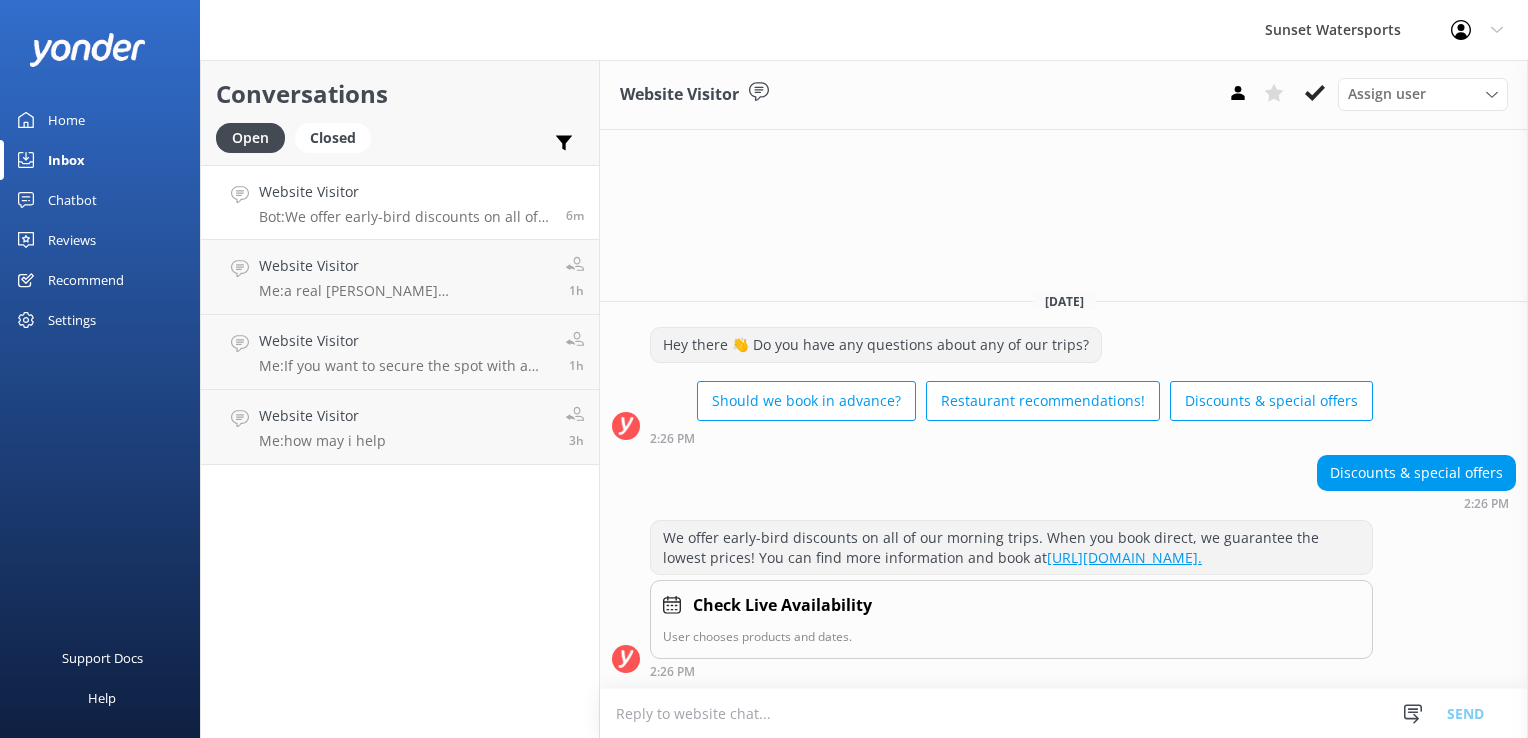 click at bounding box center [1064, 713] 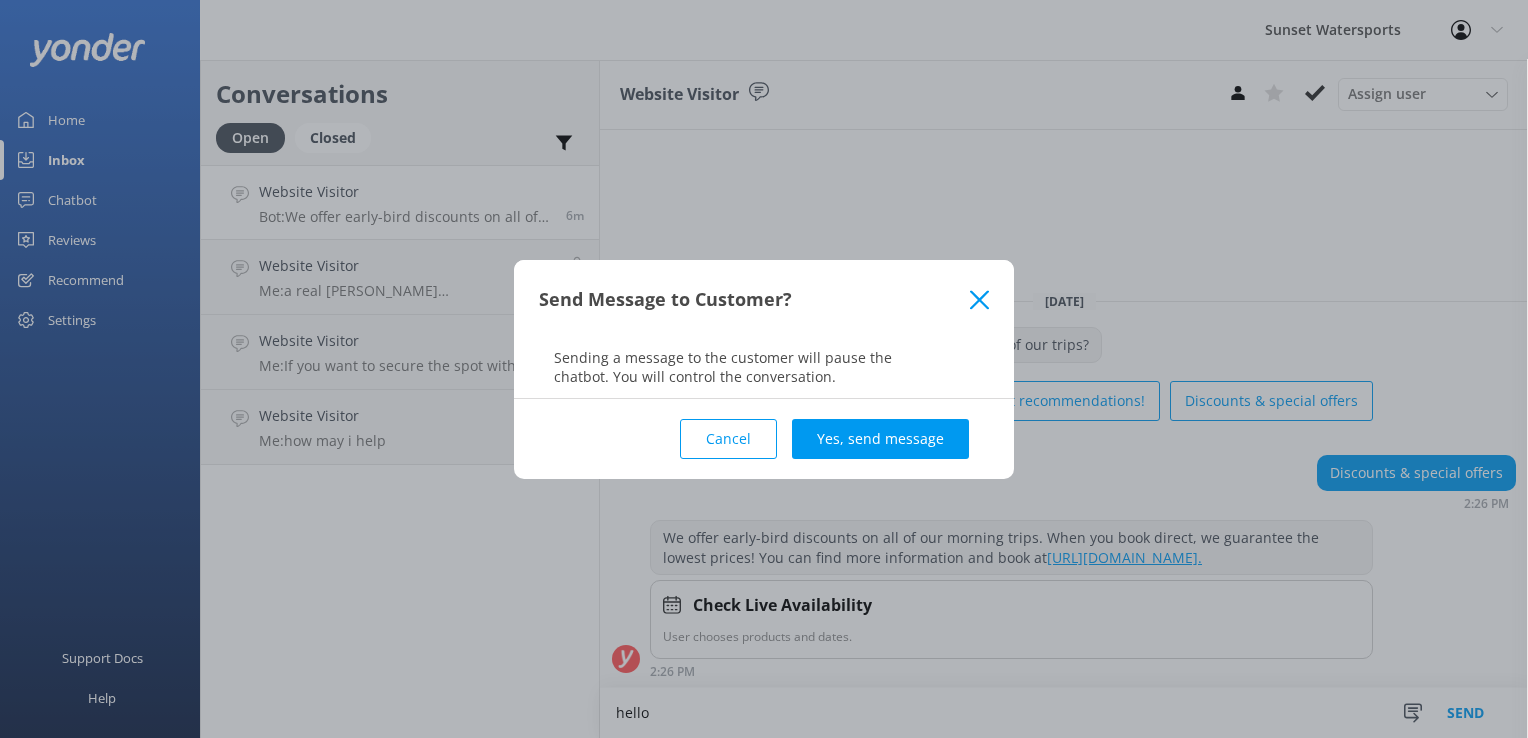 type on "hello" 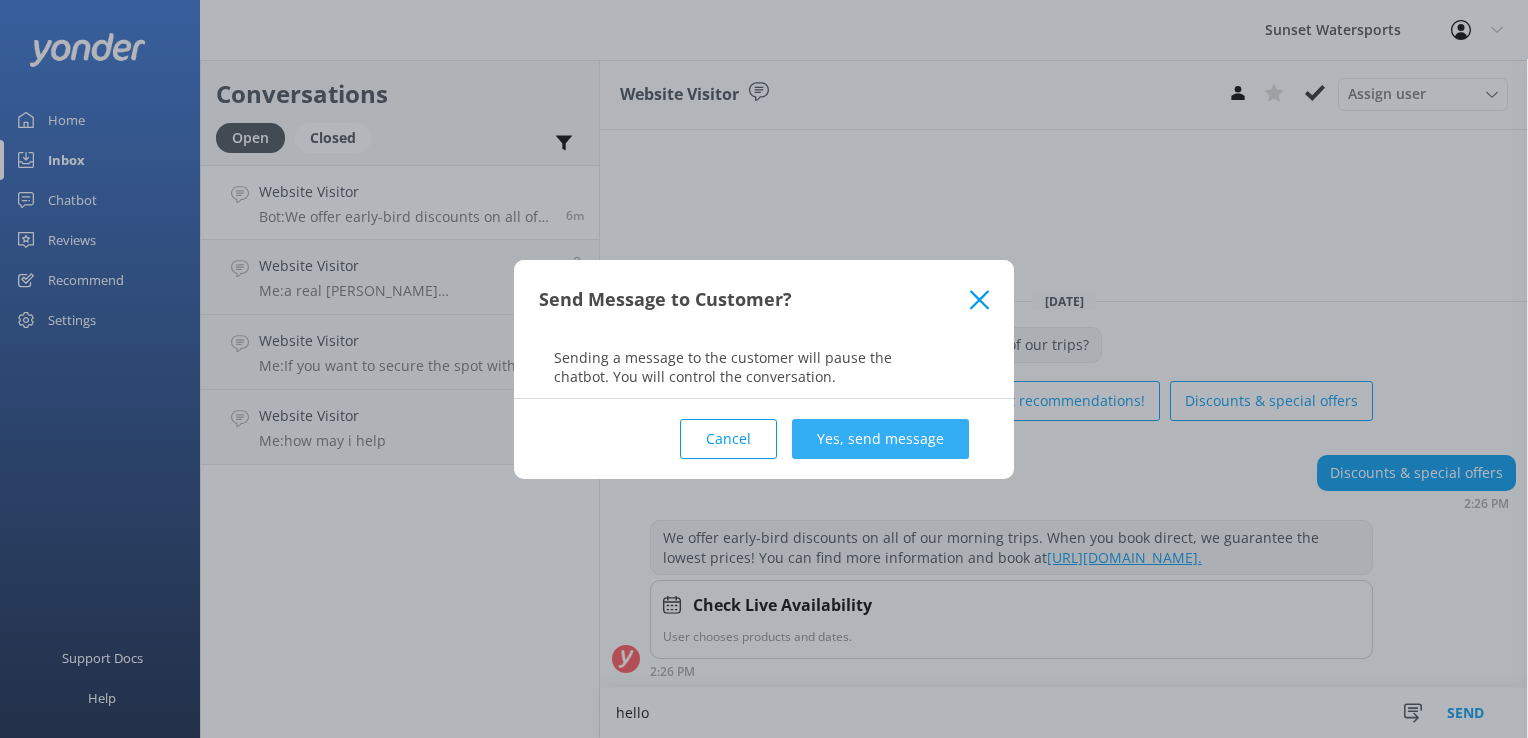 click on "Yes, send message" at bounding box center (880, 439) 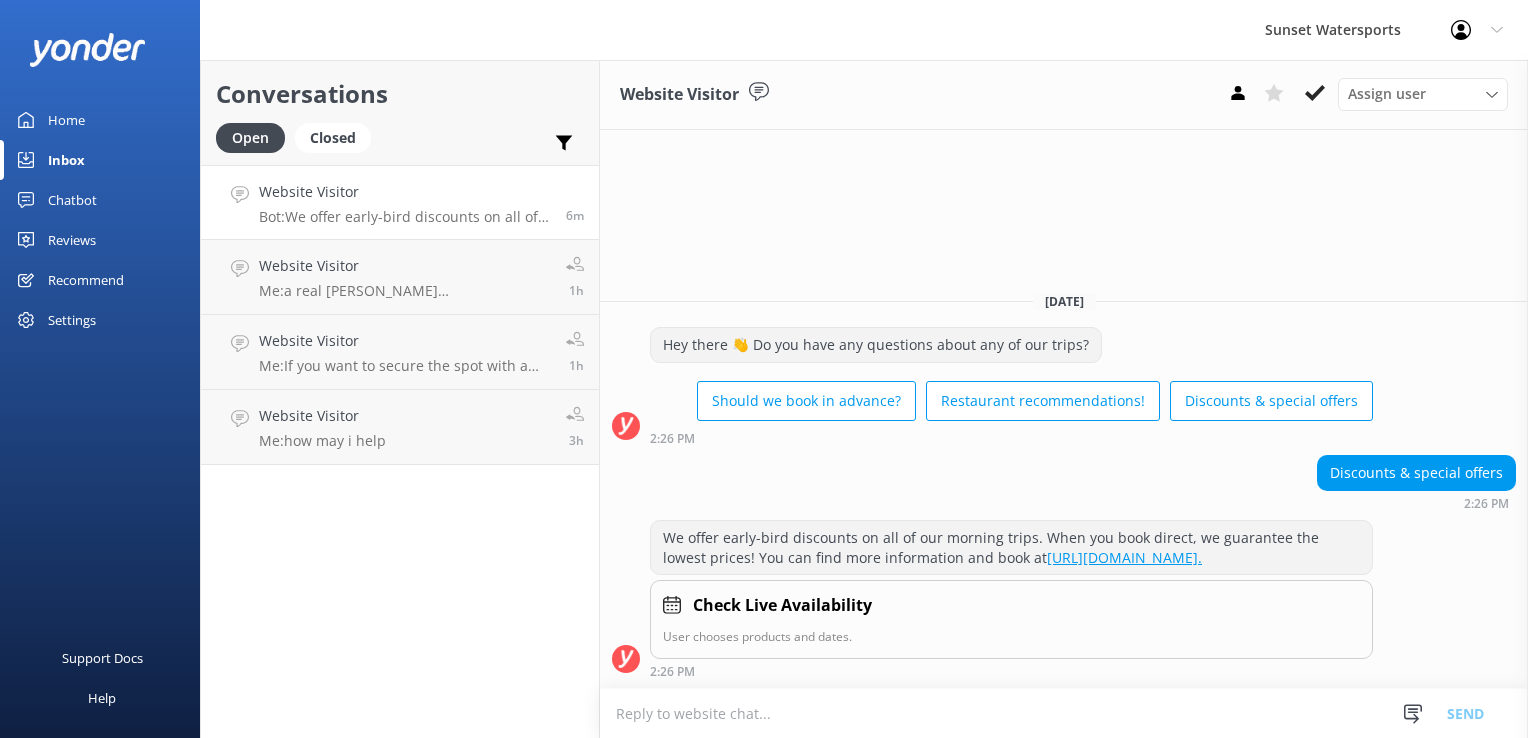 scroll, scrollTop: 2, scrollLeft: 0, axis: vertical 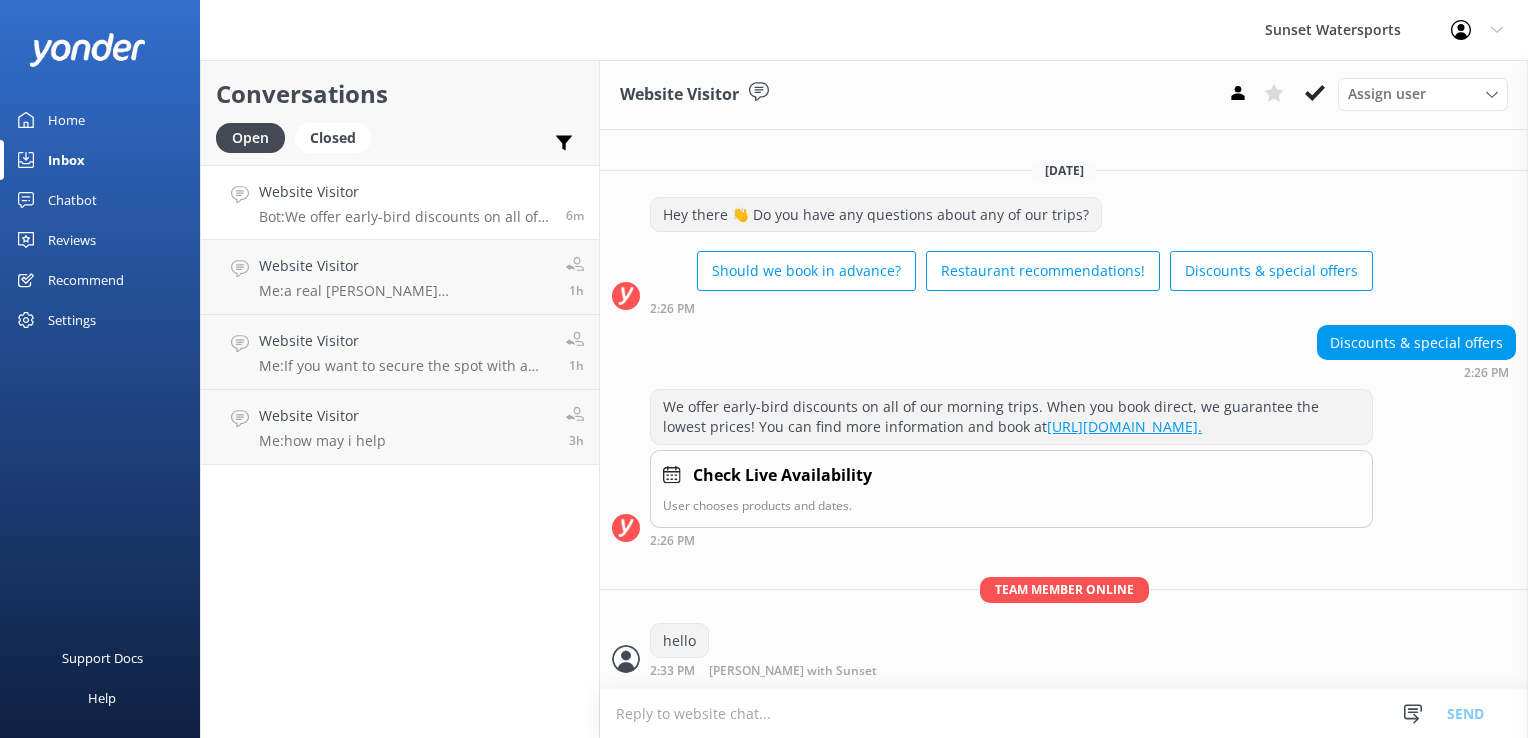 click at bounding box center (1064, 713) 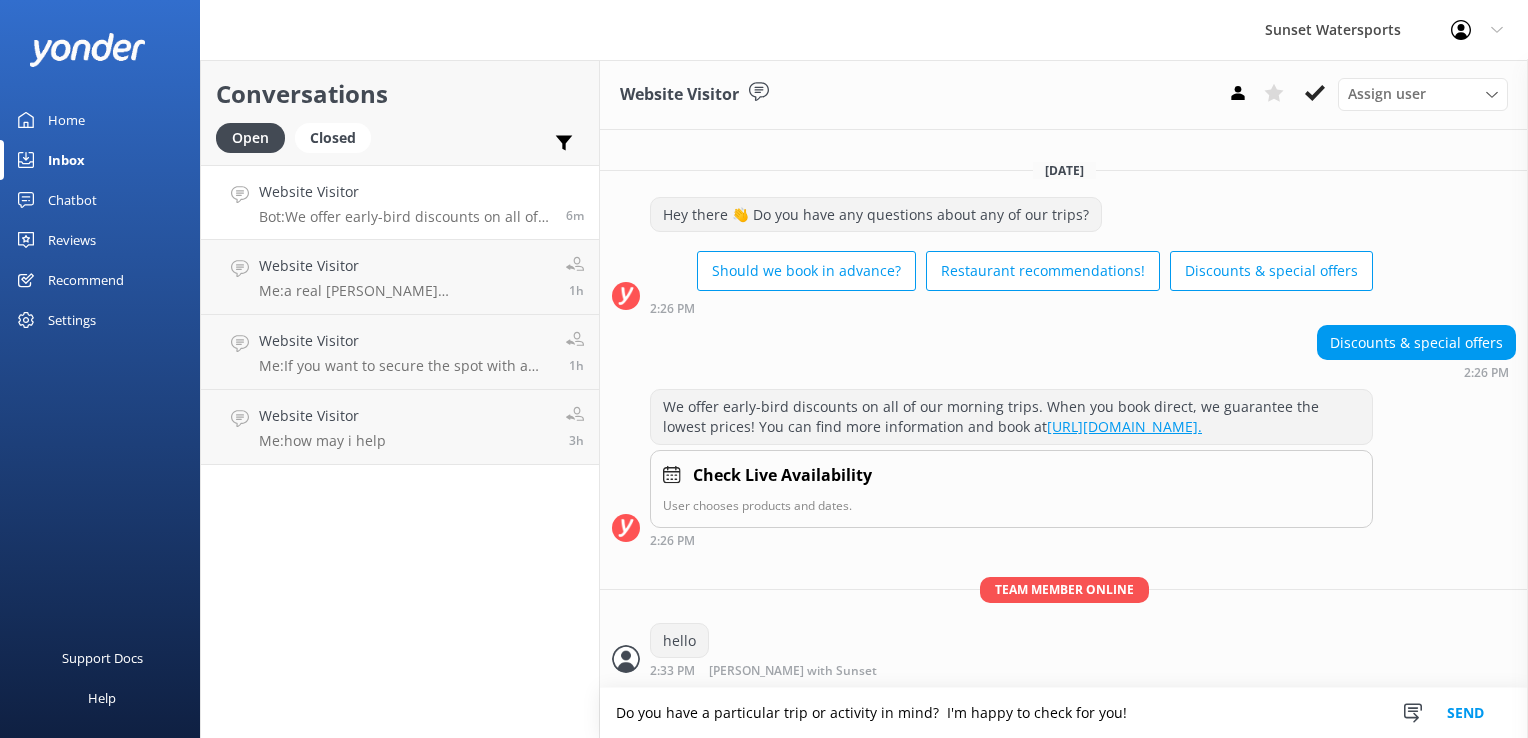 type on "Do you have a particular trip or activity in mind?  I'm happy to check for you!" 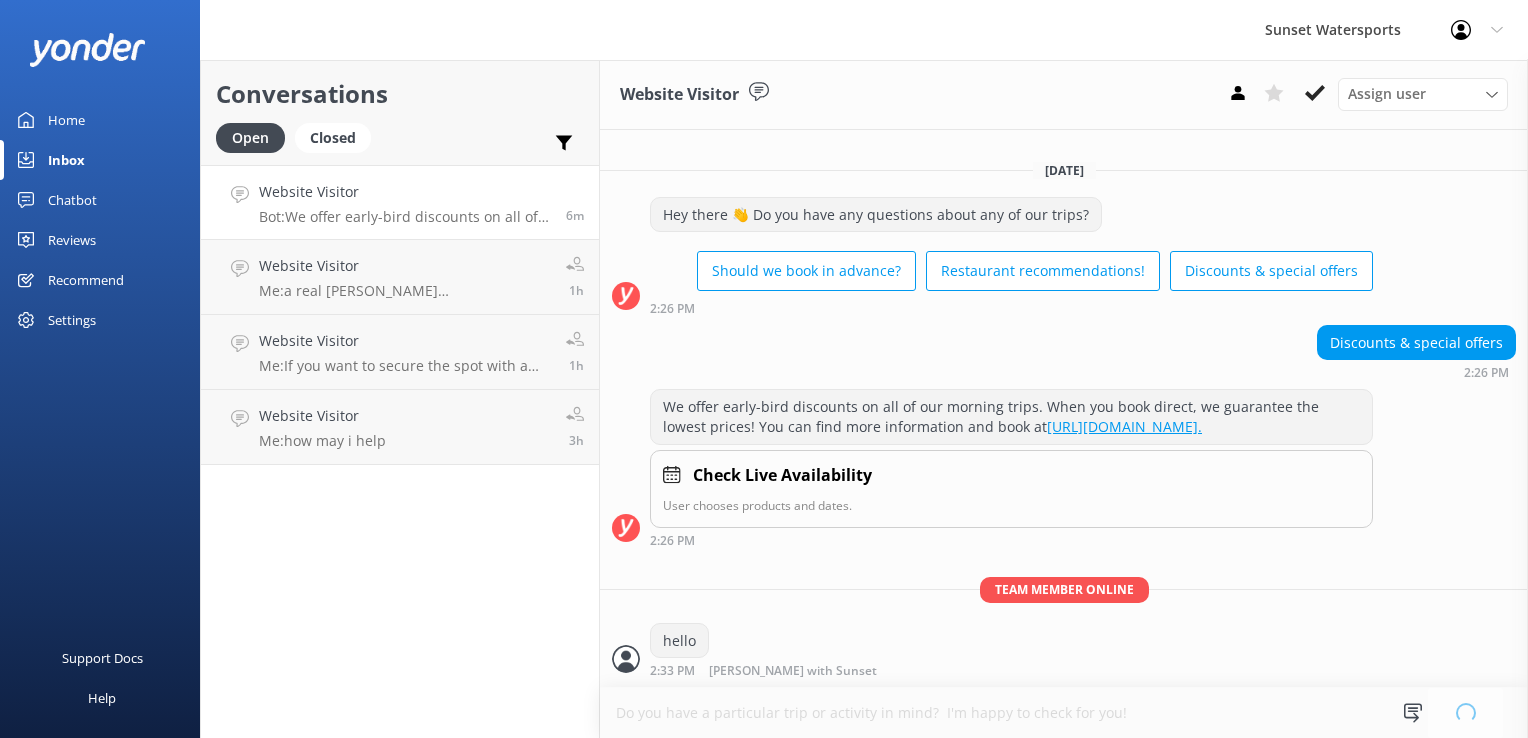type 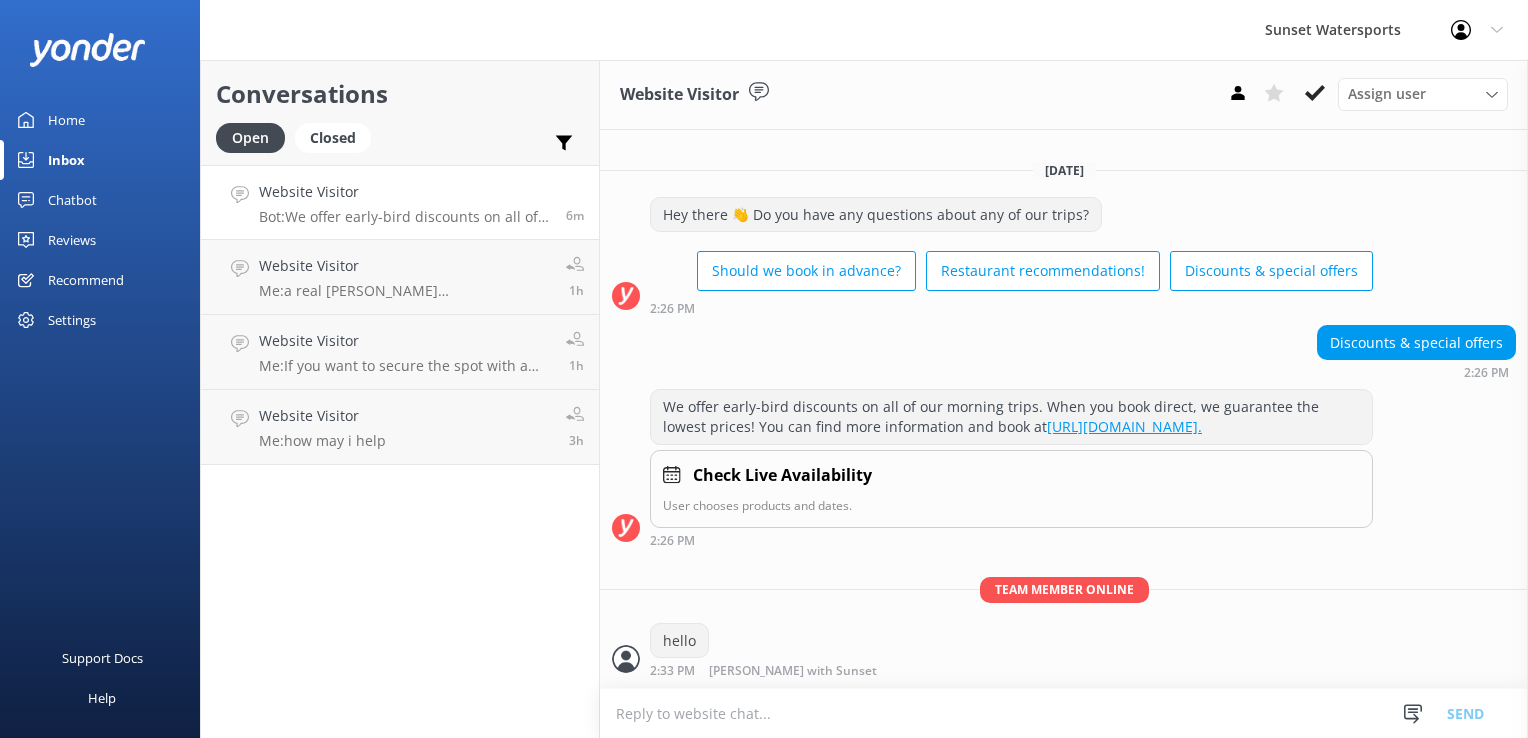 scroll, scrollTop: 42, scrollLeft: 0, axis: vertical 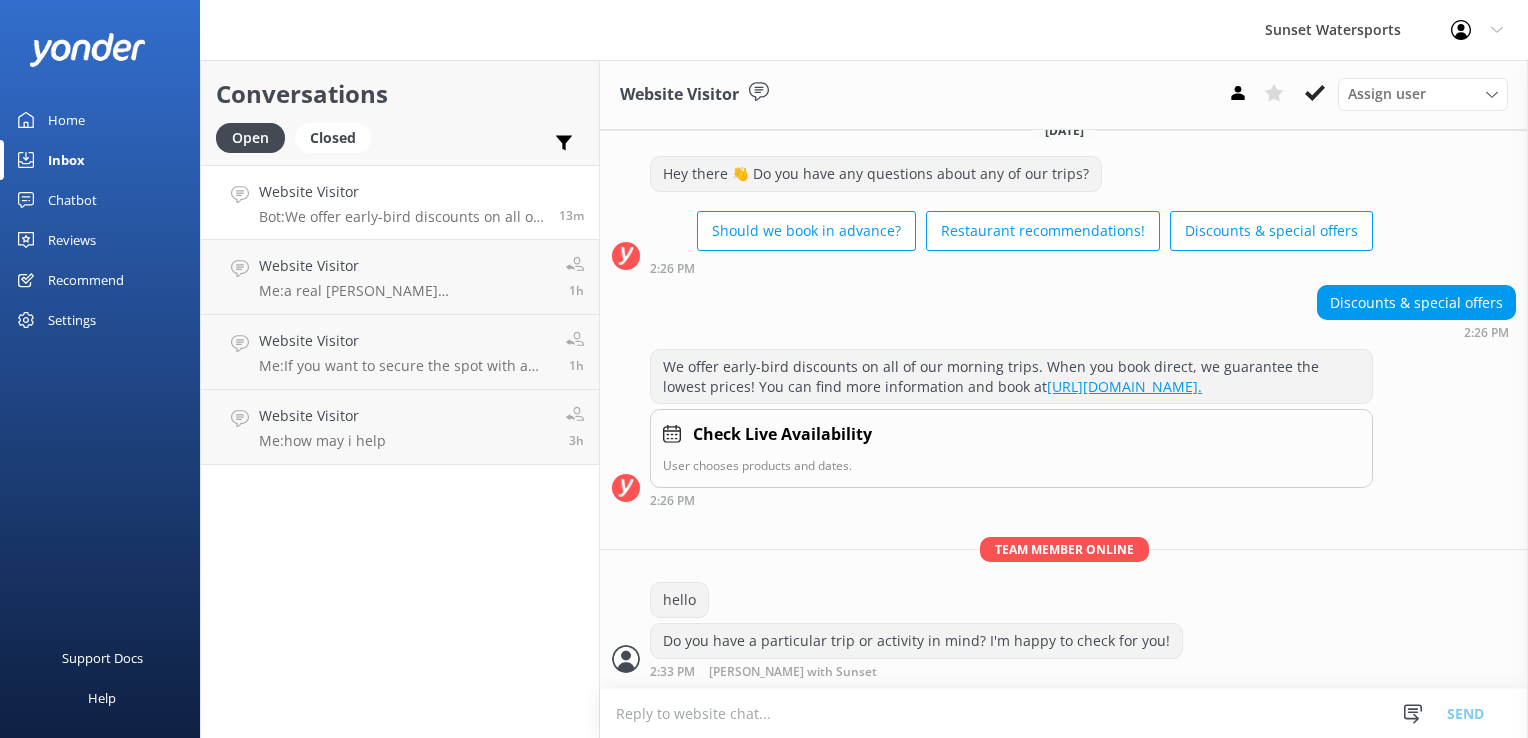click on "Conversations Open Closed Important Assigned to me Unassigned" at bounding box center [400, 112] 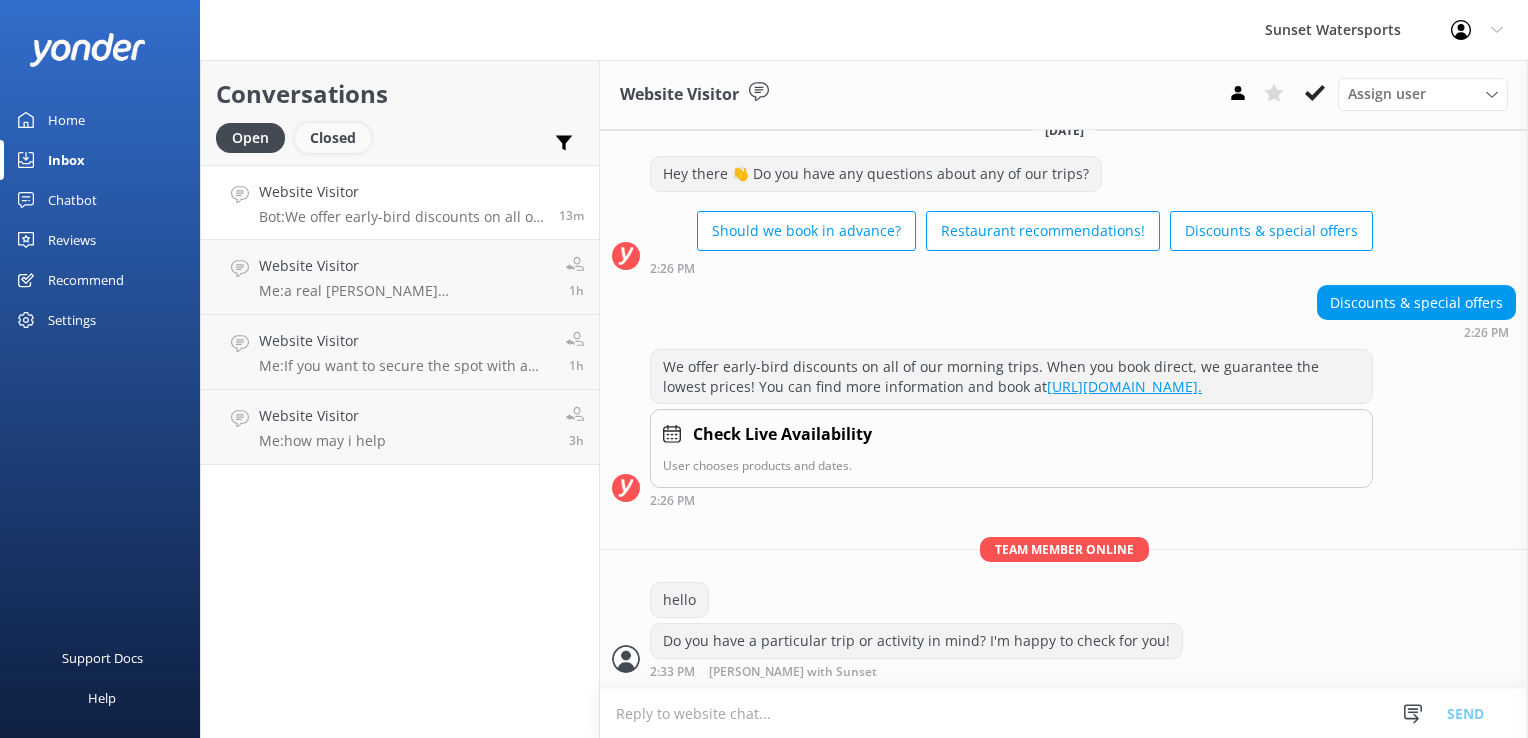 click on "Closed" at bounding box center (333, 138) 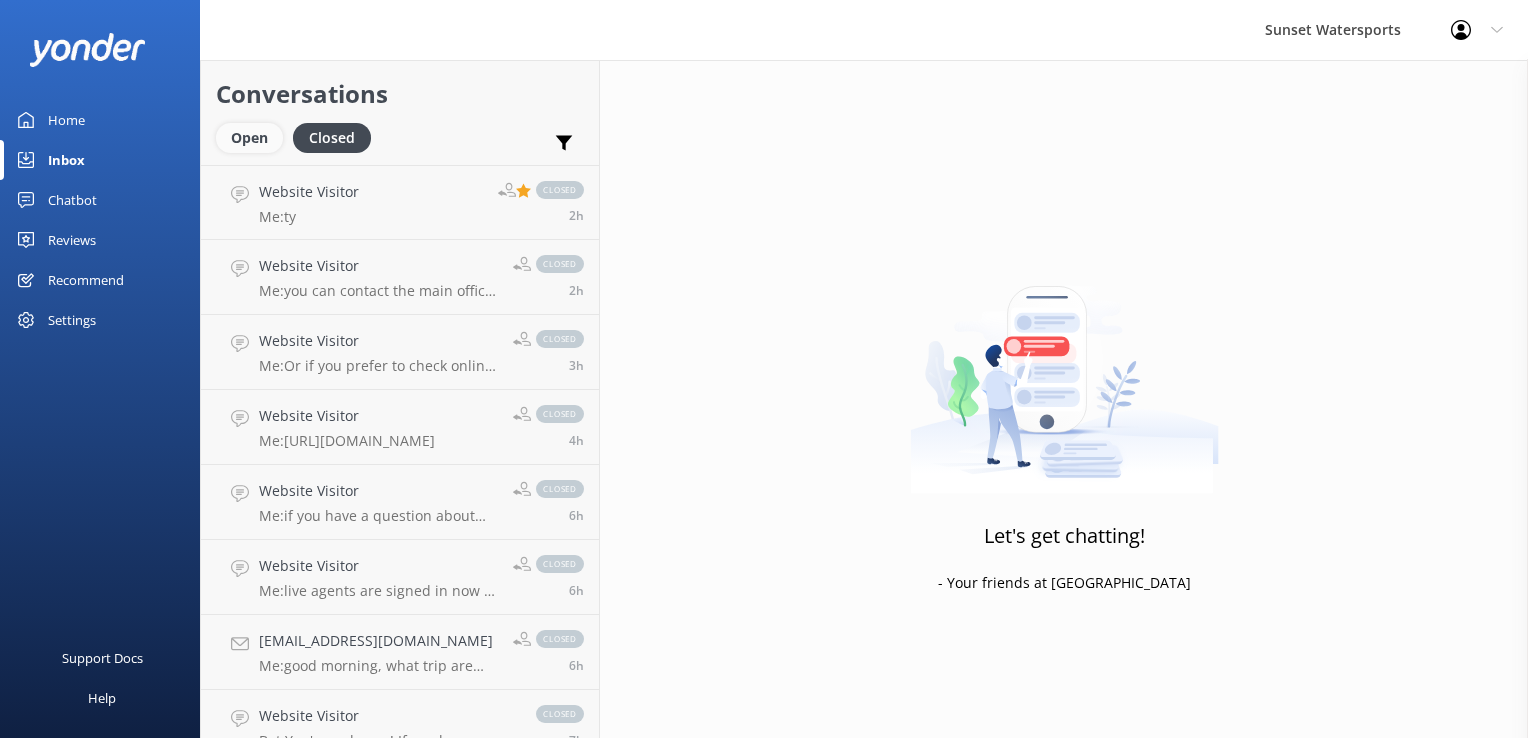 click on "Open" at bounding box center [249, 138] 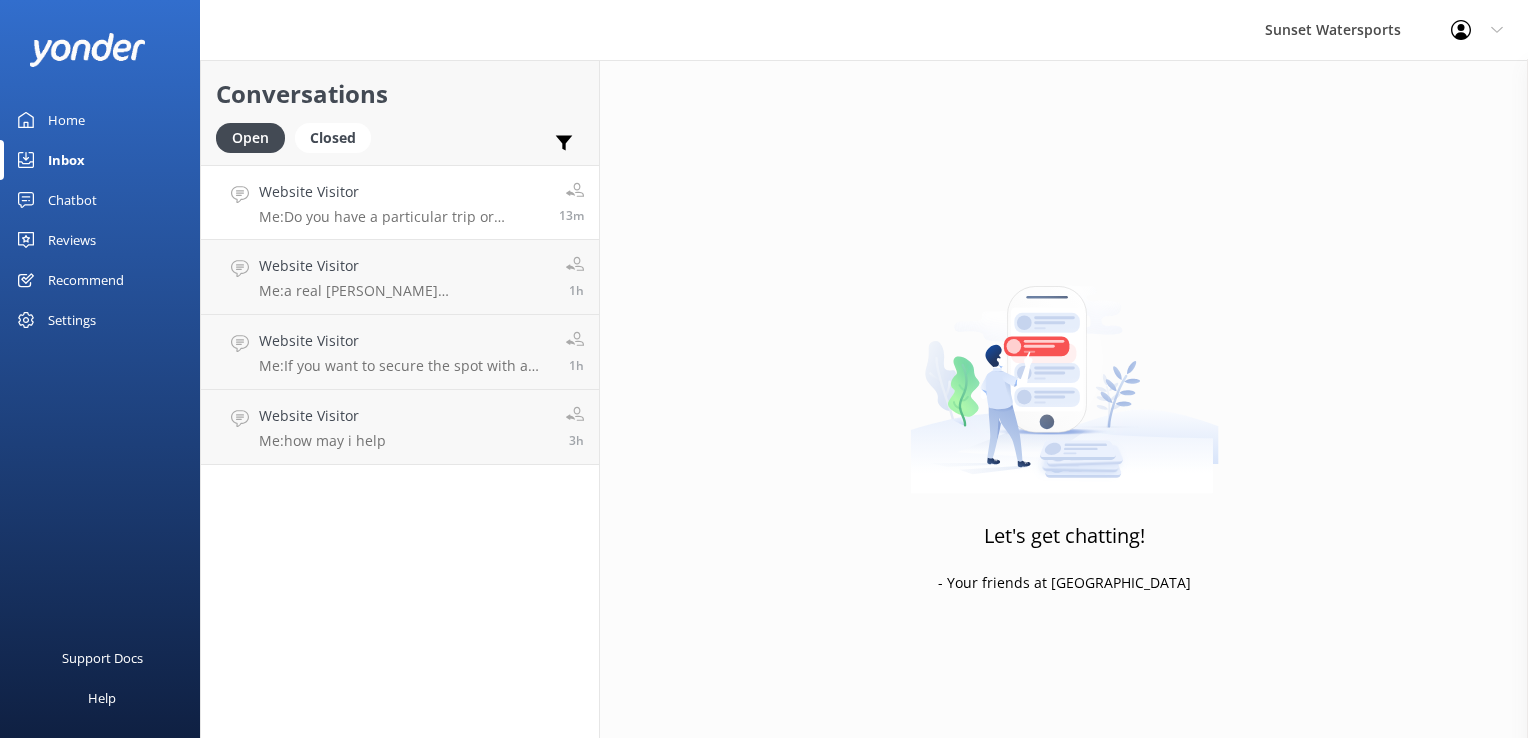 click on "Me:  Do you have a particular trip or activity in mind?  I'm happy to check for you!" at bounding box center [401, 217] 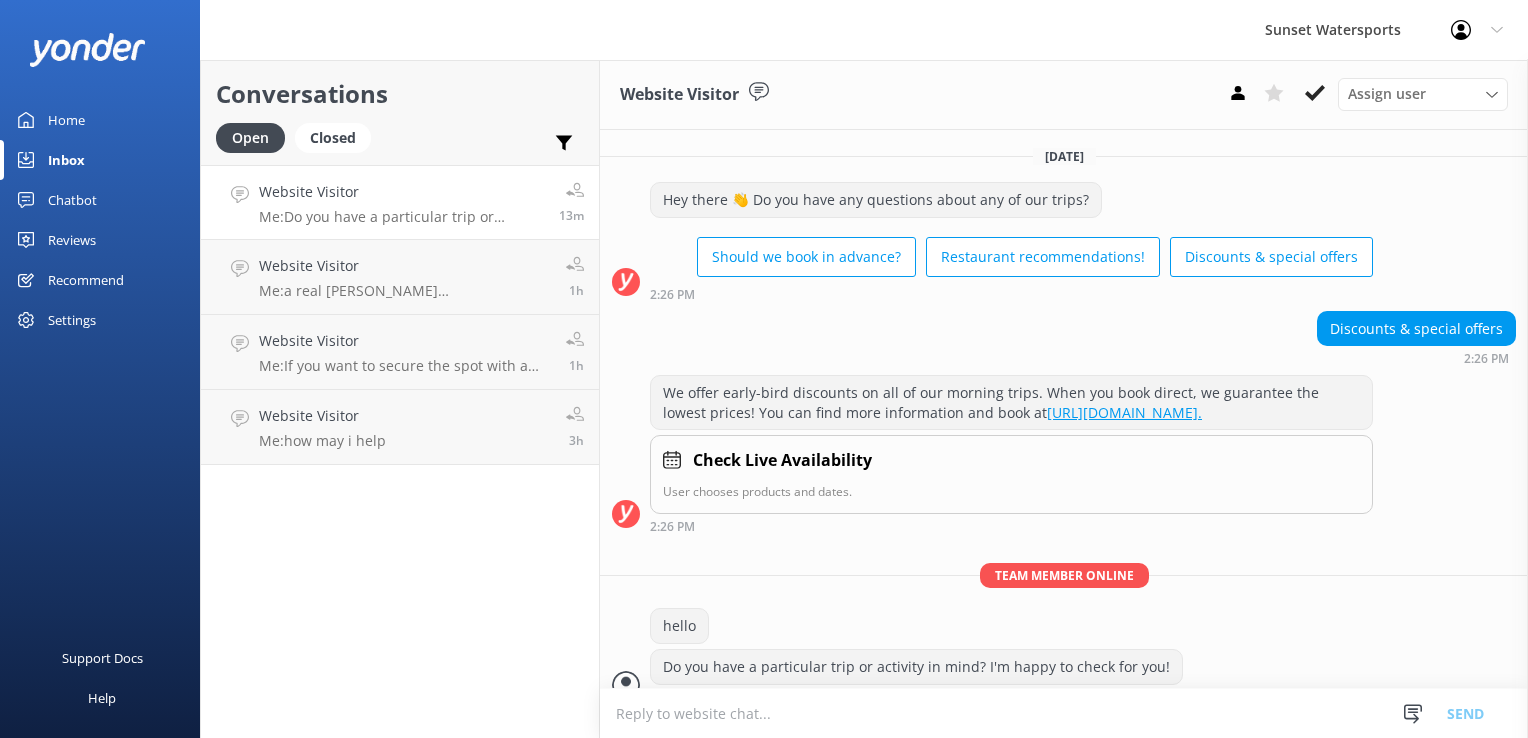 scroll, scrollTop: 42, scrollLeft: 0, axis: vertical 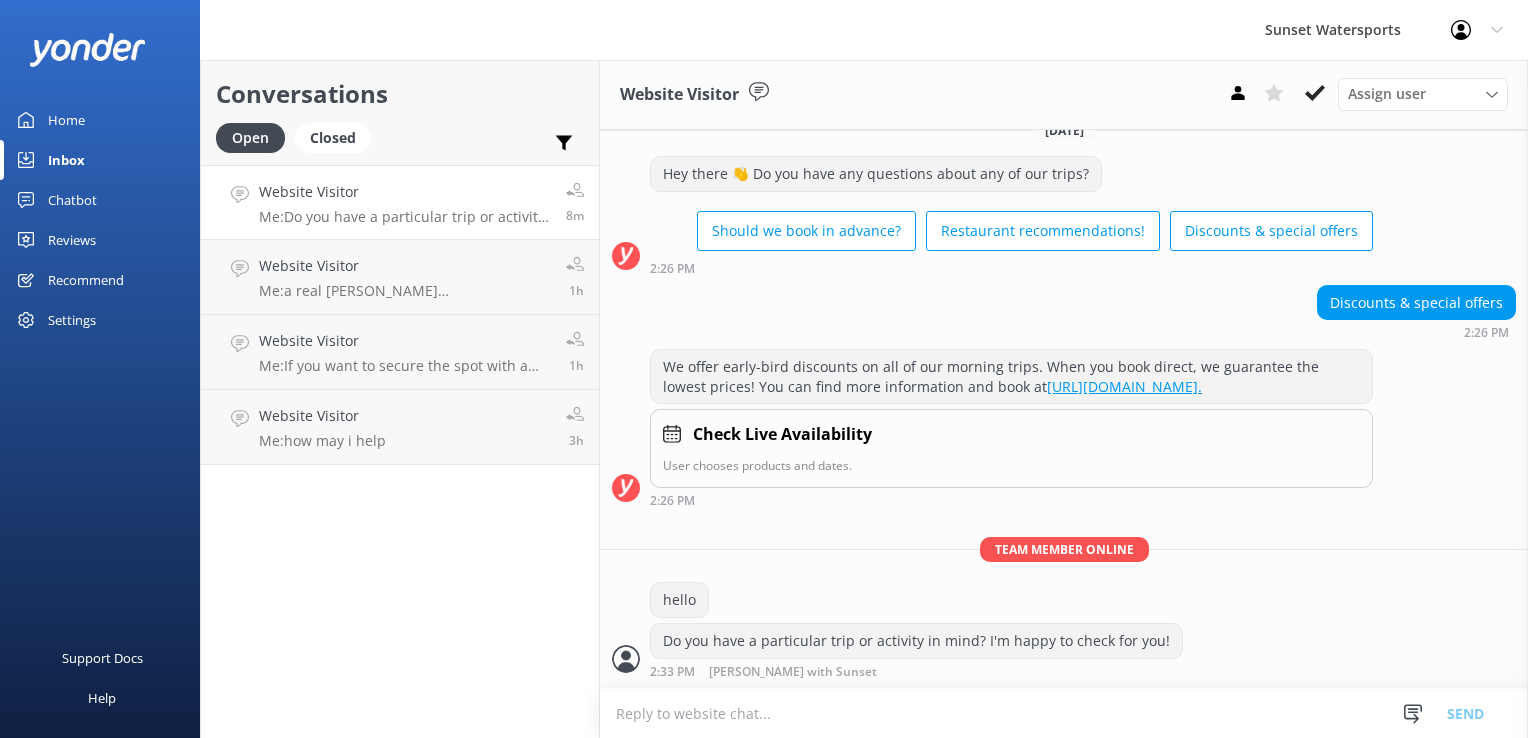 click on "Conversations Open Closed Important Assigned to me Unassigned Website Visitor Me:  Do you have a particular trip or activity in mind?  I'm happy to check for you! 8m Website Visitor Me:  a real [PERSON_NAME] [PHONE_NUMBER] 1h Website Visitor Me:  If you want to secure the spot with a card on file, I can help you do that. (it won't allow you to do that yourself online) and then you can pay when you arrive so no charge now... but lock in the skis and the rate so you don't miss out.... 1h Website Visitor Me:  how may i help 3h" at bounding box center (400, 399) 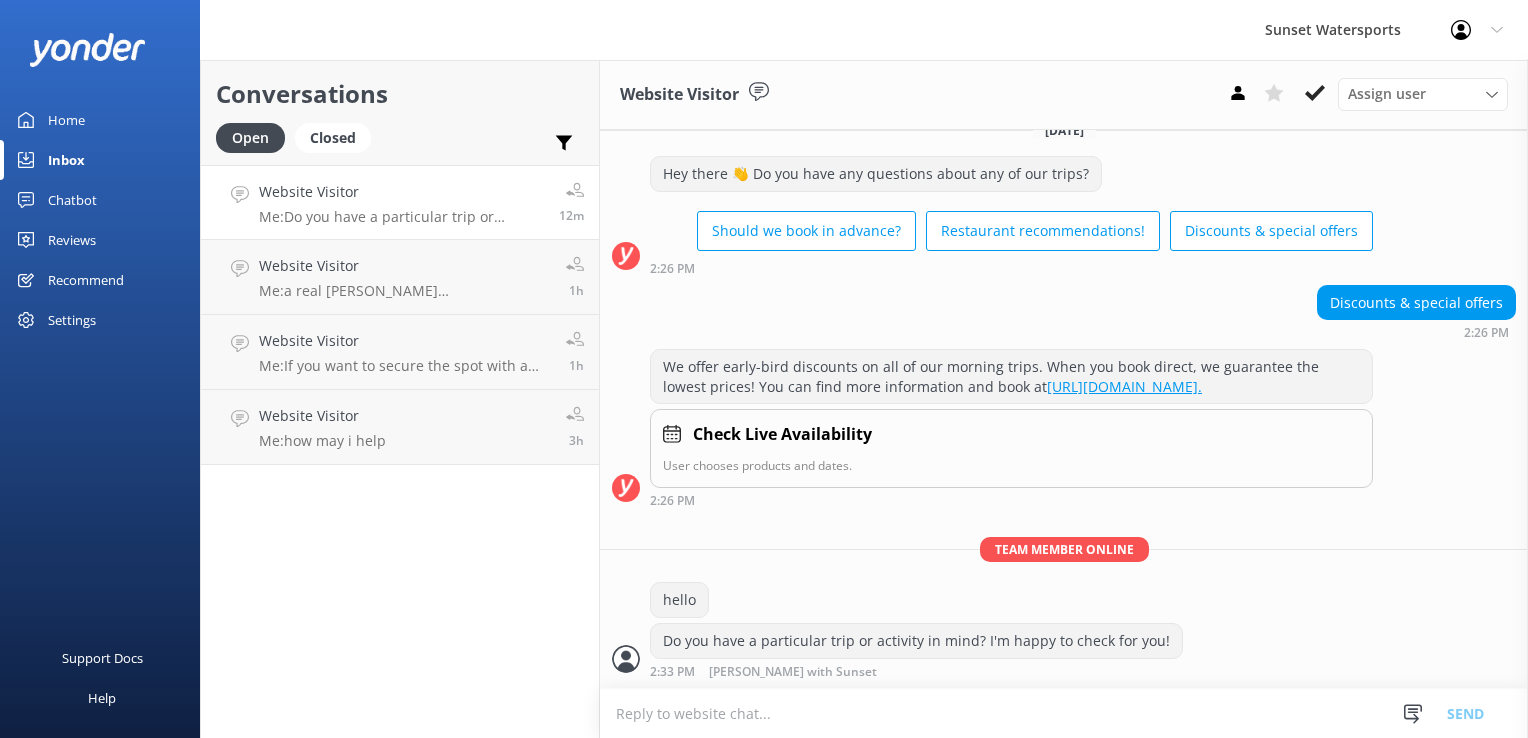 click on "Conversations Open Closed Important Assigned to me Unassigned Website Visitor Me:  Do you have a particular trip or activity in mind?  I'm happy to check for you! 12m Website Visitor Me:  a real [PERSON_NAME] [PHONE_NUMBER] 1h Website Visitor Me:  If you want to secure the spot with a card on file, I can help you do that. (it won't allow you to do that yourself online) and then you can pay when you arrive so no charge now... but lock in the skis and the rate so you don't miss out.... 1h Website Visitor Me:  how may i help 3h" at bounding box center (400, 399) 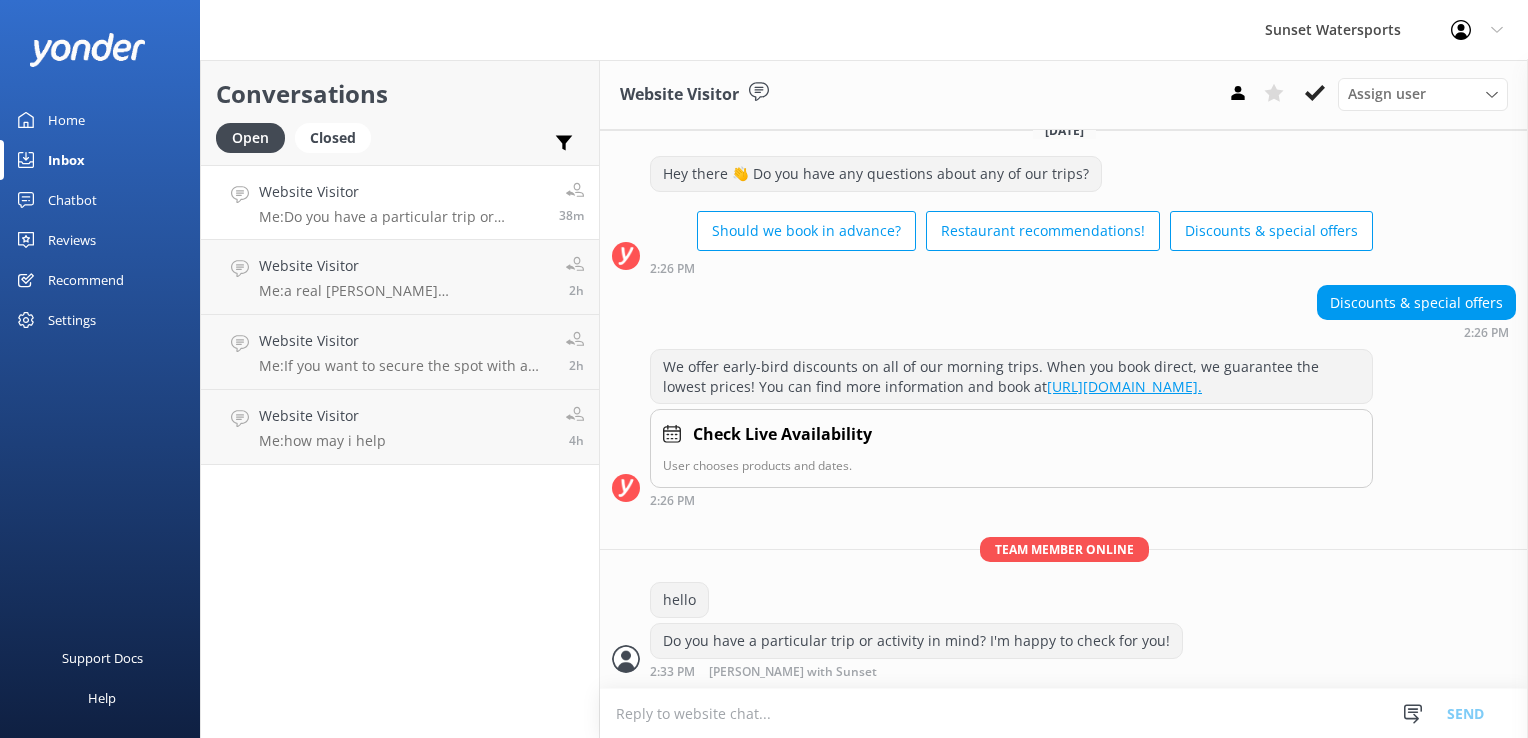 click 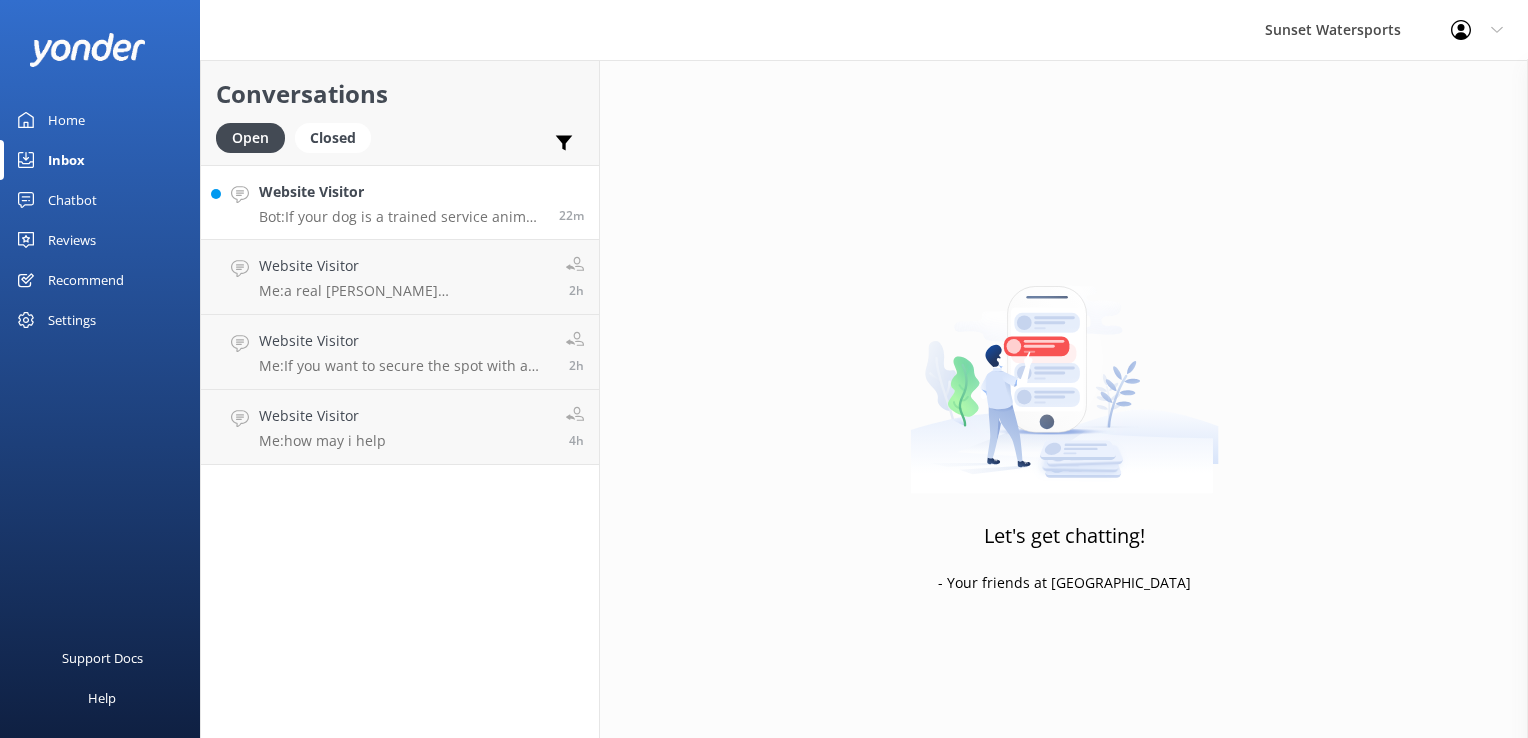 click on "Bot:  If your dog is a trained service animal, please call our reservations team at [PHONE_NUMBER] to discuss your specific situation." at bounding box center (401, 217) 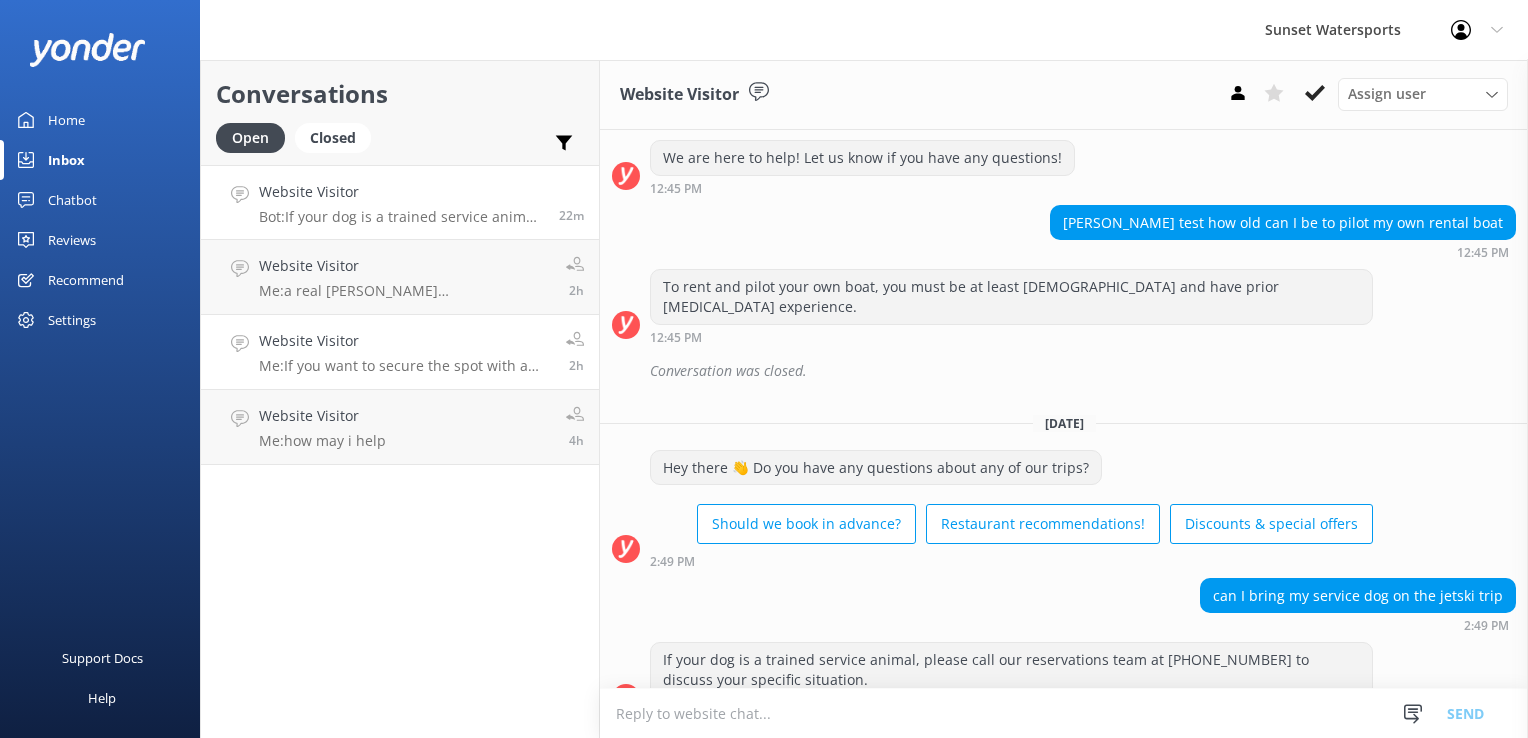 scroll, scrollTop: 1924, scrollLeft: 0, axis: vertical 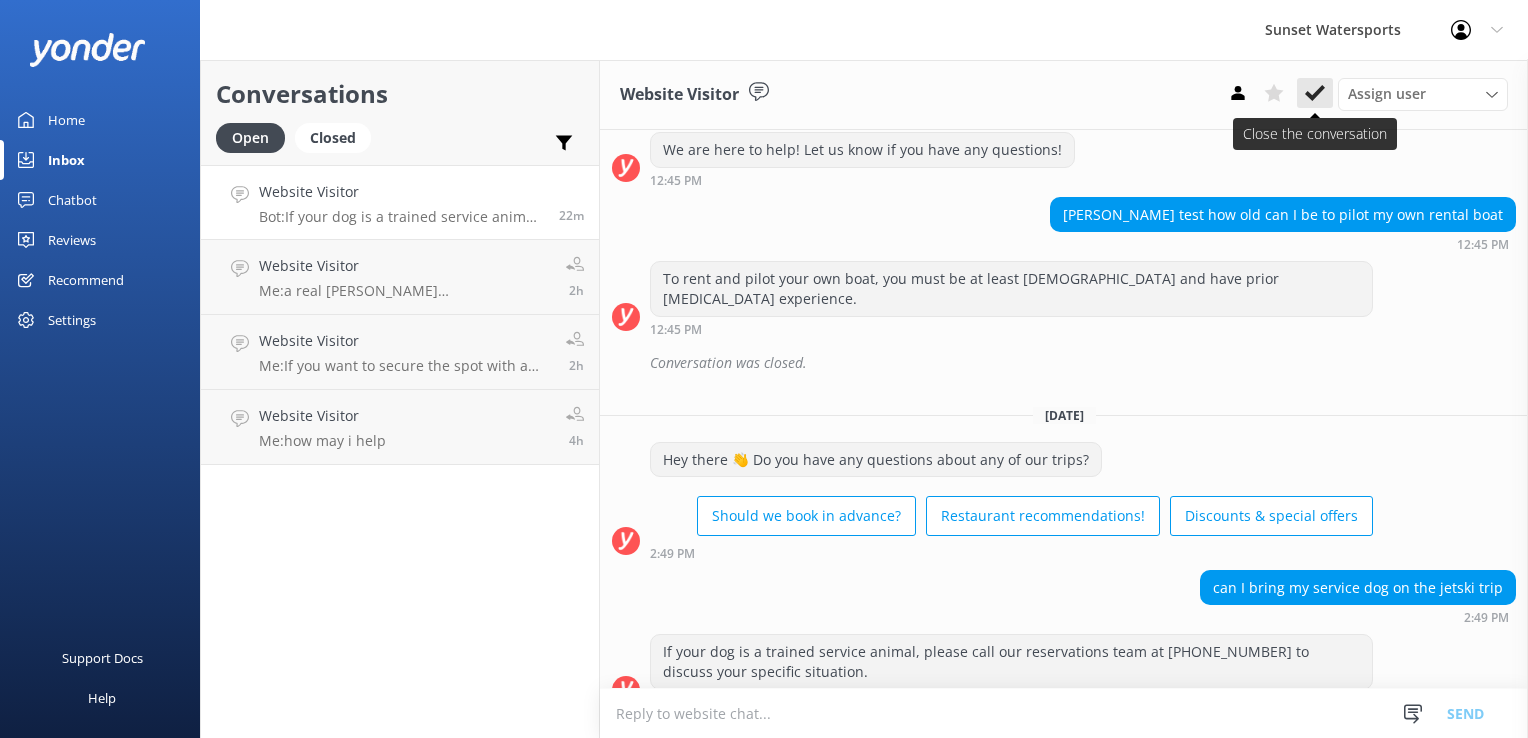 click 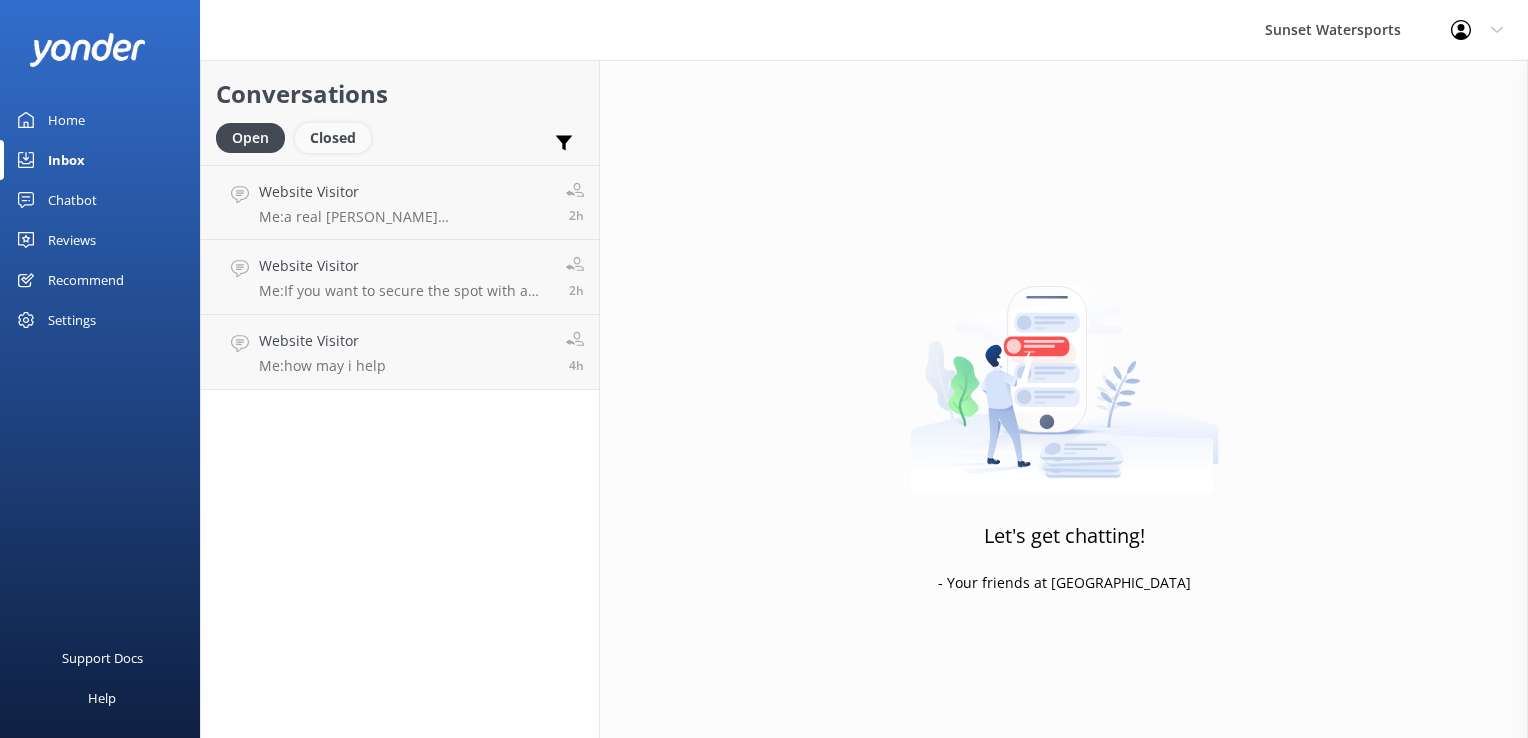 click on "Closed" at bounding box center (333, 138) 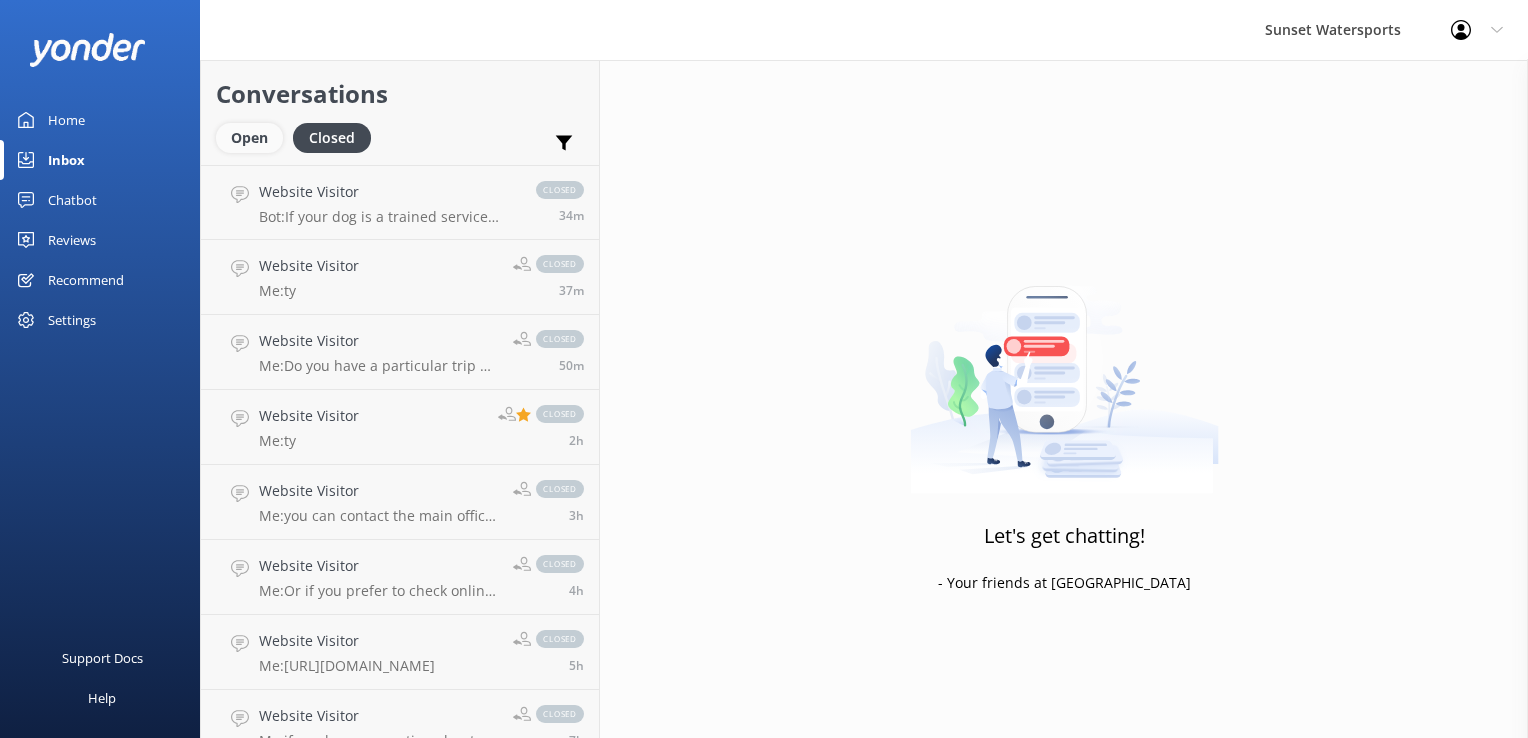 click on "Open" at bounding box center (249, 138) 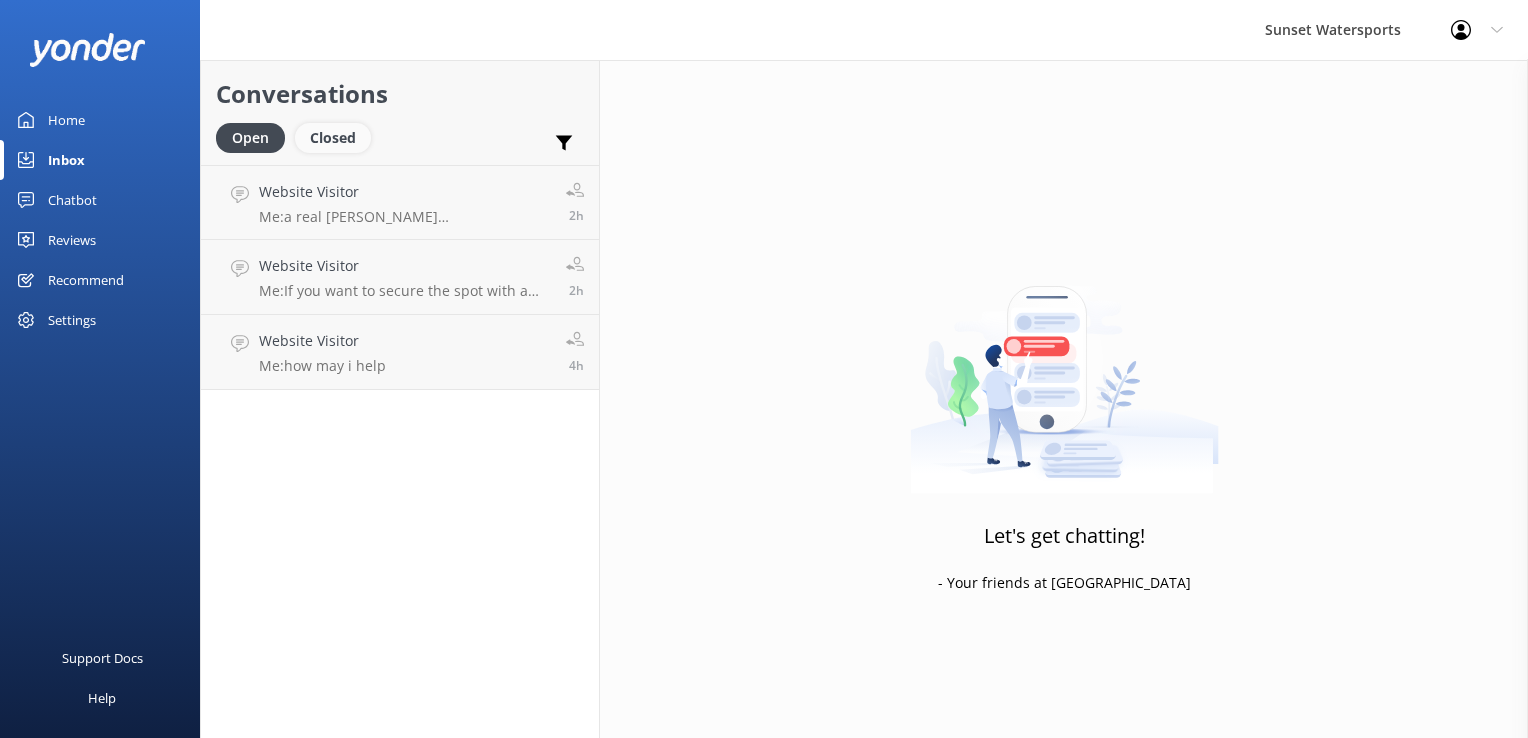 click on "Closed" at bounding box center [333, 138] 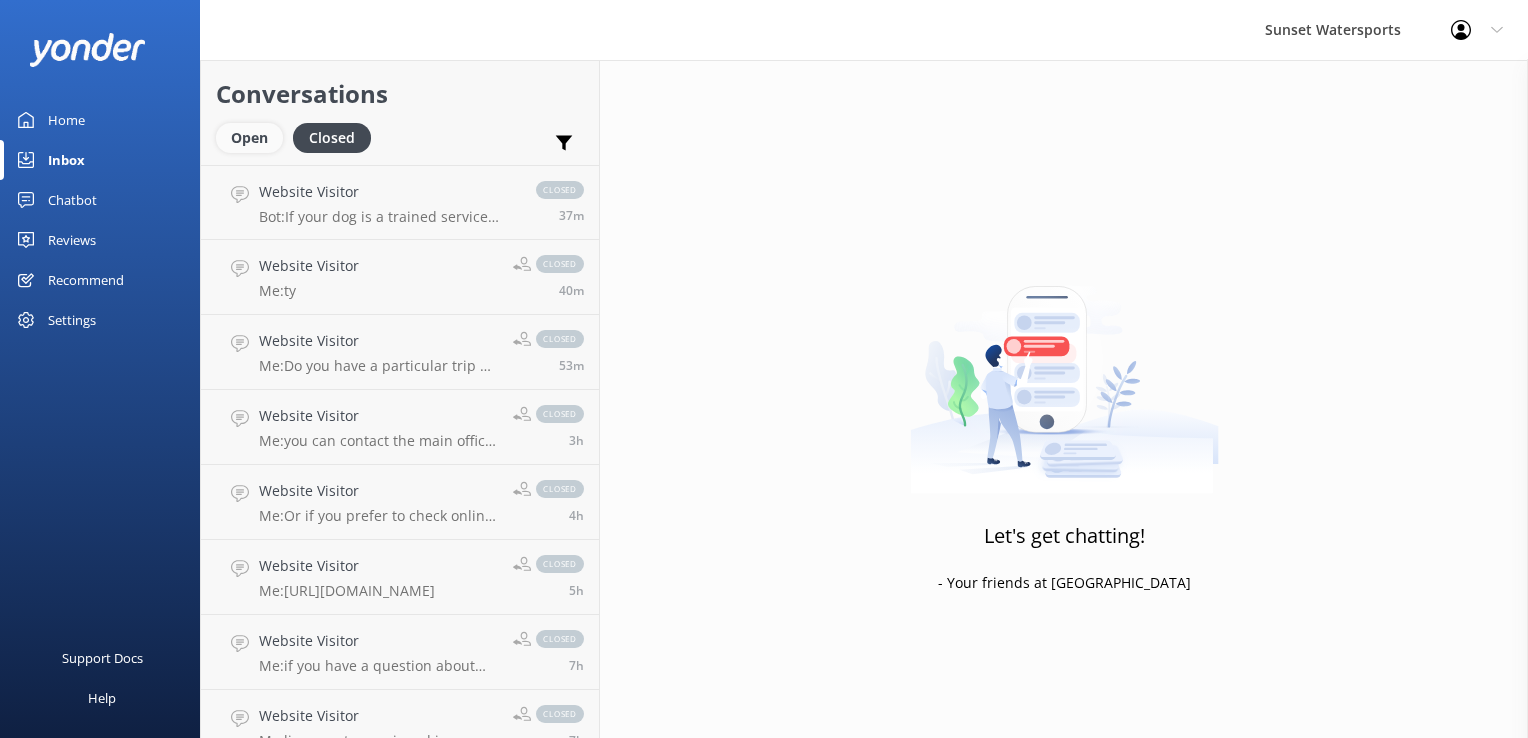 click on "Open" at bounding box center [249, 138] 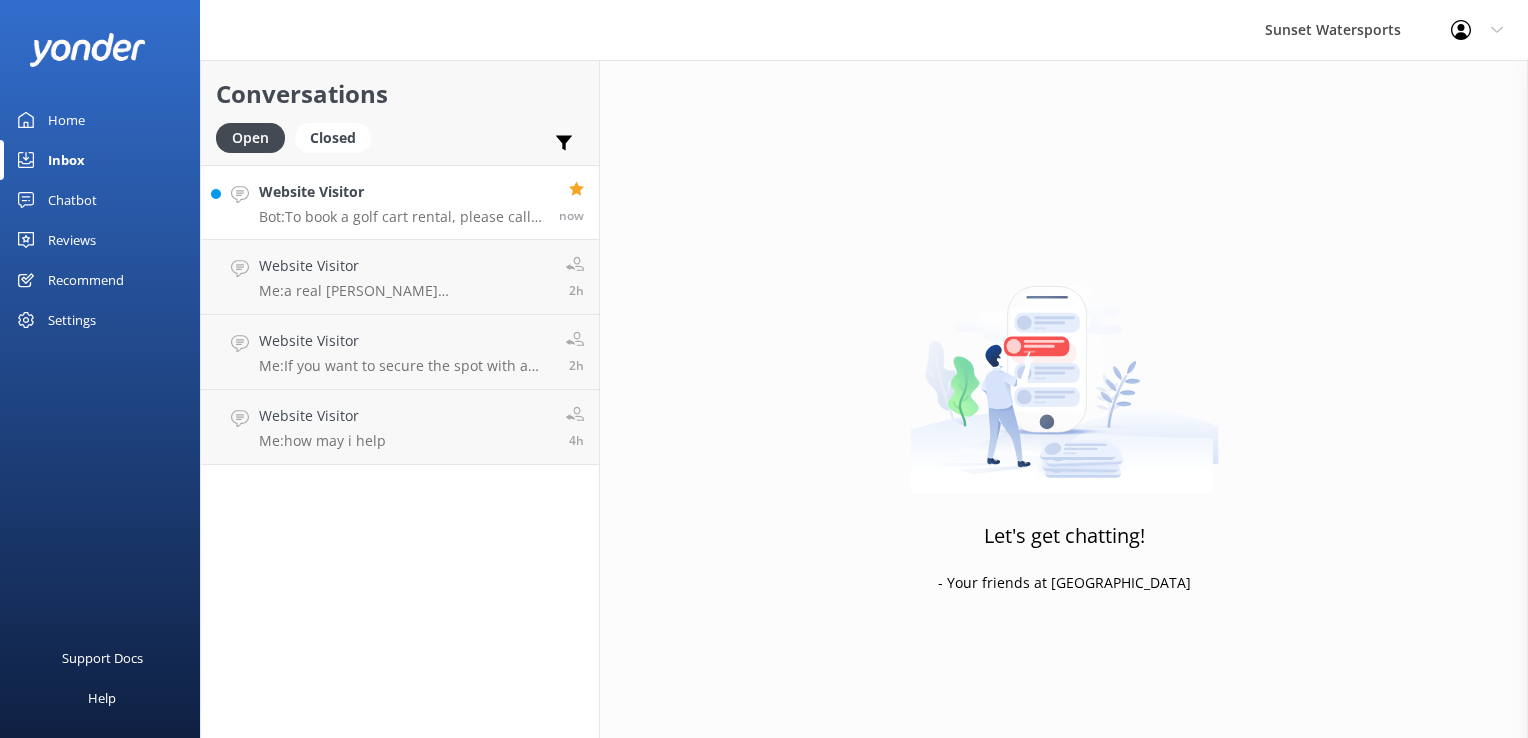 click on "Website Visitor Bot:  To book a golf cart rental, please call our office at [PHONE_NUMBER]. Reservations are recommended, especially during peak times. now" at bounding box center (400, 202) 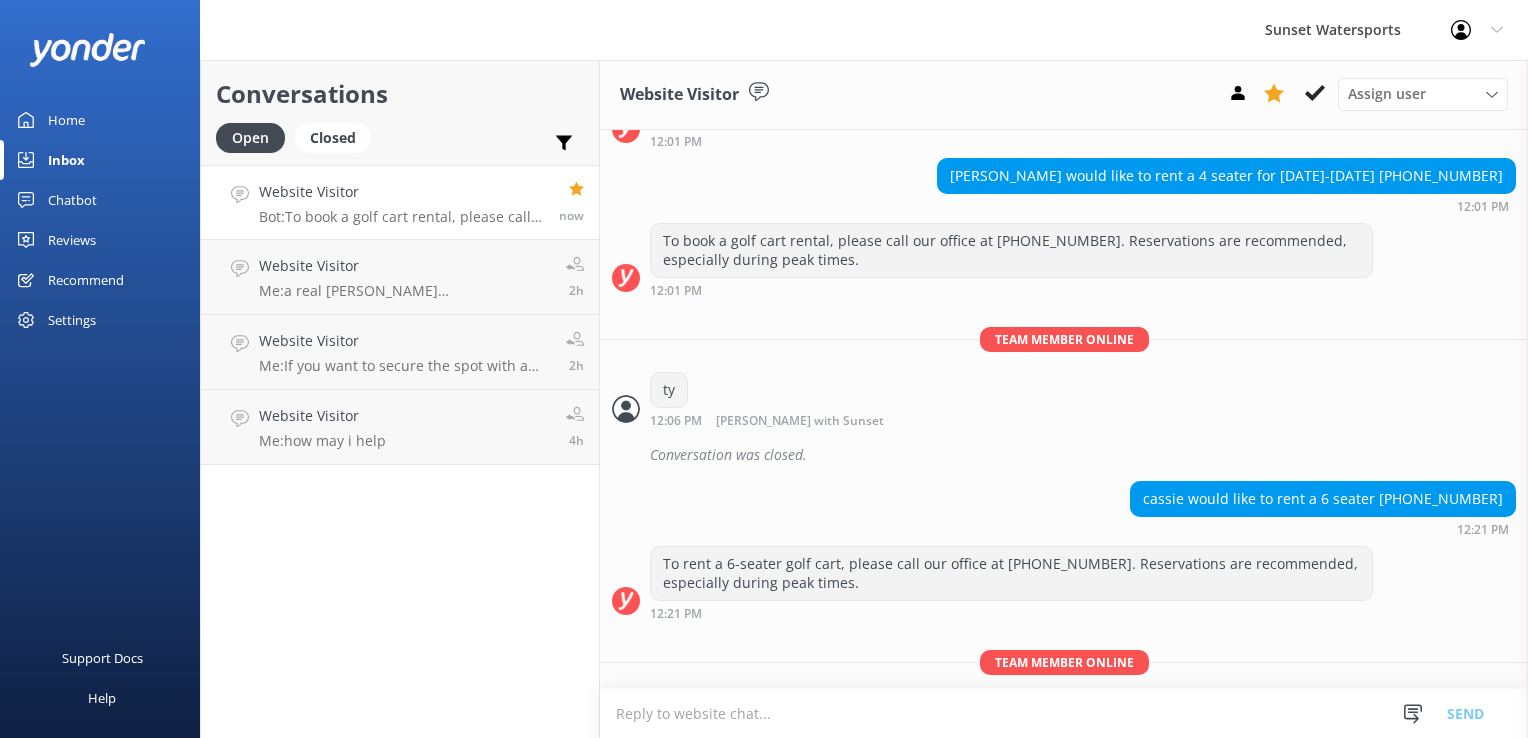 scroll, scrollTop: 8349, scrollLeft: 0, axis: vertical 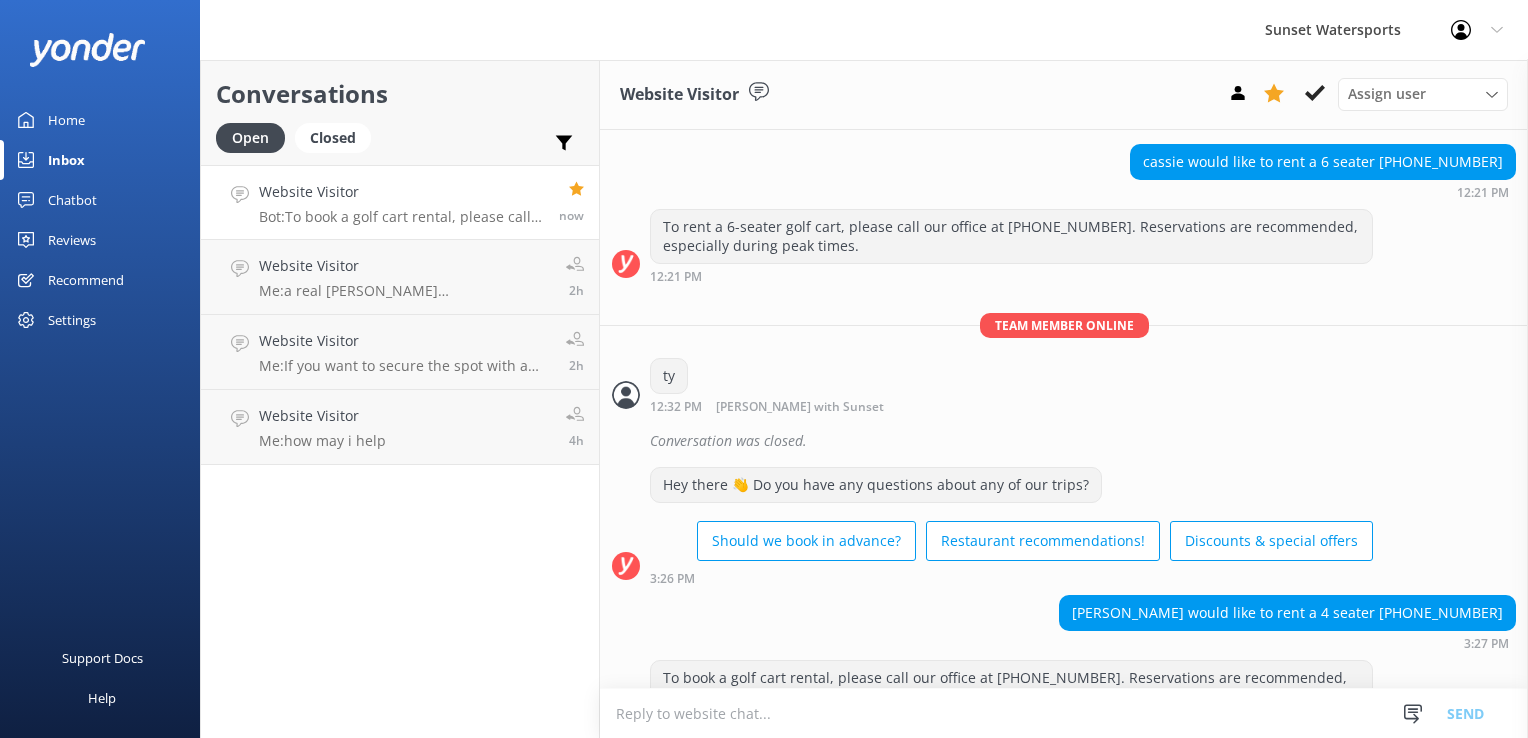 click at bounding box center [1064, 713] 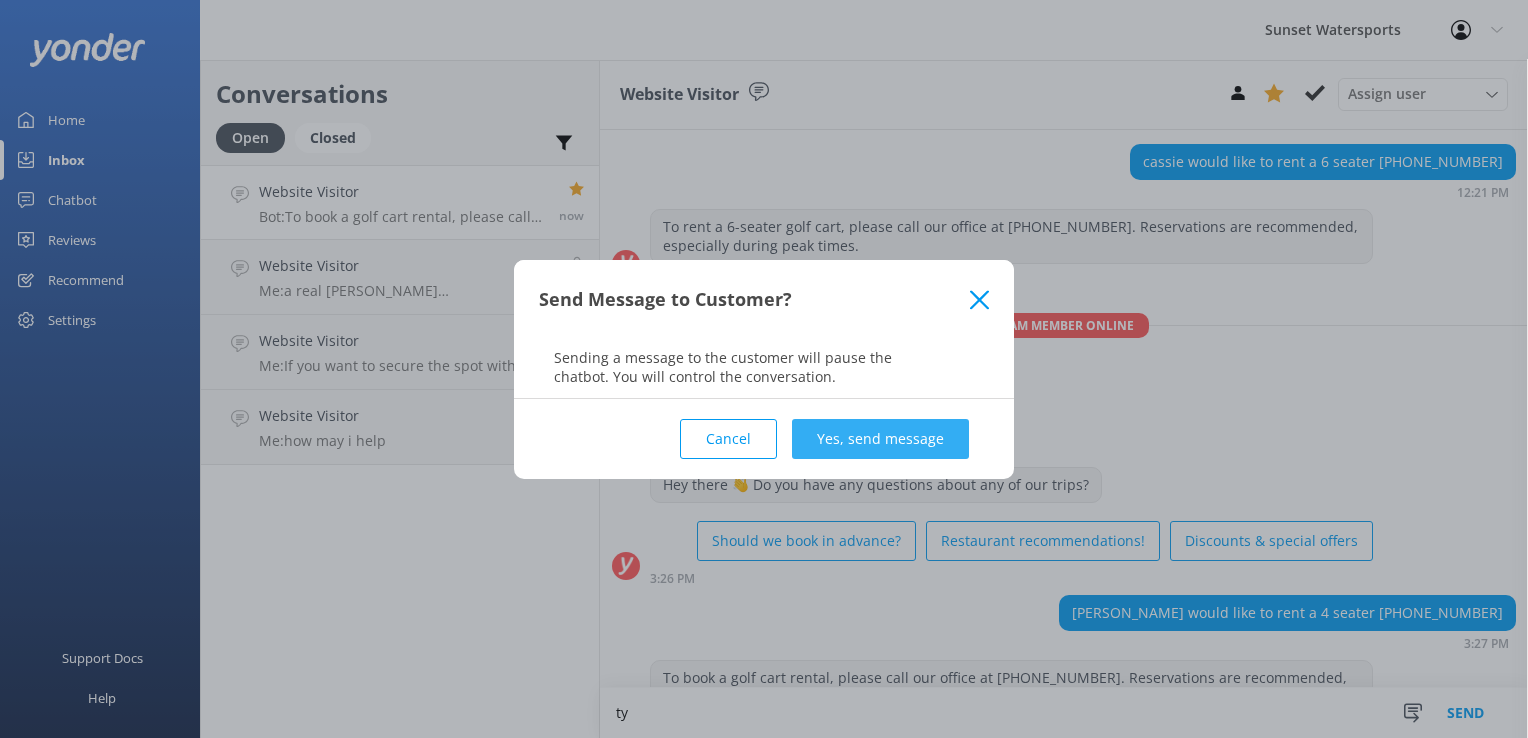 type on "ty" 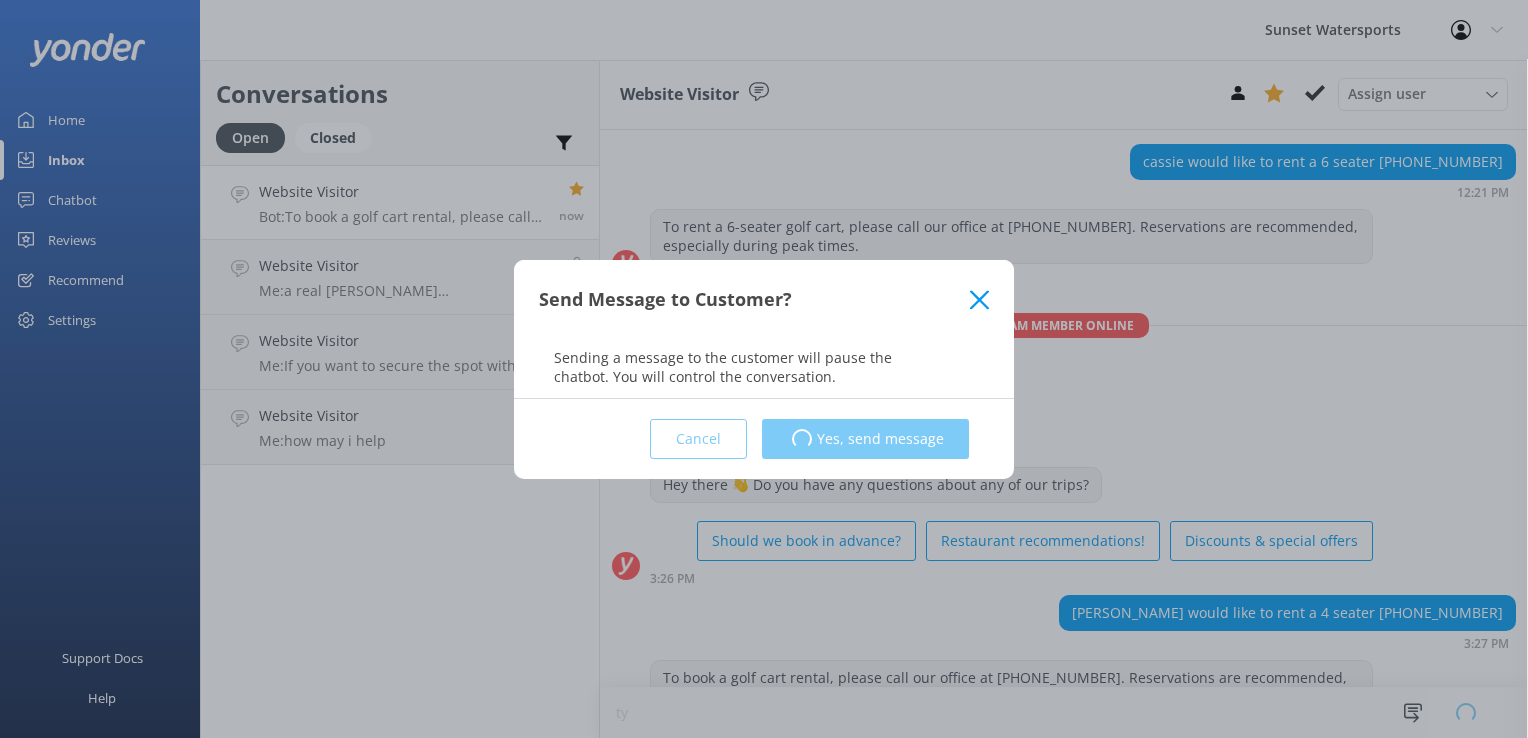 type 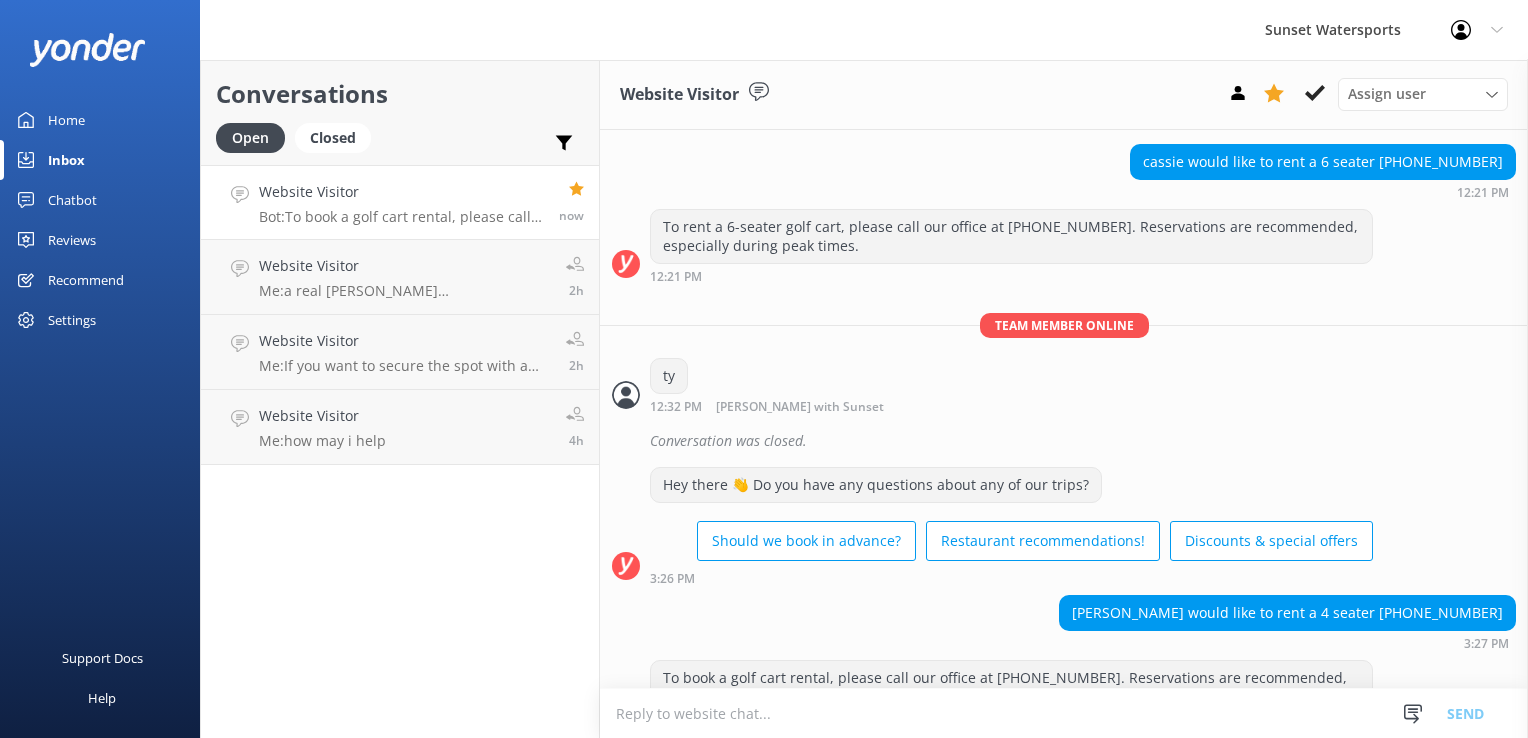 scroll, scrollTop: 8456, scrollLeft: 0, axis: vertical 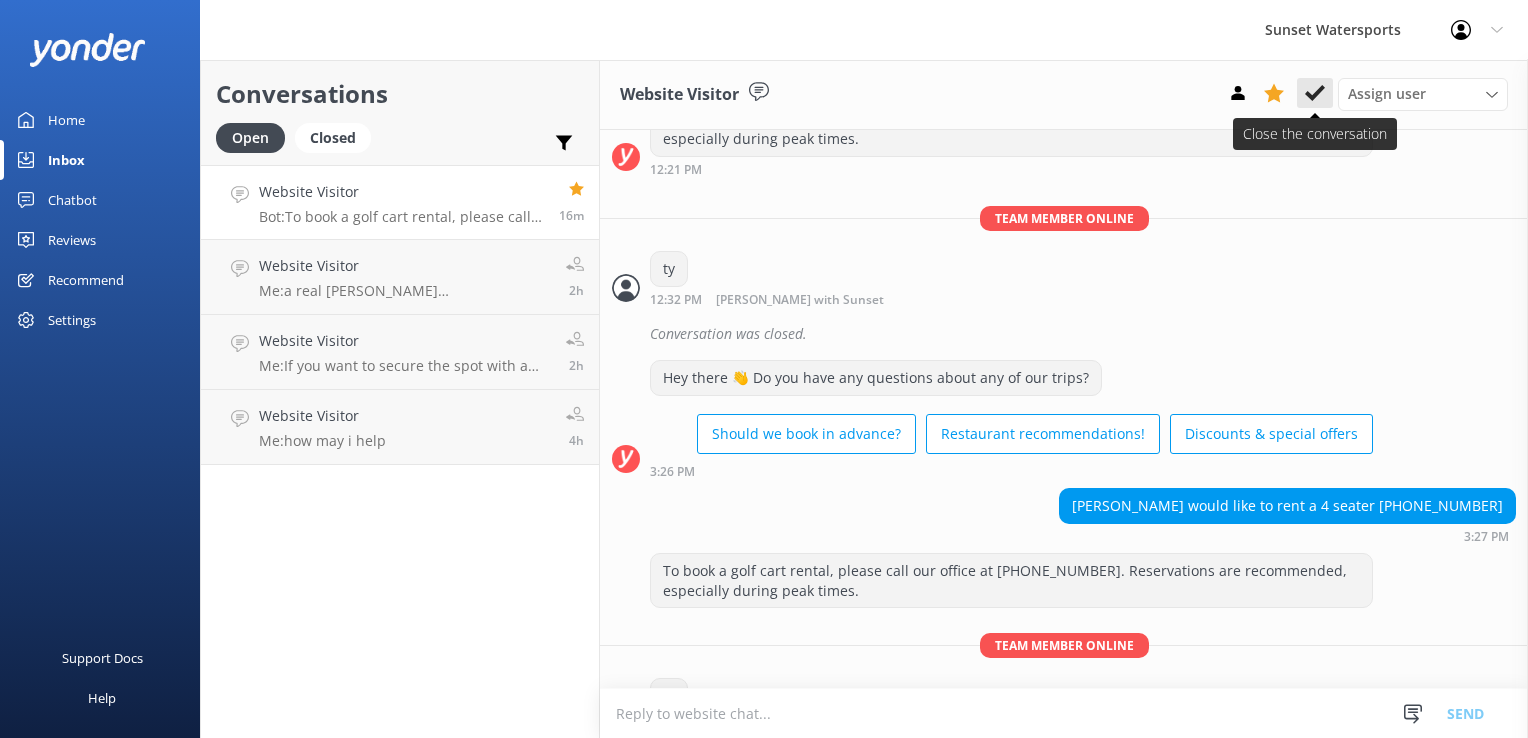 click 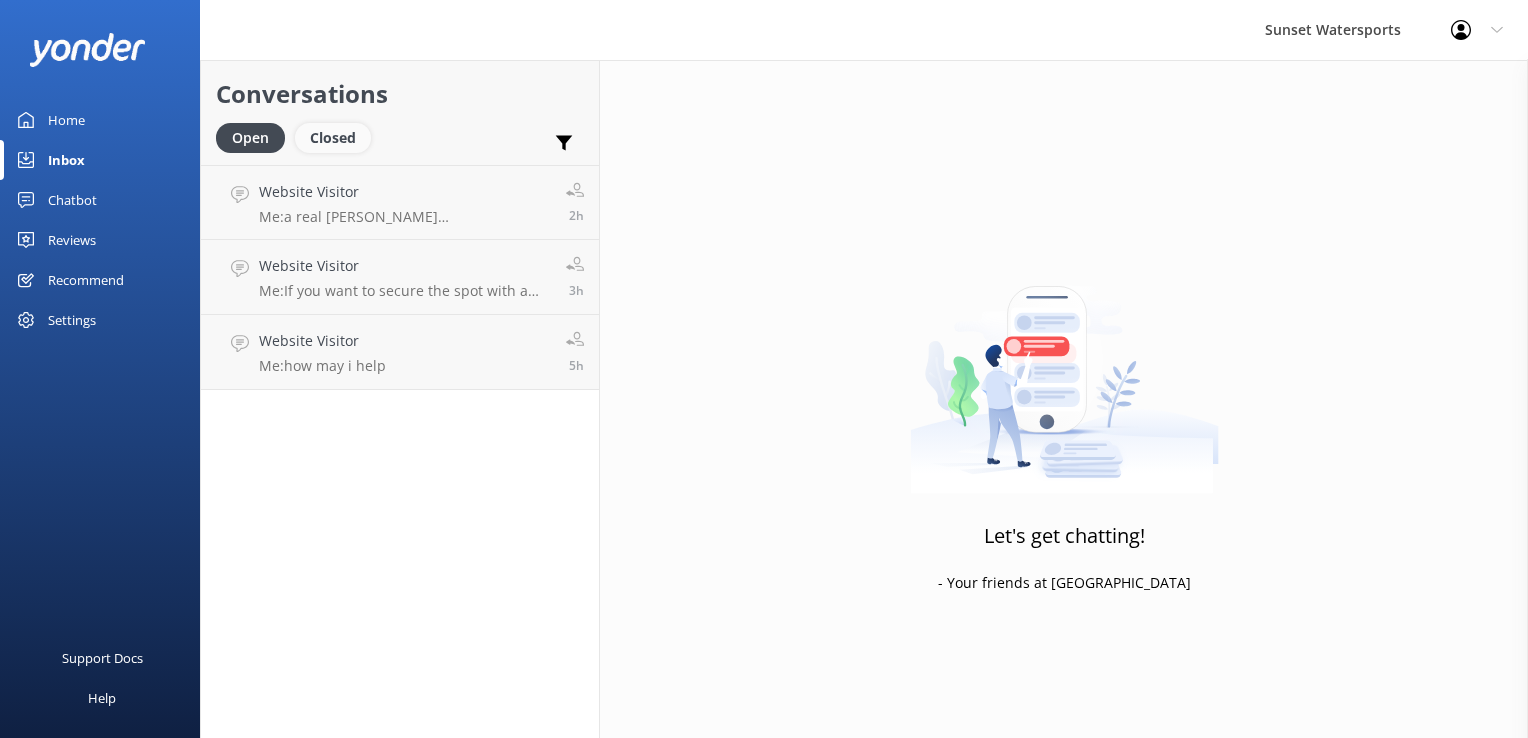 drag, startPoint x: 345, startPoint y: 150, endPoint x: 318, endPoint y: 142, distance: 28.160255 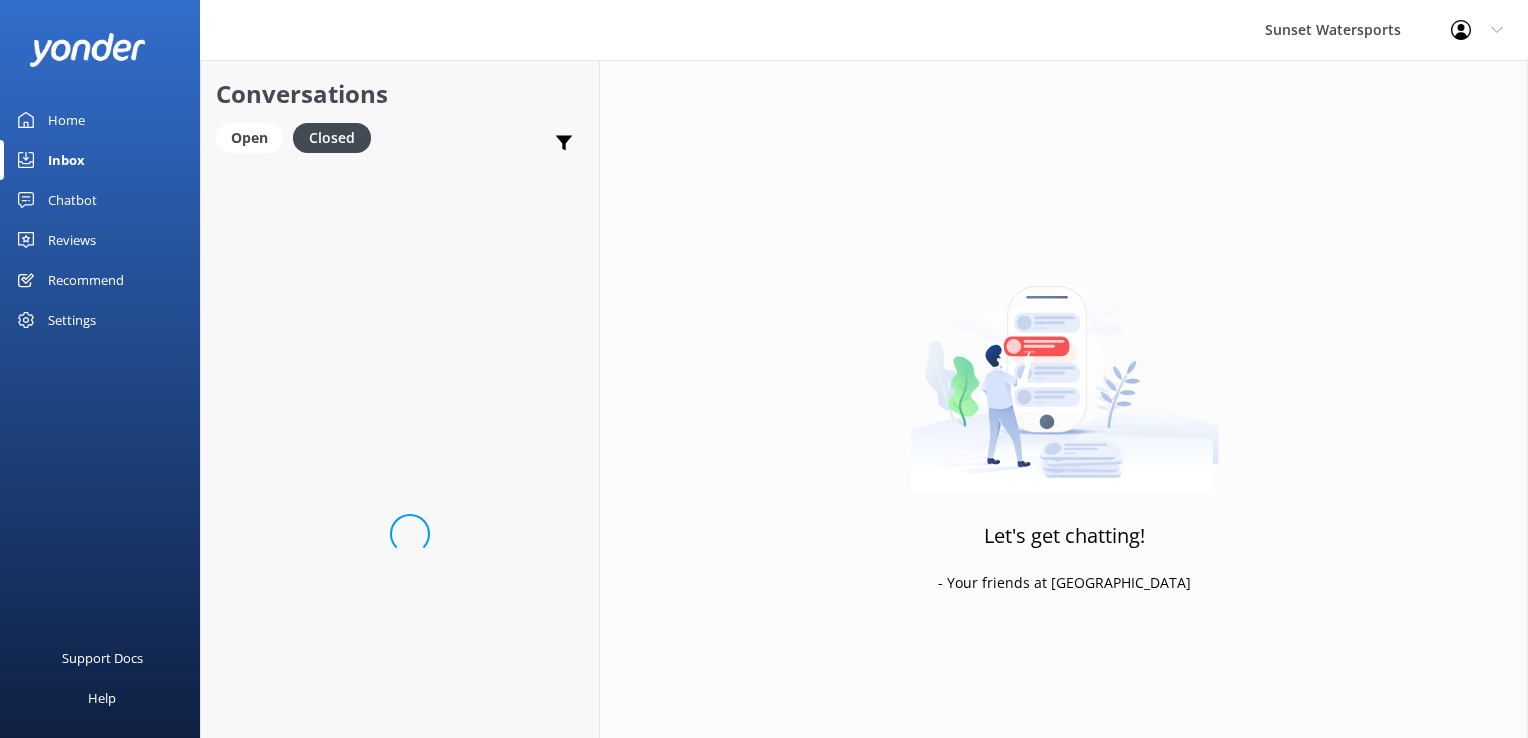 click on "Conversations Open Closed Important Assigned to me Unassigned" at bounding box center (400, 112) 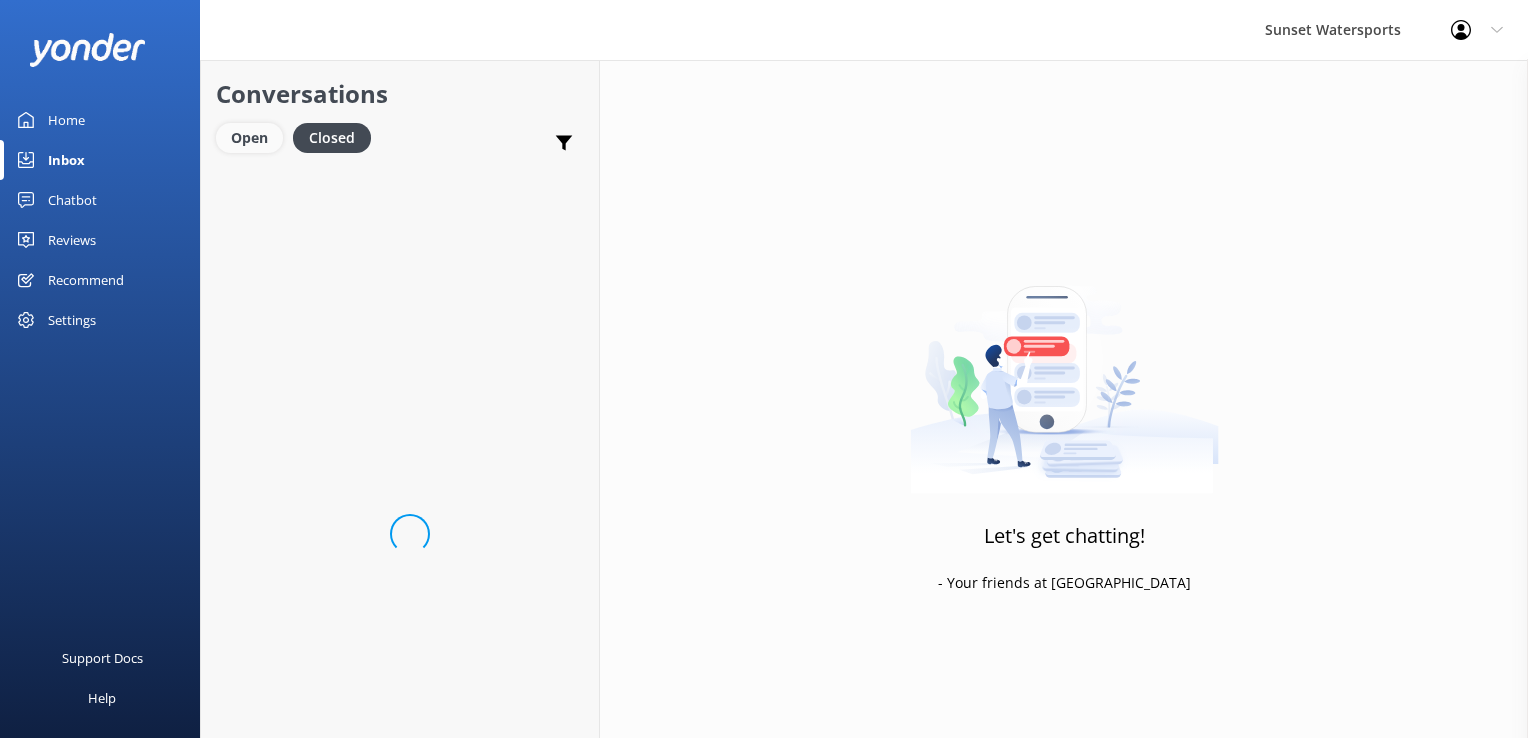 click on "Open" at bounding box center [249, 138] 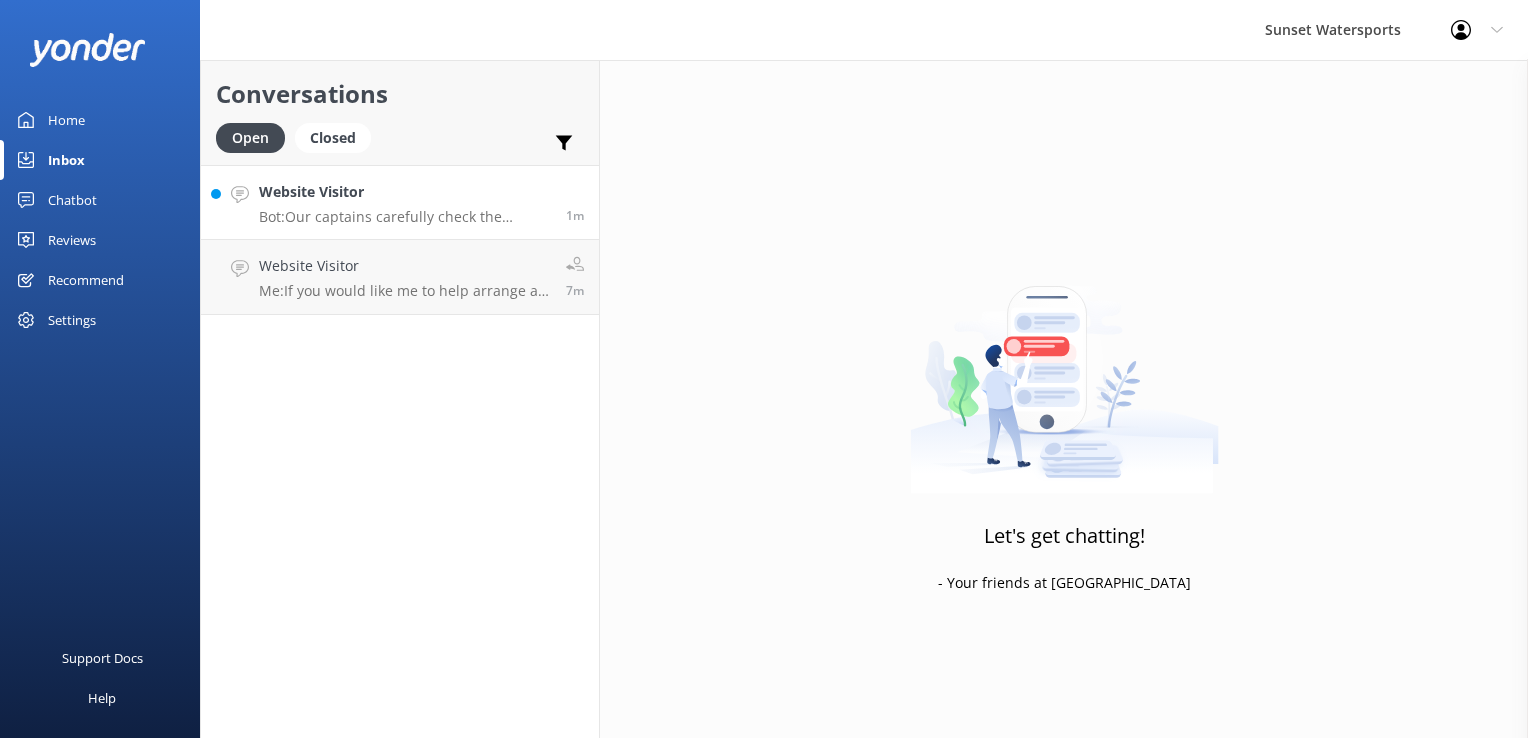 click on "Website Visitor" at bounding box center [405, 192] 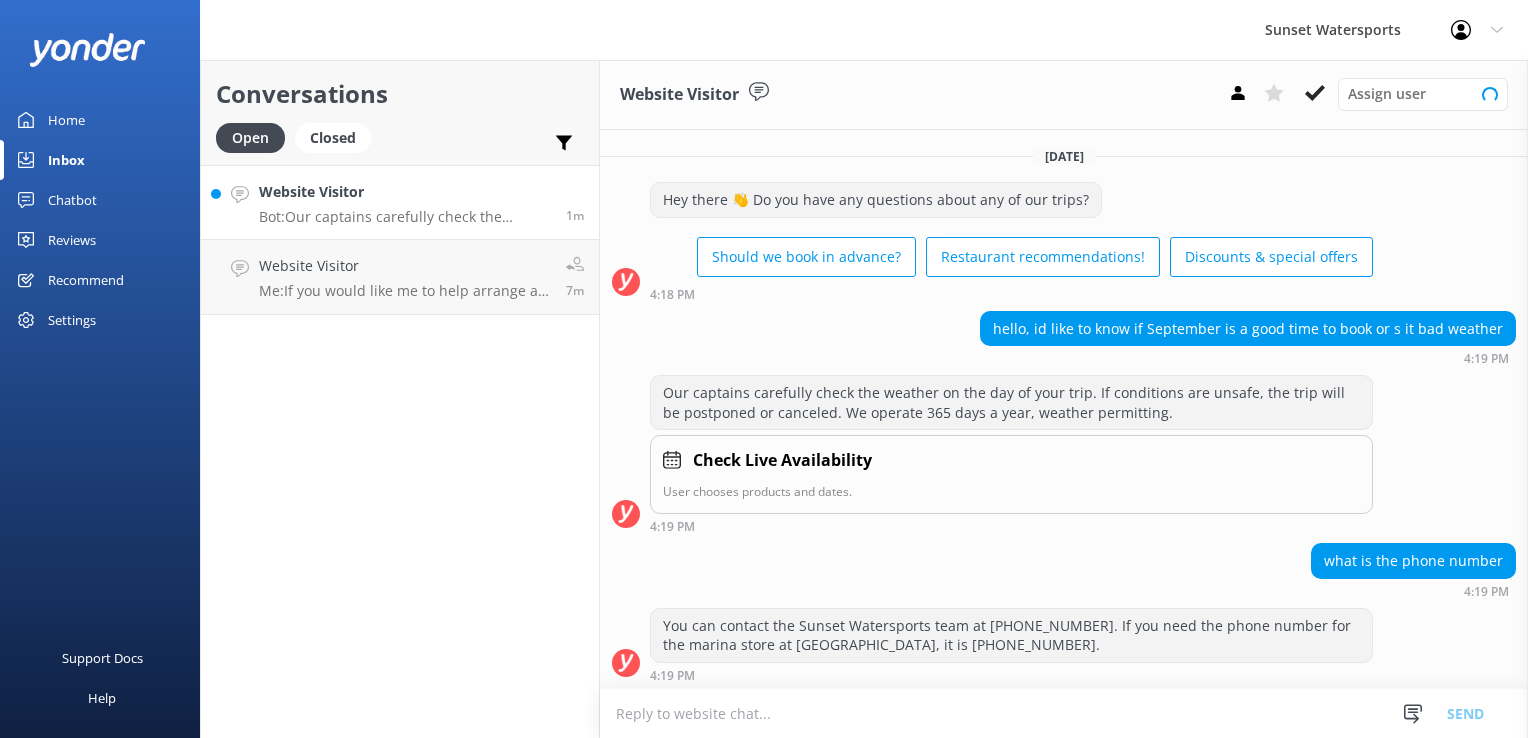 scroll, scrollTop: 0, scrollLeft: 0, axis: both 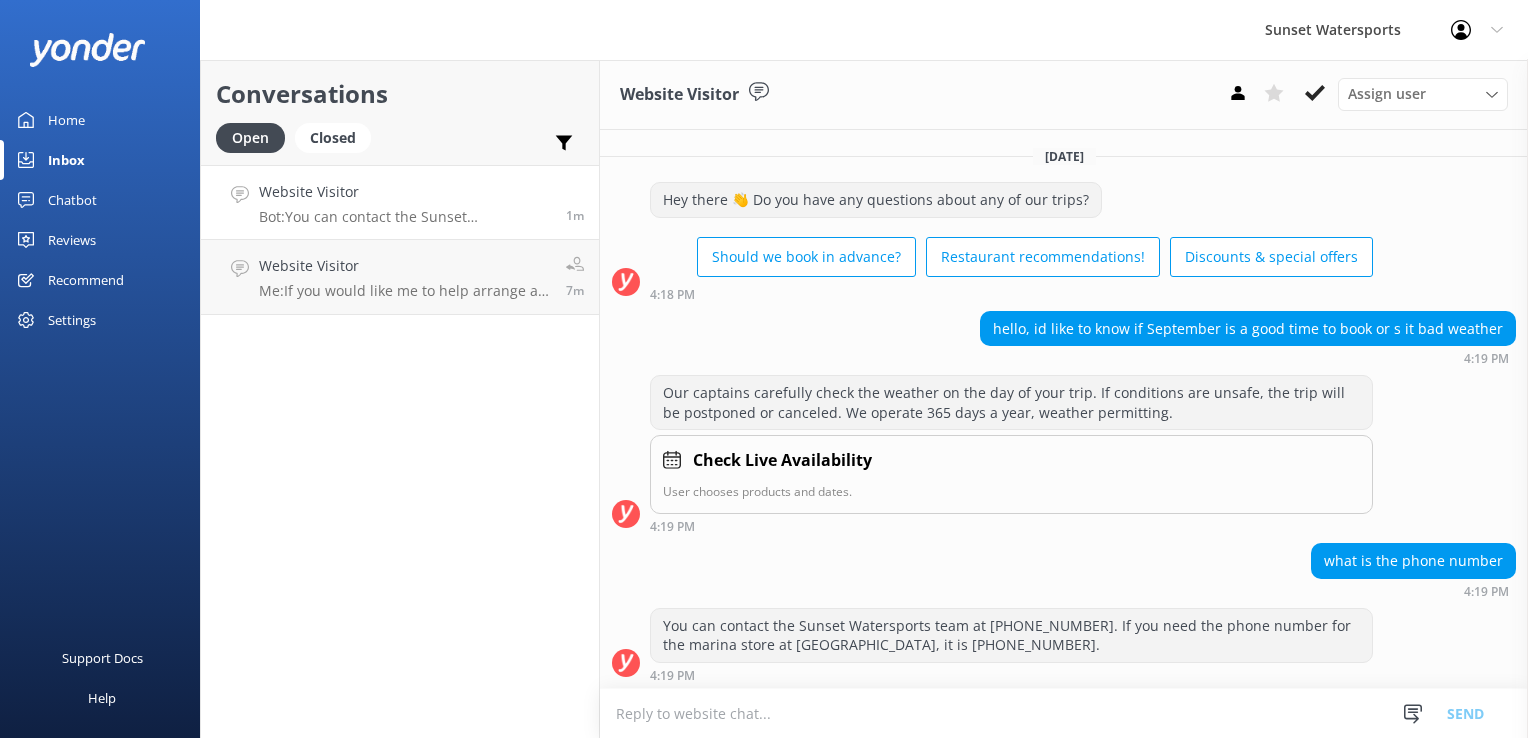 click at bounding box center [1064, 713] 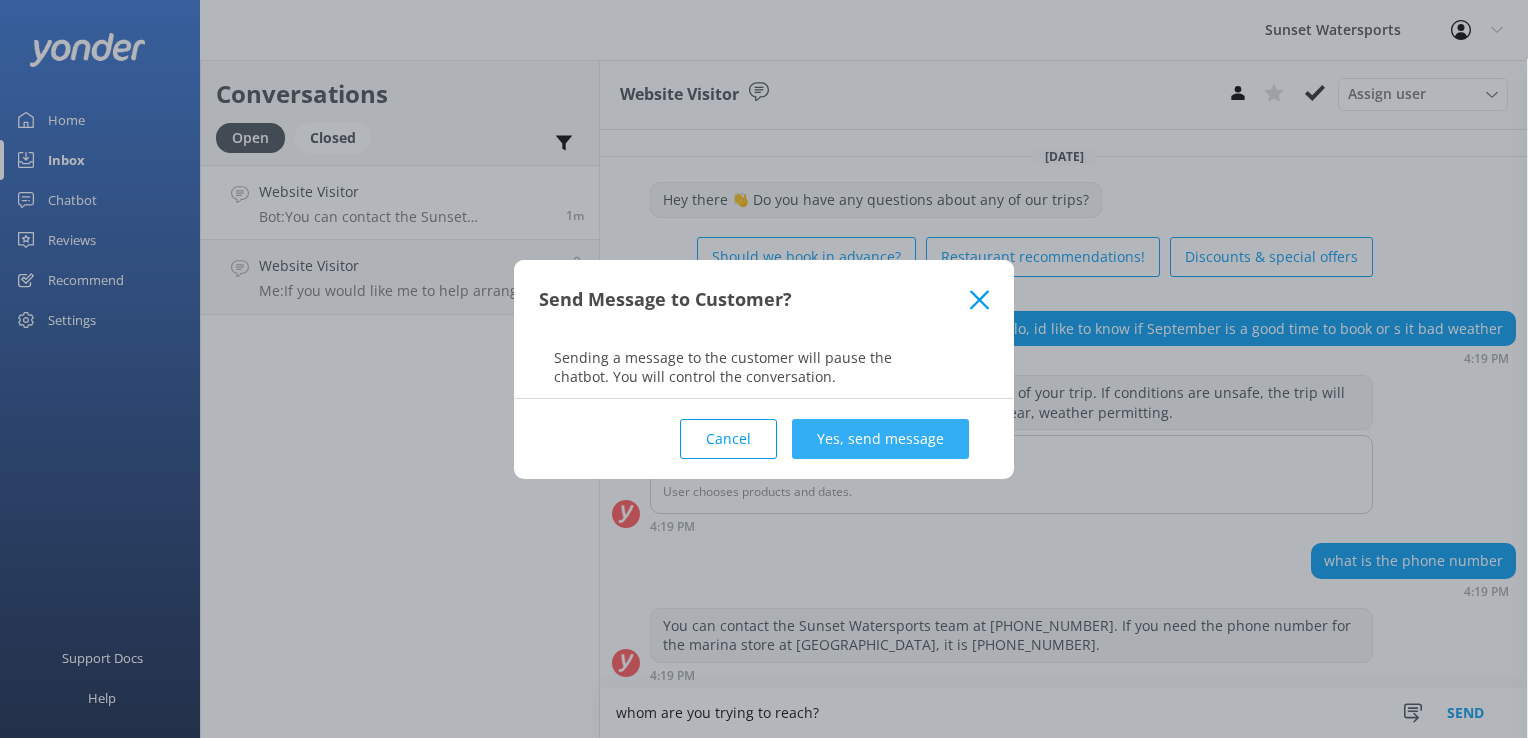 type on "whom are you trying to reach?" 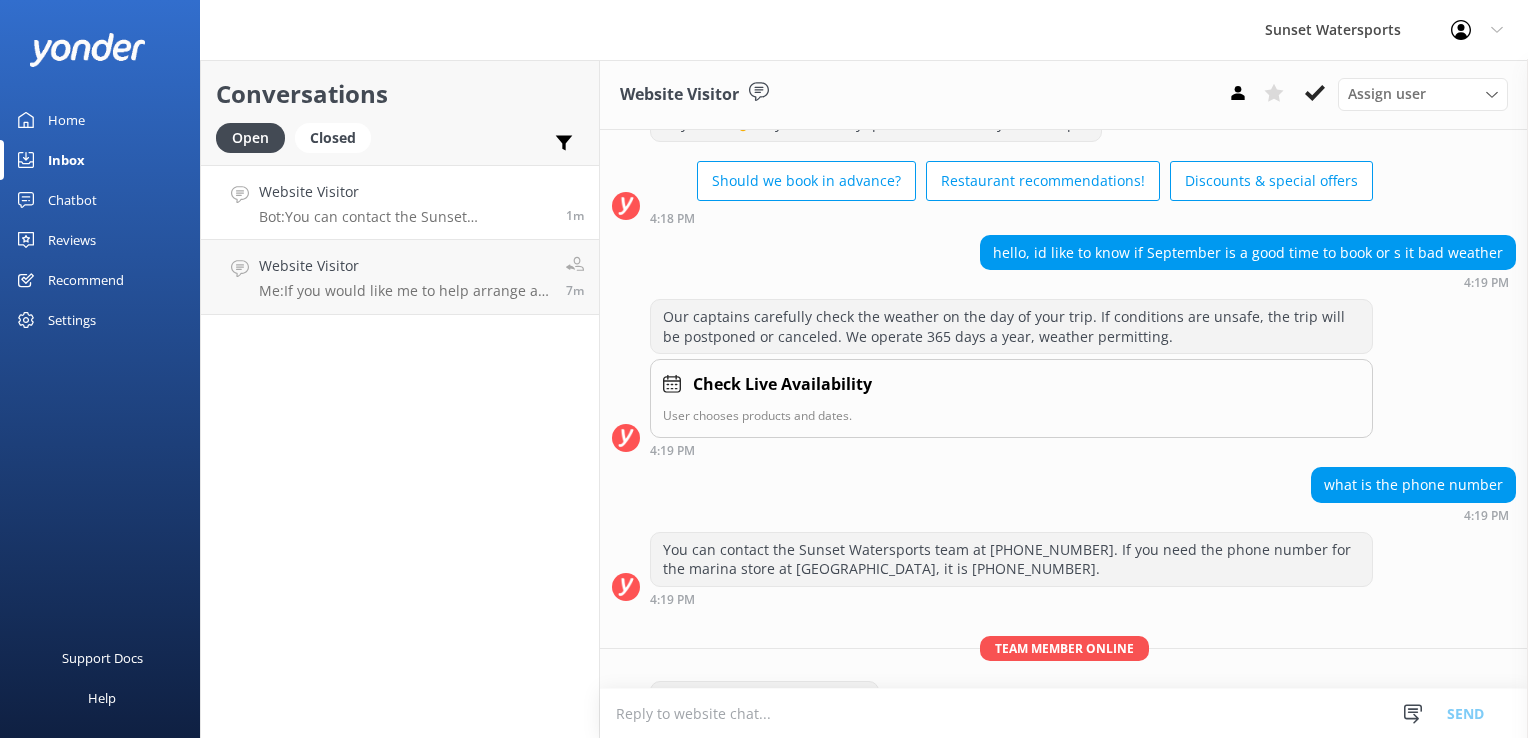 scroll, scrollTop: 130, scrollLeft: 0, axis: vertical 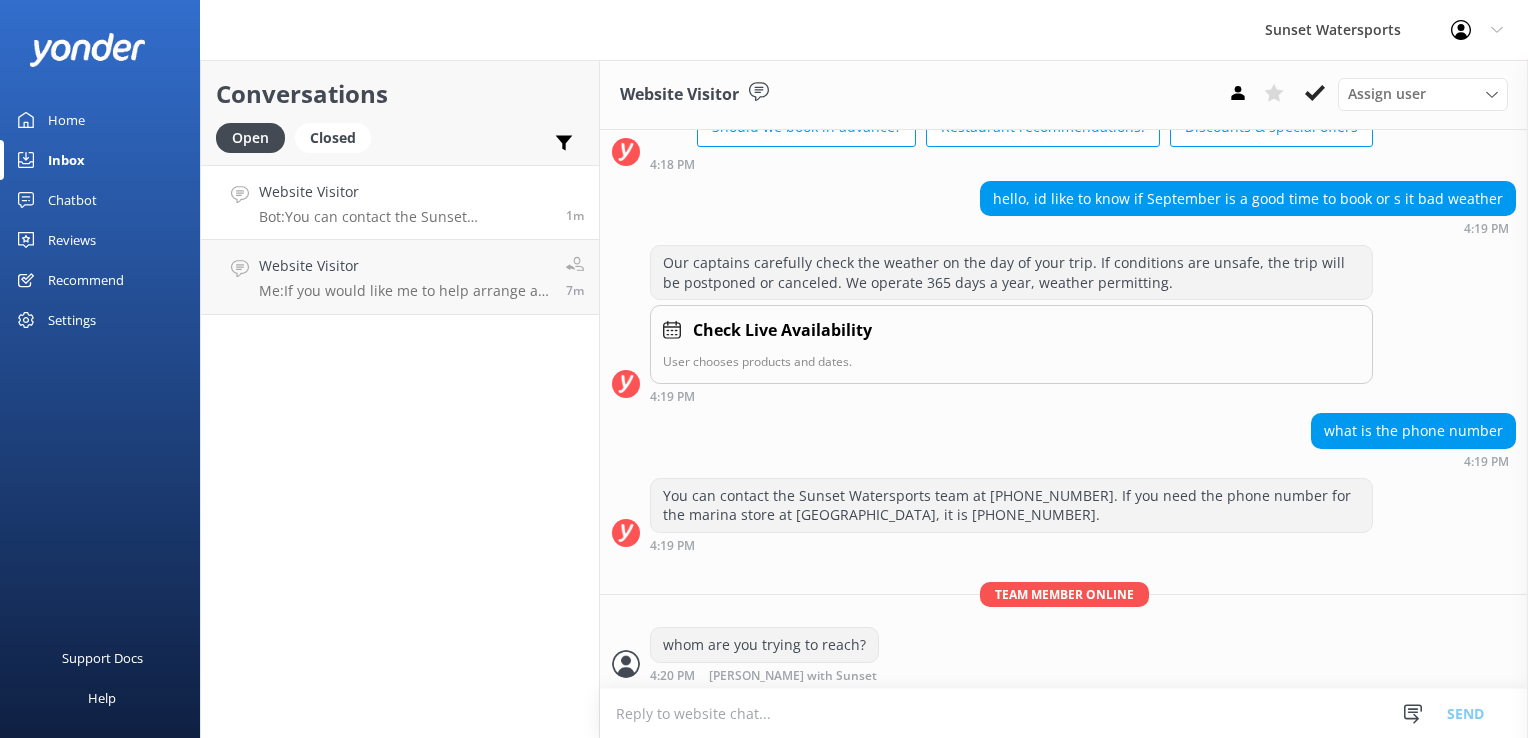 click at bounding box center (1064, 713) 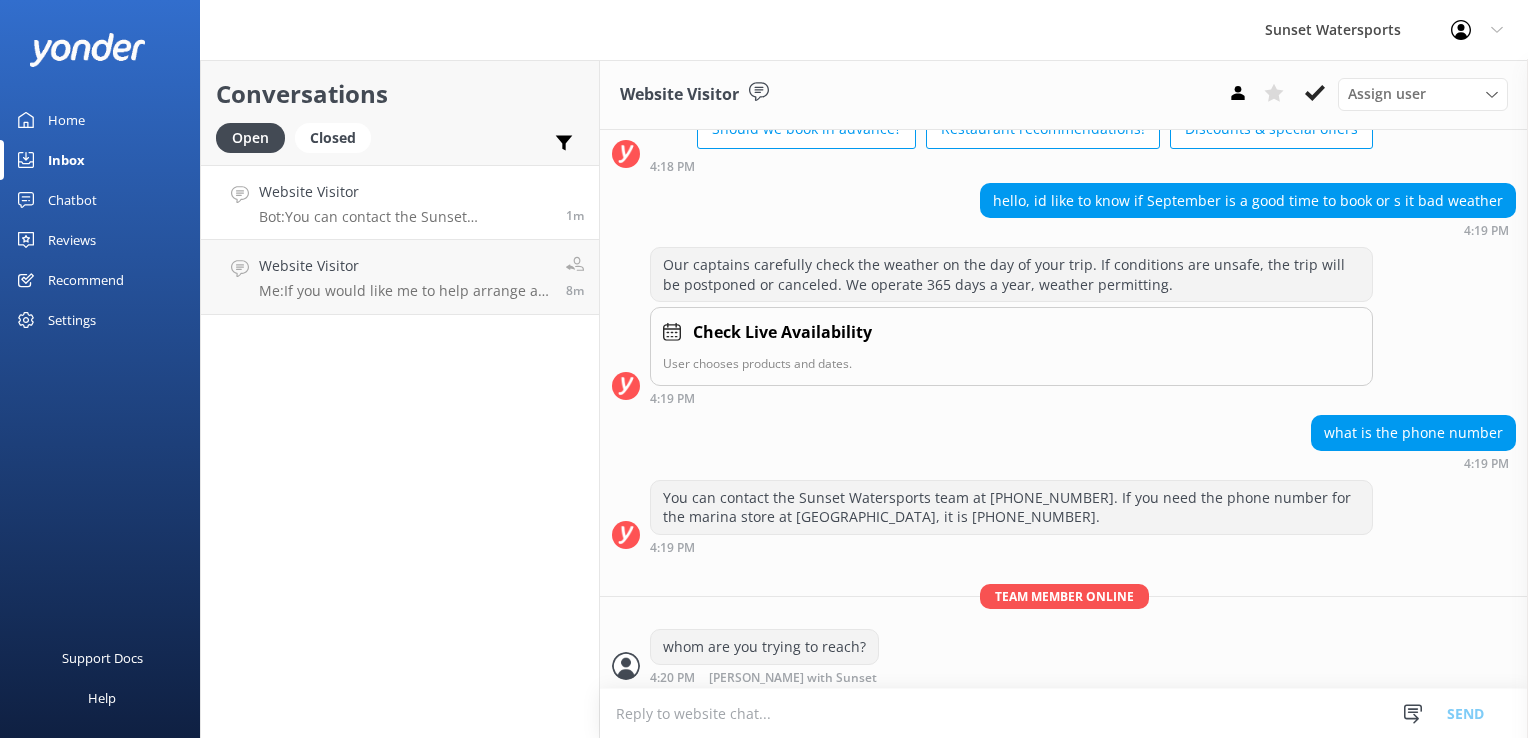 scroll, scrollTop: 130, scrollLeft: 0, axis: vertical 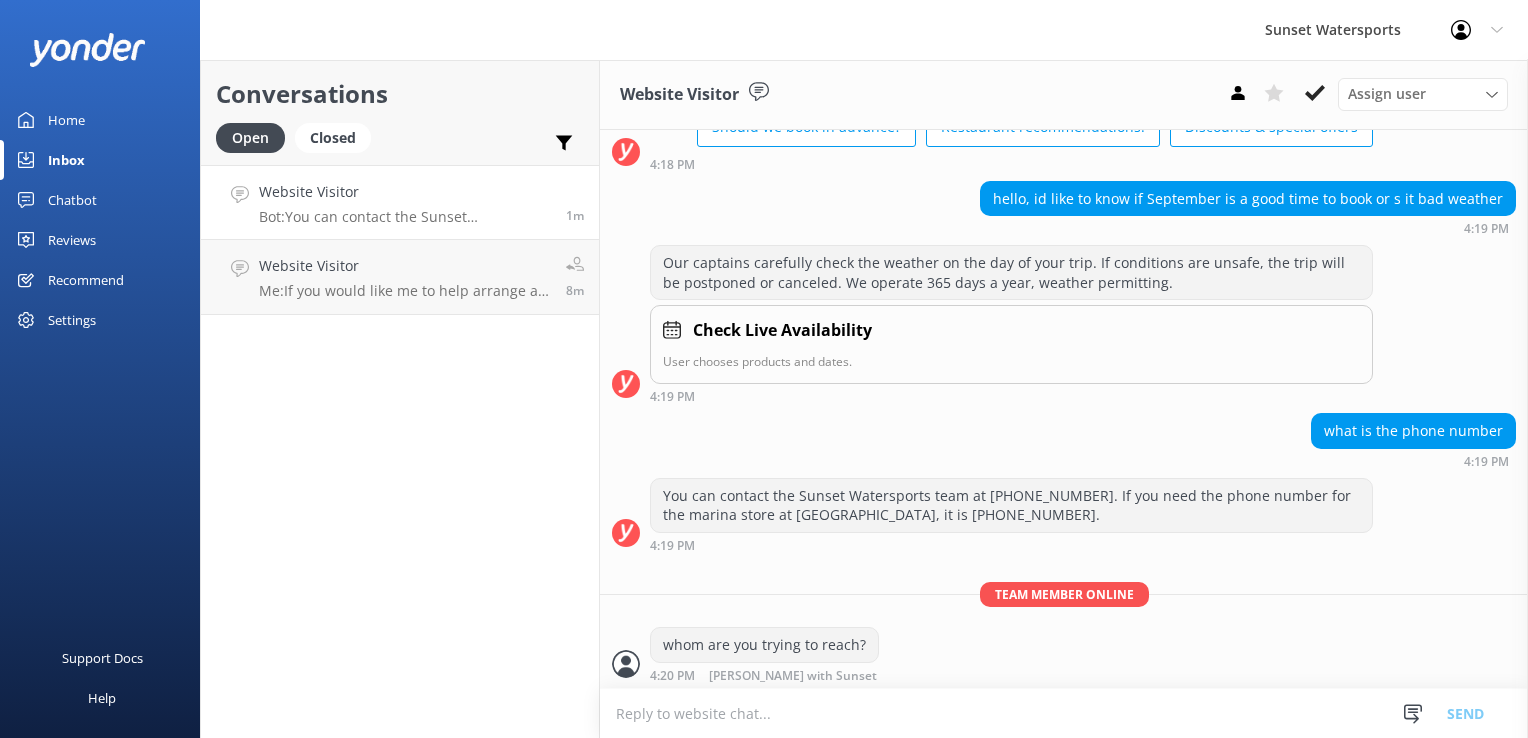 click at bounding box center [1064, 713] 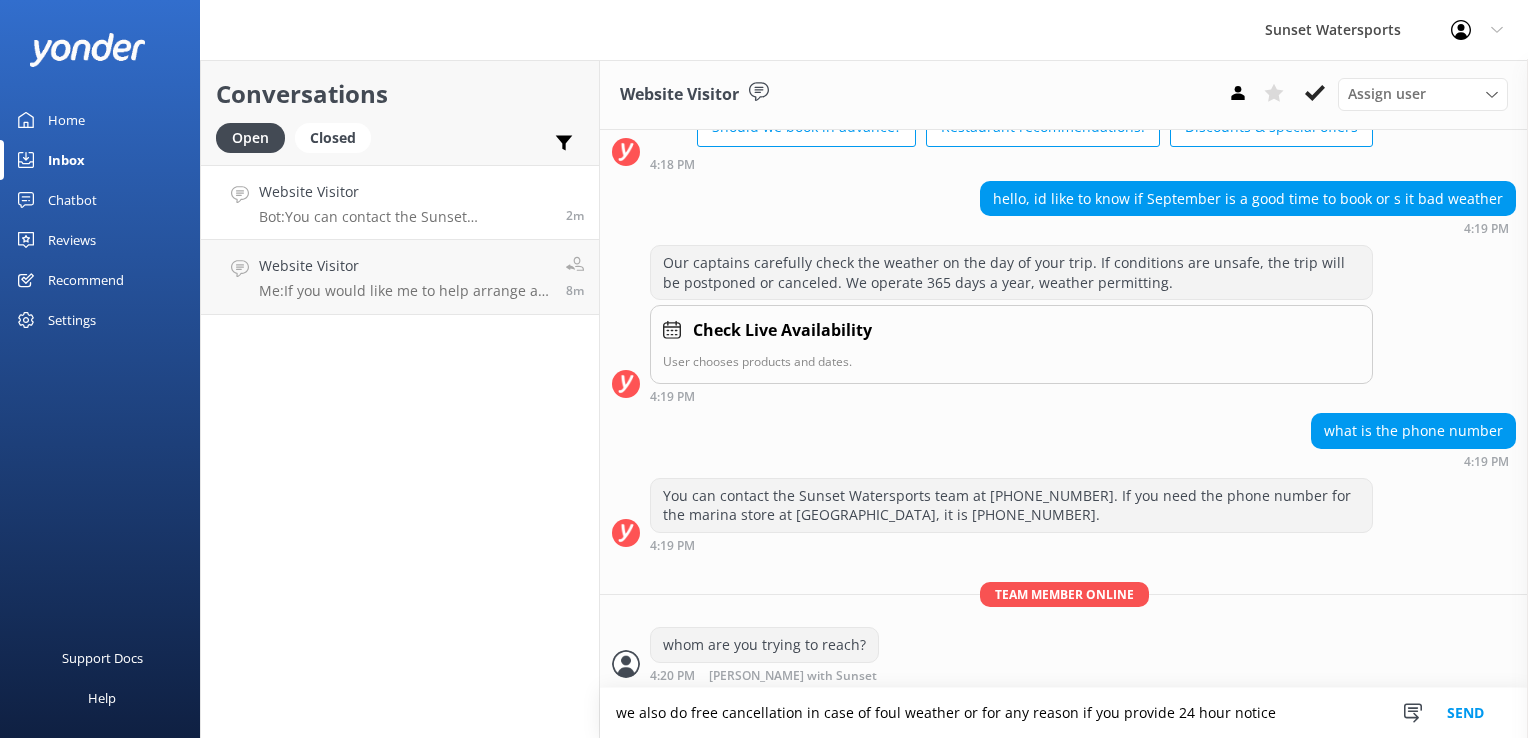 type on "we also do free cancellation in case of foul weather or for any reason if you provide 24 hour notice" 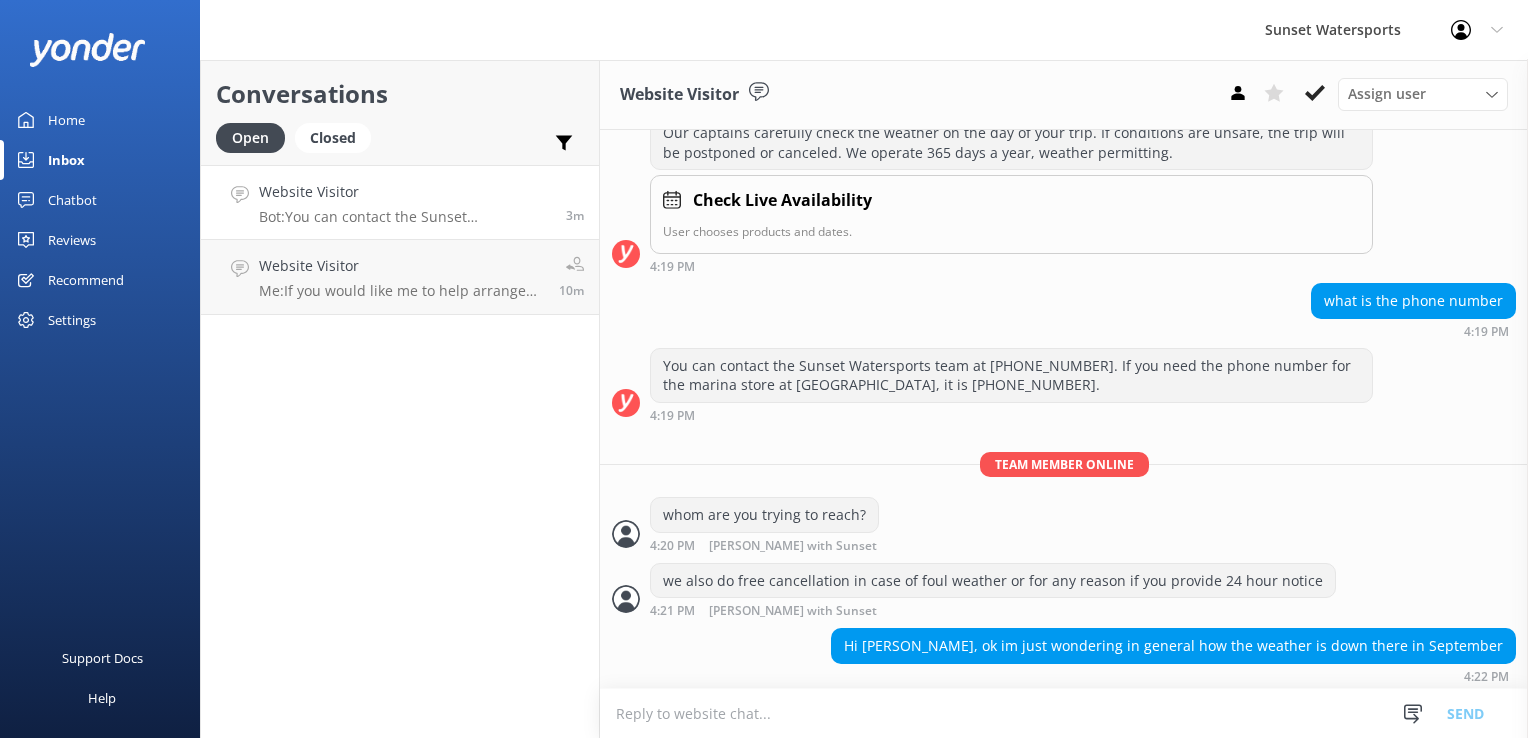 scroll, scrollTop: 307, scrollLeft: 0, axis: vertical 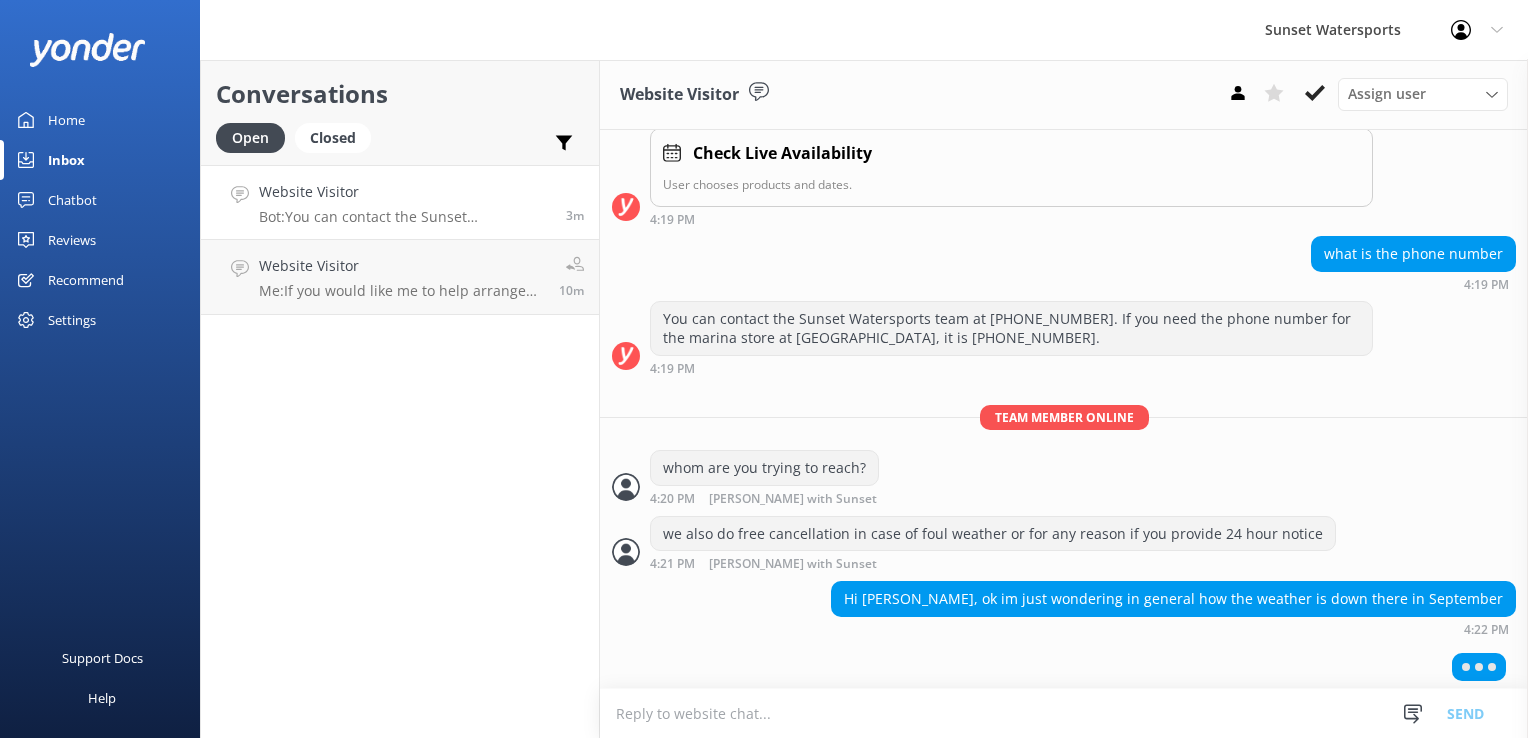 click at bounding box center (1064, 713) 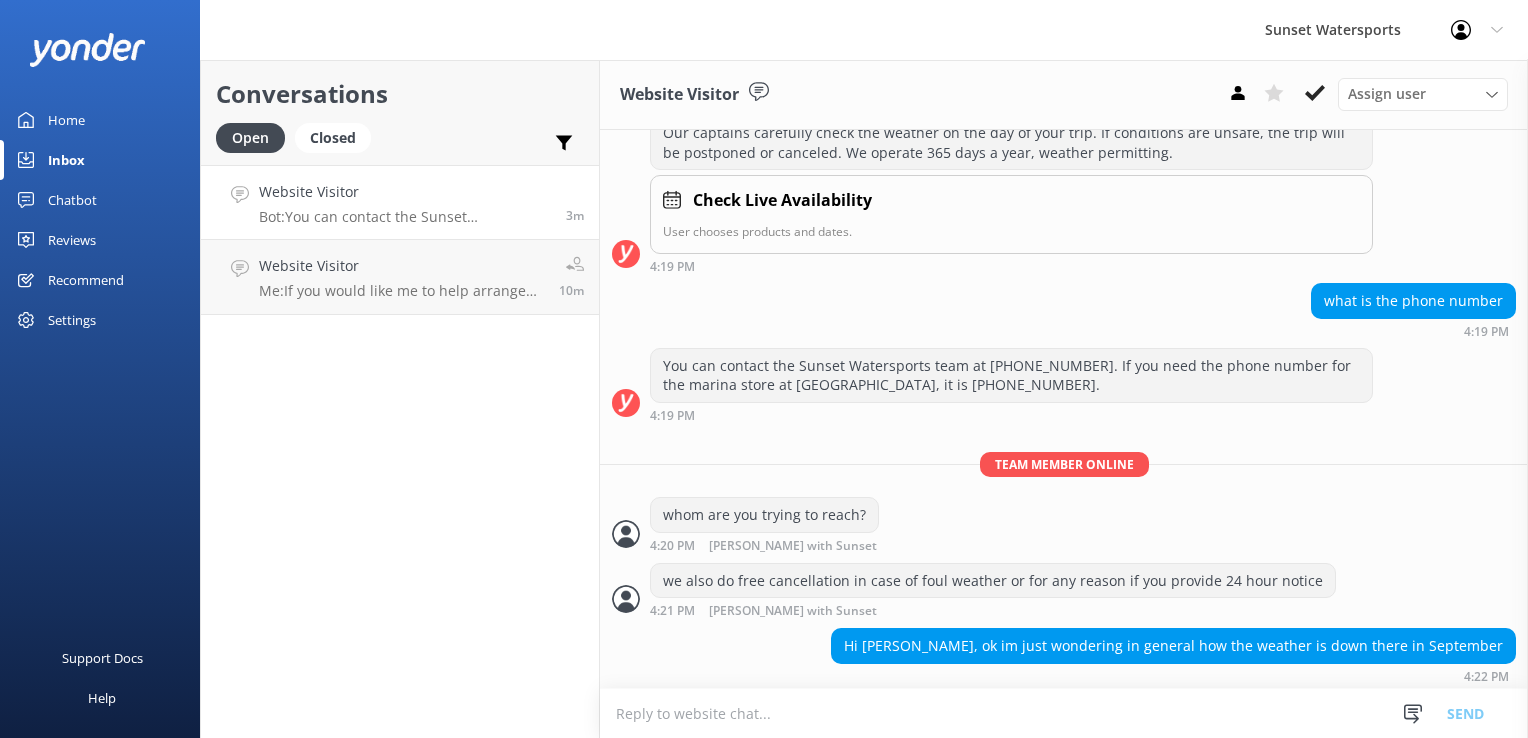 scroll, scrollTop: 324, scrollLeft: 0, axis: vertical 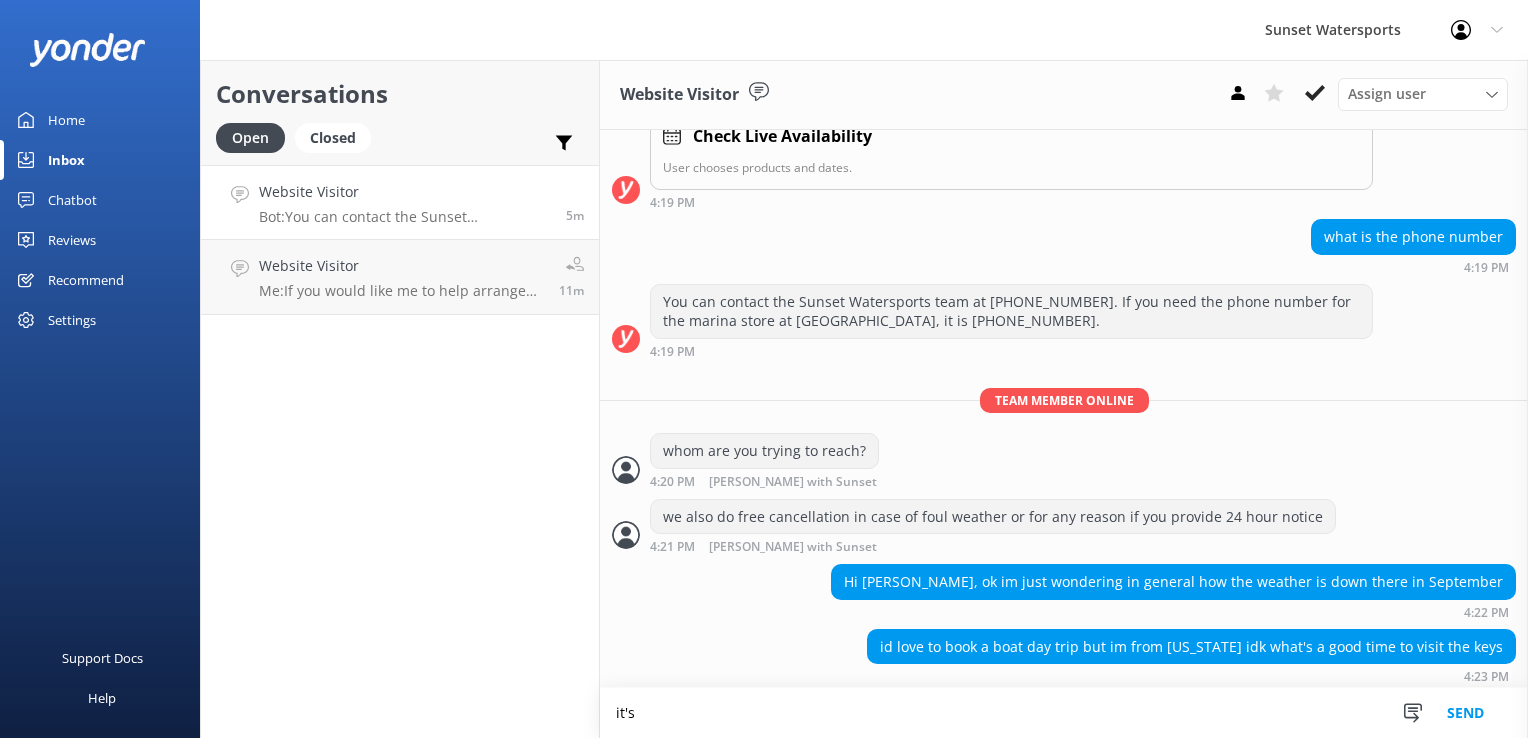 click on "it's" at bounding box center (1064, 713) 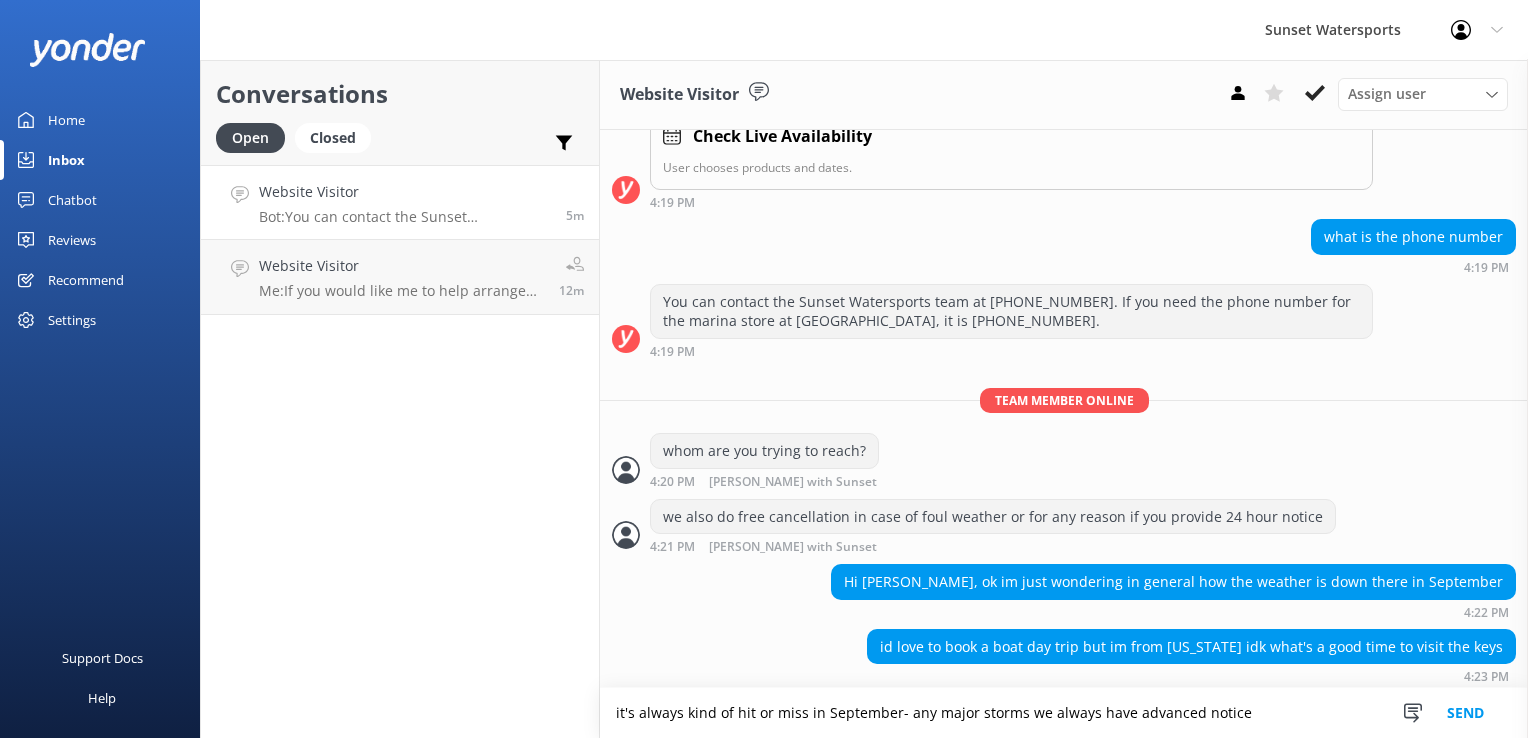 type on "it's always kind of hit or miss in September- any major storms we always have advanced notice" 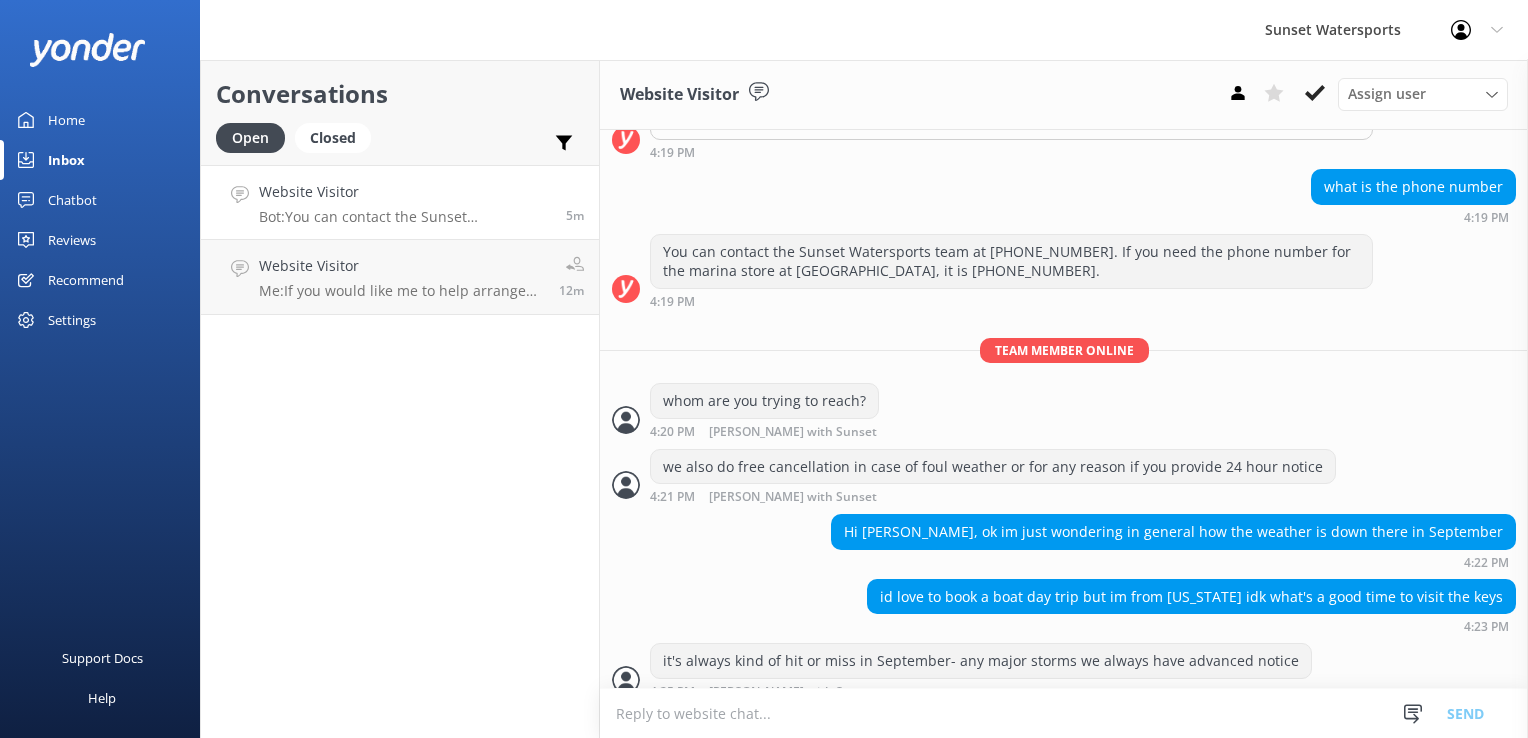 scroll, scrollTop: 389, scrollLeft: 0, axis: vertical 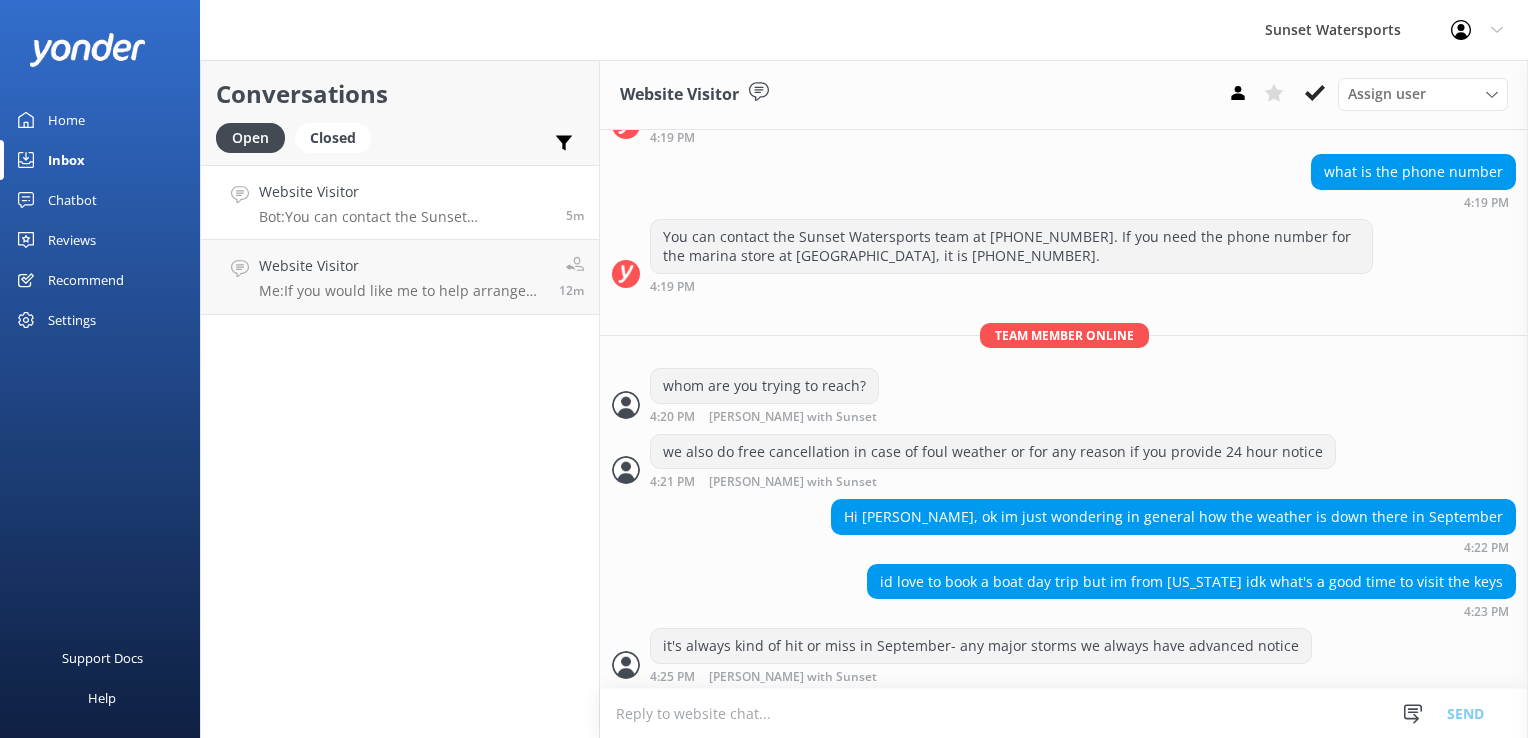 click at bounding box center [1064, 713] 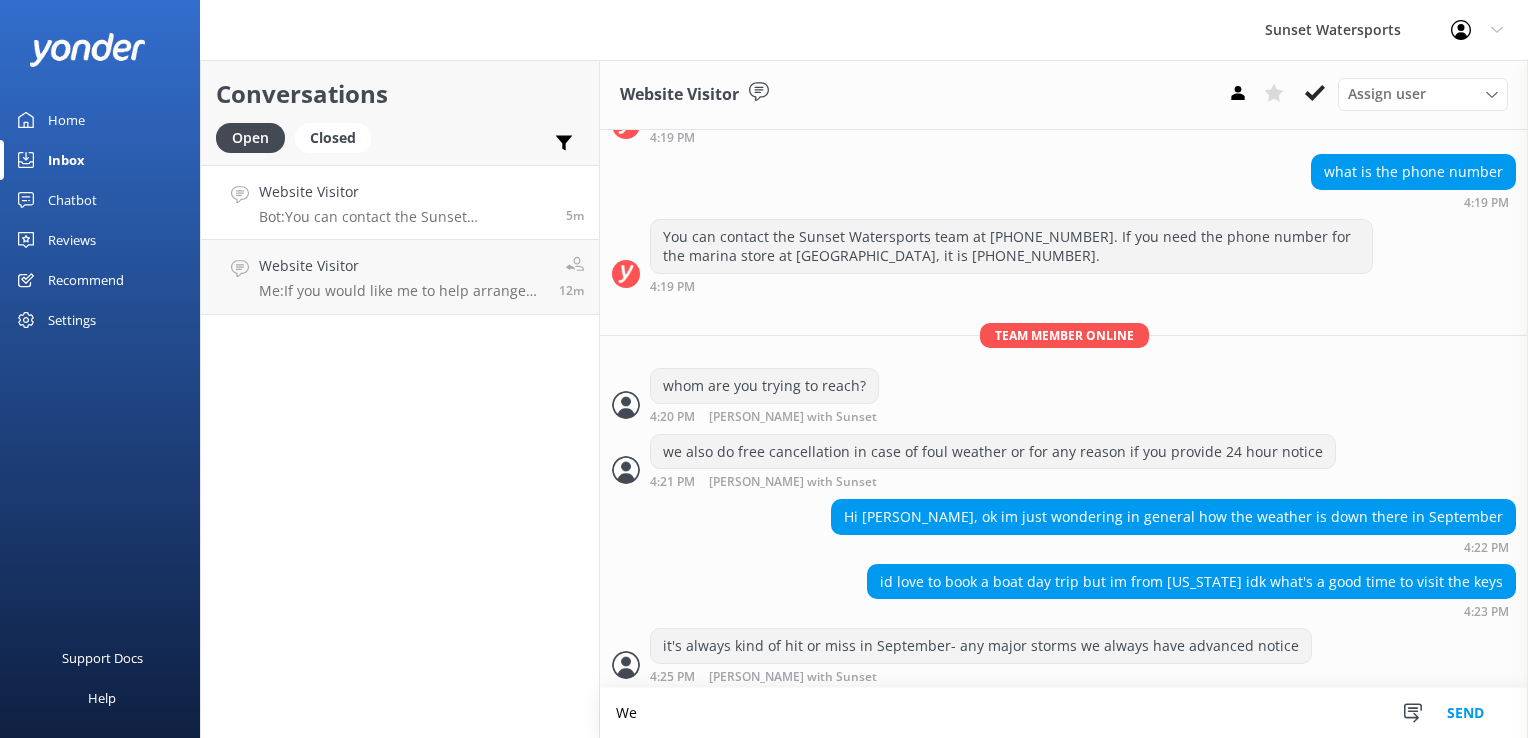 type on "W" 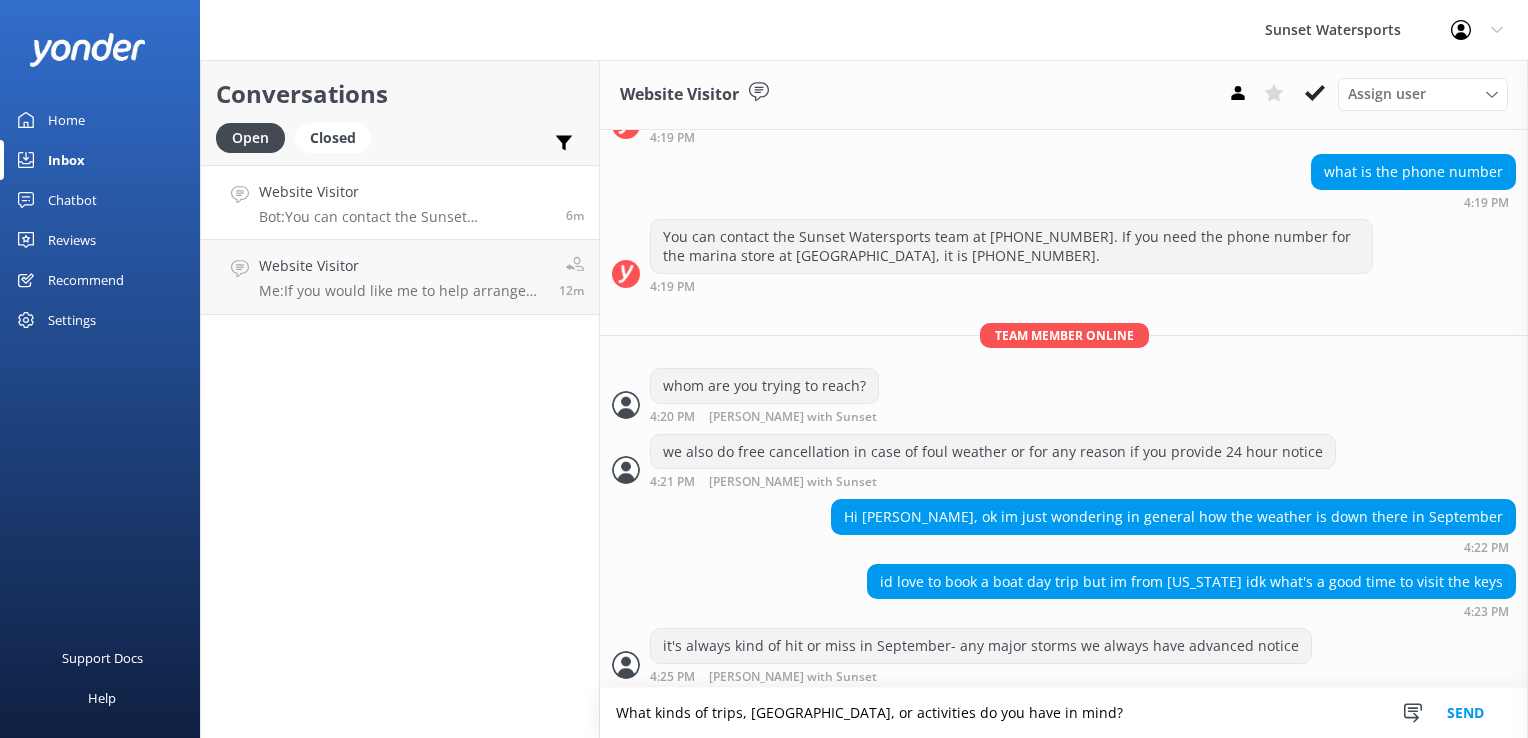 type on "What kinds of trips, [GEOGRAPHIC_DATA], or activities do you have in mind?" 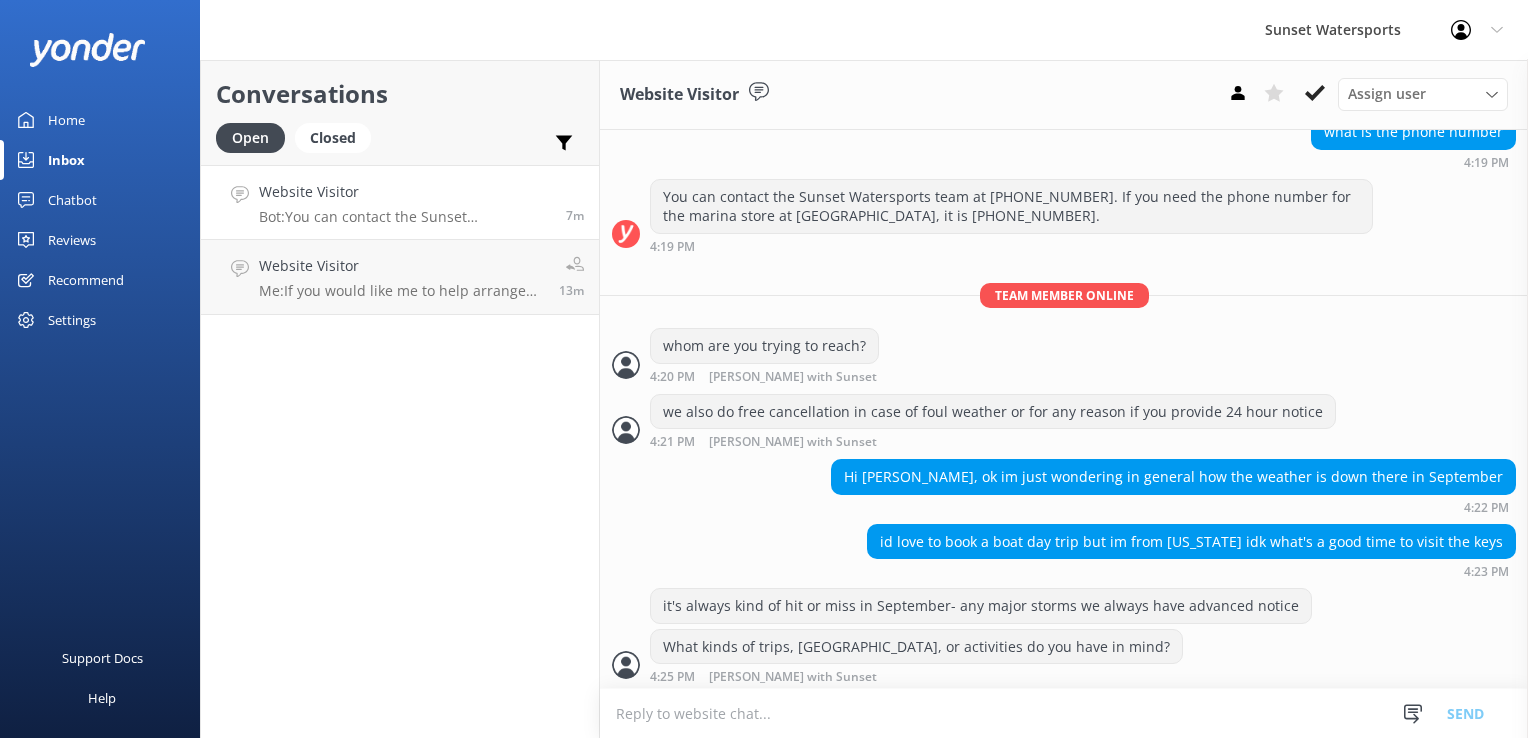 scroll, scrollTop: 493, scrollLeft: 0, axis: vertical 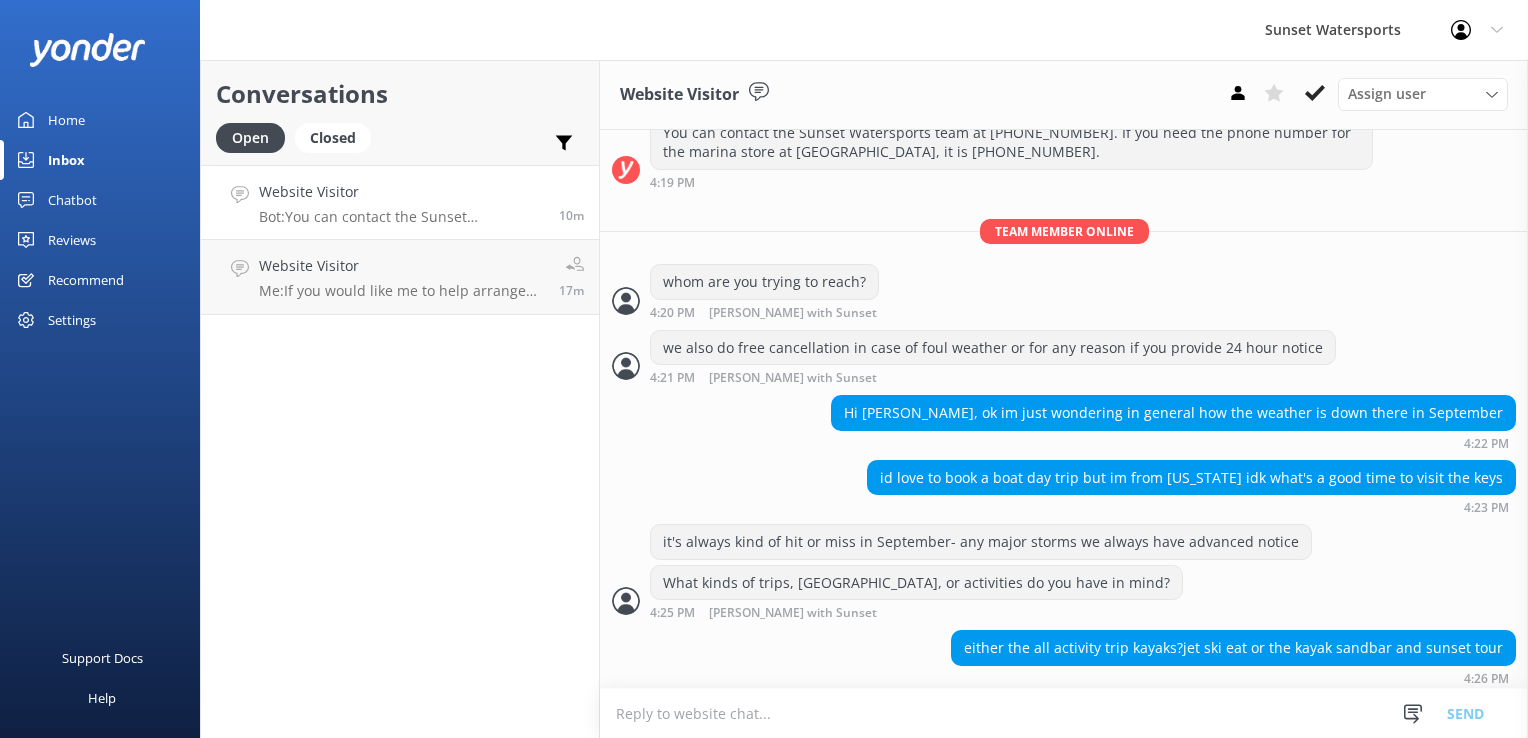 click at bounding box center [1064, 713] 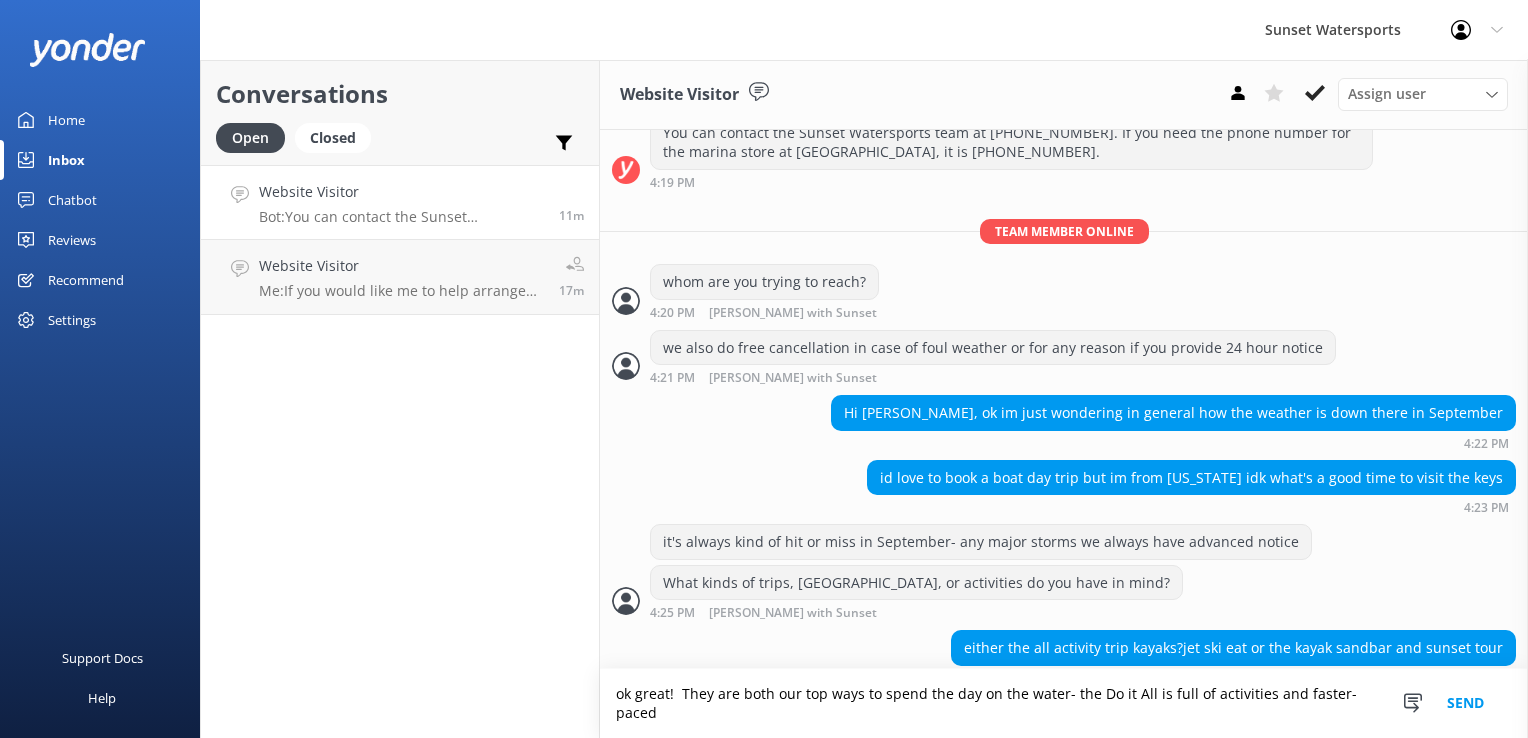 scroll, scrollTop: 513, scrollLeft: 0, axis: vertical 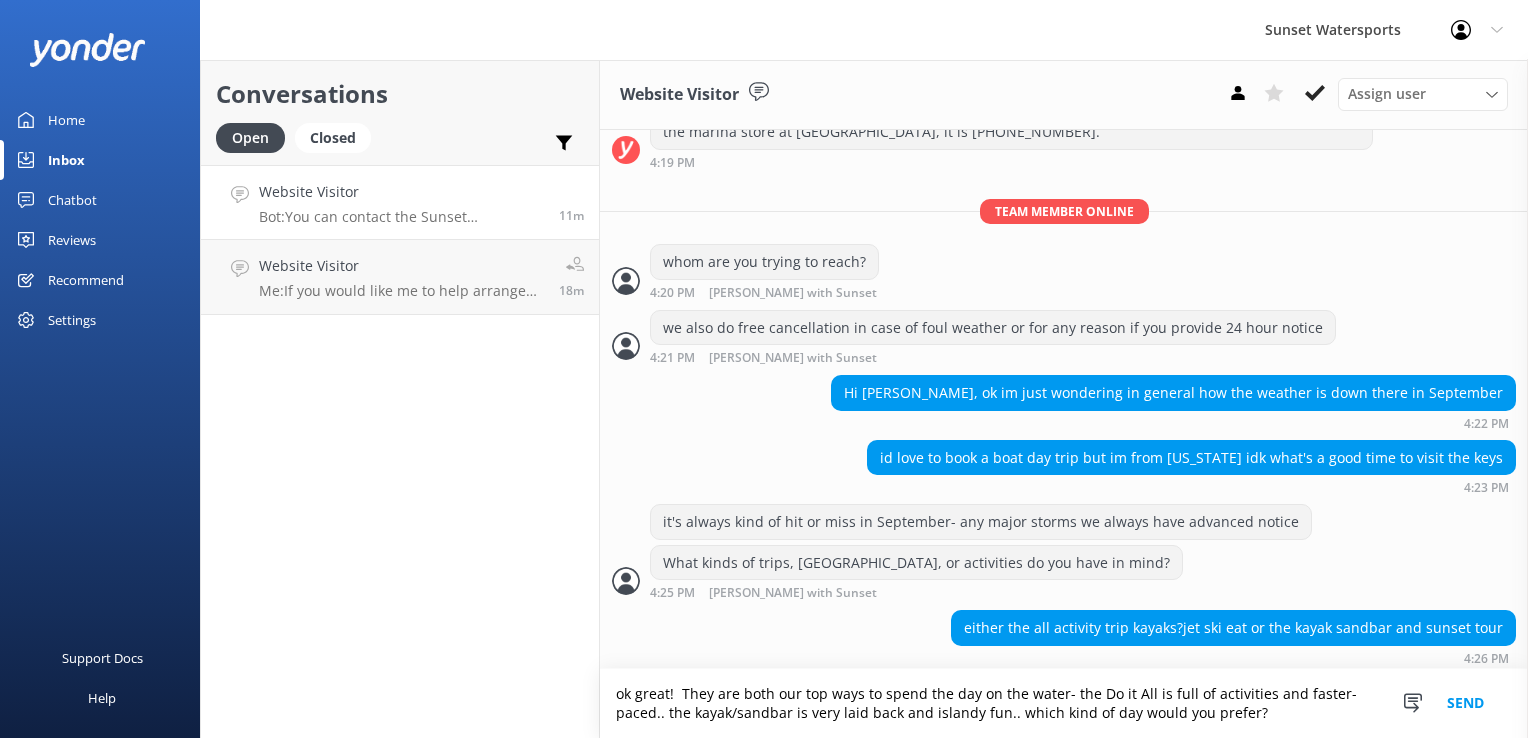 type on "ok great!  They are both our top ways to spend the day on the water- the Do it All is full of activities and faster-paced.. the kayak/sandbar is very laid back and islandy fun.. which kind of day would you prefer?" 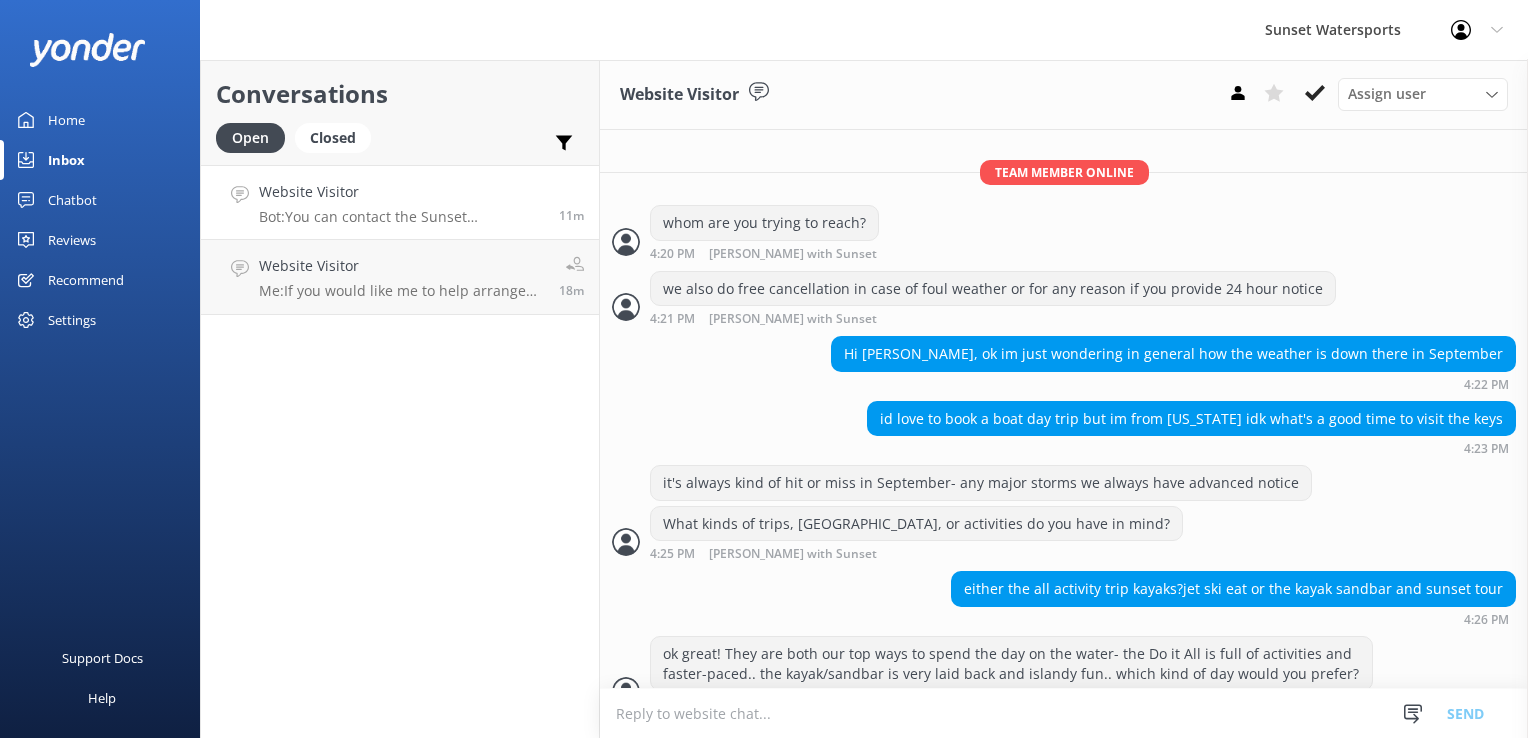 scroll, scrollTop: 577, scrollLeft: 0, axis: vertical 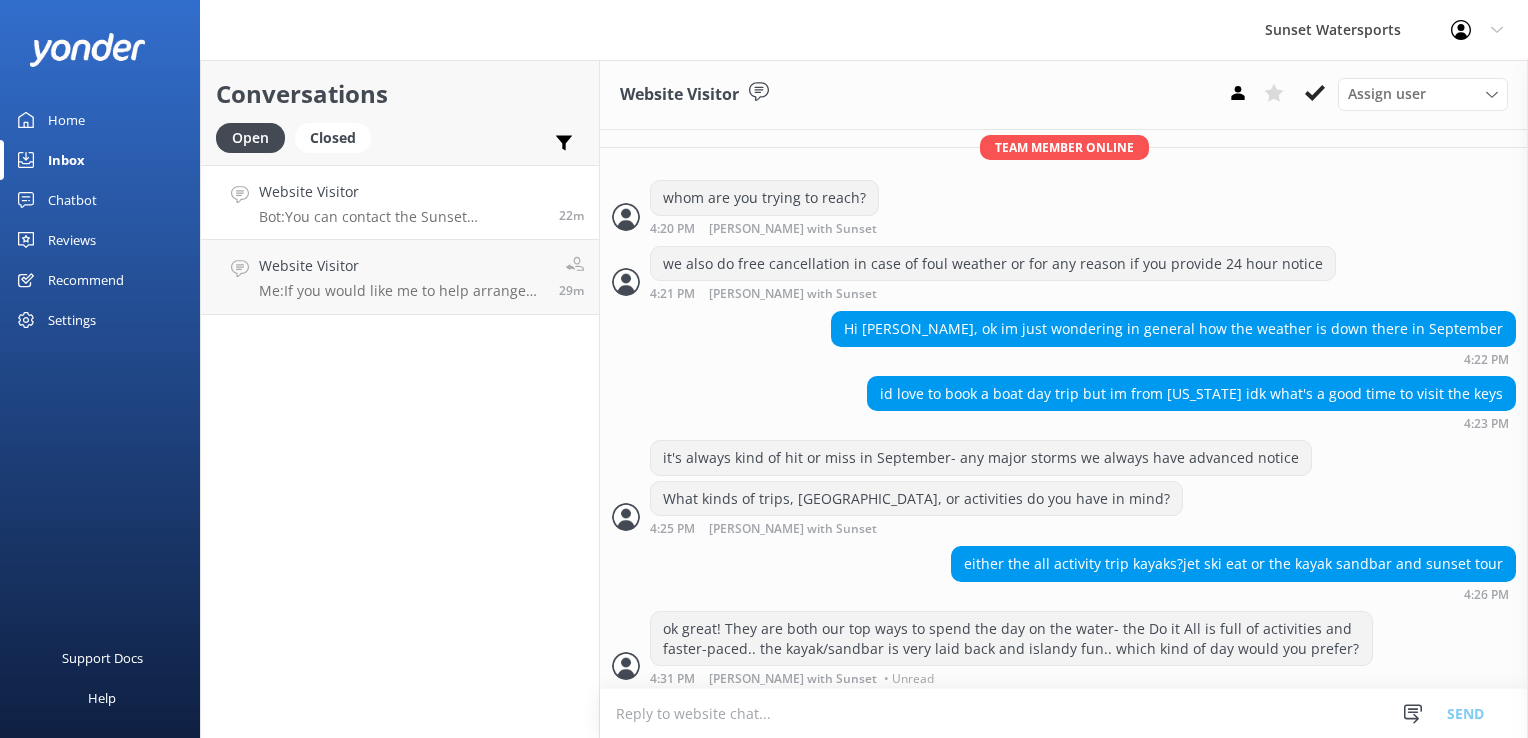 click at bounding box center [1064, 713] 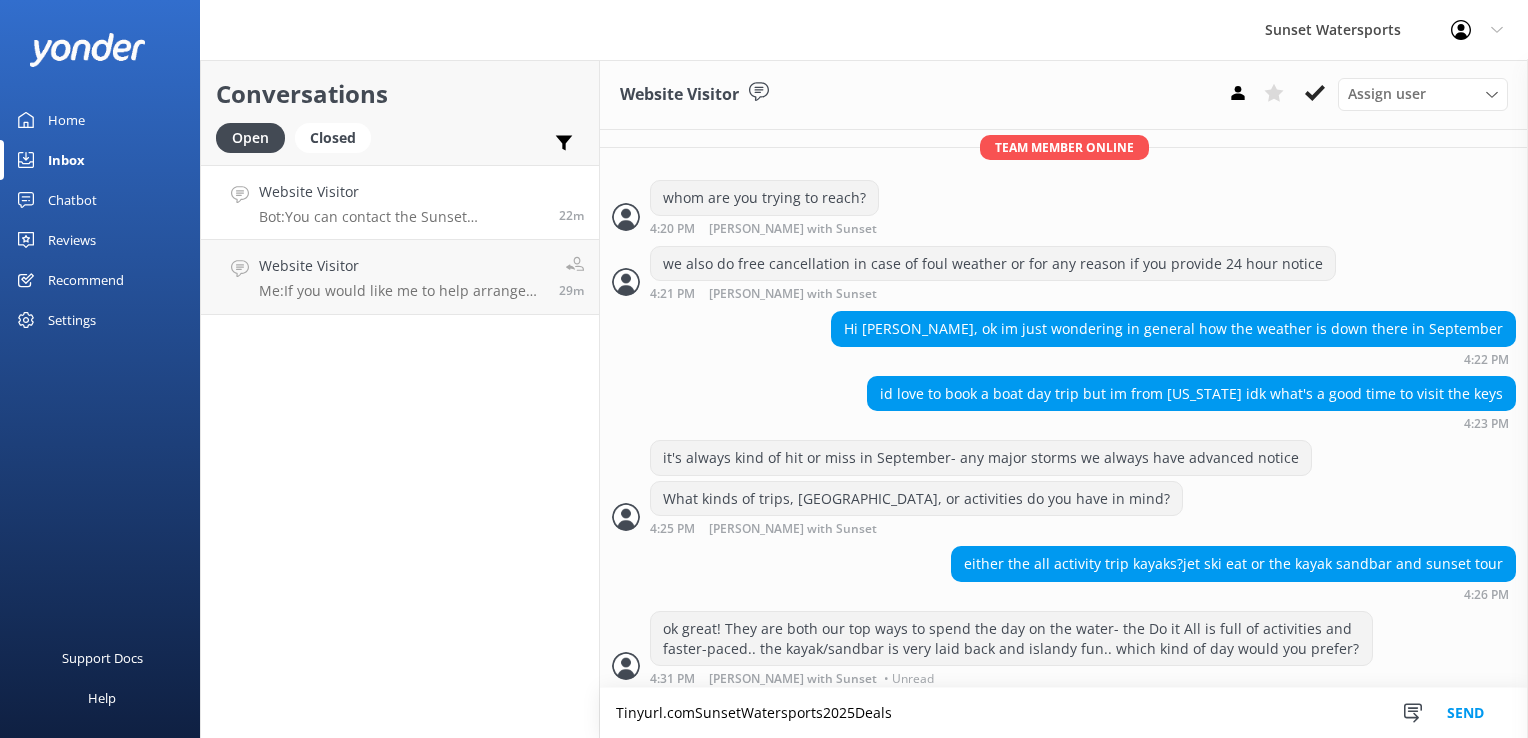 type on "Tinyurl.comSunsetWatersports2025Deals" 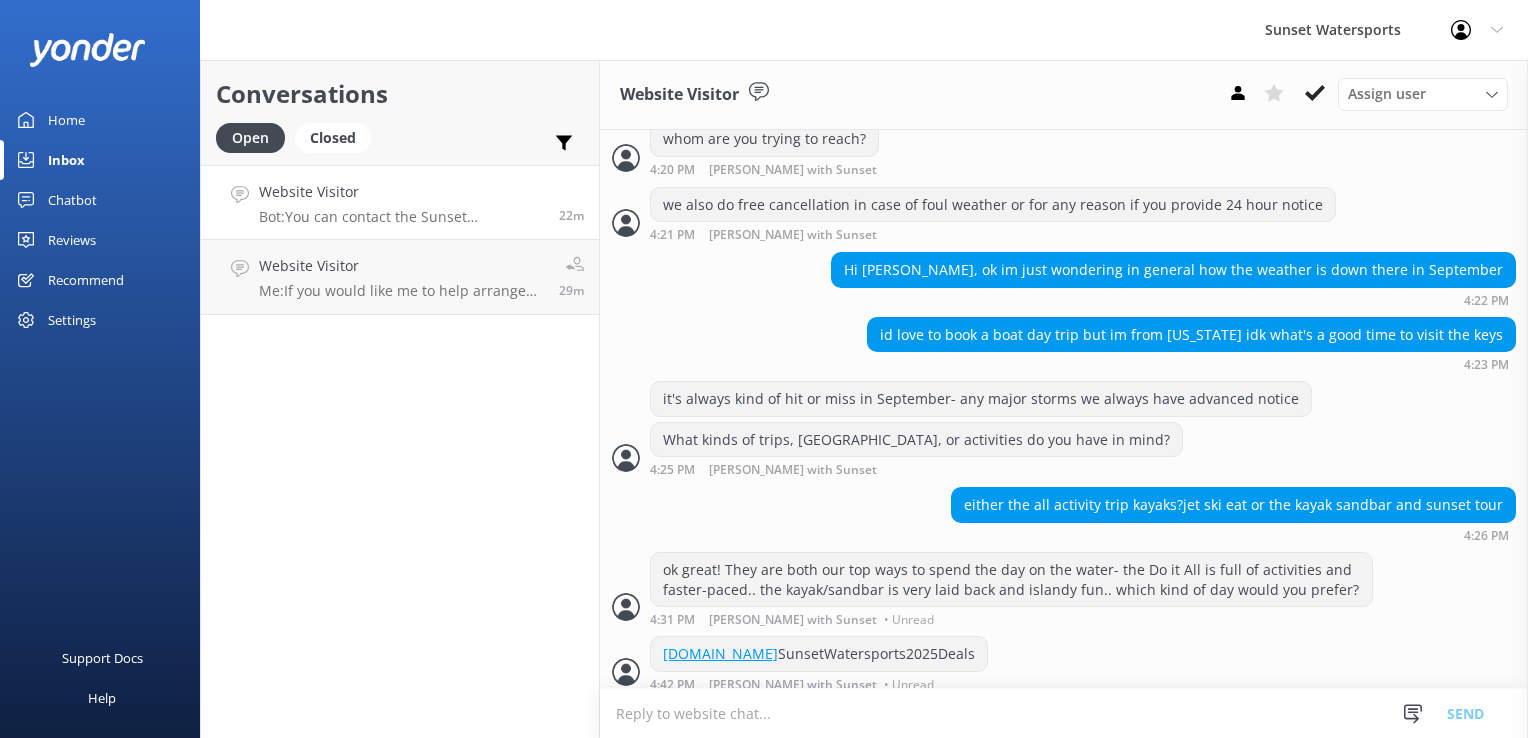 scroll, scrollTop: 641, scrollLeft: 0, axis: vertical 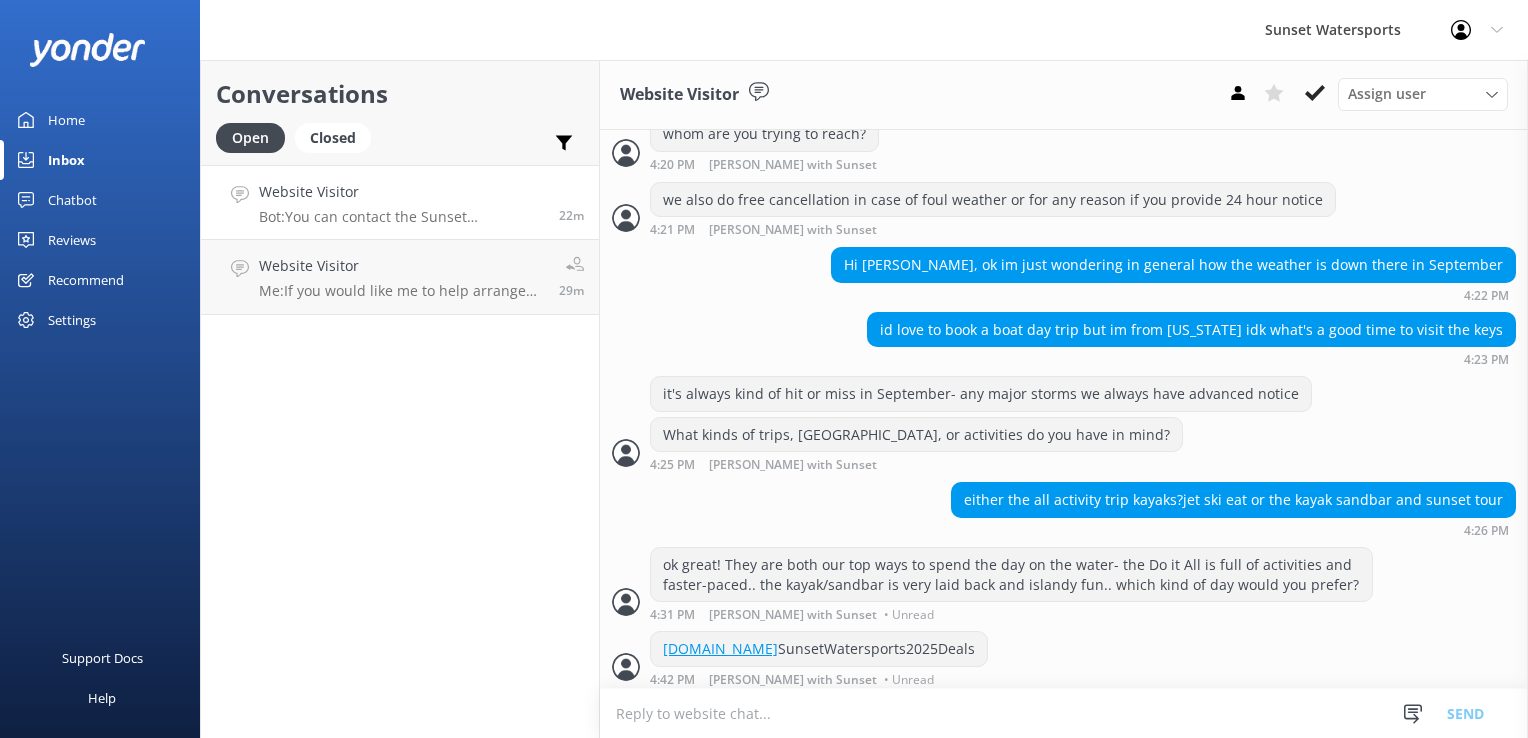 click on "[DOMAIN_NAME] SunsetWatersports2025Deals" at bounding box center (819, 649) 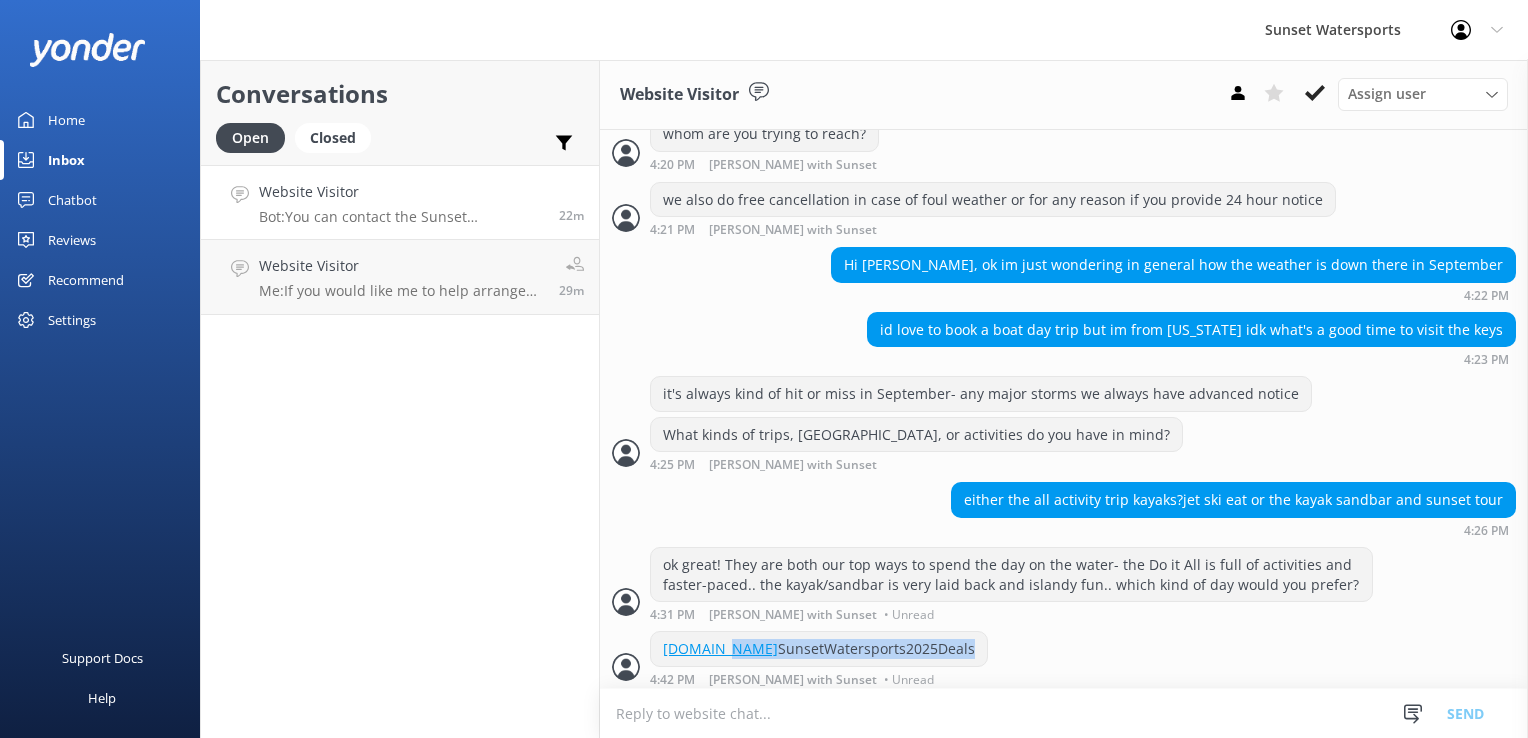 click on "[DOMAIN_NAME] SunsetWatersports2025Deals" at bounding box center [819, 649] 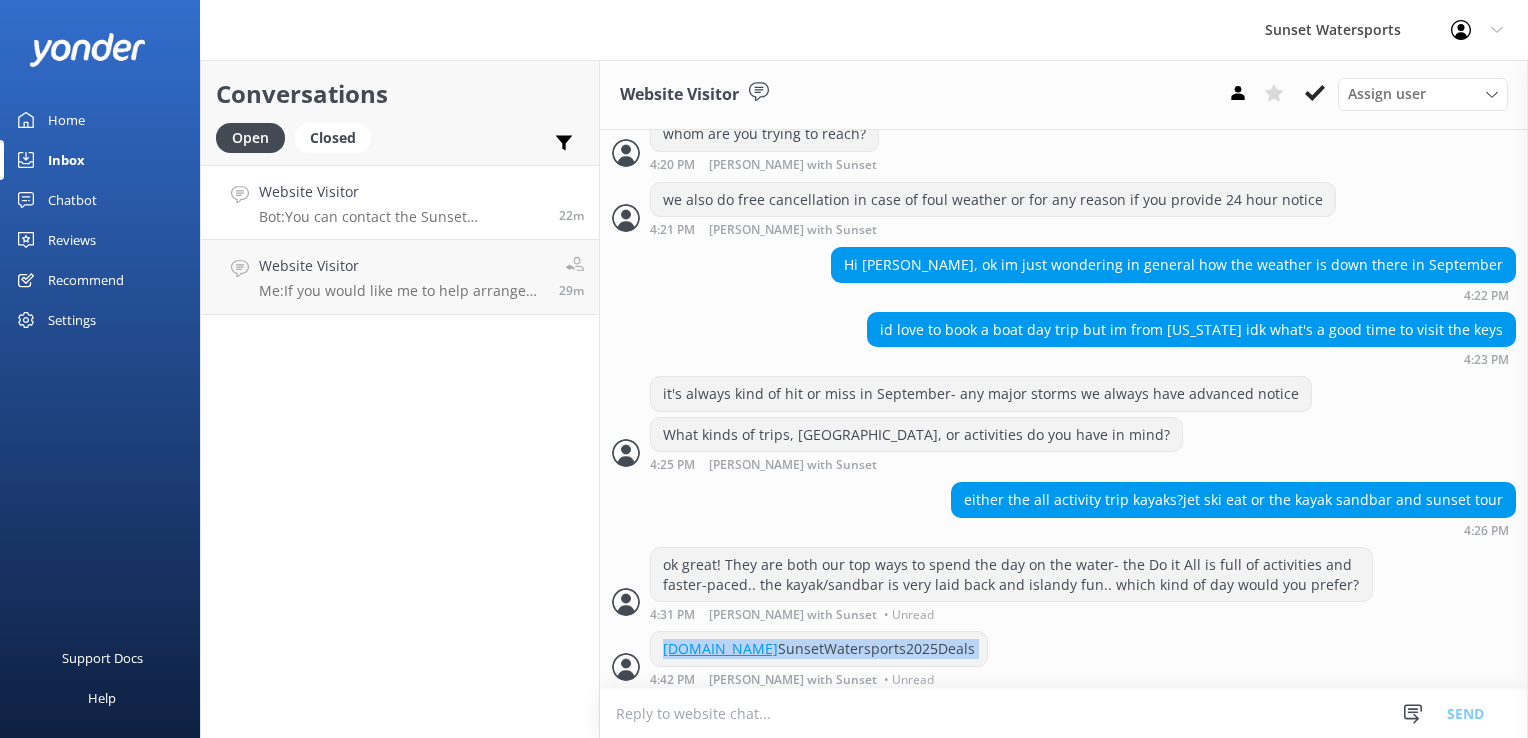 click on "[DOMAIN_NAME] SunsetWatersports2025Deals" at bounding box center (819, 649) 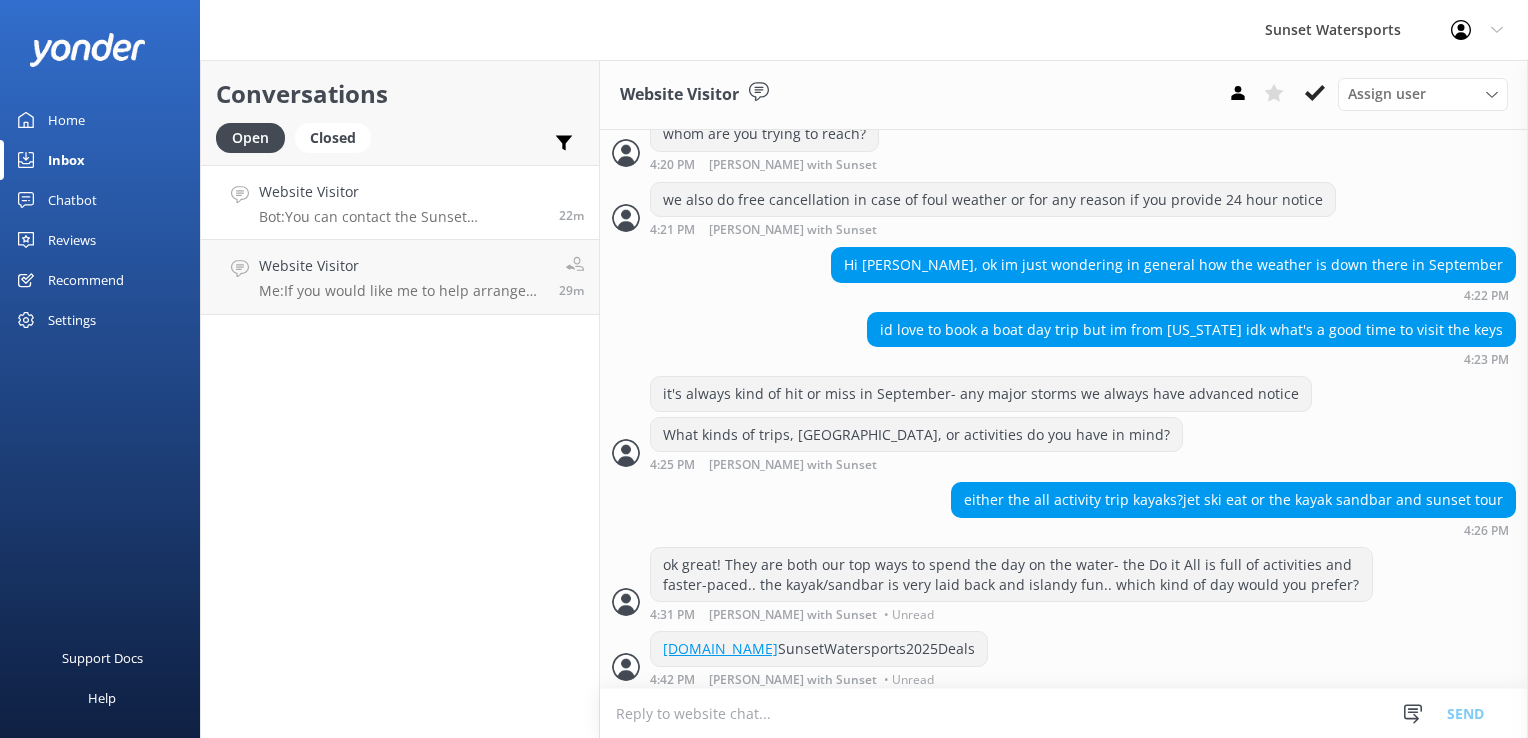 drag, startPoint x: 780, startPoint y: 646, endPoint x: 742, endPoint y: 699, distance: 65.21503 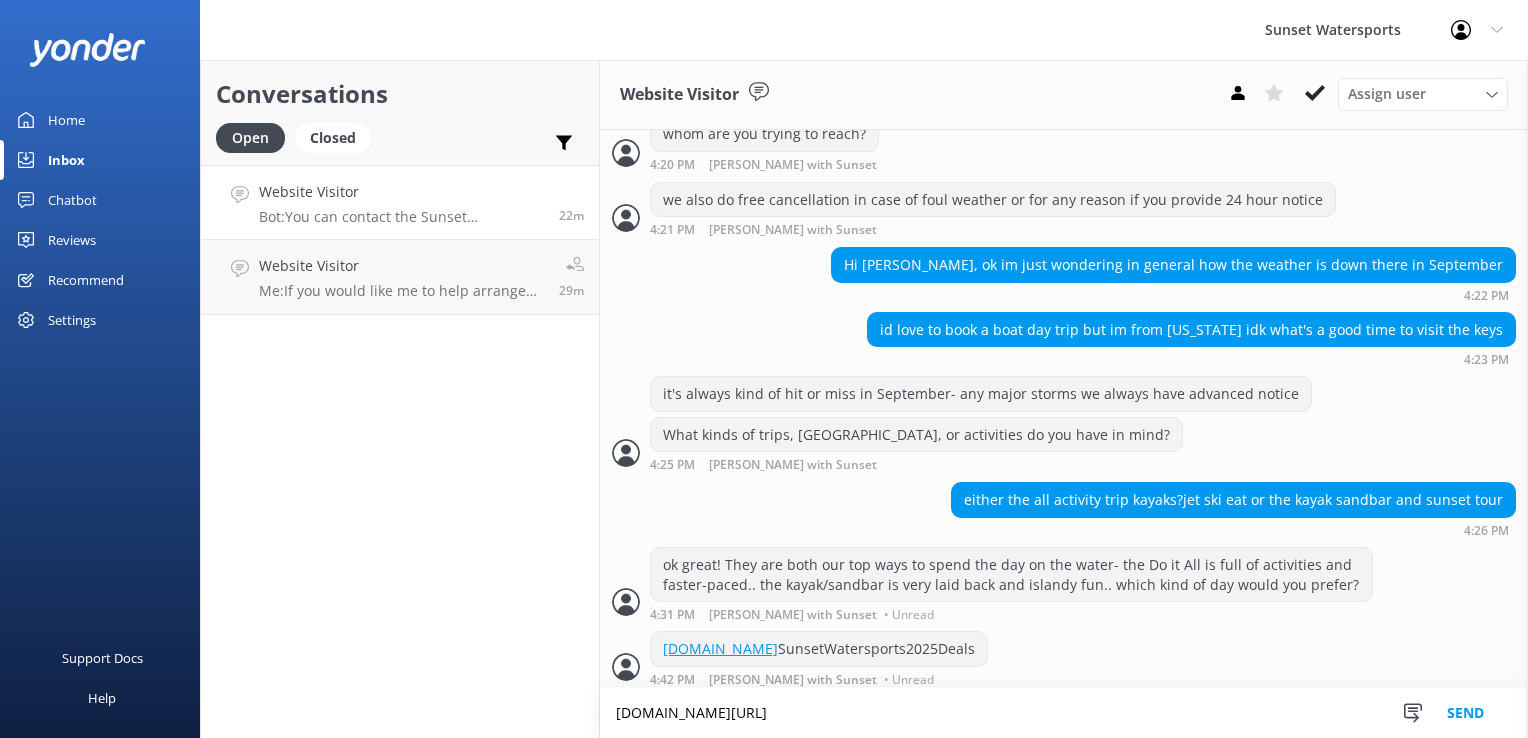 type on "[DOMAIN_NAME][URL]" 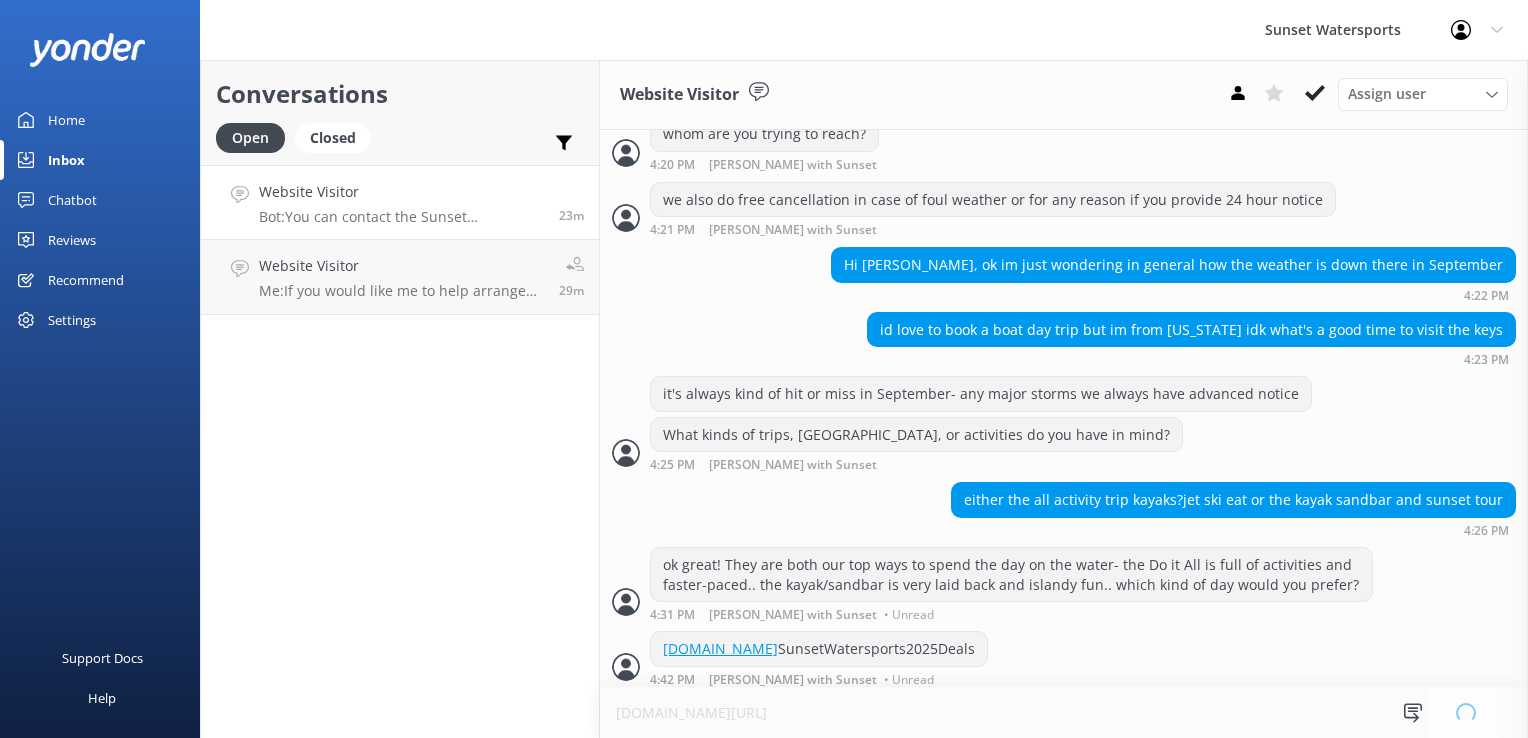 type 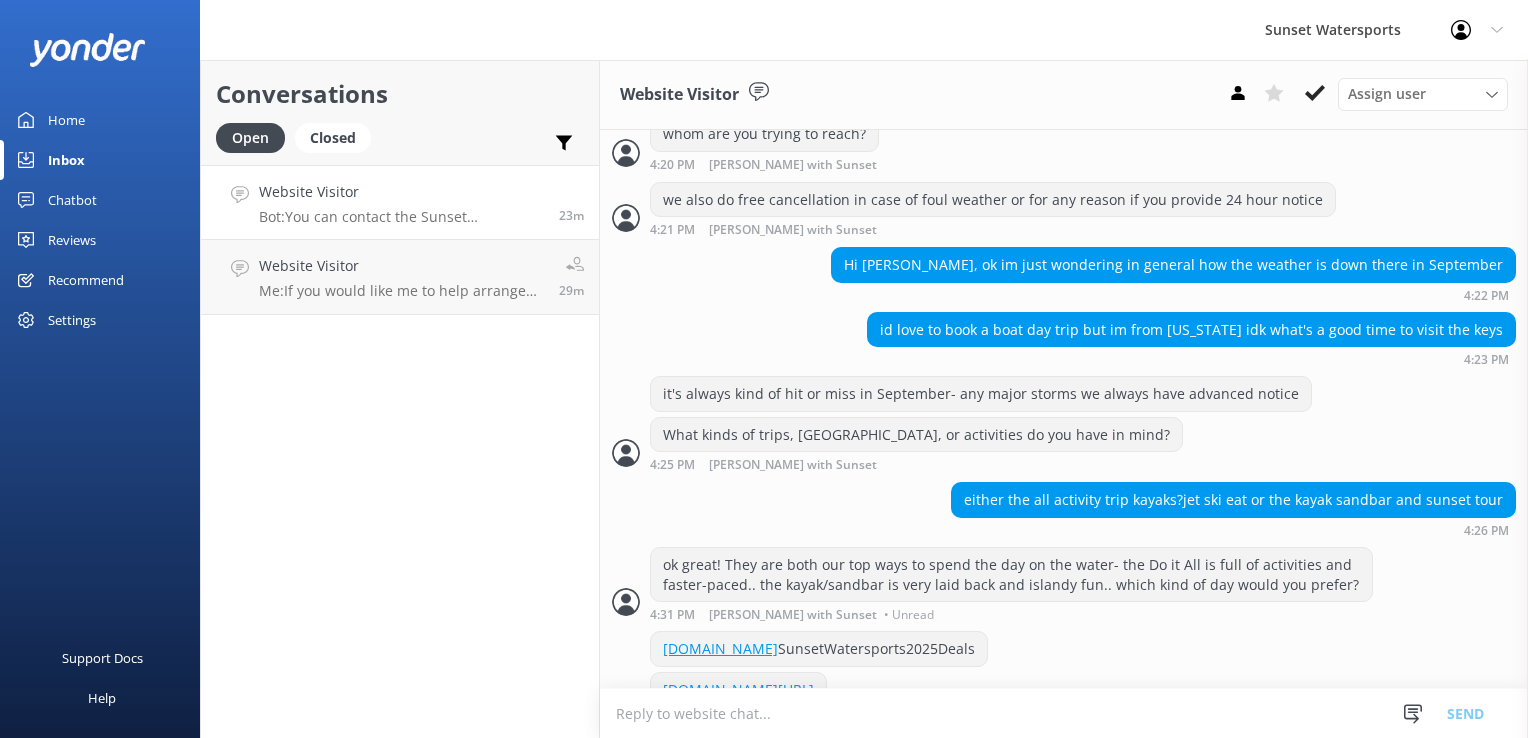 scroll, scrollTop: 681, scrollLeft: 0, axis: vertical 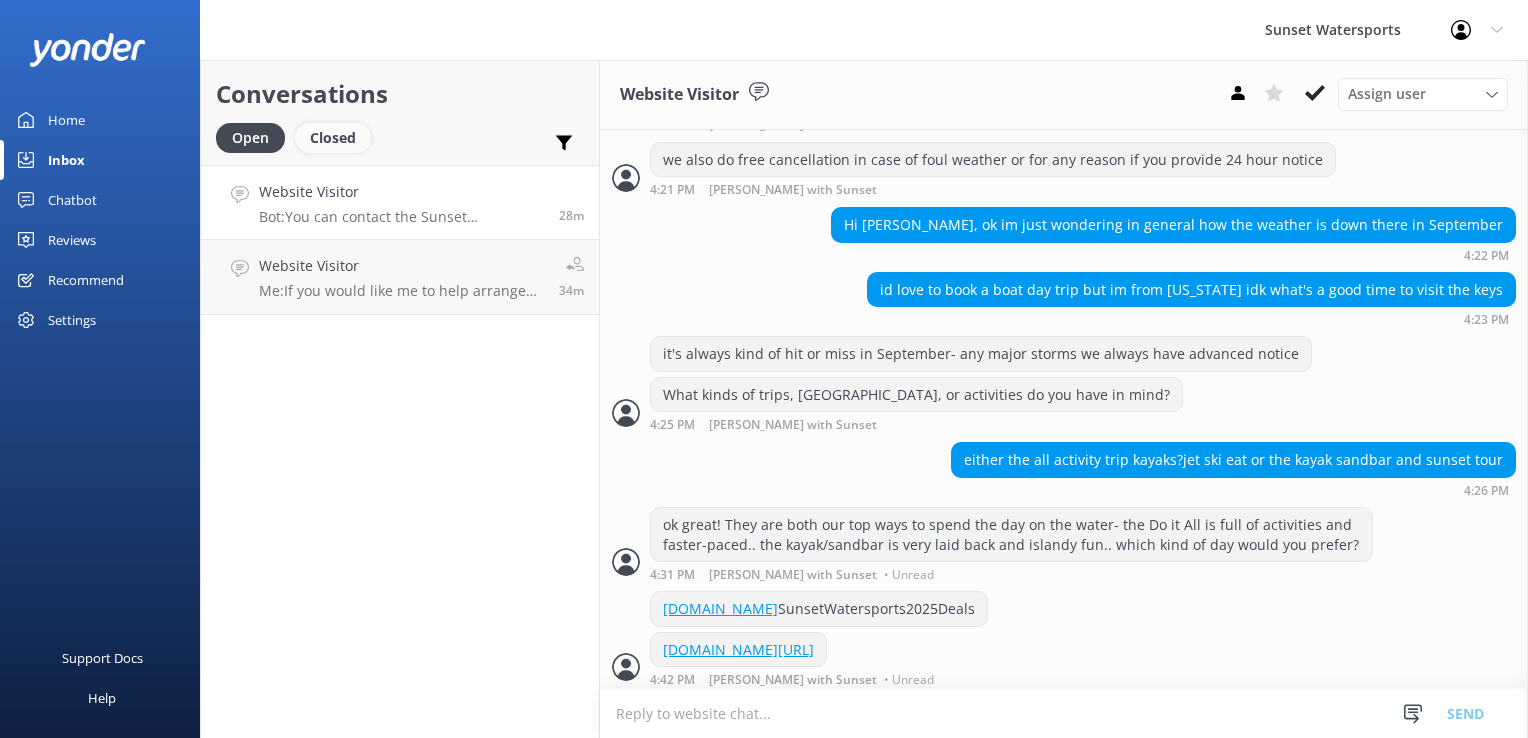 click on "Closed" at bounding box center [333, 138] 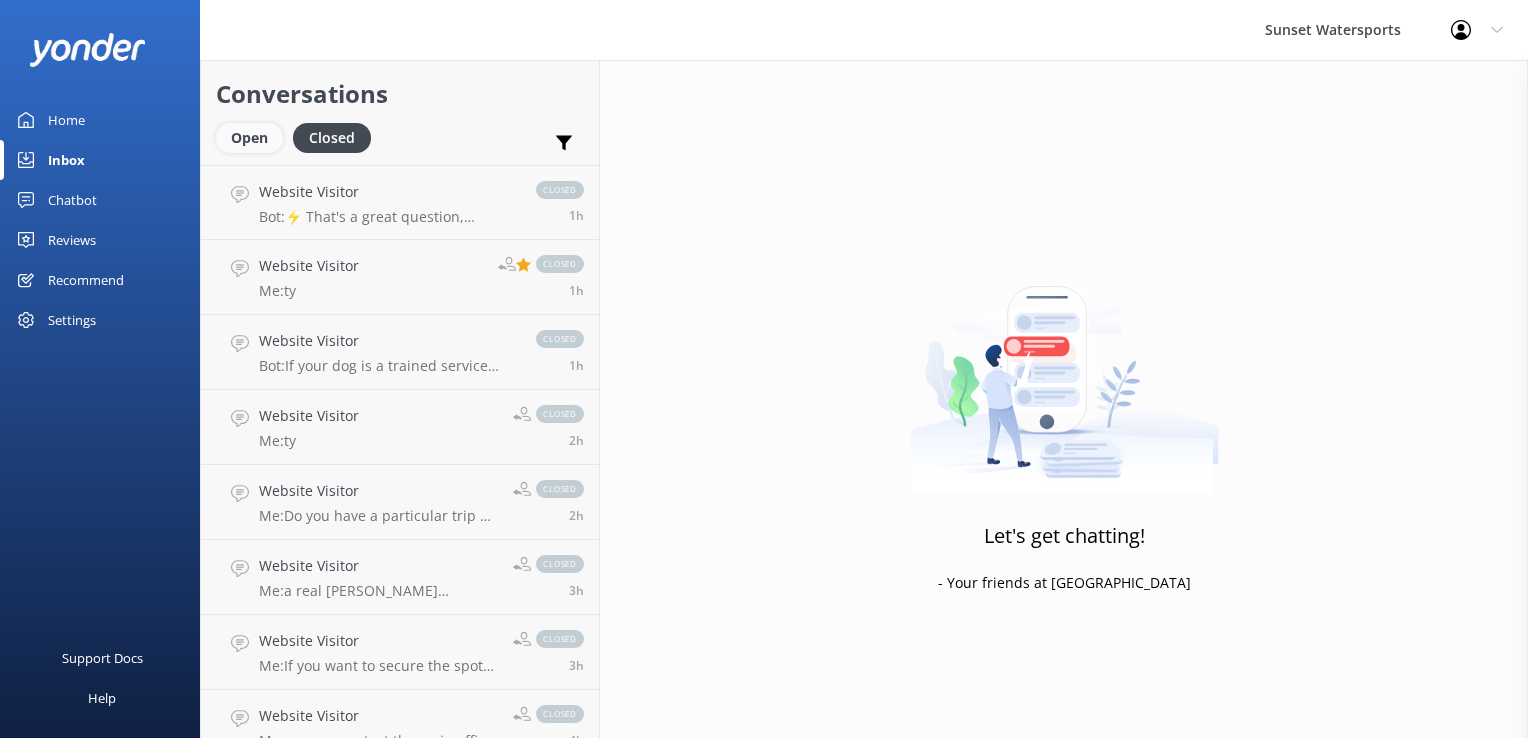 click on "Open" at bounding box center [249, 138] 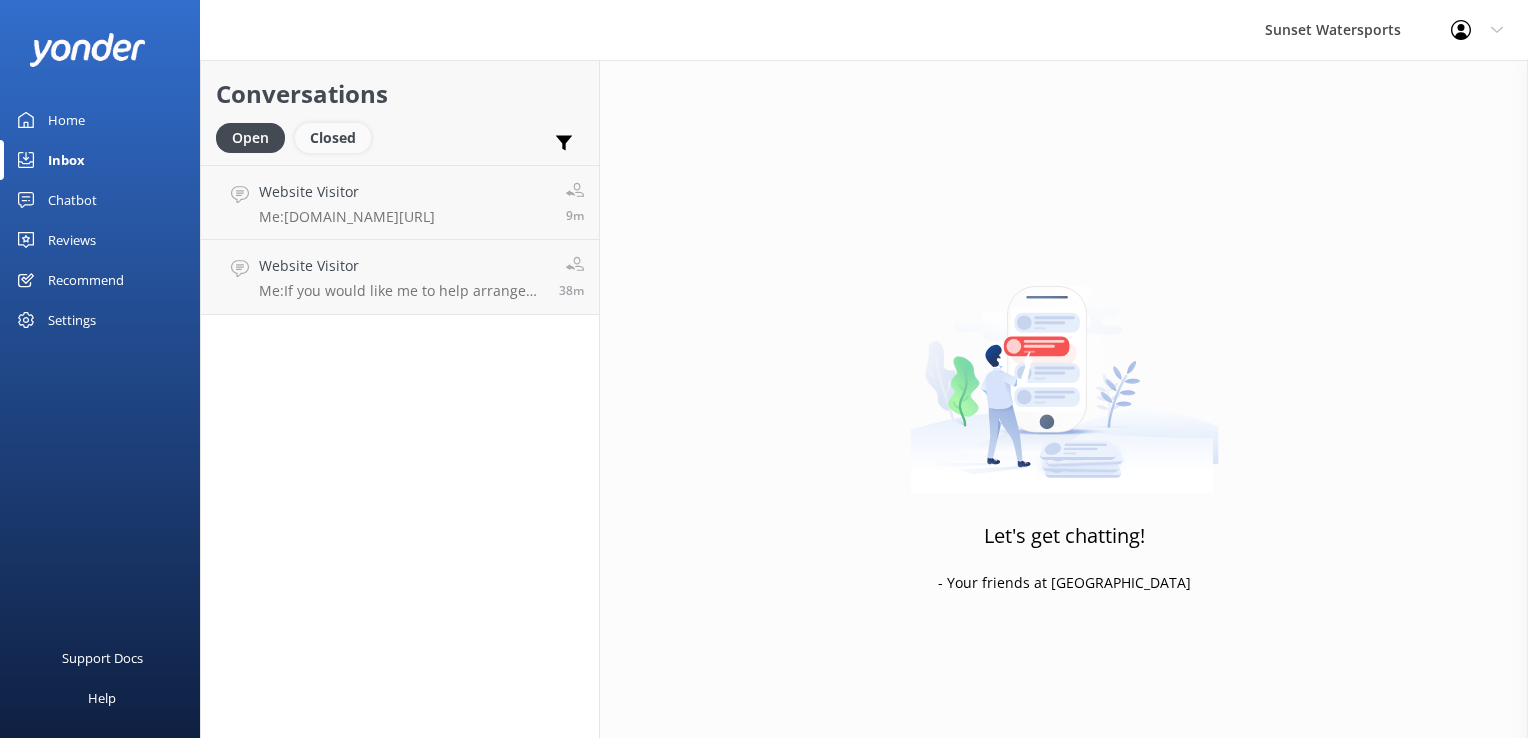 click on "Closed" at bounding box center (333, 138) 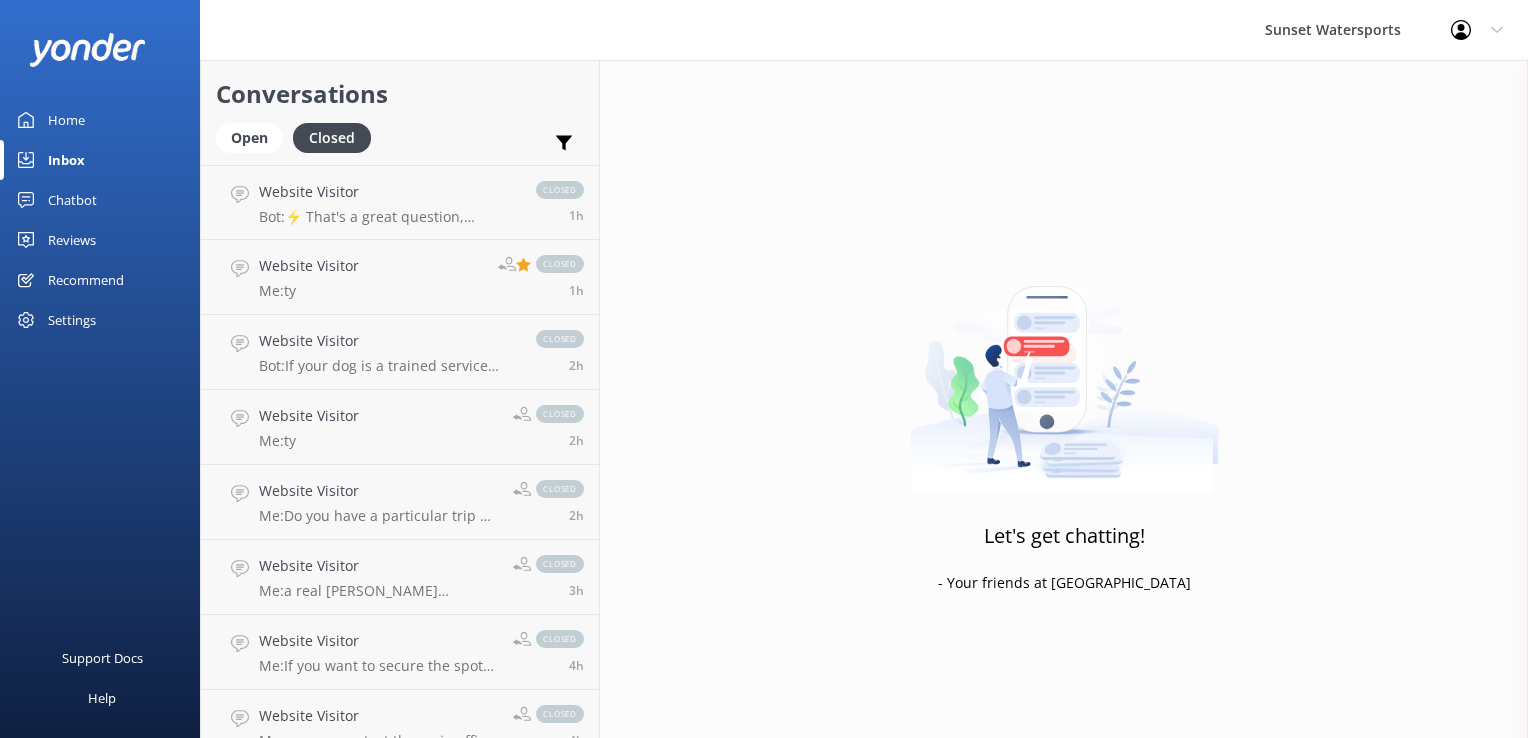 click on "Conversations Open Closed Important Assigned to me Unassigned" at bounding box center [400, 112] 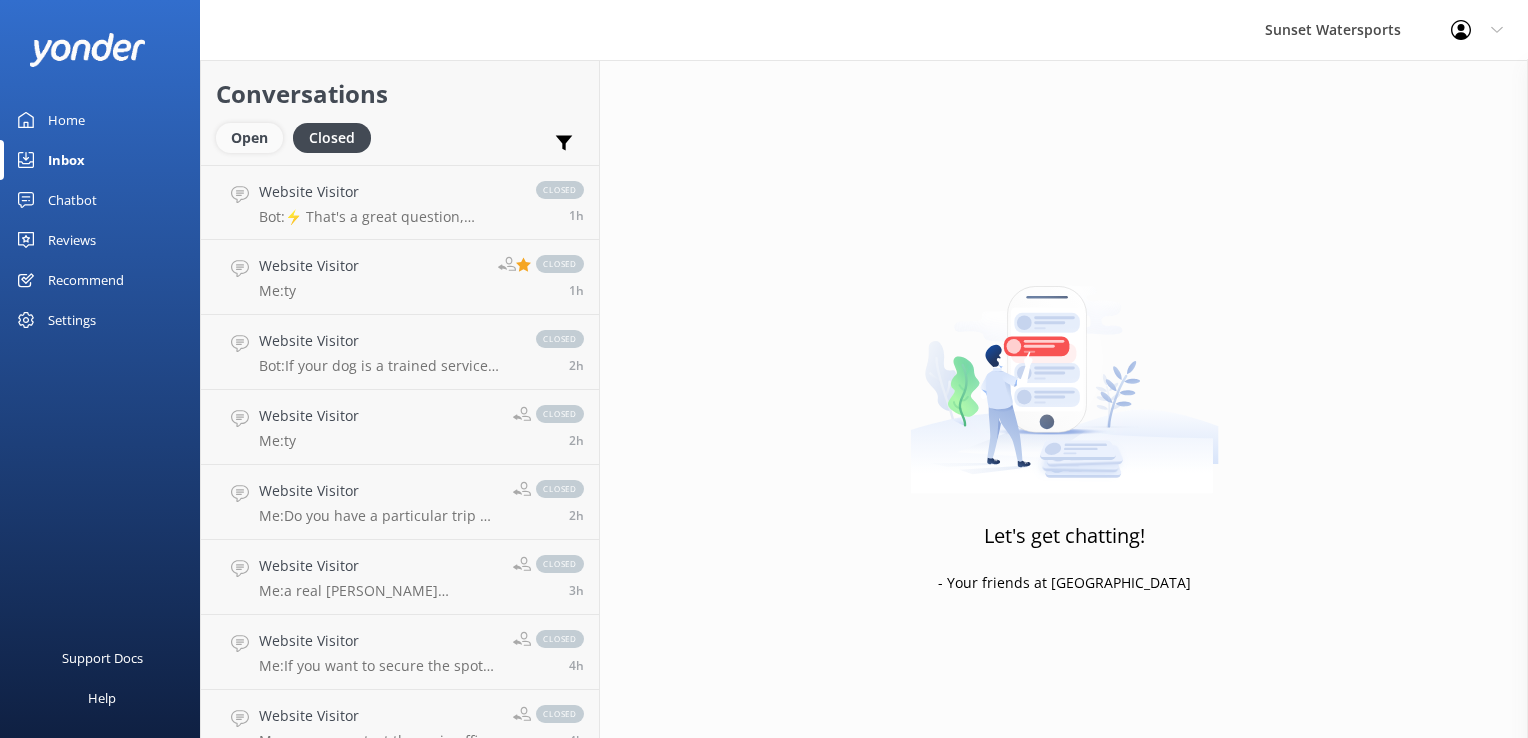click on "Open" at bounding box center (249, 138) 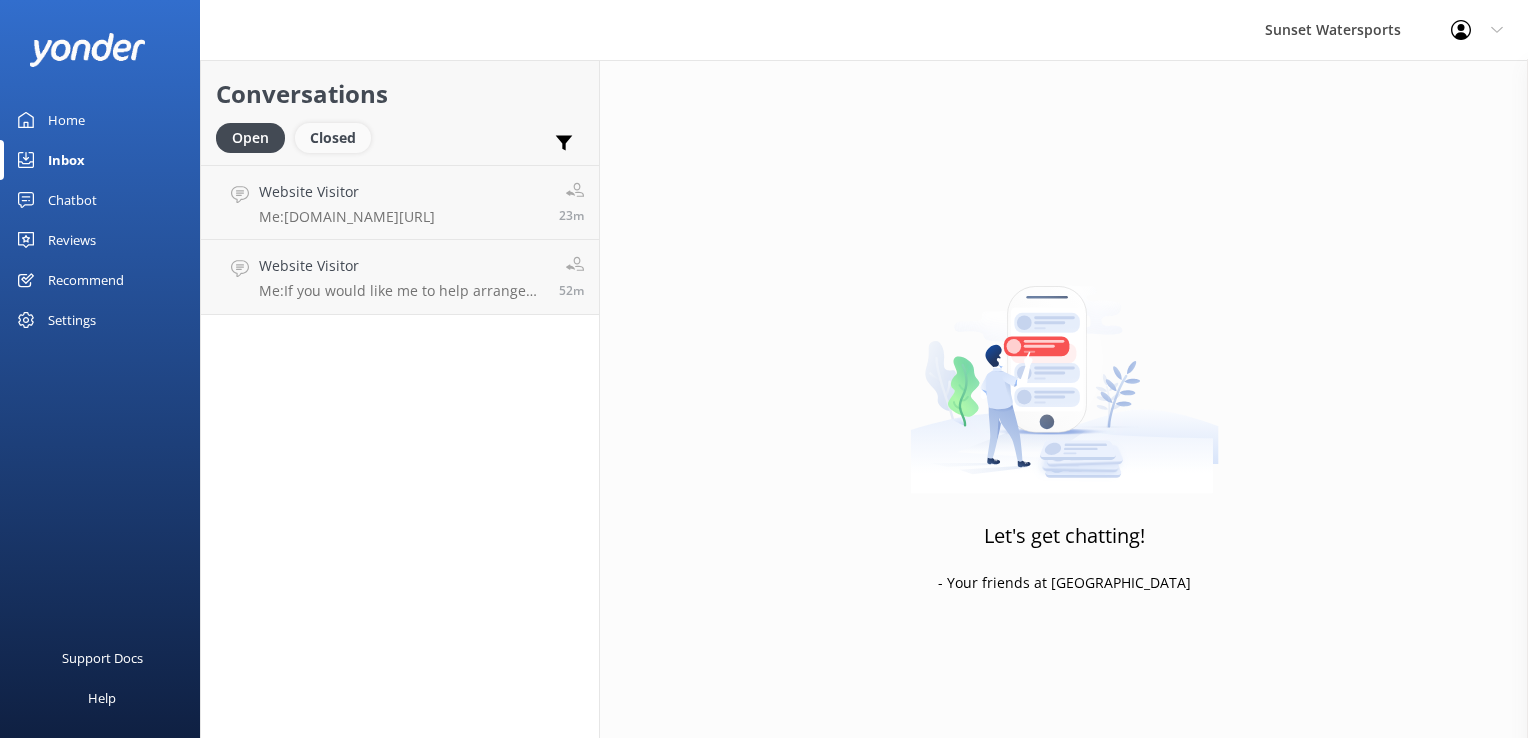 click on "Closed" at bounding box center (333, 138) 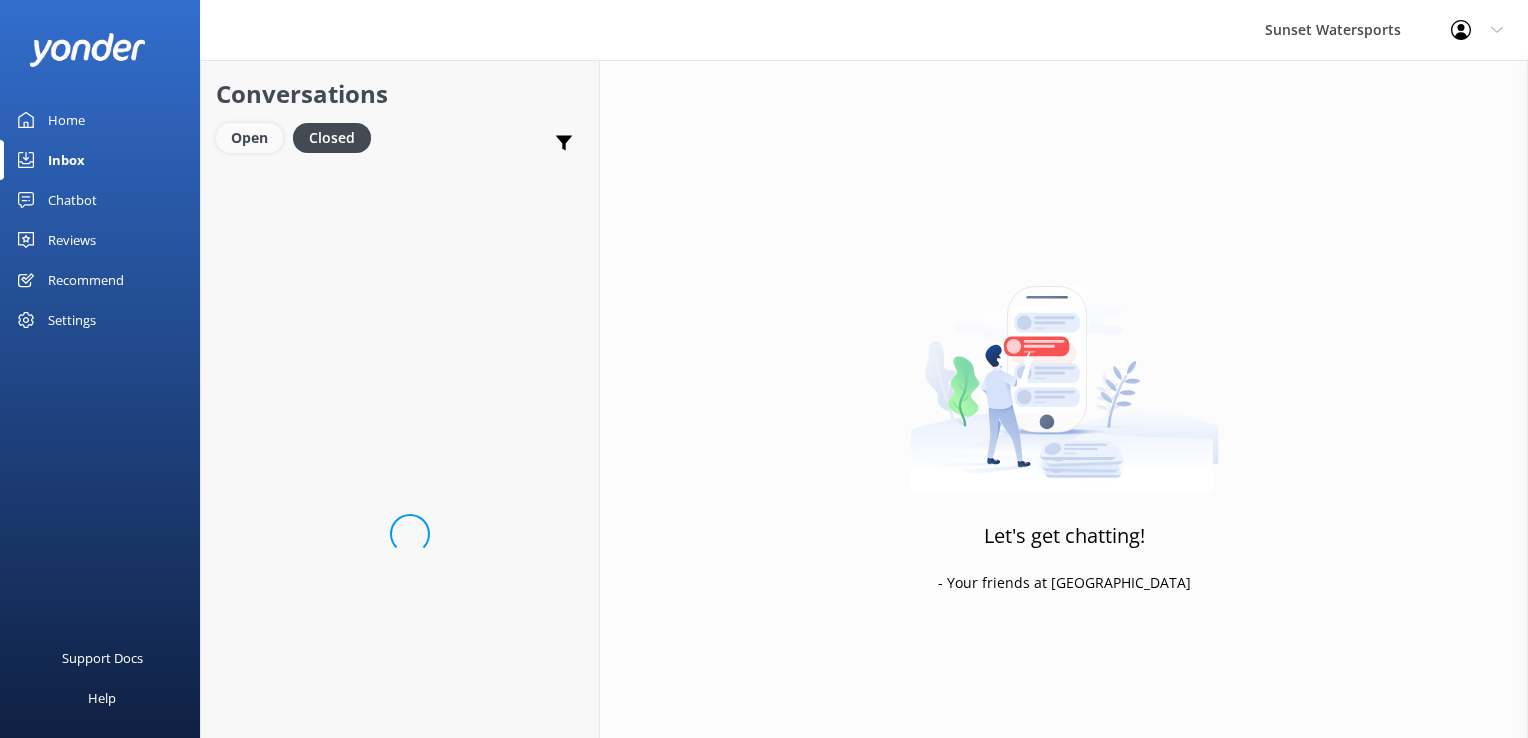 click on "Open" at bounding box center (249, 138) 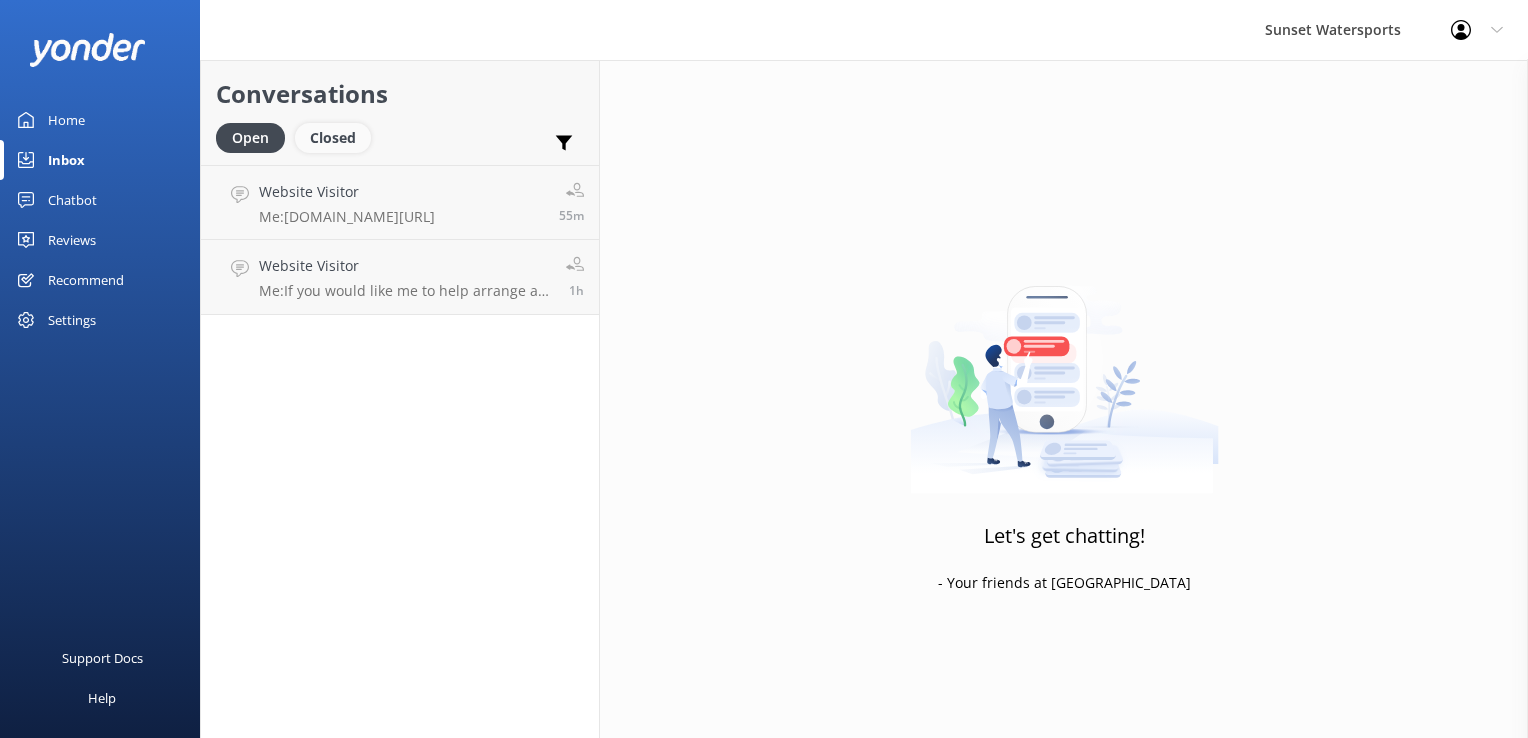 click on "Closed" at bounding box center (333, 138) 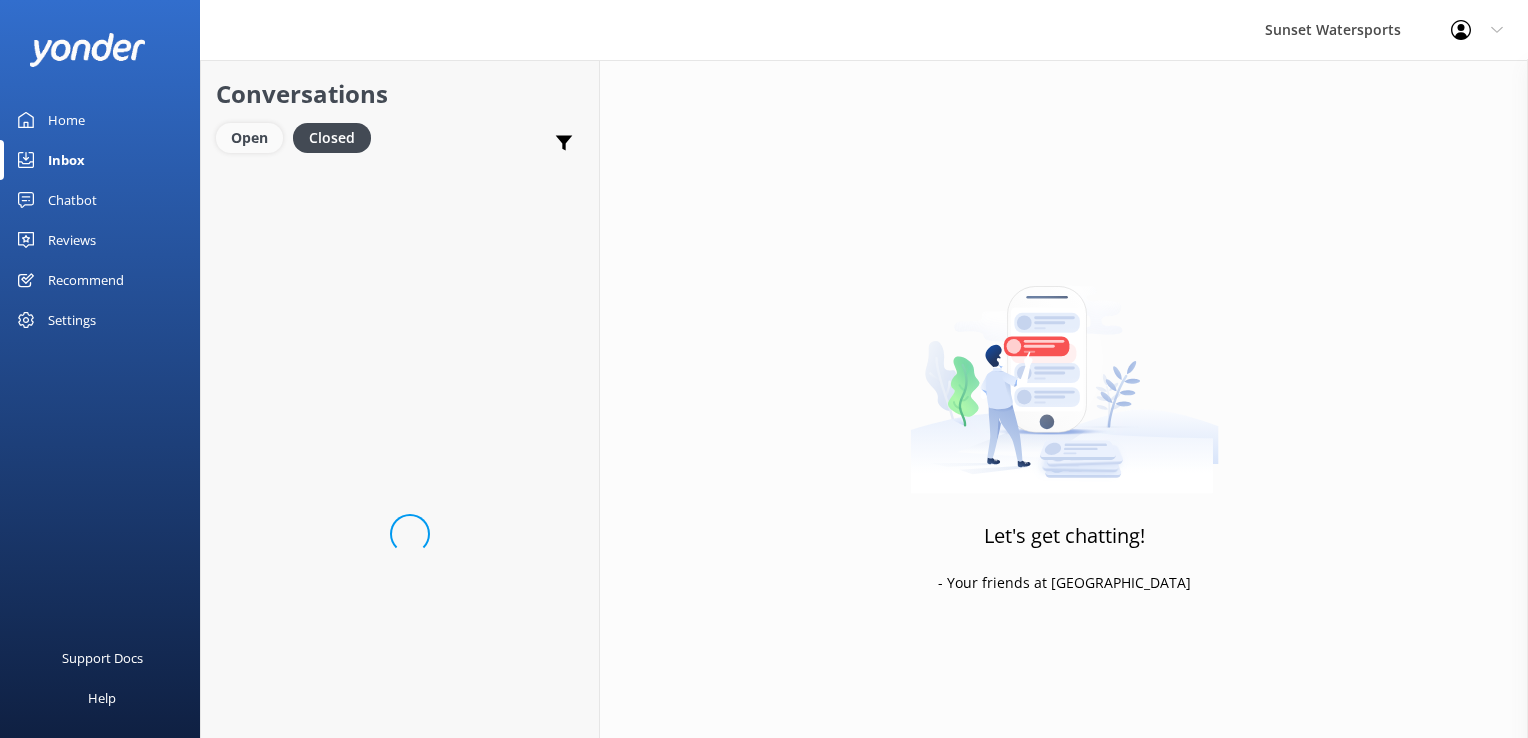 click on "Open" at bounding box center (249, 138) 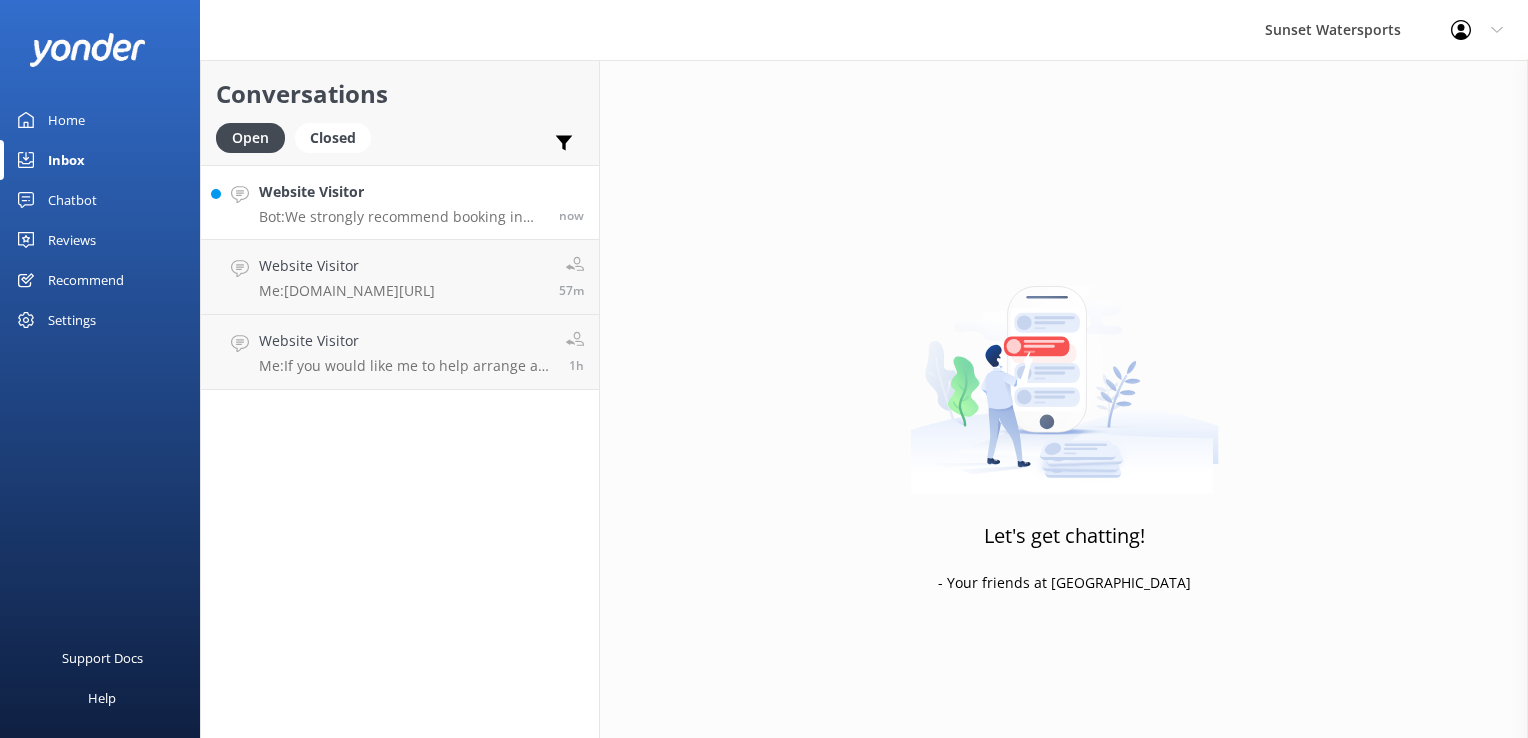 click on "Website Visitor Bot:  We strongly recommend booking in advance as our tours are known to sell out, especially this time of the year! To view availability and book online, click [URL][DOMAIN_NAME]" at bounding box center [401, 202] 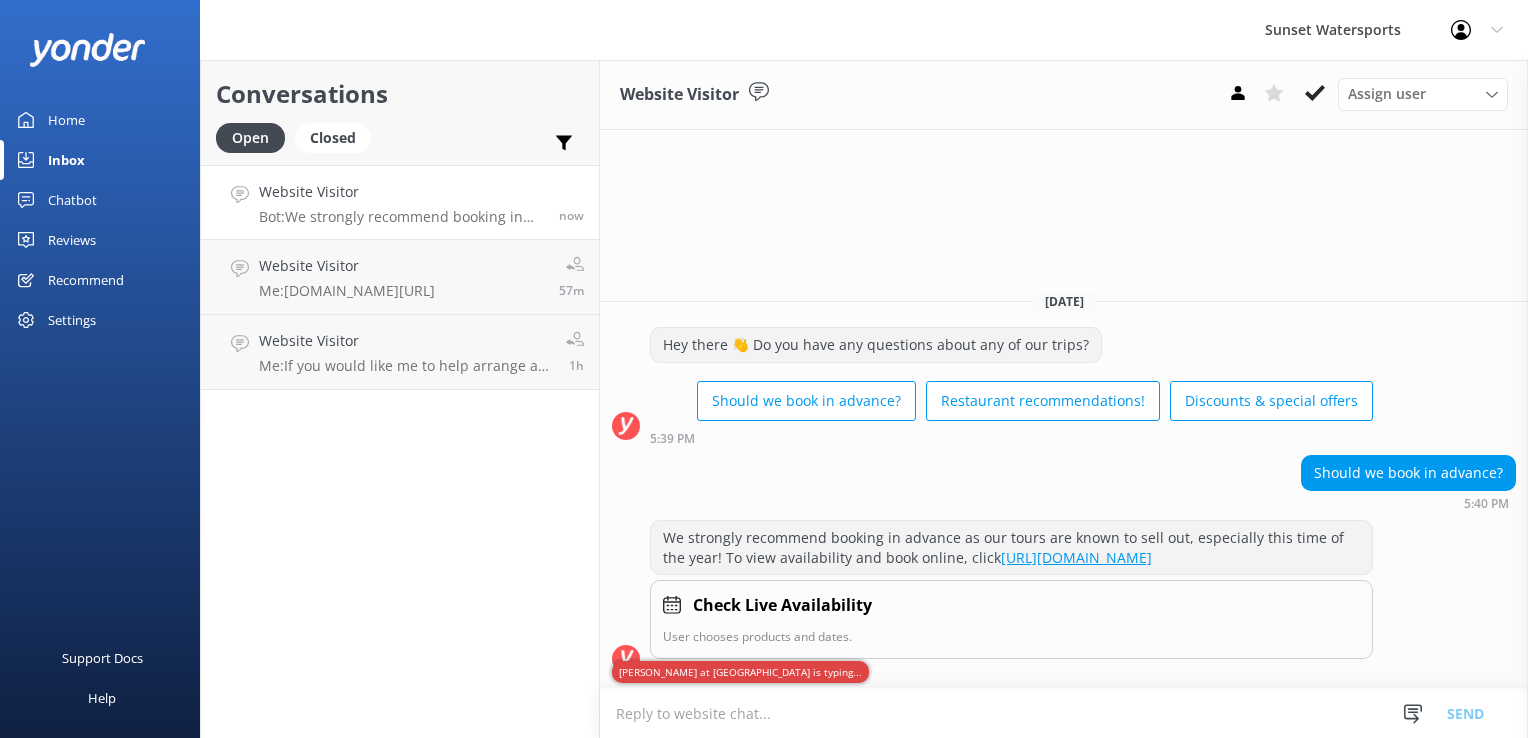 click on "Conversations Open Closed Important Assigned to me Unassigned Website Visitor Bot:  We strongly recommend booking in advance as our tours are known to sell out, especially this time of the year! To view availability and book online, click [URL][DOMAIN_NAME] now Website Visitor Me:  [DOMAIN_NAME][URL] 57m Website Visitor Me:  If you would like me to help arrange an itinerary for your celebration, there are discounts for multiple bookings. I have access to some great visitor favorites here on the island 1h" at bounding box center (400, 399) 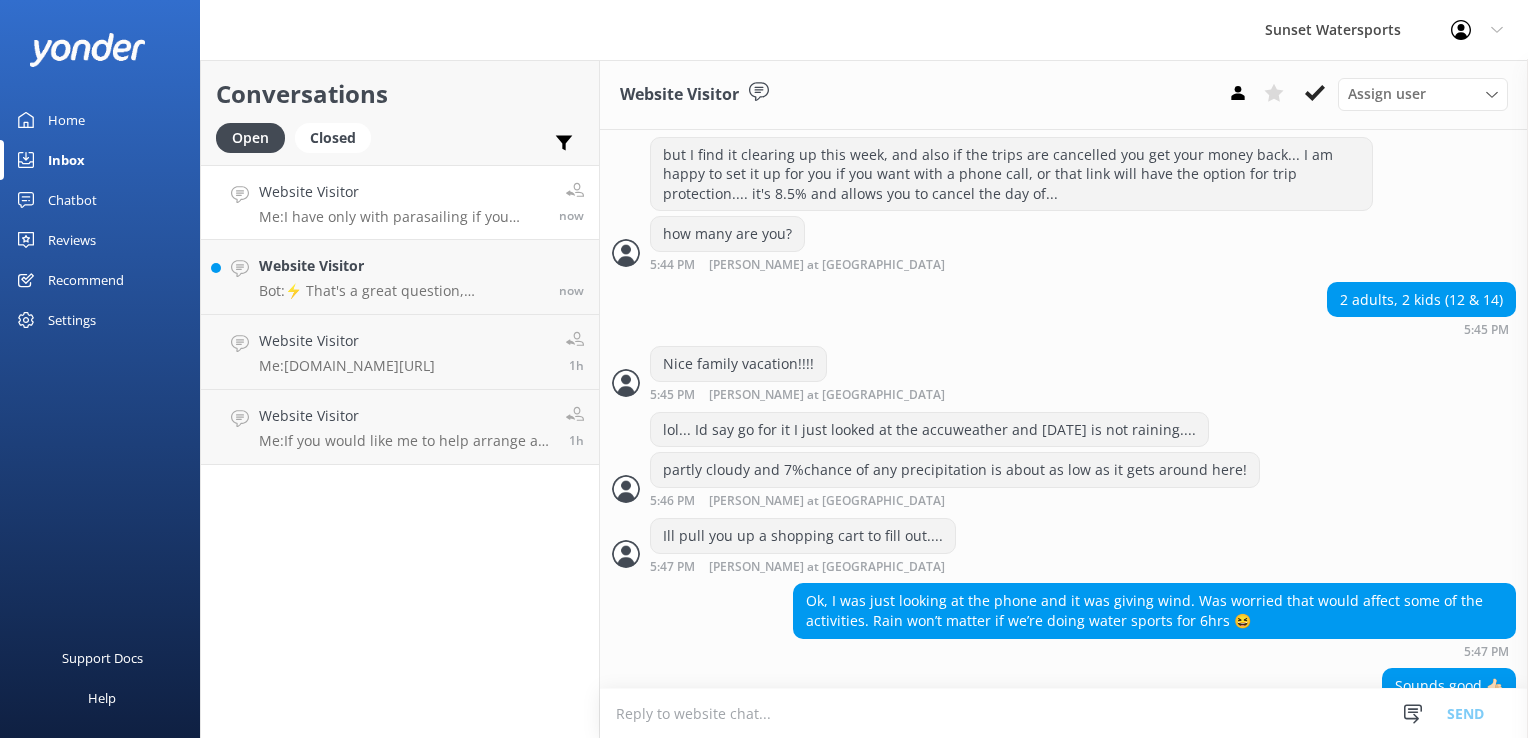 scroll, scrollTop: 1265, scrollLeft: 0, axis: vertical 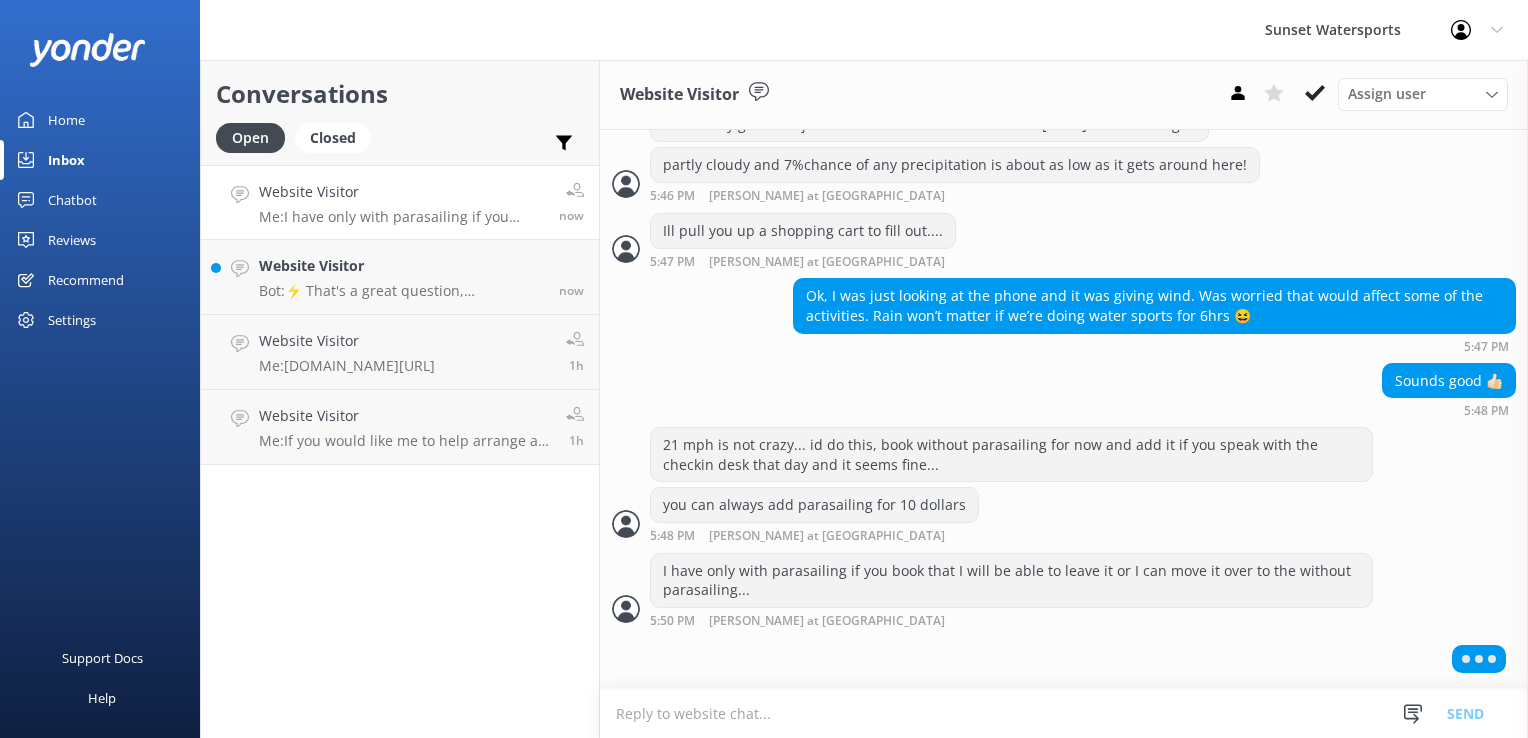 click on "Website Visitor Me:  I have only with parasailing if you book that I will be able to leave it or I can move it over to the without parasailing... now" at bounding box center (400, 202) 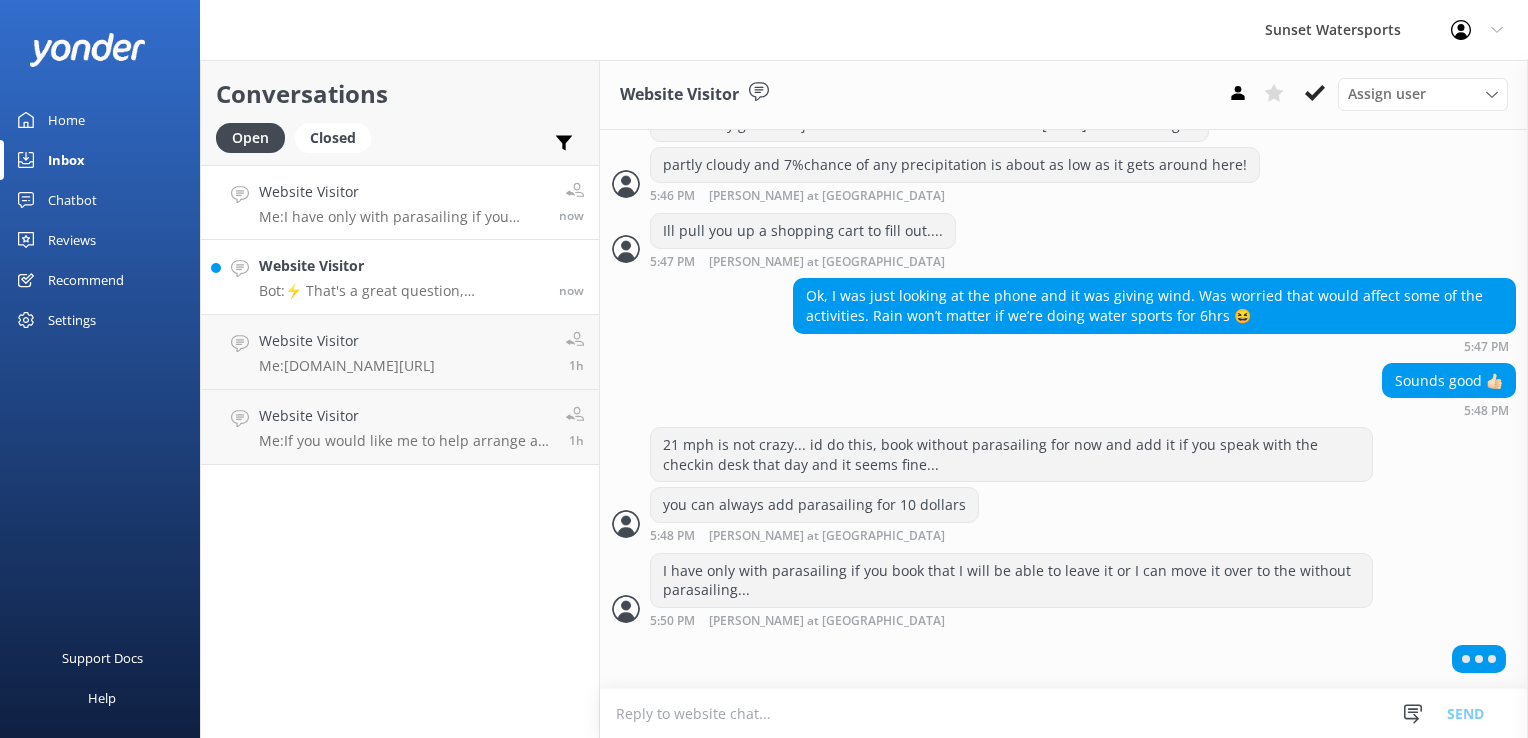 click on "Bot:  ⚡ That's a great question, unfortunately I do not know the answer. I'm going to reach out to another team member to help. Hold tight." at bounding box center (401, 291) 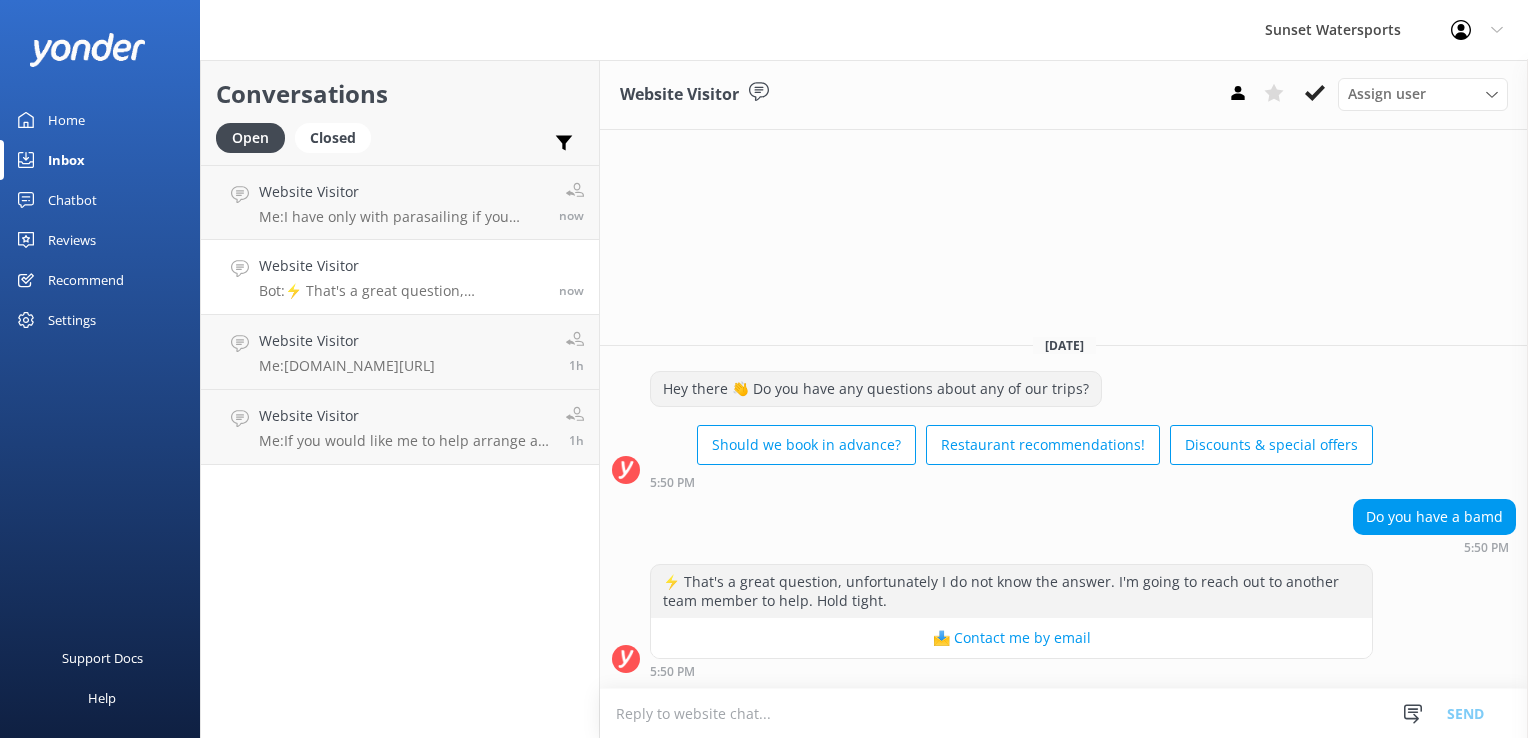 click at bounding box center [1064, 713] 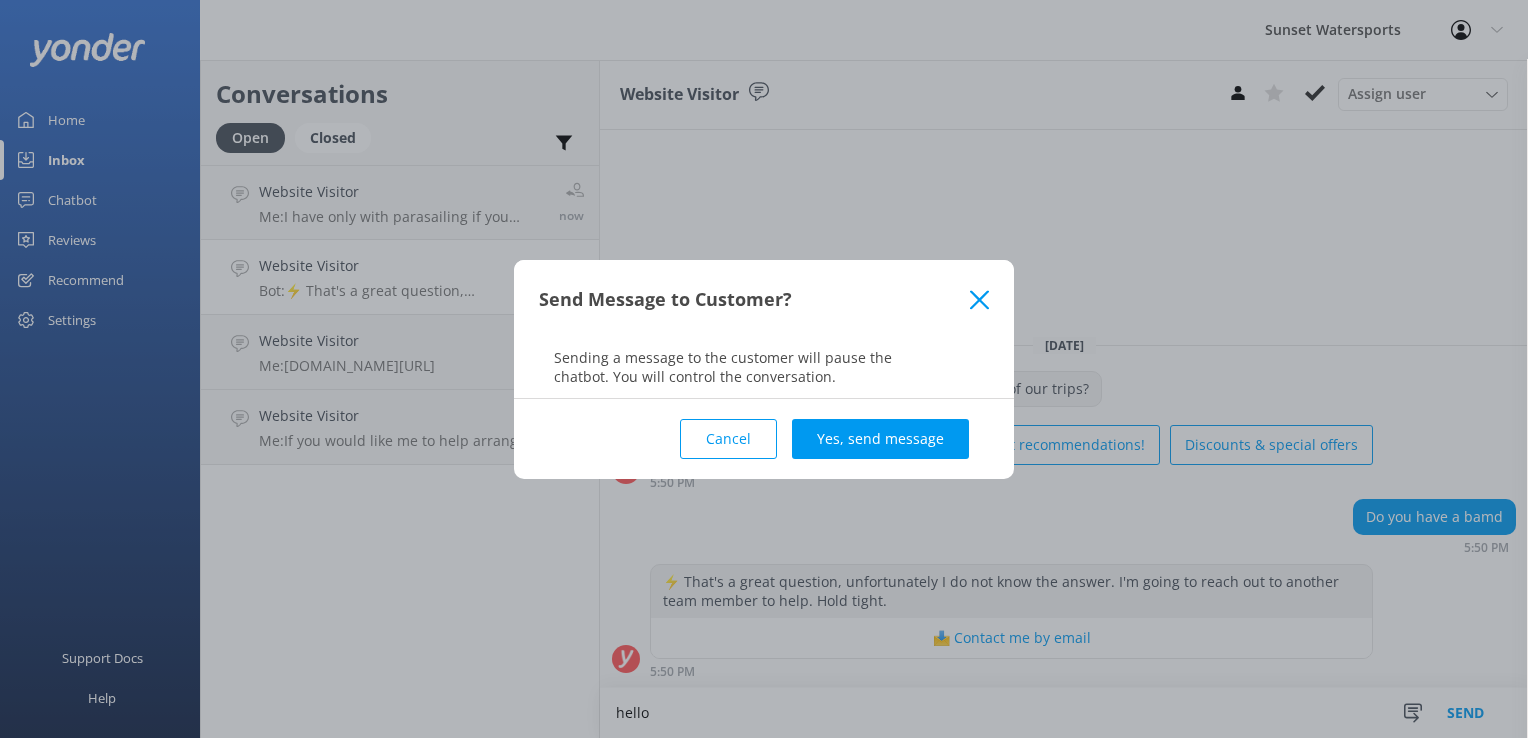 type on "hello" 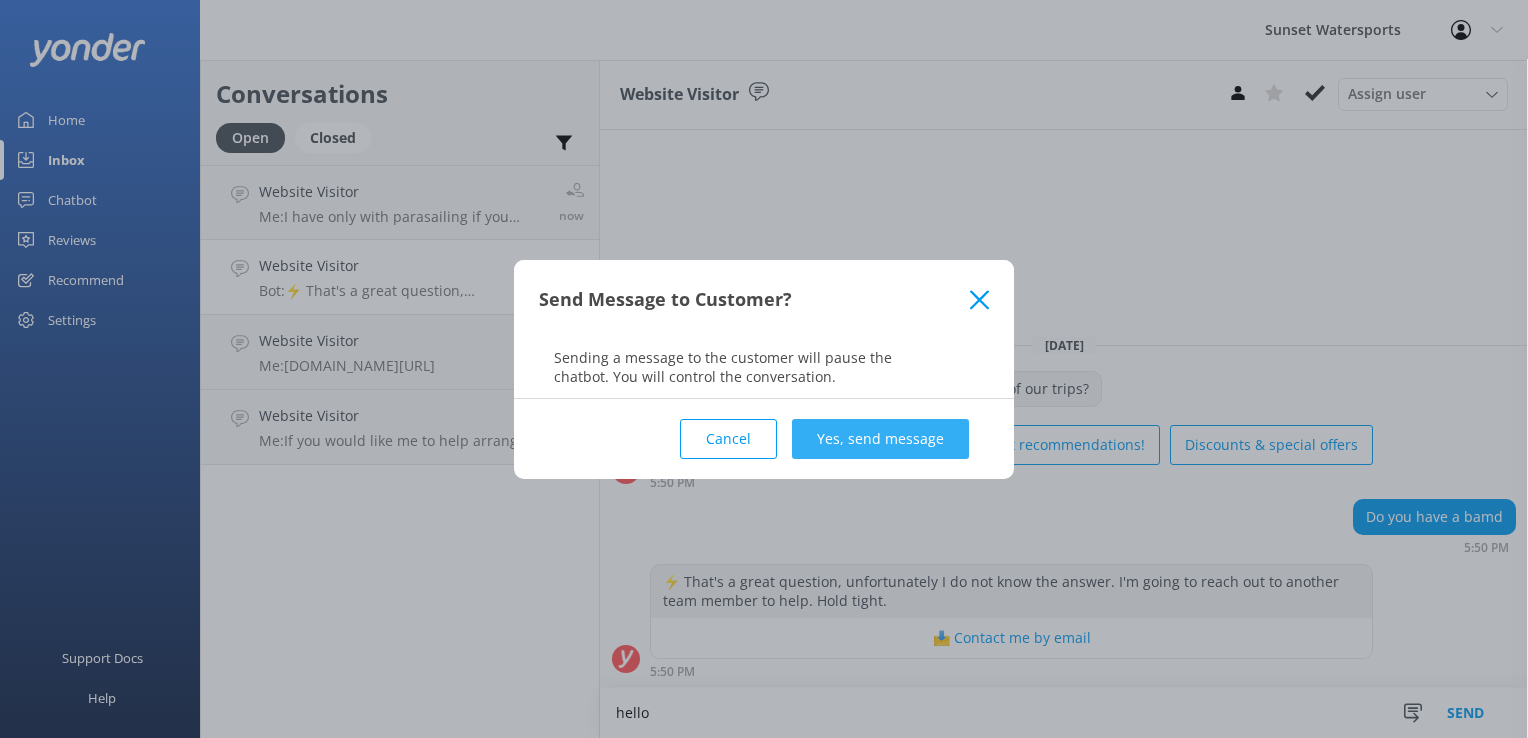 click on "Yes, send message" at bounding box center (880, 439) 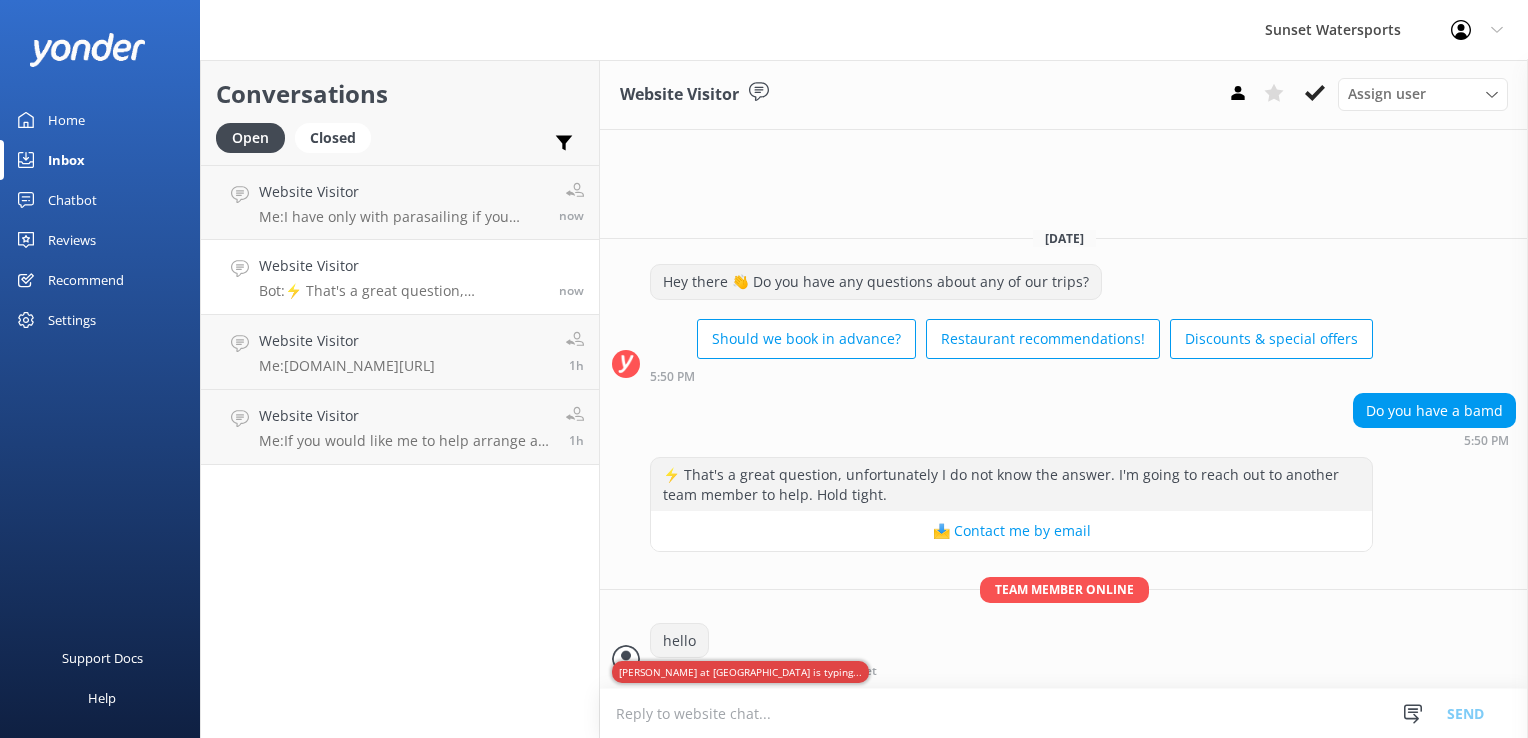 click at bounding box center (1064, 713) 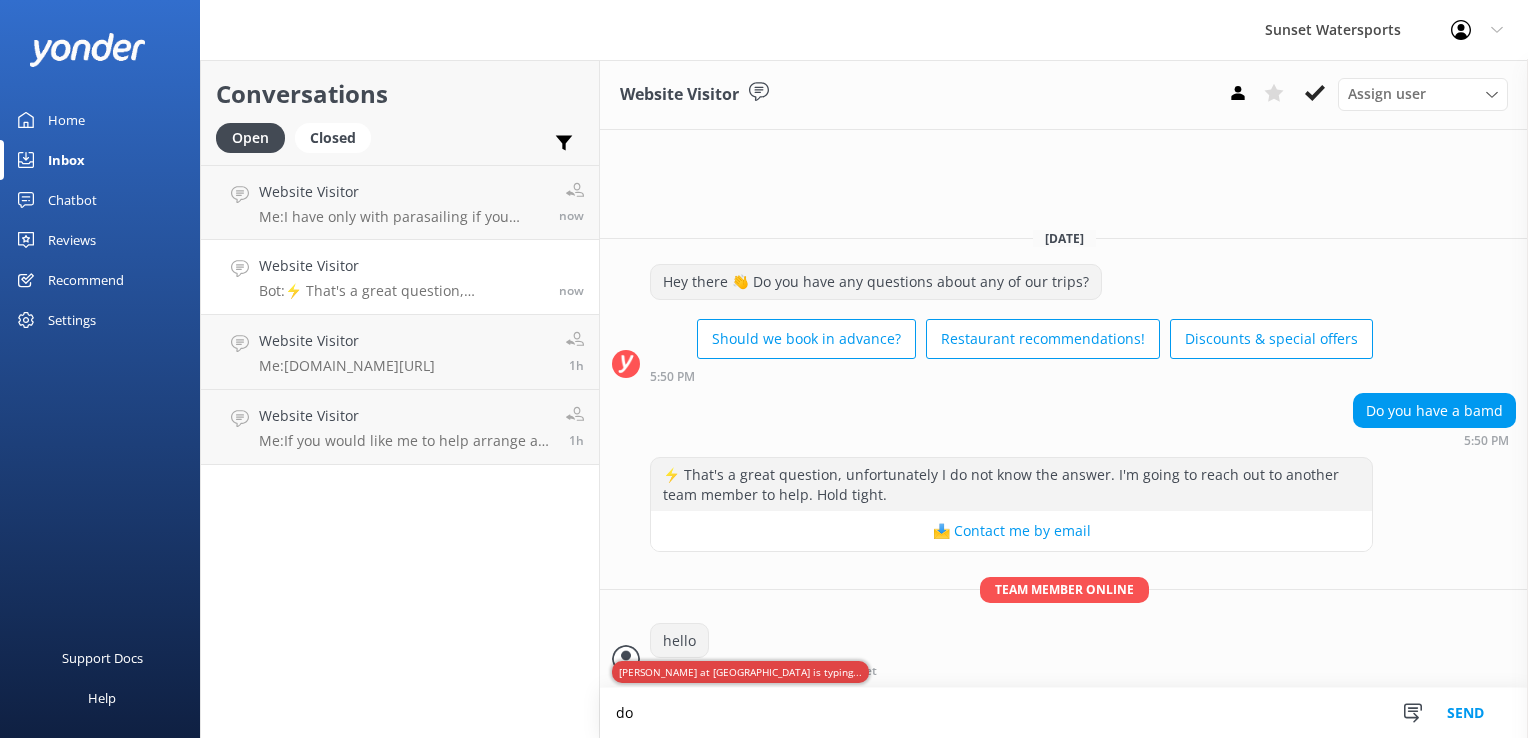 type on "d" 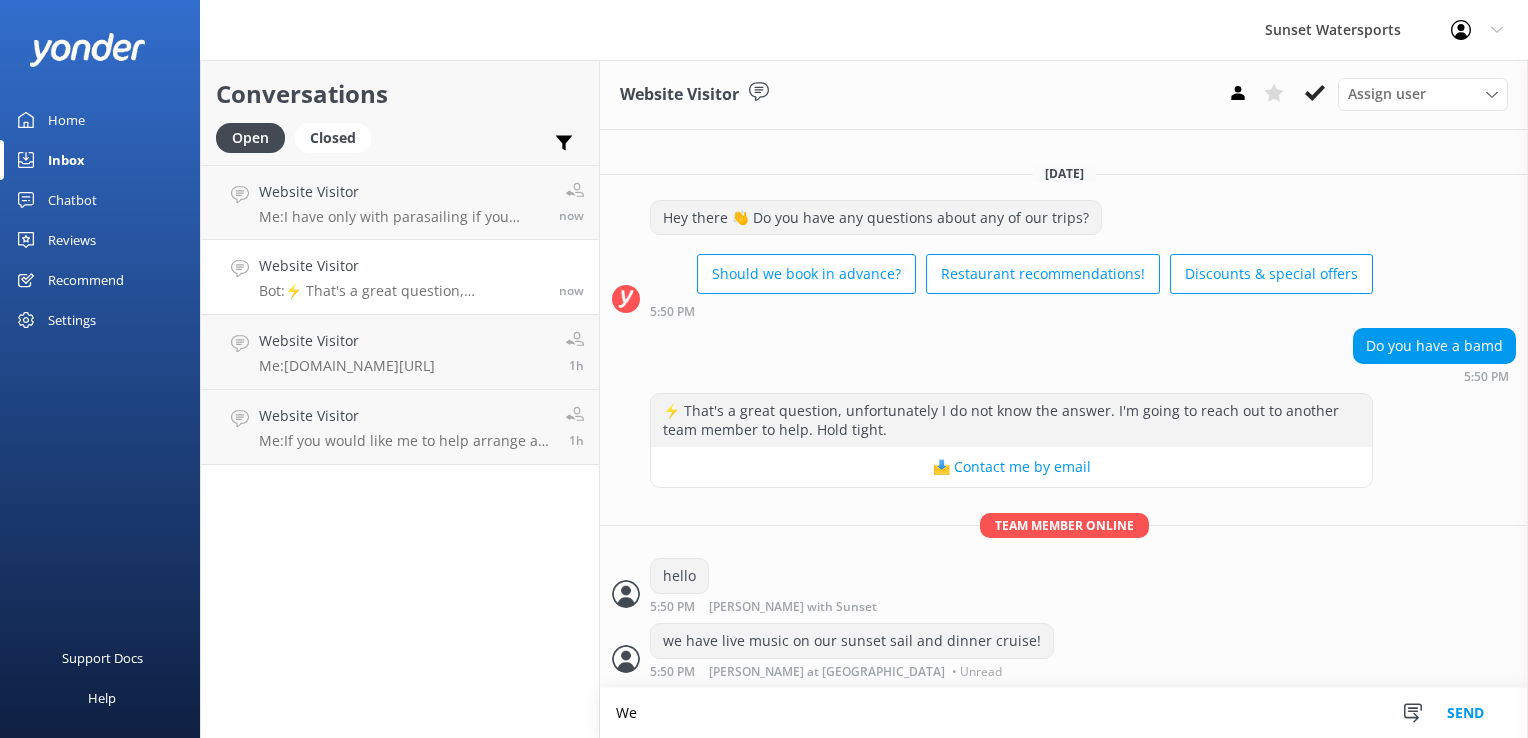 type on "W" 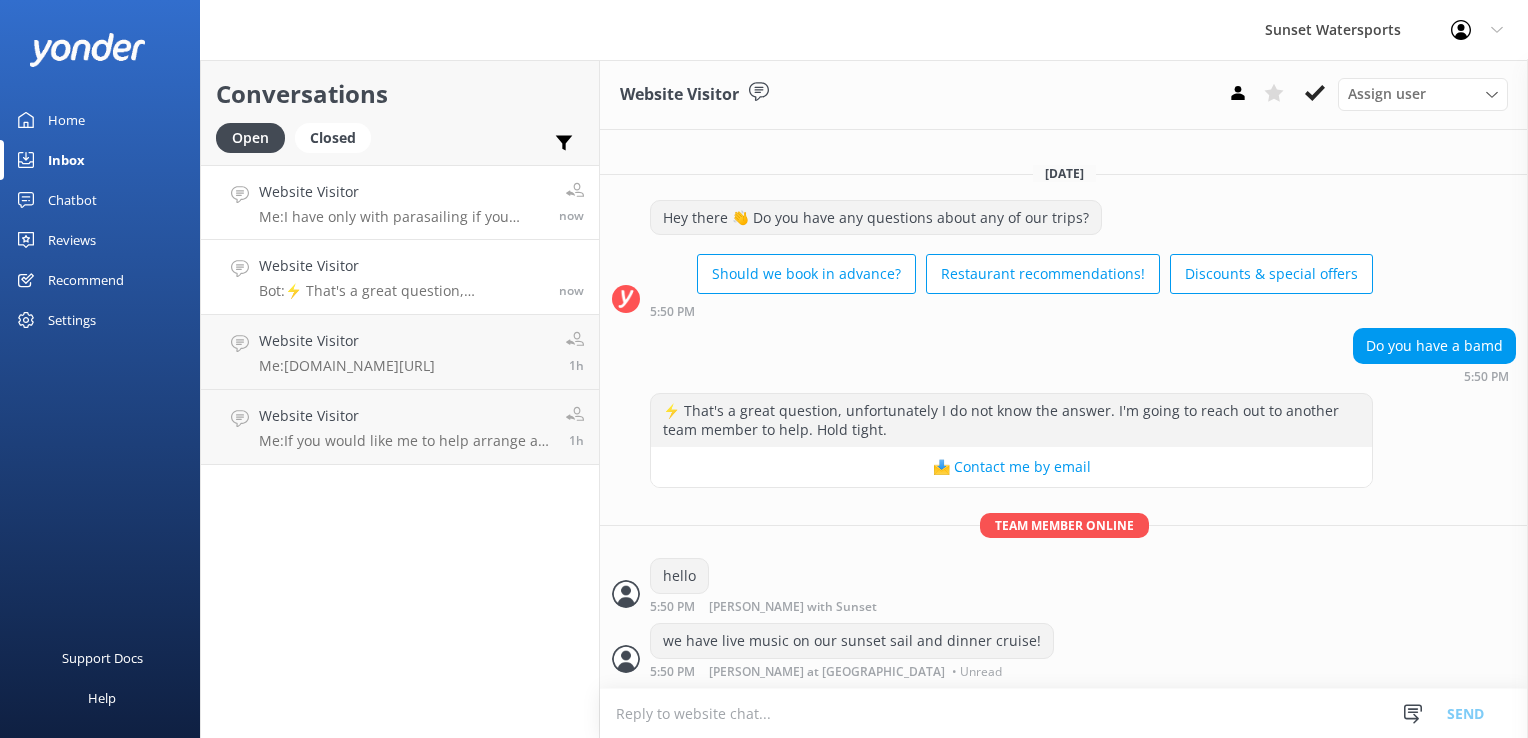 click on "Website Visitor" at bounding box center (401, 192) 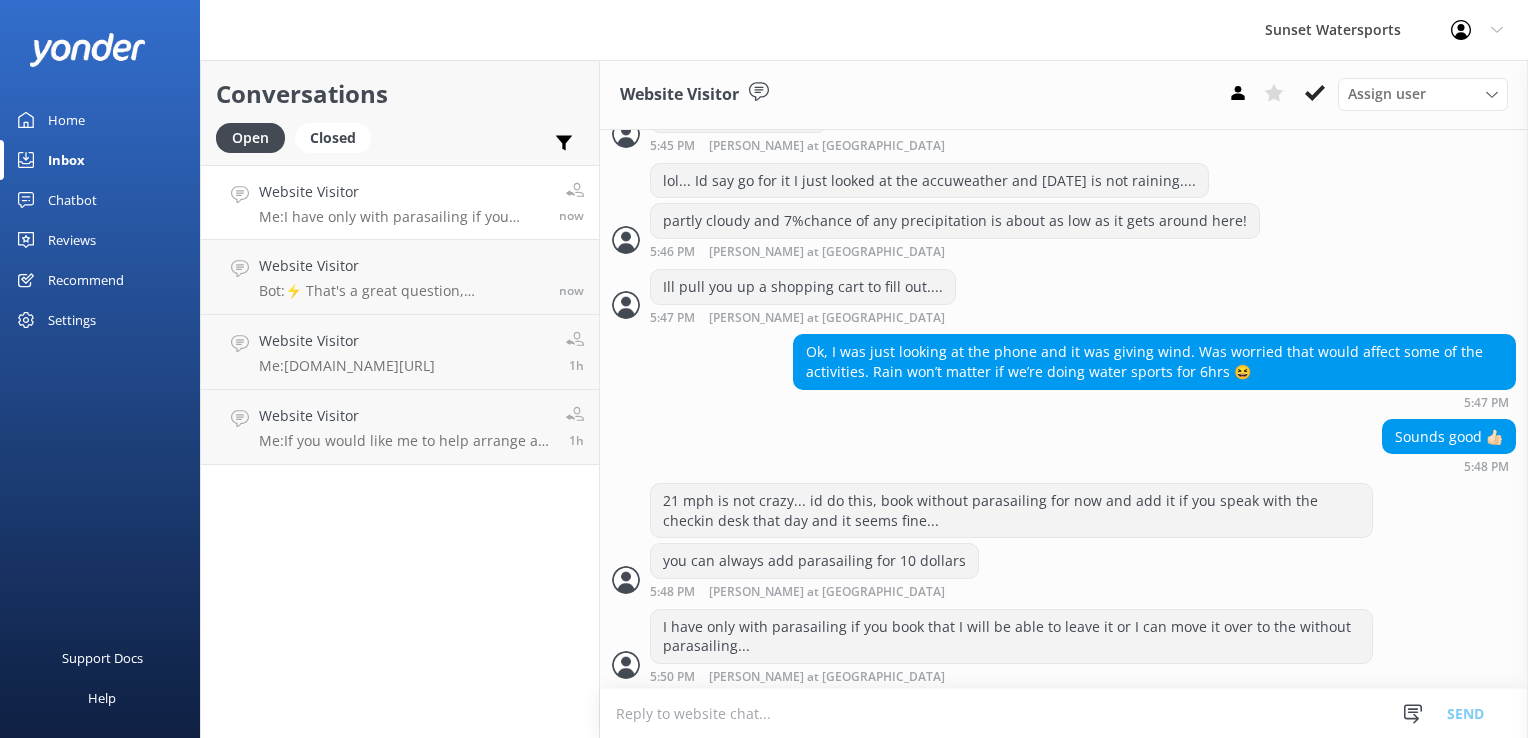 scroll, scrollTop: 1282, scrollLeft: 0, axis: vertical 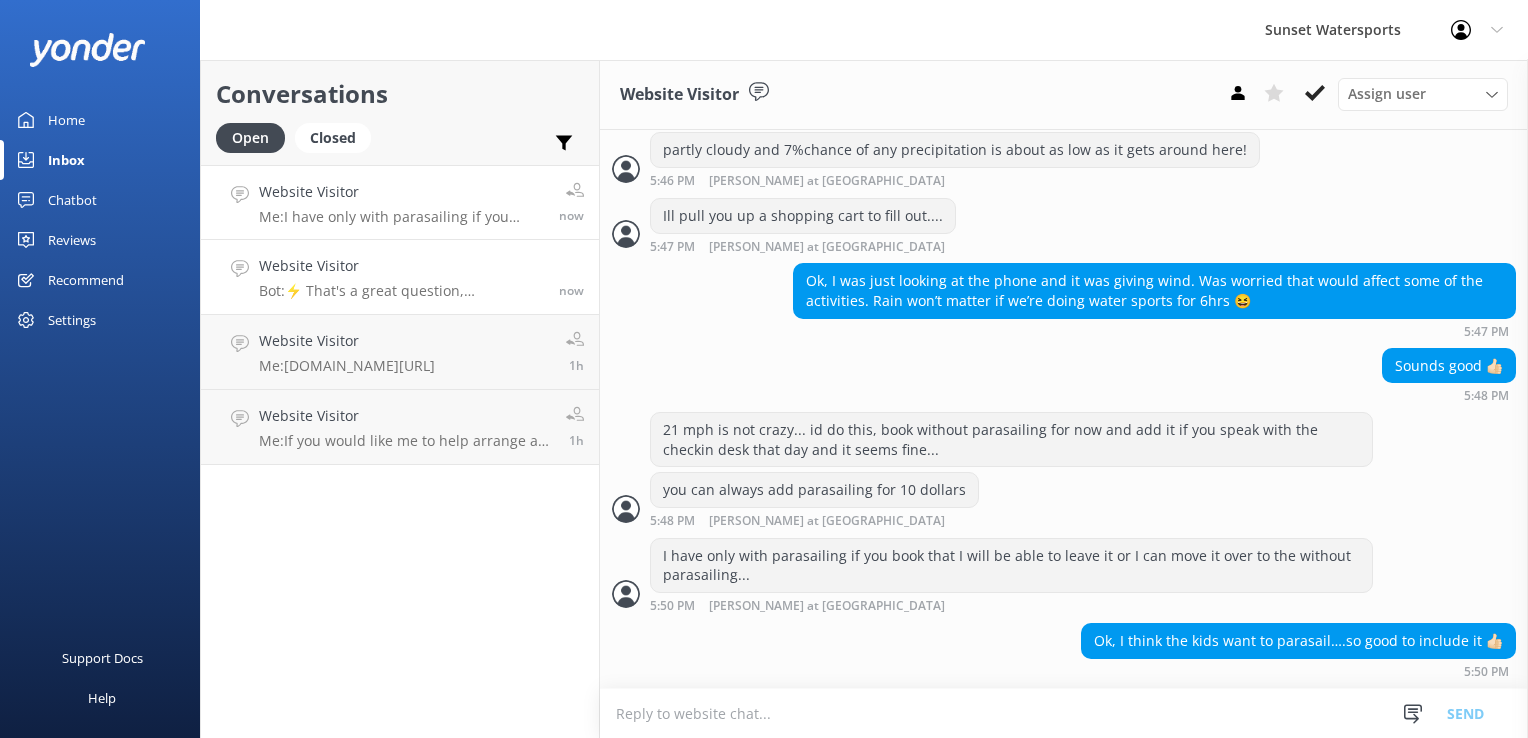 click on "Website Visitor" at bounding box center (401, 266) 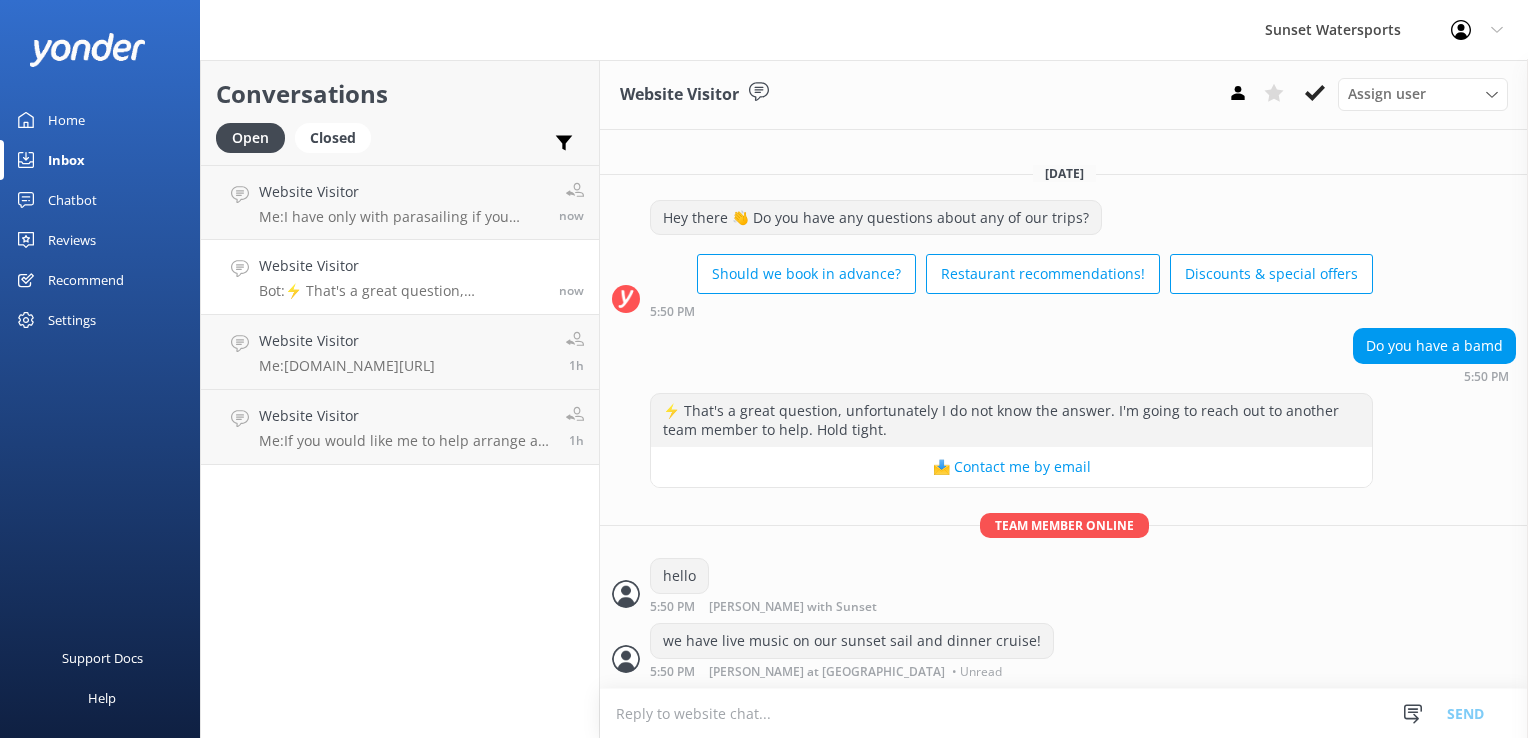 click at bounding box center (1064, 713) 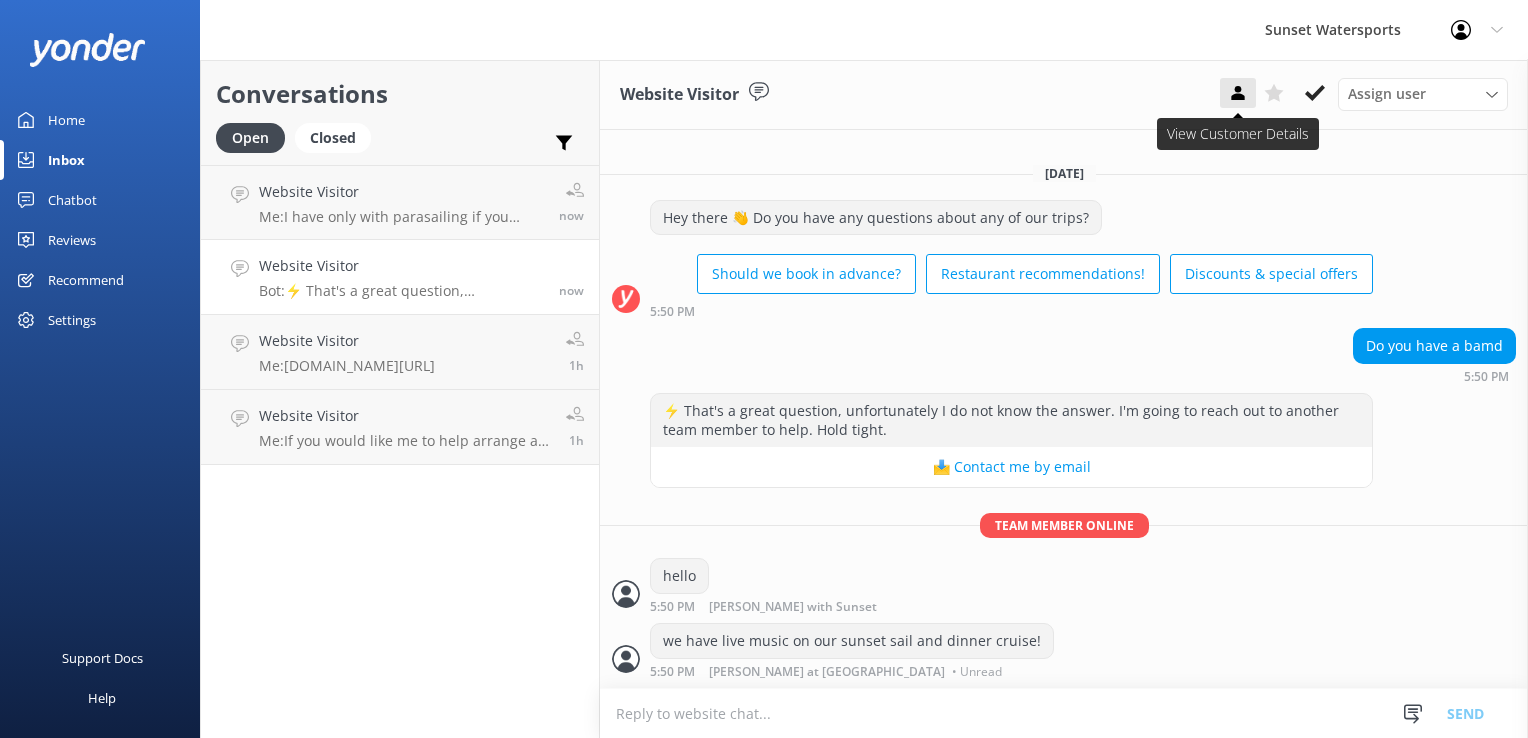 click 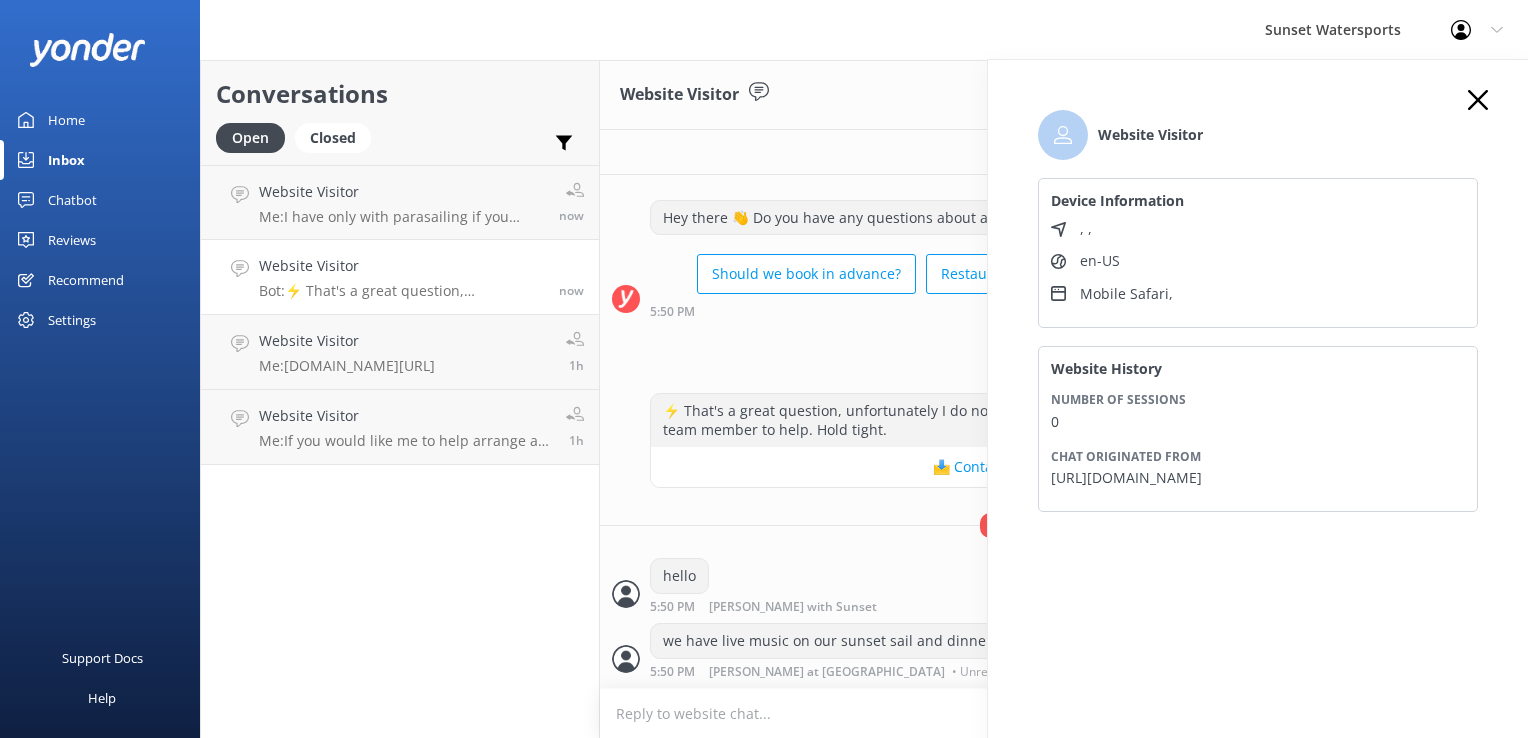 click on "Conversations Open Closed Important Assigned to me Unassigned Website Visitor Me:  I have only with parasailing if you book that I will be able to leave it or I can move it over to the without parasailing... now Website Visitor Bot:  ⚡ That's a great question, unfortunately I do not know the answer. I'm going to reach out to another team member to help. Hold tight. now Website Visitor Me:  [DOMAIN_NAME][URL] 1h Website Visitor Me:  If you would like me to help arrange an itinerary for your celebration, there are discounts for multiple bookings. I have access to some great visitor favorites here on the island 1h" at bounding box center [400, 399] 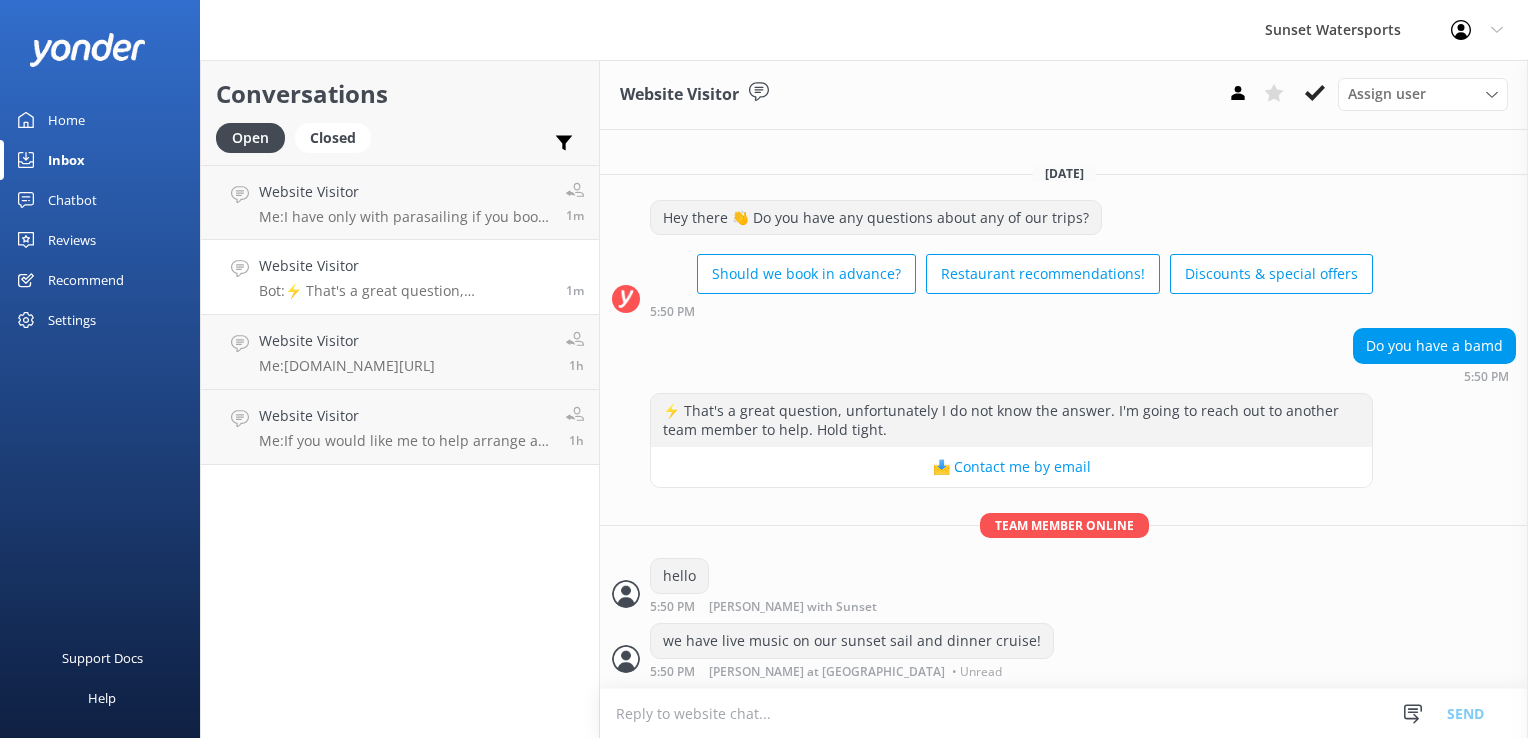 click at bounding box center [1064, 713] 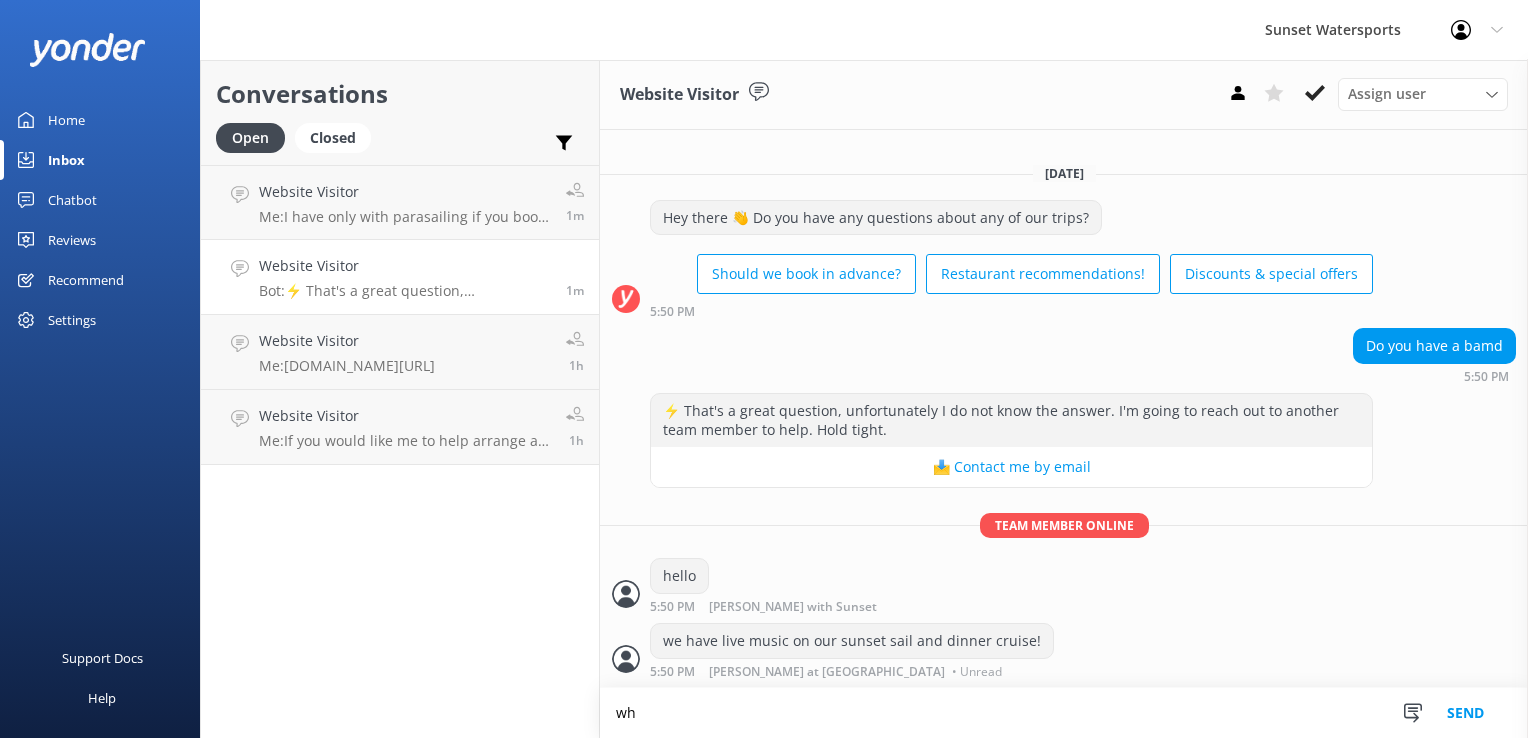 type on "w" 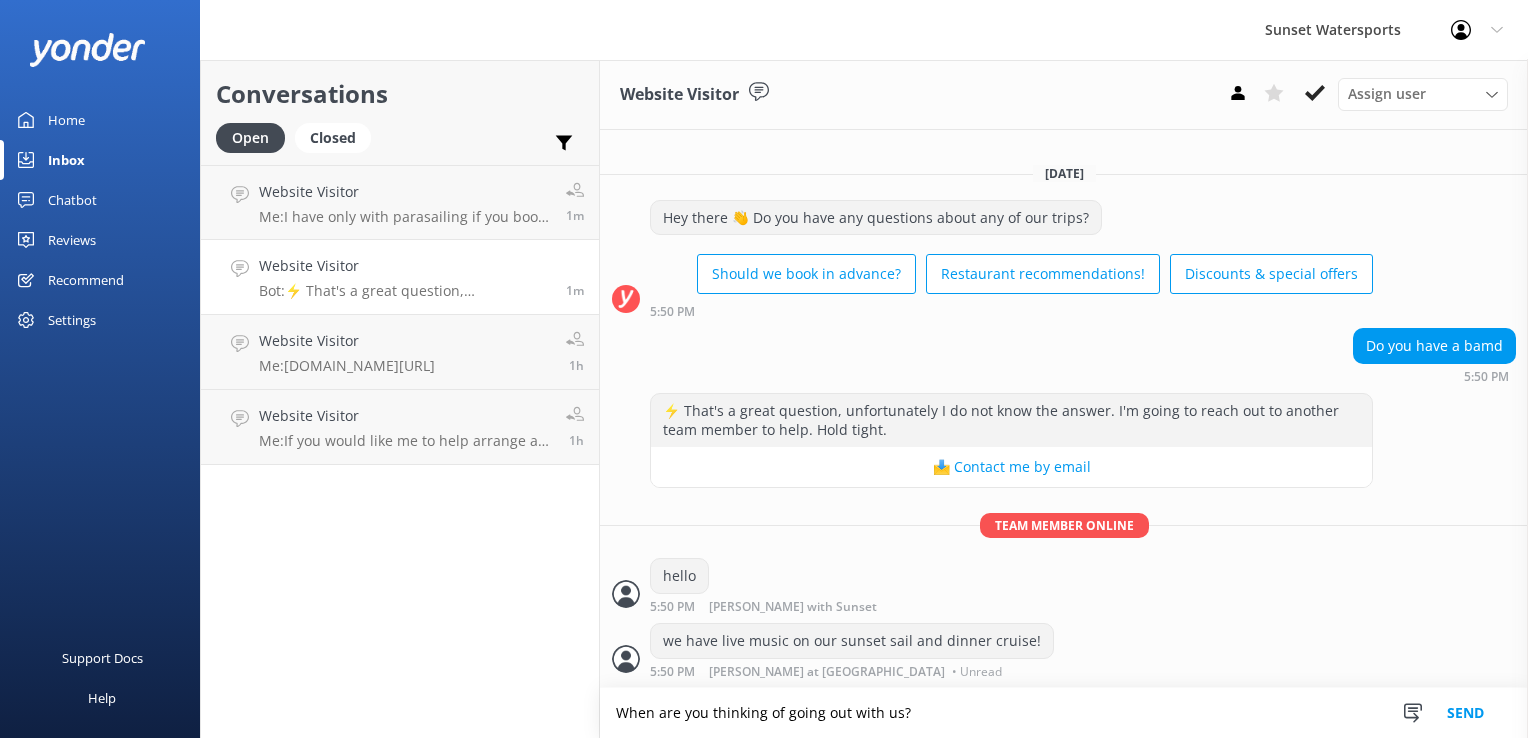 type on "When are you thinking of going out with us?" 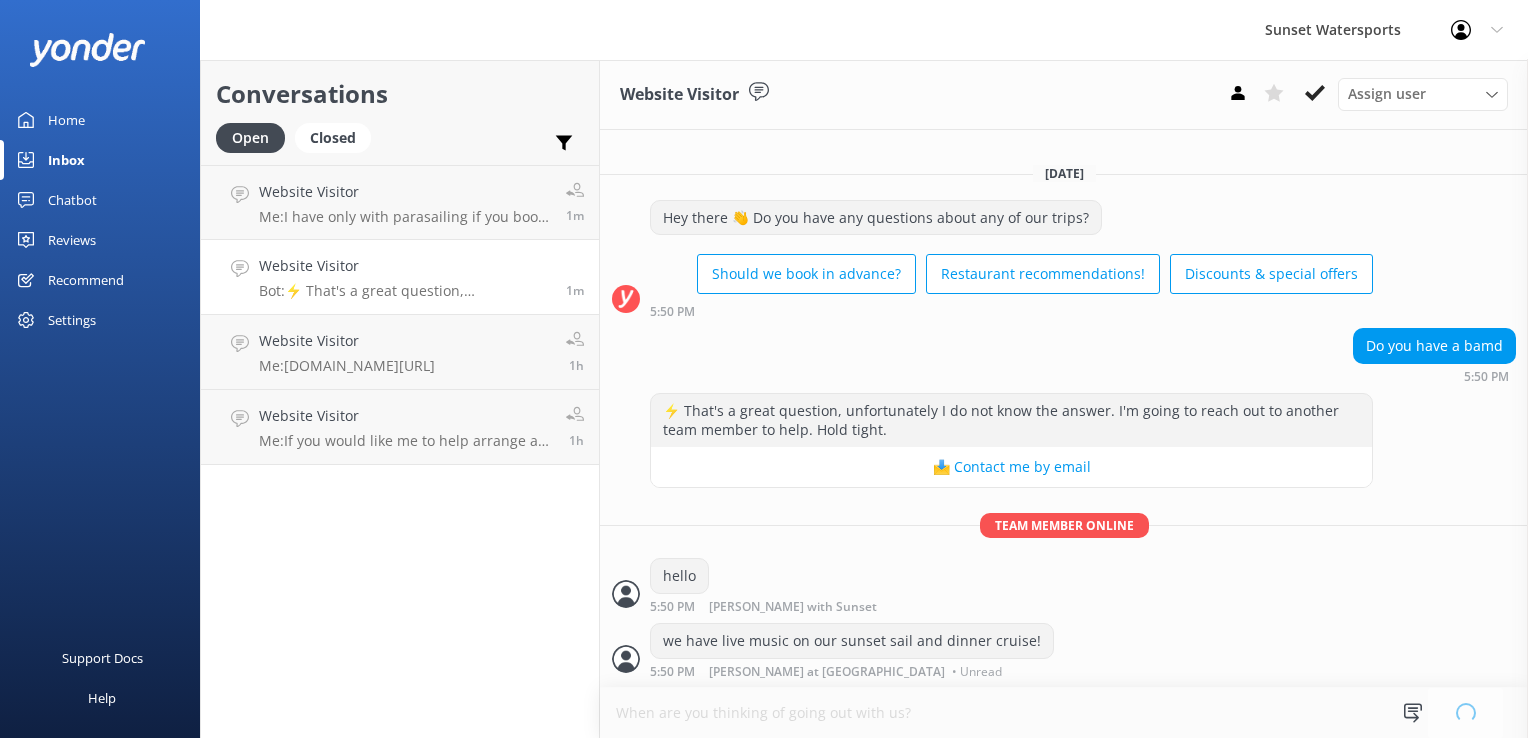 type 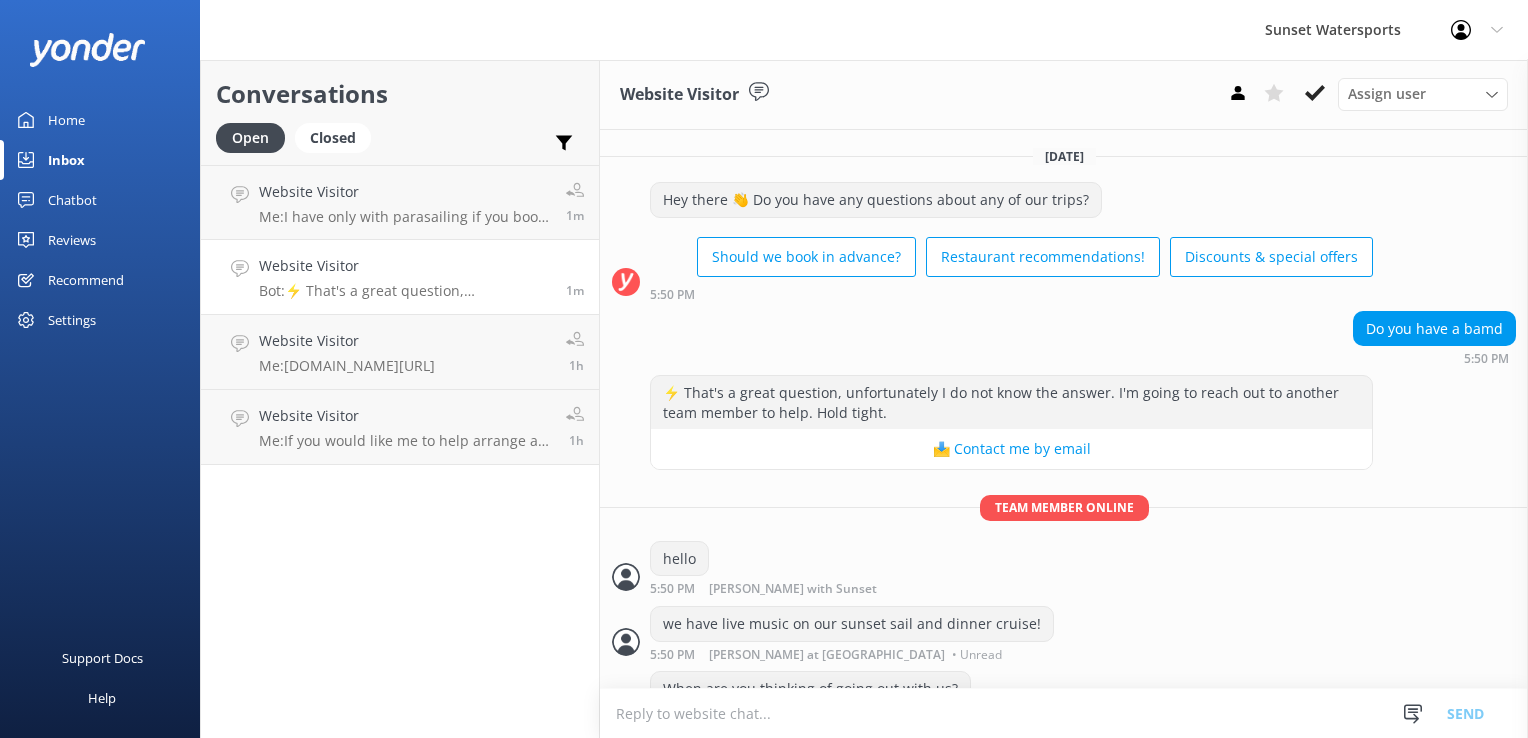 scroll, scrollTop: 44, scrollLeft: 0, axis: vertical 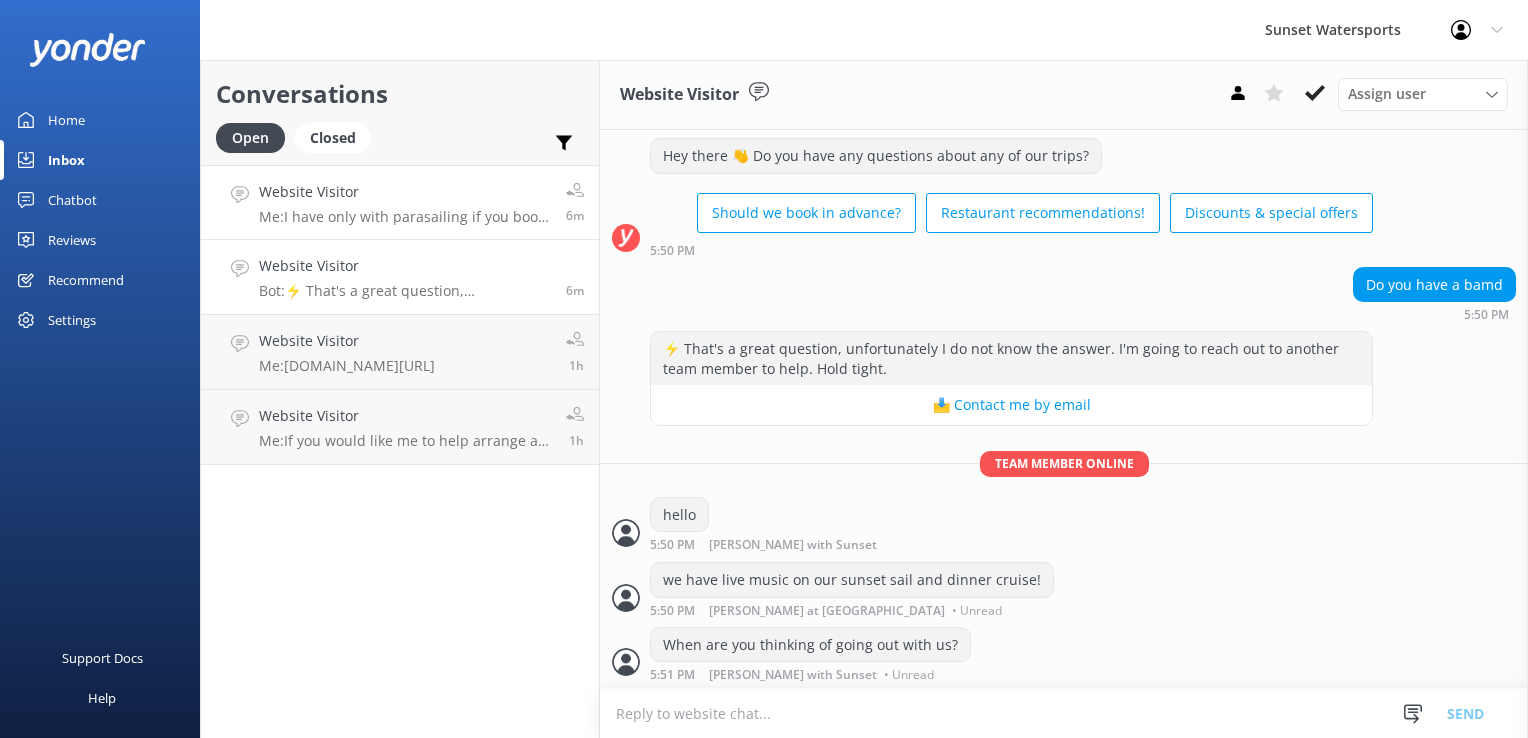 click on "Website Visitor Me:  I have only with parasailing if you book that I will be able to leave it or I can move it over to the without parasailing..." at bounding box center (405, 202) 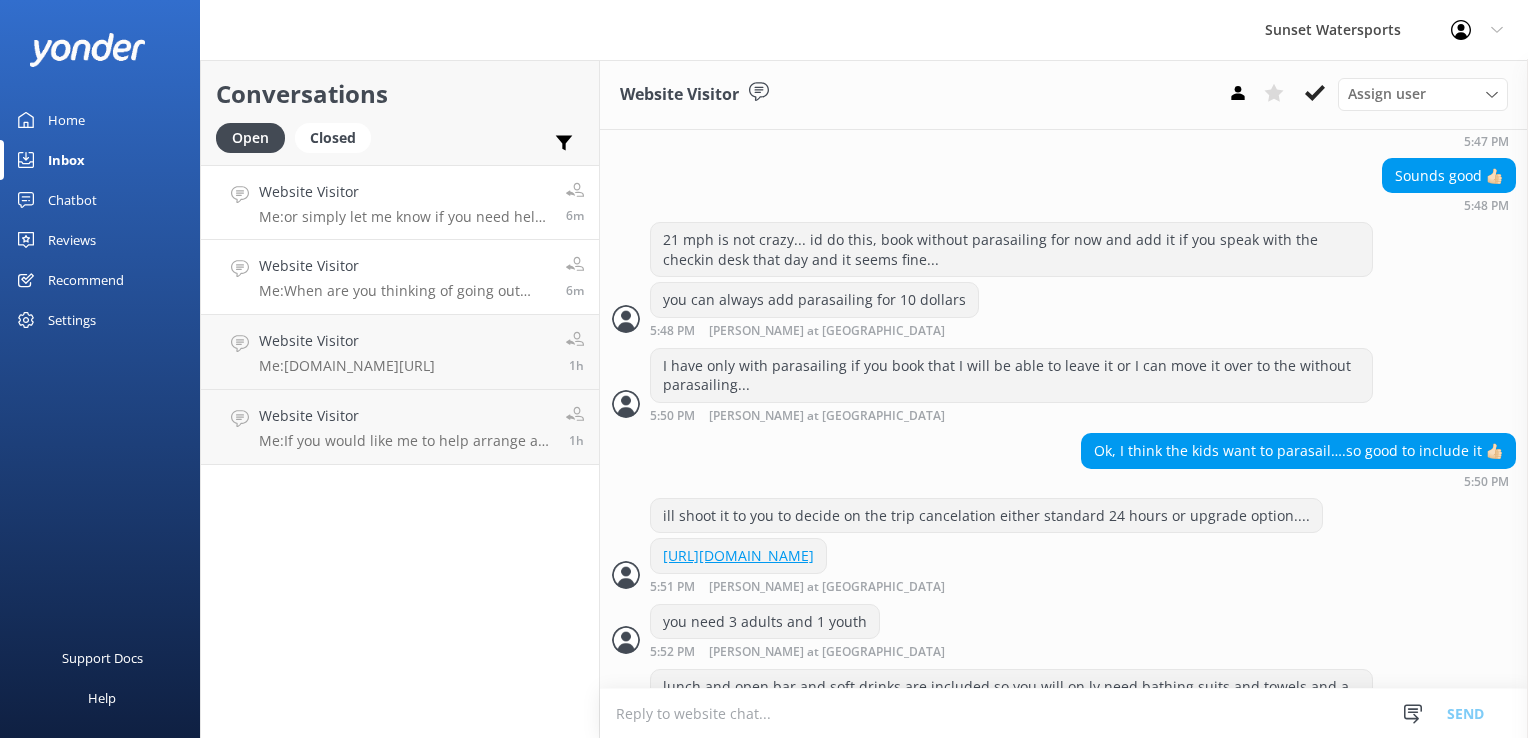 scroll, scrollTop: 44, scrollLeft: 0, axis: vertical 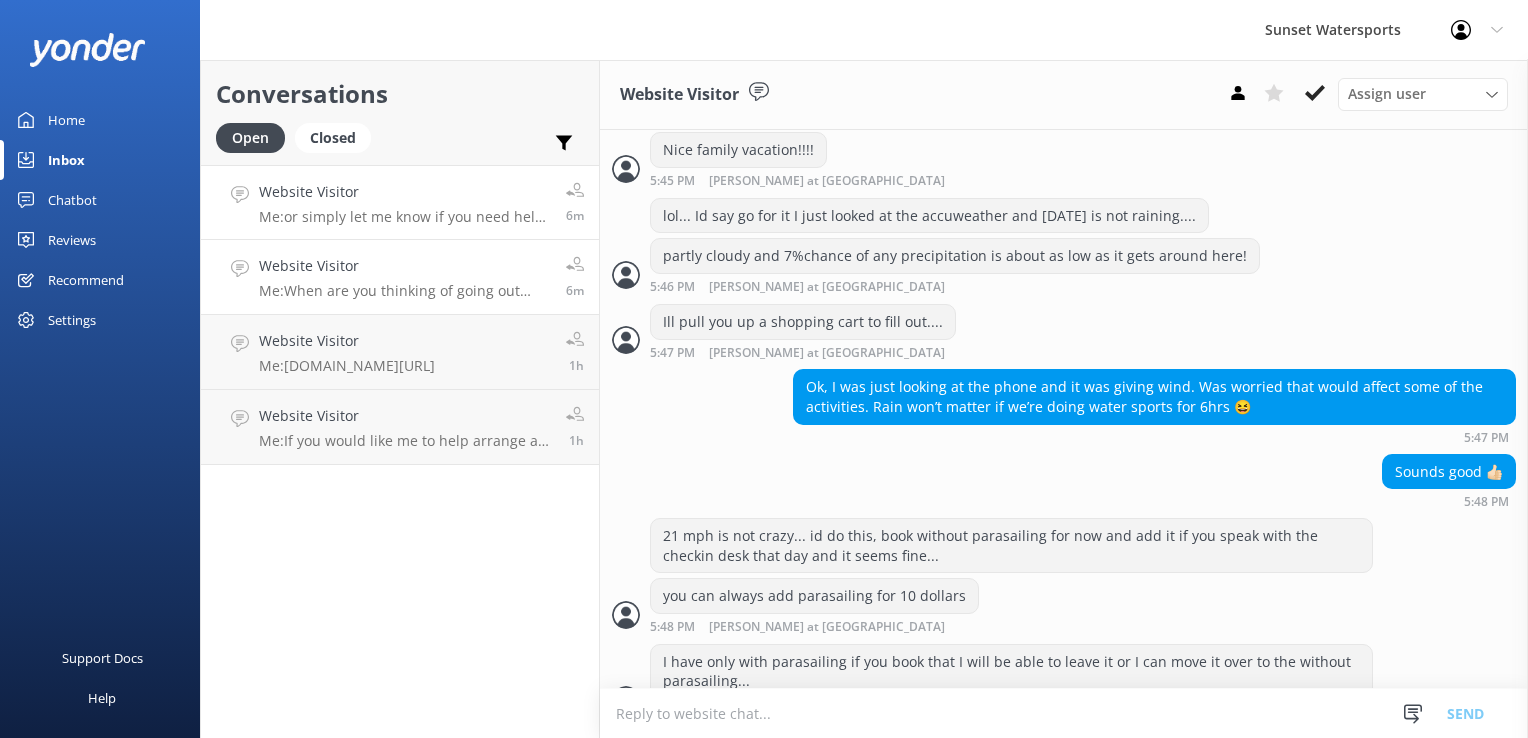 click on "Me:  When are you thinking of going out with us?" at bounding box center [405, 291] 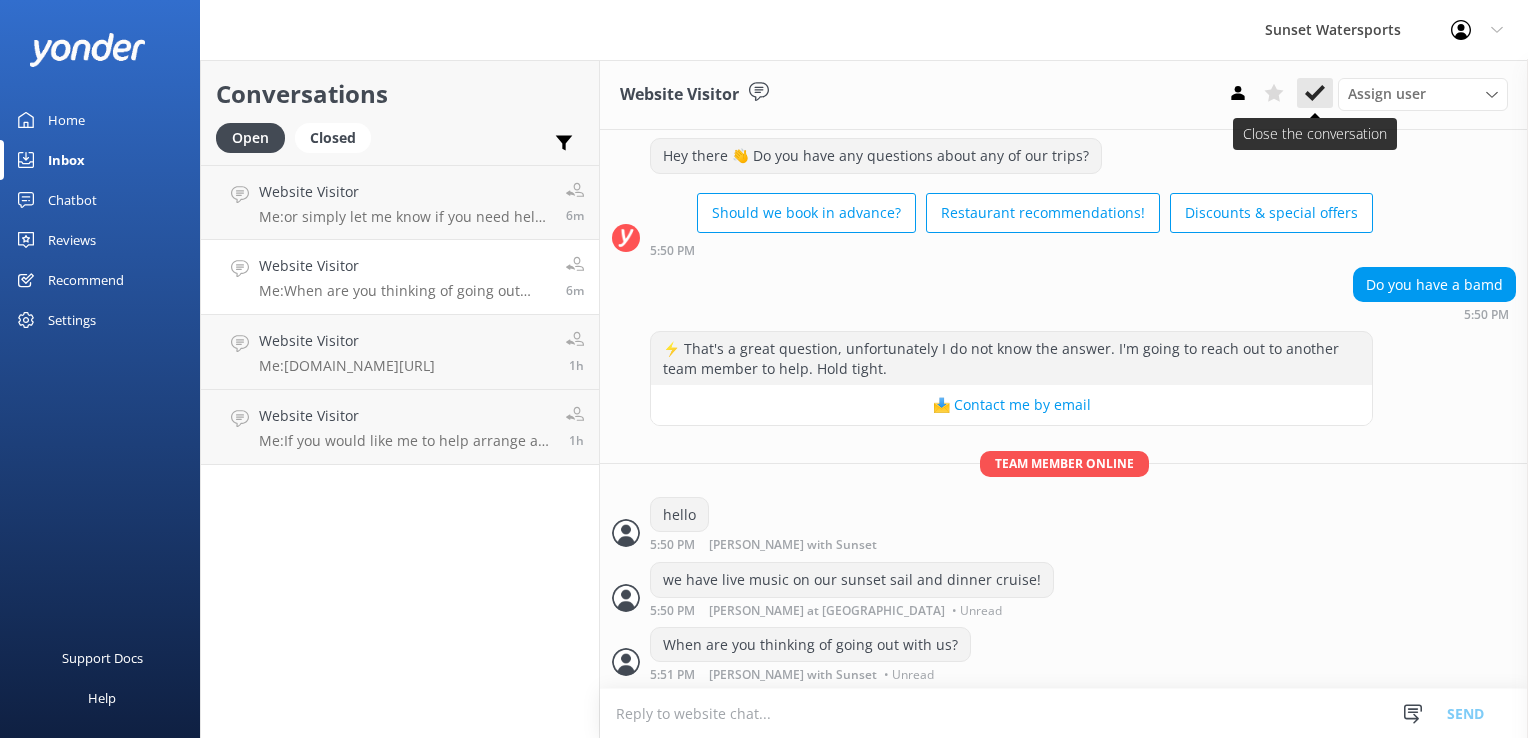 click 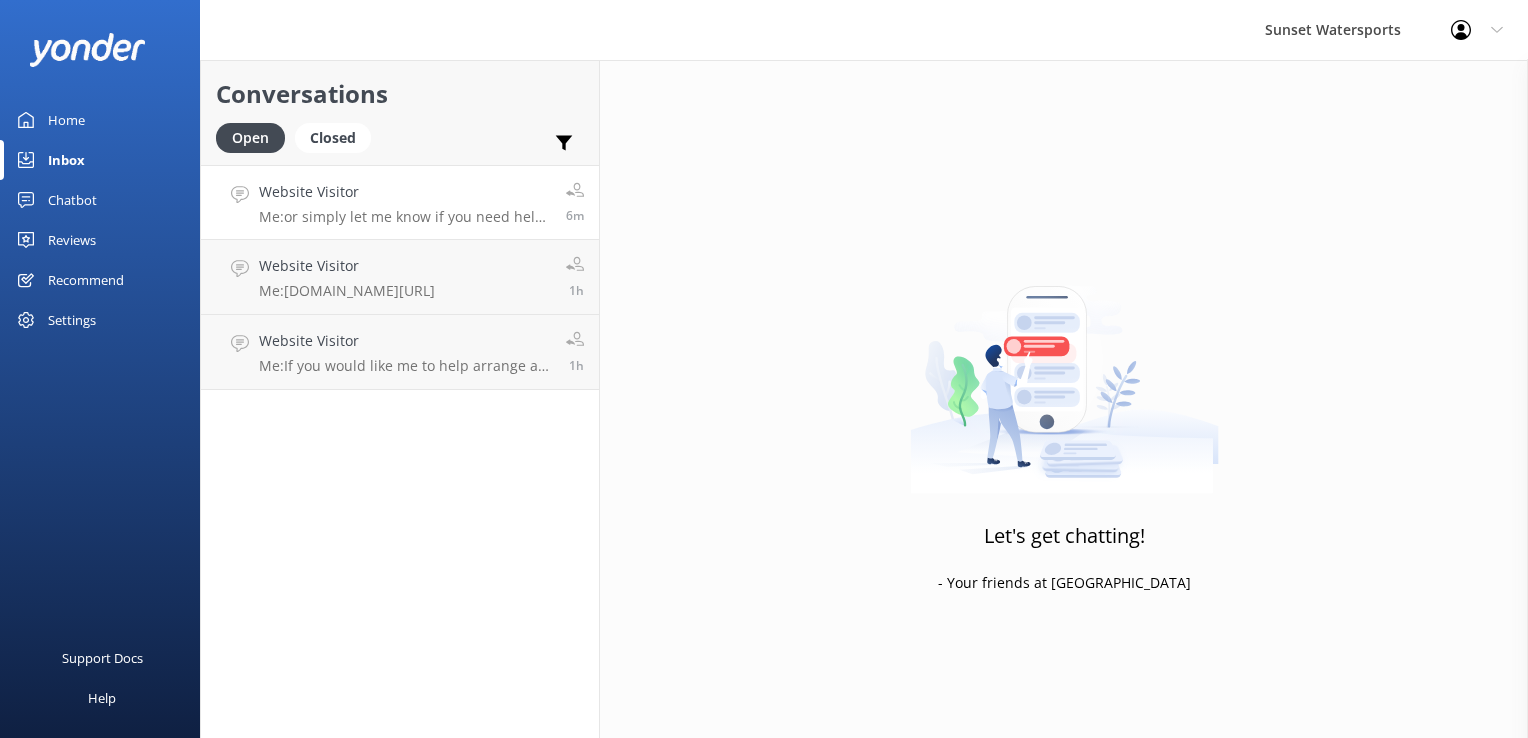 click on "Me:  or simply let me know if you need help with that link. Im here for you." at bounding box center (405, 217) 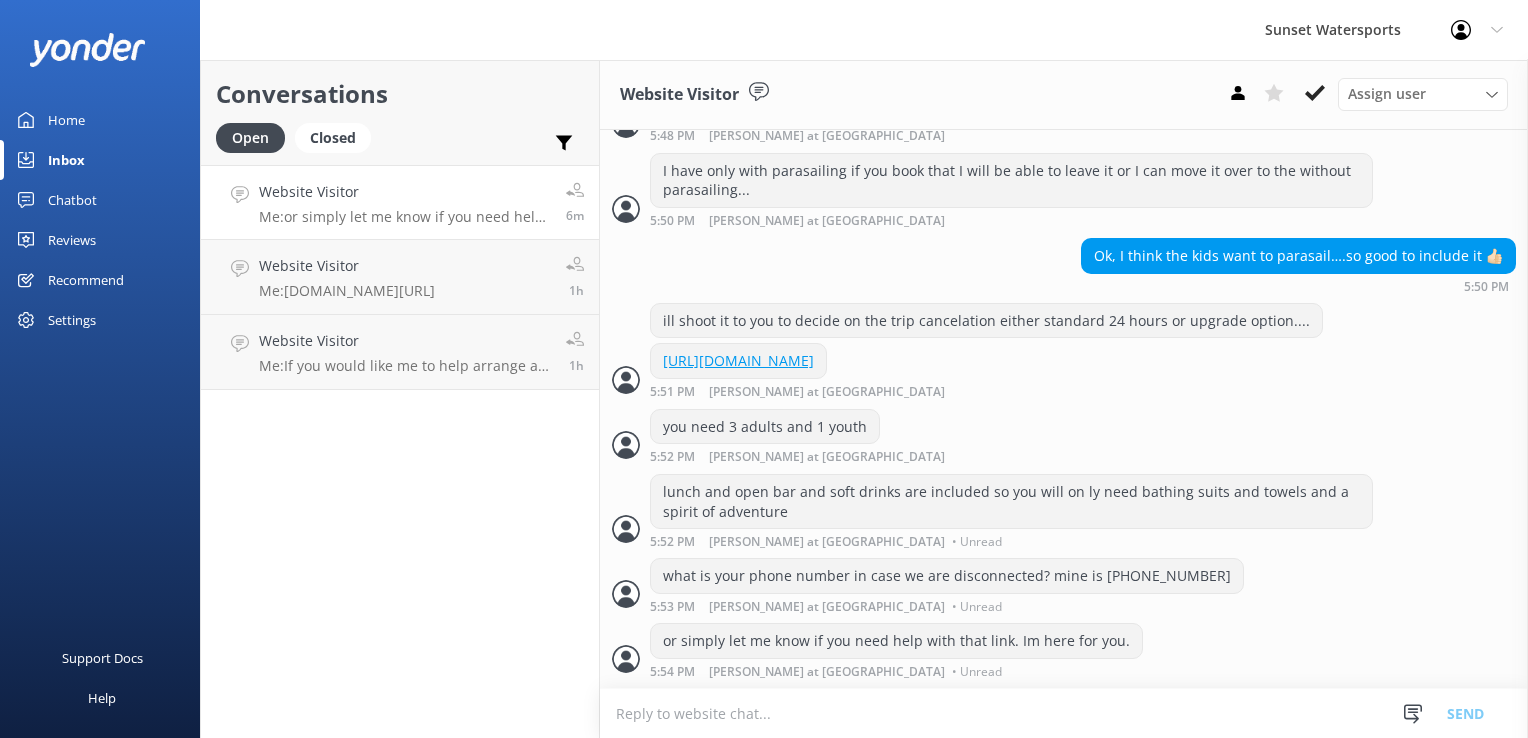 scroll, scrollTop: 1704, scrollLeft: 0, axis: vertical 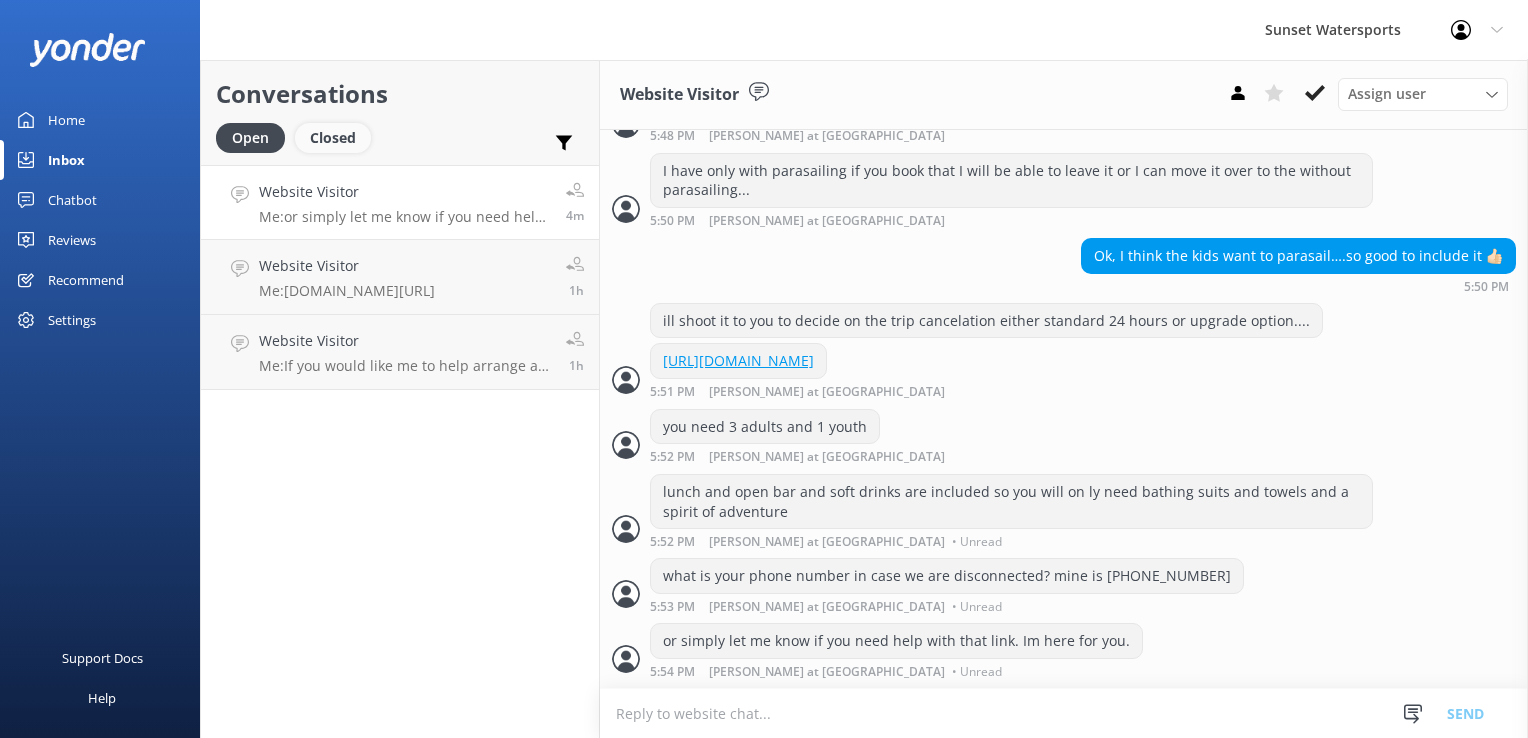 click on "Closed" at bounding box center [333, 138] 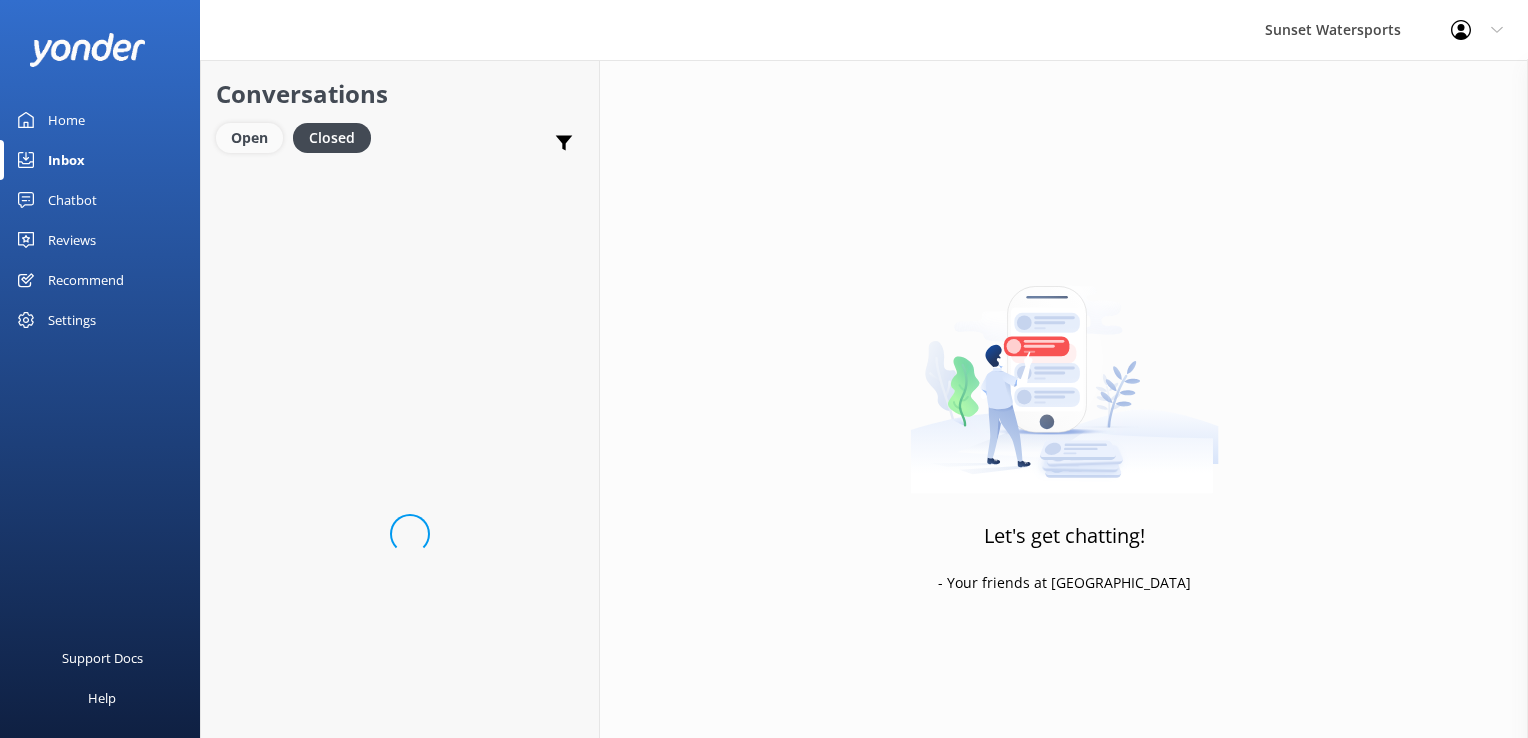 click on "Open" at bounding box center [249, 138] 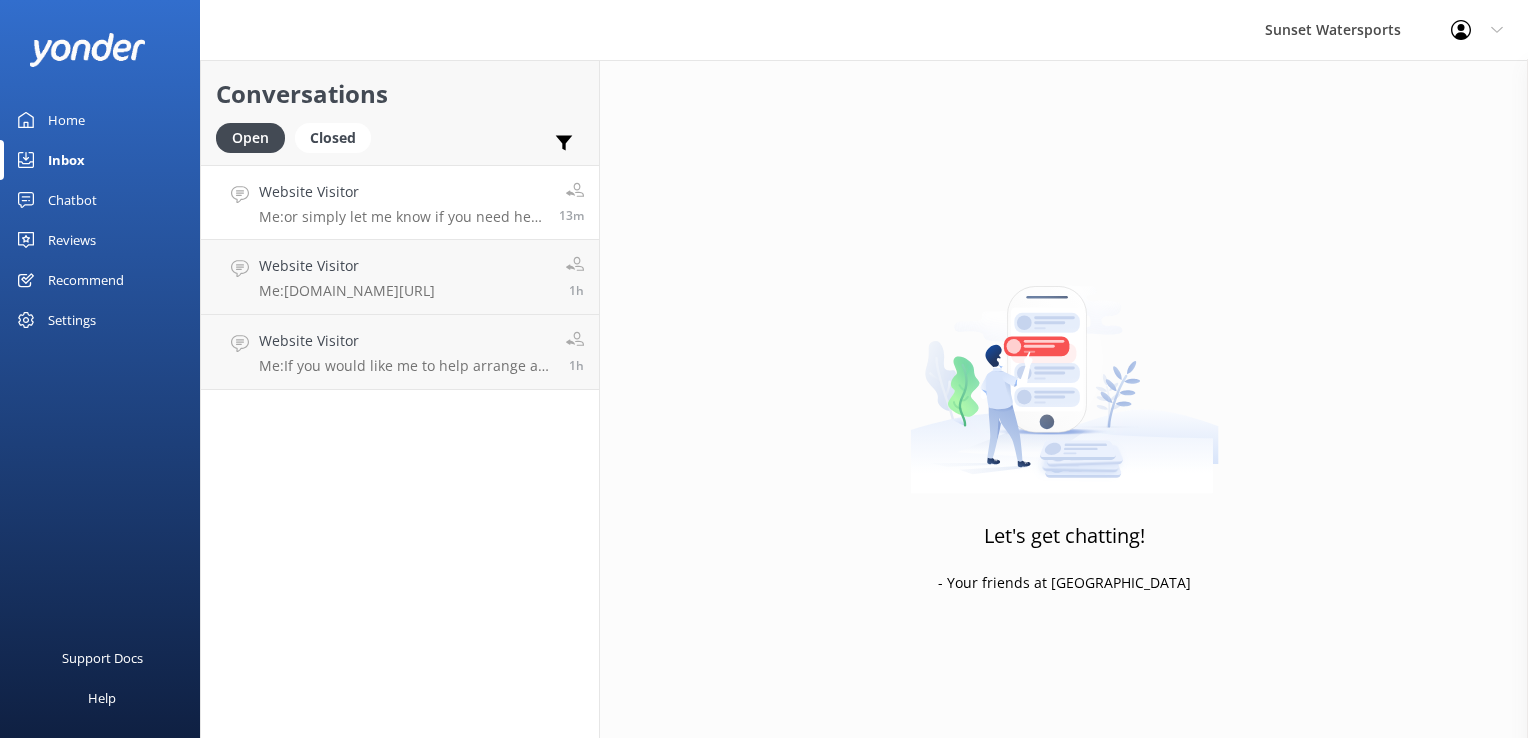 click on "Website Visitor Me:  or simply let me know if you need help with that link. Im here for you. 13m" at bounding box center (400, 202) 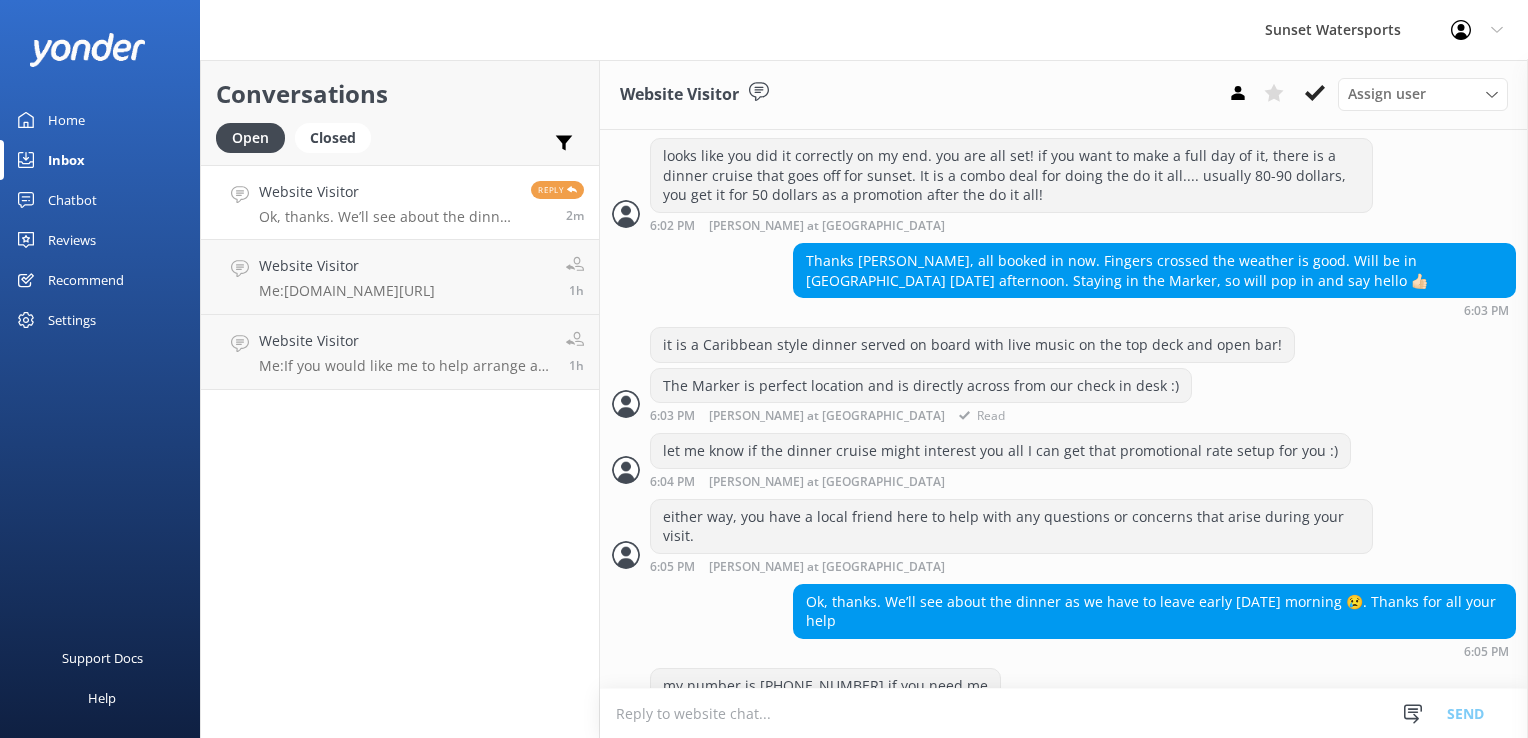 scroll, scrollTop: 2272, scrollLeft: 0, axis: vertical 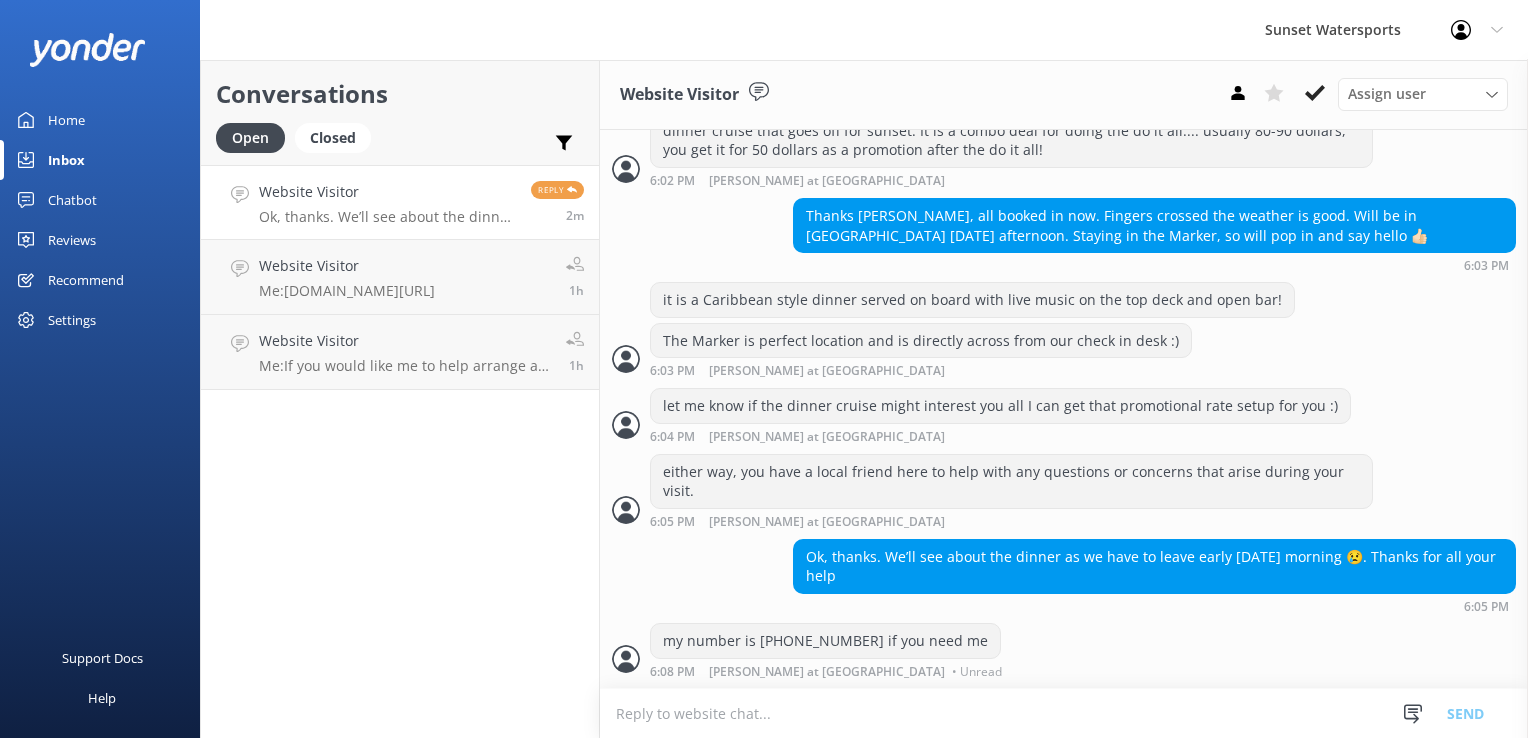 click on "Conversations Open Closed Important Assigned to me Unassigned Website Visitor Ok, thanks. We’ll see about the dinner as we have to leave early [DATE] morning 😢. Thanks for all your help  Reply 2m Website Visitor Me:  [DOMAIN_NAME][URL] 1h Website Visitor Me:  If you would like me to help arrange an itinerary for your celebration, there are discounts for multiple bookings. I have access to some great visitor favorites here on the island 1h" at bounding box center [400, 399] 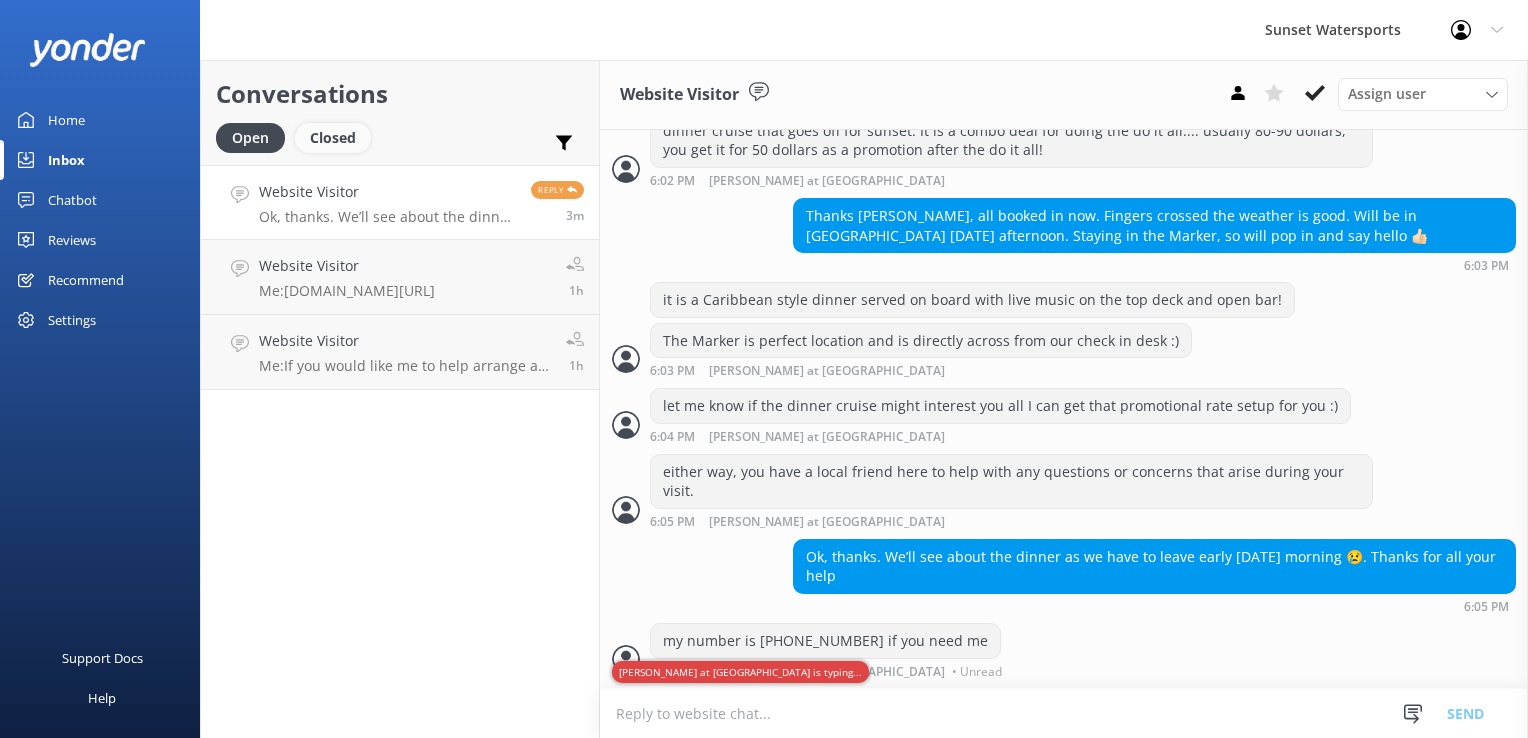 click on "Closed" at bounding box center [333, 138] 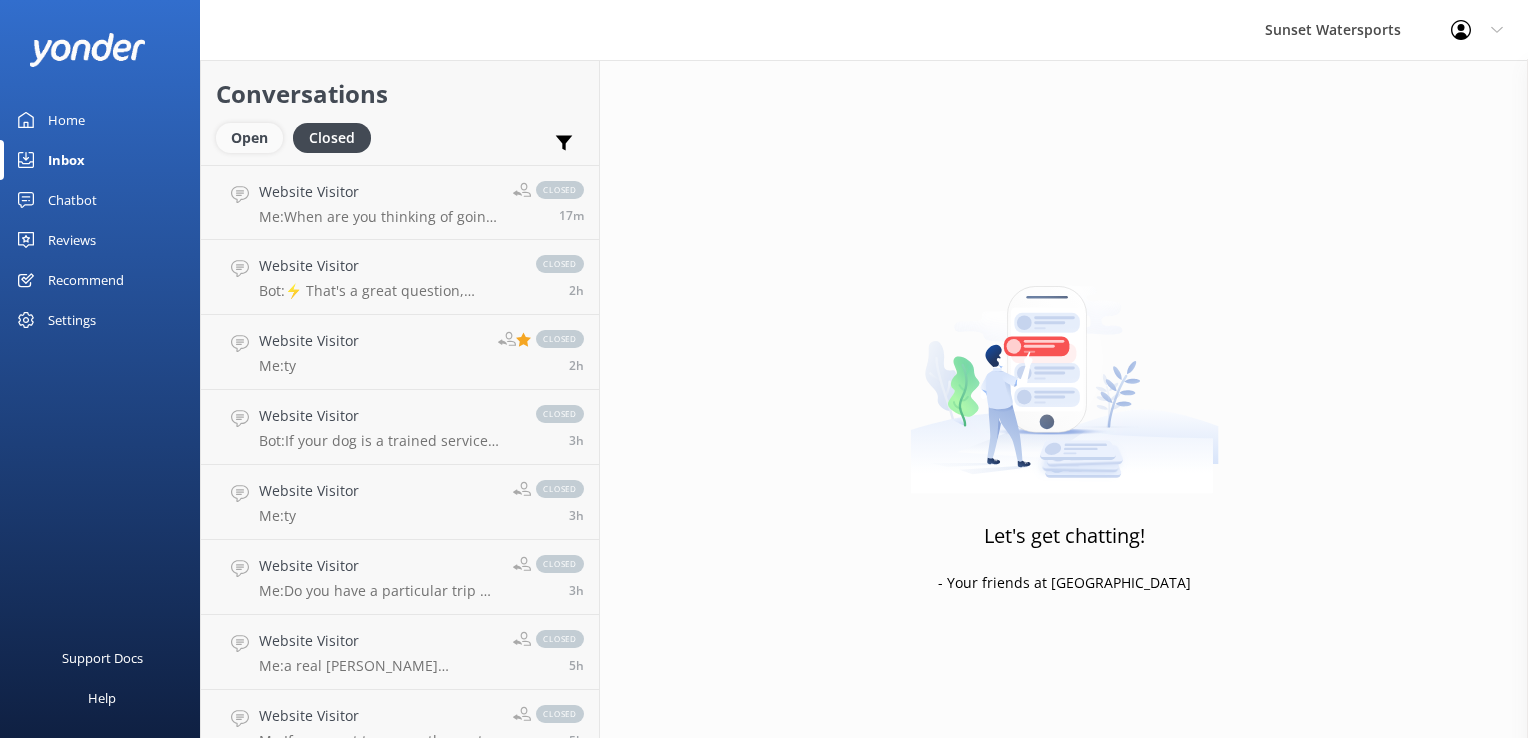 click on "Open" at bounding box center [249, 138] 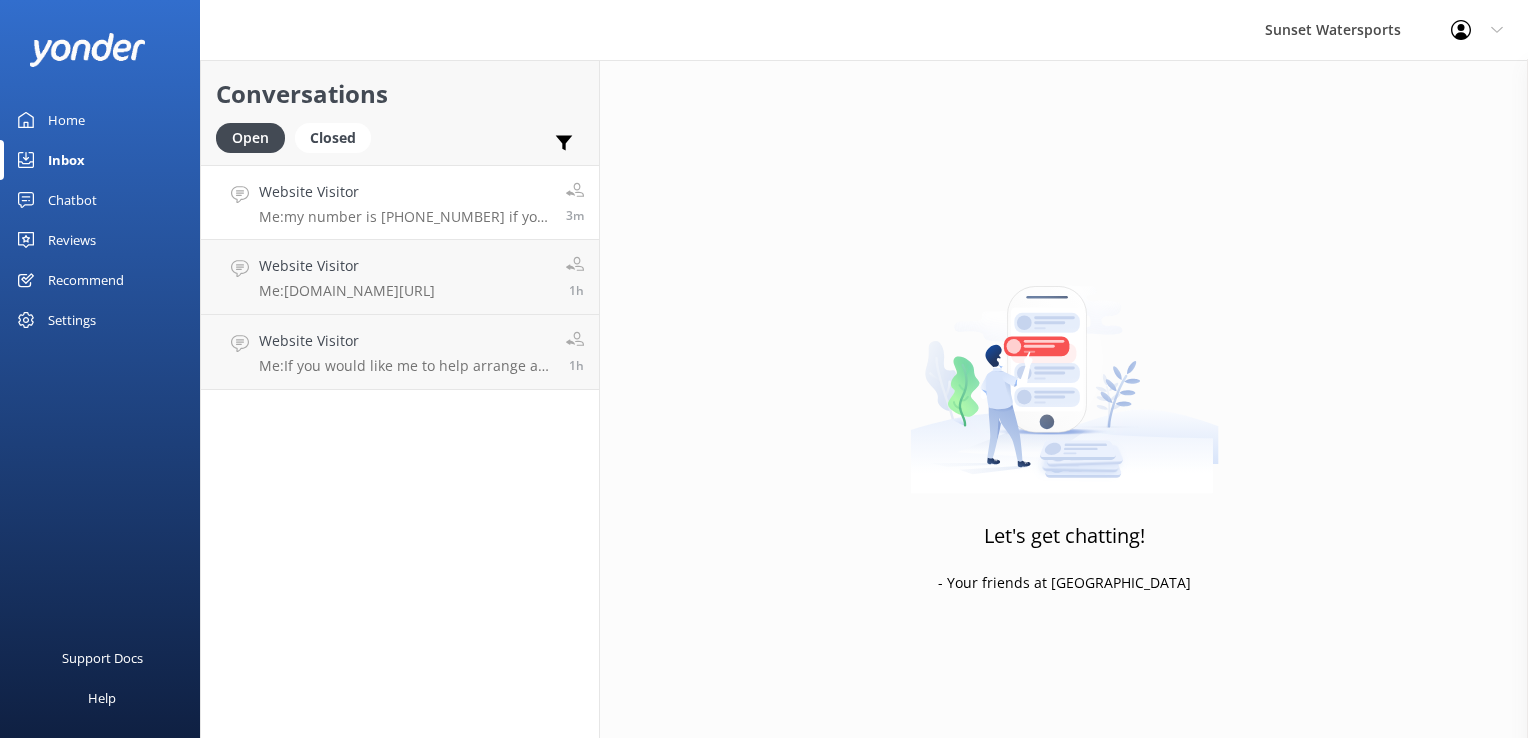 click on "Website Visitor Me:  my number is [PHONE_NUMBER] if you need me" at bounding box center [405, 202] 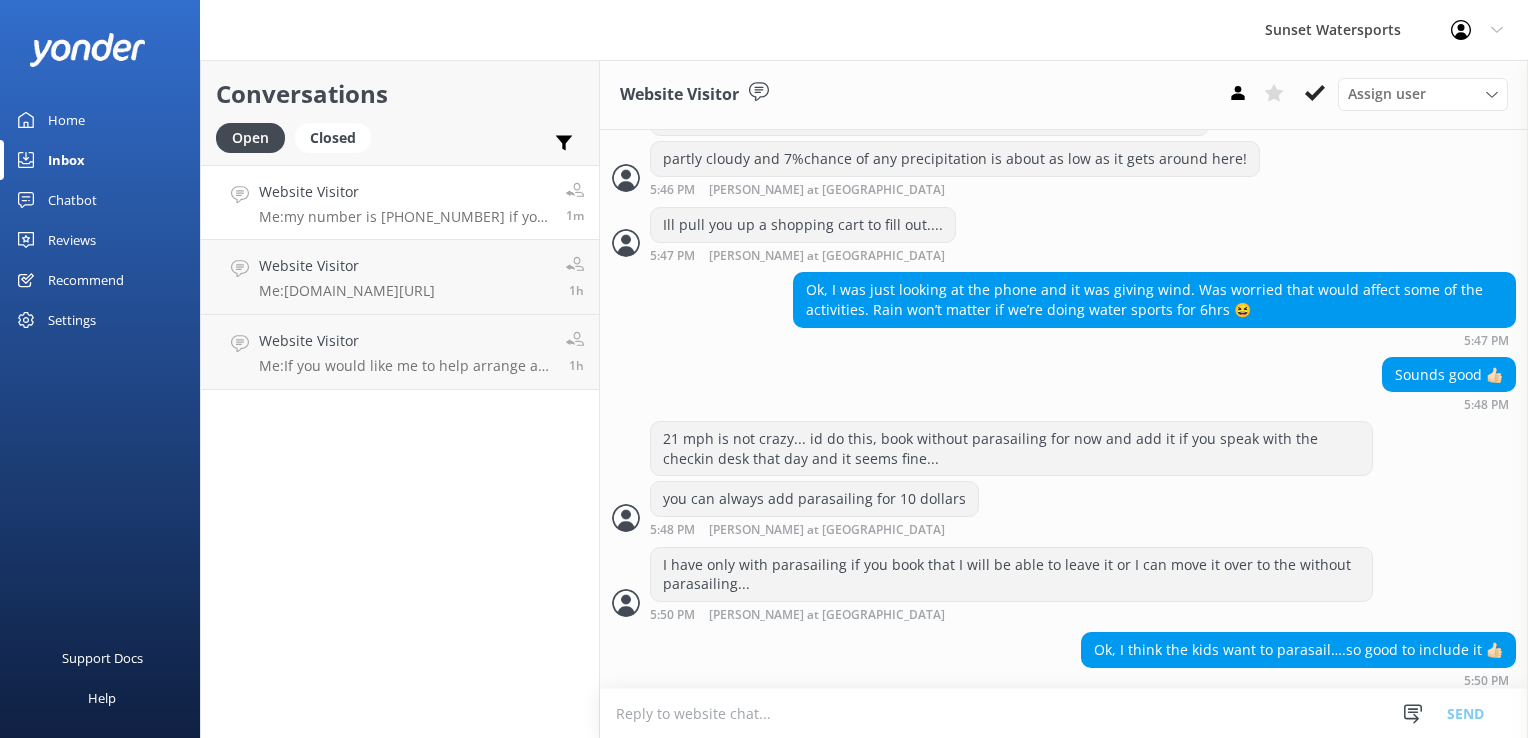 scroll, scrollTop: 1300, scrollLeft: 0, axis: vertical 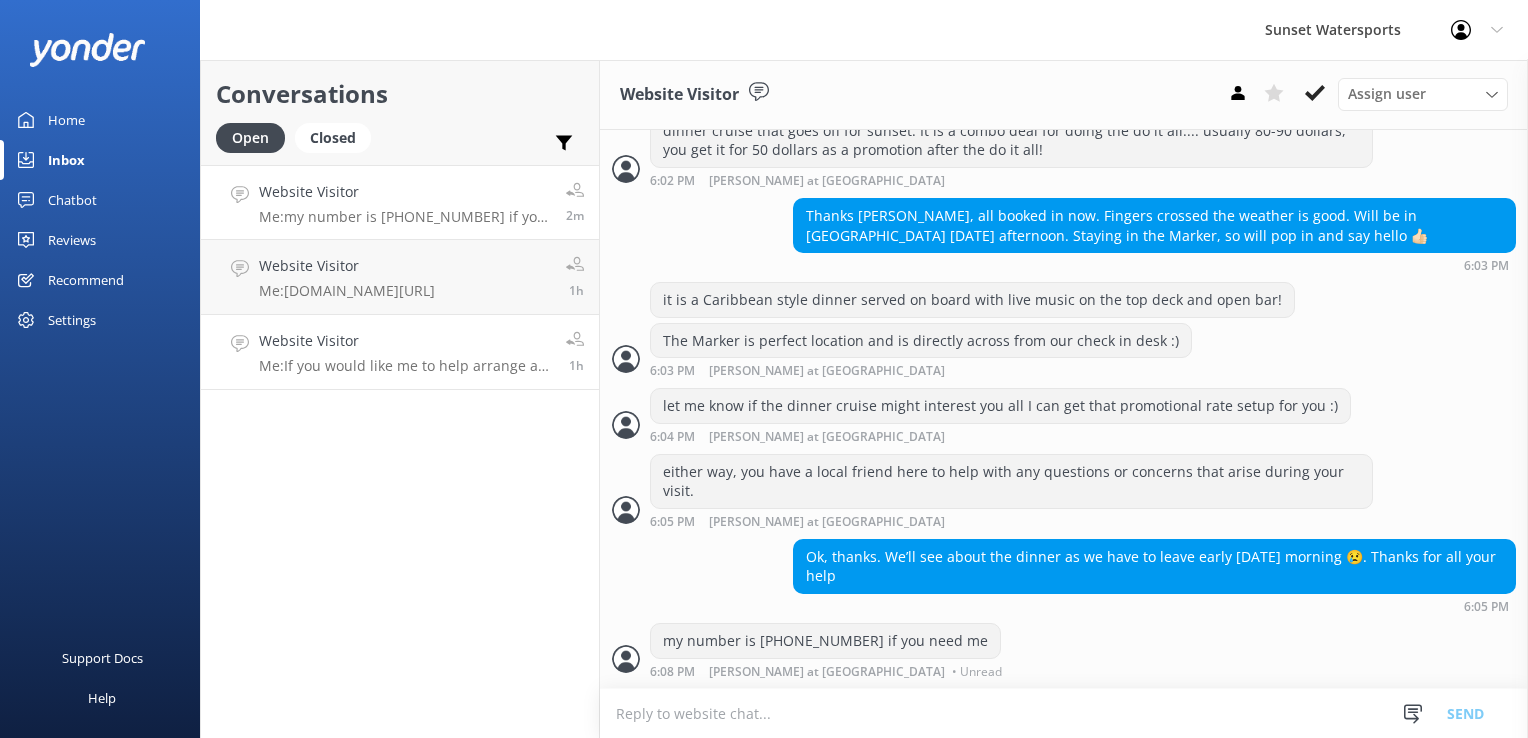 click on "Me:  If you would like me to help arrange an itinerary for your celebration, there are discounts for multiple bookings. I have access to some great visitor favorites here on the island" at bounding box center [405, 366] 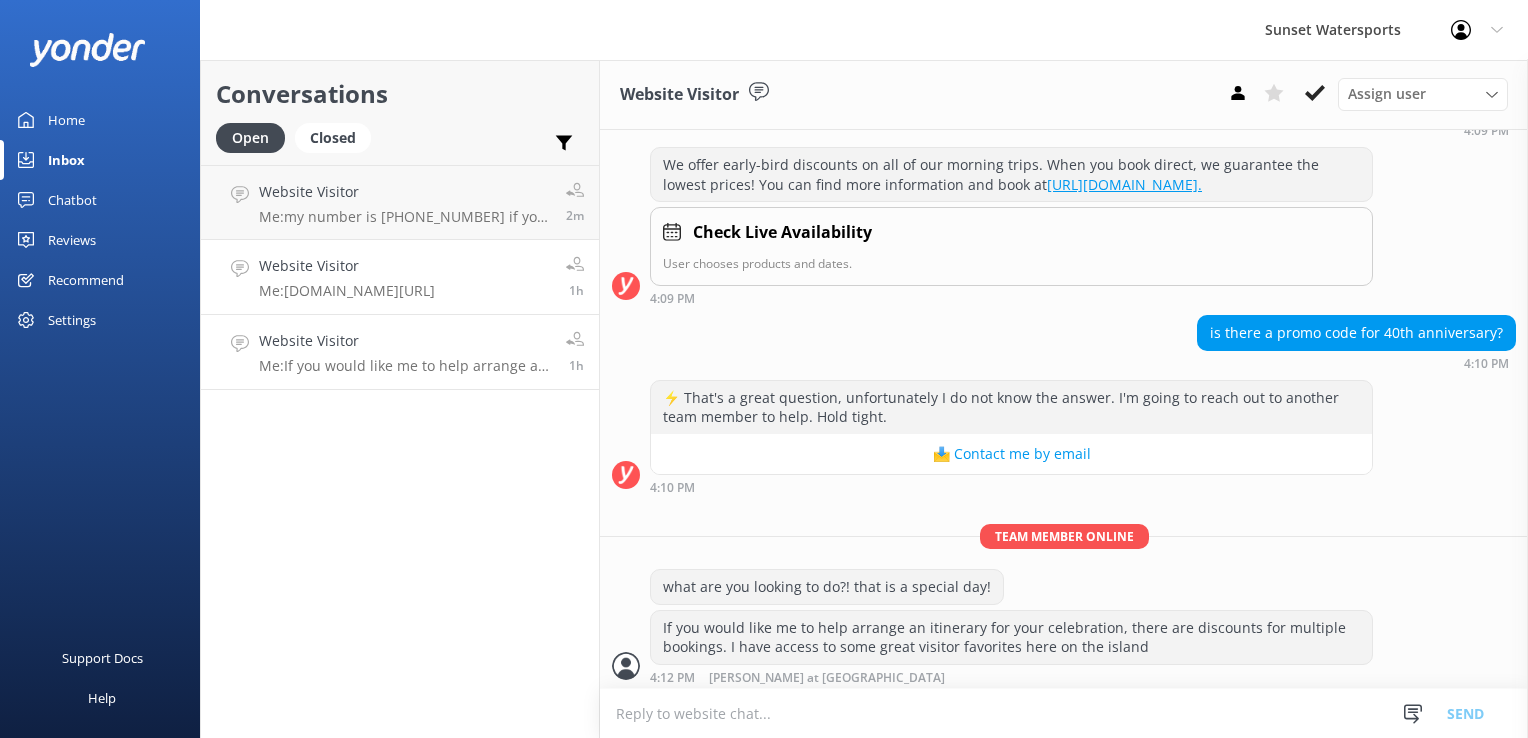 scroll, scrollTop: 250, scrollLeft: 0, axis: vertical 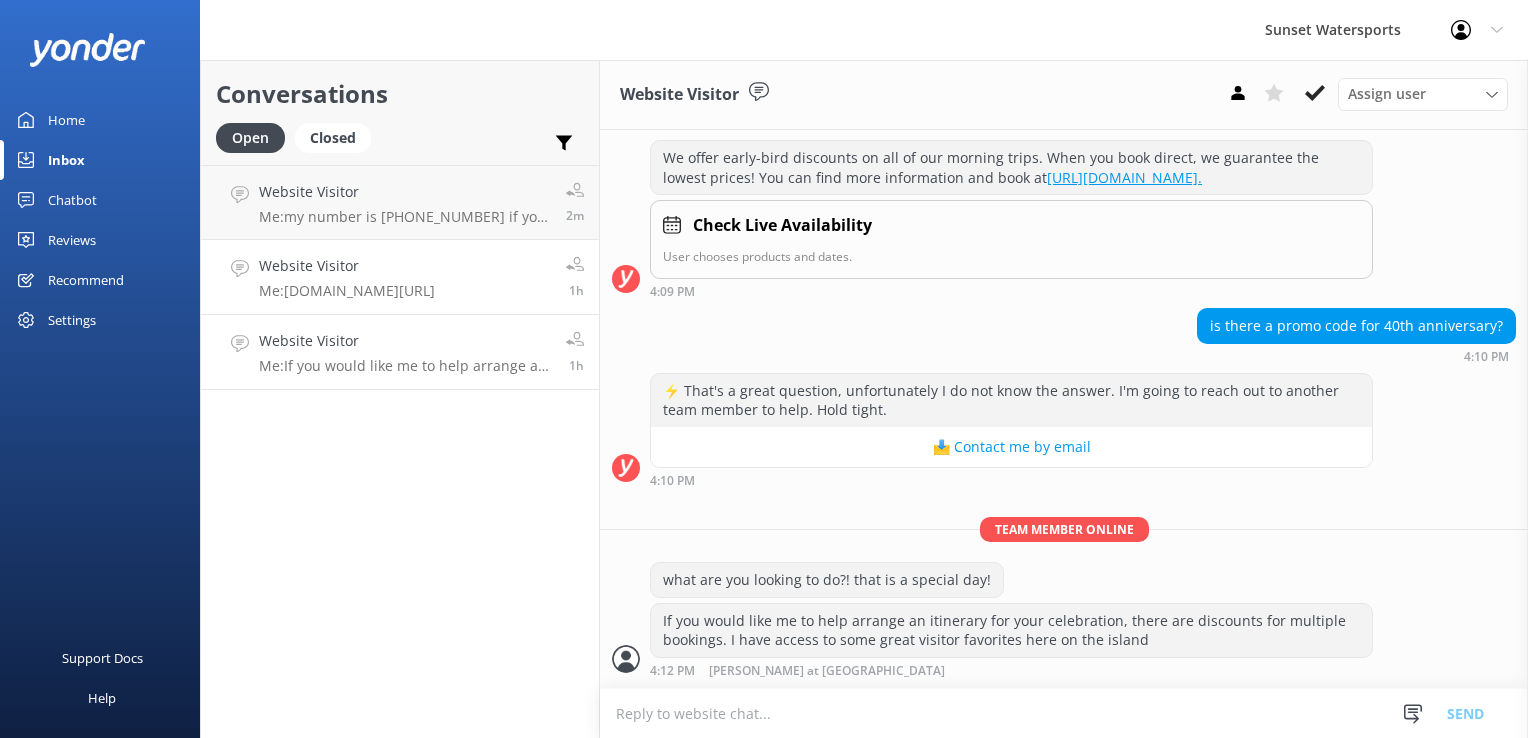 click on "Website Visitor" at bounding box center [347, 266] 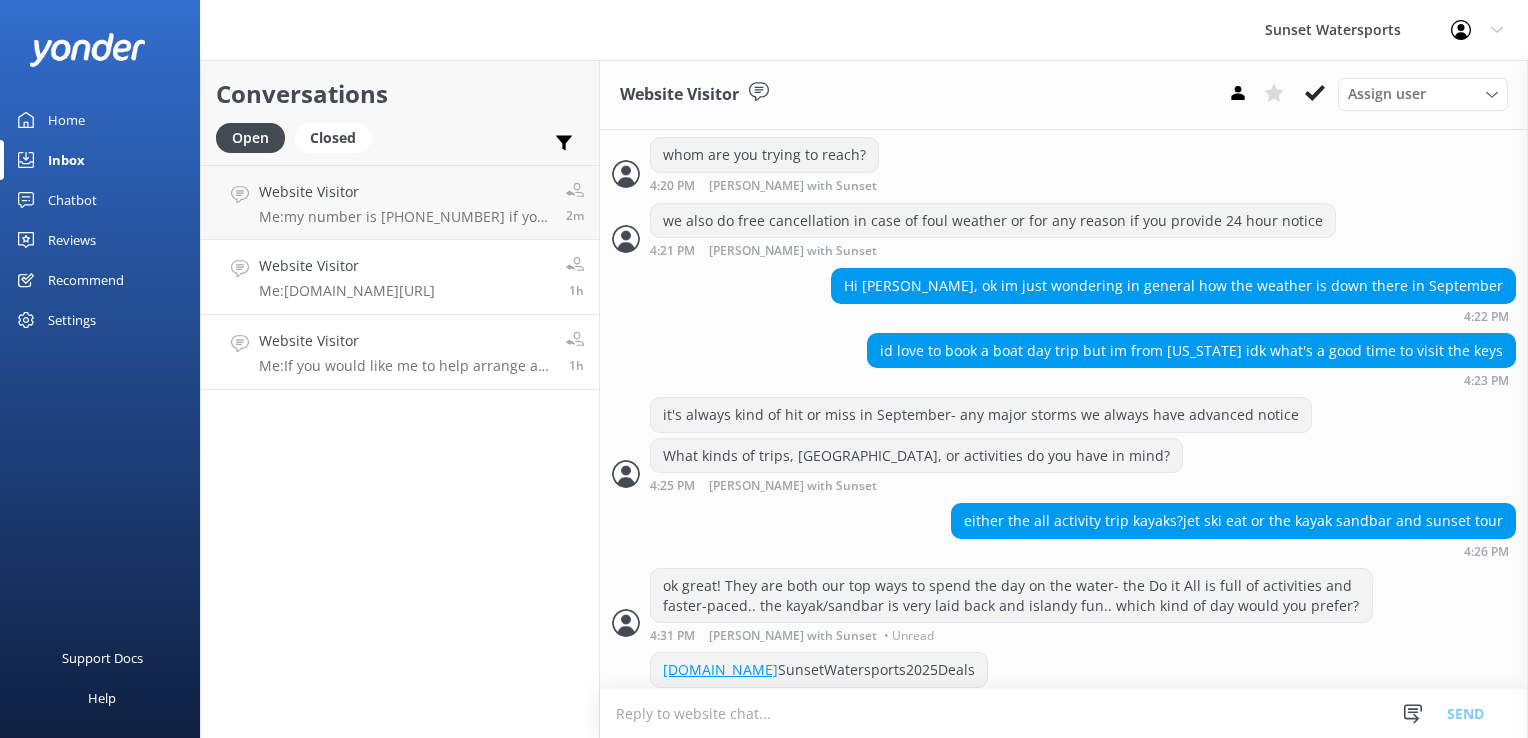 click on "Website Visitor" at bounding box center (405, 341) 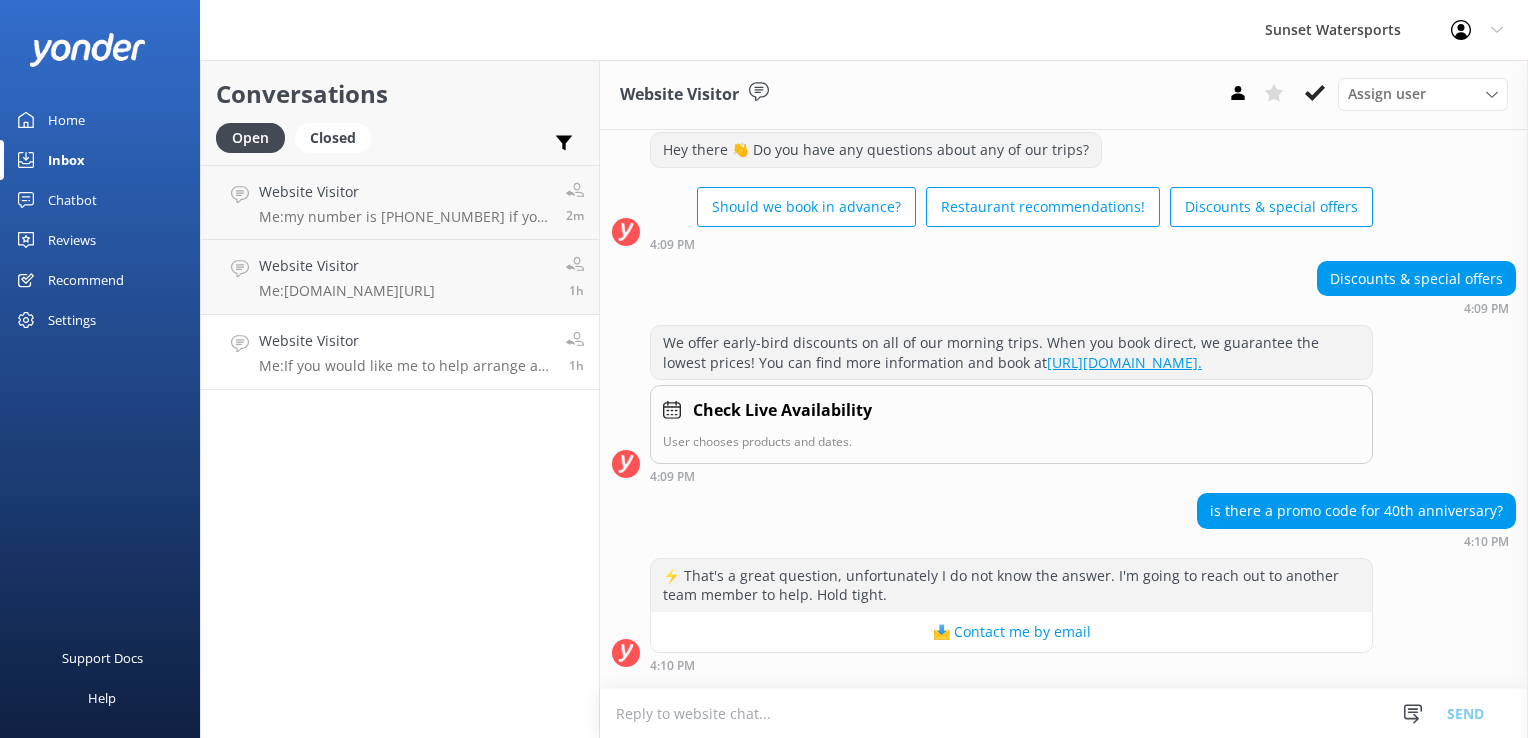 scroll, scrollTop: 250, scrollLeft: 0, axis: vertical 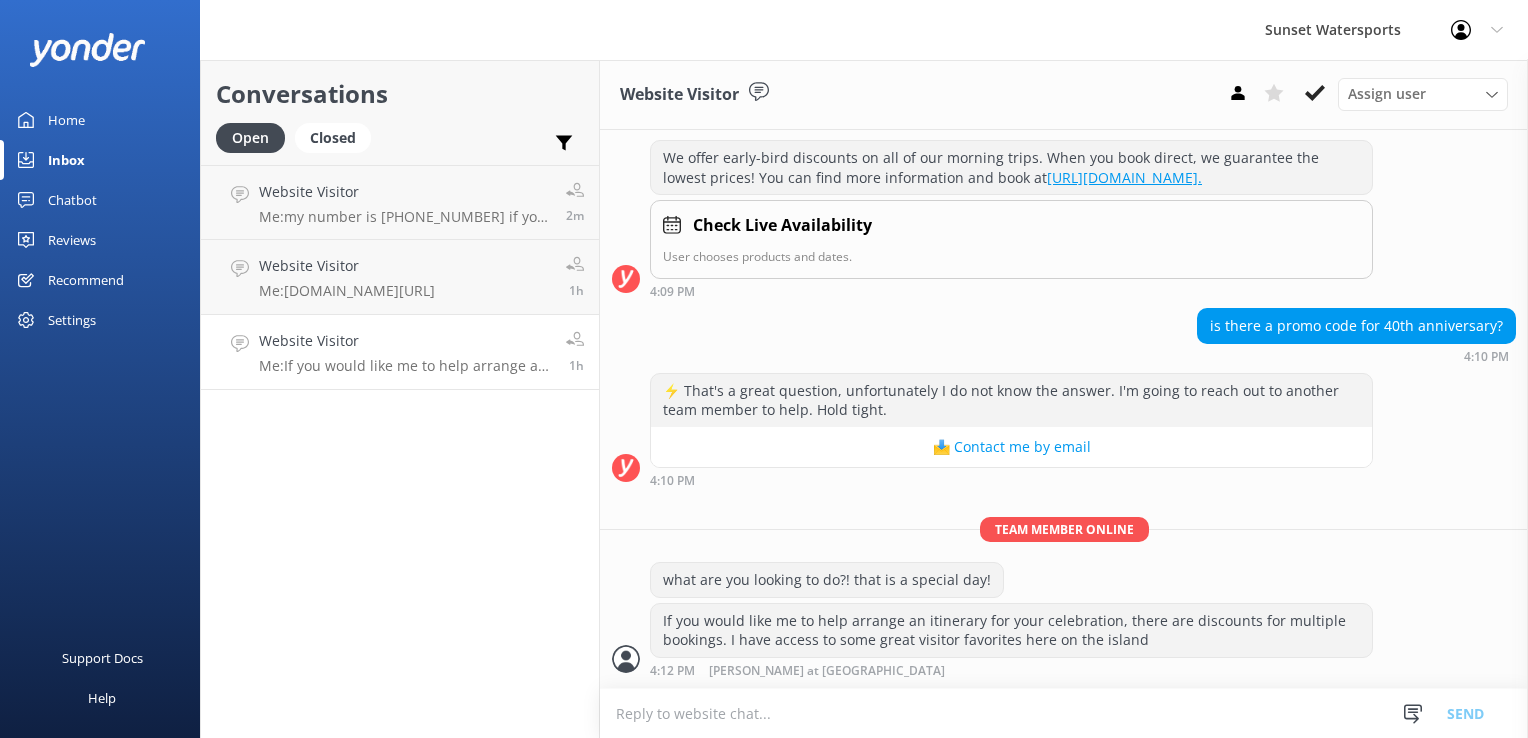 click on "Me:  If you would like me to help arrange an itinerary for your celebration, there are discounts for multiple bookings. I have access to some great visitor favorites here on the island" at bounding box center (405, 366) 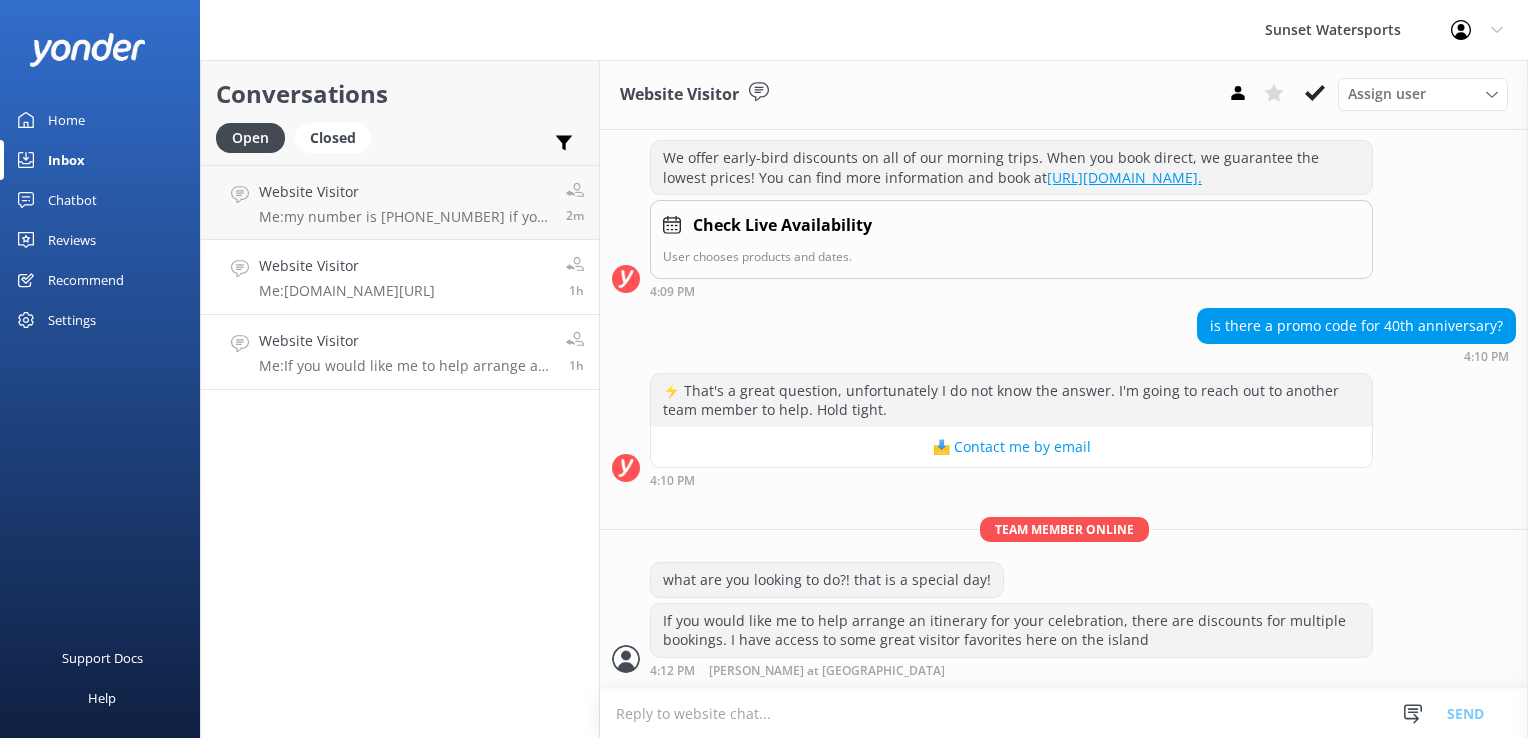 click on "Me:  [DOMAIN_NAME][URL]" at bounding box center [347, 291] 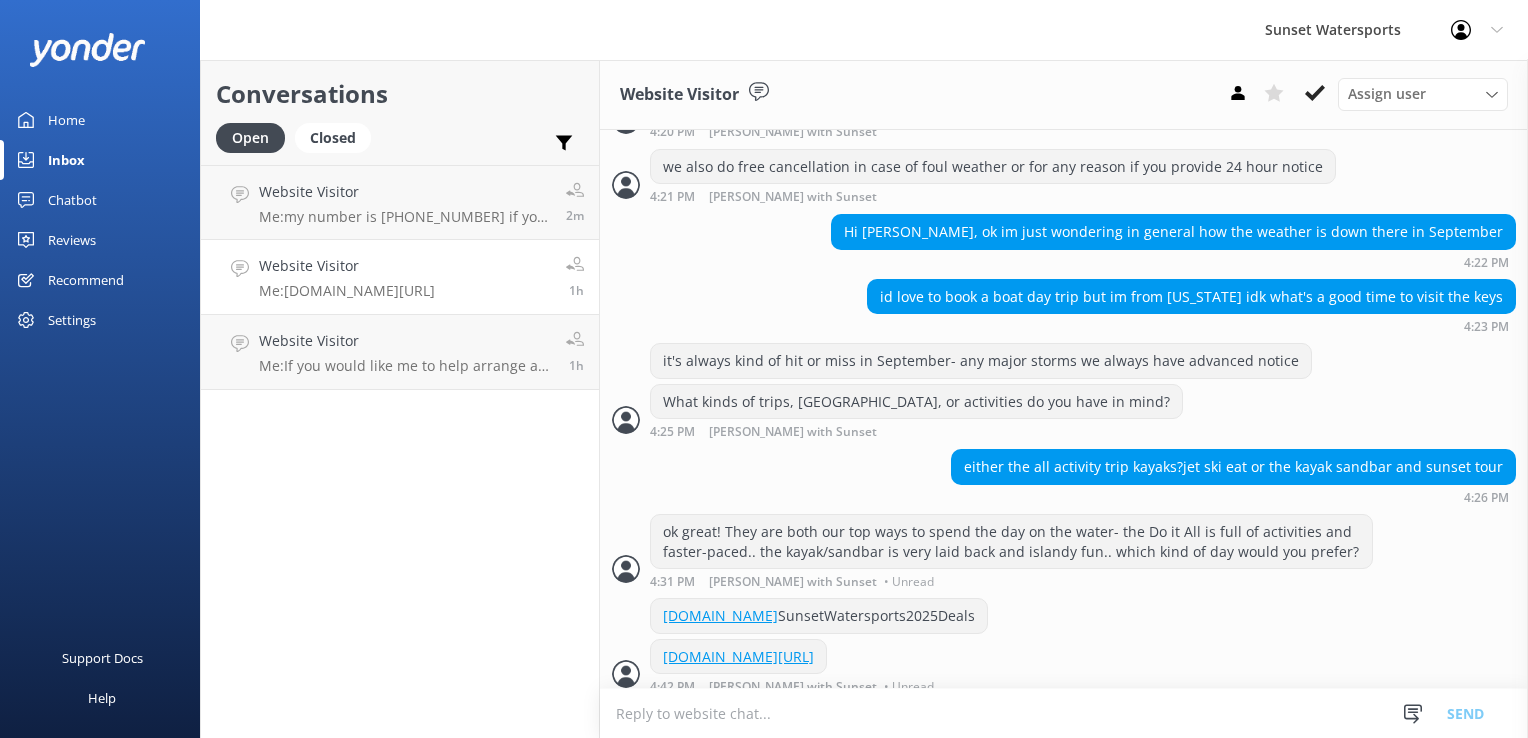 scroll, scrollTop: 681, scrollLeft: 0, axis: vertical 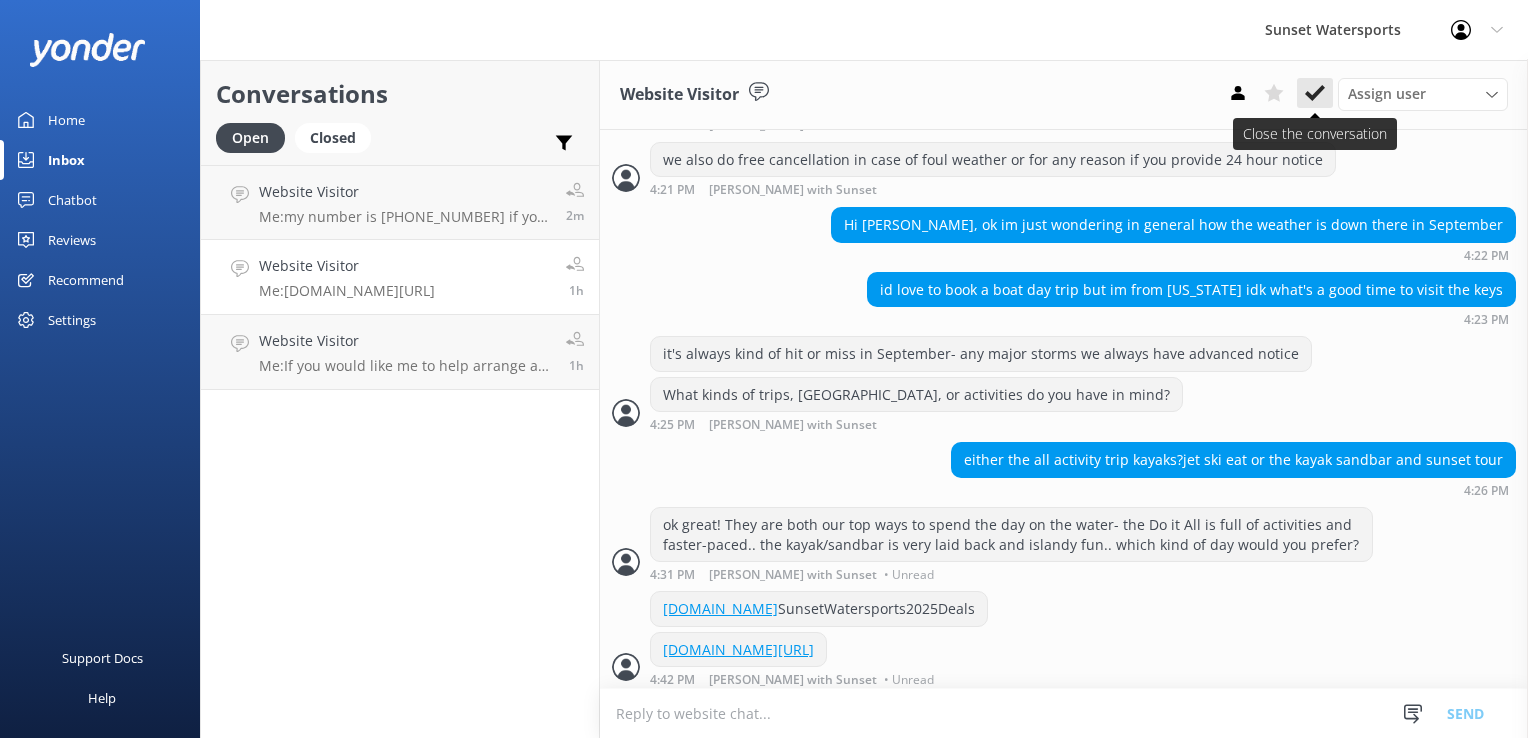 click at bounding box center [1315, 93] 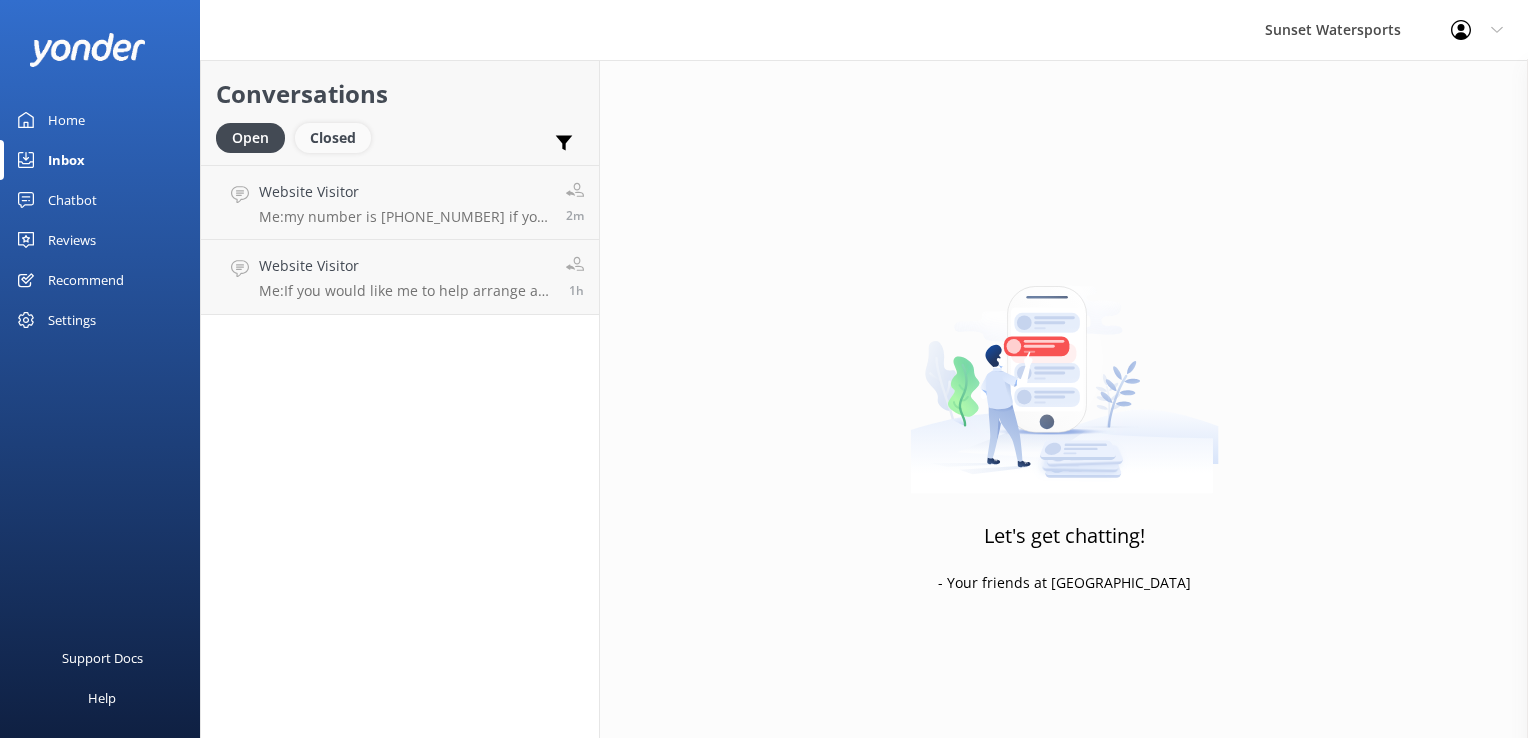 click on "Closed" at bounding box center (333, 138) 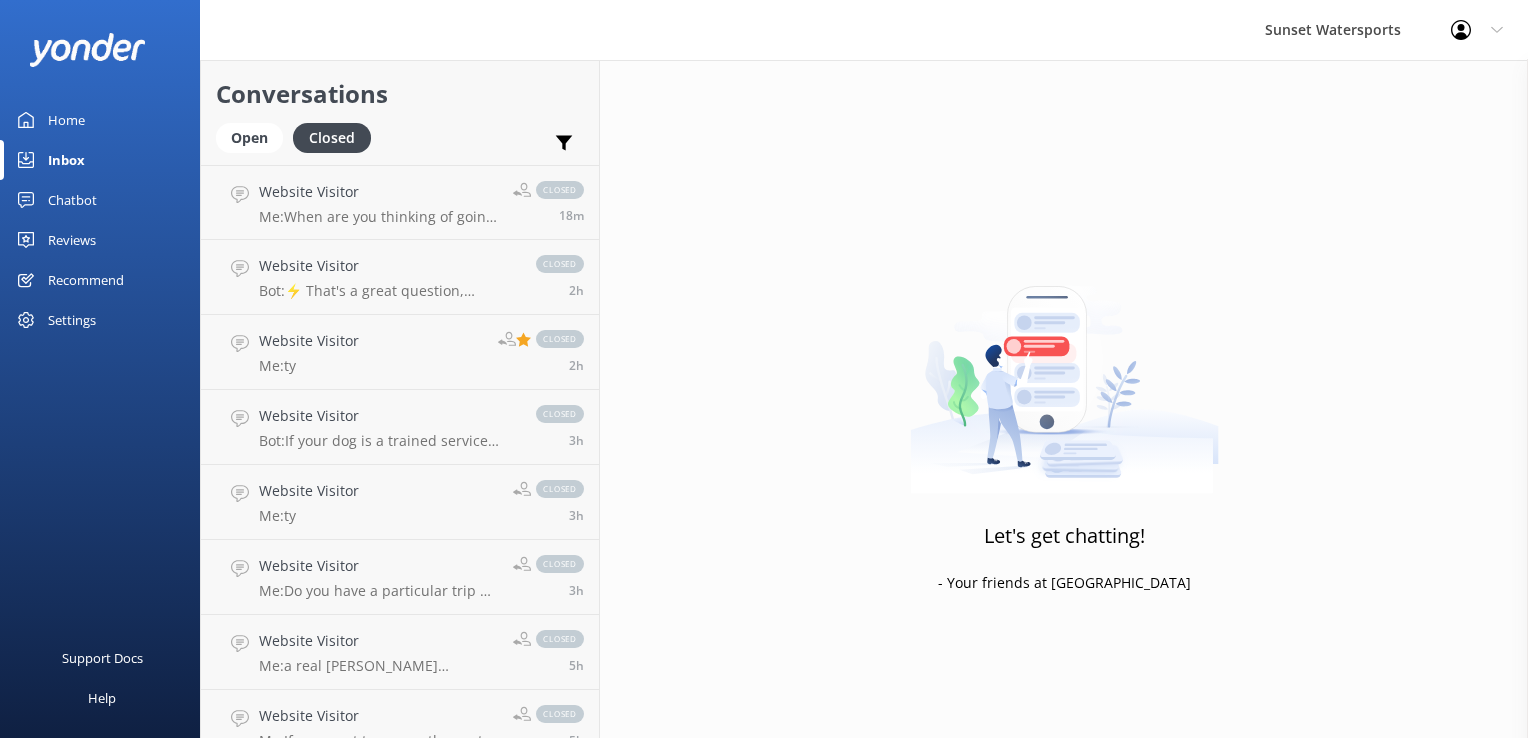 click on "Conversations Open Closed Important Assigned to me Unassigned" at bounding box center [400, 112] 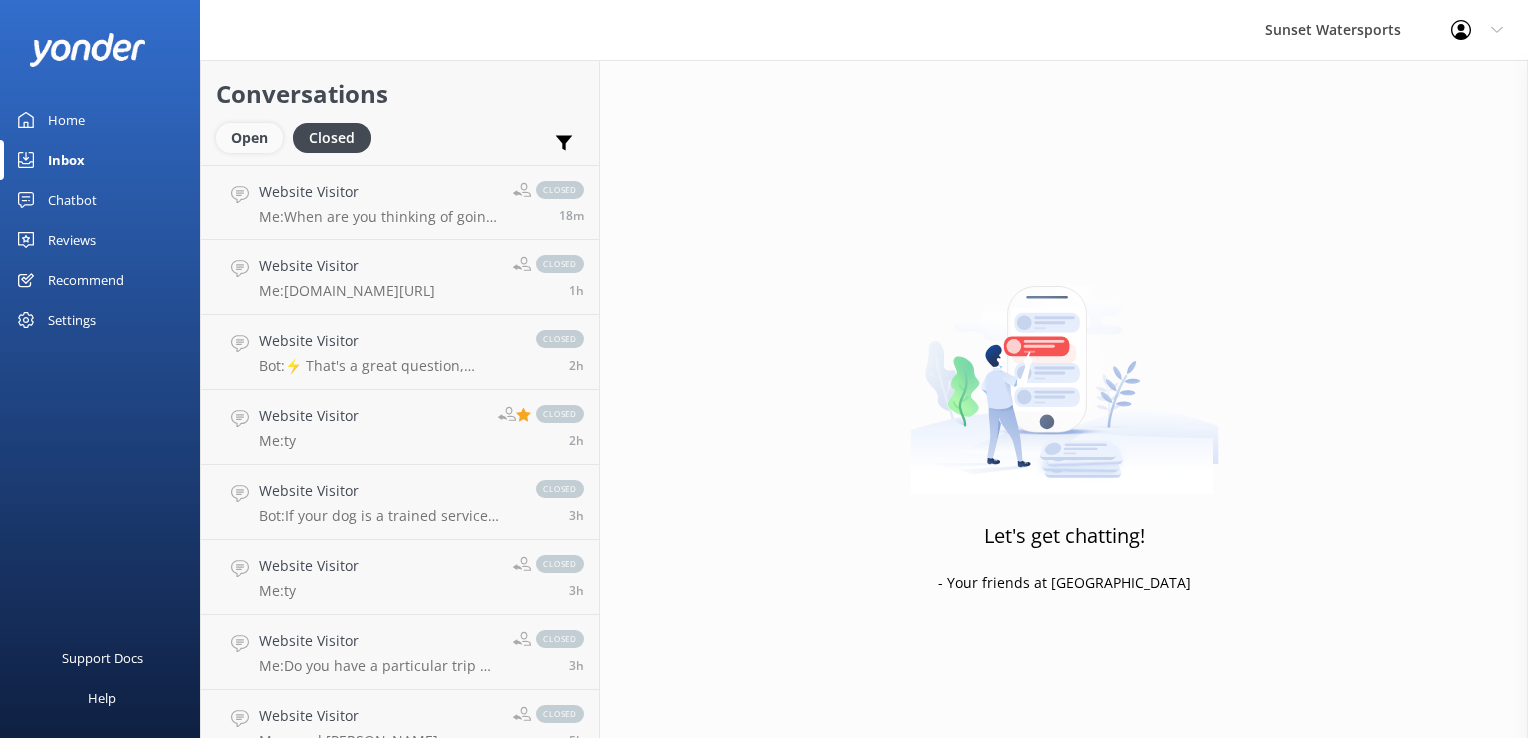 click on "Open" at bounding box center (249, 138) 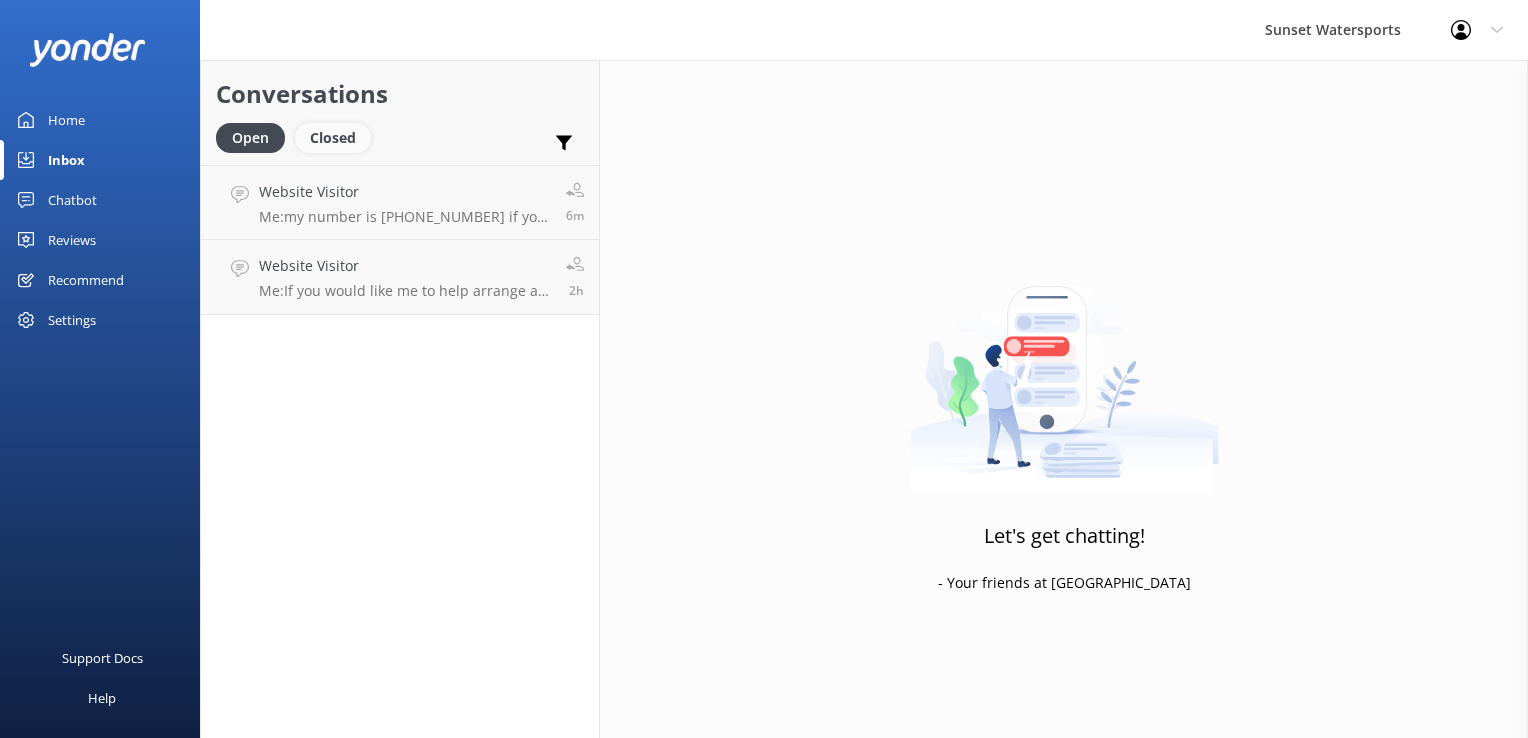 click on "Closed" at bounding box center (333, 138) 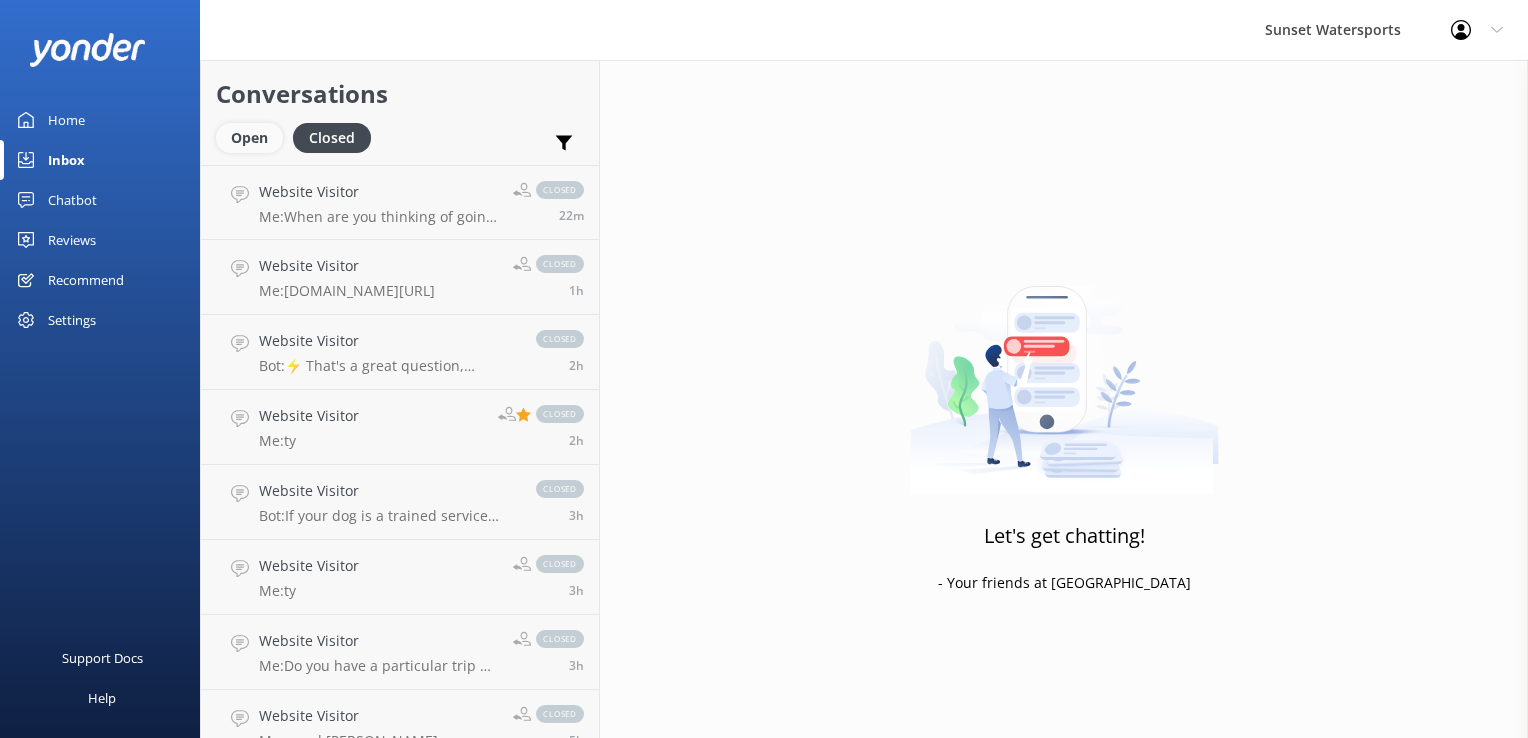 click on "Open" at bounding box center [249, 138] 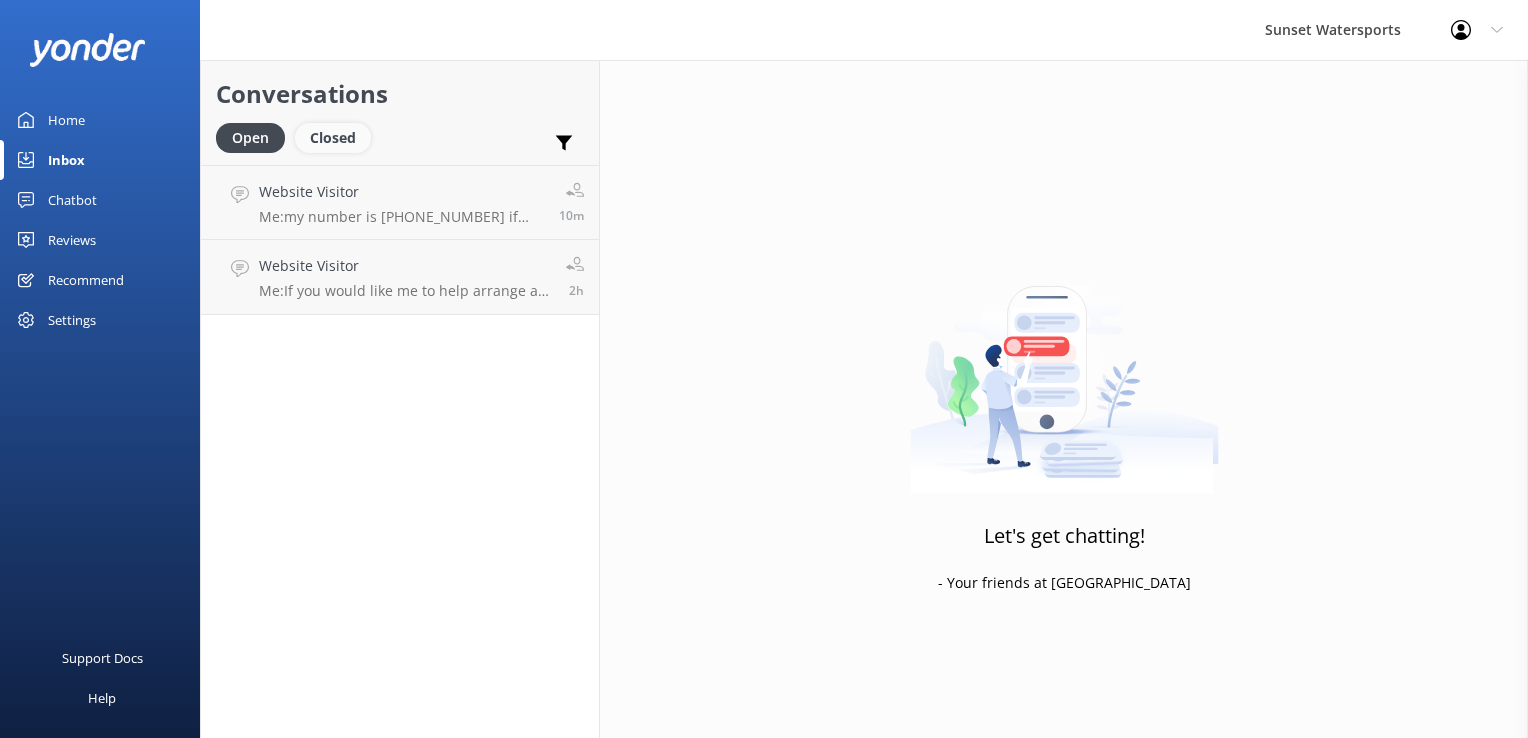 click on "Closed" at bounding box center [333, 138] 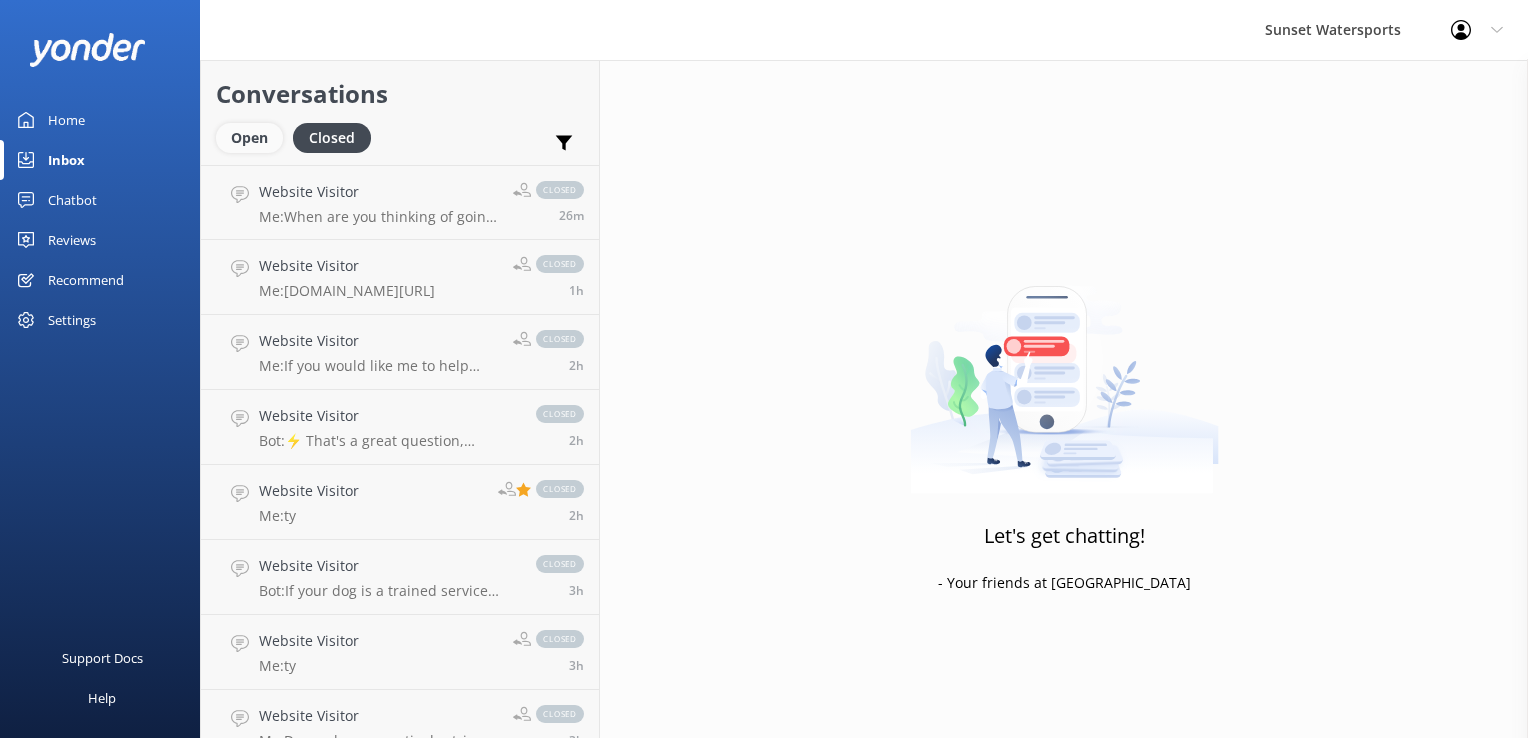 click on "Open" at bounding box center (249, 138) 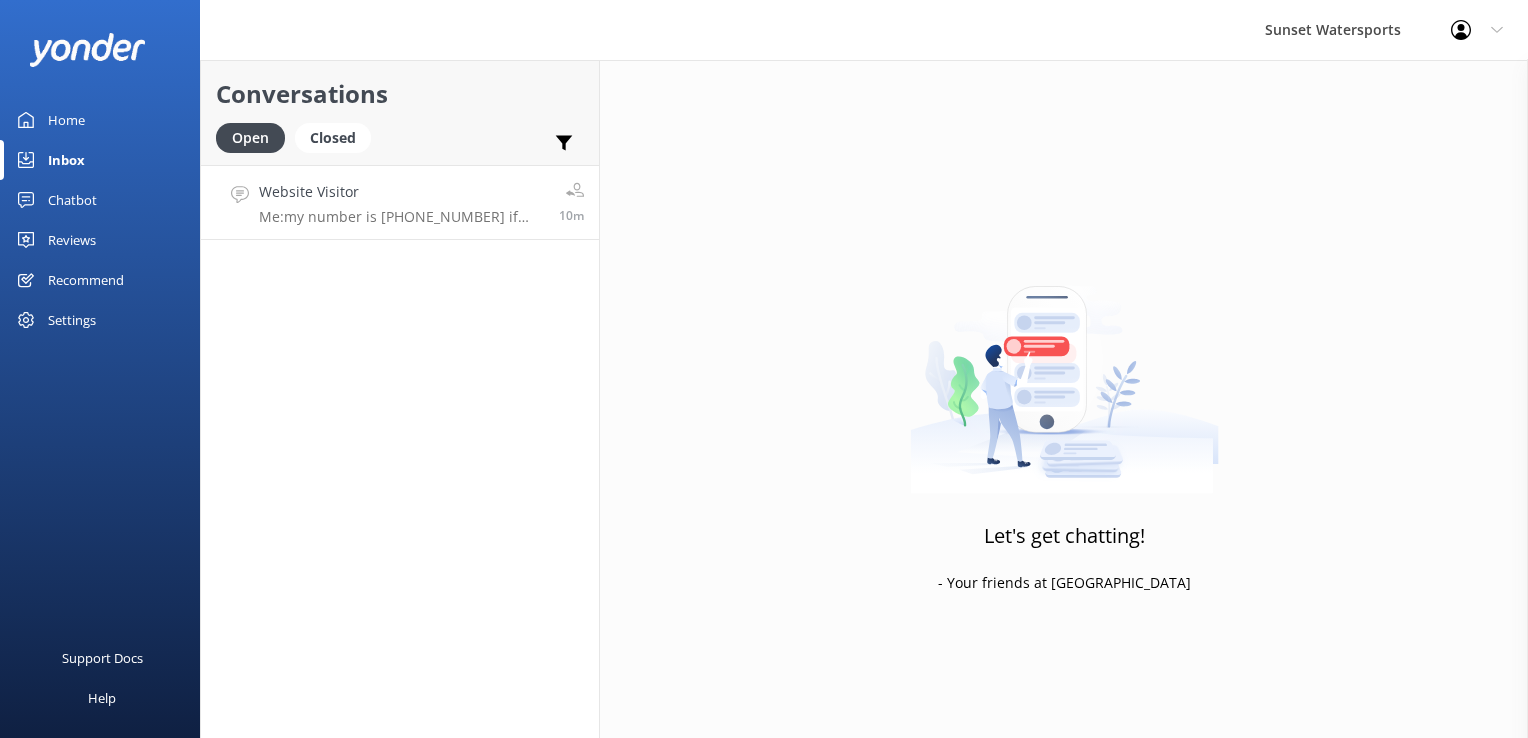 click on "Website Visitor Me:  my number is [PHONE_NUMBER] if you need me" at bounding box center [401, 202] 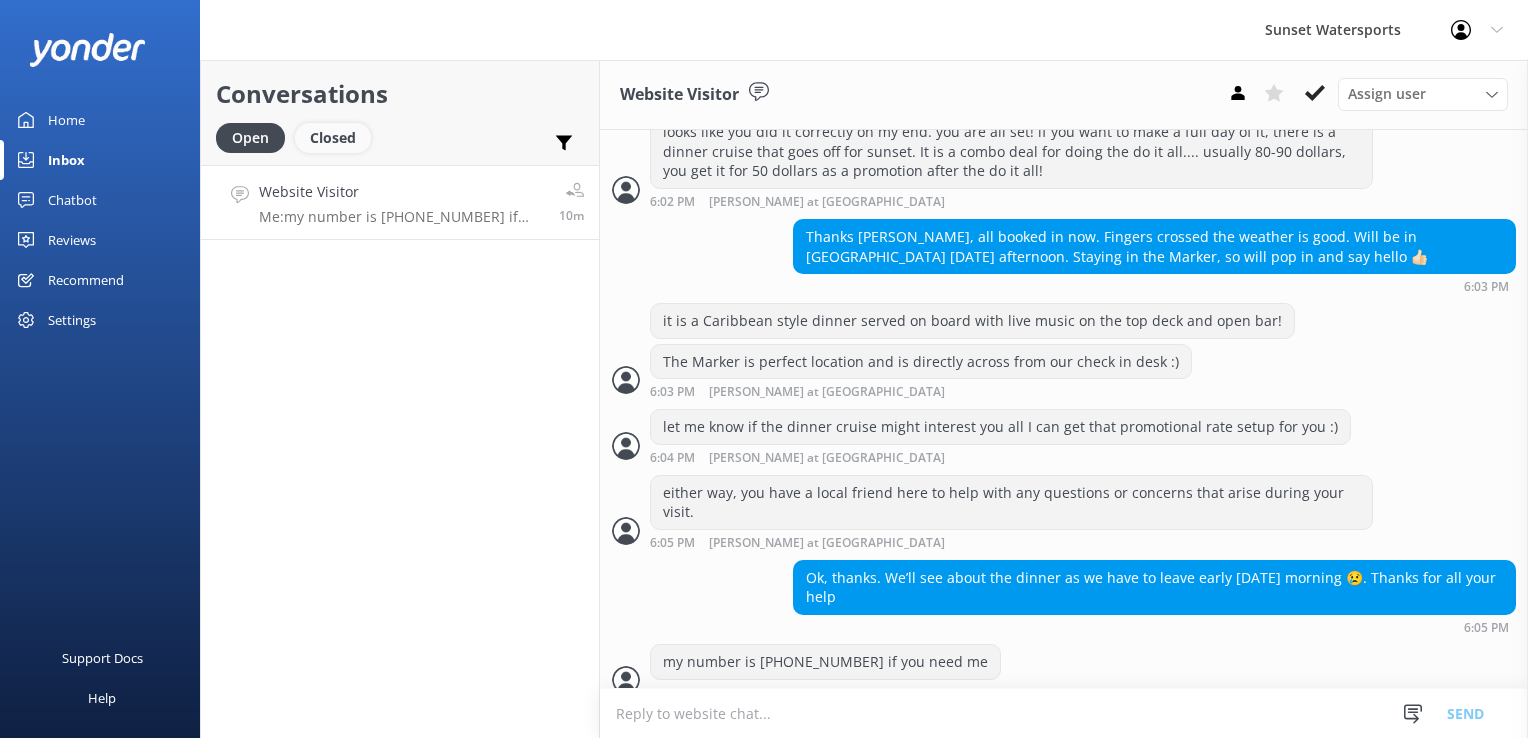 scroll, scrollTop: 2272, scrollLeft: 0, axis: vertical 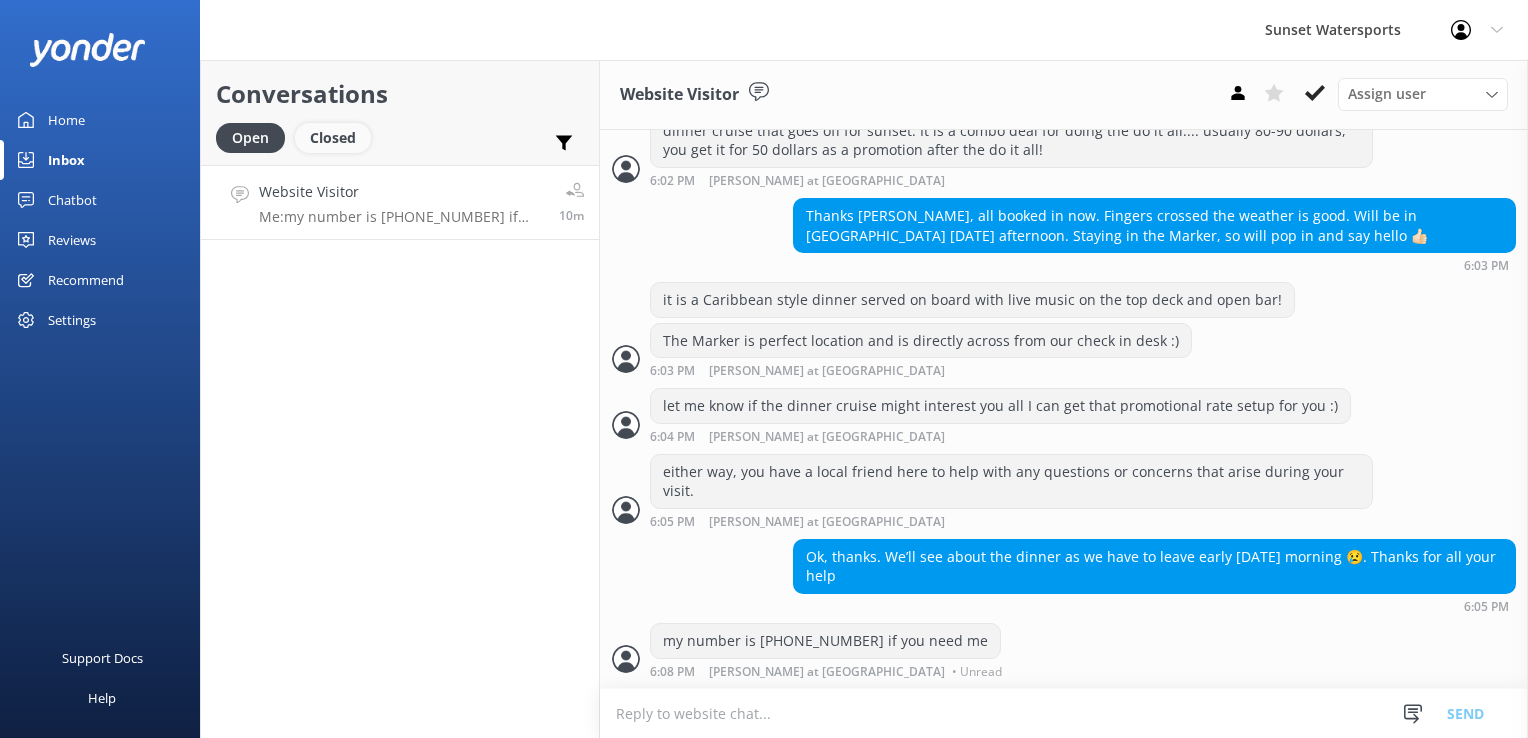 click on "Closed" at bounding box center [333, 138] 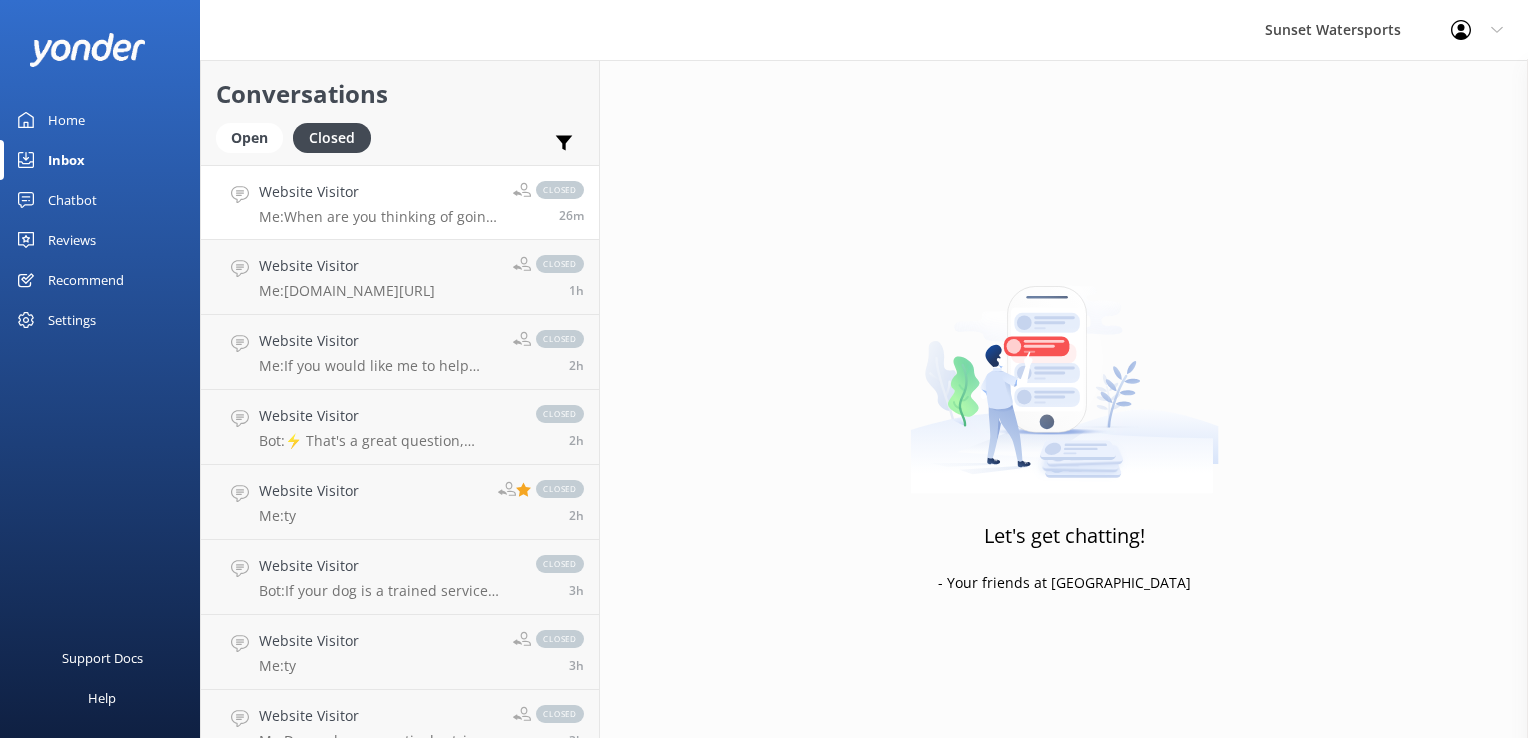 click on "Website Visitor Me:  When are you thinking of going out with us?" at bounding box center [378, 202] 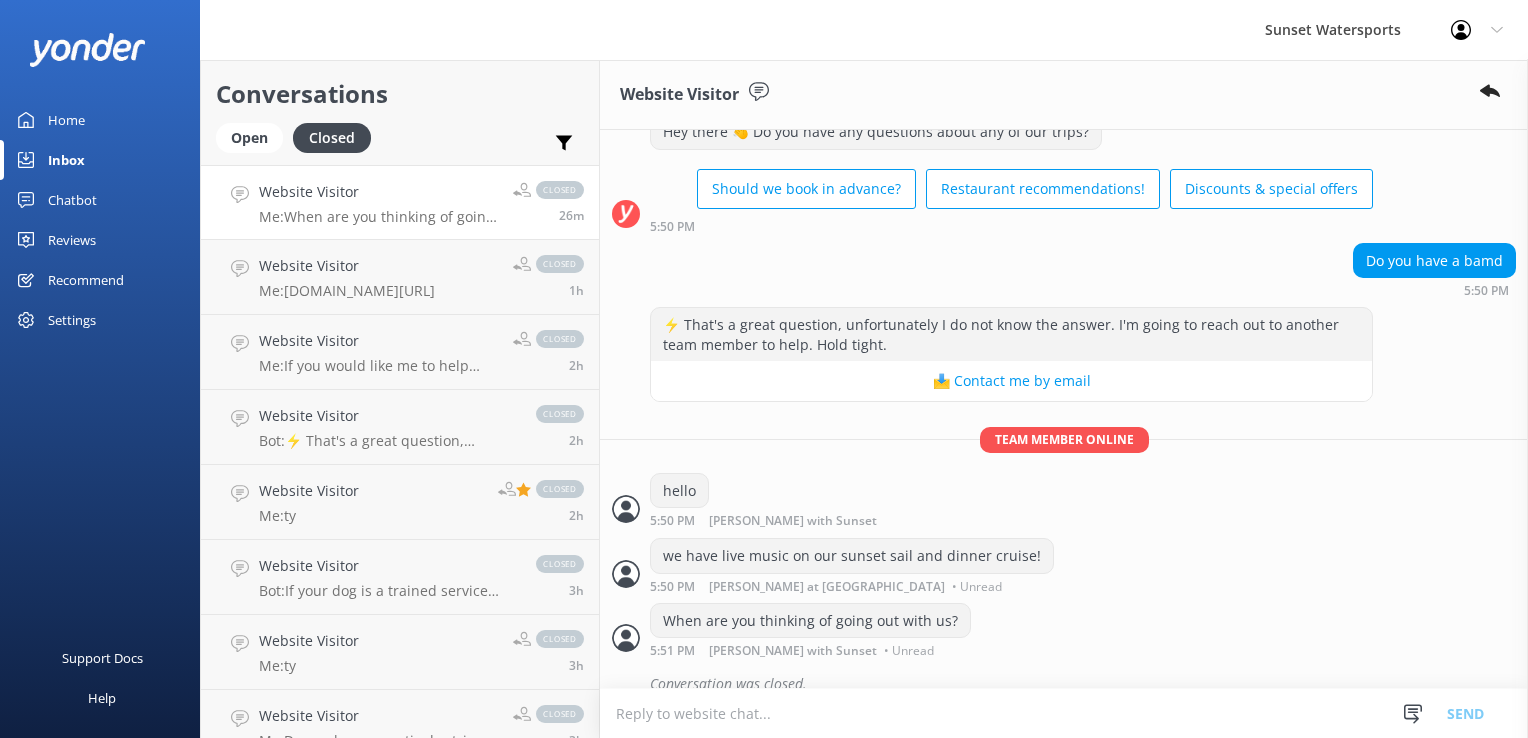 scroll, scrollTop: 87, scrollLeft: 0, axis: vertical 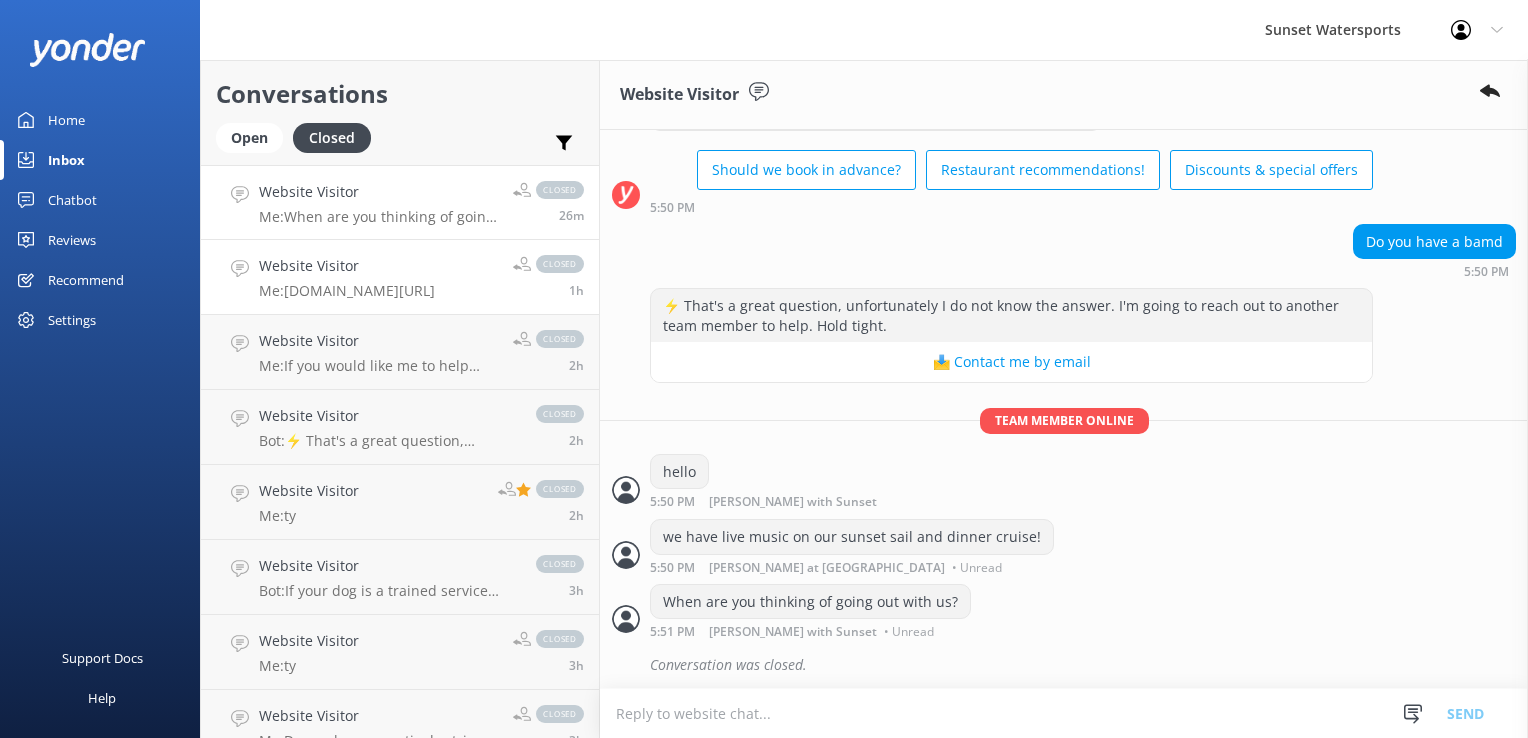click on "Website Visitor" at bounding box center (347, 266) 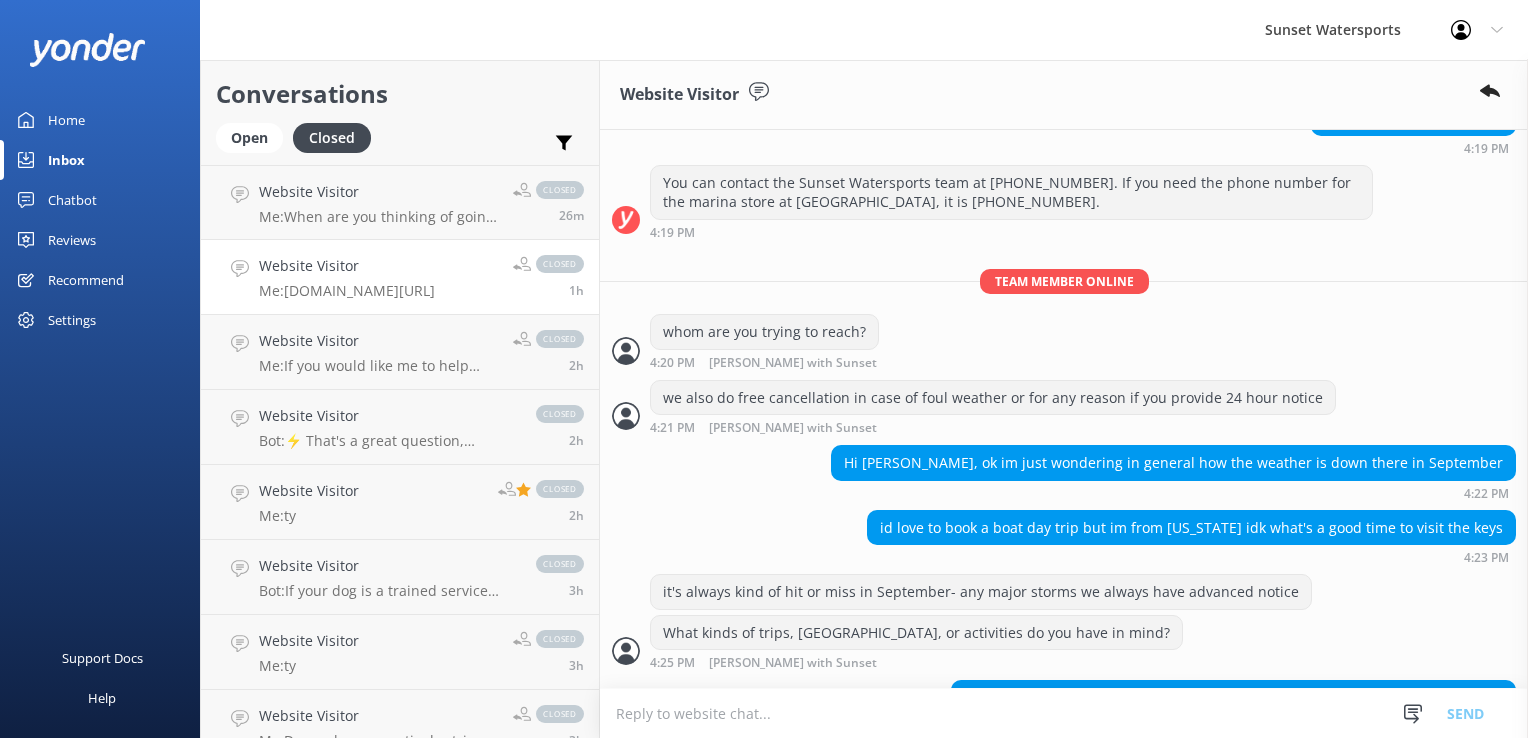 scroll, scrollTop: 725, scrollLeft: 0, axis: vertical 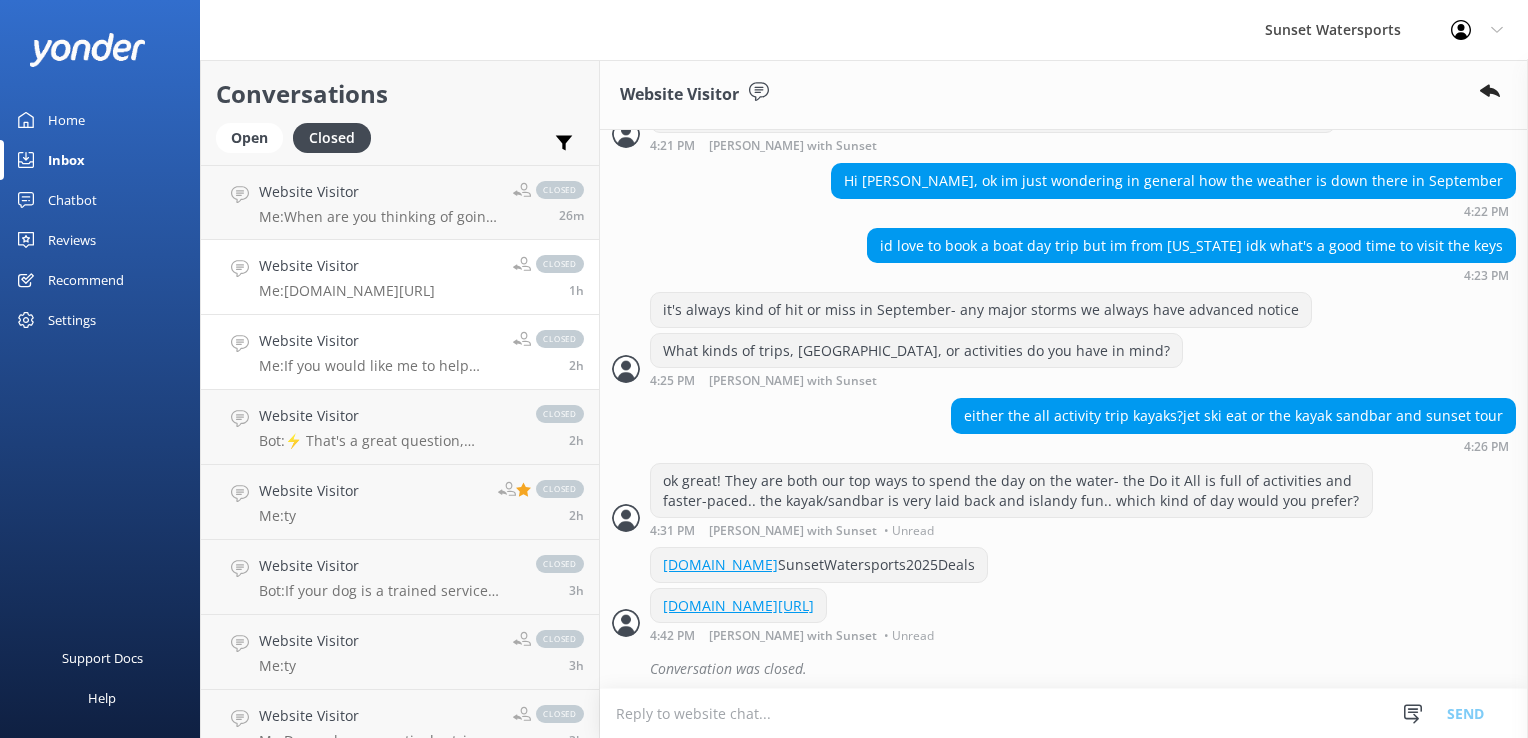 click on "Website Visitor" at bounding box center (378, 341) 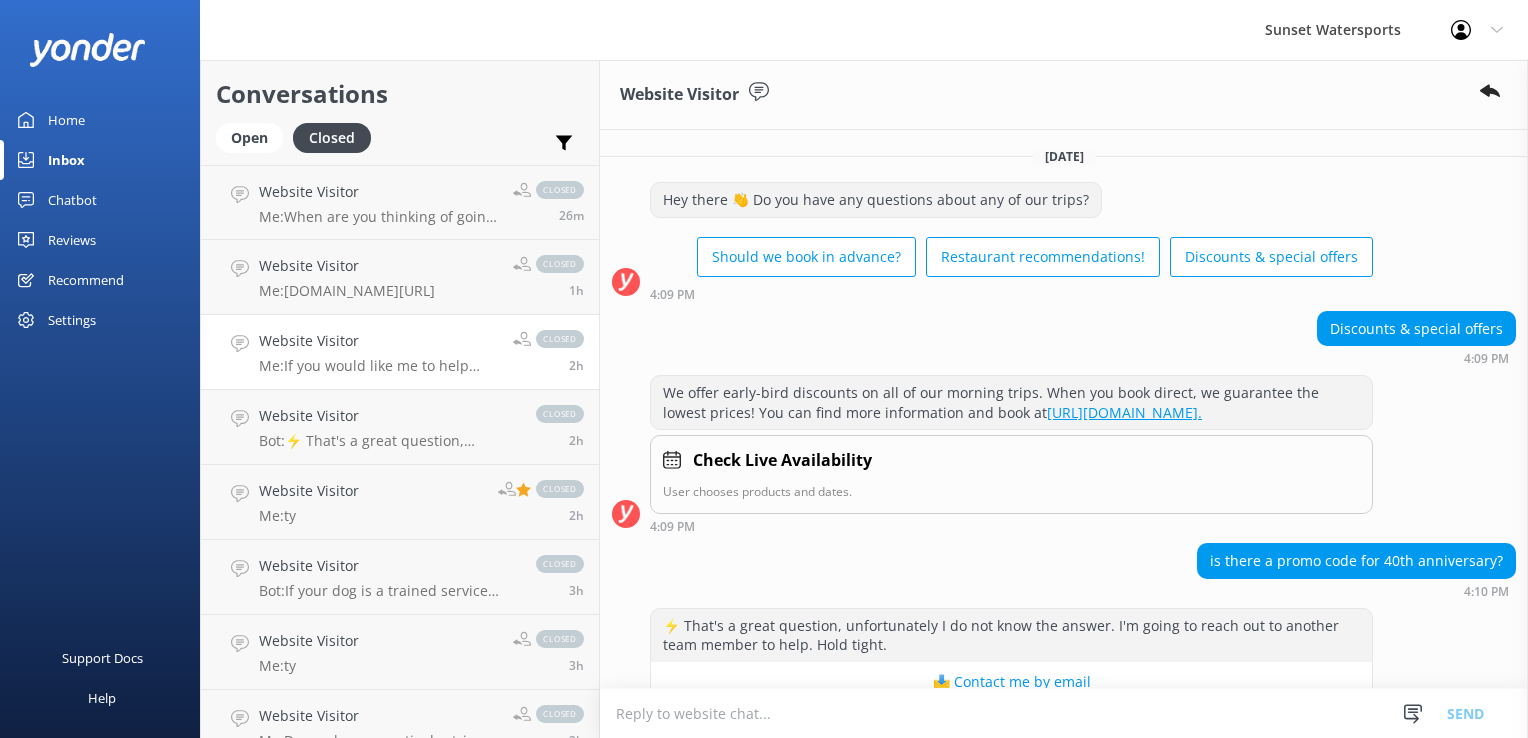 scroll, scrollTop: 293, scrollLeft: 0, axis: vertical 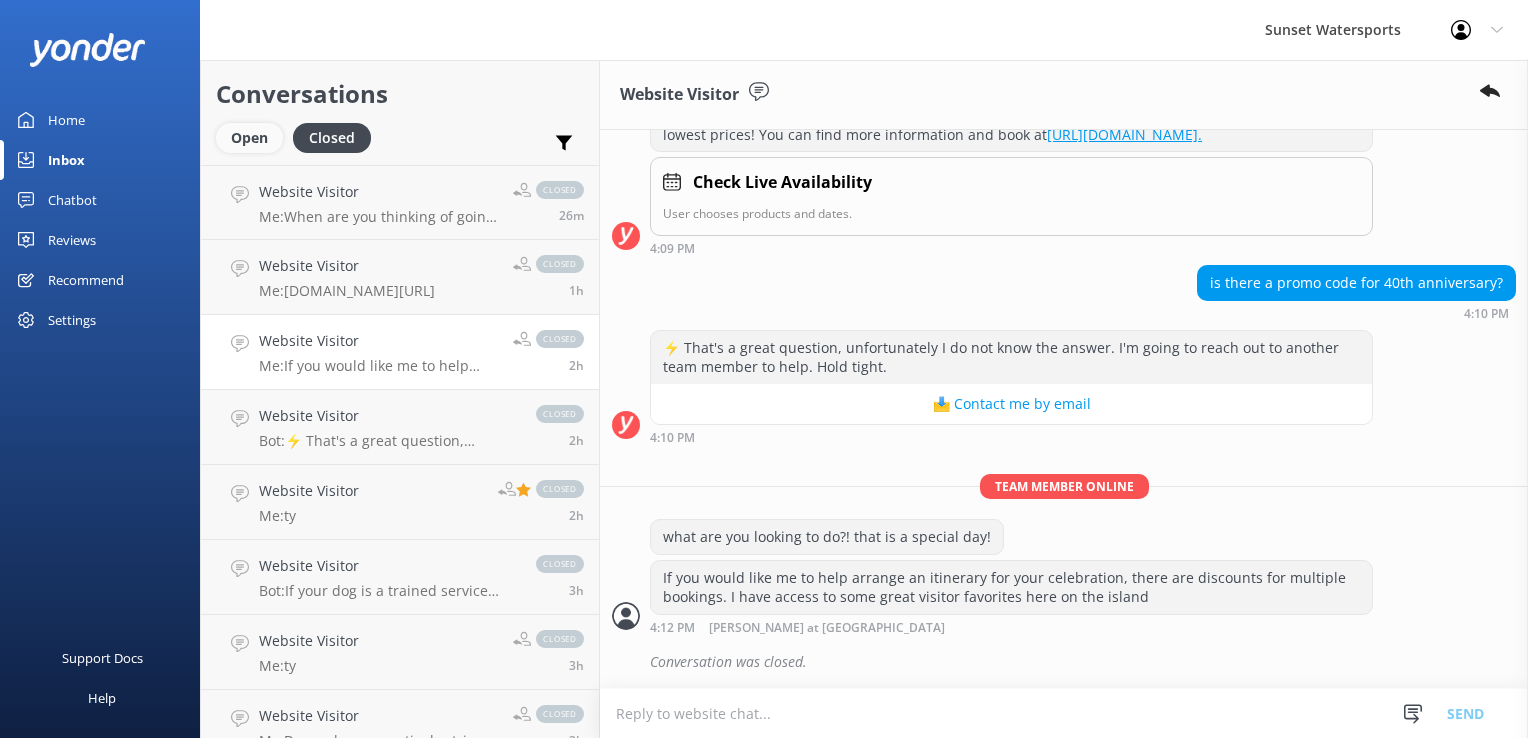 click on "Open" at bounding box center [249, 138] 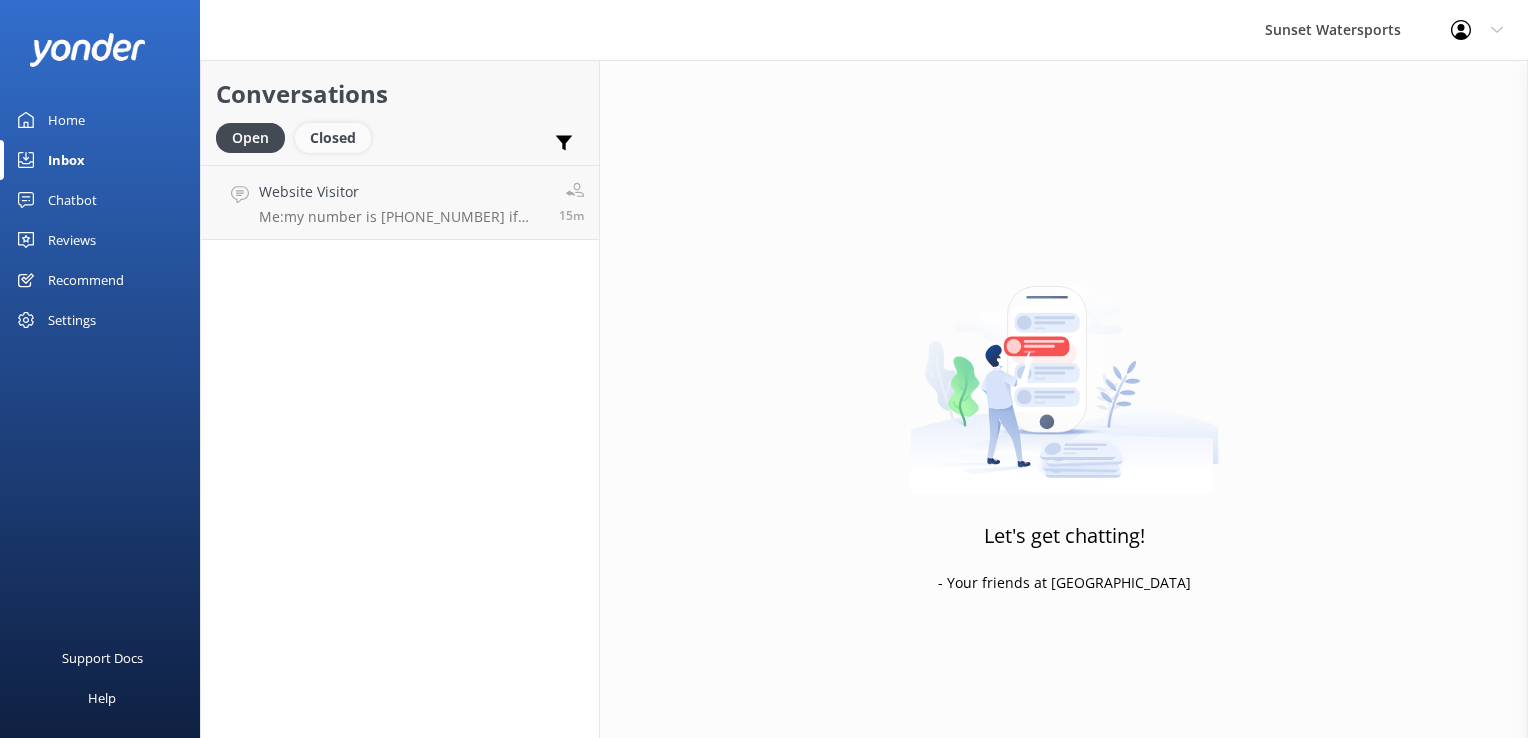 drag, startPoint x: 368, startPoint y: 165, endPoint x: 353, endPoint y: 141, distance: 28.301943 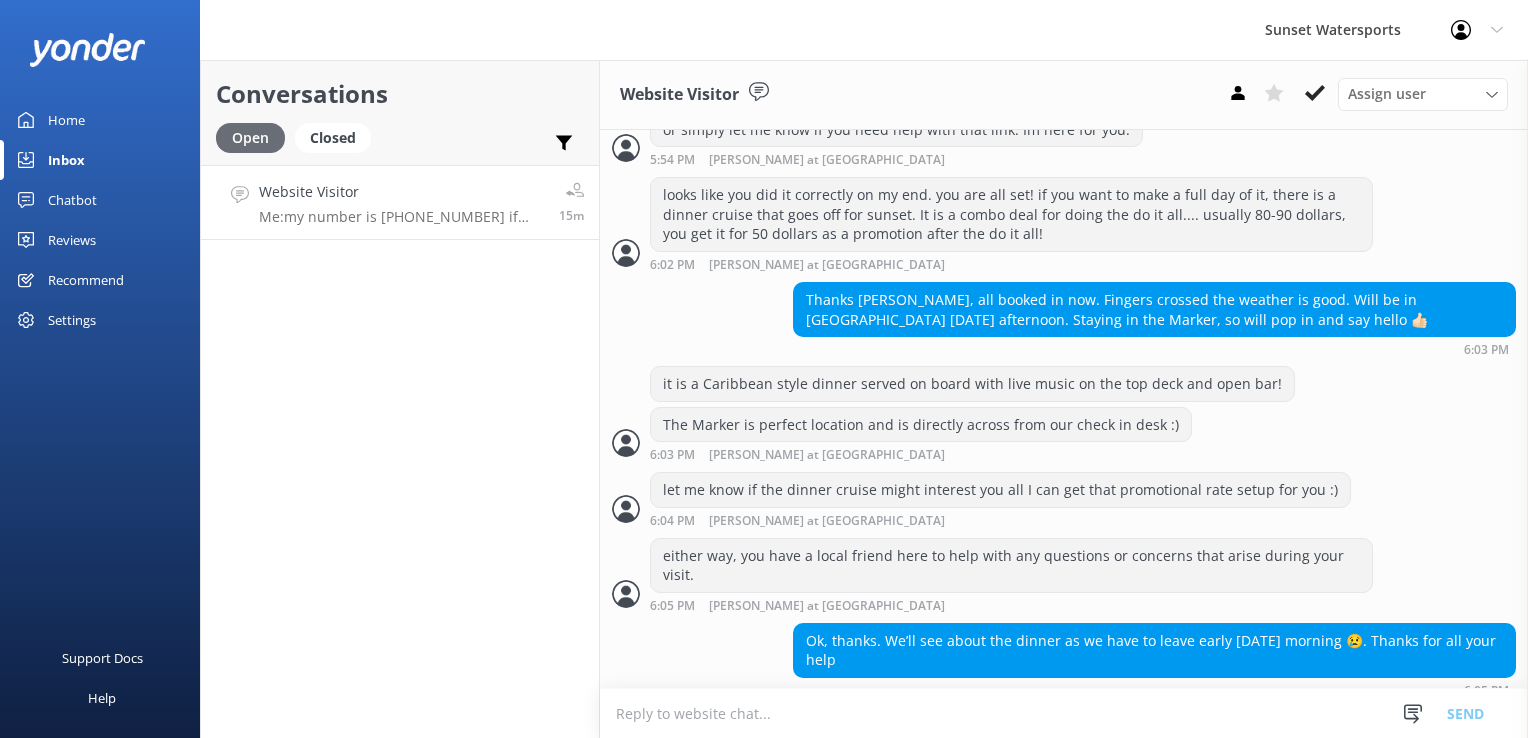scroll, scrollTop: 2272, scrollLeft: 0, axis: vertical 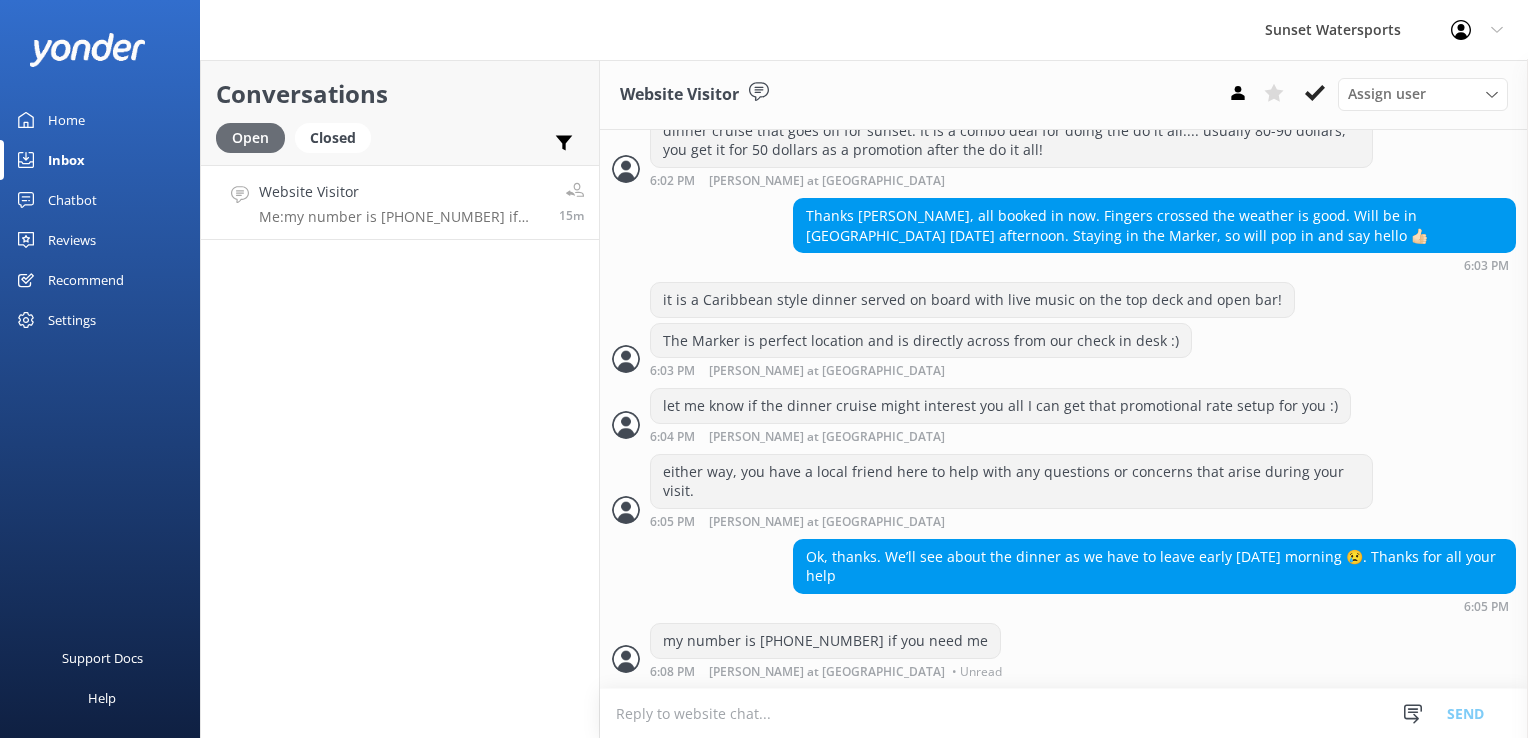 click on "Open" at bounding box center [250, 138] 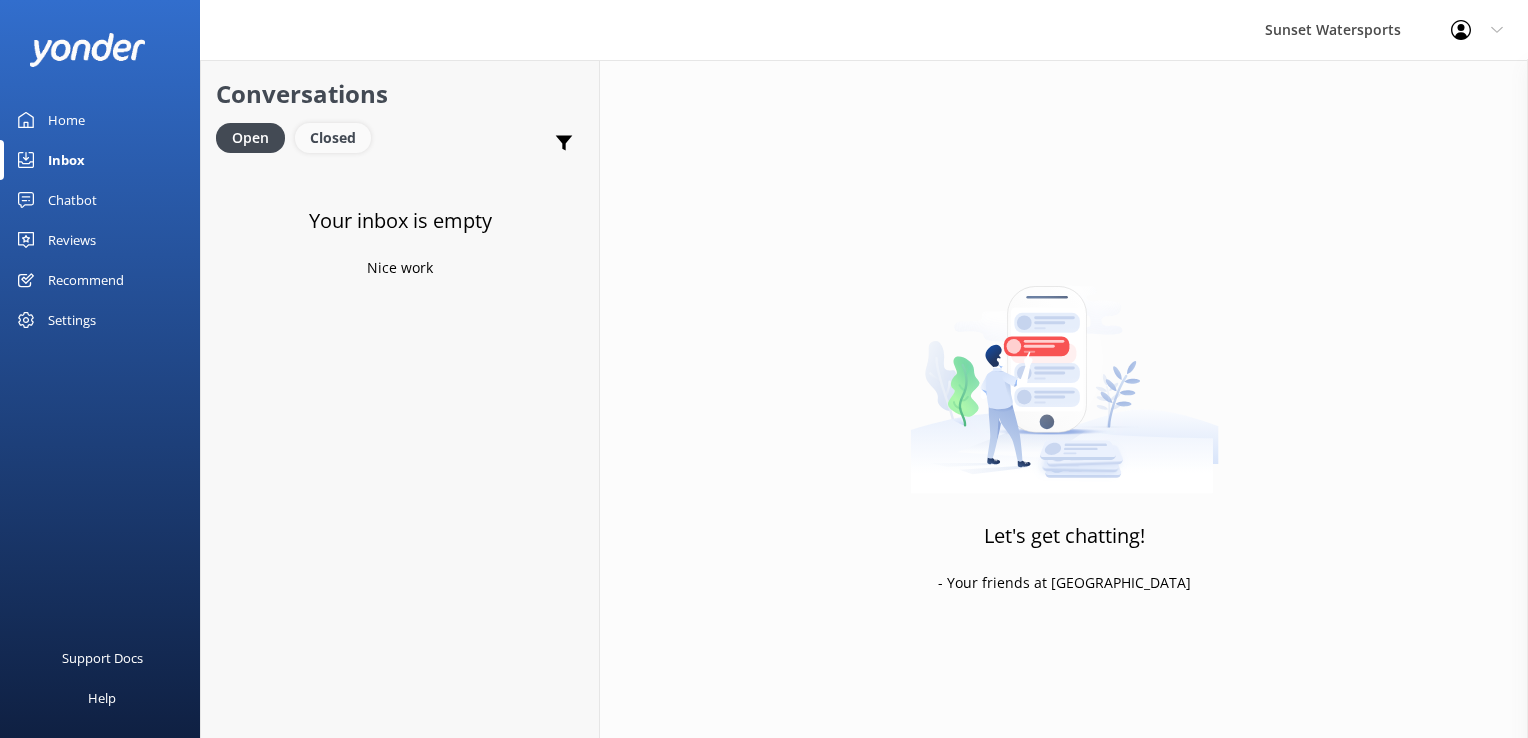 click on "Closed" at bounding box center [333, 138] 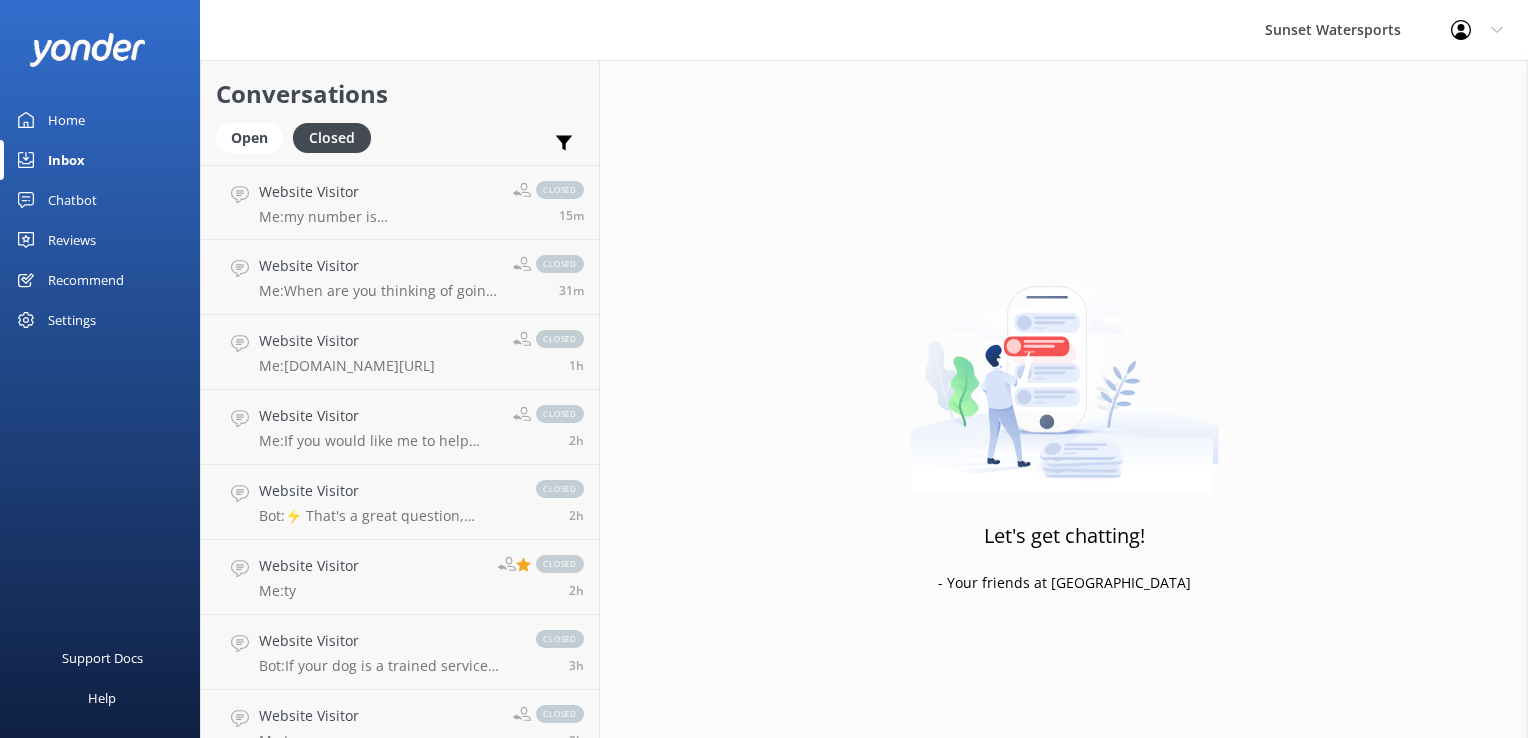 click on "Website Visitor Me:  my number is [PHONE_NUMBER] if you need me closed 15m" at bounding box center (400, 202) 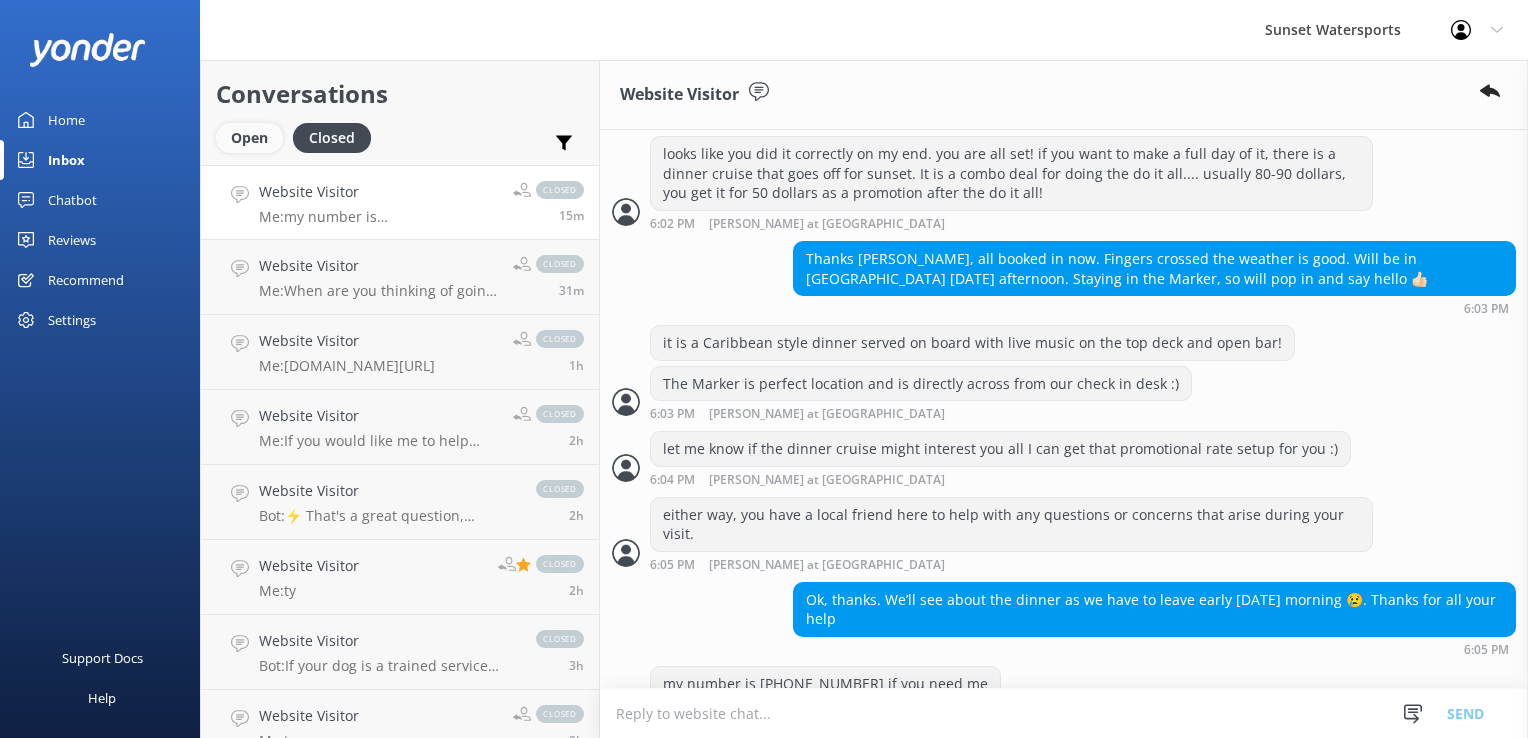 scroll, scrollTop: 2316, scrollLeft: 0, axis: vertical 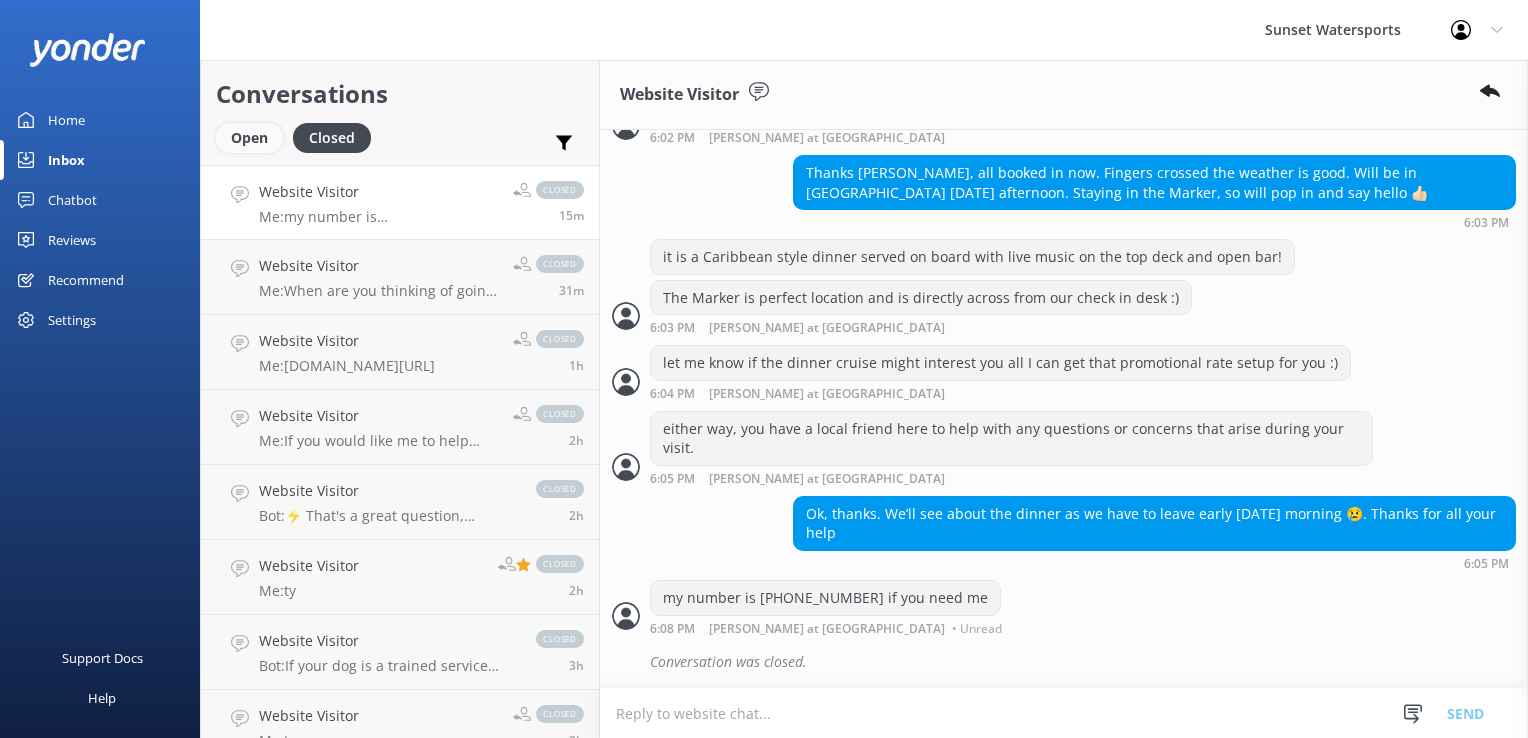 click on "Open" at bounding box center (249, 138) 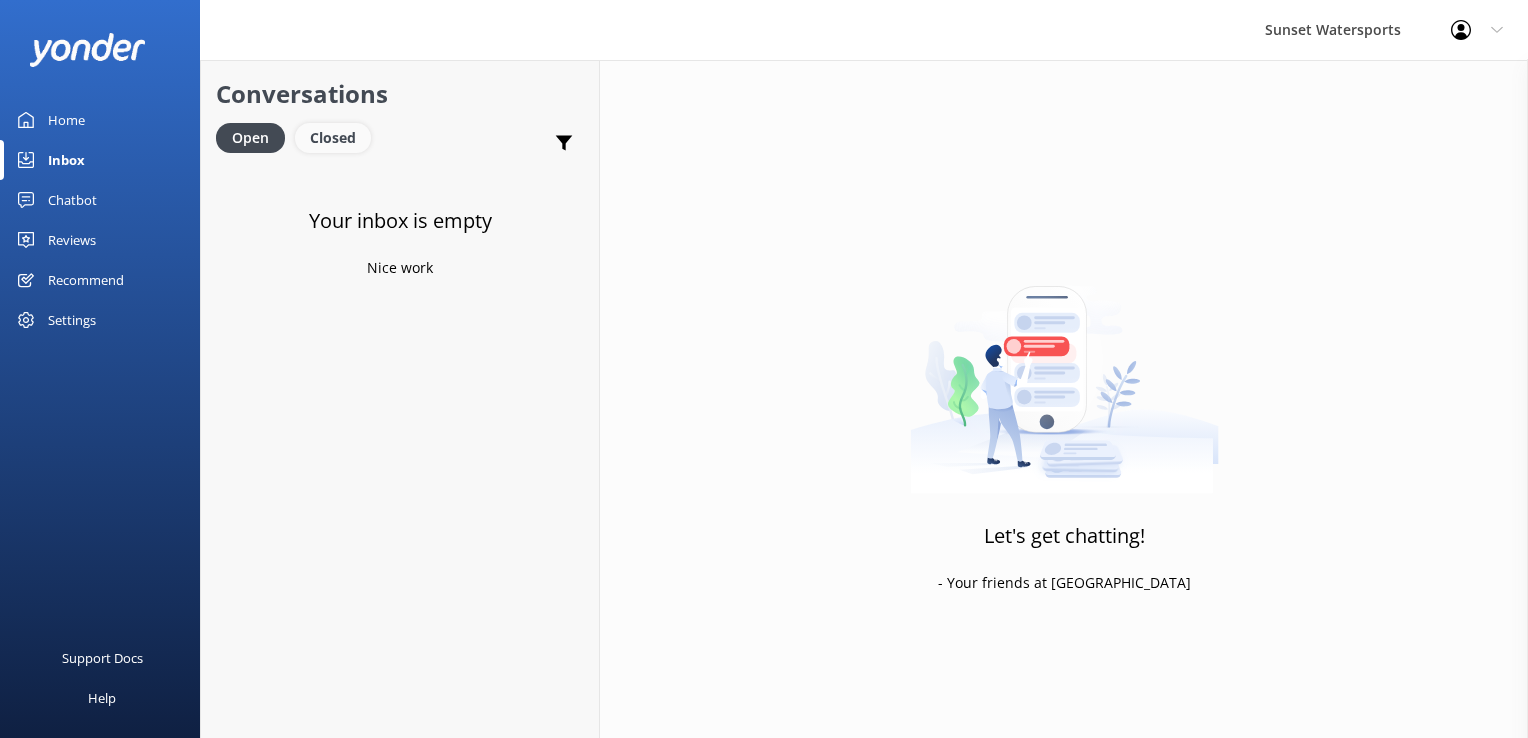 click on "Closed" at bounding box center [333, 138] 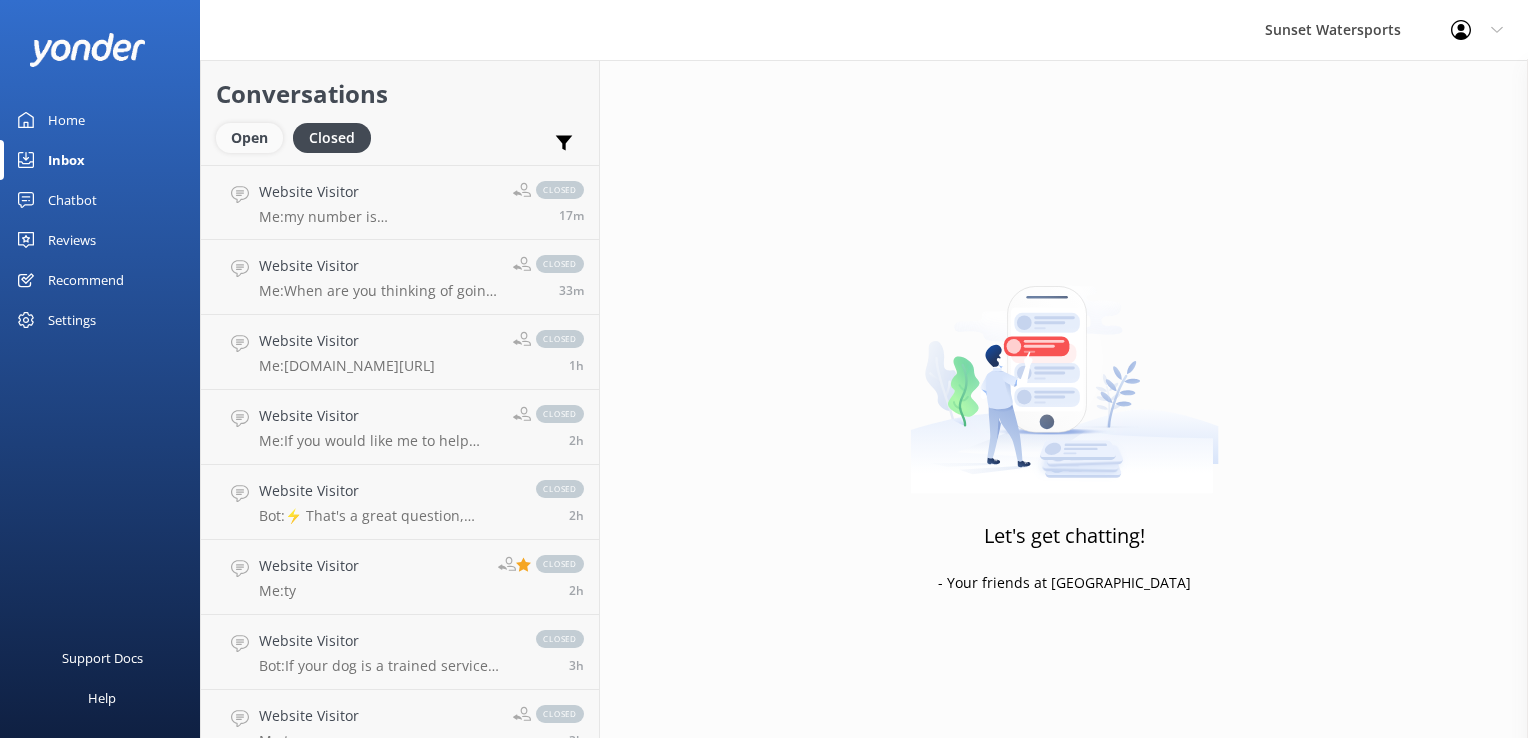 click on "Open" at bounding box center [249, 138] 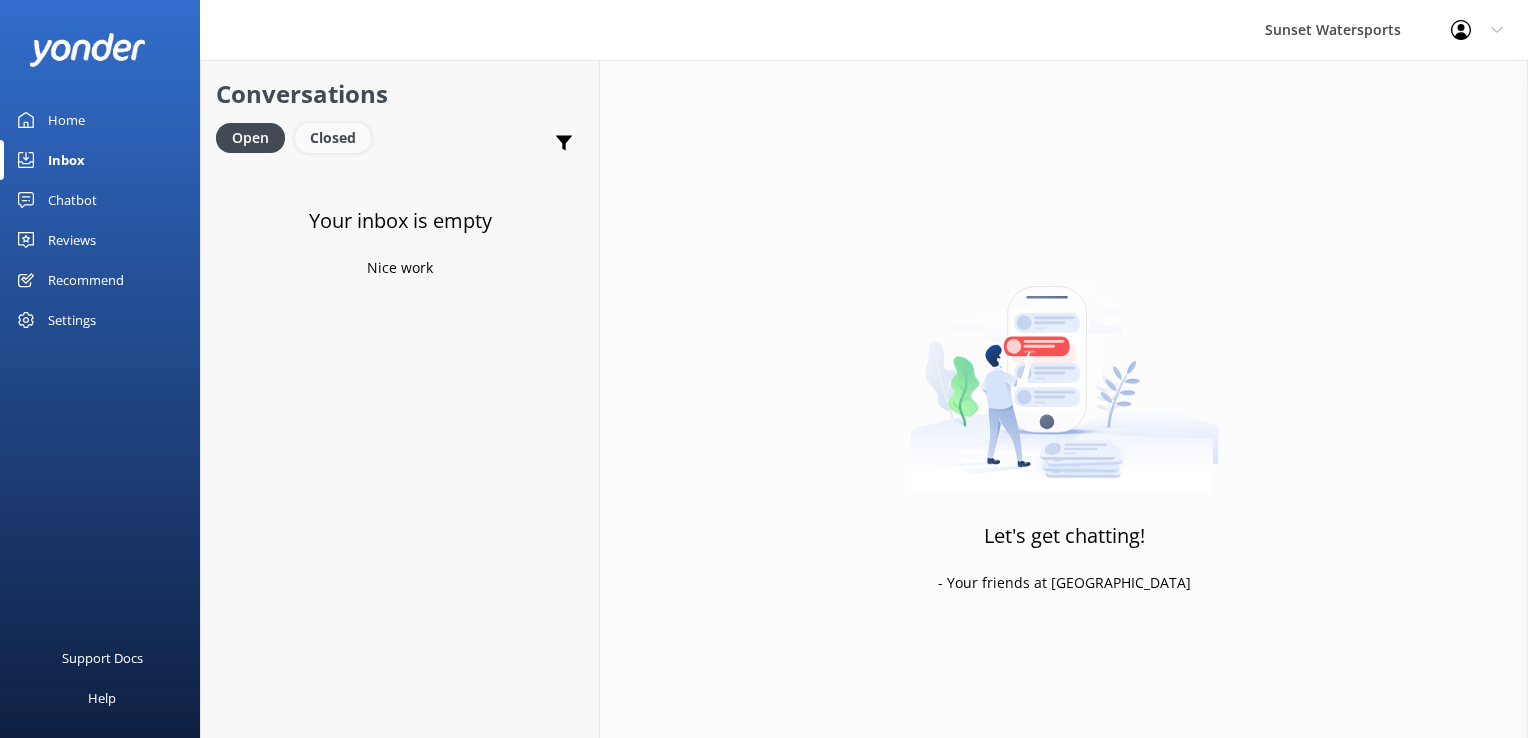 click on "Closed" at bounding box center [333, 138] 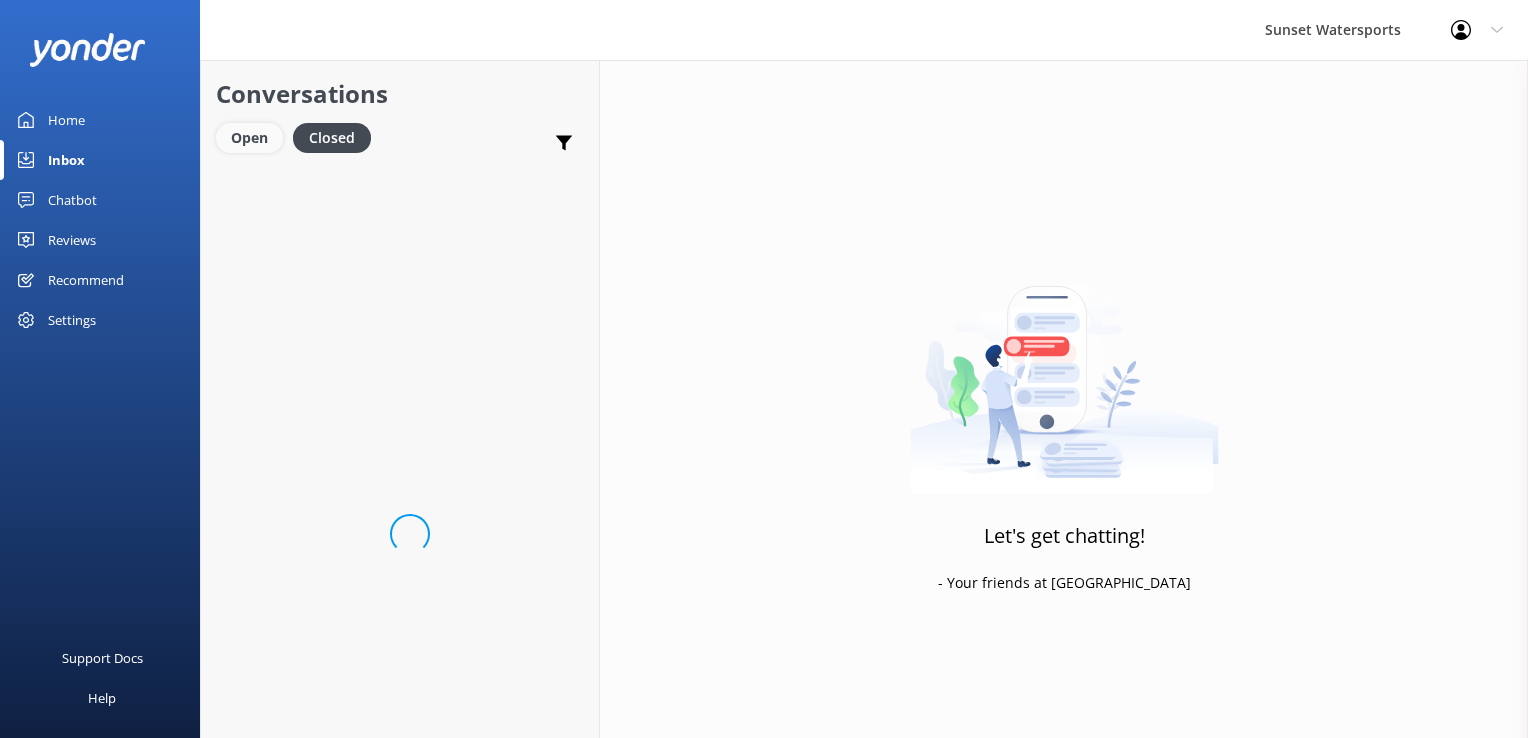 click on "Open" at bounding box center [249, 138] 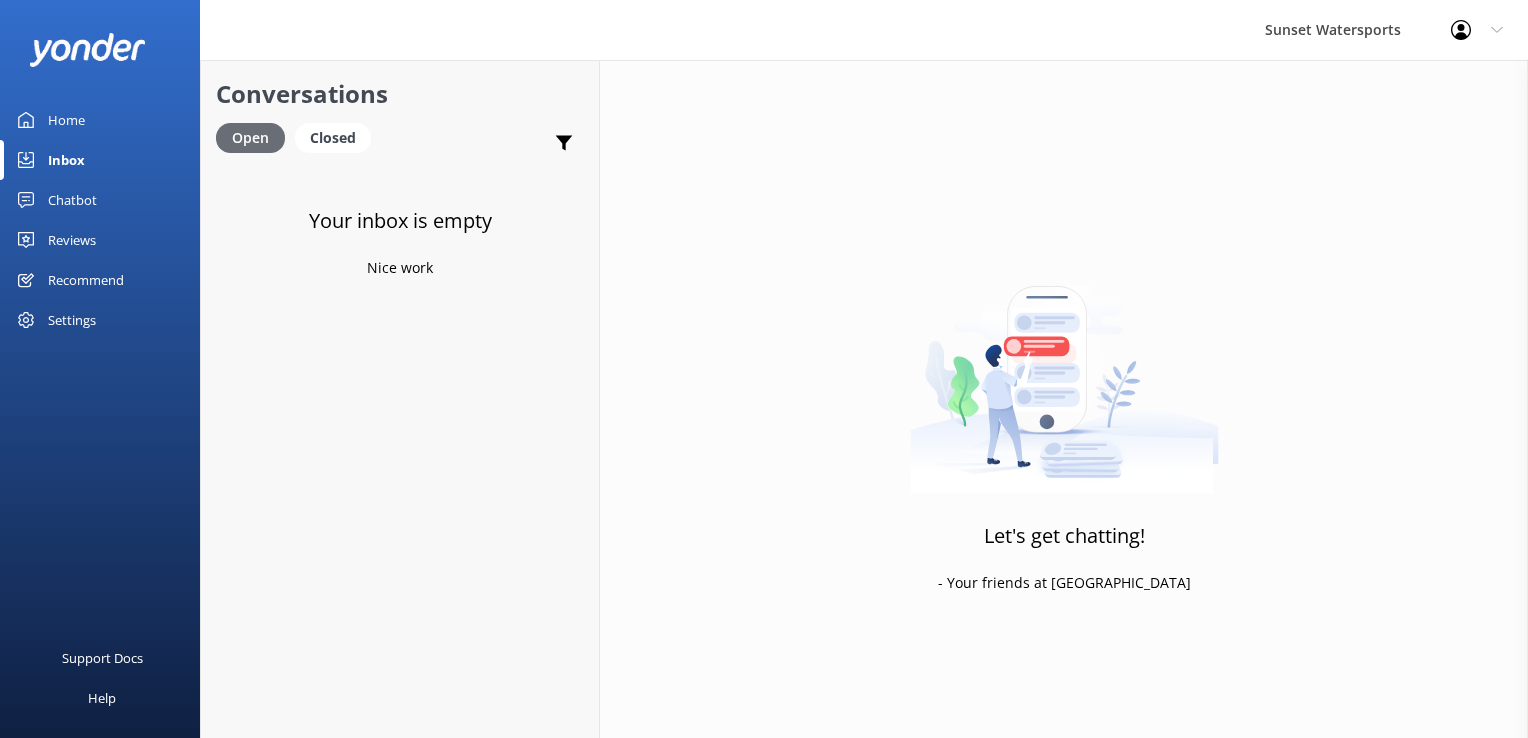 drag, startPoint x: 340, startPoint y: 138, endPoint x: 282, endPoint y: 139, distance: 58.00862 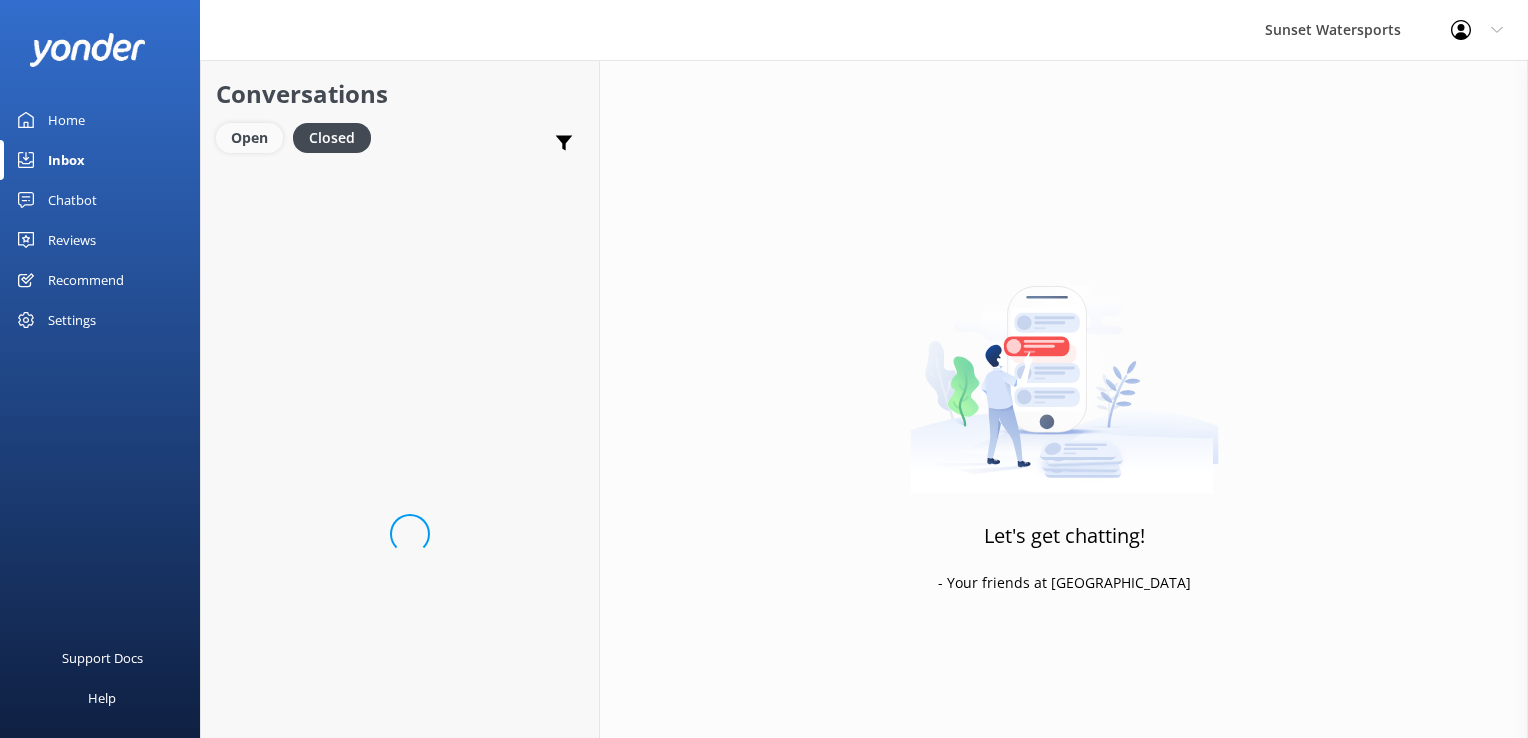 click on "Open" at bounding box center (249, 138) 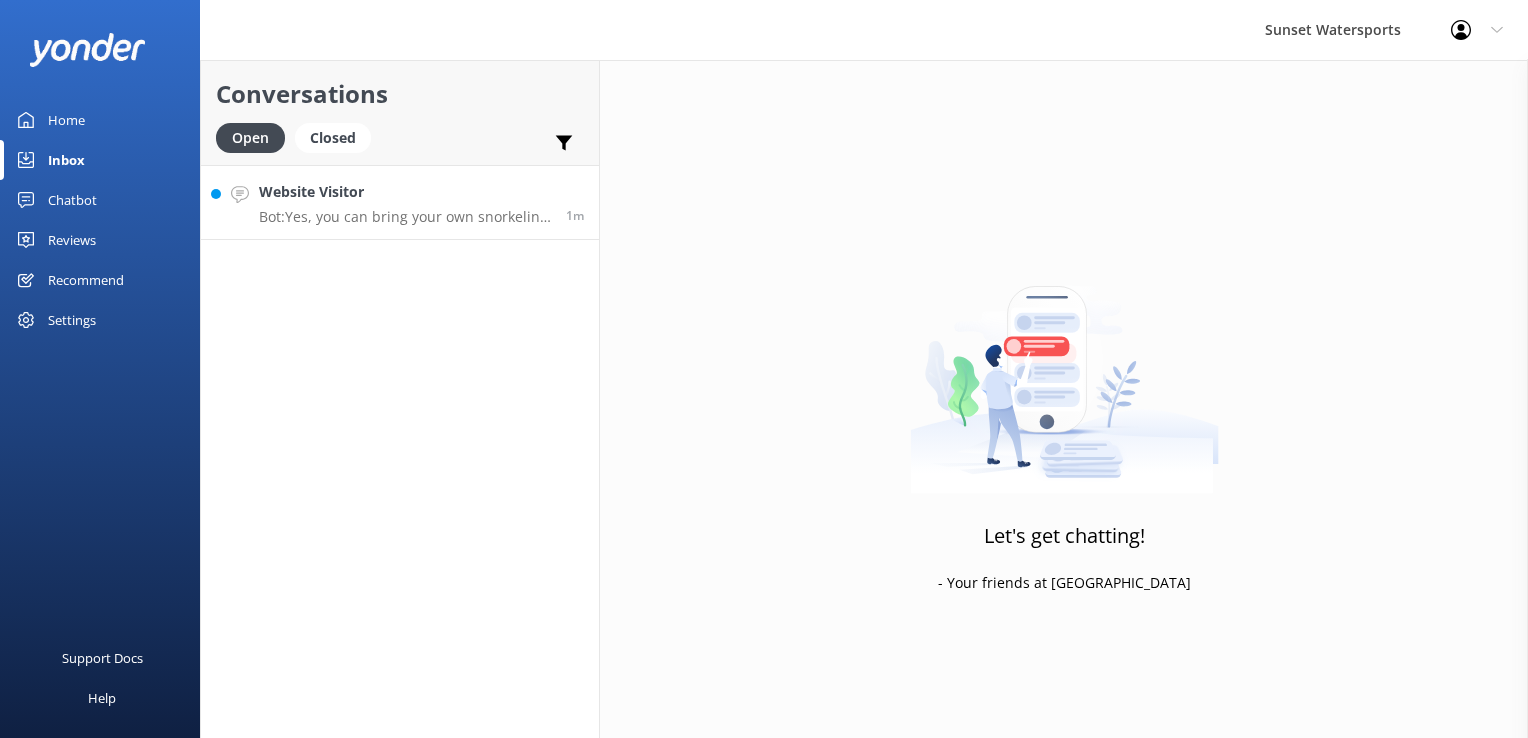 click on "Website Visitor Bot:  Yes, you can bring your own snorkeling equipment if you prefer, although all necessary equipment is provided on our snorkeling tours. 1m" at bounding box center [400, 202] 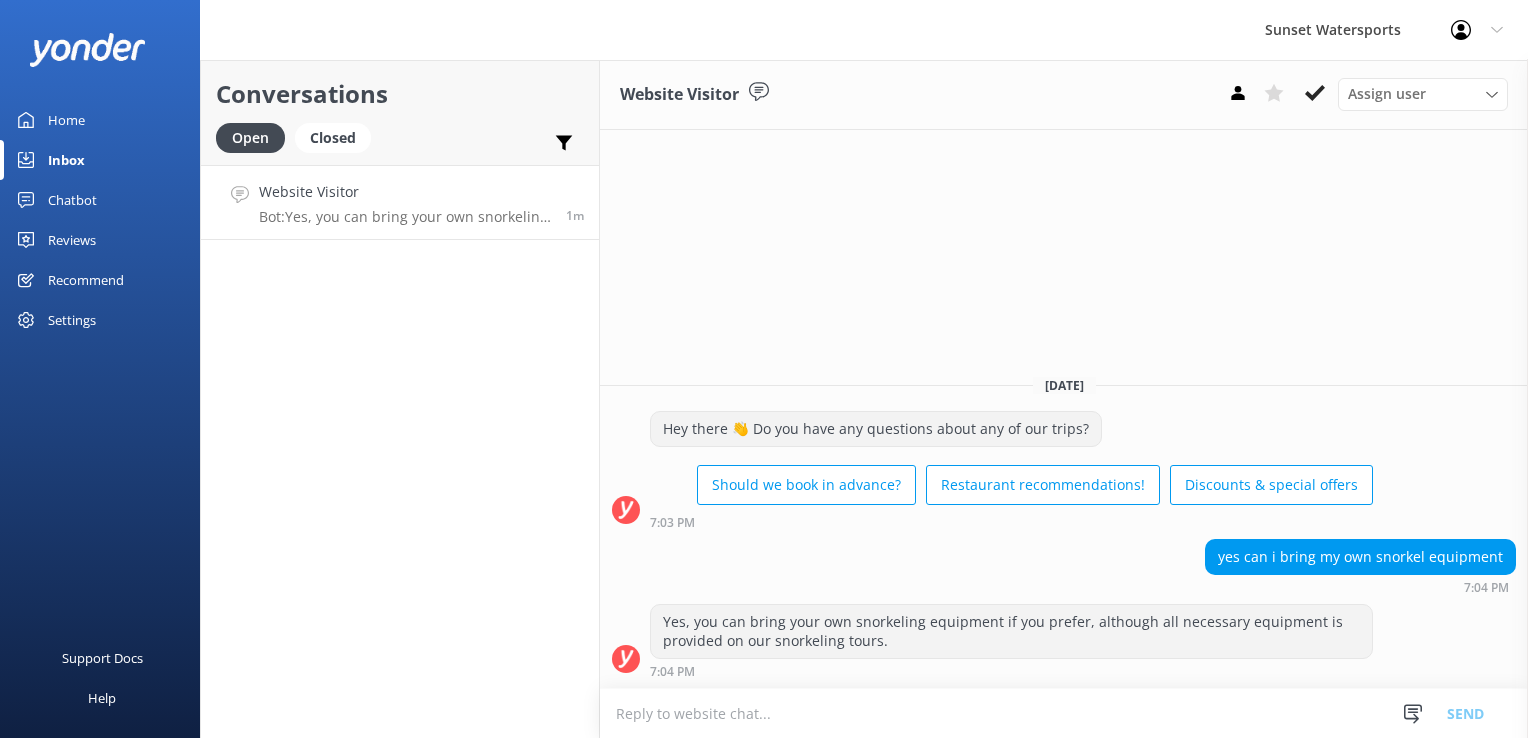 click at bounding box center [1064, 713] 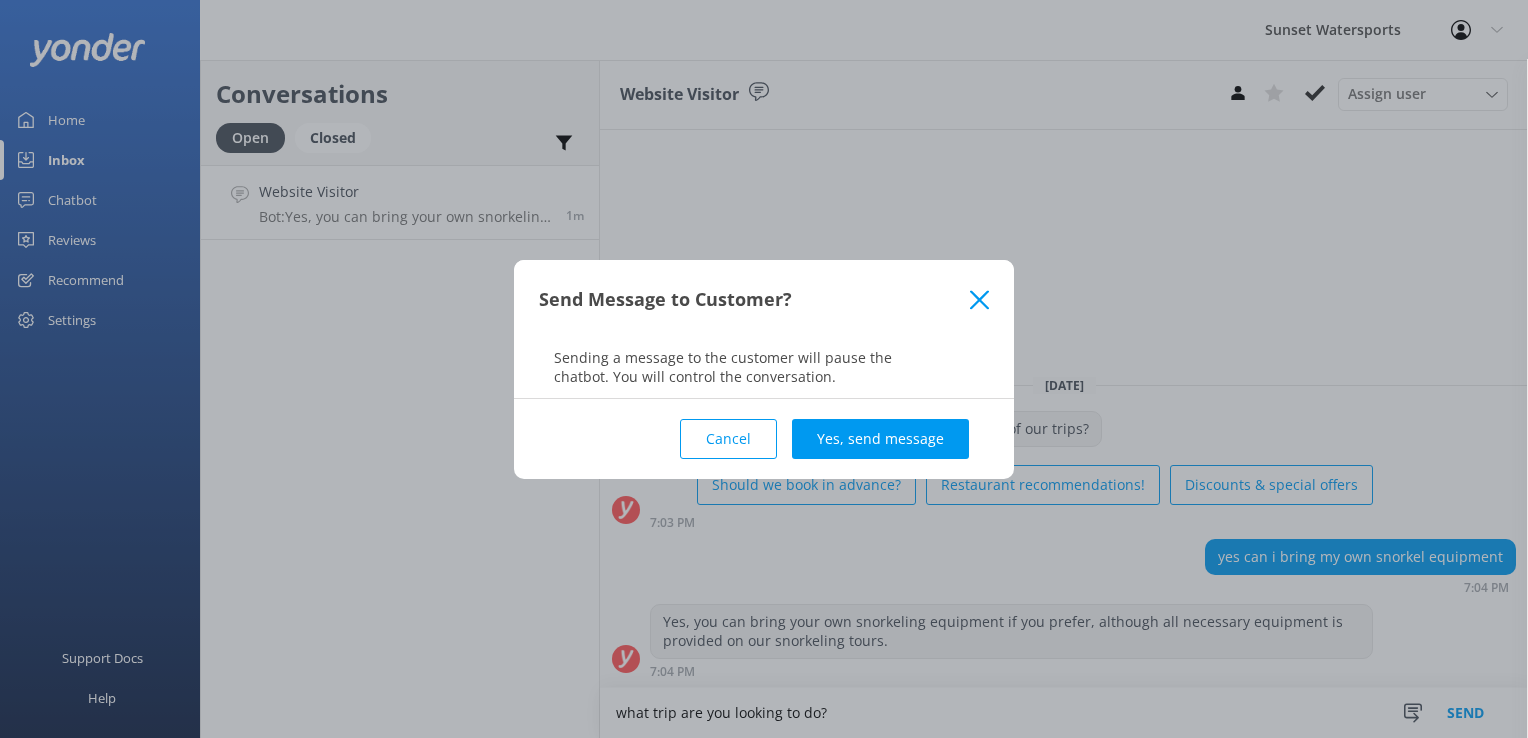 type on "what trip are you looking to do?" 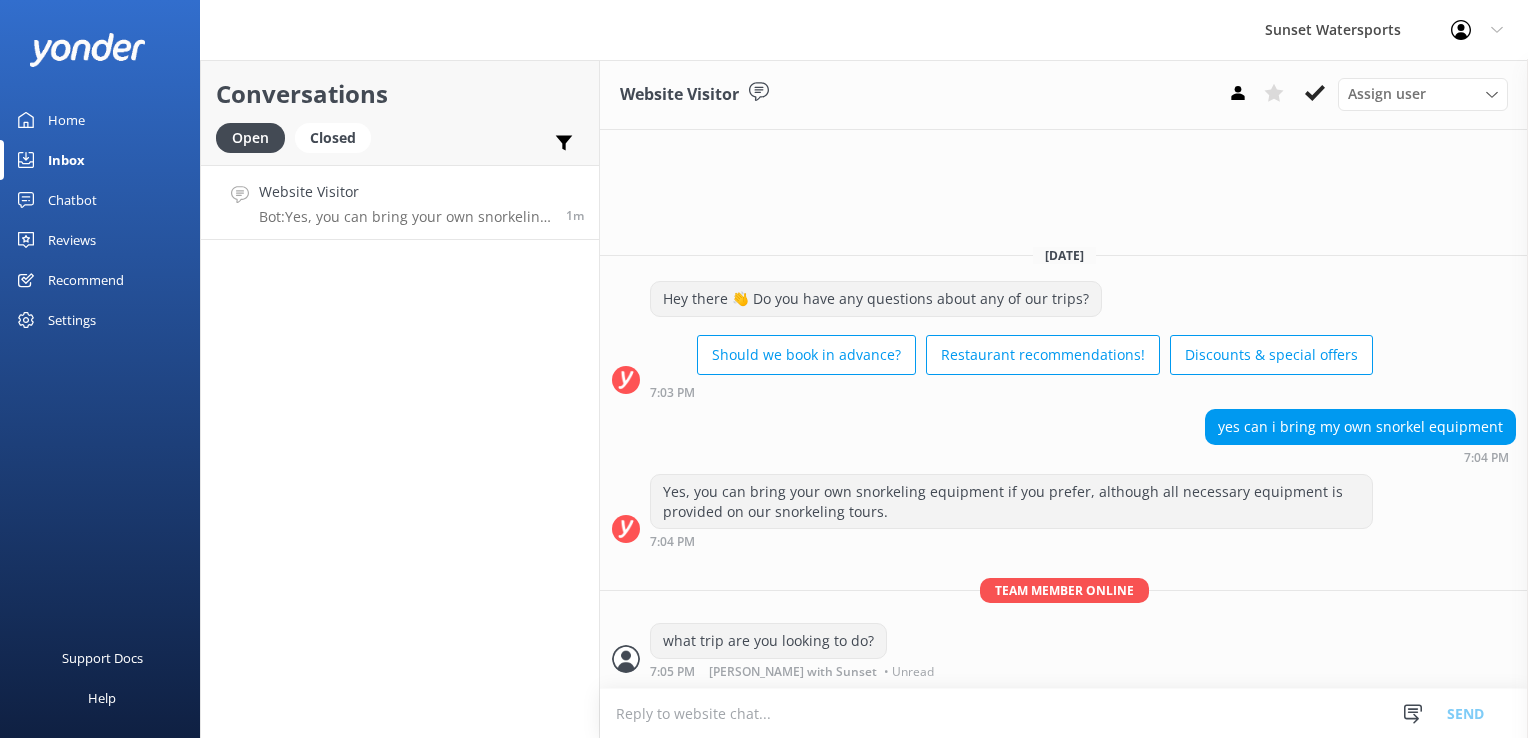 click at bounding box center [1064, 713] 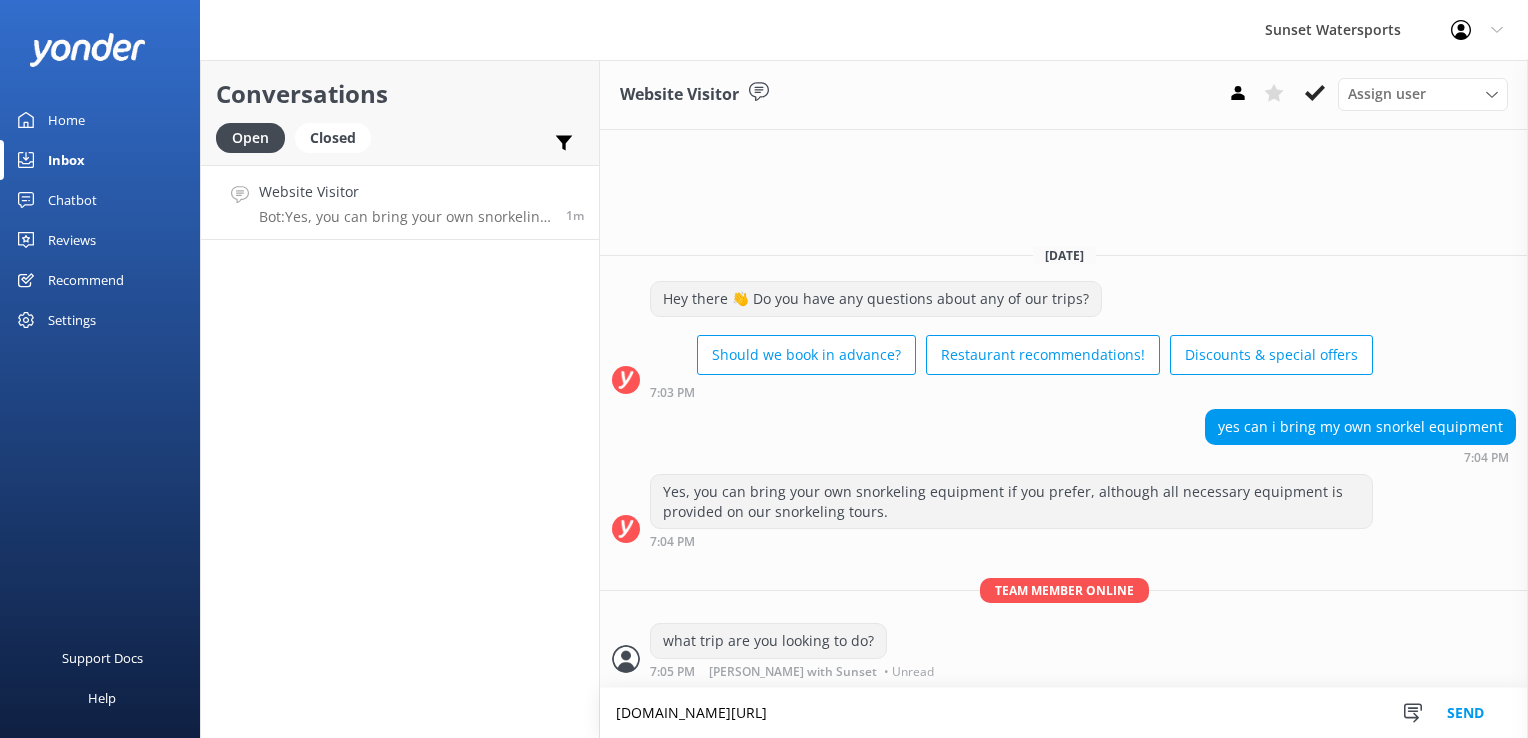 type on "[DOMAIN_NAME][URL]" 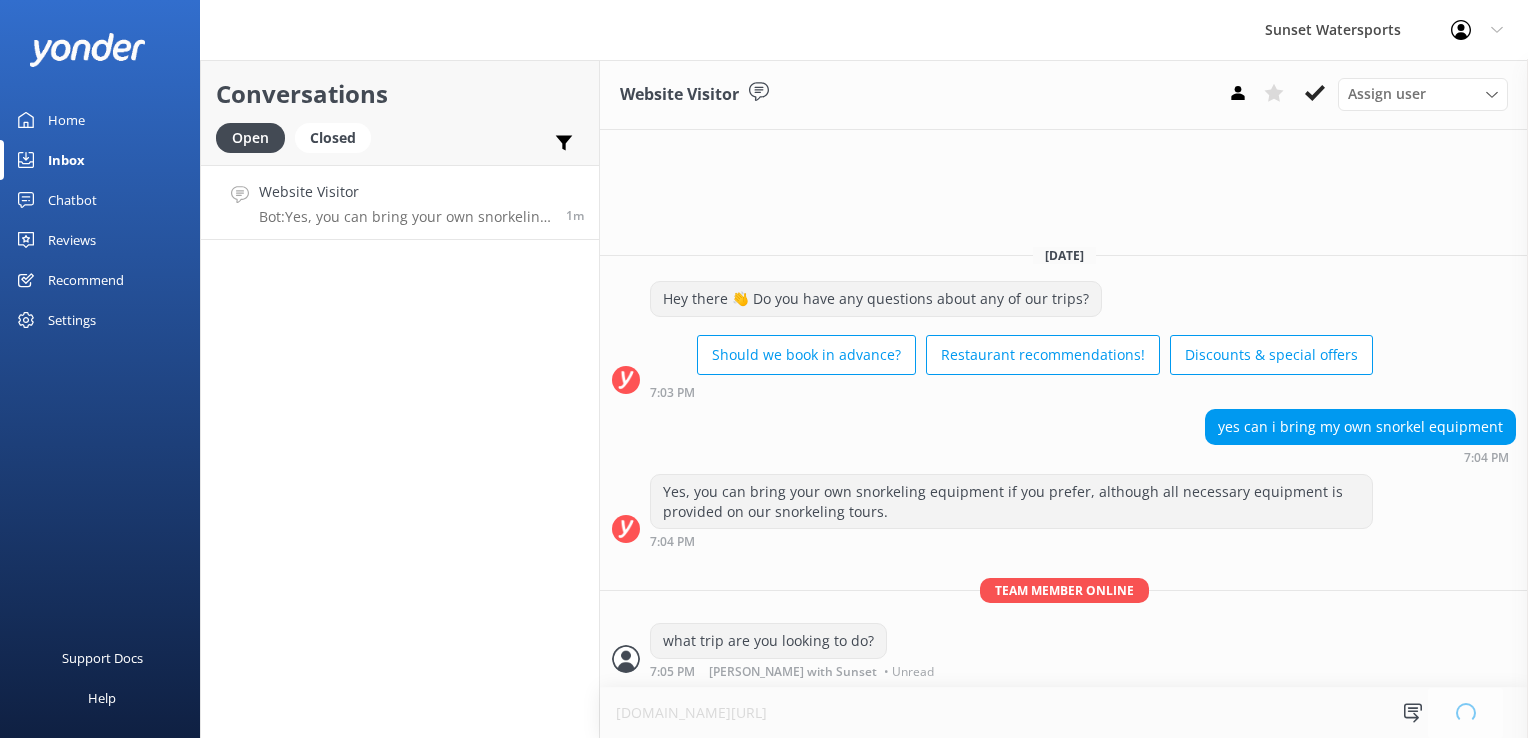 type 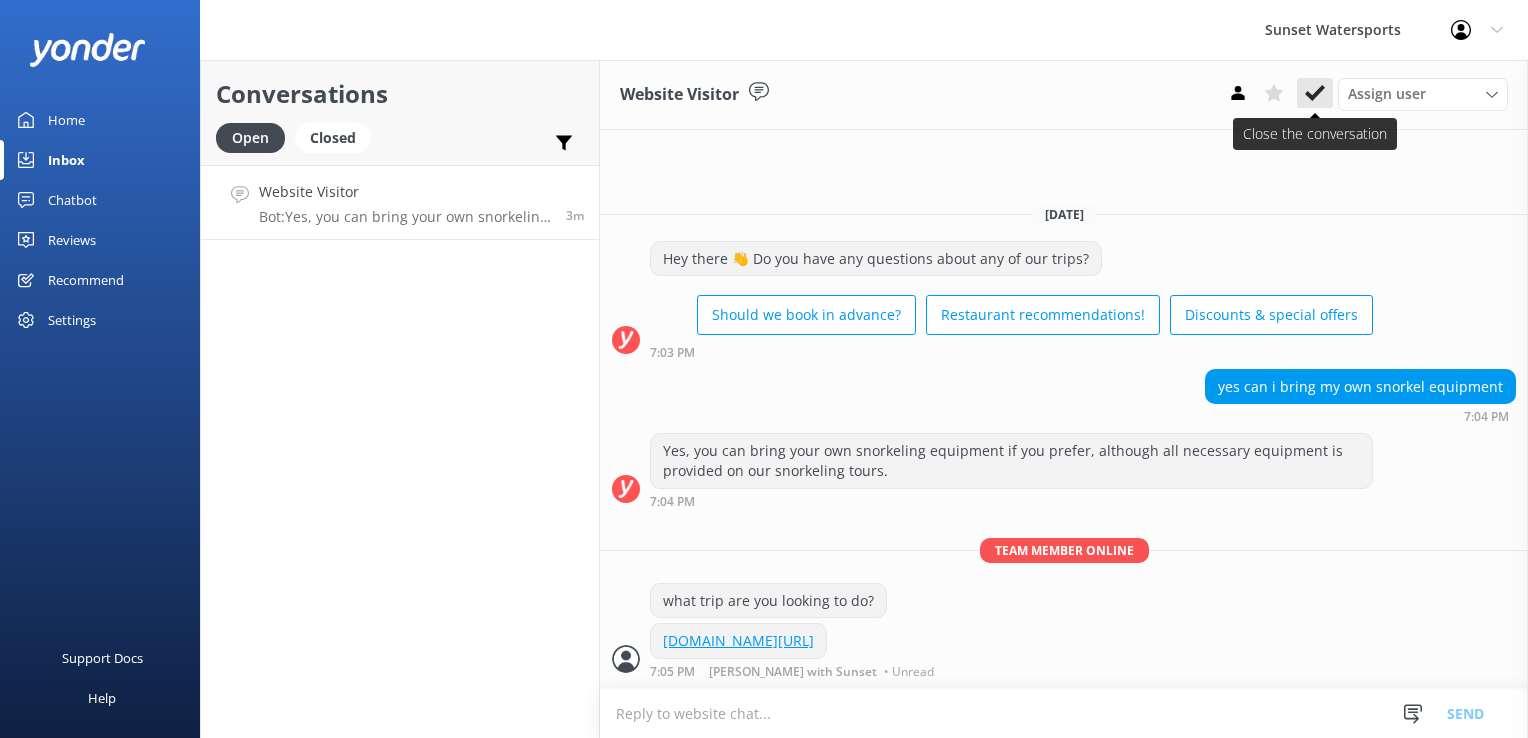click 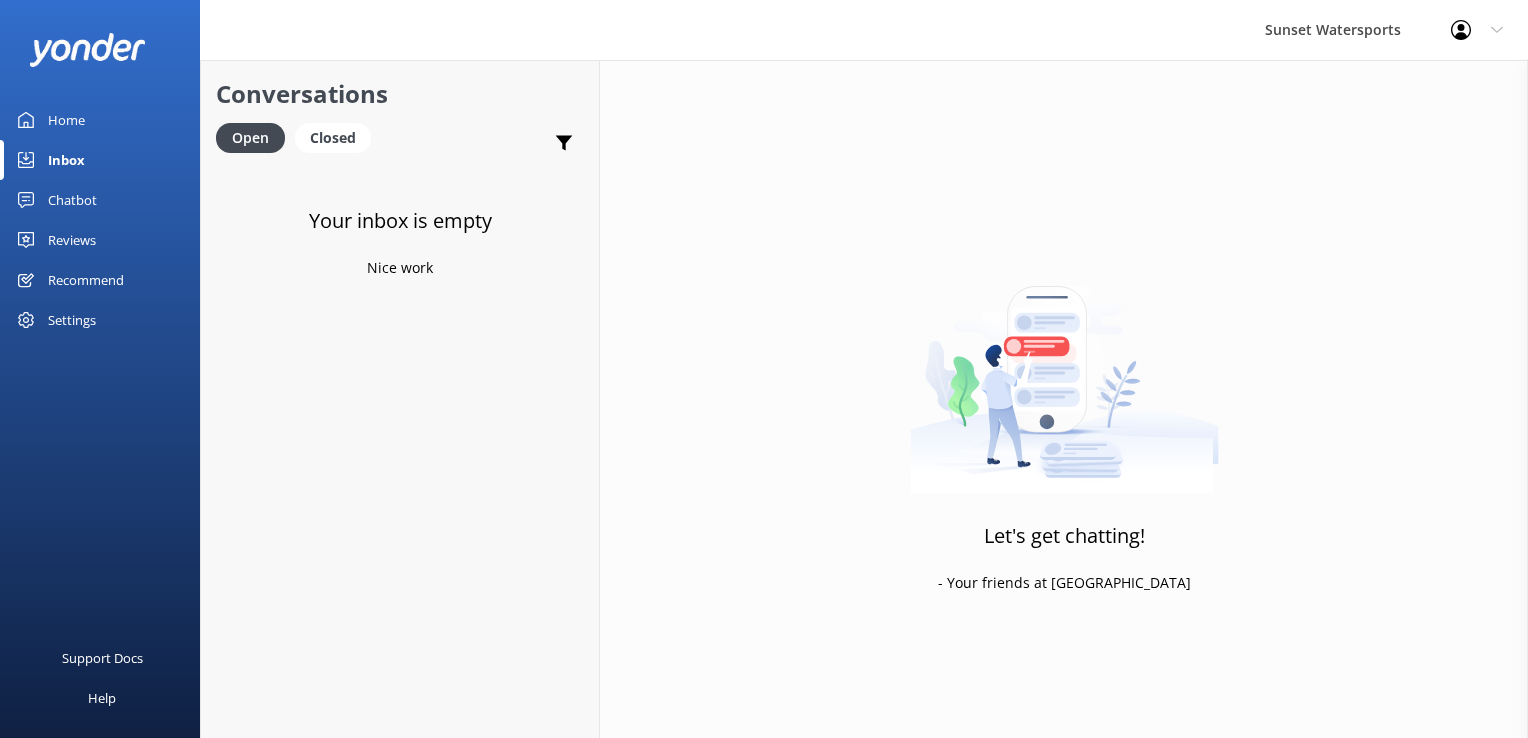 click 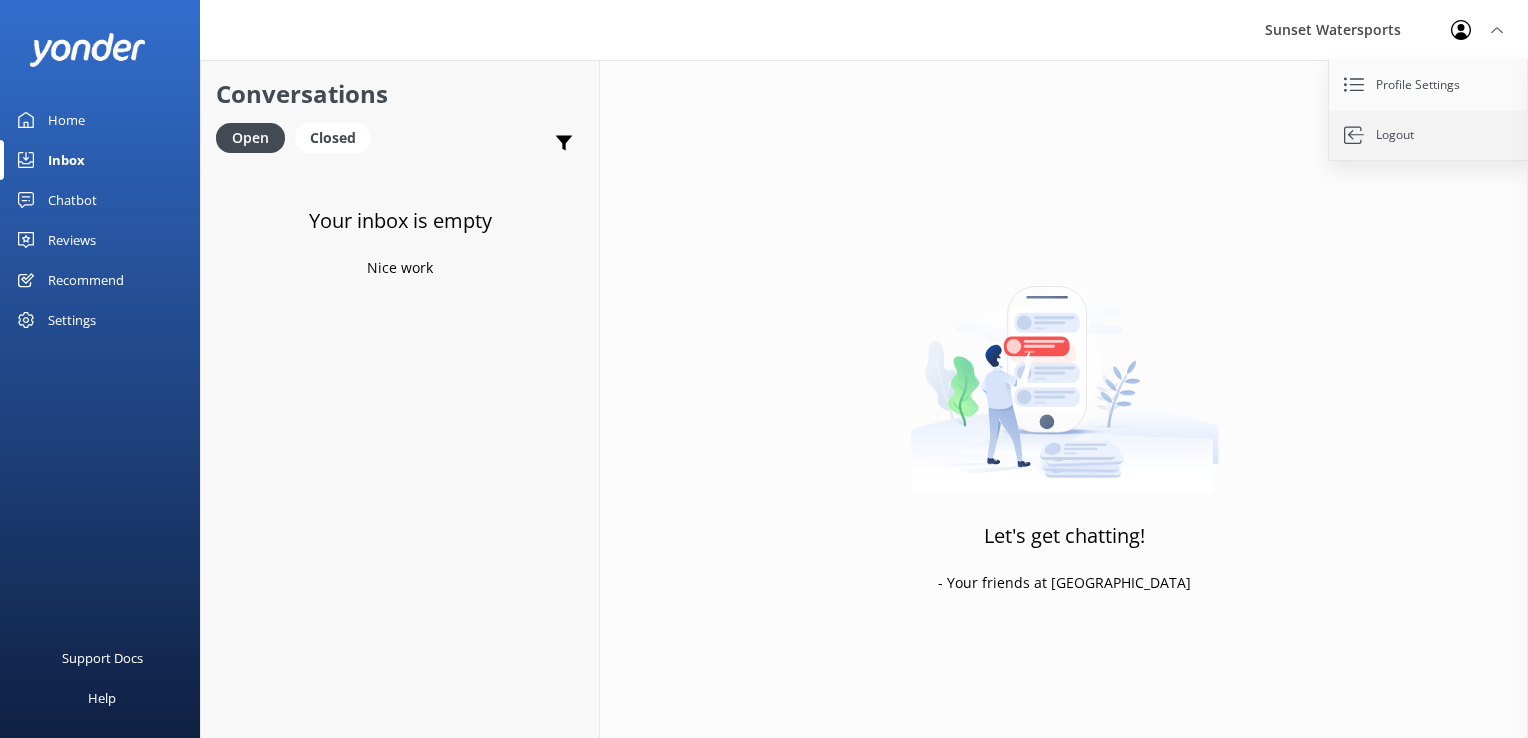 click on "Logout" at bounding box center [1429, 135] 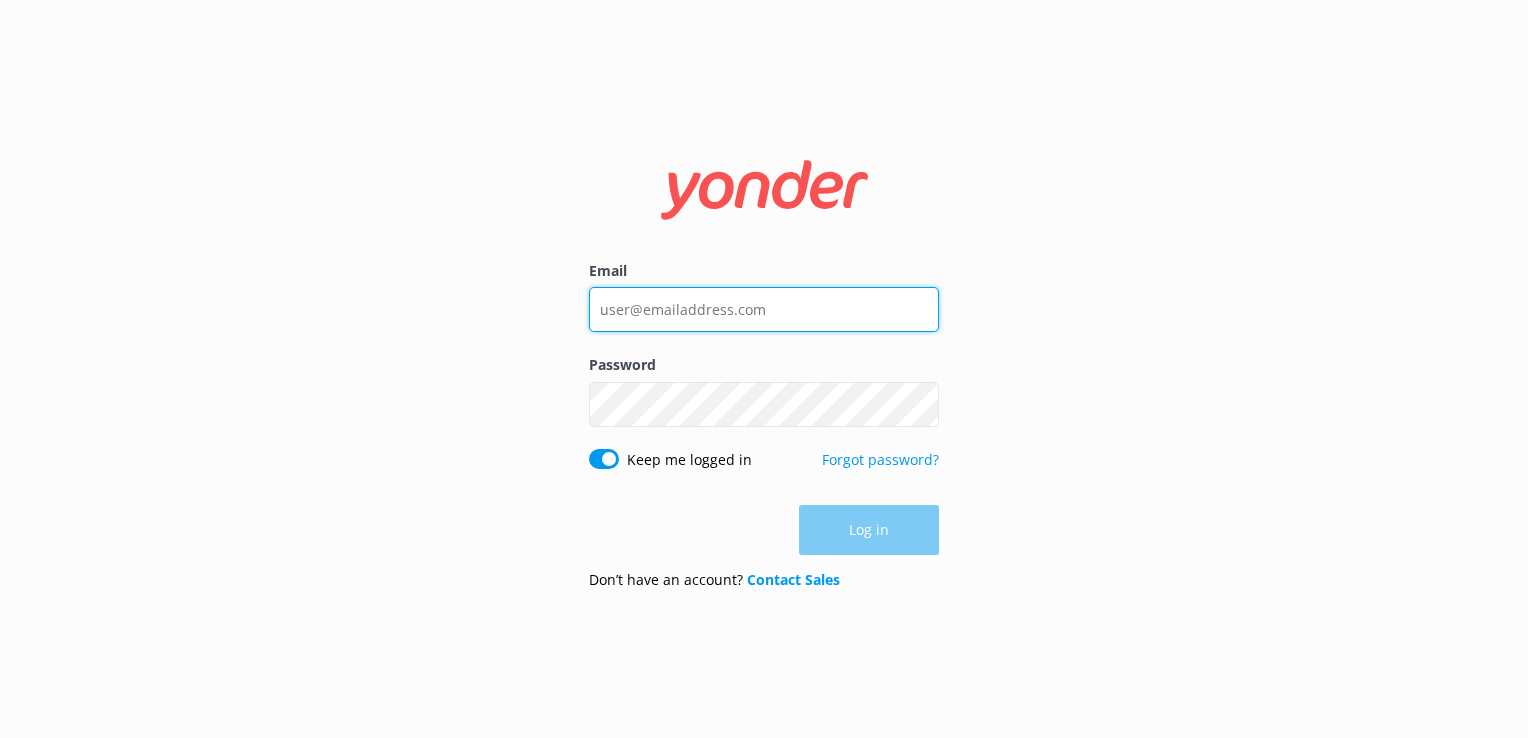 type on "[PERSON_NAME][EMAIL_ADDRESS][DOMAIN_NAME]" 